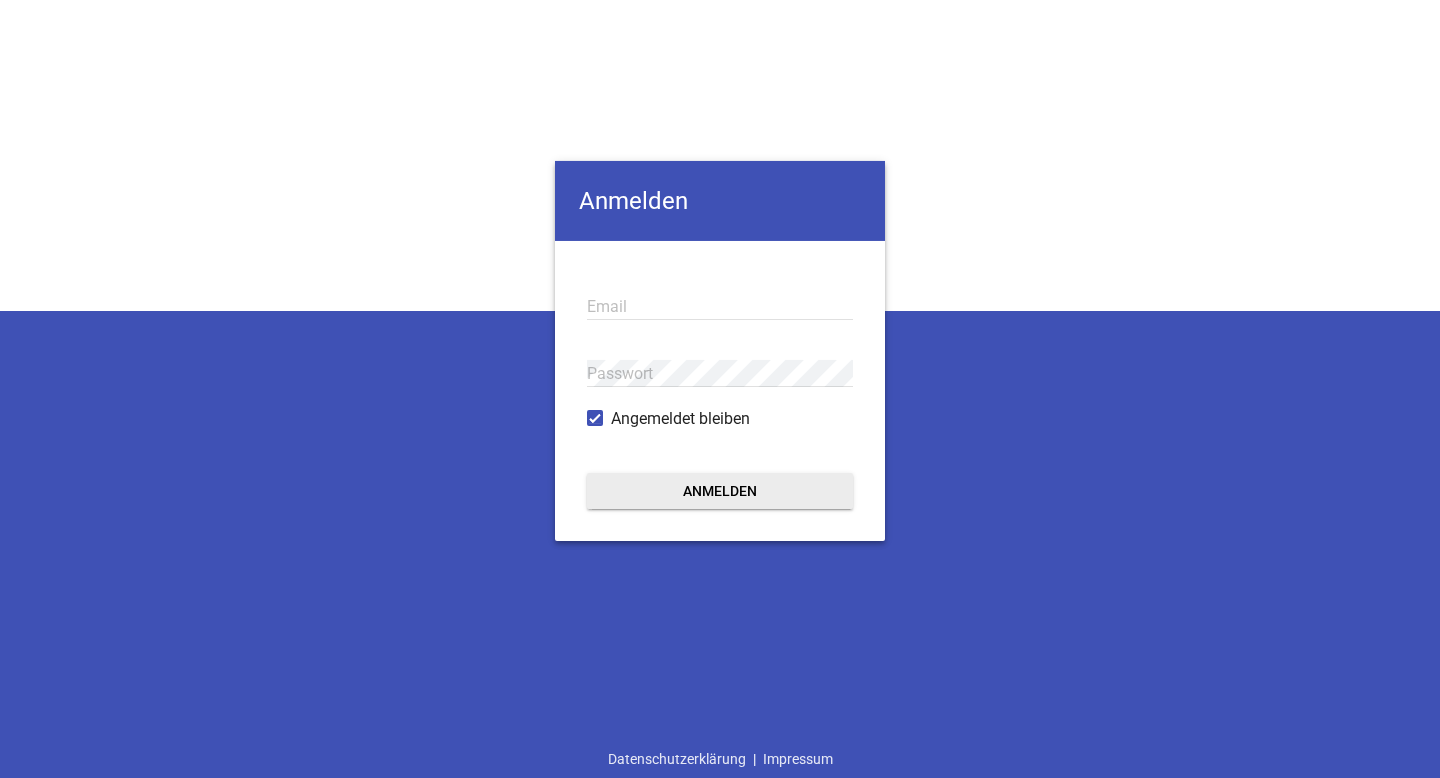 scroll, scrollTop: 0, scrollLeft: 0, axis: both 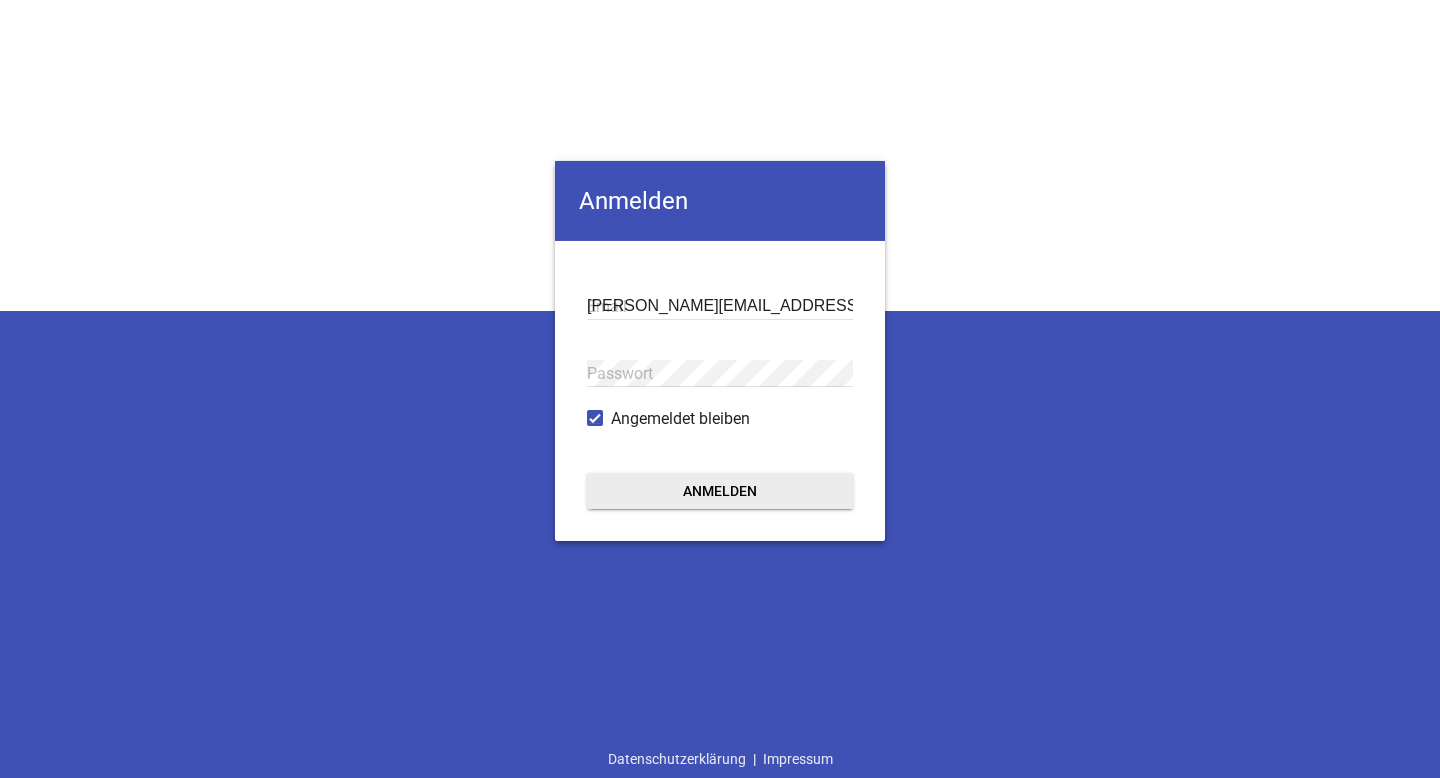 click on "Anmelden" at bounding box center [720, 491] 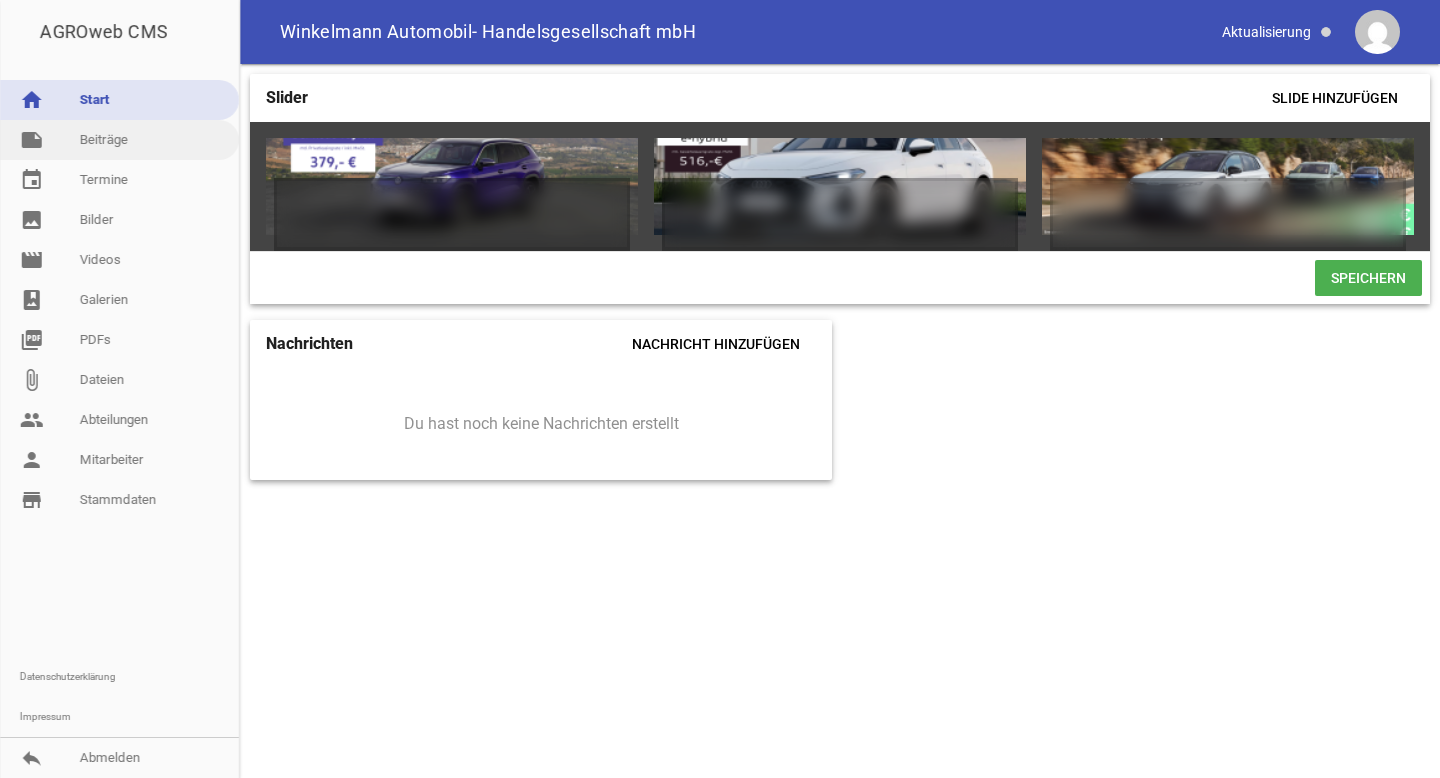 click on "note Beiträge" at bounding box center (119, 140) 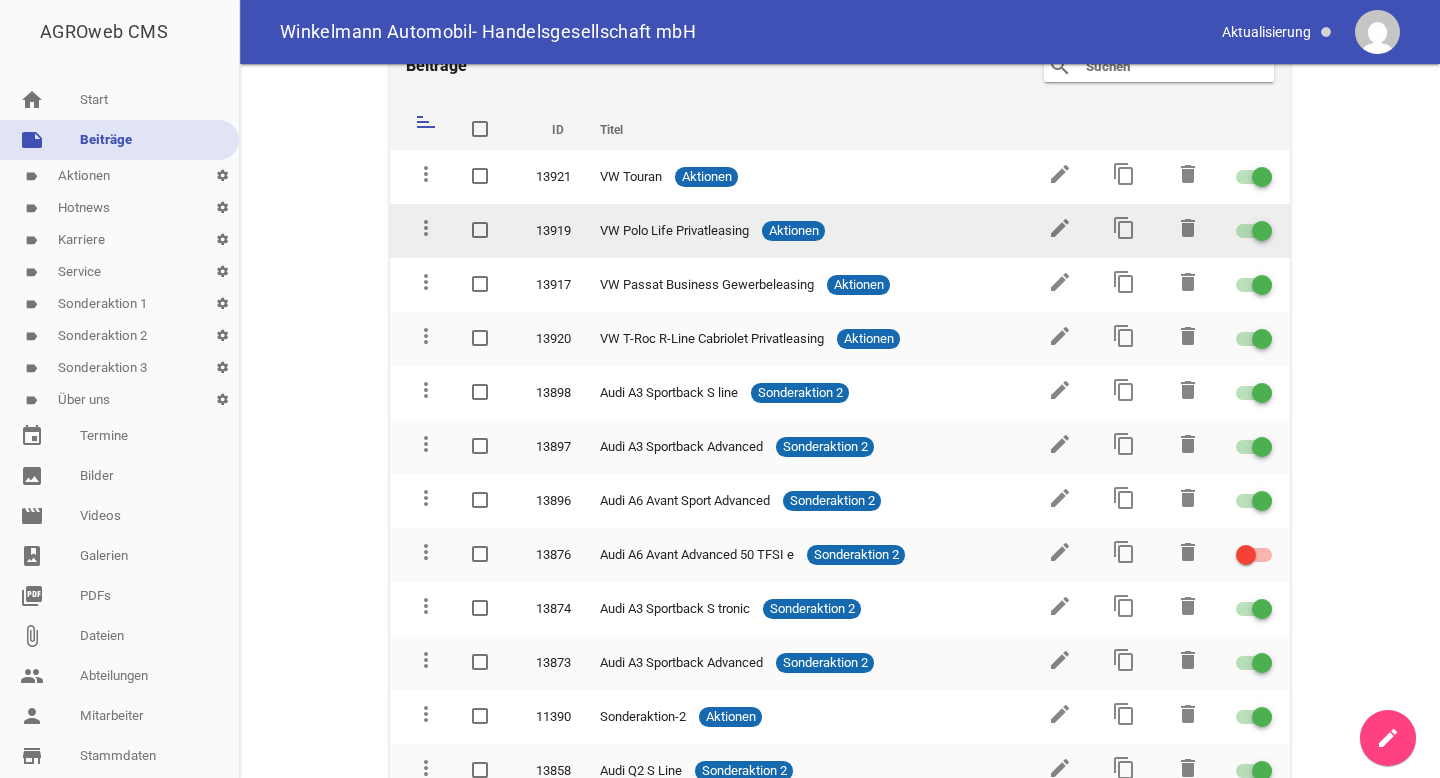 scroll, scrollTop: 54, scrollLeft: 0, axis: vertical 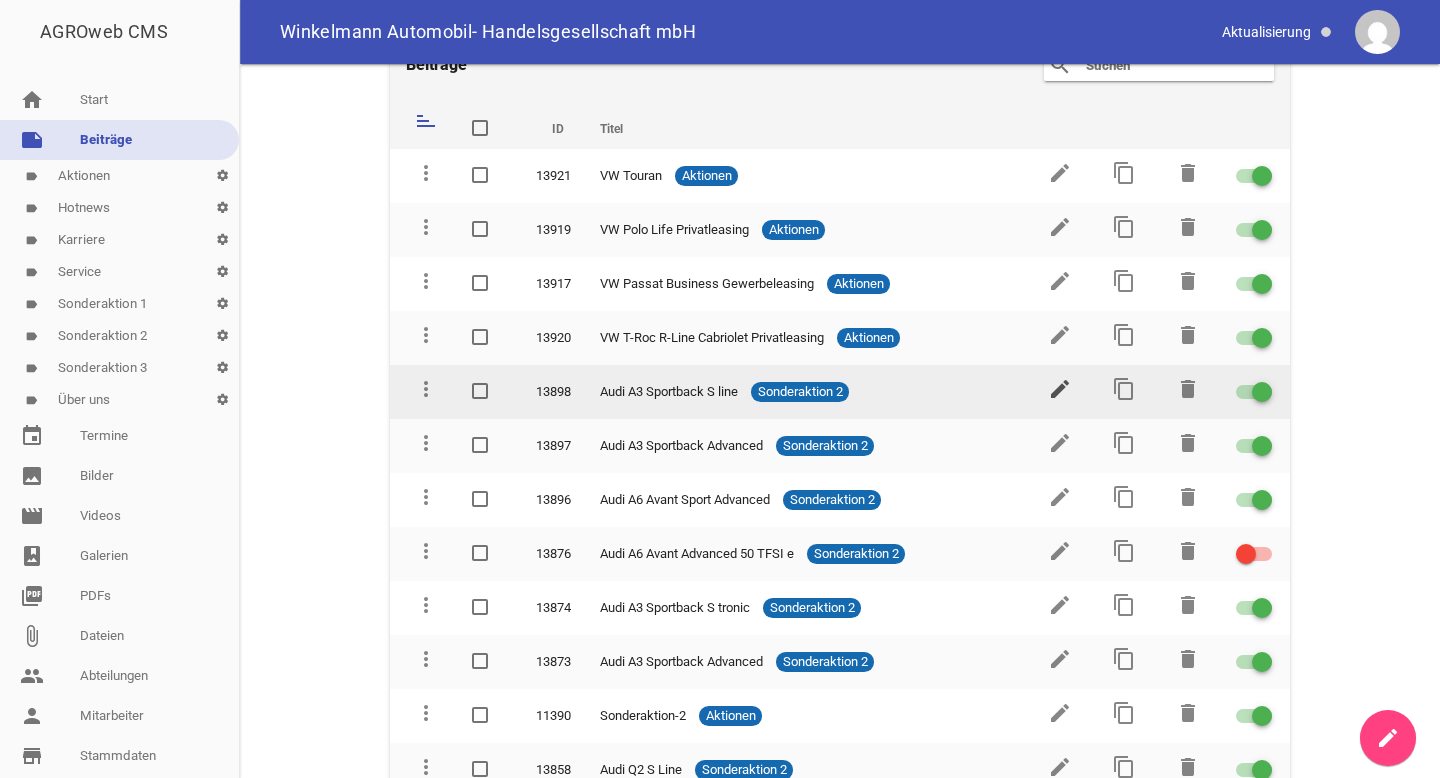 click on "edit" at bounding box center (1060, 389) 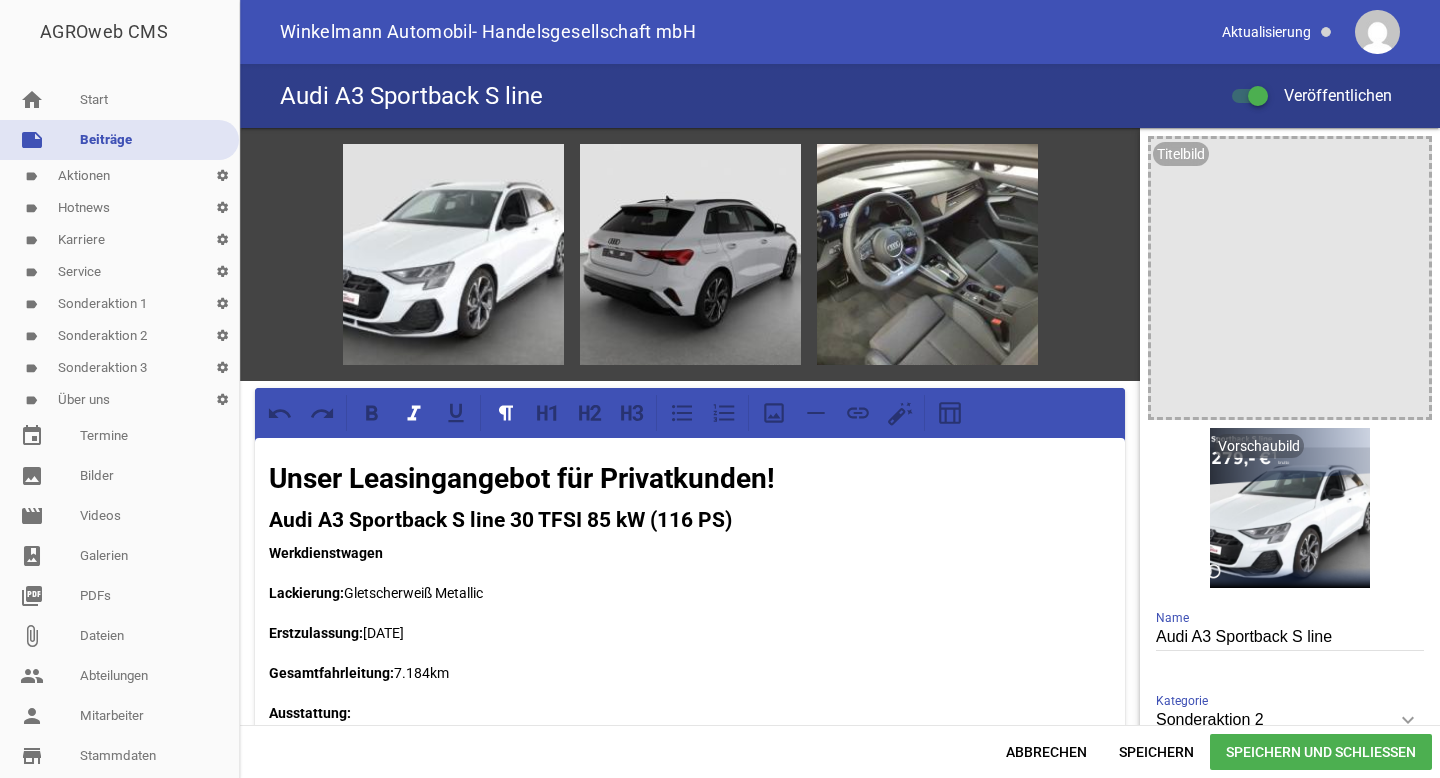 scroll, scrollTop: 0, scrollLeft: 0, axis: both 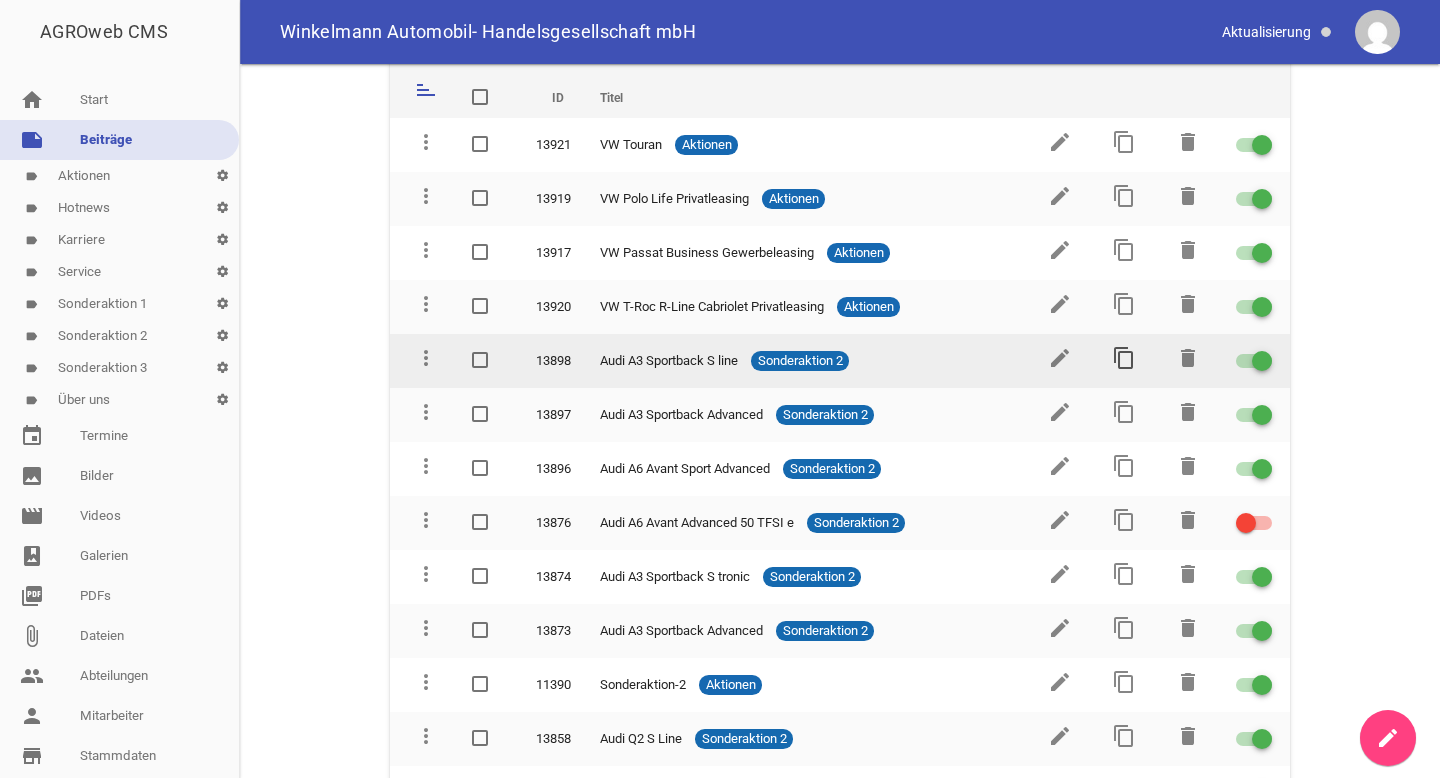 click on "content_copy" at bounding box center (1124, 358) 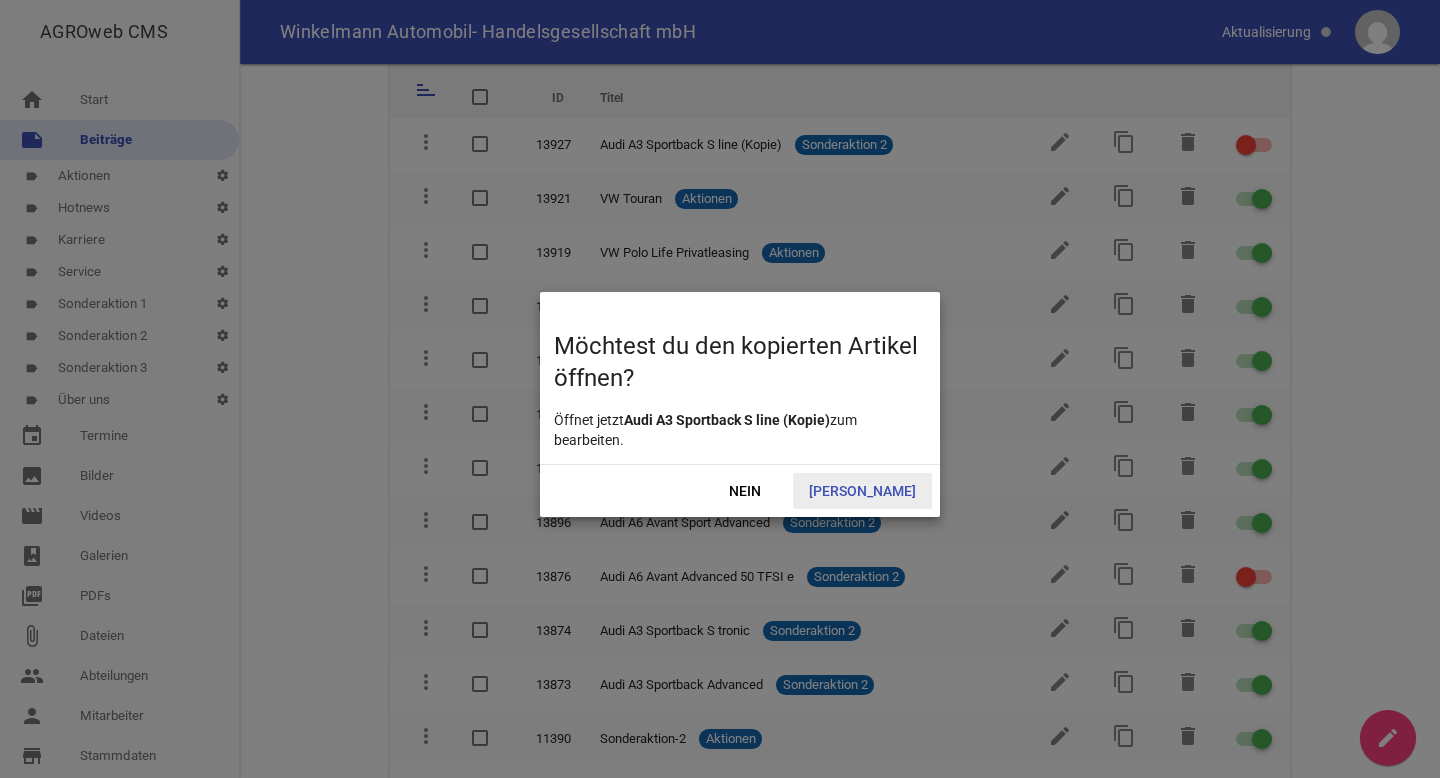 click on "Ja" at bounding box center (862, 491) 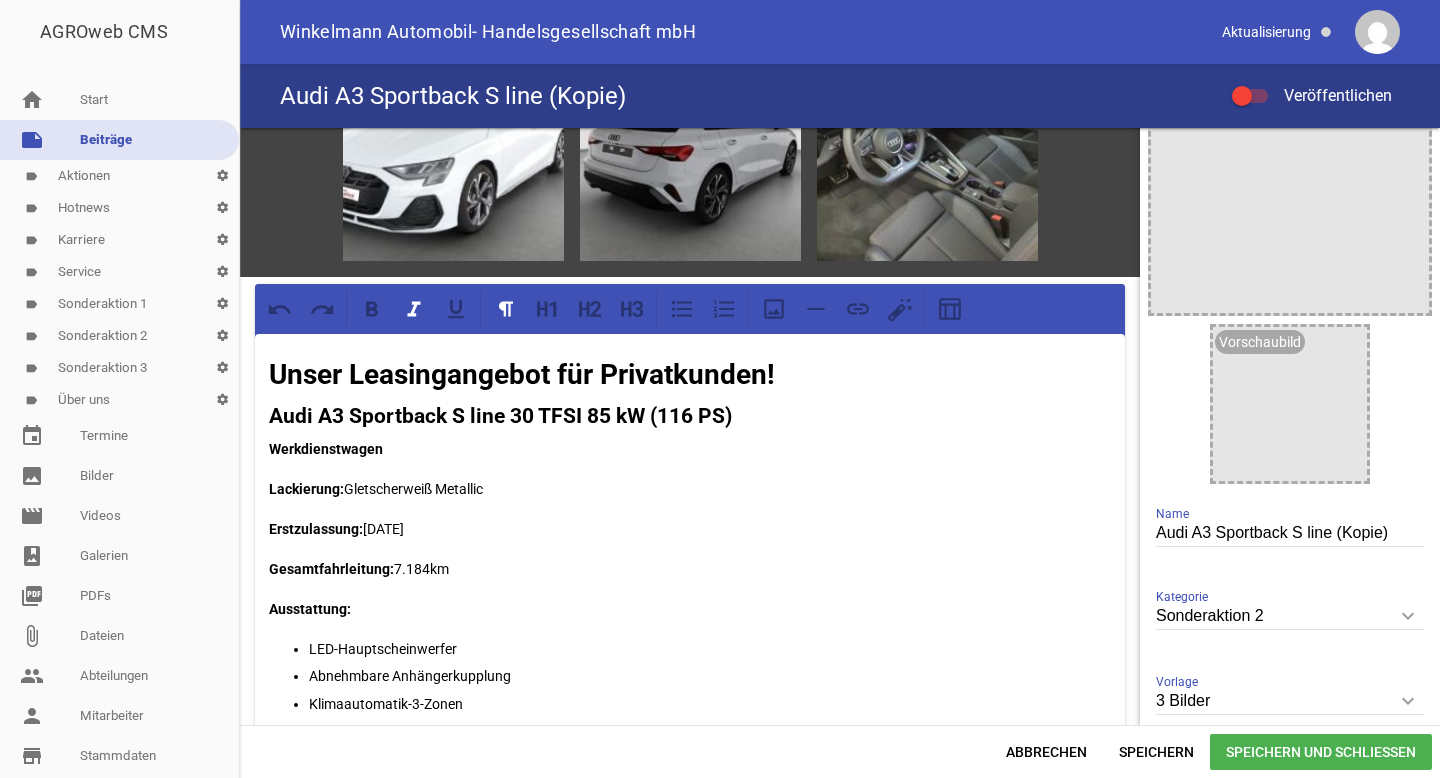scroll, scrollTop: 145, scrollLeft: 0, axis: vertical 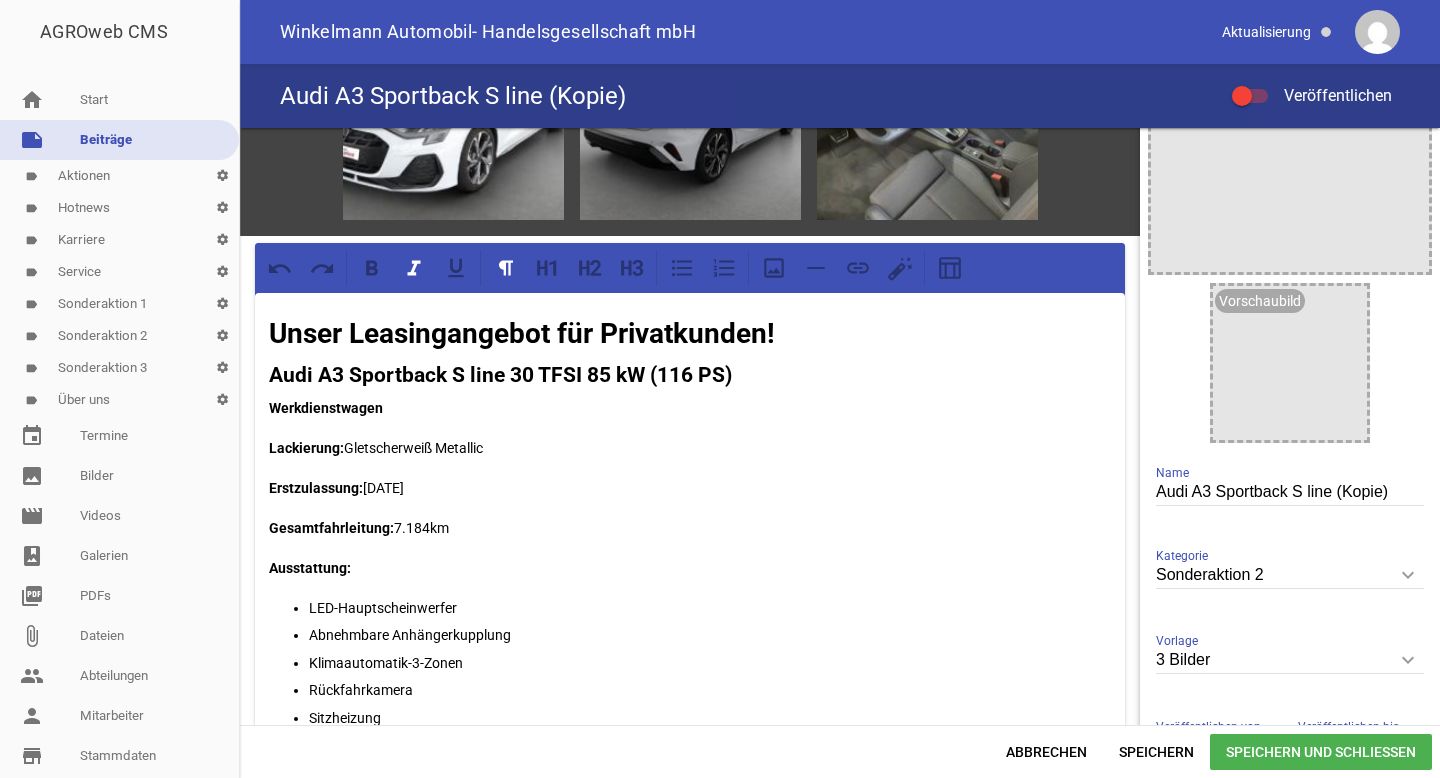 click on "3 Bilder" at bounding box center (1290, 660) 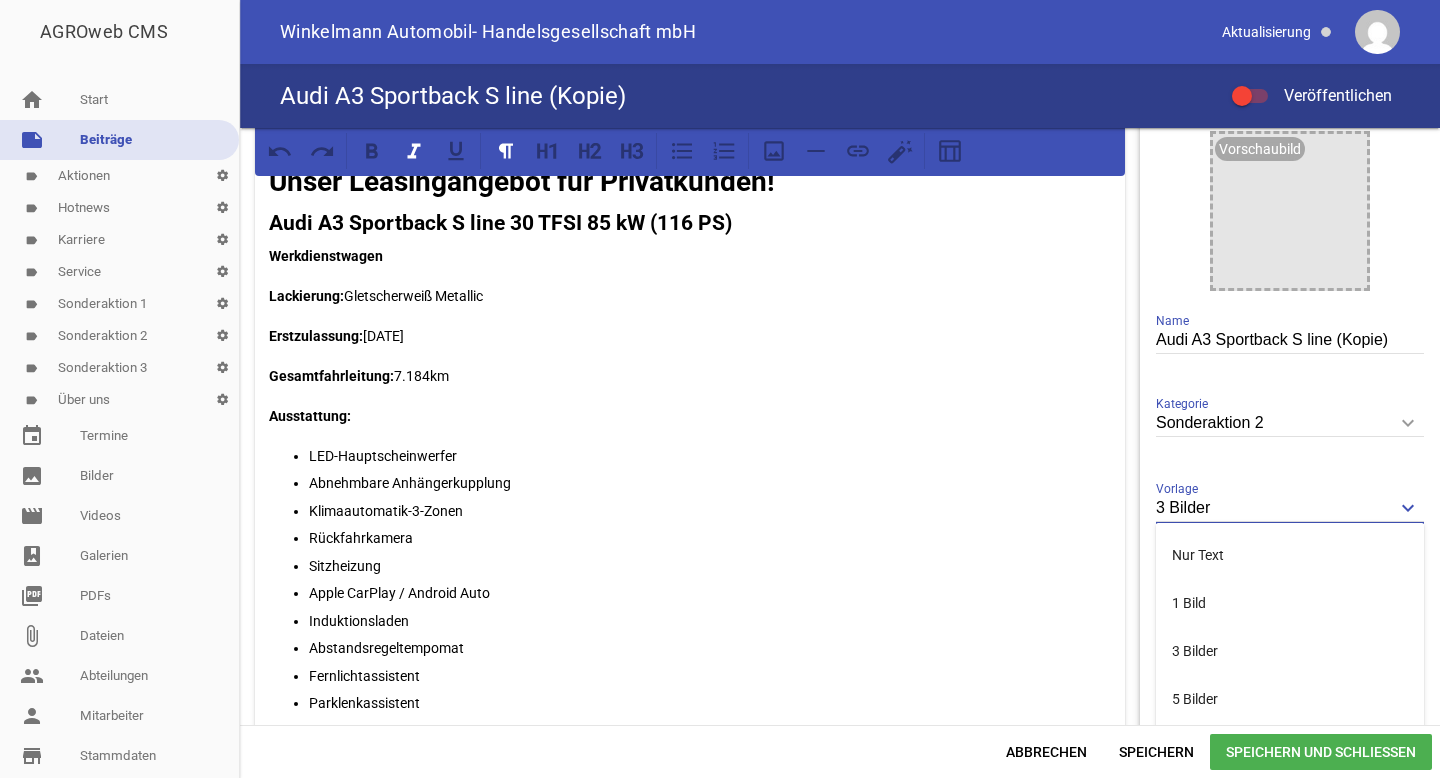 scroll, scrollTop: 305, scrollLeft: 0, axis: vertical 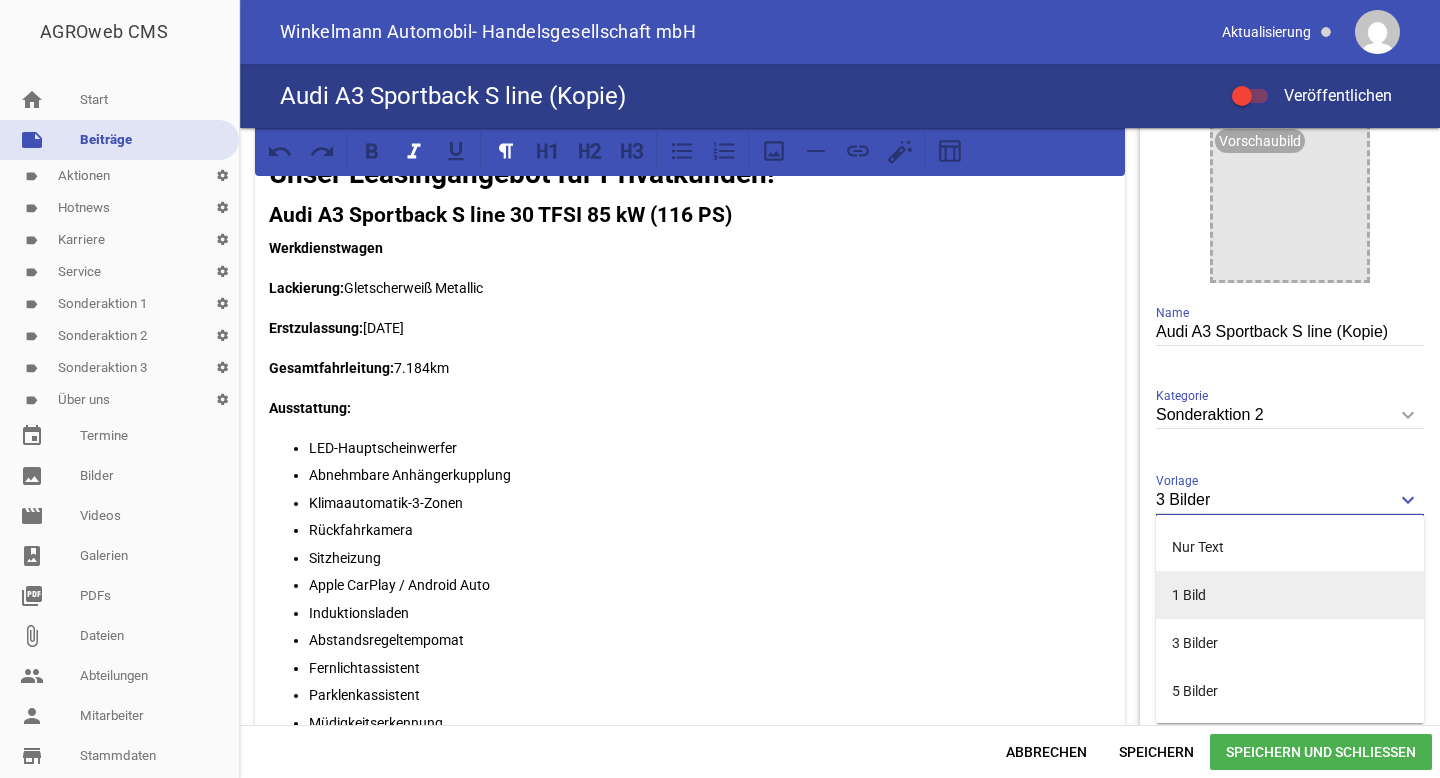 click on "1 Bild" at bounding box center [1290, 595] 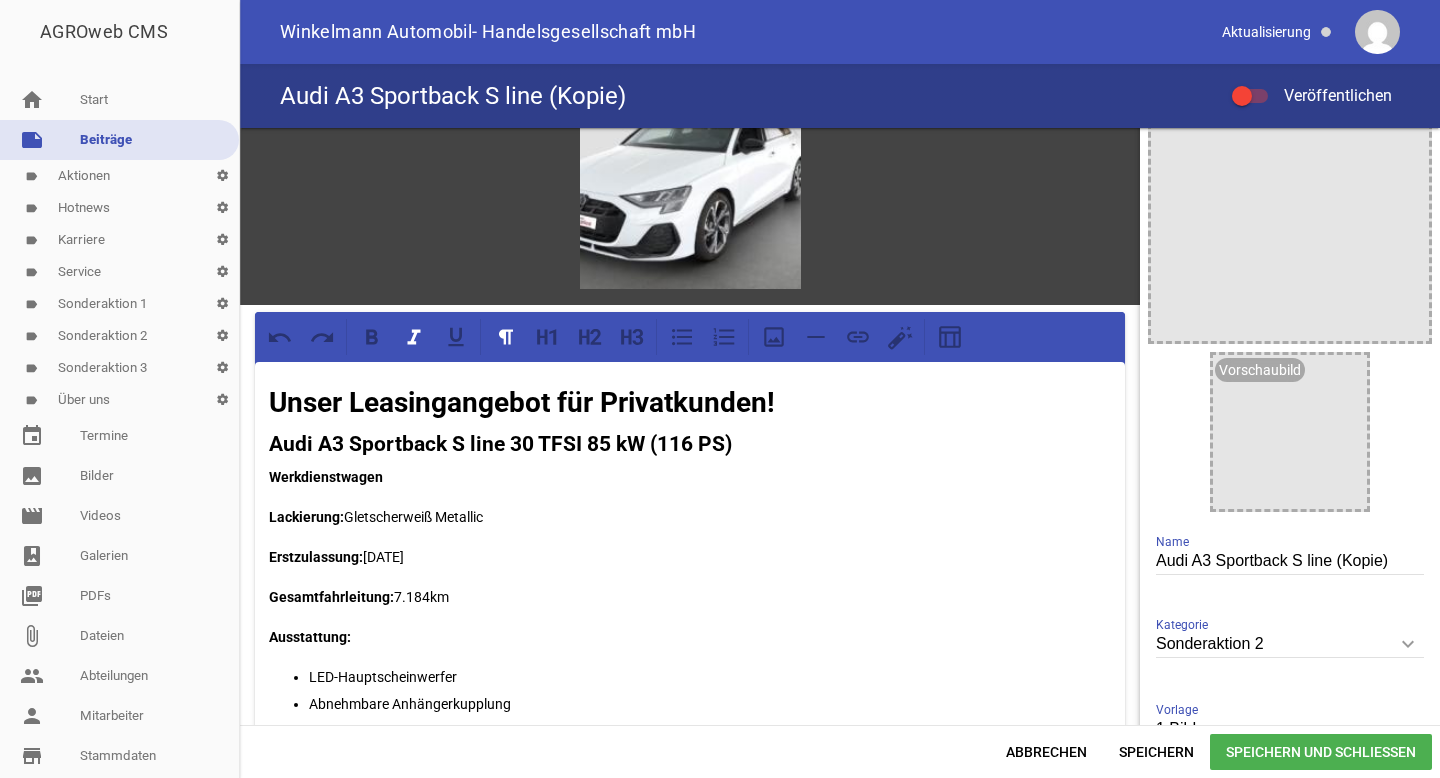 scroll, scrollTop: 0, scrollLeft: 0, axis: both 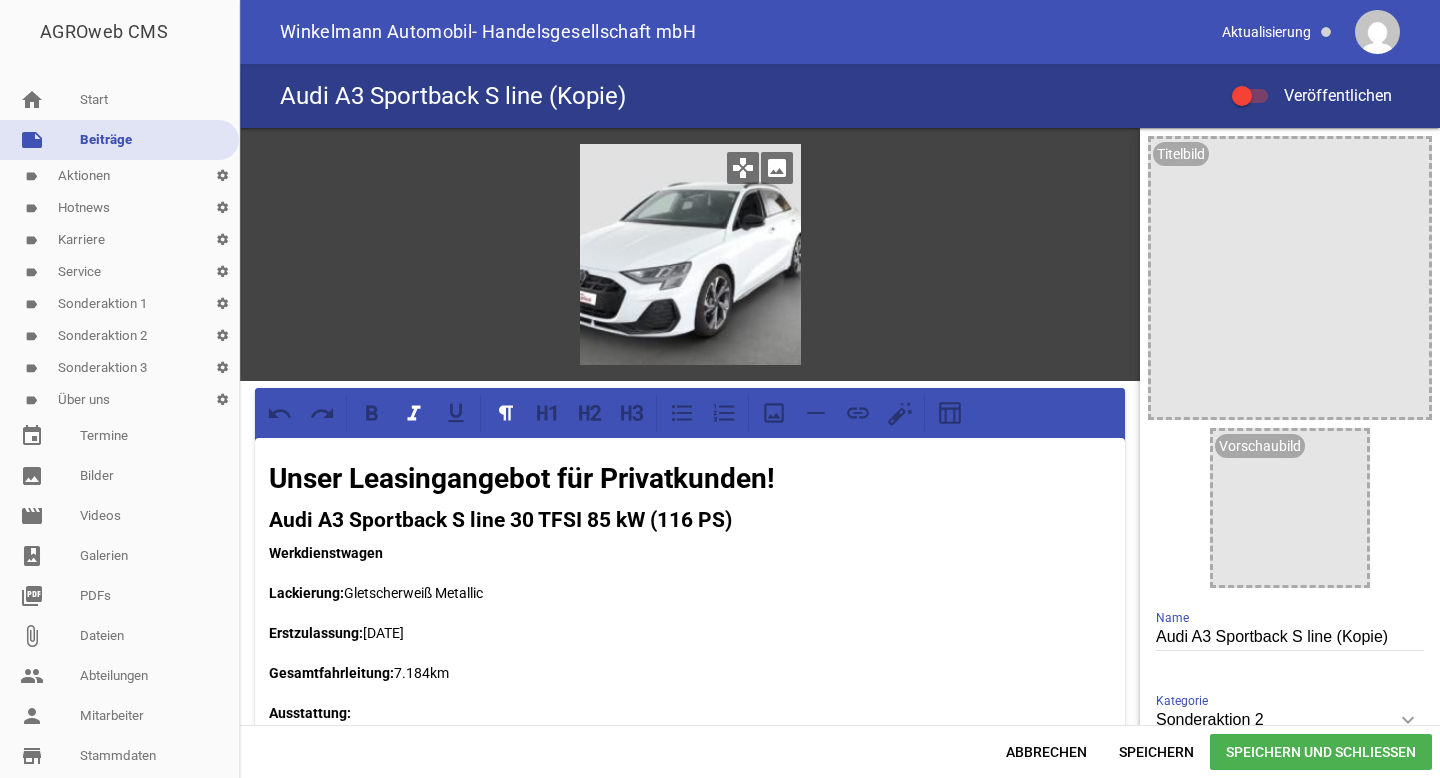 click on "games" at bounding box center [743, 168] 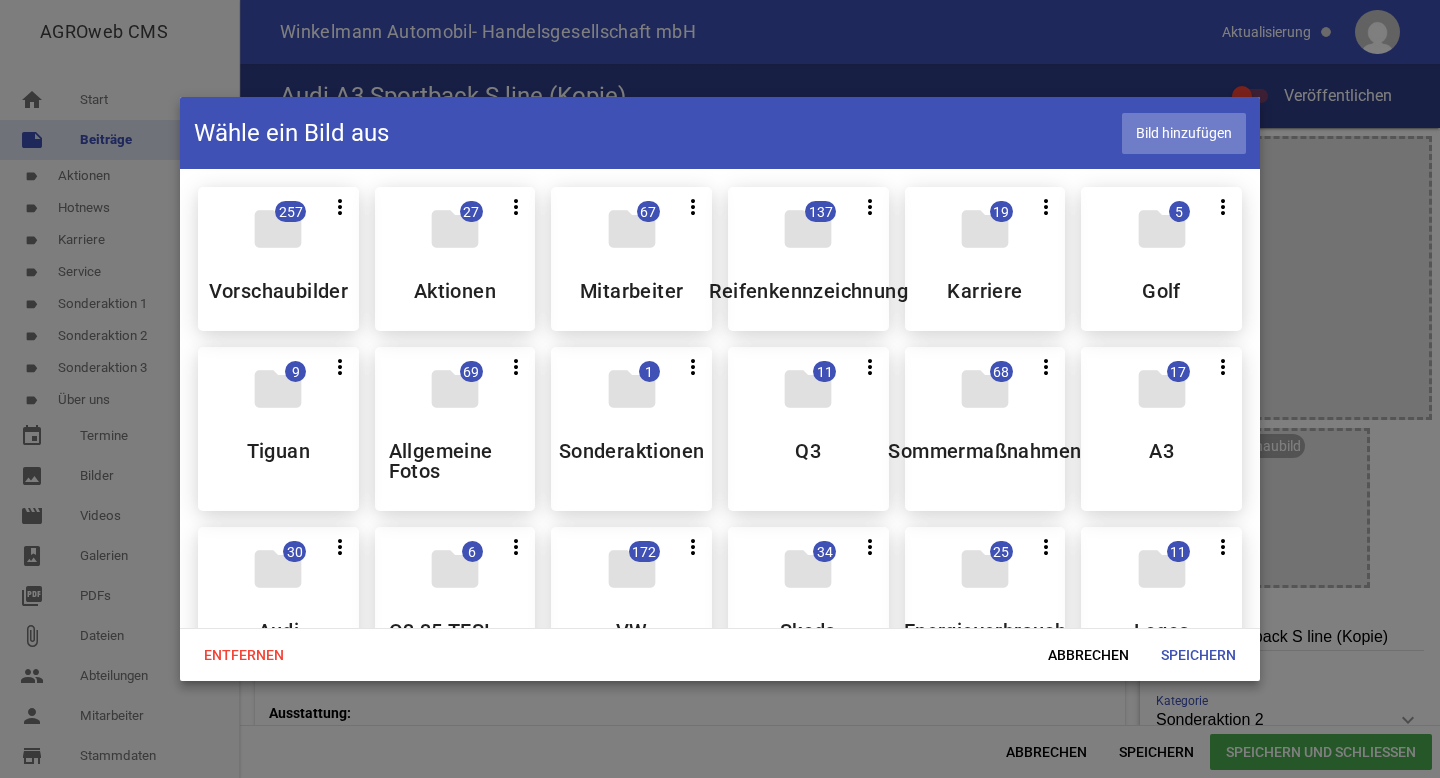 click on "Bild hinzufügen" at bounding box center (1184, 133) 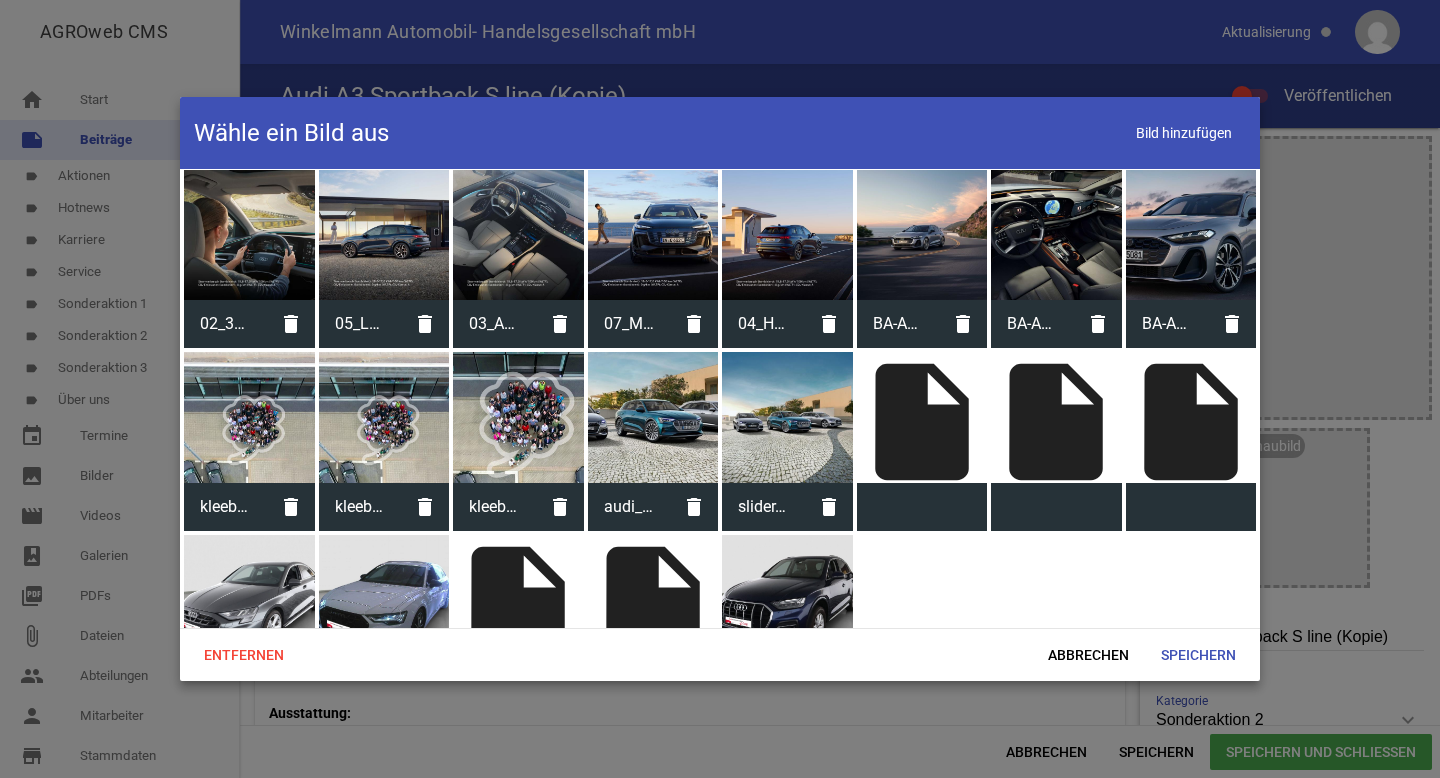 scroll, scrollTop: 7159, scrollLeft: 0, axis: vertical 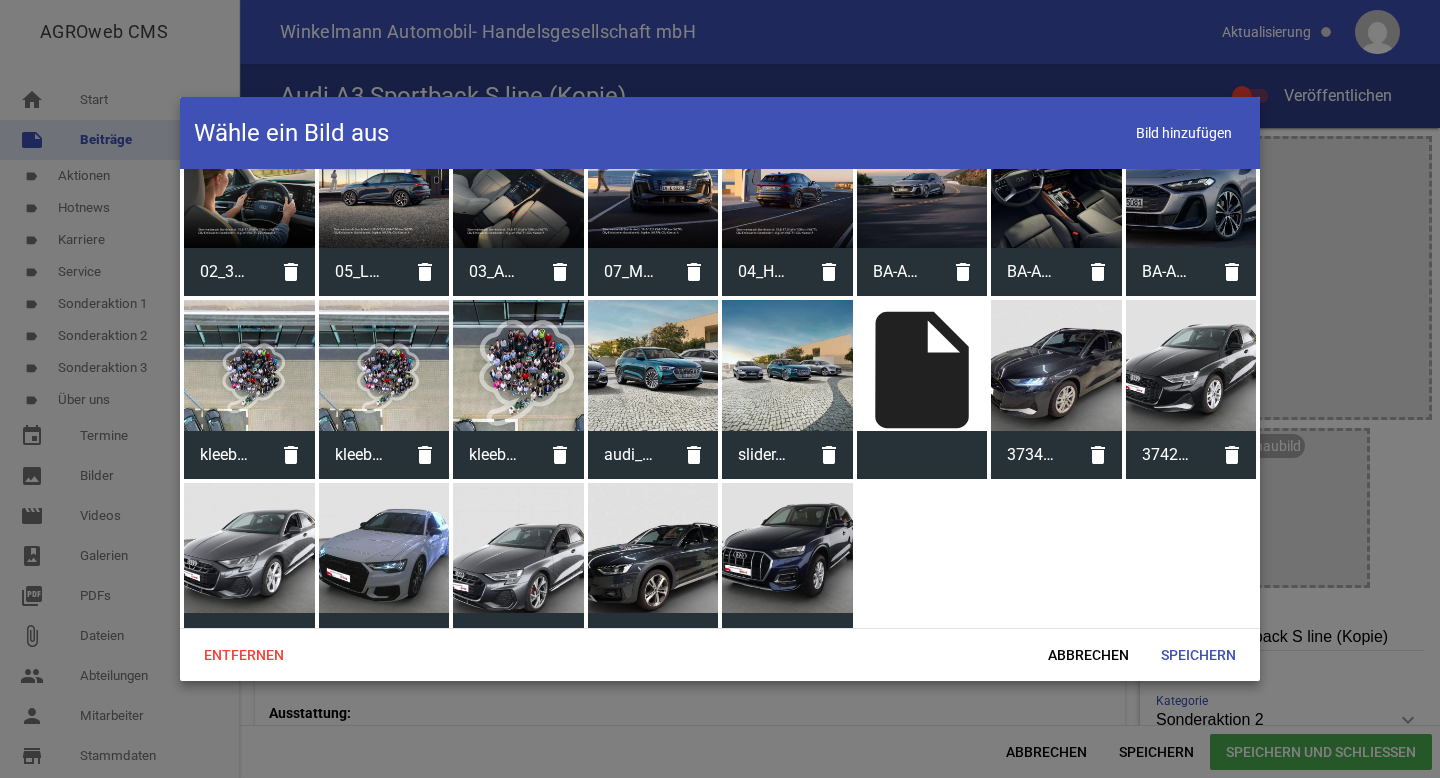 click on "insert_drive_file" at bounding box center (922, 365) 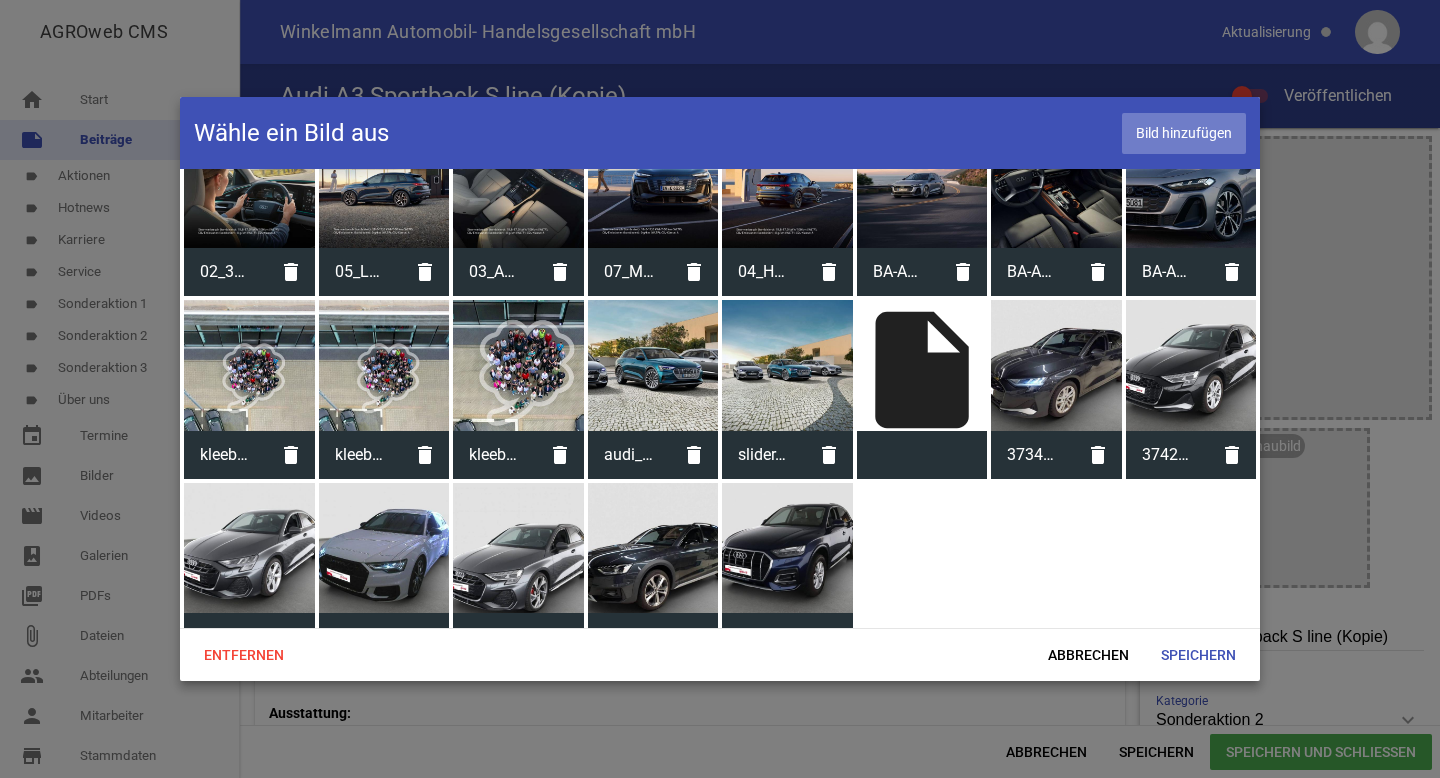 click on "Bild hinzufügen" at bounding box center [1184, 133] 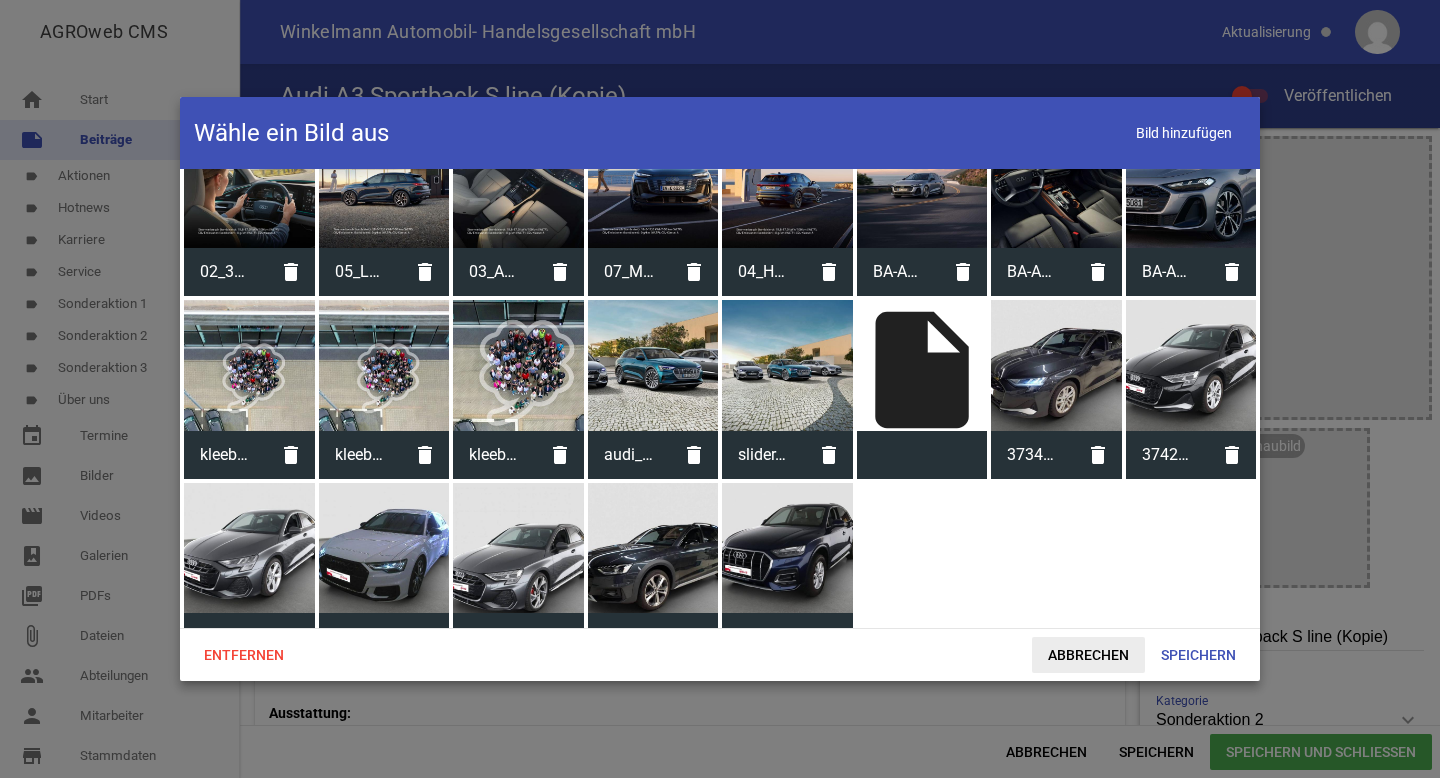 click on "Abbrechen" at bounding box center (1088, 655) 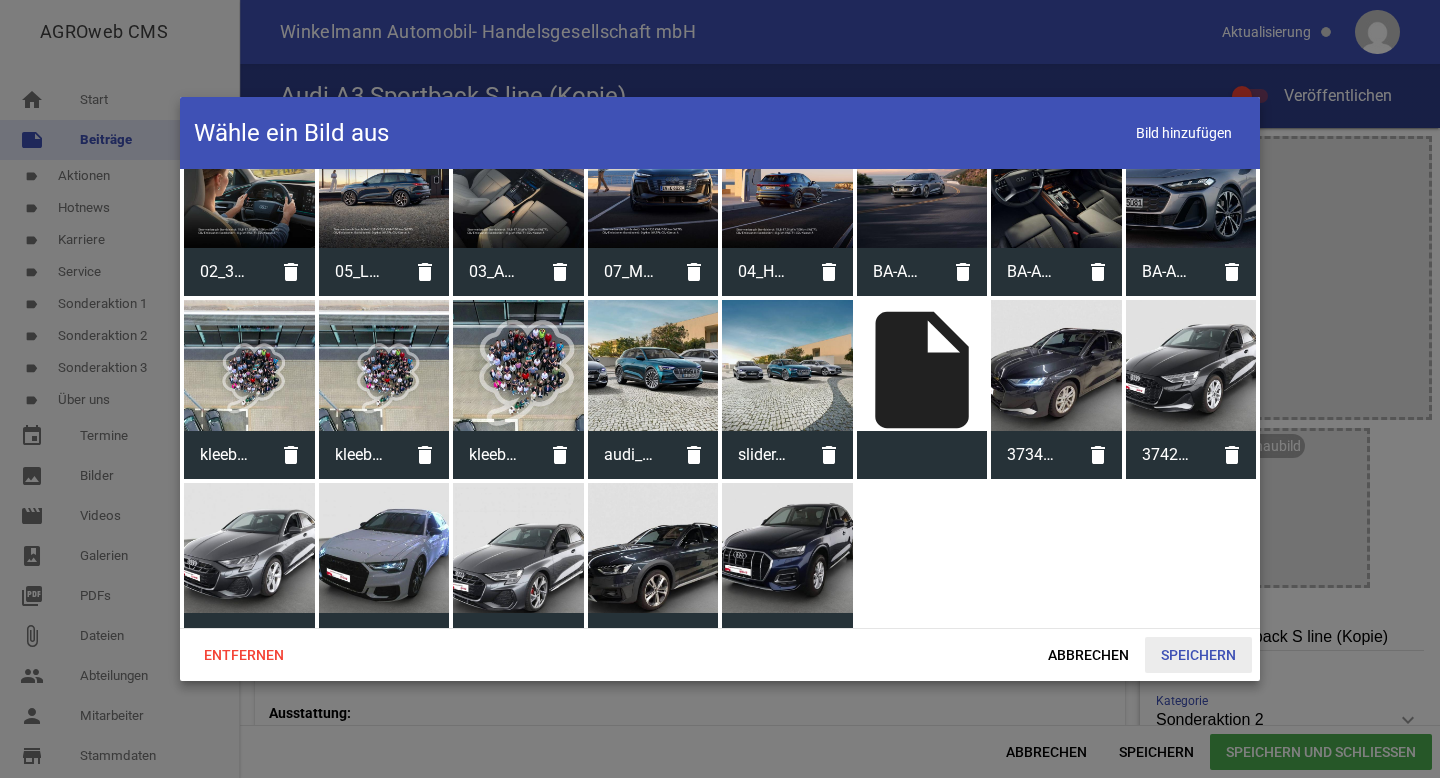 click on "Speichern" at bounding box center [1198, 655] 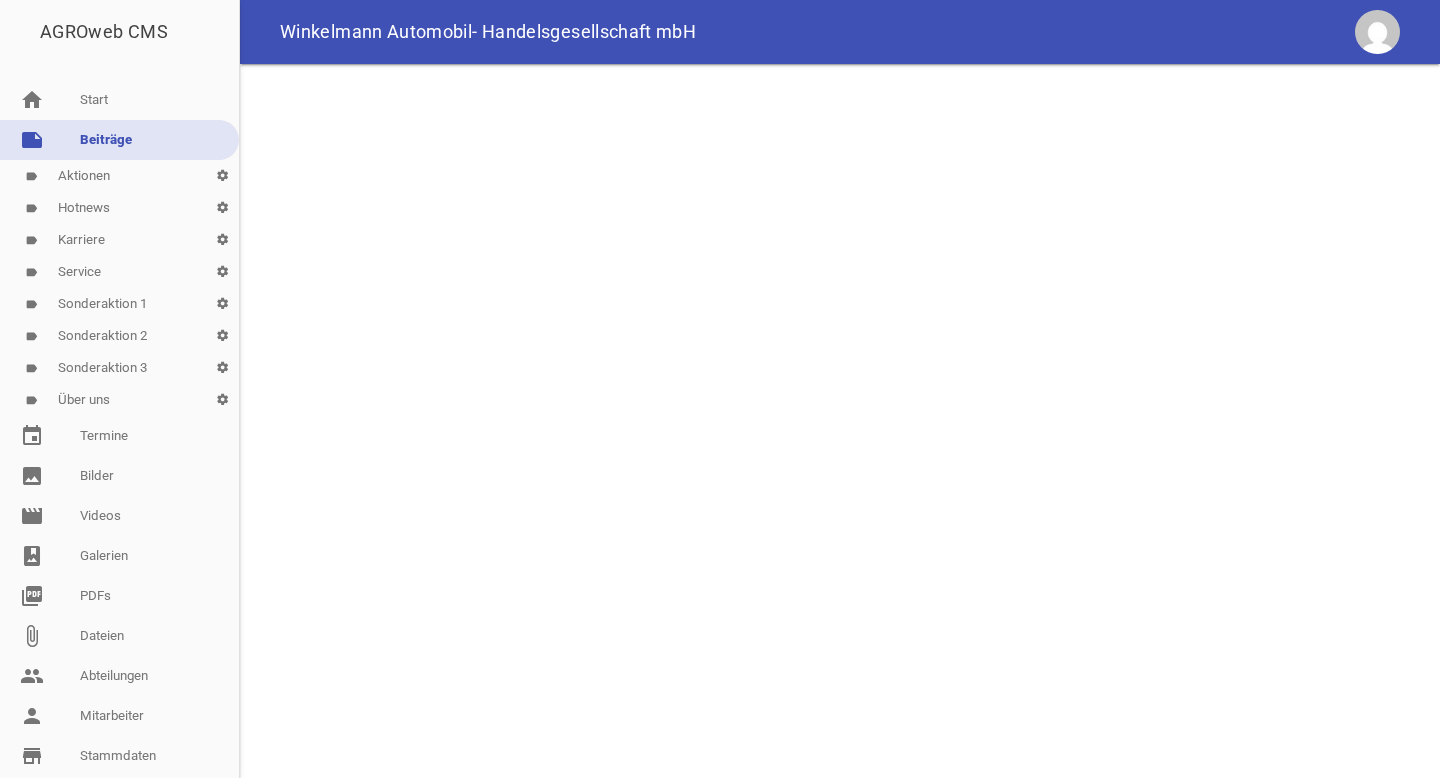 scroll, scrollTop: 0, scrollLeft: 0, axis: both 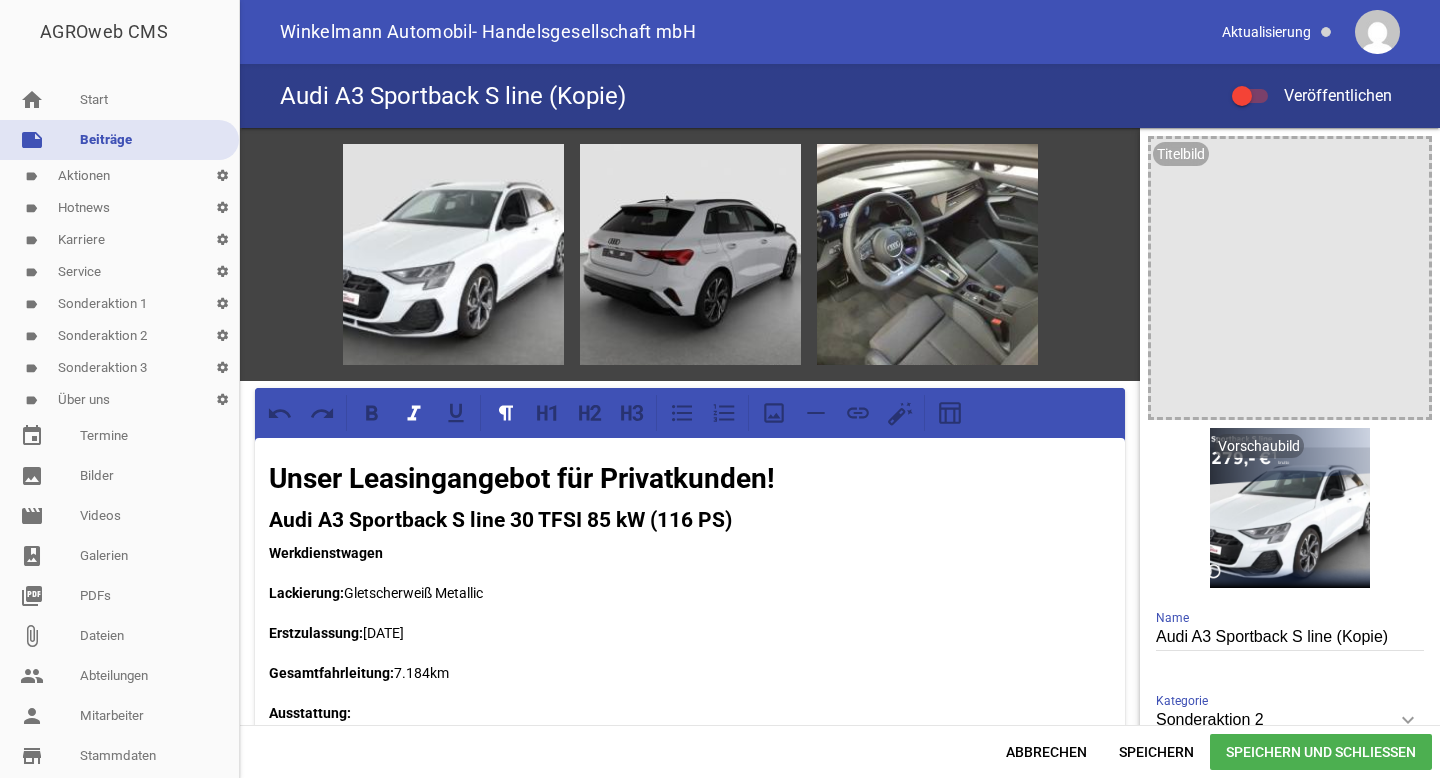 click on "label Aktionen settings" at bounding box center (119, 176) 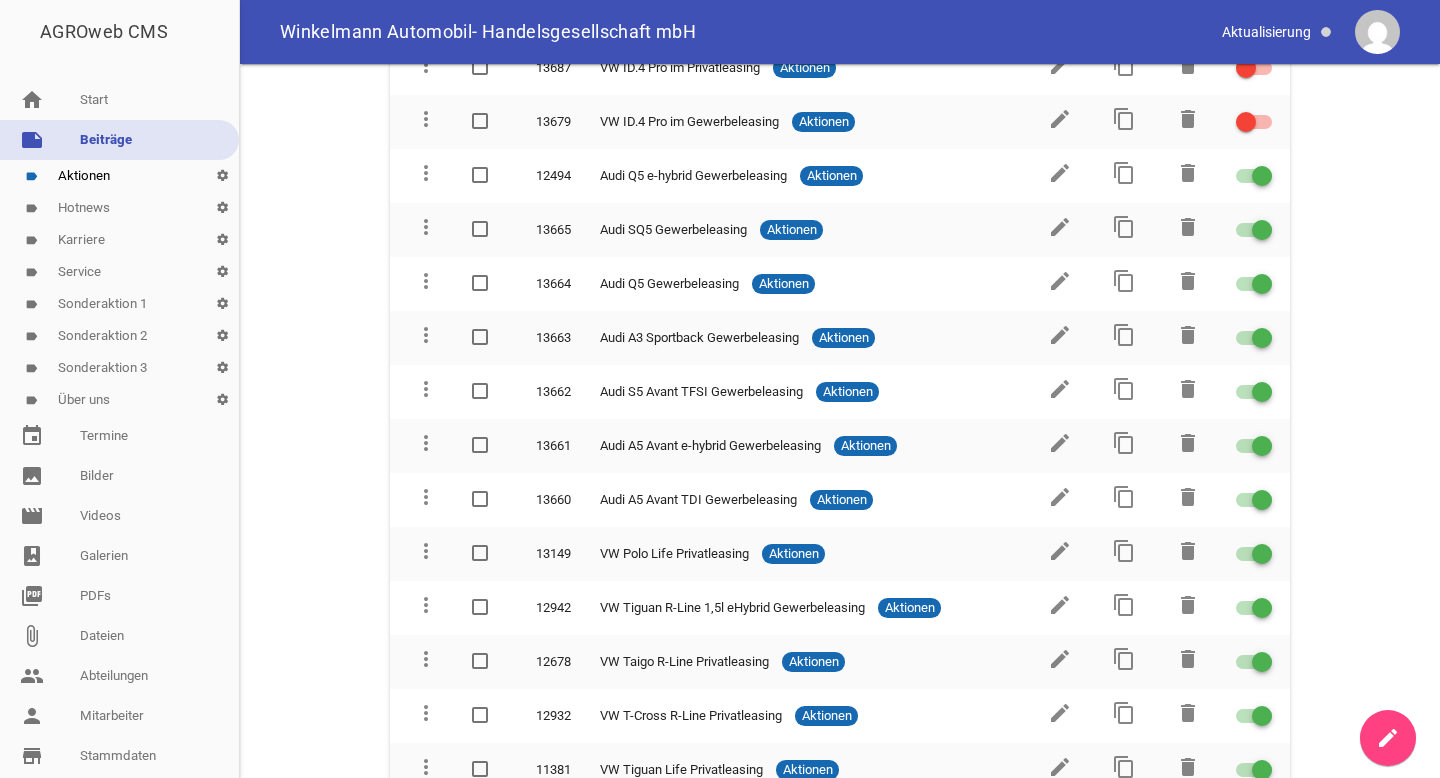 scroll, scrollTop: 63, scrollLeft: 0, axis: vertical 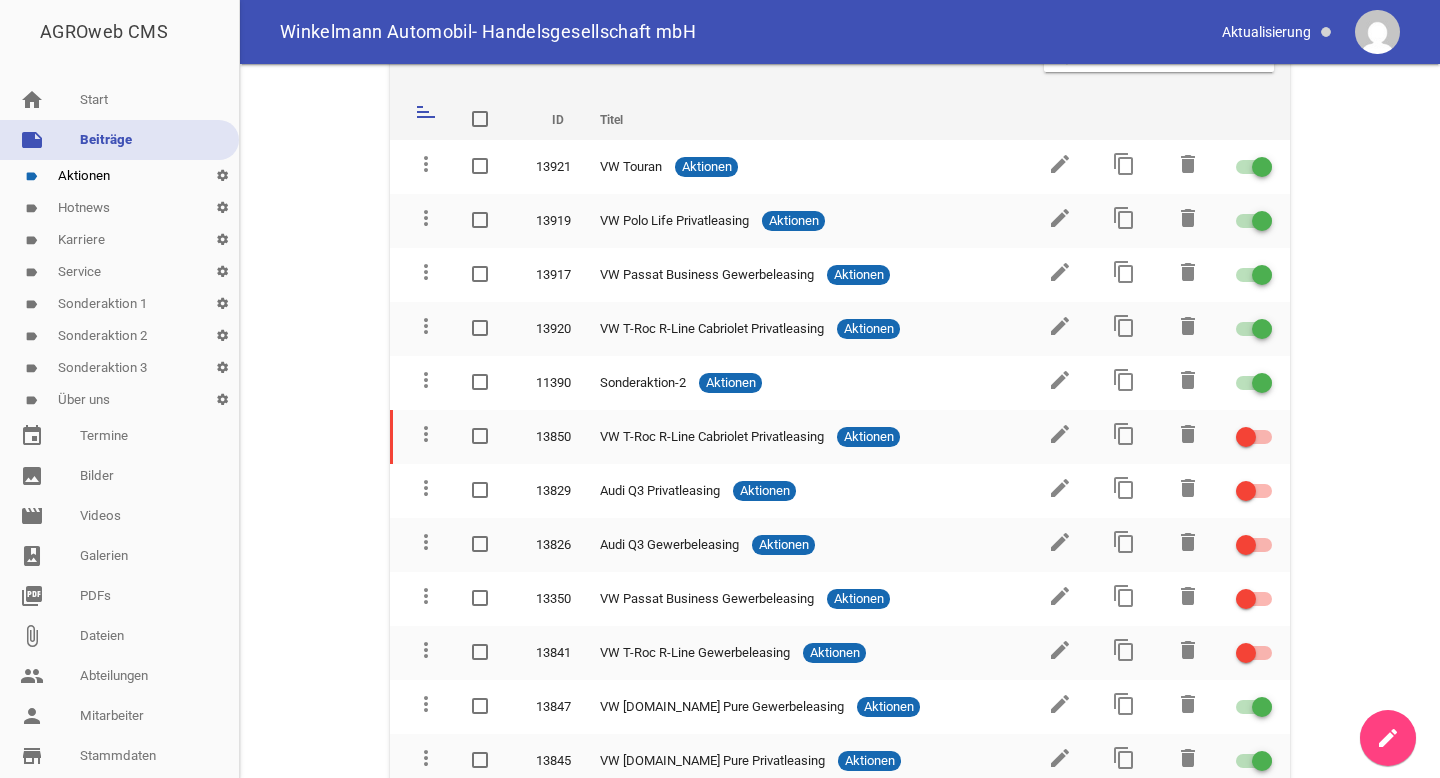 click on "note Beiträge" at bounding box center (119, 140) 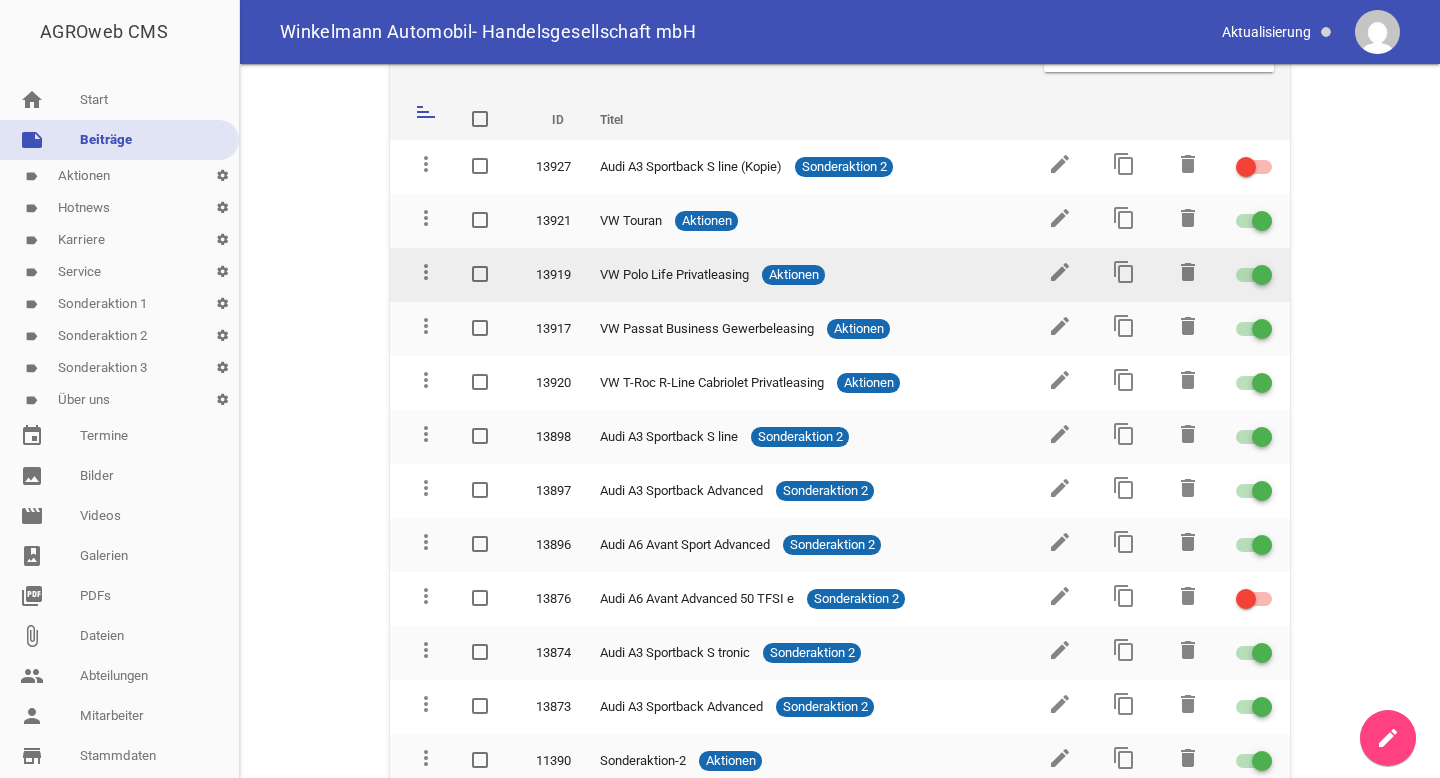 scroll, scrollTop: 0, scrollLeft: 0, axis: both 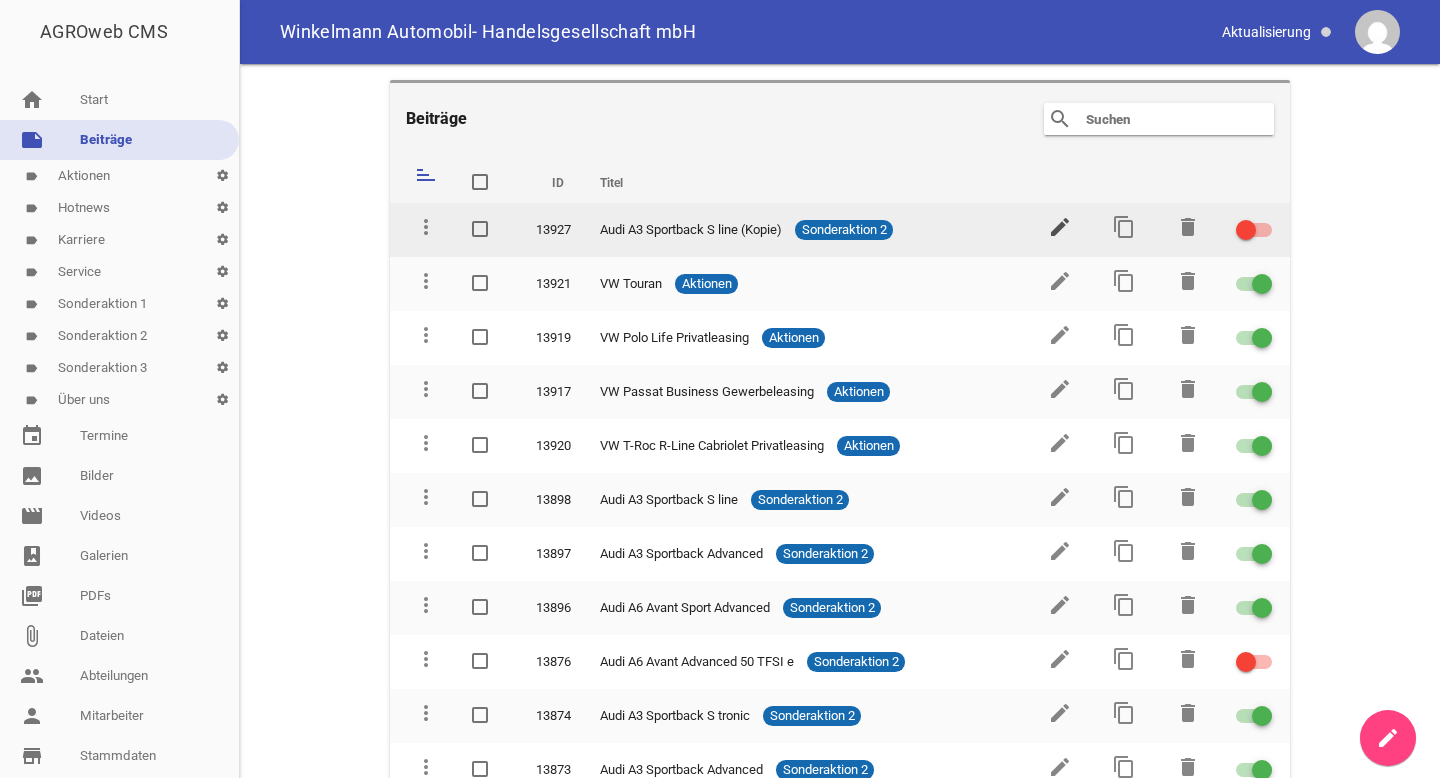 click on "edit" at bounding box center [1060, 227] 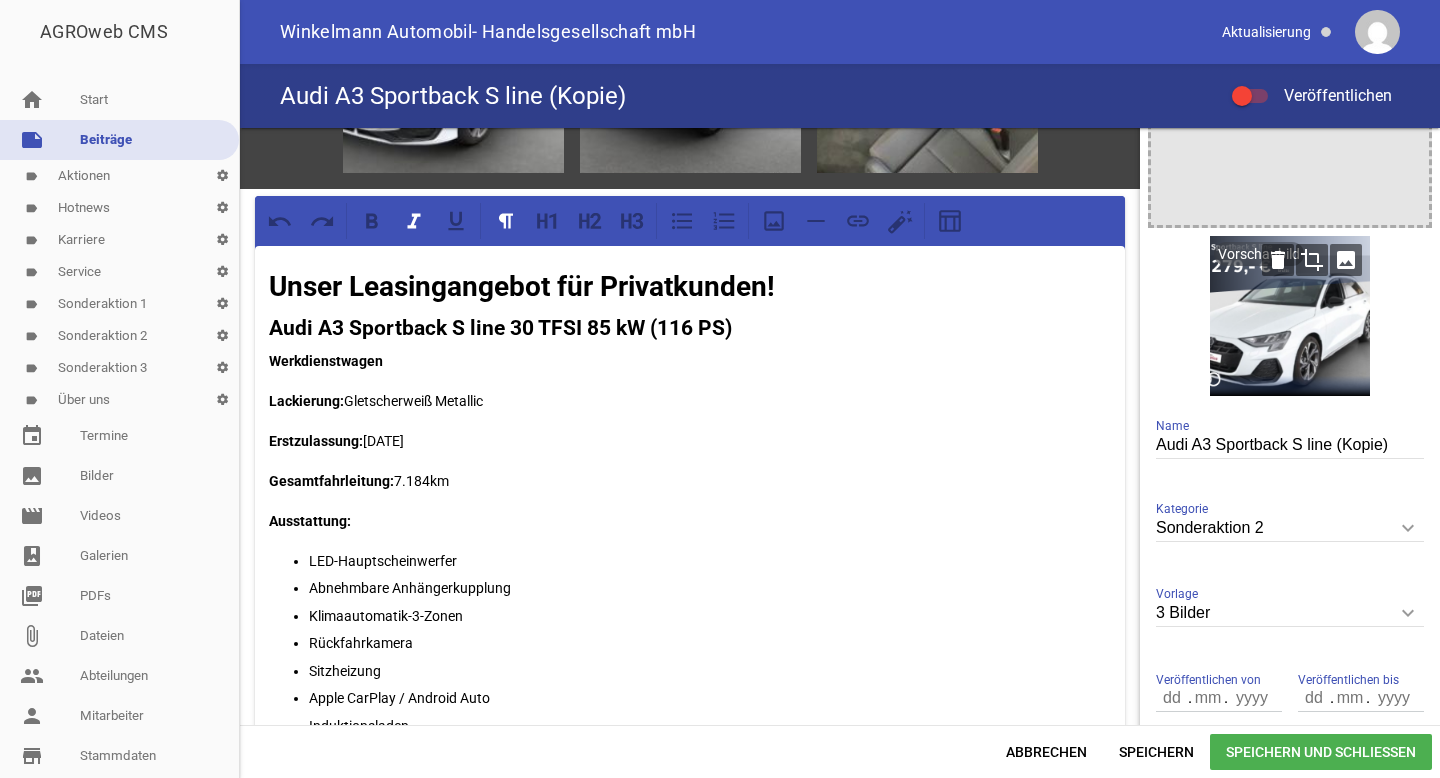 scroll, scrollTop: 319, scrollLeft: 0, axis: vertical 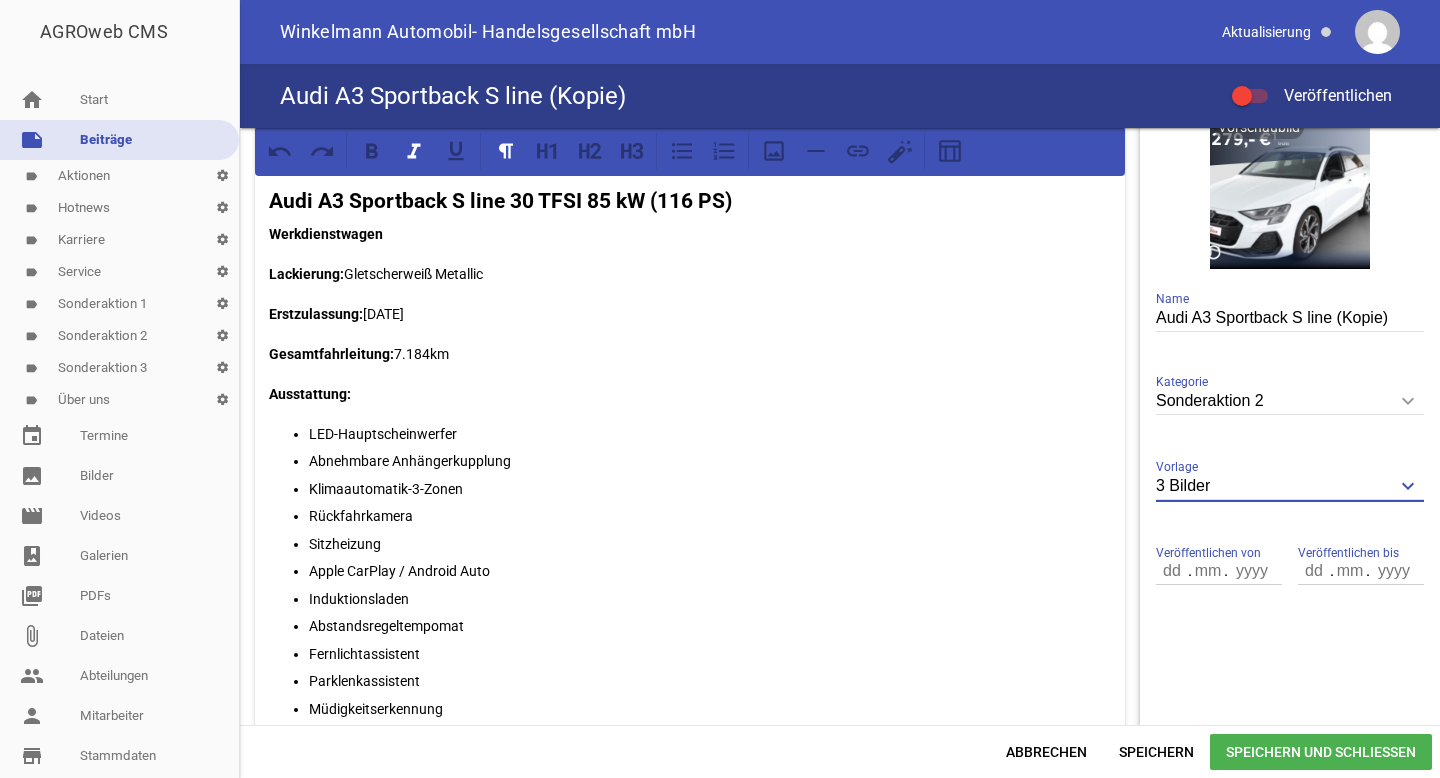 click on "3 Bilder" at bounding box center [1290, 486] 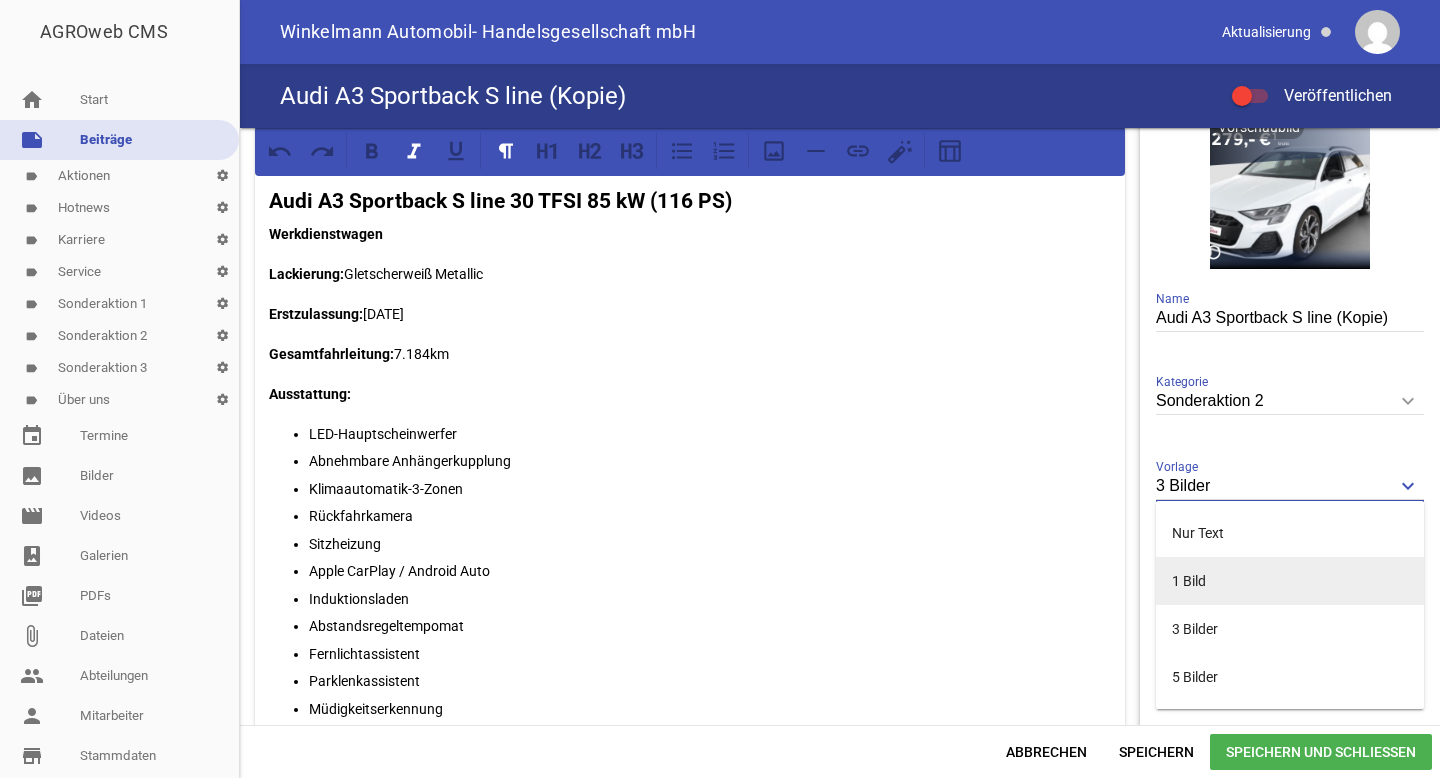 click on "1 Bild" at bounding box center (1290, 581) 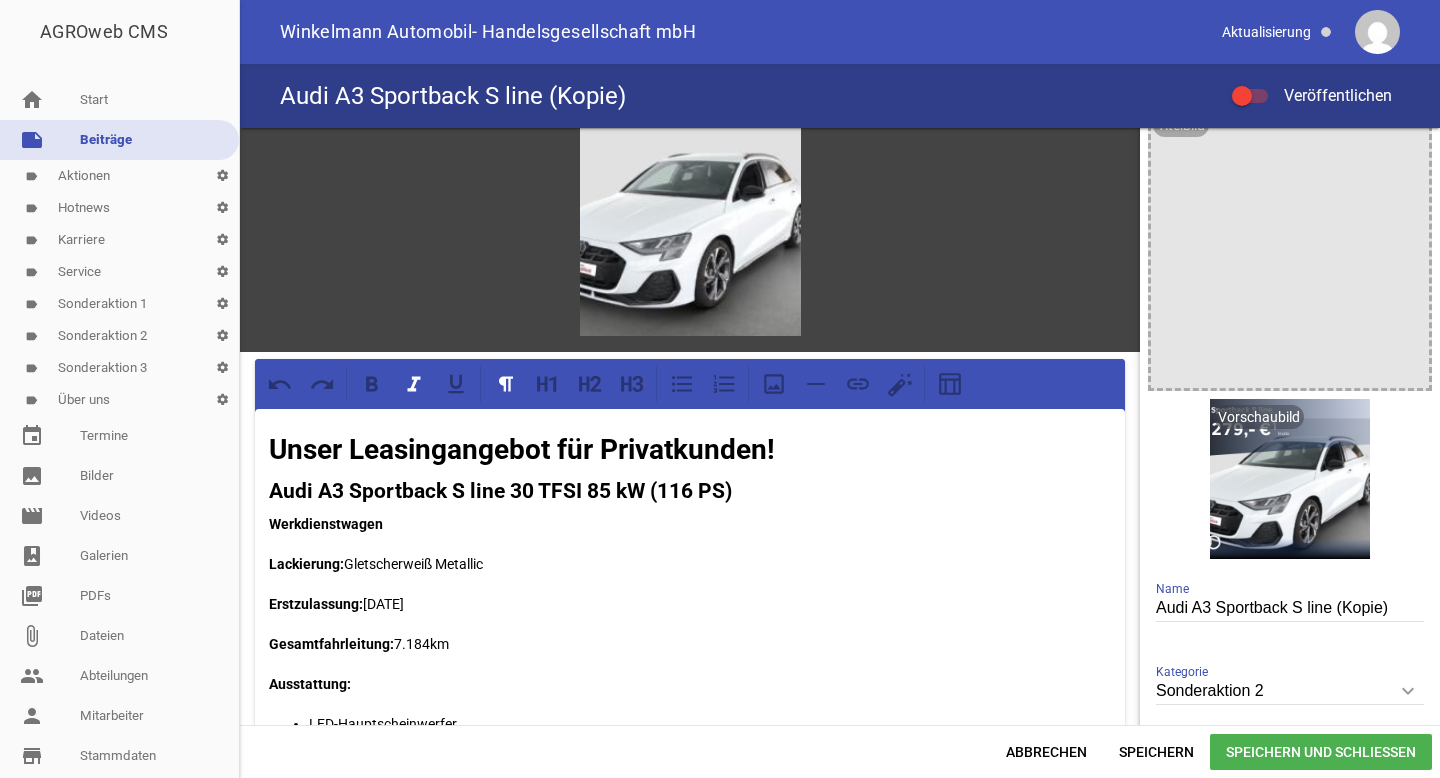 scroll, scrollTop: 0, scrollLeft: 0, axis: both 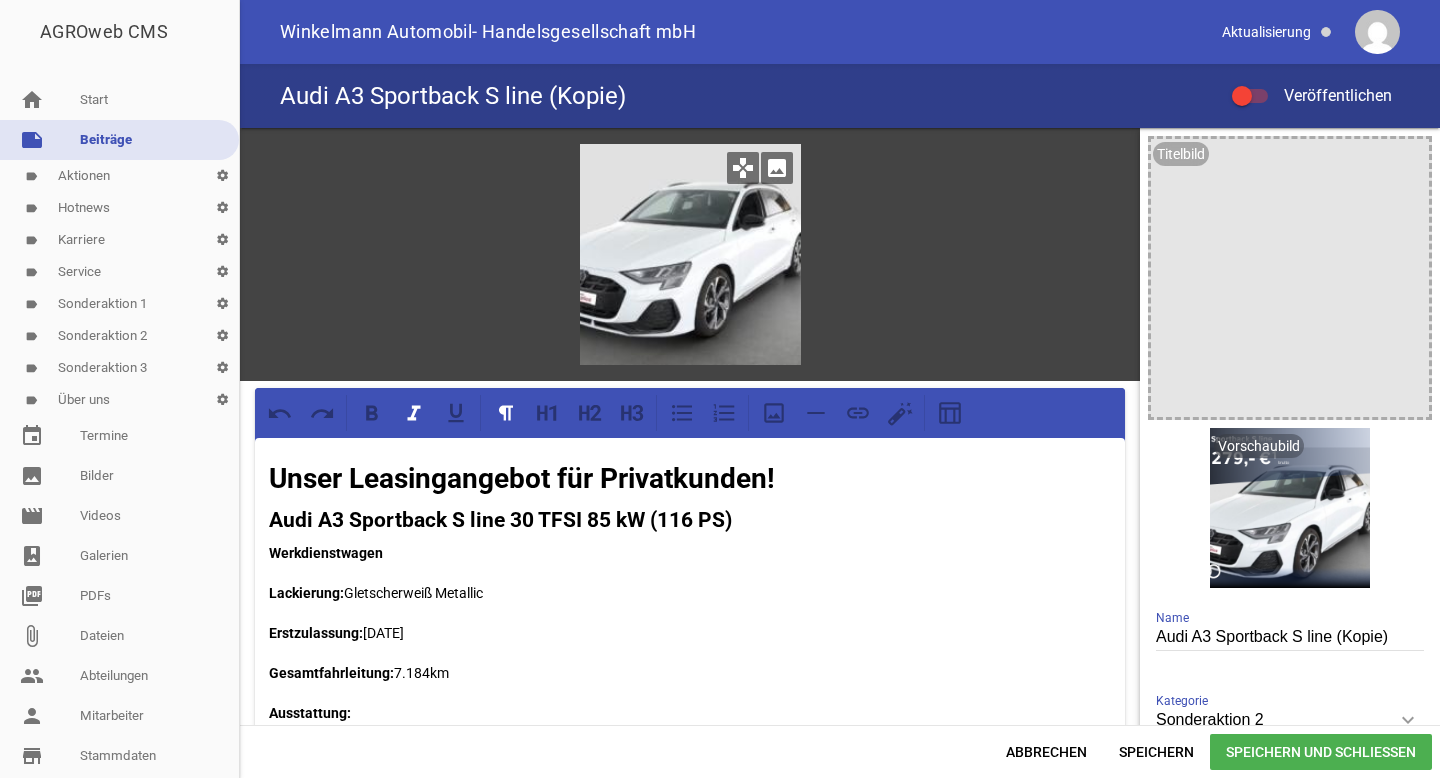 click on "image" at bounding box center (777, 168) 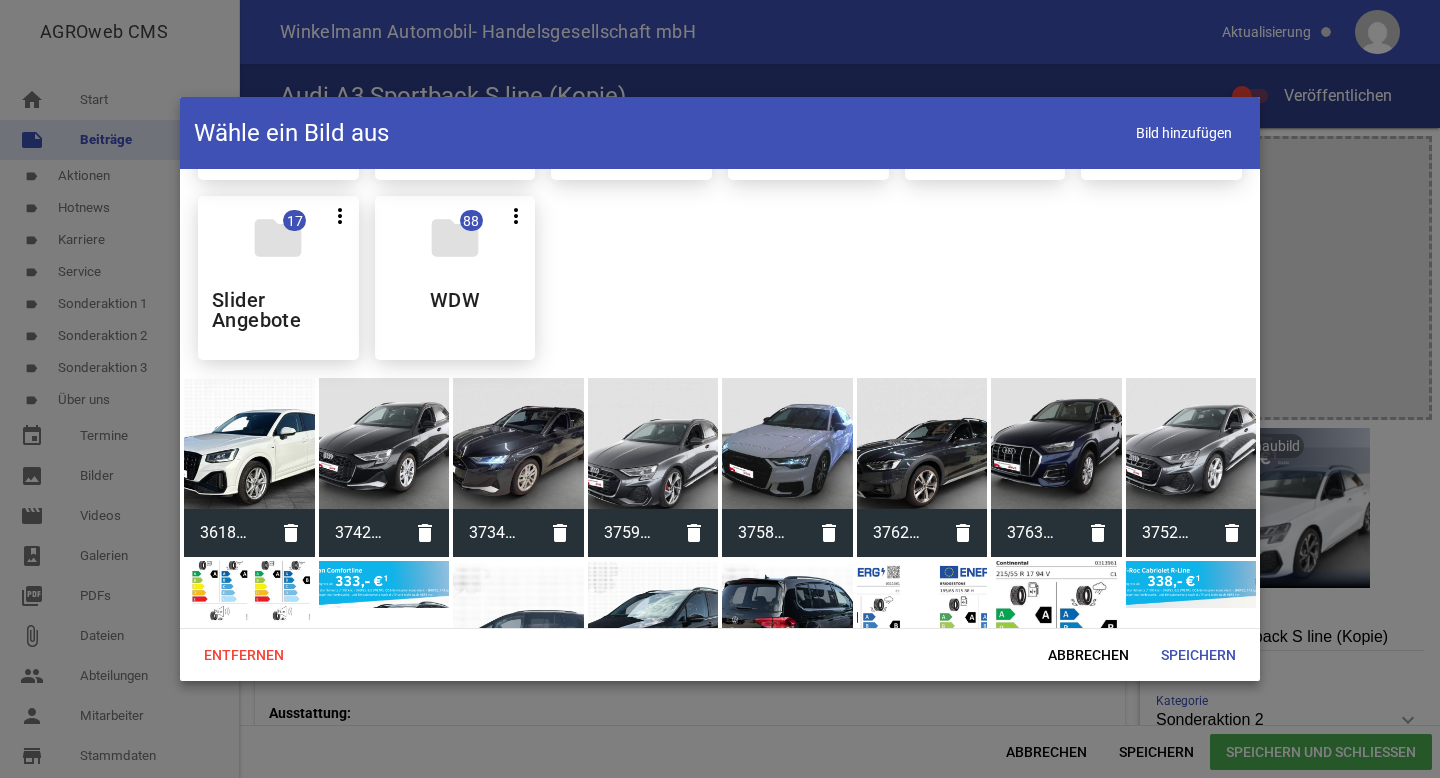 scroll, scrollTop: 515, scrollLeft: 0, axis: vertical 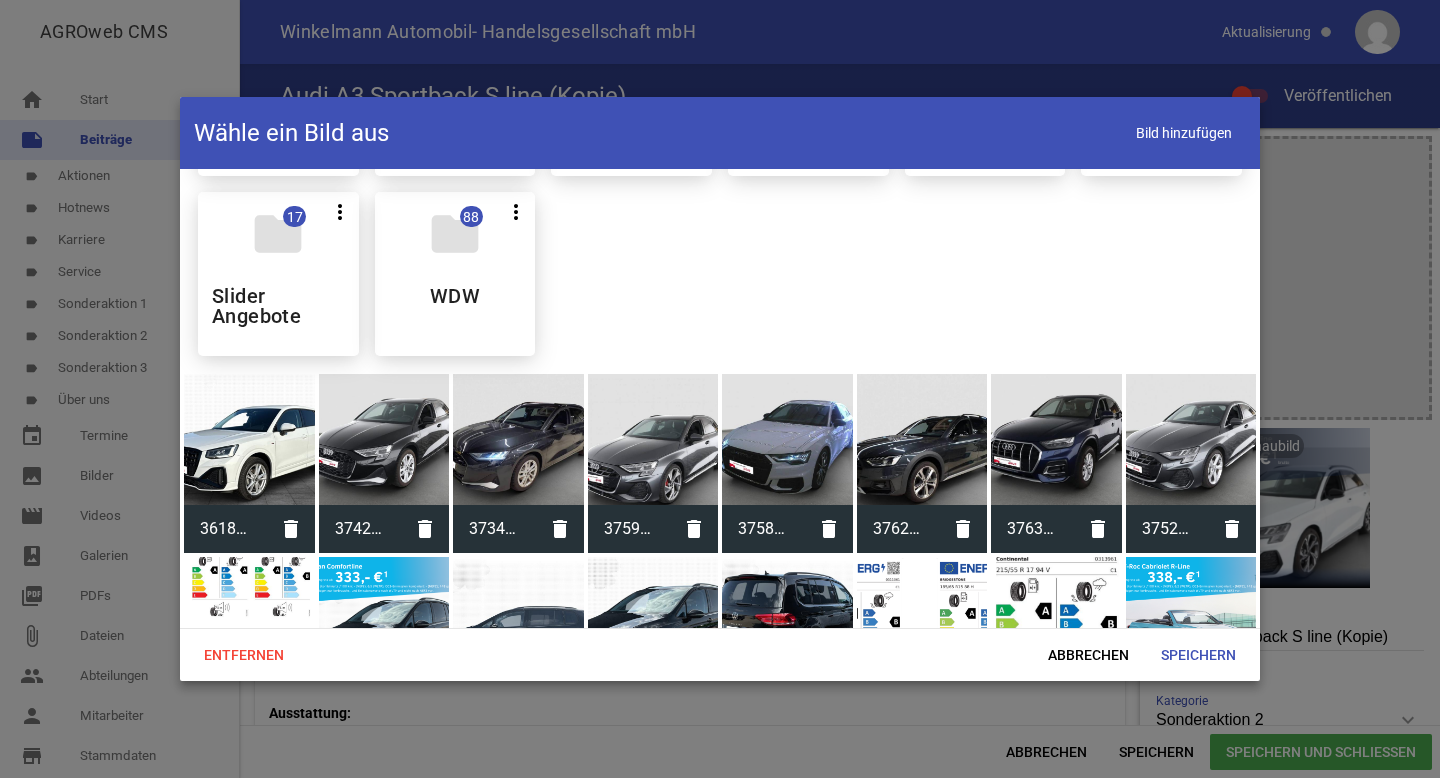 click at bounding box center (249, 439) 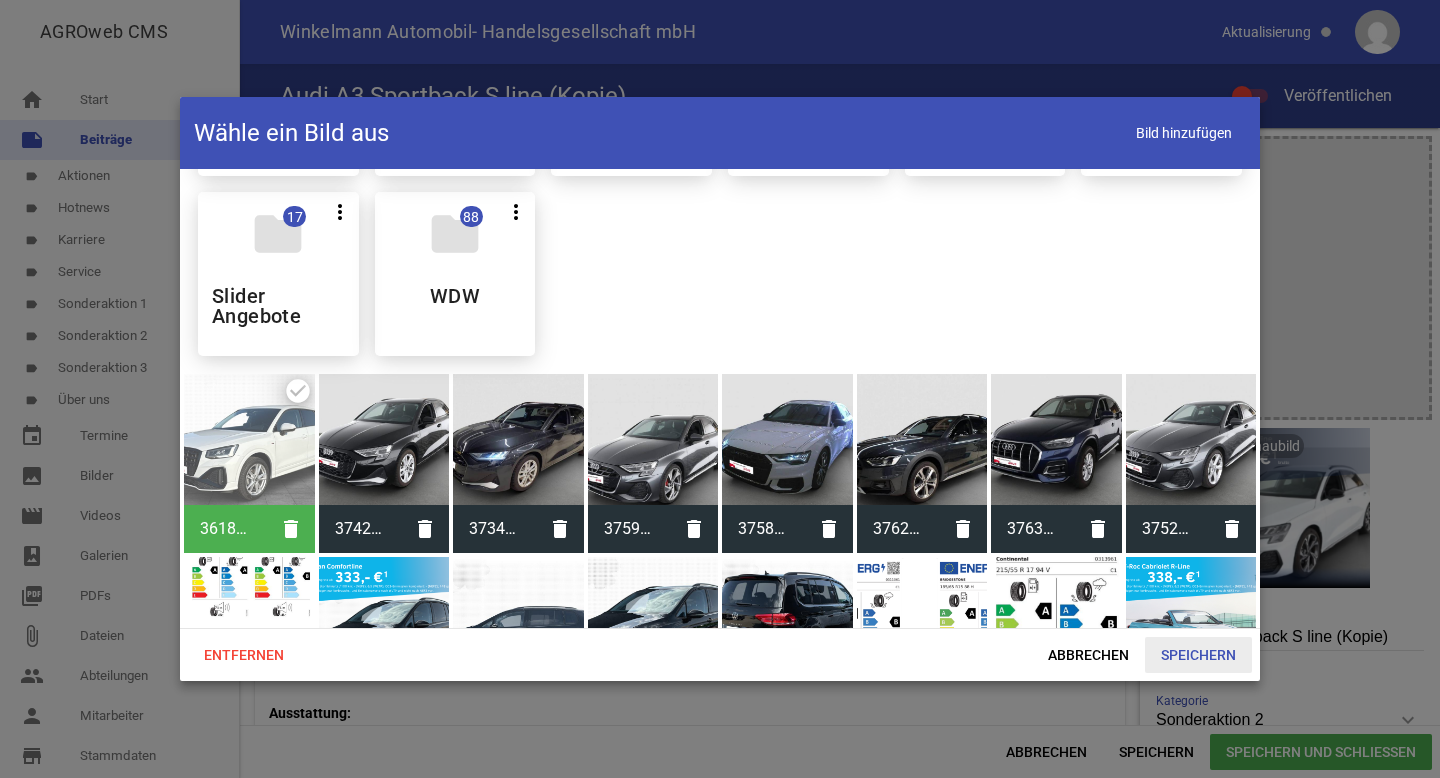 click on "Speichern" at bounding box center [1198, 655] 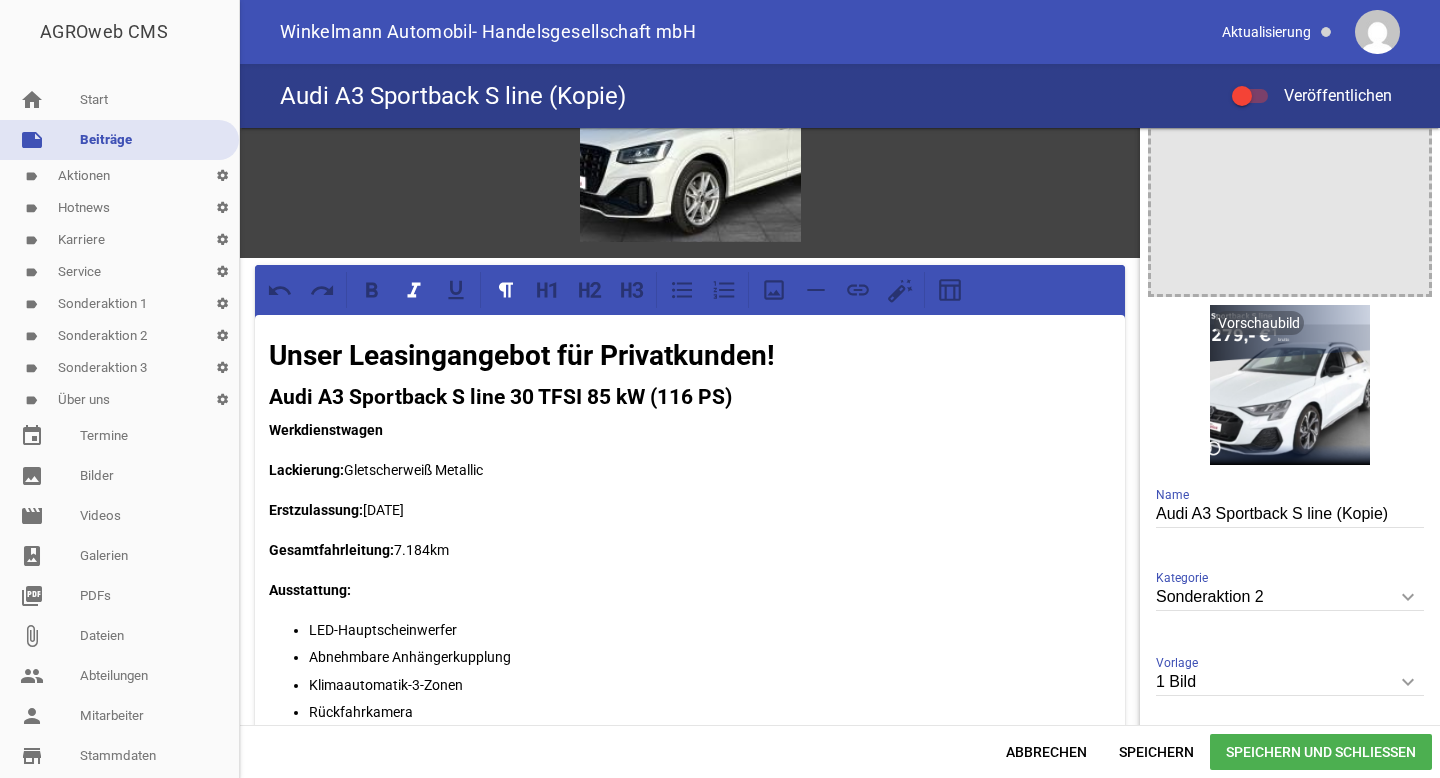 scroll, scrollTop: 141, scrollLeft: 0, axis: vertical 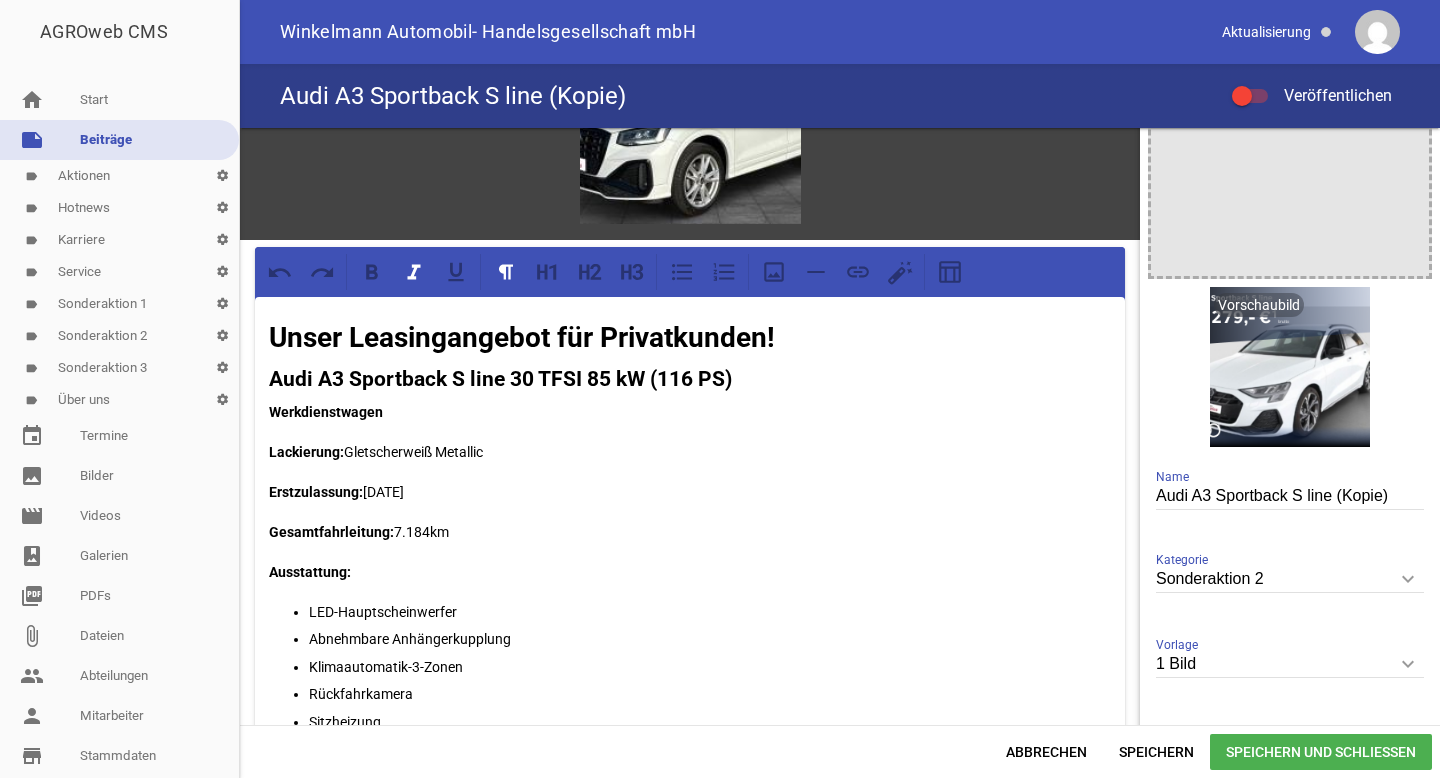 click on "Audi A3 Sportback S line 30 TFSI 85 kW (116 PS)" at bounding box center (500, 379) 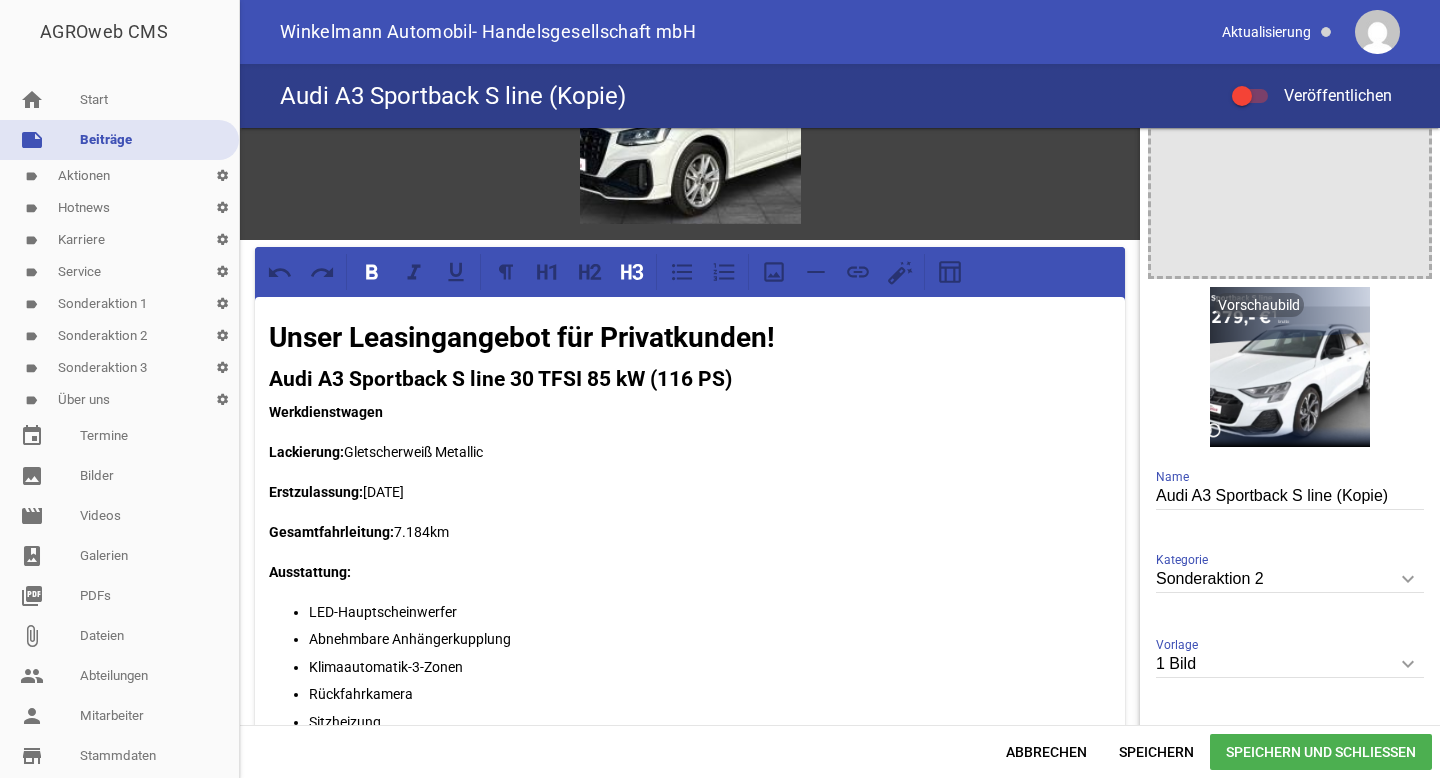 click on "Audi A3 Sportback S line 30 TFSI 85 kW (116 PS)" at bounding box center [690, 380] 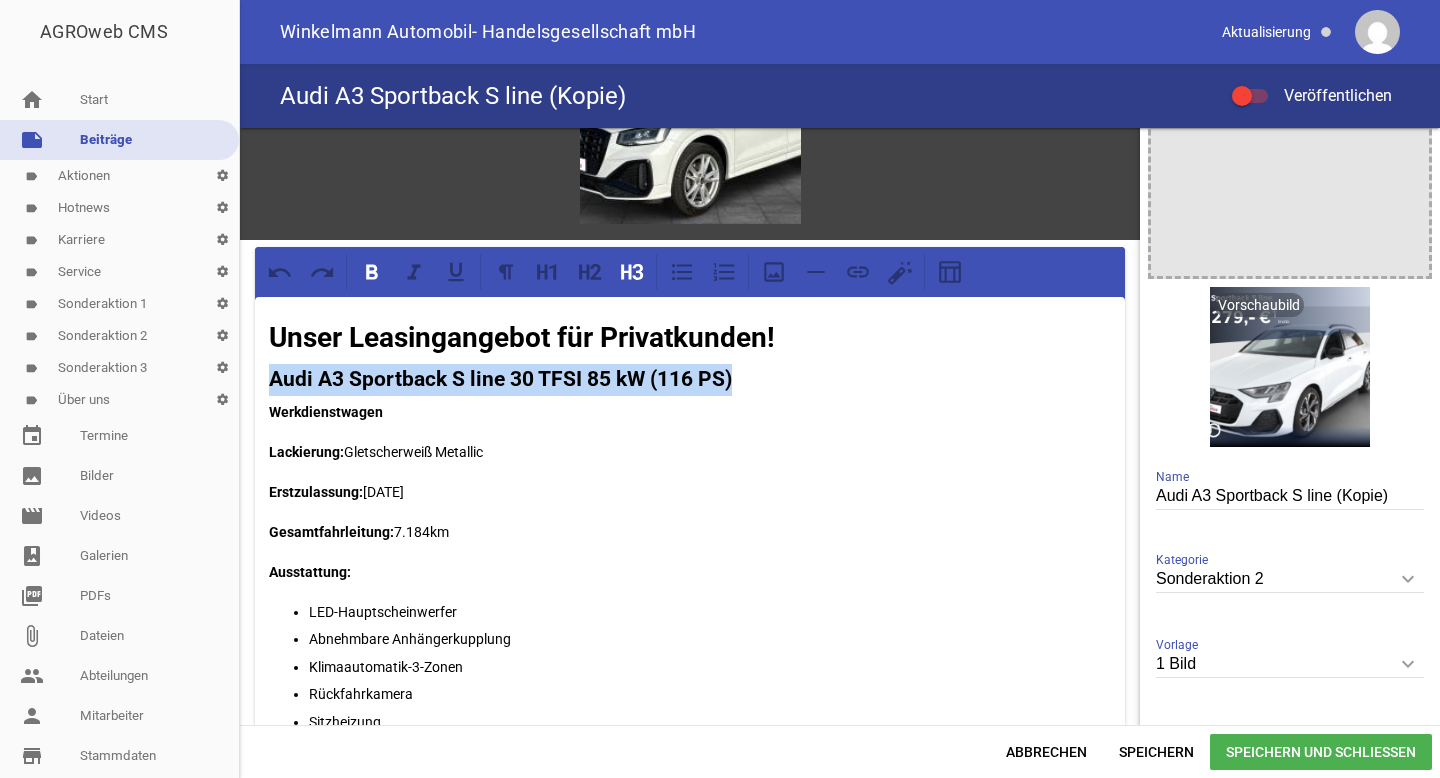 drag, startPoint x: 738, startPoint y: 380, endPoint x: 270, endPoint y: 377, distance: 468.0096 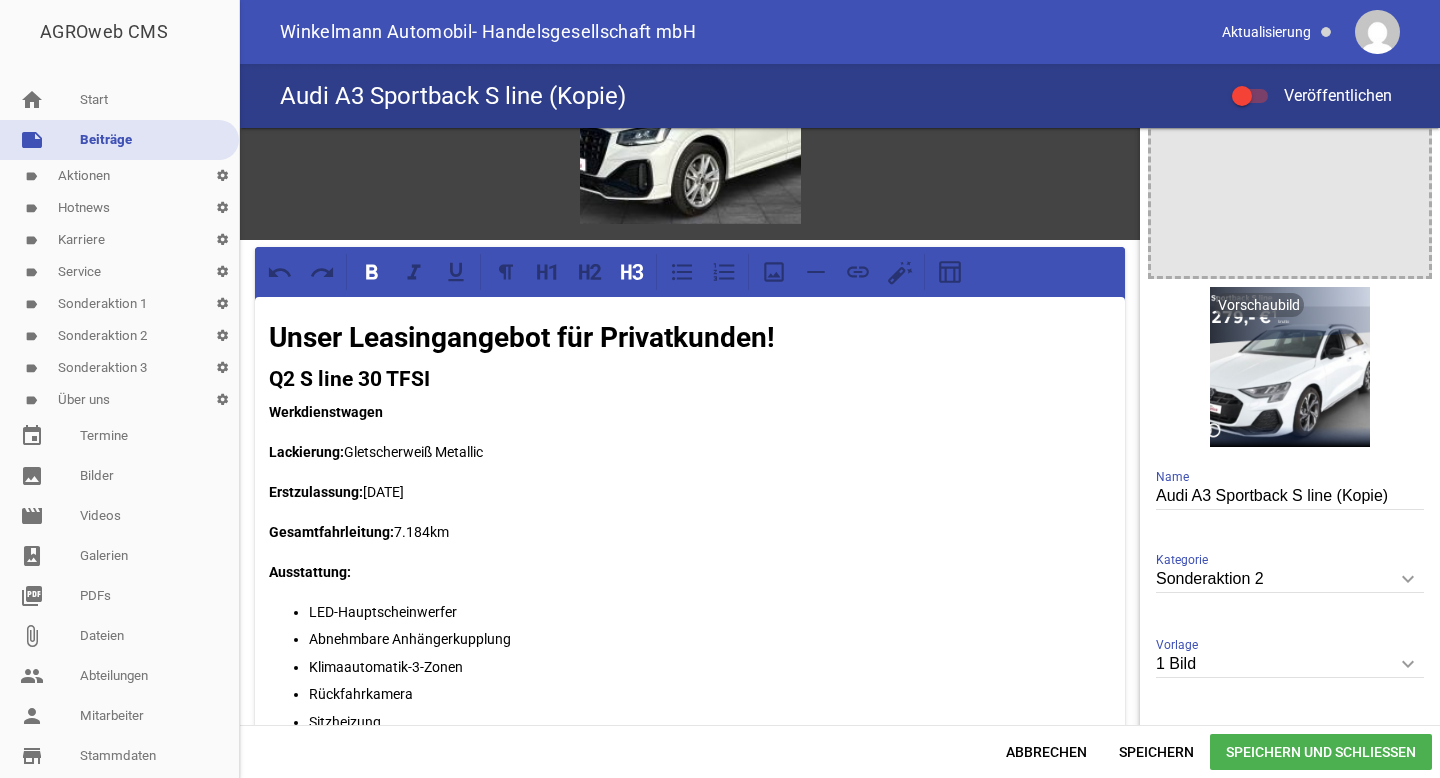 type 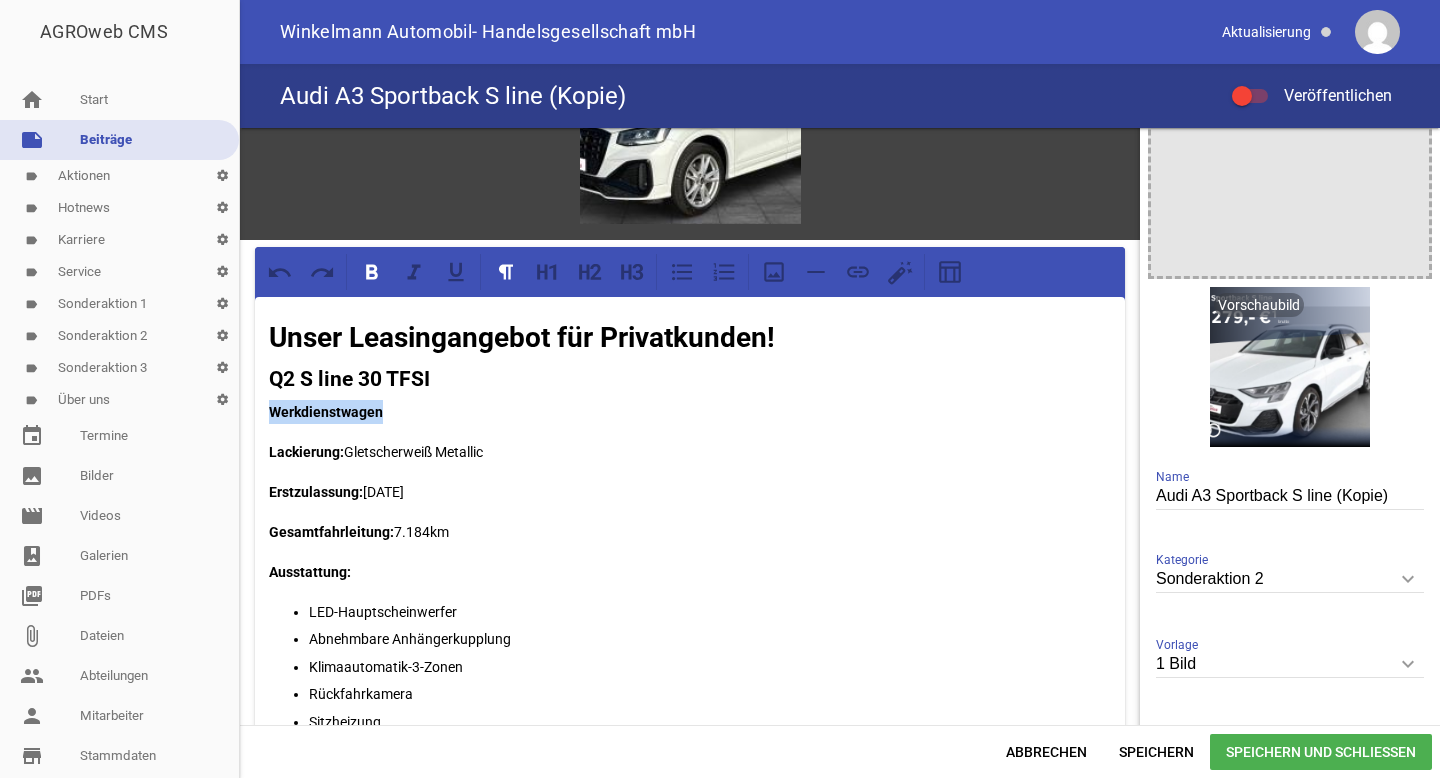 drag, startPoint x: 385, startPoint y: 412, endPoint x: 258, endPoint y: 412, distance: 127 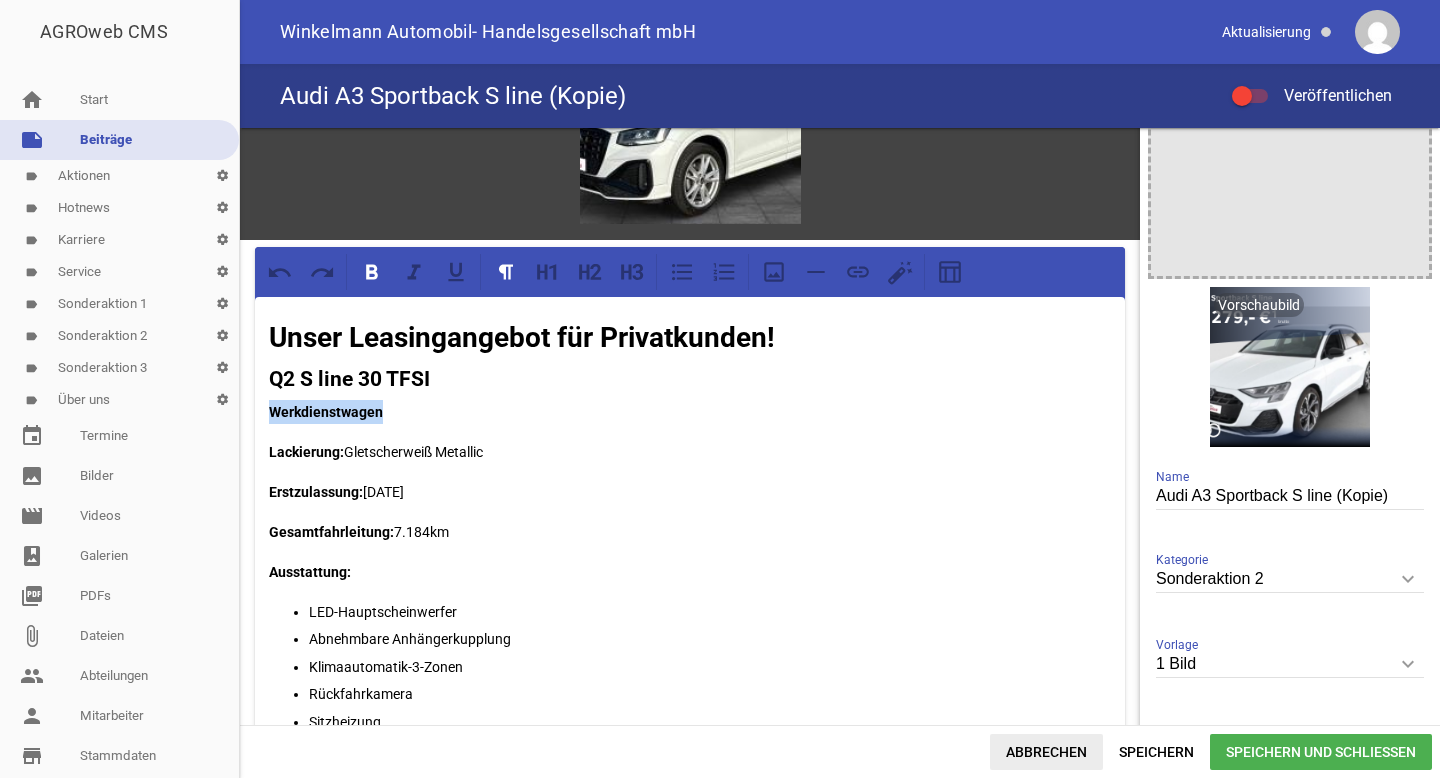 click on "Abbrechen" at bounding box center (1046, 752) 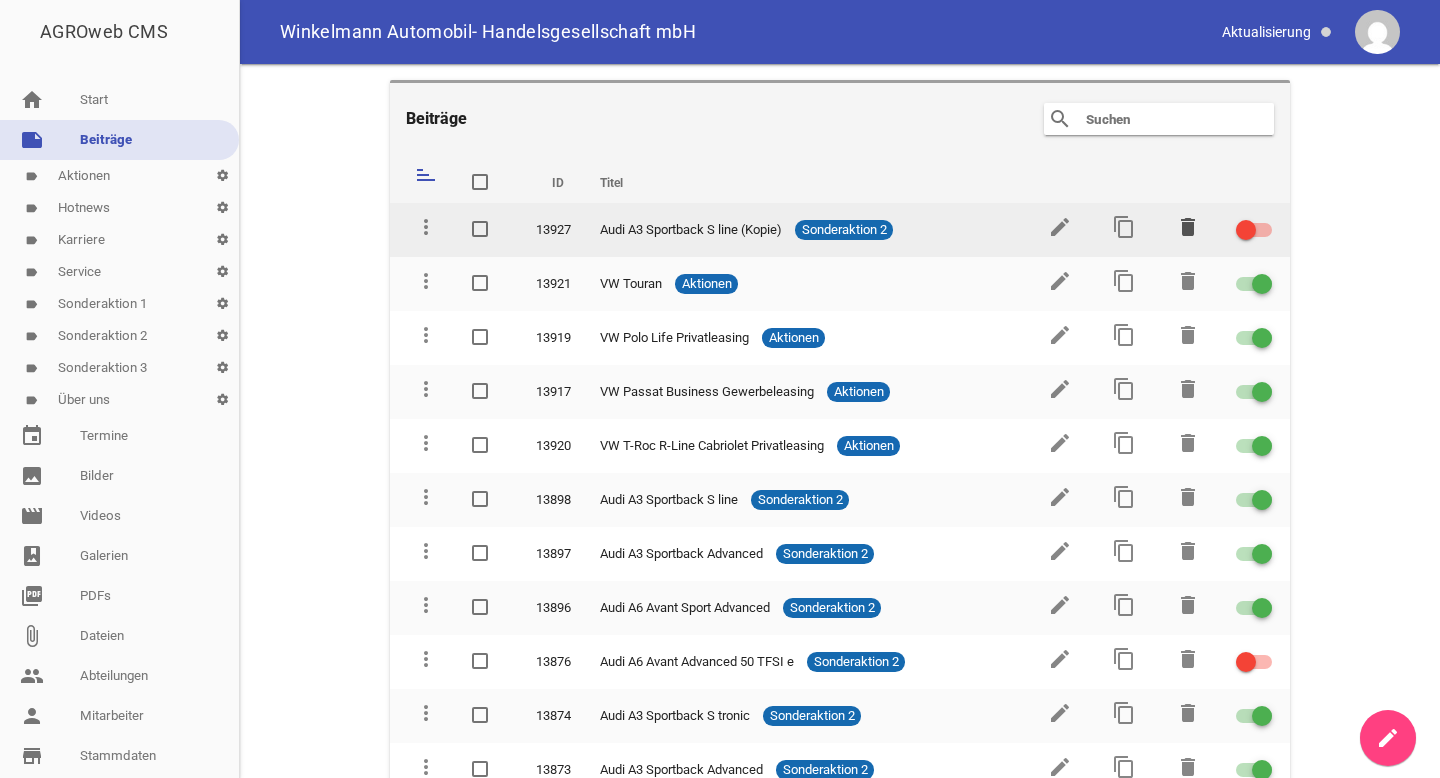 click on "delete" at bounding box center [1188, 227] 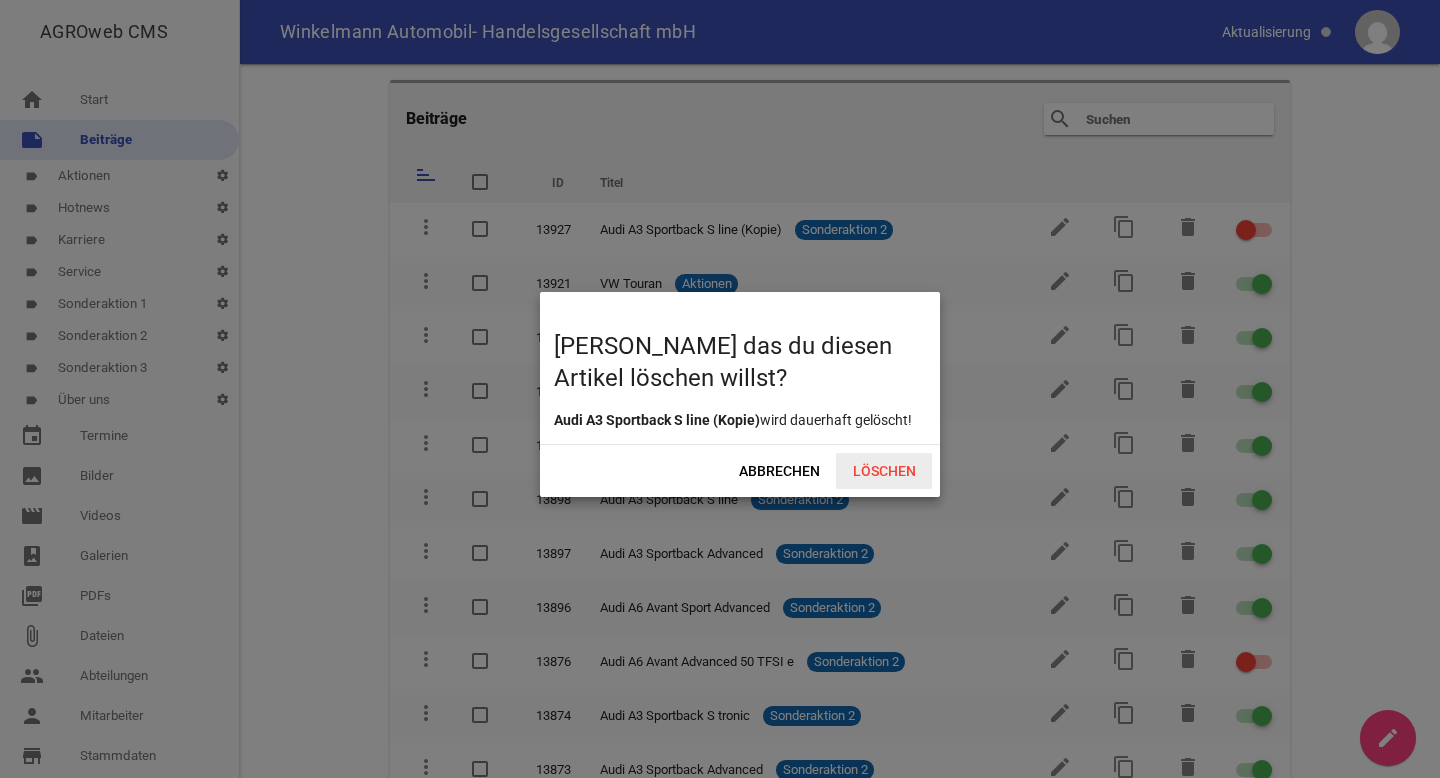 click on "Löschen" at bounding box center [884, 471] 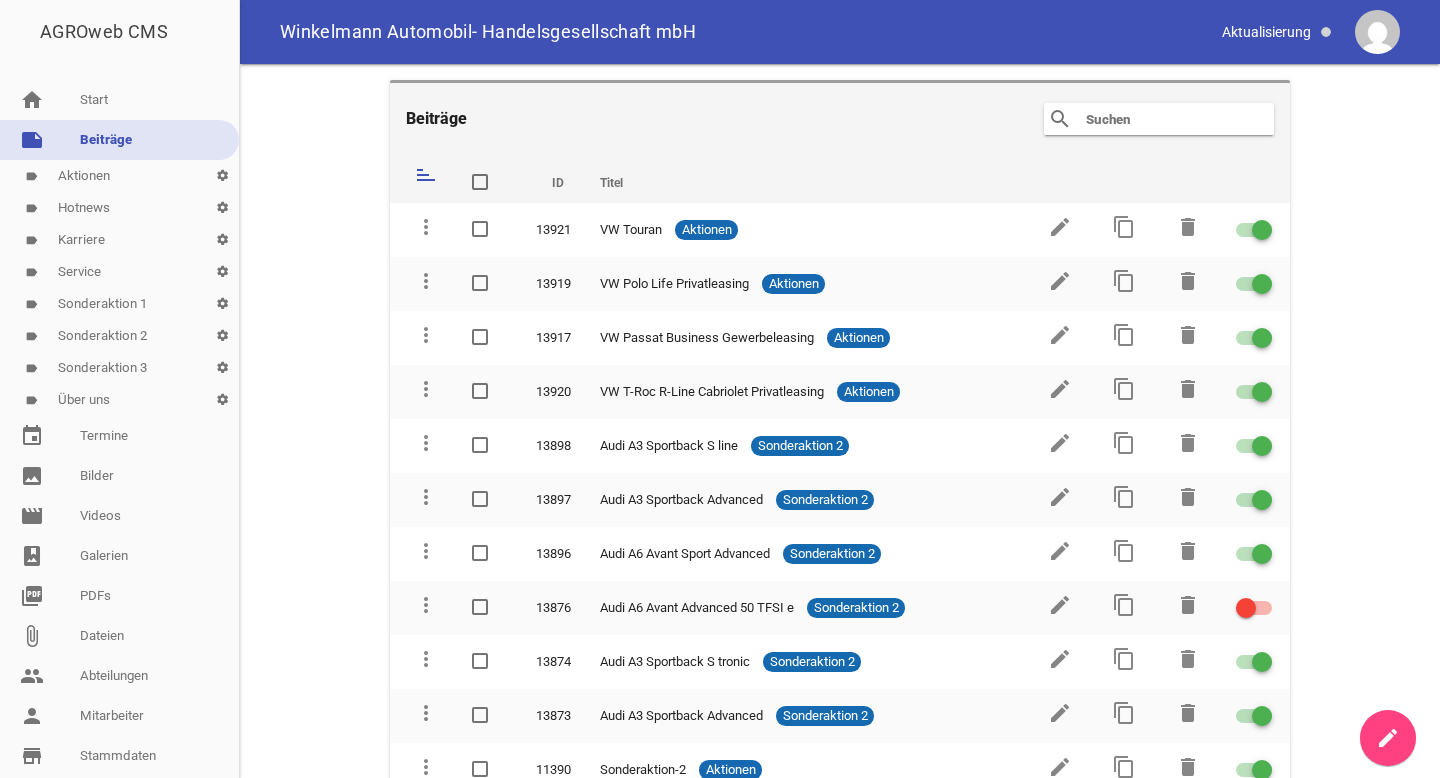 click on "label Sonderaktion 3 settings" at bounding box center (119, 368) 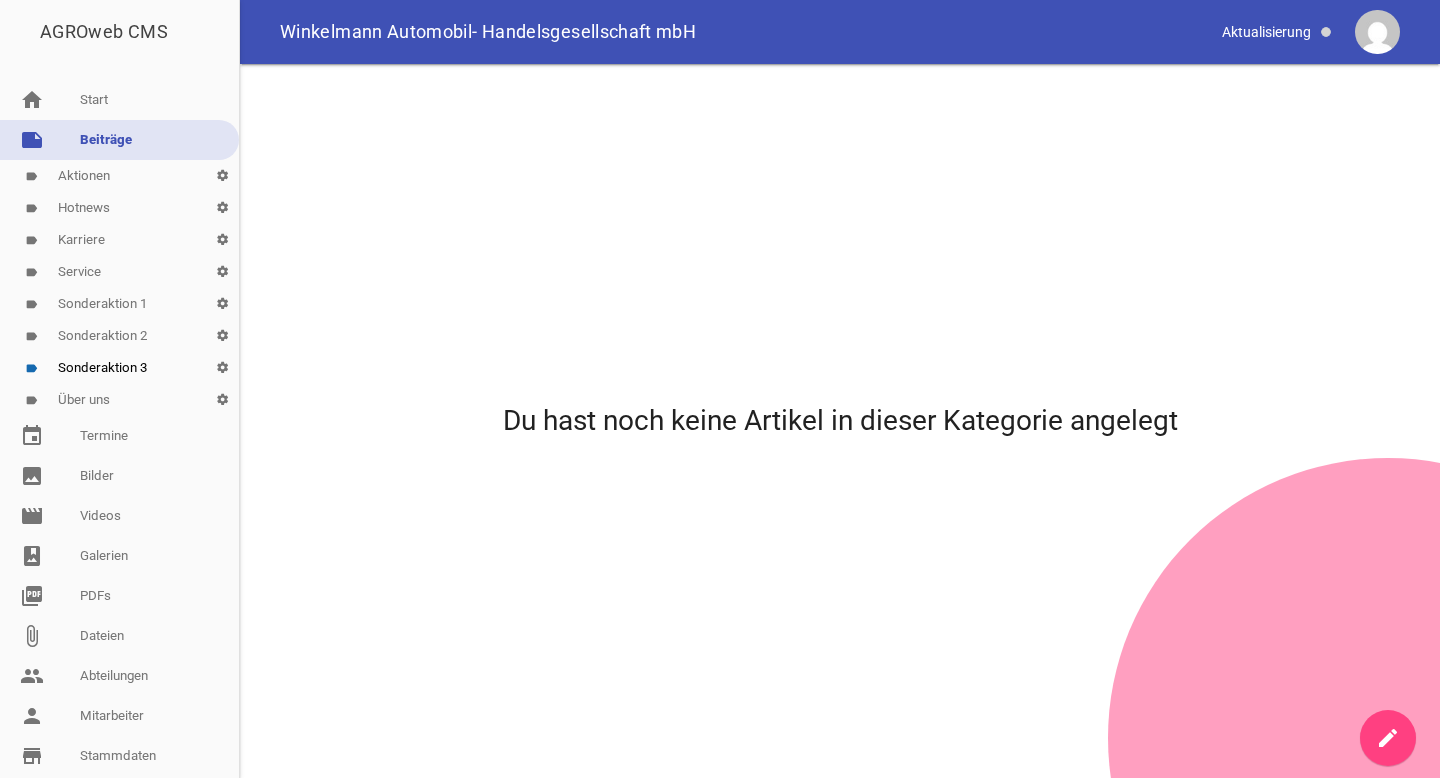 click on "label Sonderaktion 2 settings" at bounding box center [119, 336] 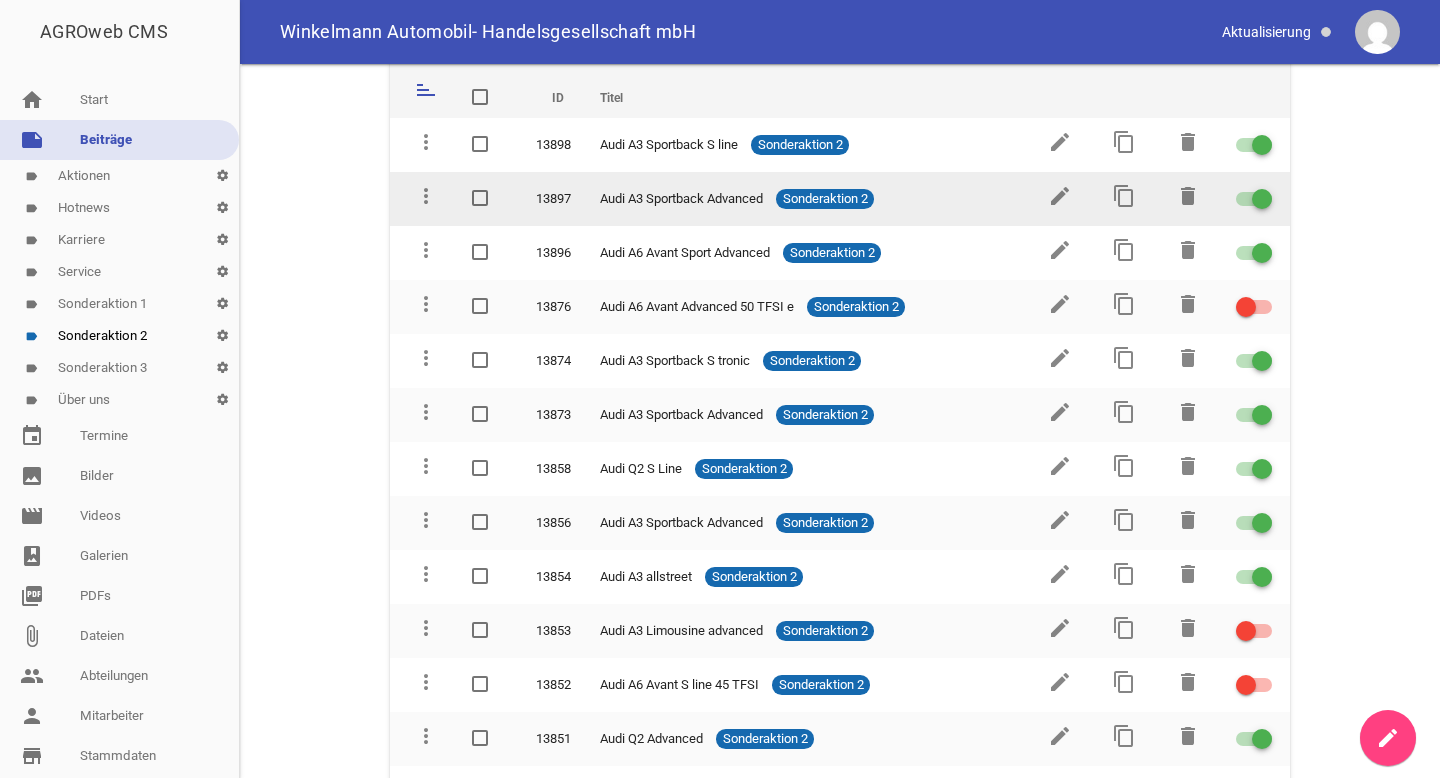 scroll, scrollTop: 91, scrollLeft: 0, axis: vertical 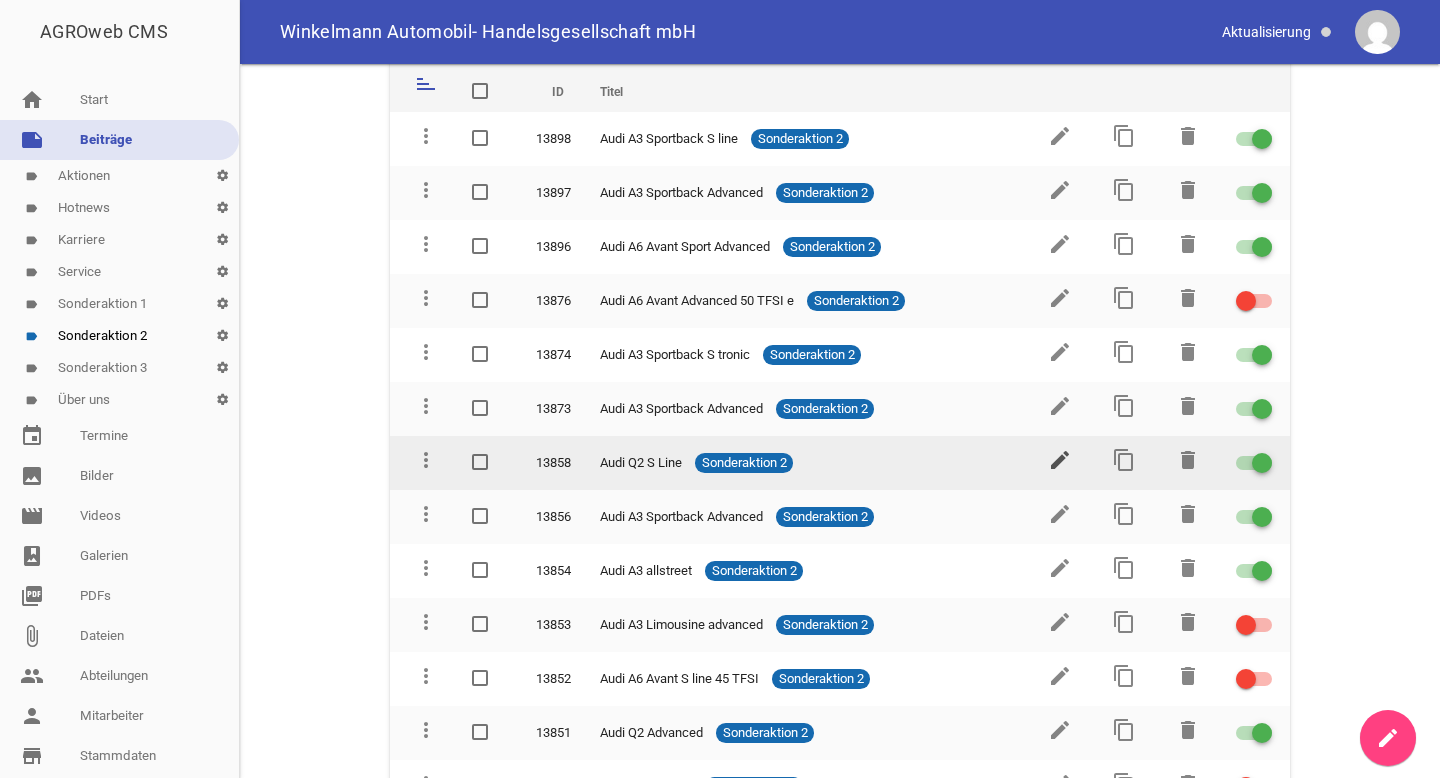 click on "edit" at bounding box center [1060, 460] 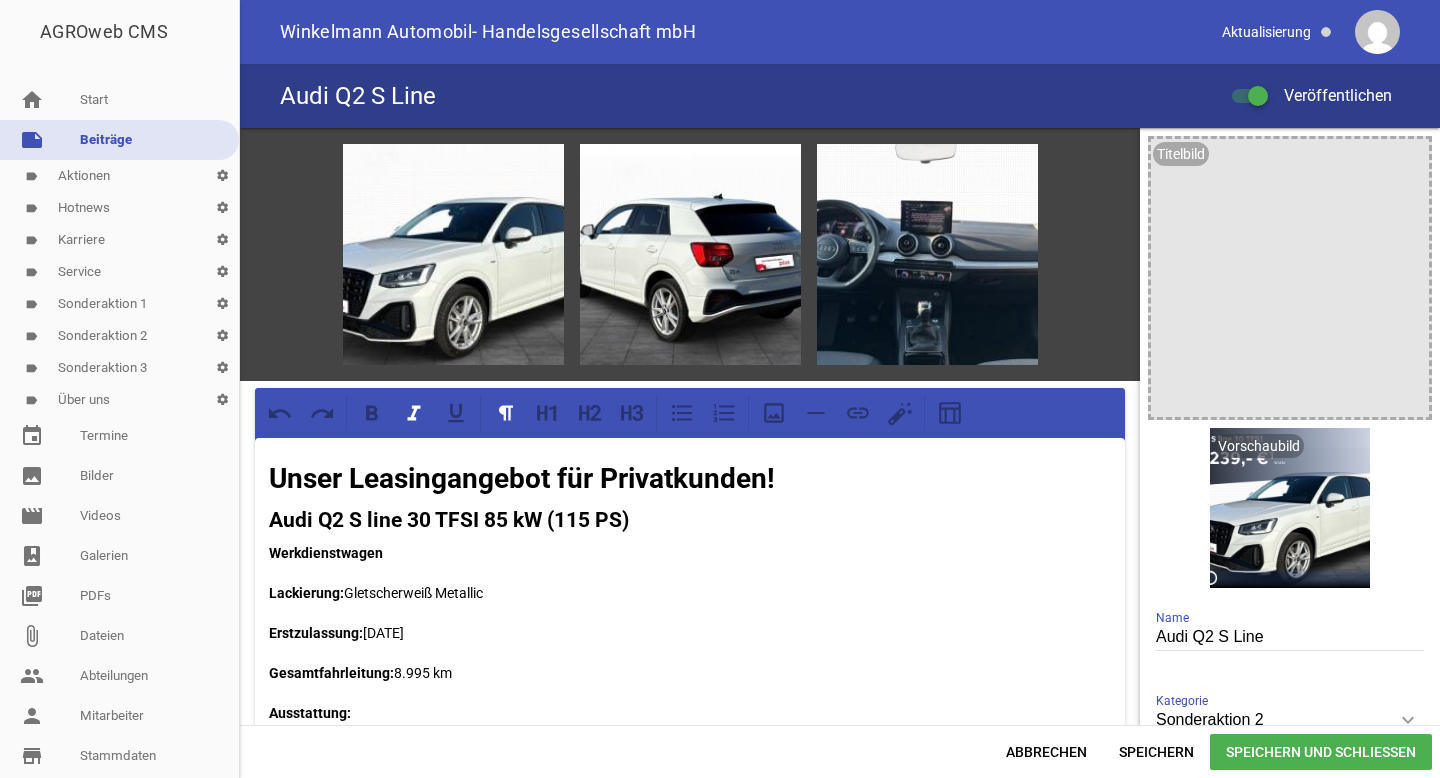 scroll, scrollTop: 0, scrollLeft: 0, axis: both 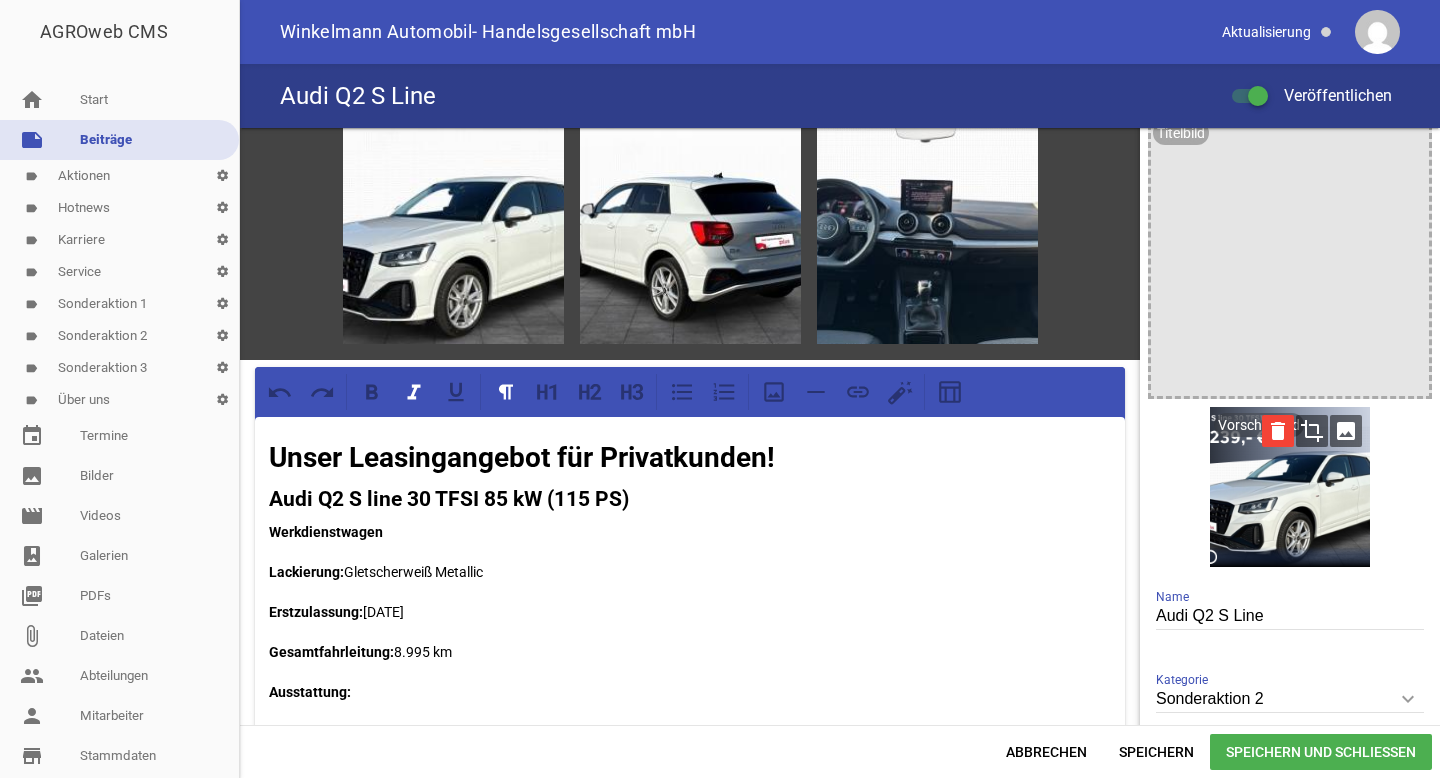 click on "delete" at bounding box center [1278, 431] 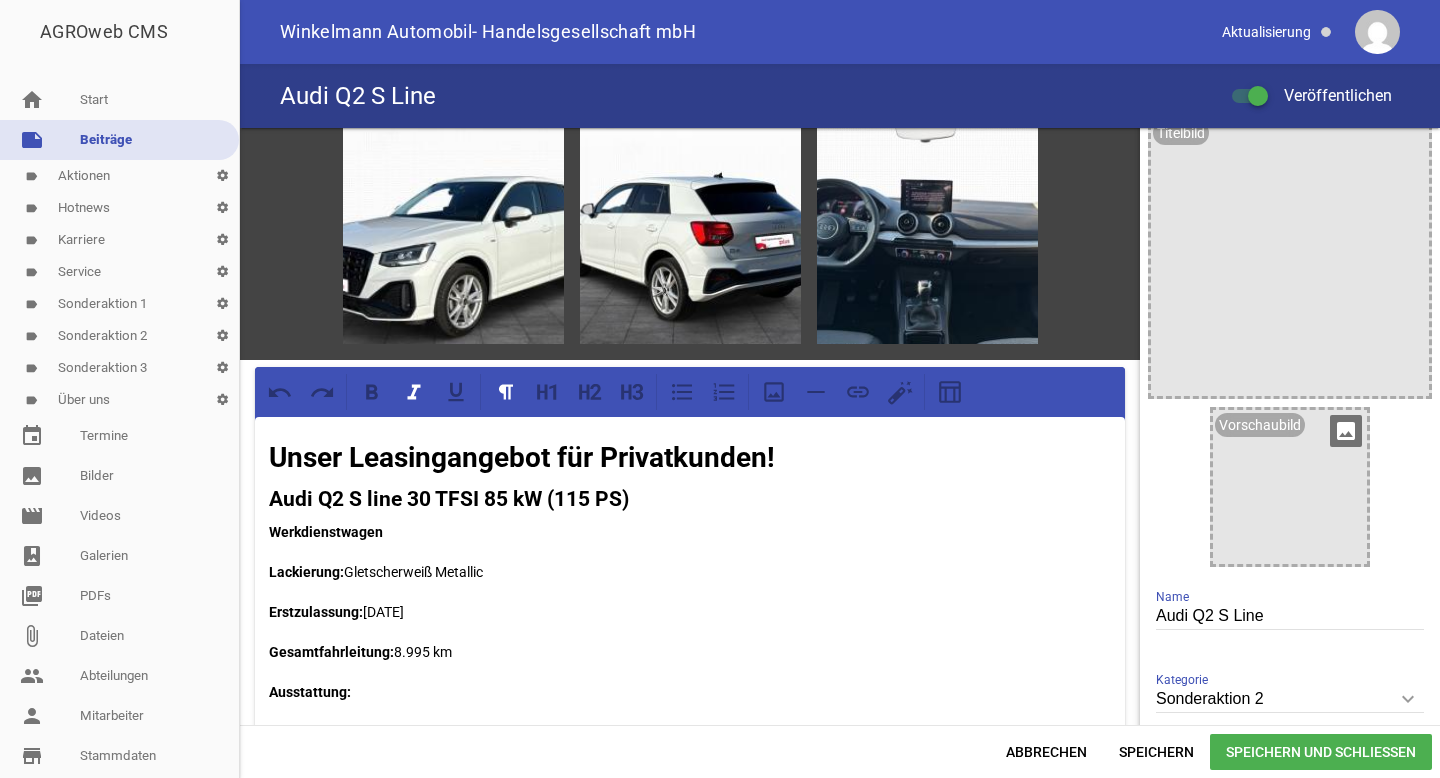 click on "image" at bounding box center [1346, 431] 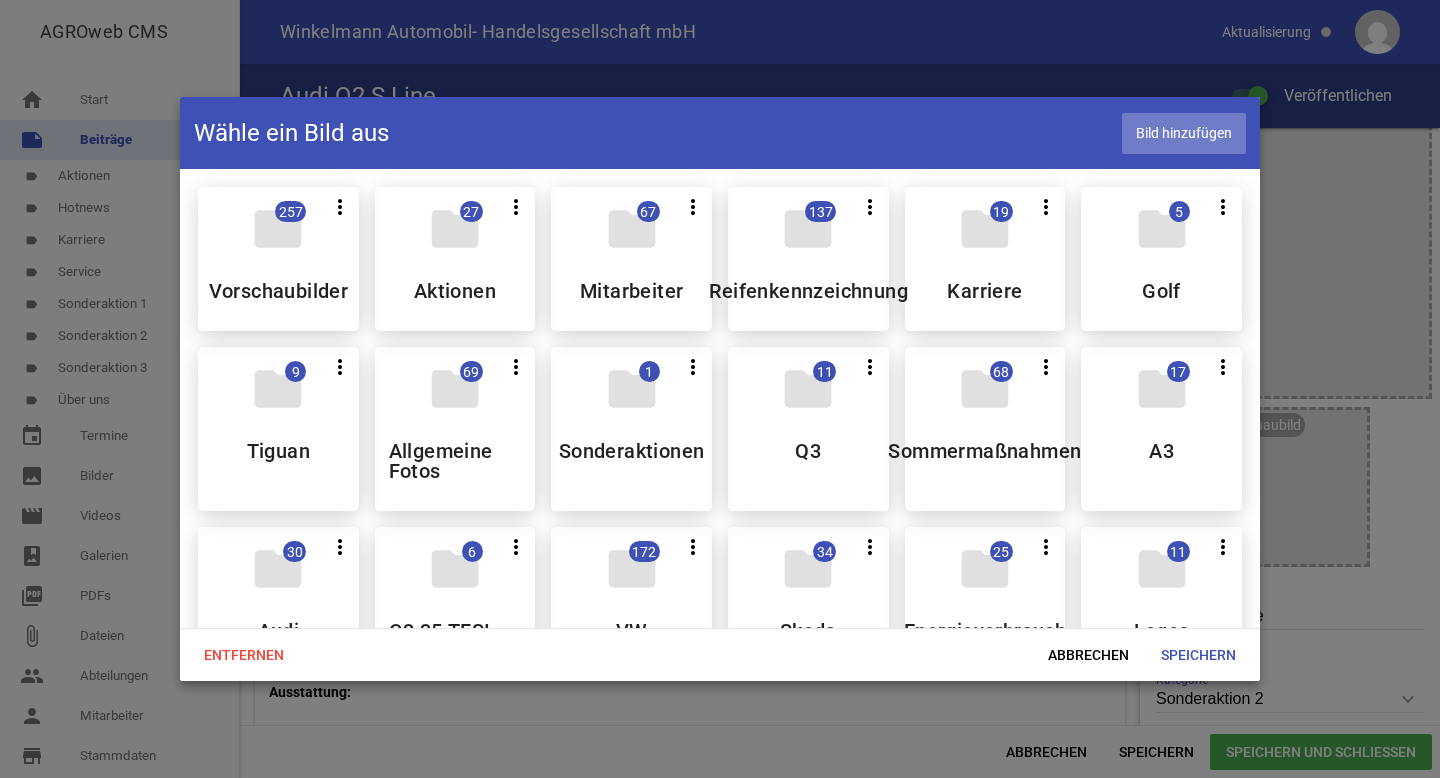 click on "Bild hinzufügen" at bounding box center [1184, 133] 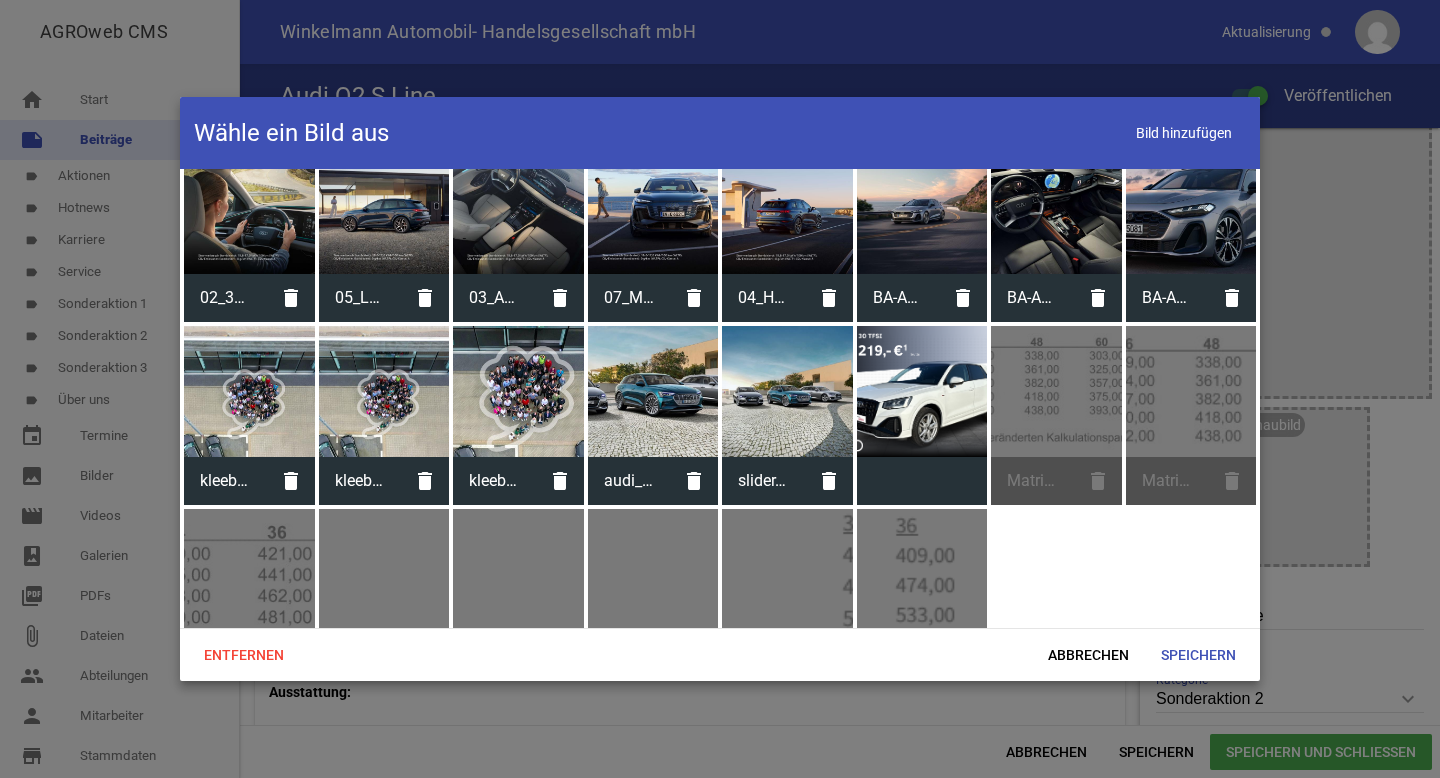 scroll, scrollTop: 7159, scrollLeft: 0, axis: vertical 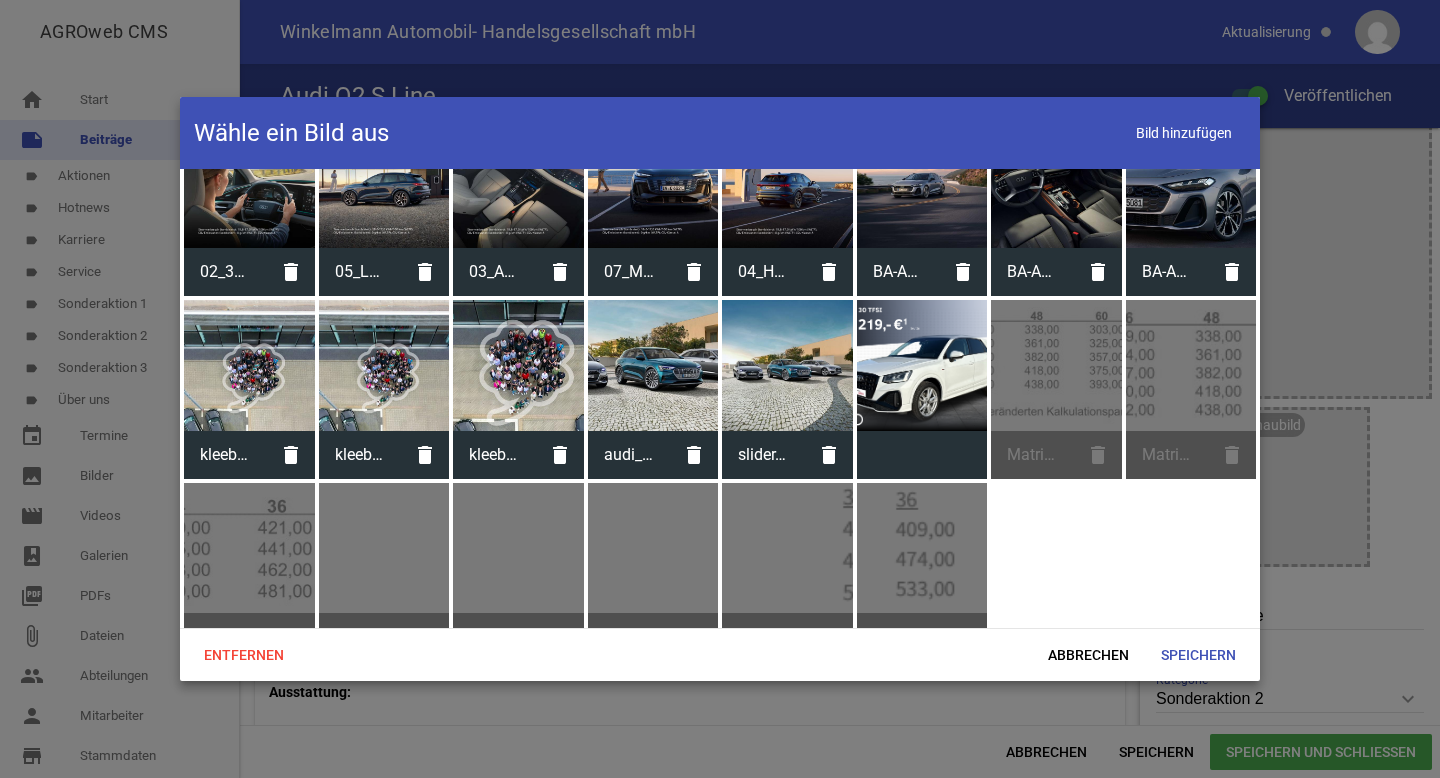 click at bounding box center [922, 365] 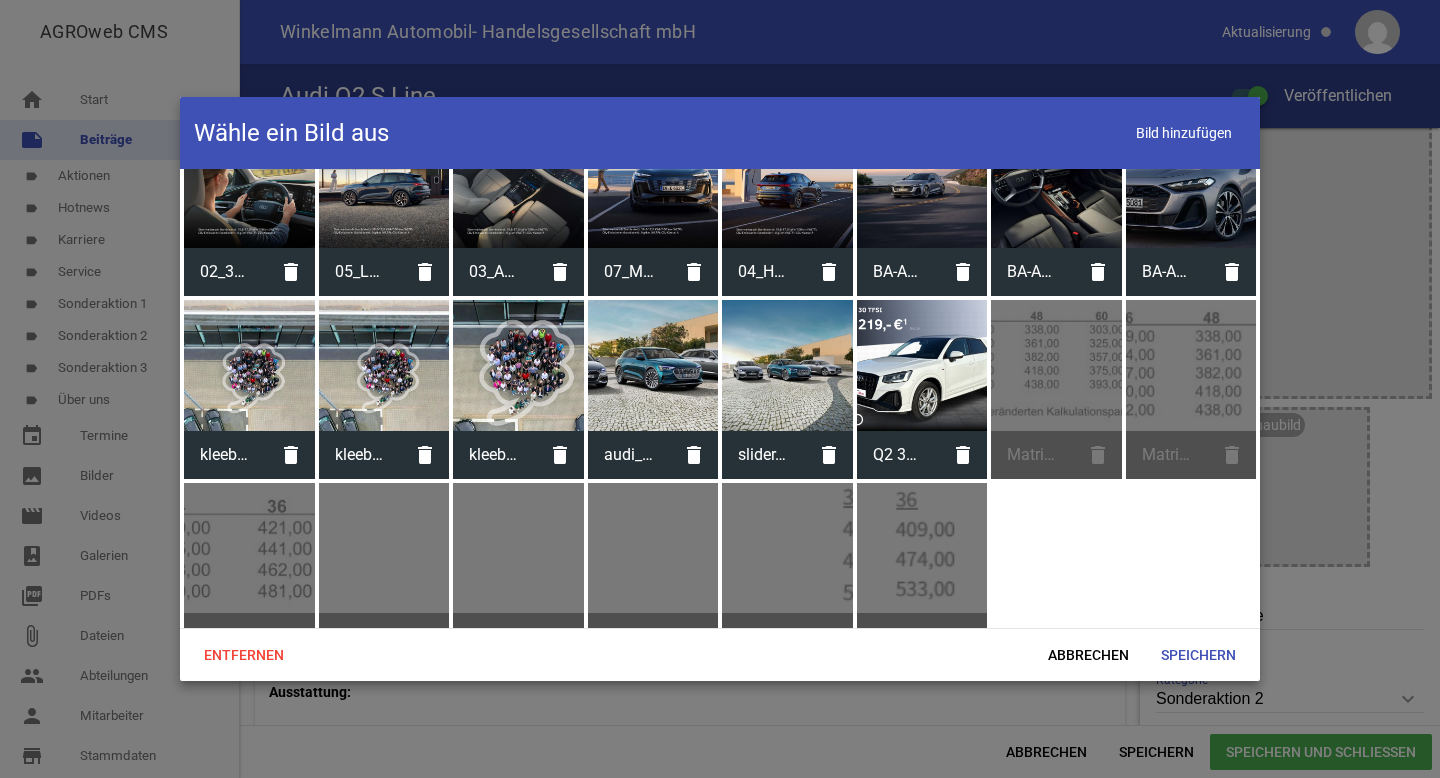click at bounding box center (922, 365) 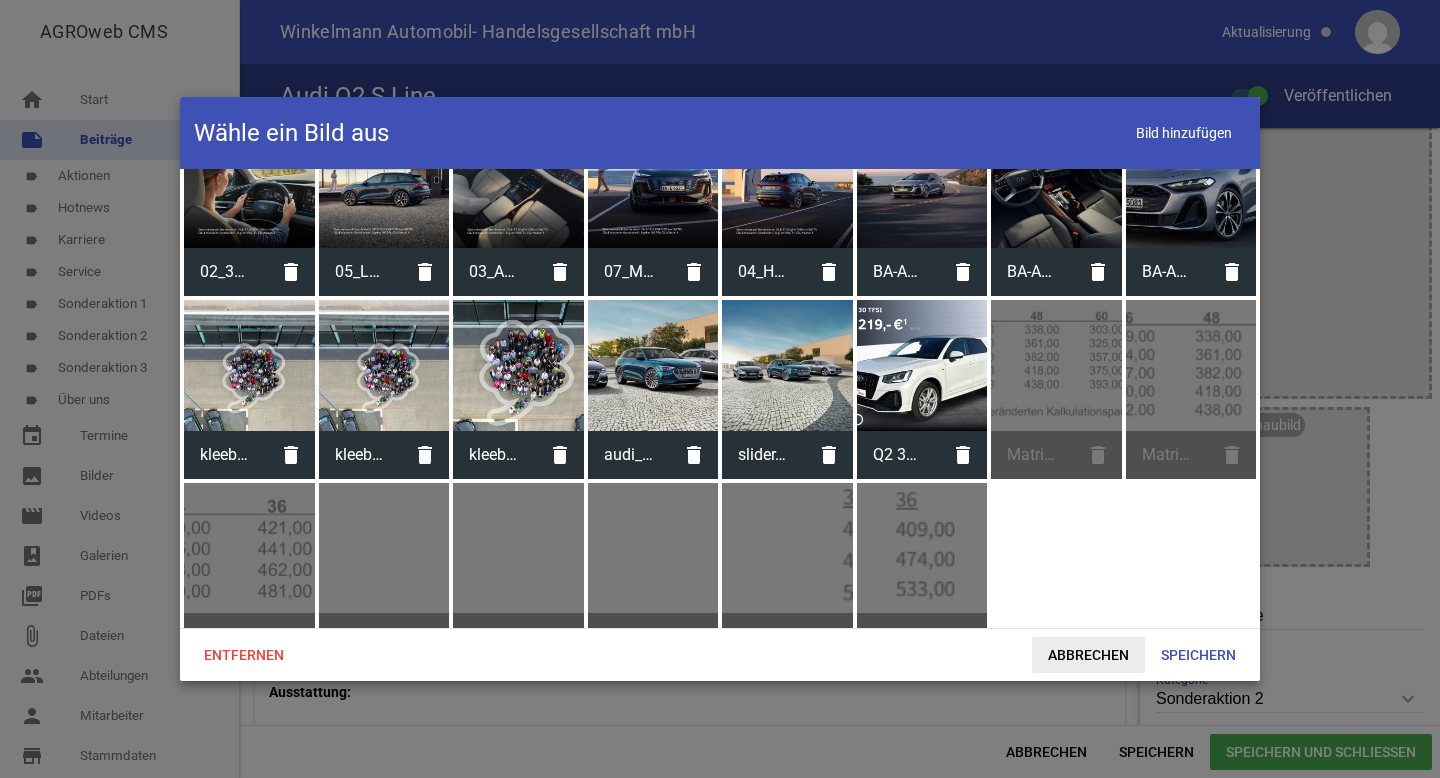 click on "Abbrechen" at bounding box center (1088, 655) 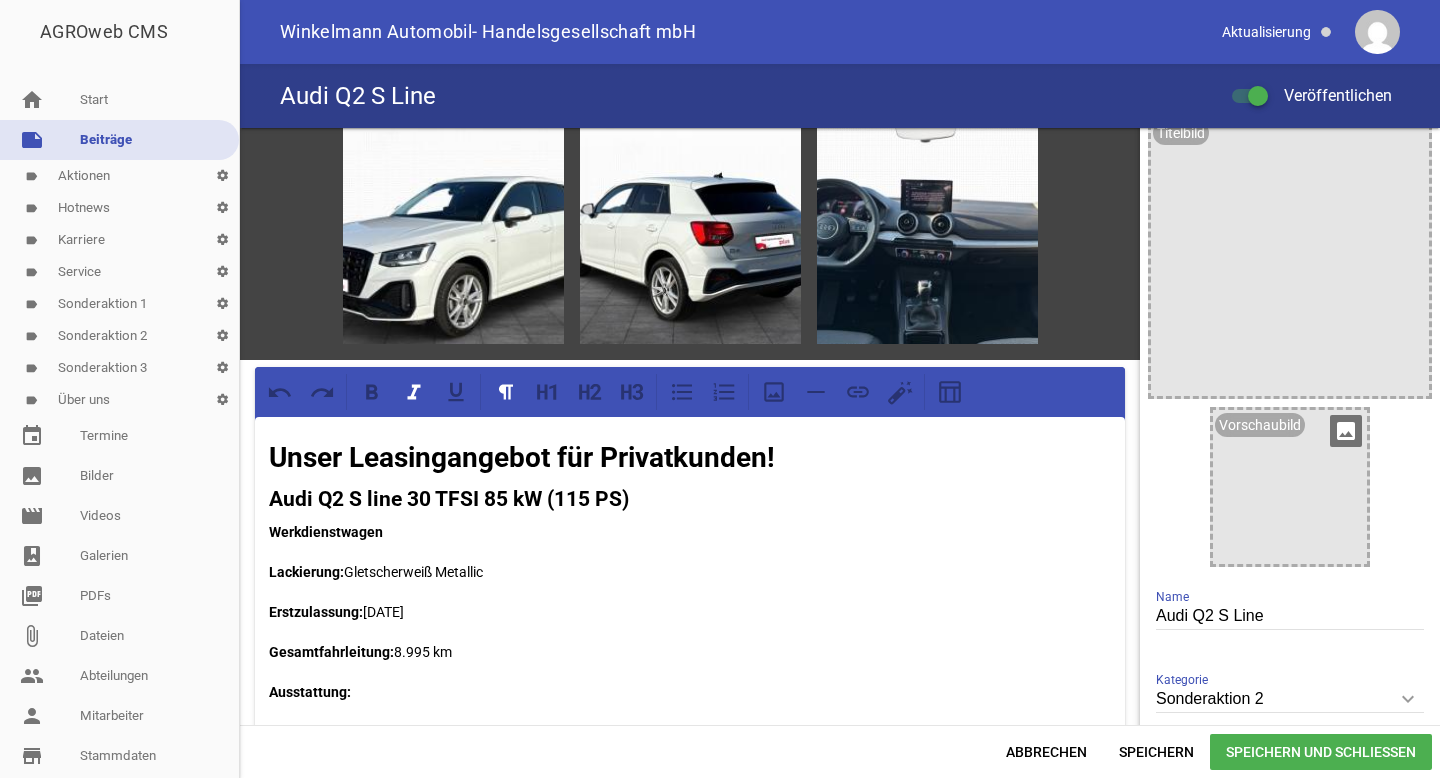 click on "image" at bounding box center [1346, 431] 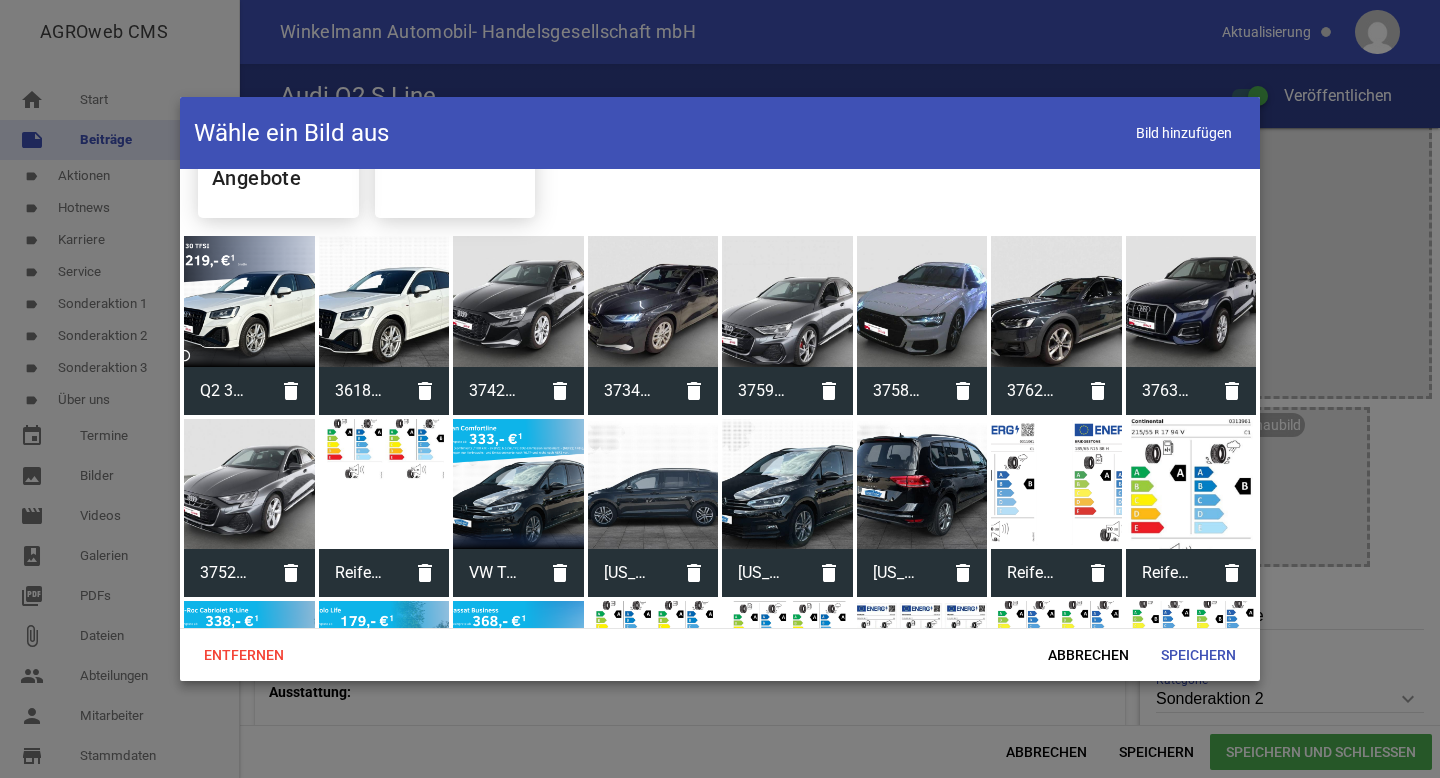 scroll, scrollTop: 677, scrollLeft: 0, axis: vertical 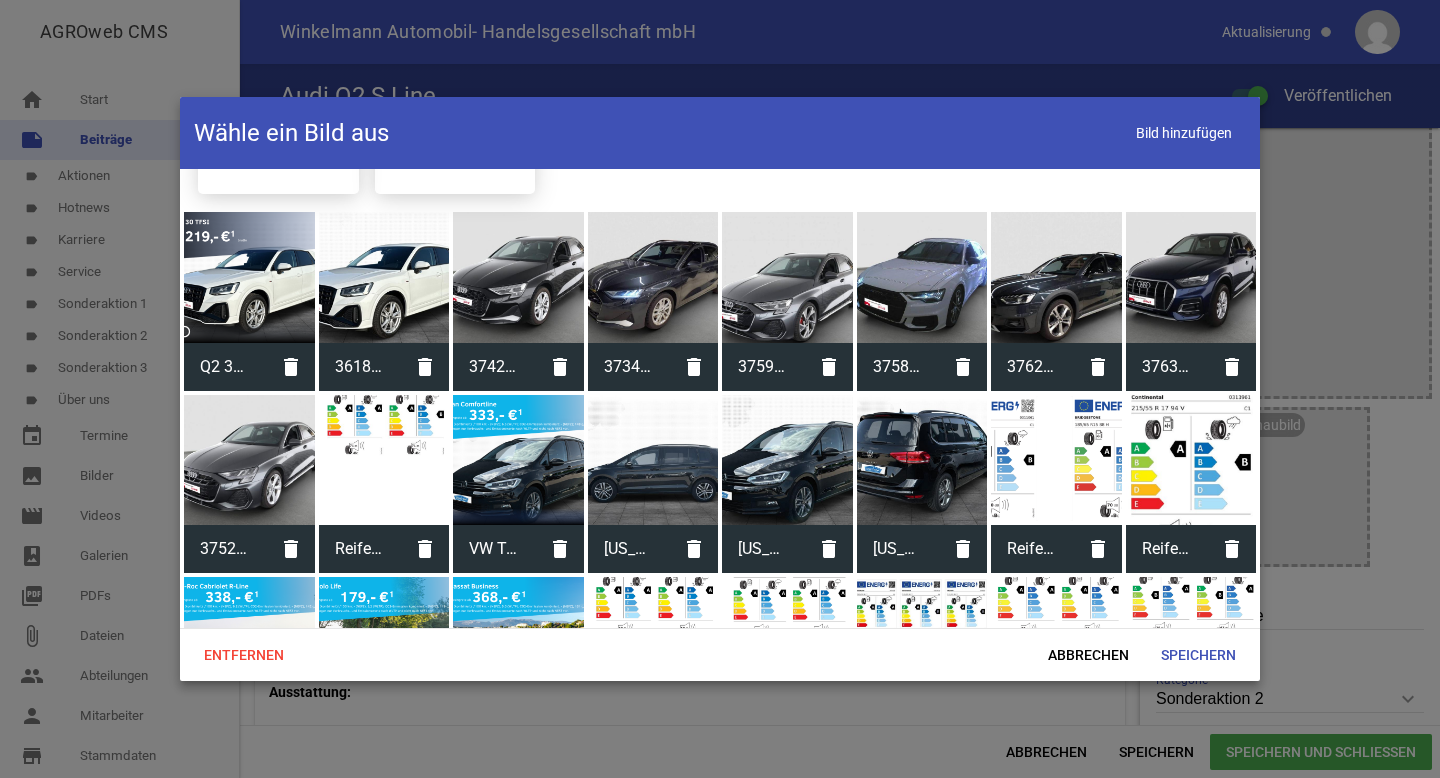 click at bounding box center [249, 277] 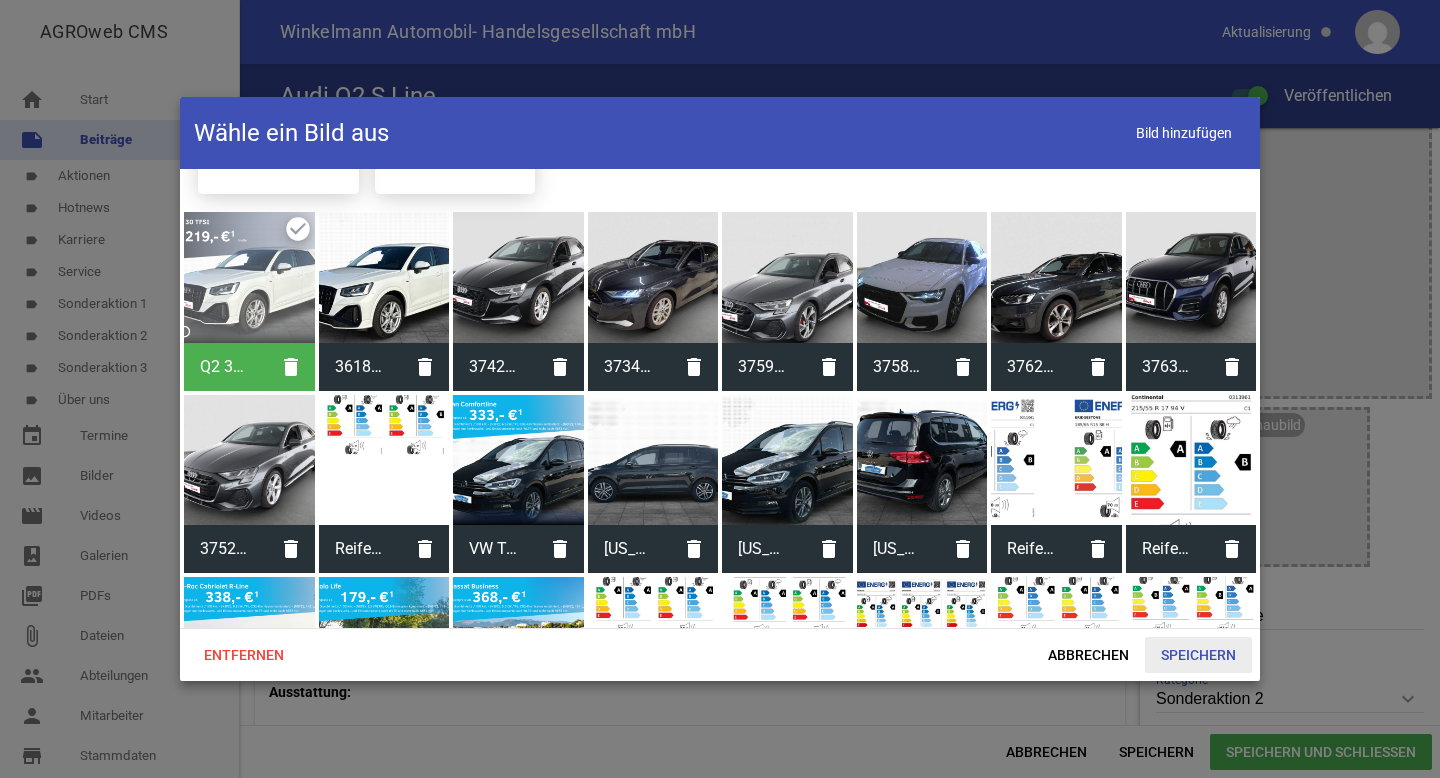 click on "Speichern" at bounding box center [1198, 655] 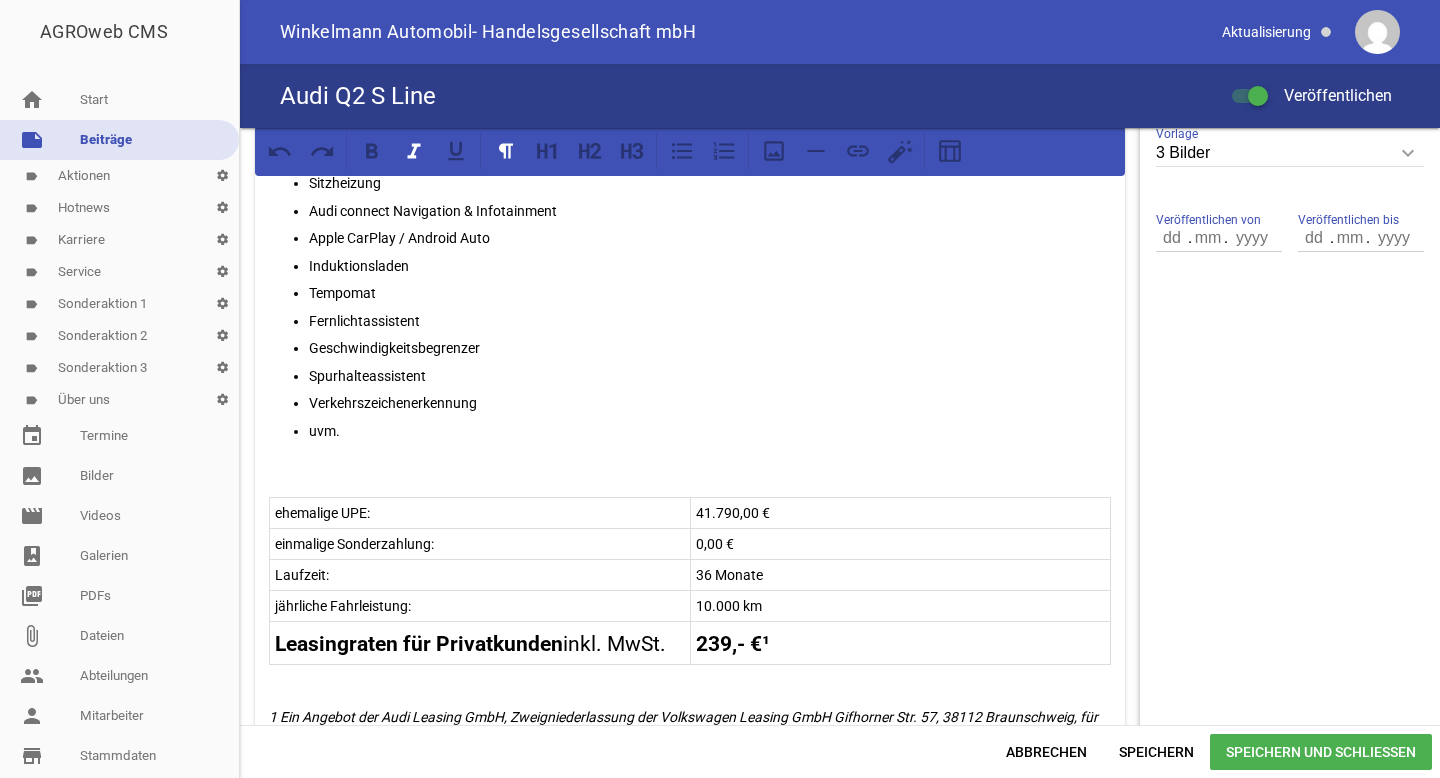 click on "Leasingraten für Privatkunden  inkl. MwSt. 239,- €¹" at bounding box center [690, 642] 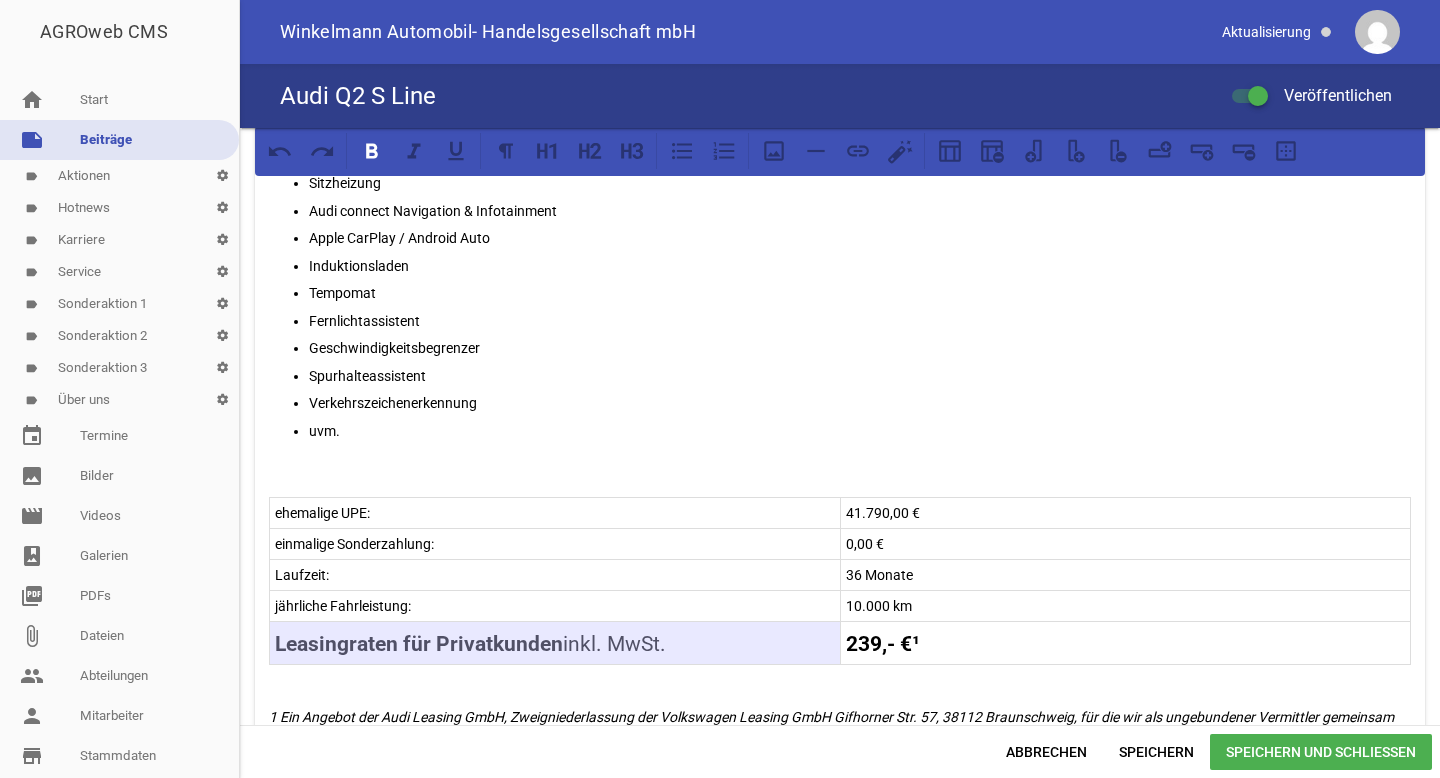 click on "239,- €¹" at bounding box center [883, 644] 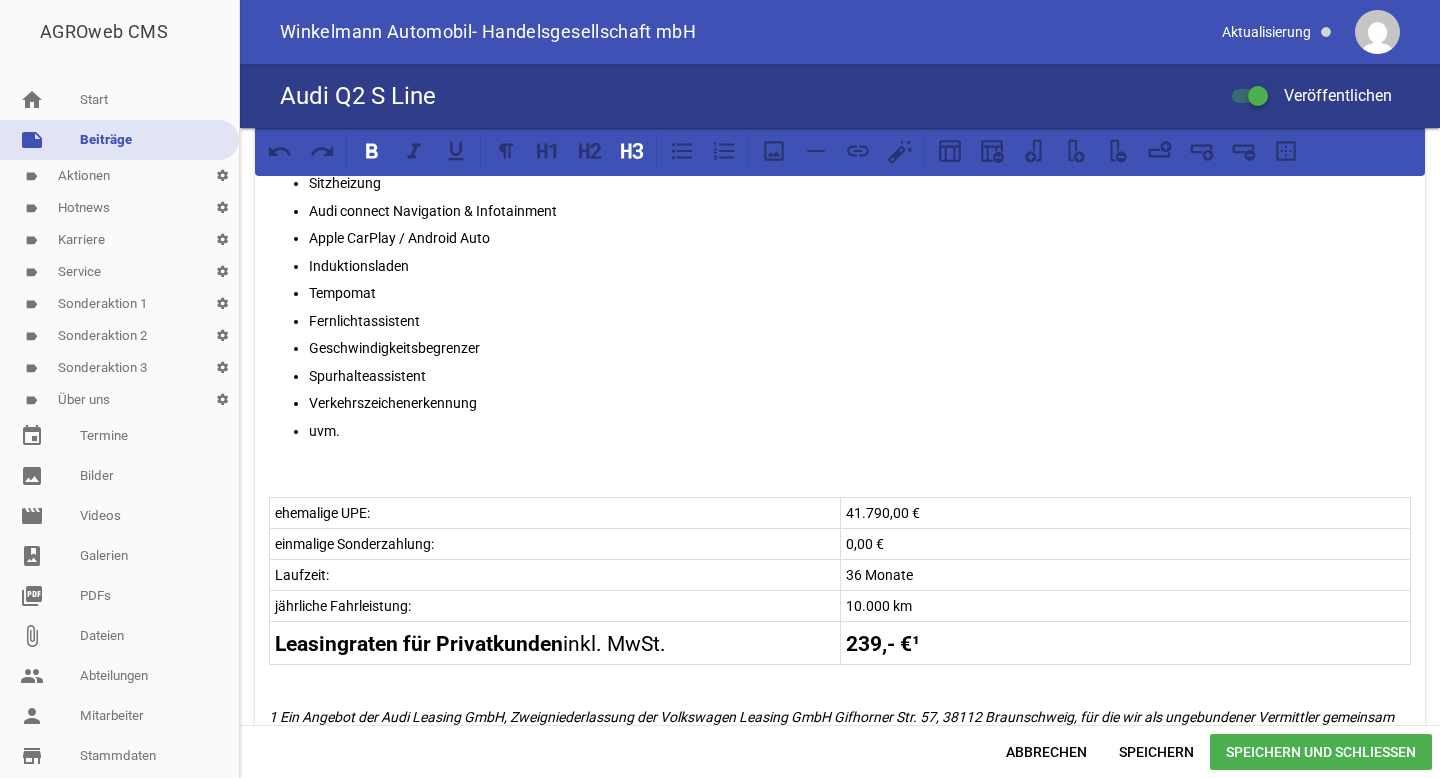 click on "239,- €¹" at bounding box center [883, 644] 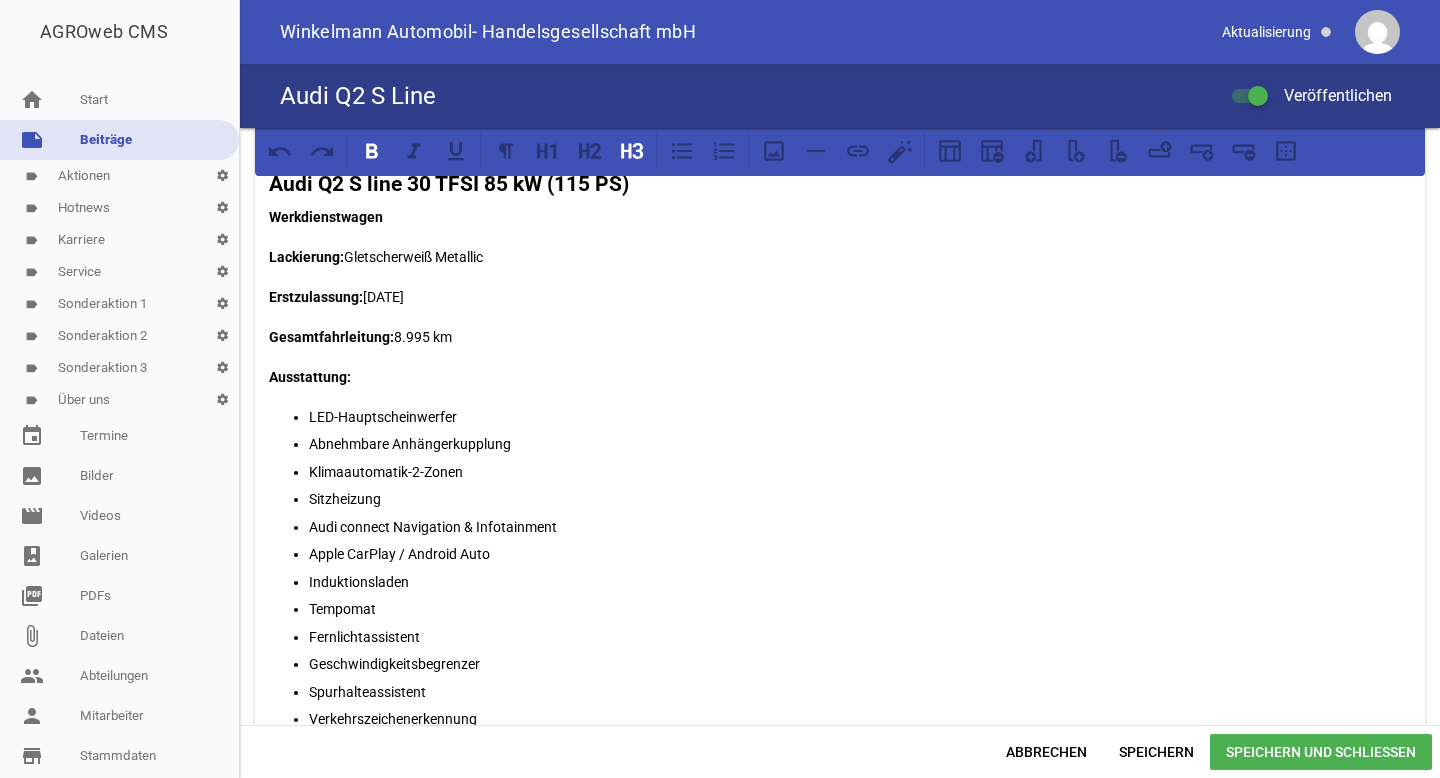 scroll, scrollTop: 407, scrollLeft: 0, axis: vertical 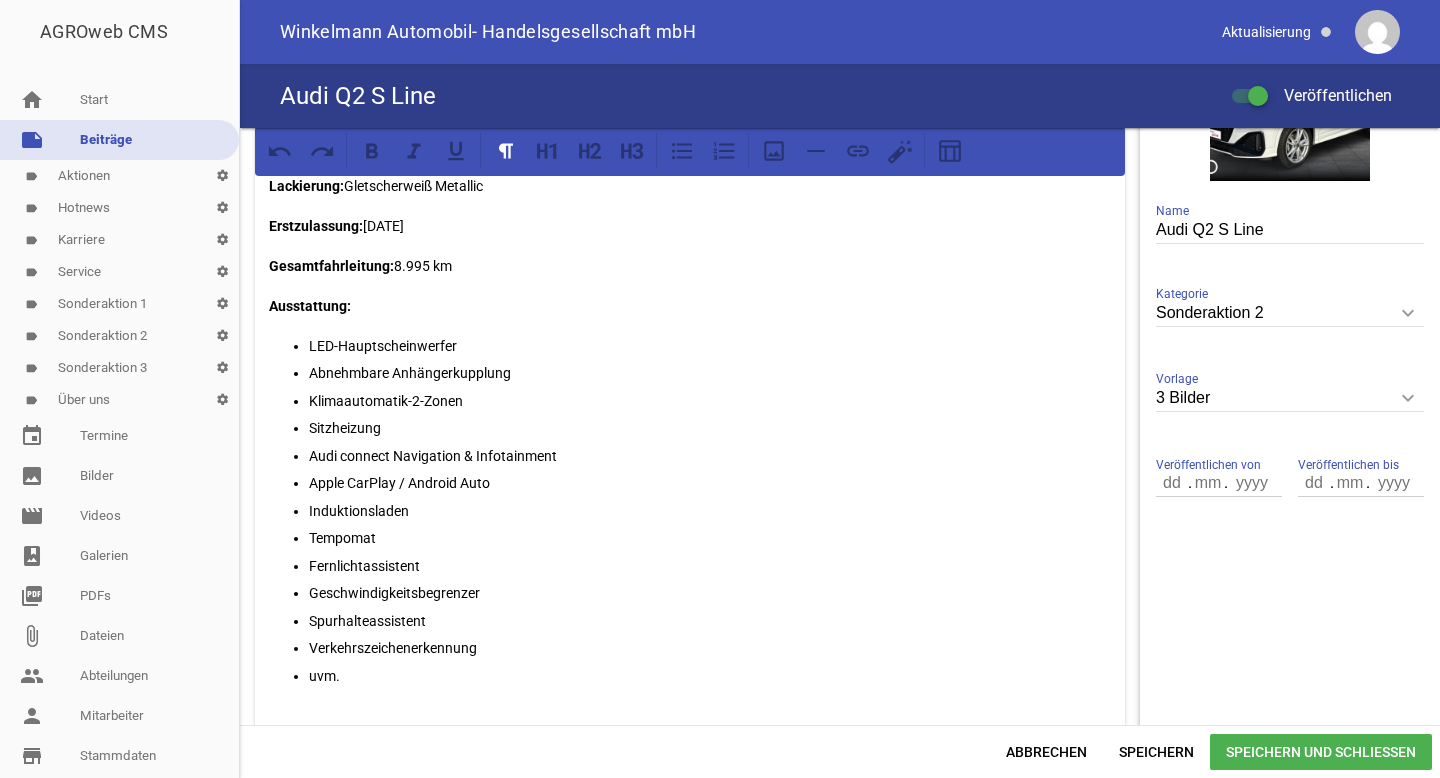 click on "Gesamtfahrleitung:  8.995 km" at bounding box center [690, 266] 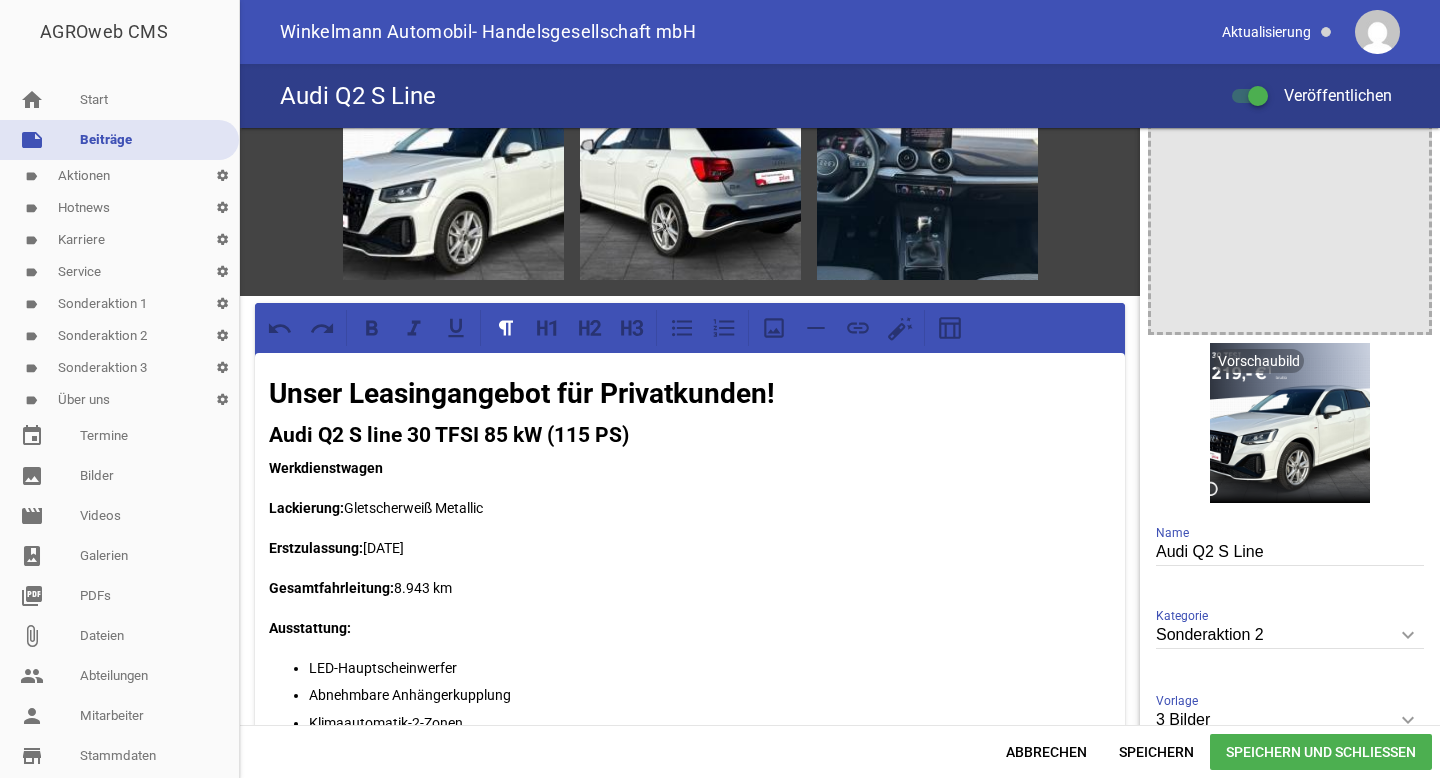 scroll, scrollTop: 0, scrollLeft: 0, axis: both 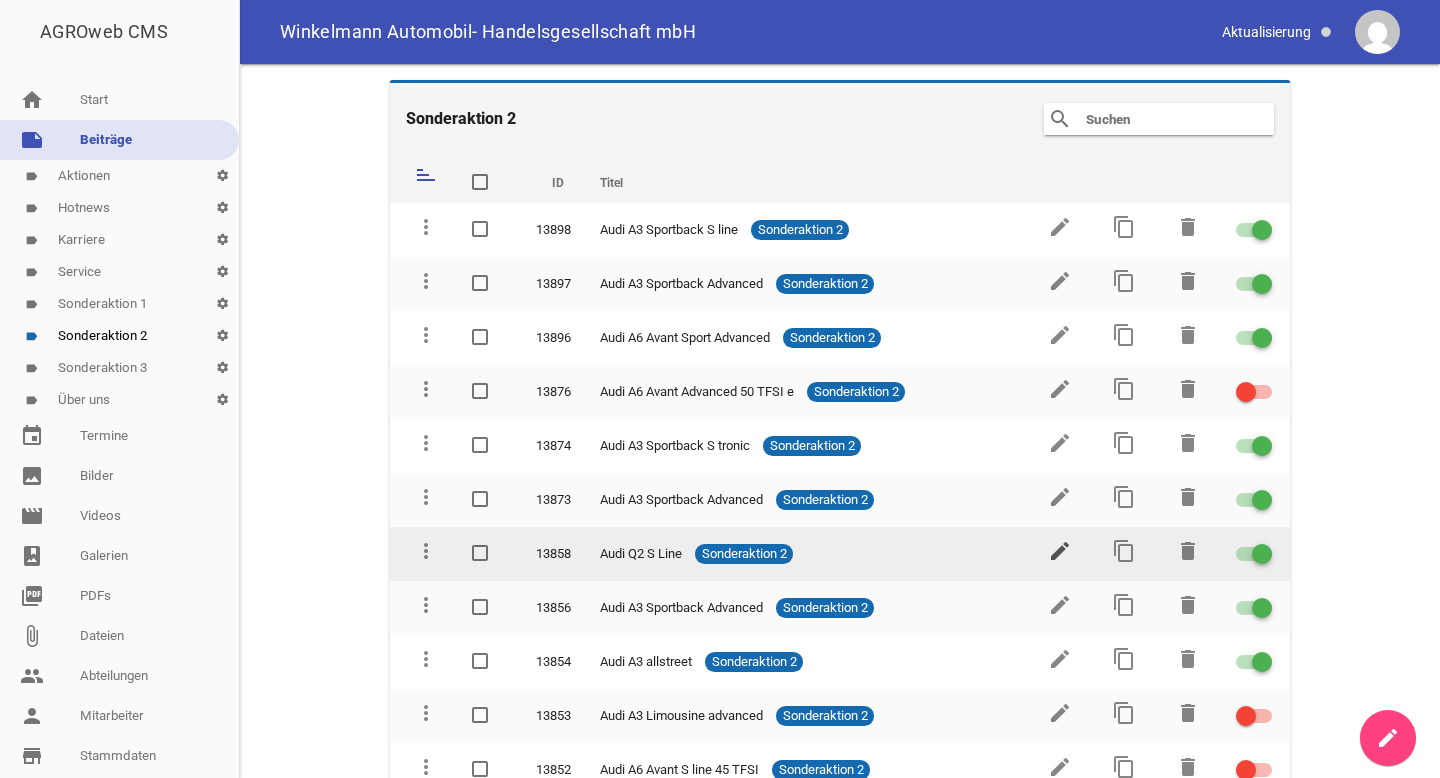 click on "edit" at bounding box center (1060, 551) 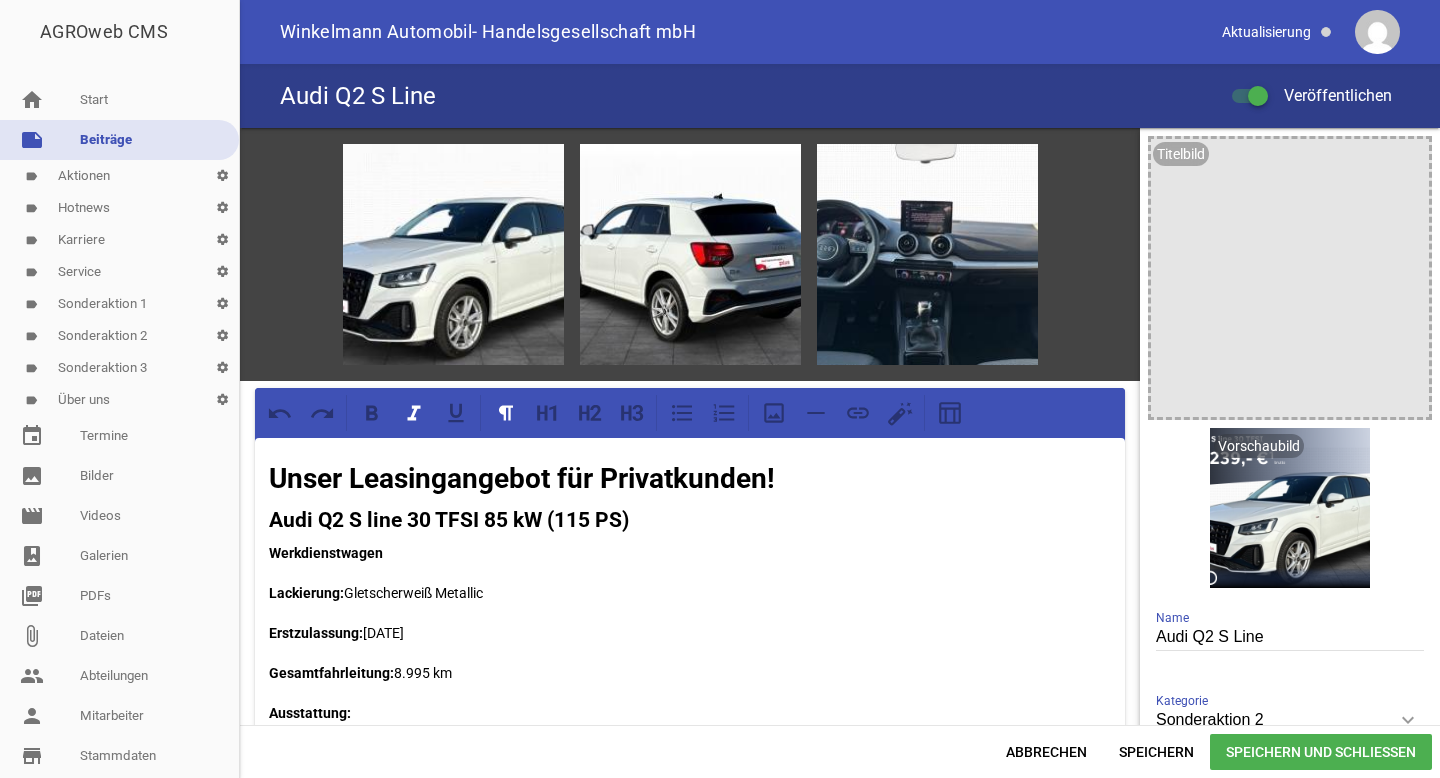 scroll, scrollTop: 10, scrollLeft: 0, axis: vertical 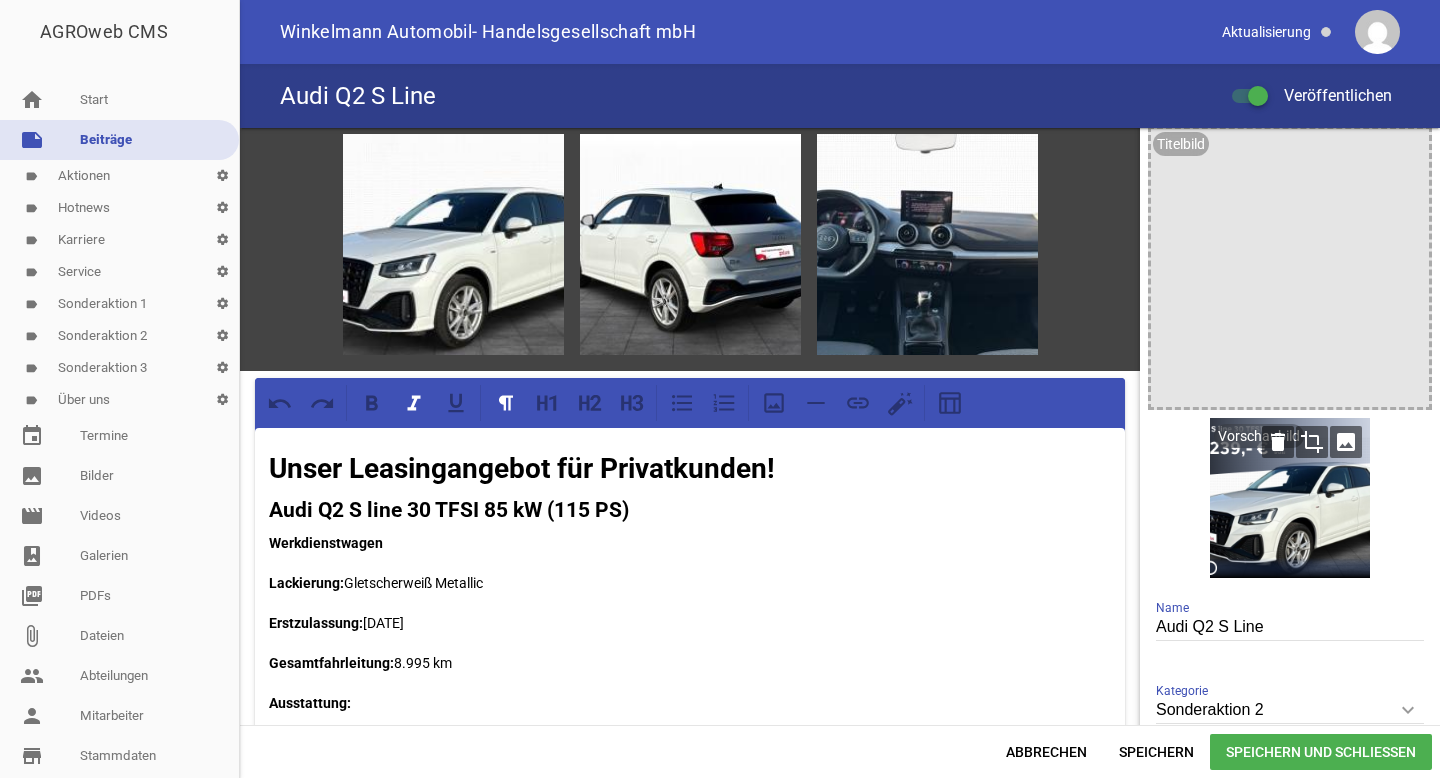 click on "image" at bounding box center (1346, 442) 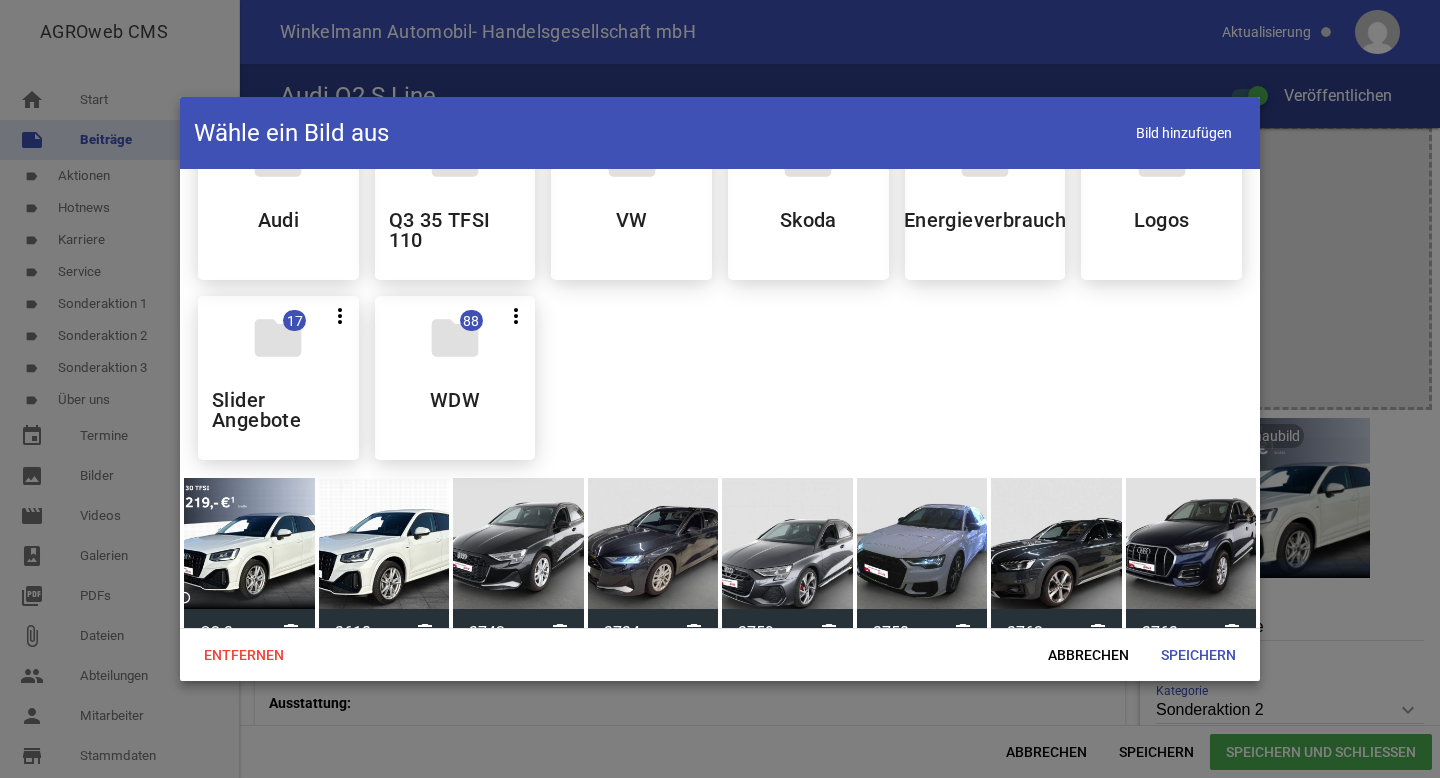 scroll, scrollTop: 459, scrollLeft: 0, axis: vertical 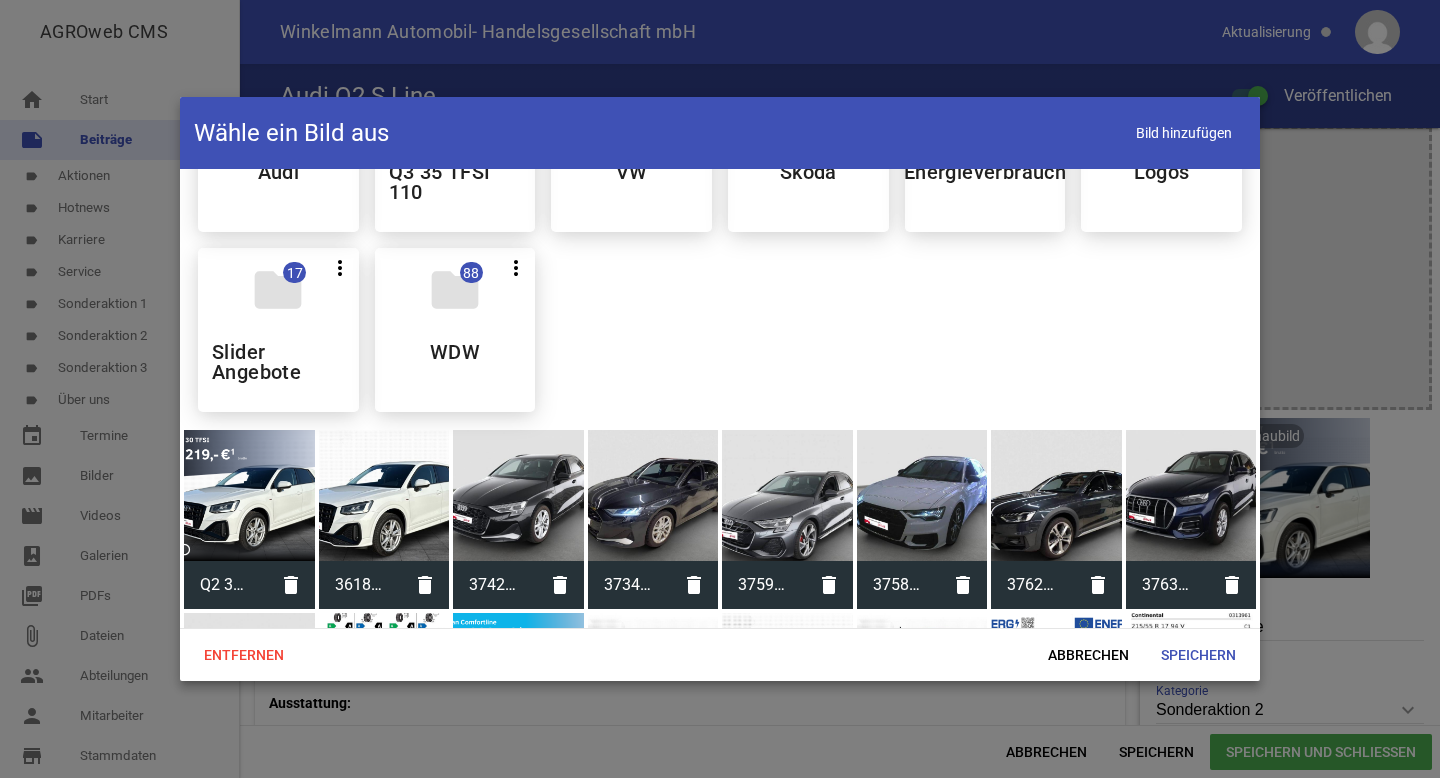 click at bounding box center [249, 495] 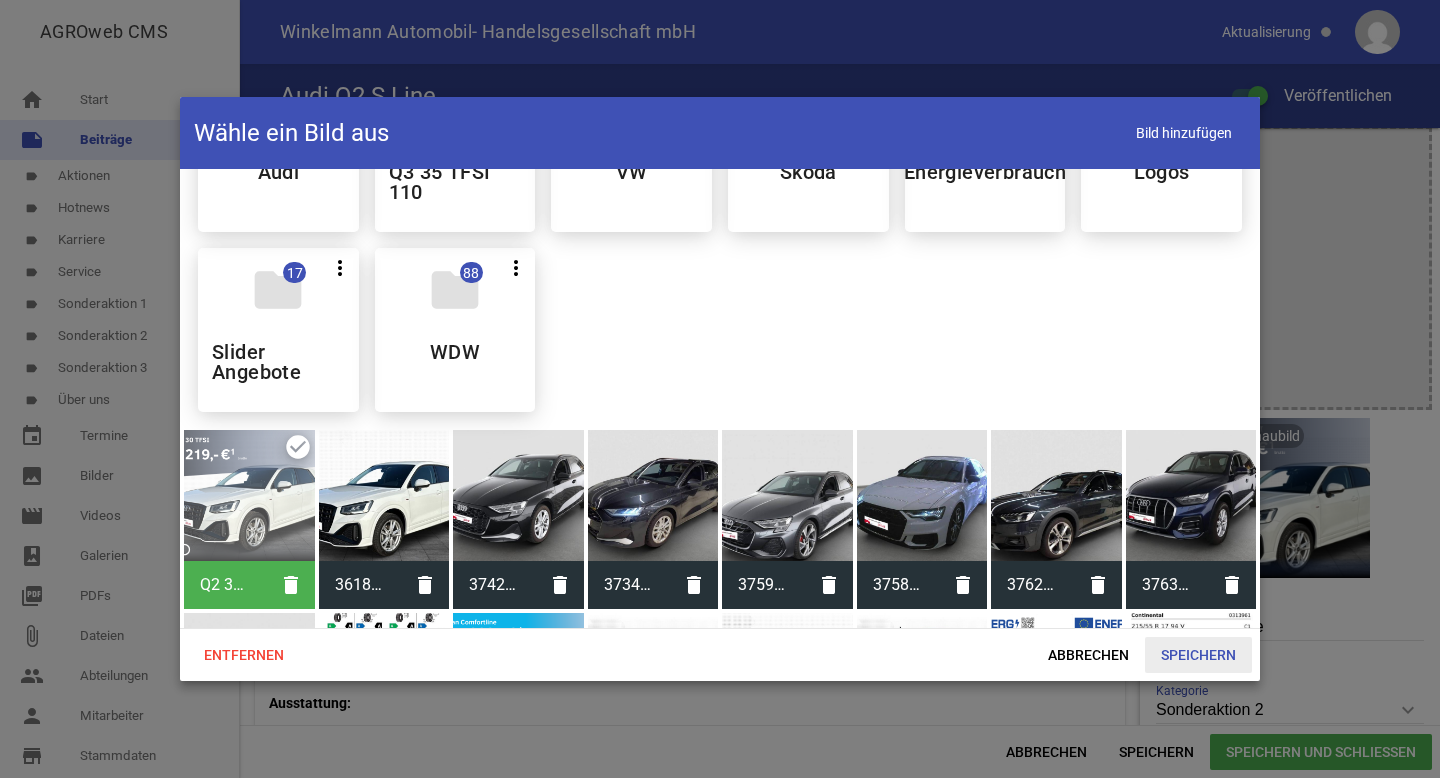 click on "Speichern" at bounding box center (1198, 655) 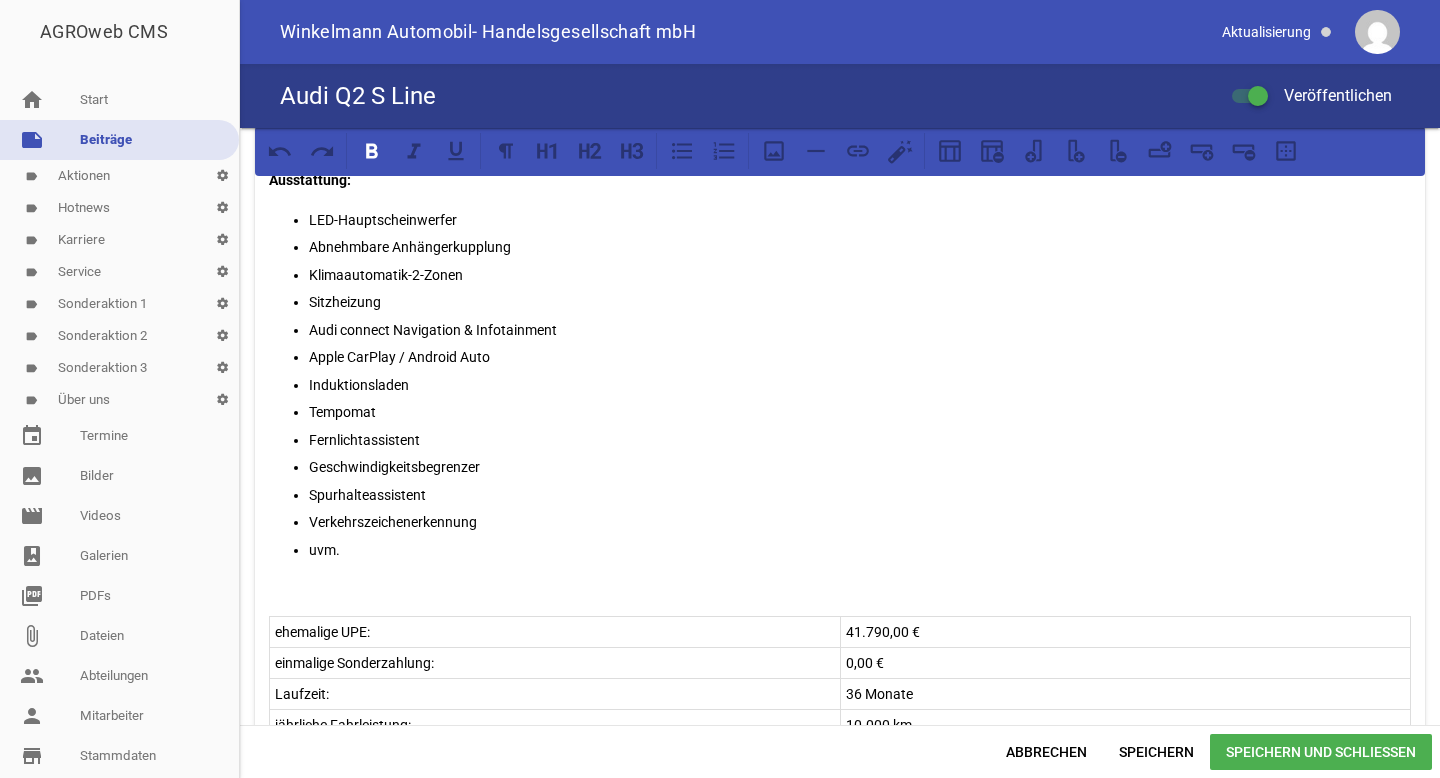 click on "Leasingraten für Privatkunden  inkl. MwSt. 239,- €¹" at bounding box center [840, 761] 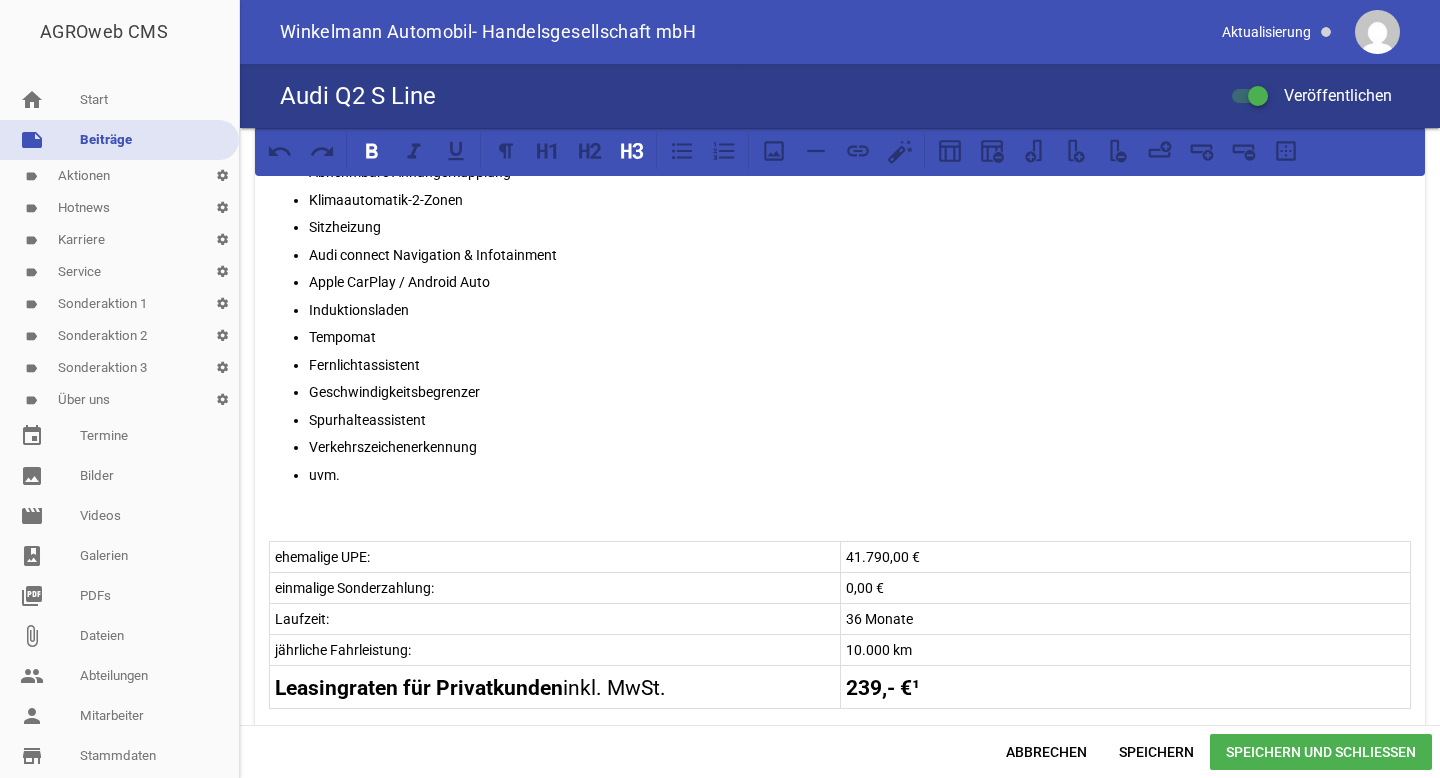 click on "239,- €¹" at bounding box center (883, 688) 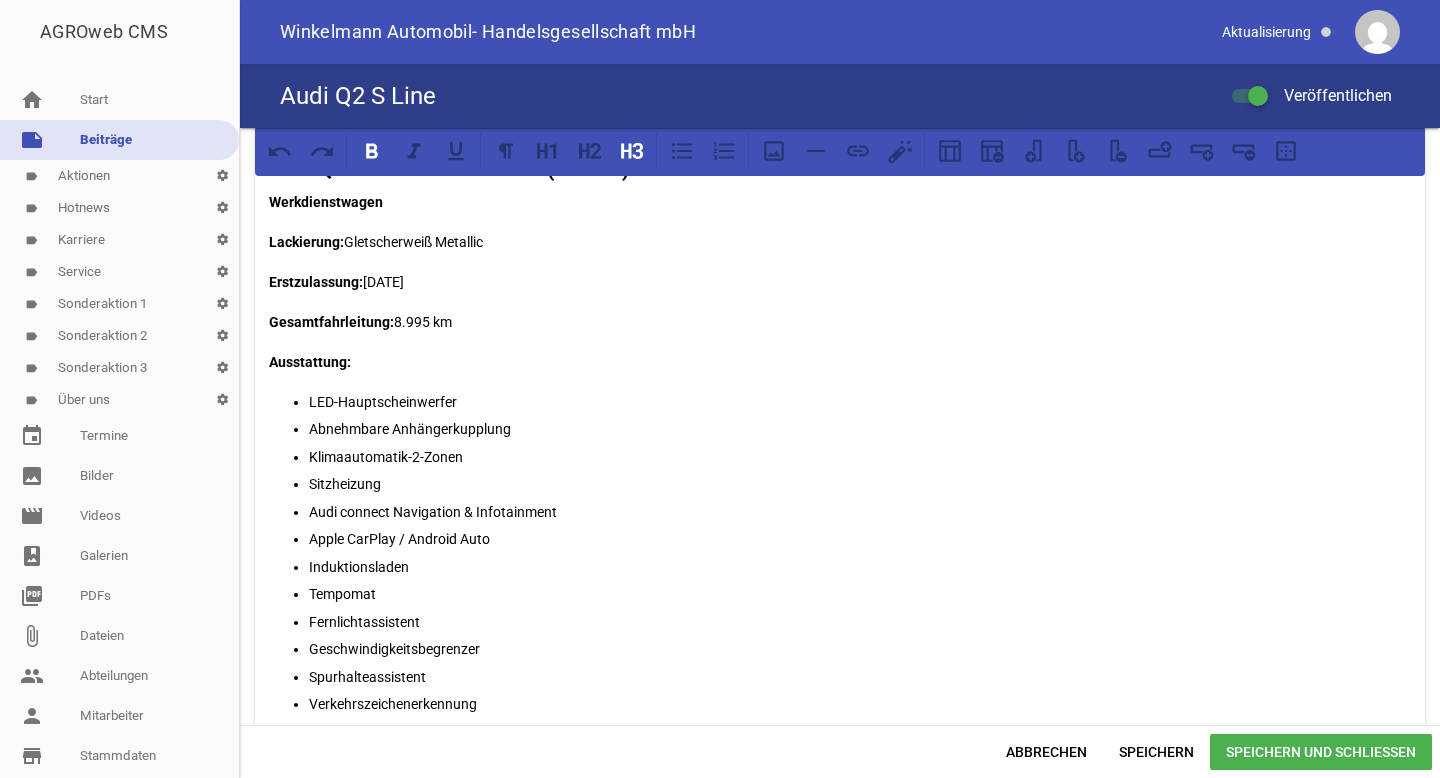 scroll, scrollTop: 405, scrollLeft: 0, axis: vertical 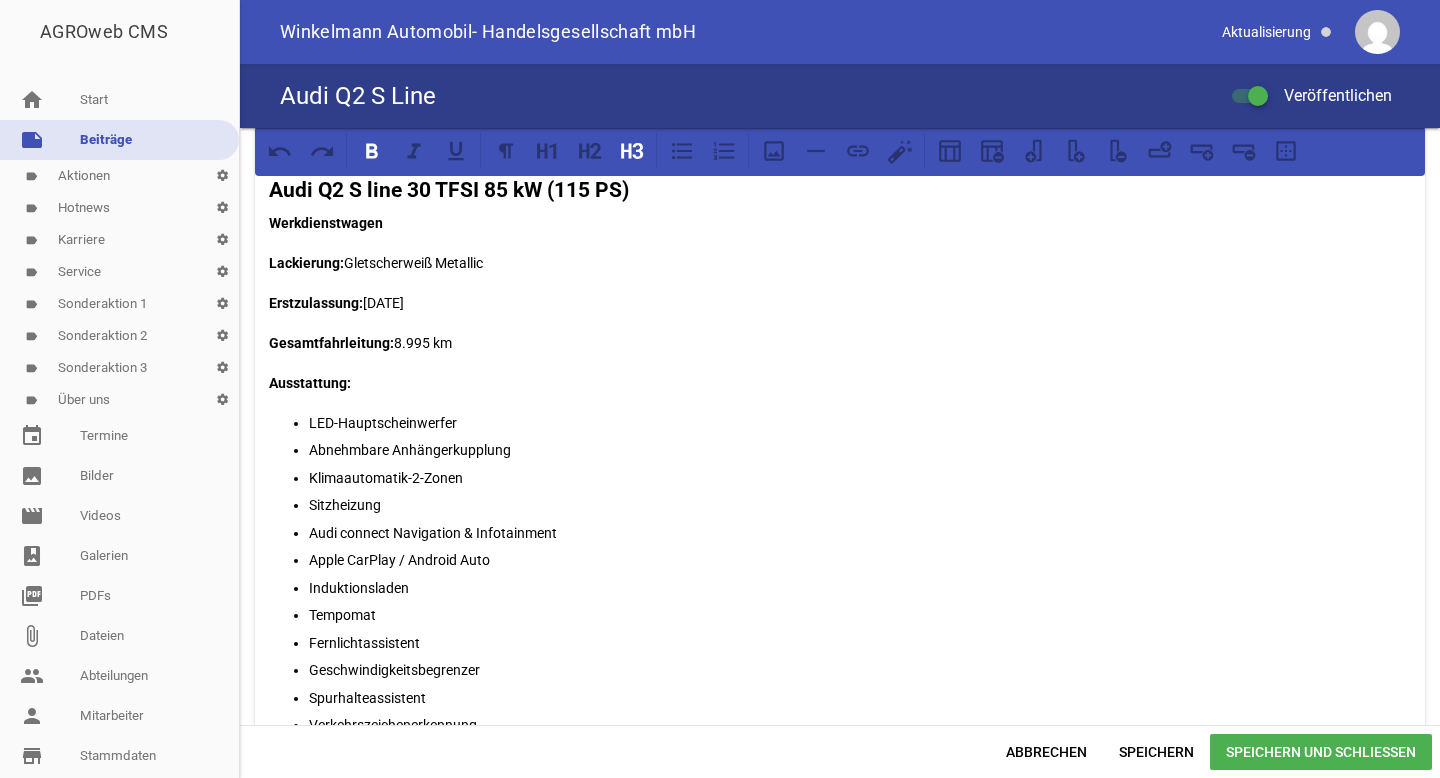 click on "Gesamtfahrleitung:  8.995 km" at bounding box center (840, 343) 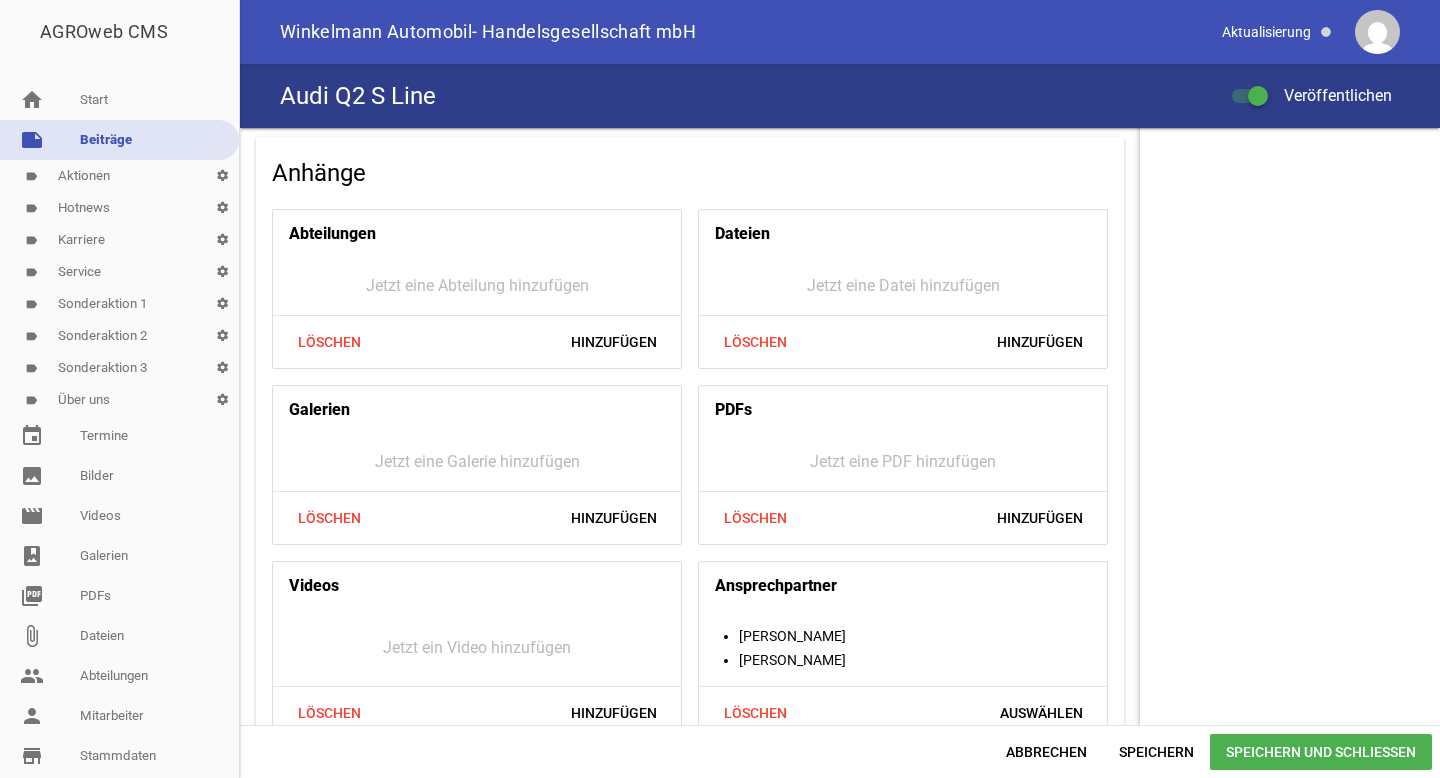 scroll, scrollTop: 1387, scrollLeft: 0, axis: vertical 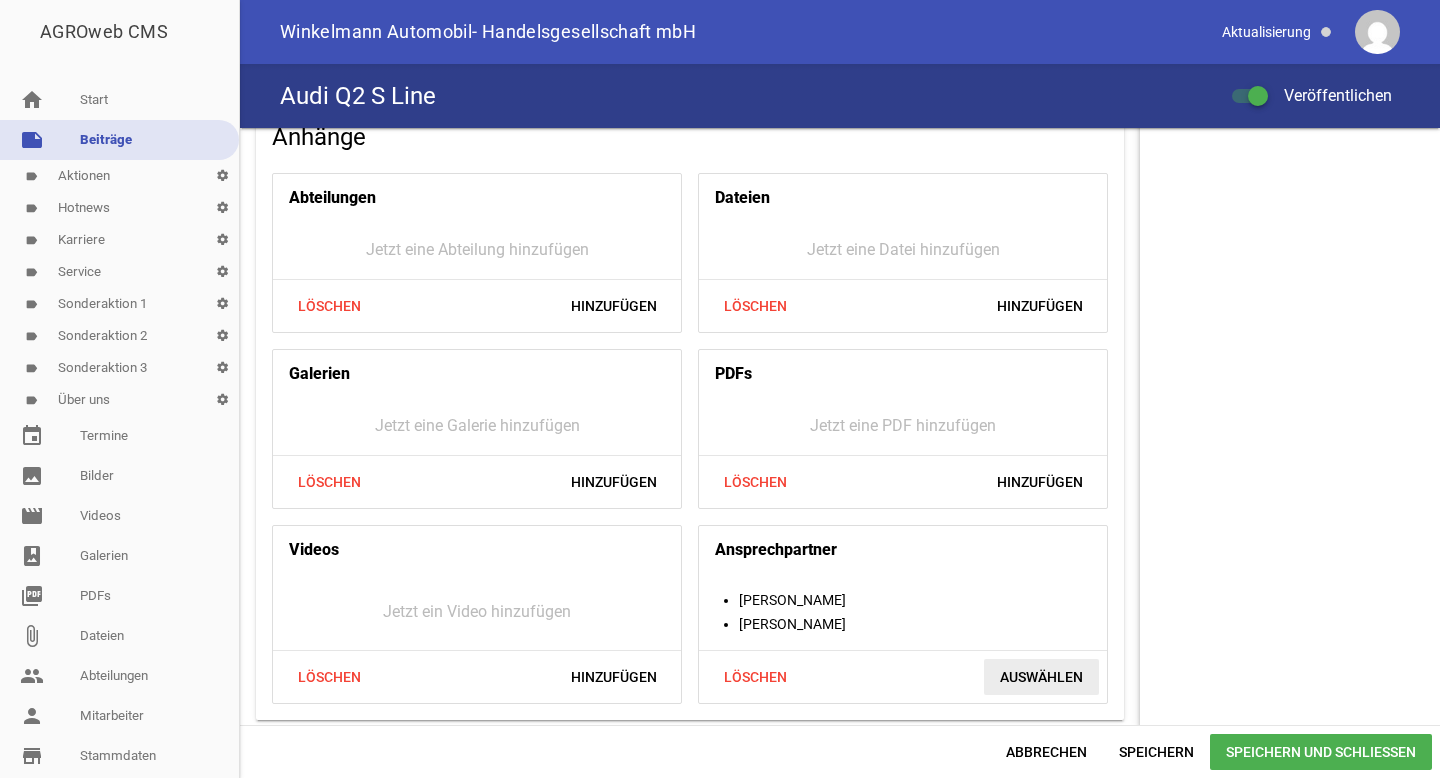 click on "Auswählen" at bounding box center [1041, 677] 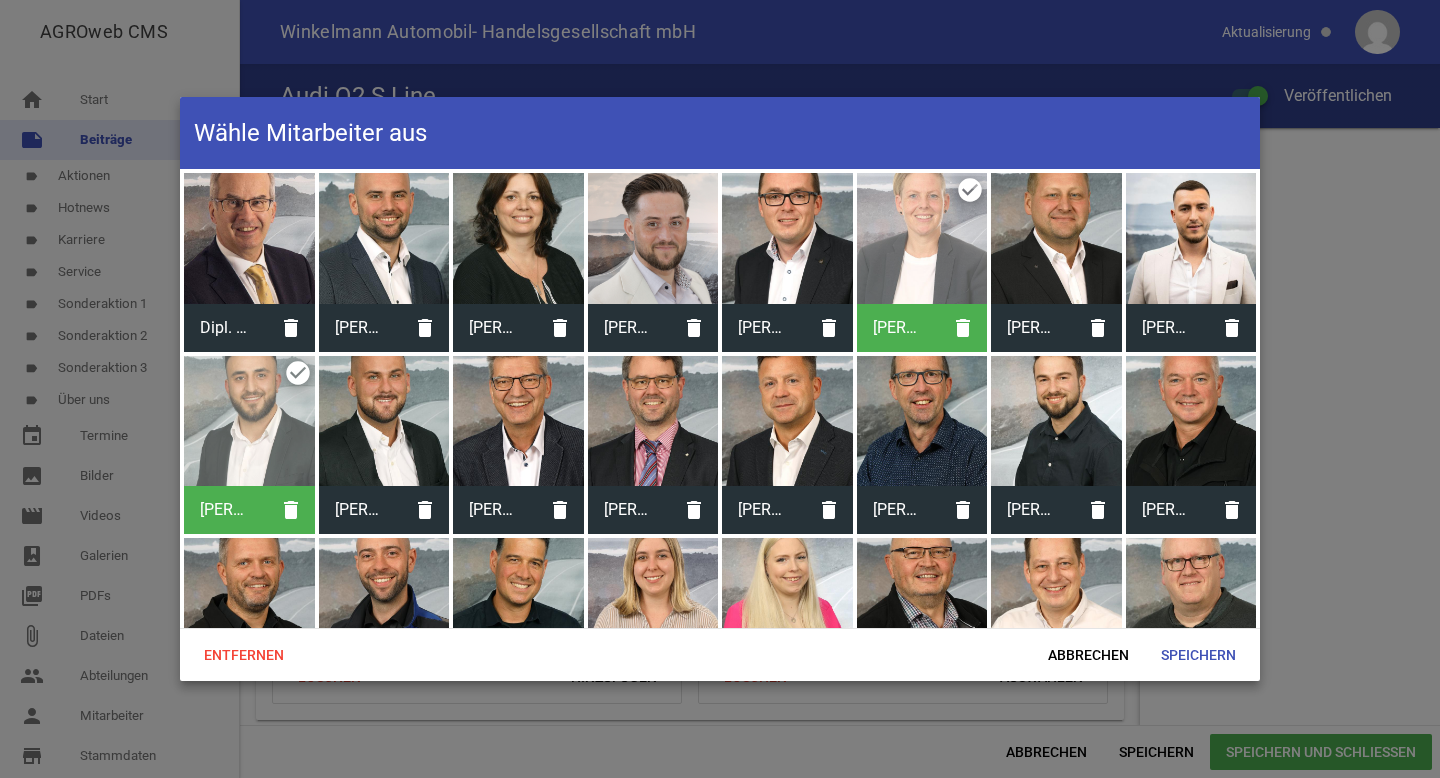 click at bounding box center [787, 238] 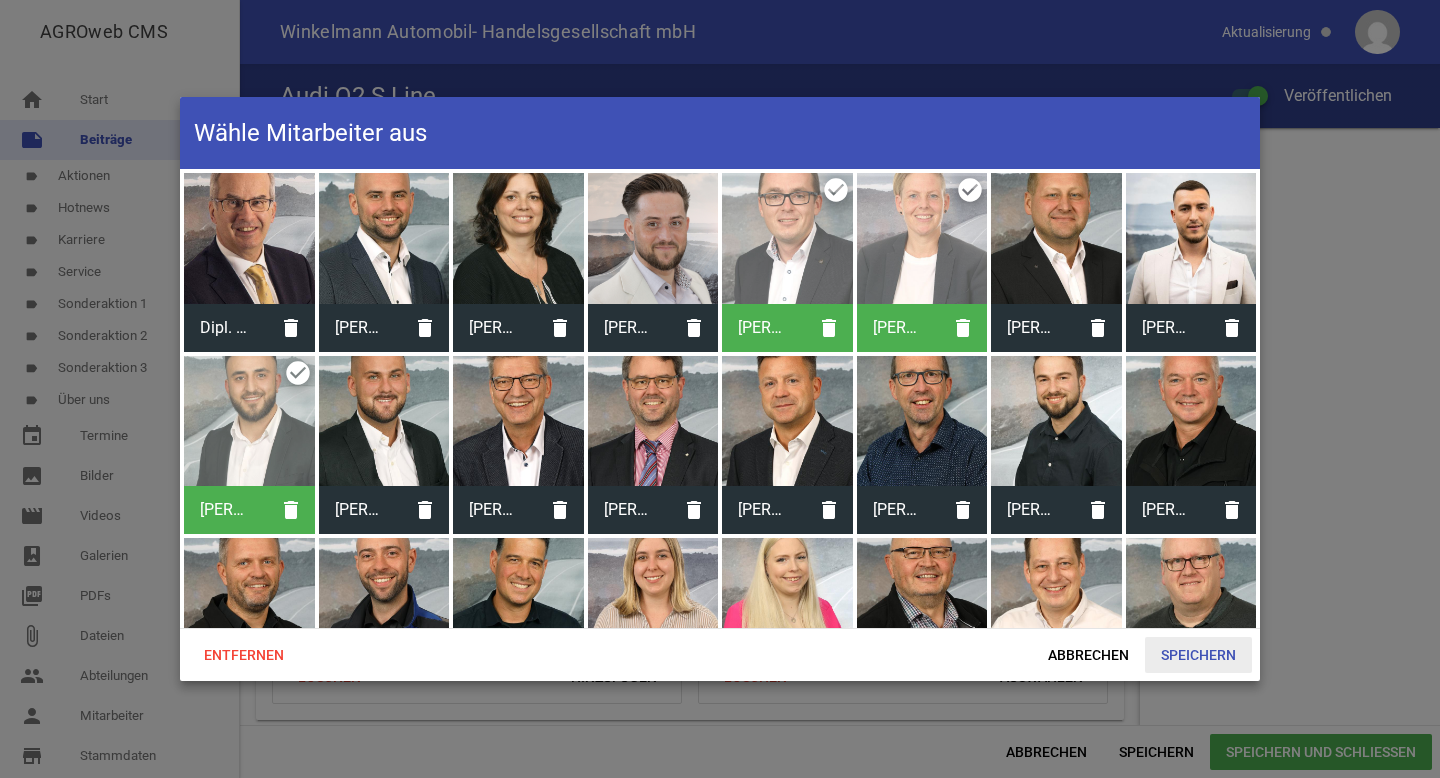 click on "Speichern" at bounding box center (1198, 655) 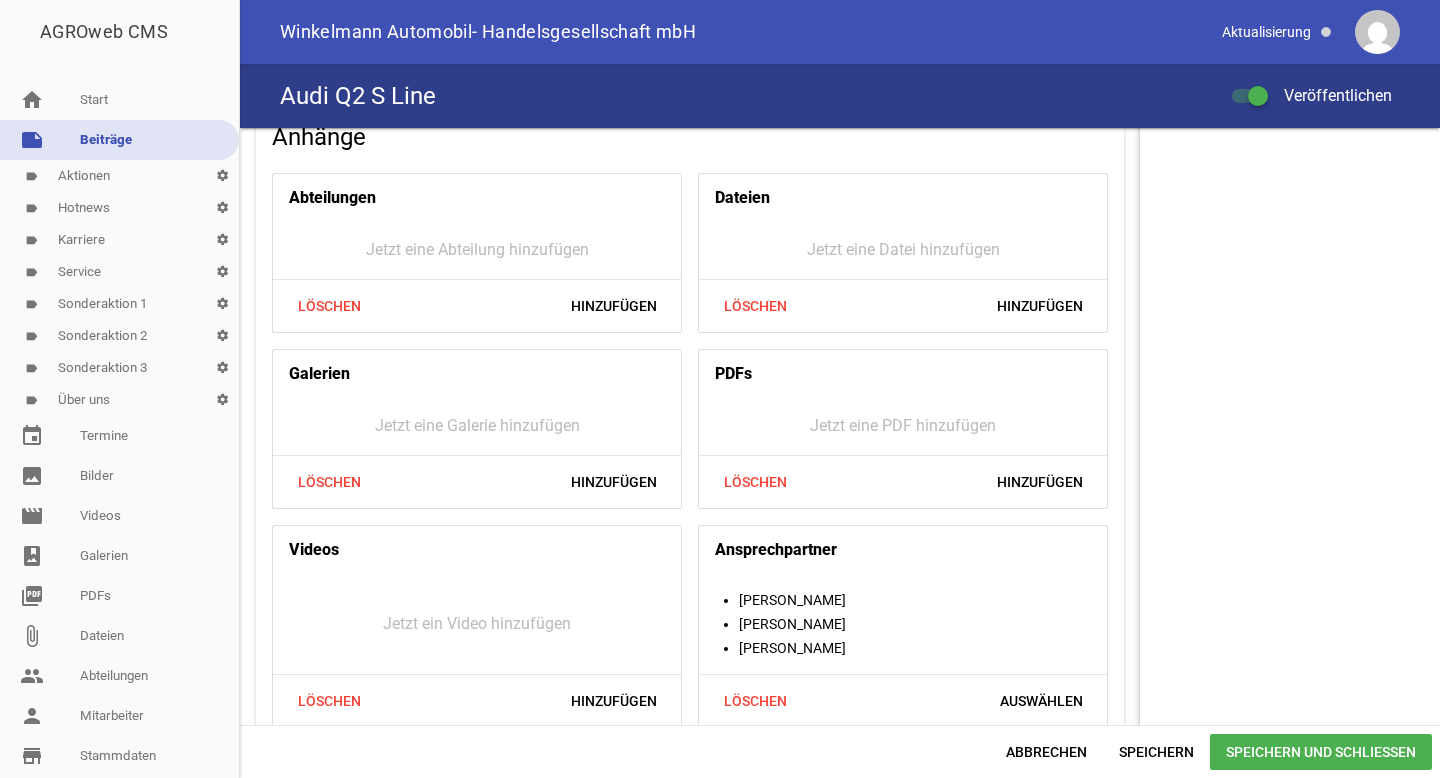 click on "Speichern und Schließen" at bounding box center [1321, 752] 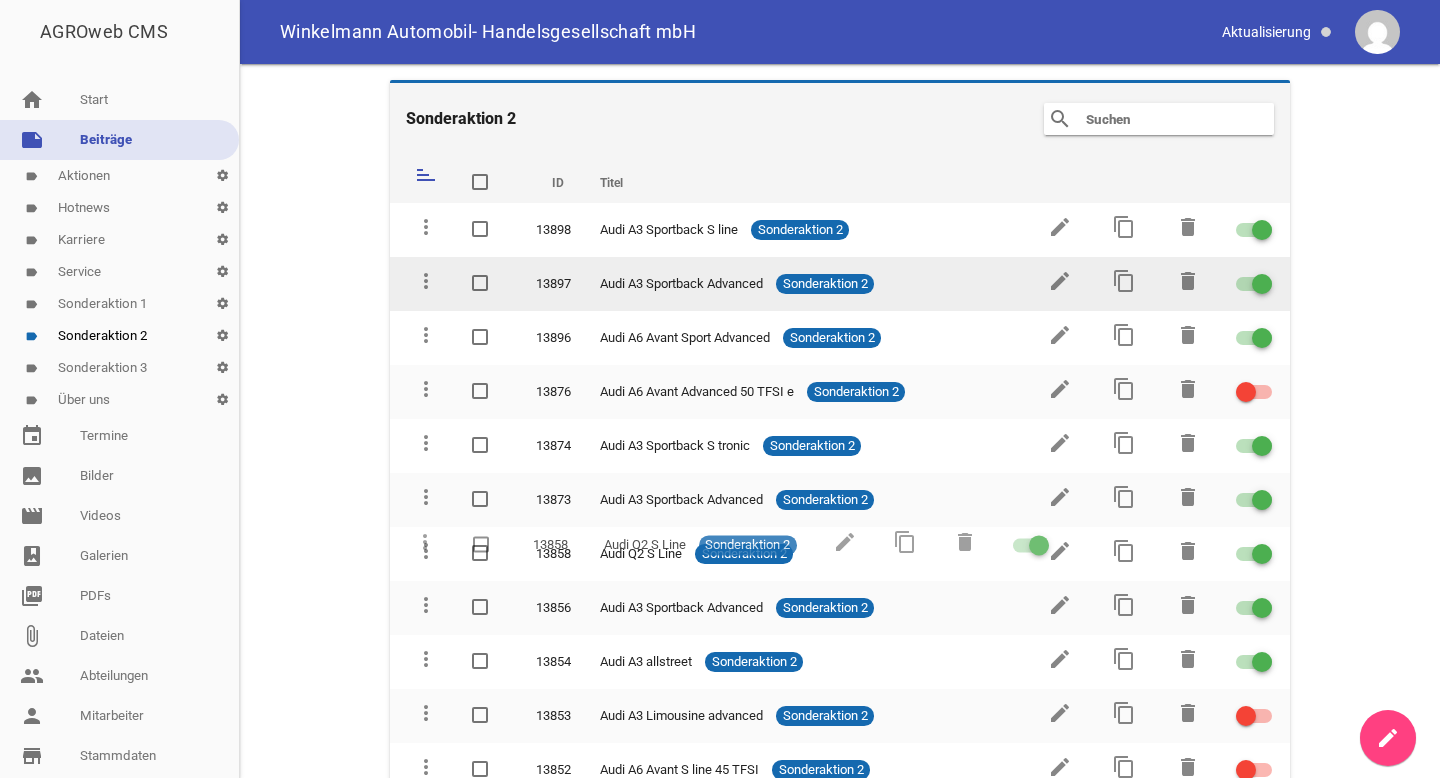 type 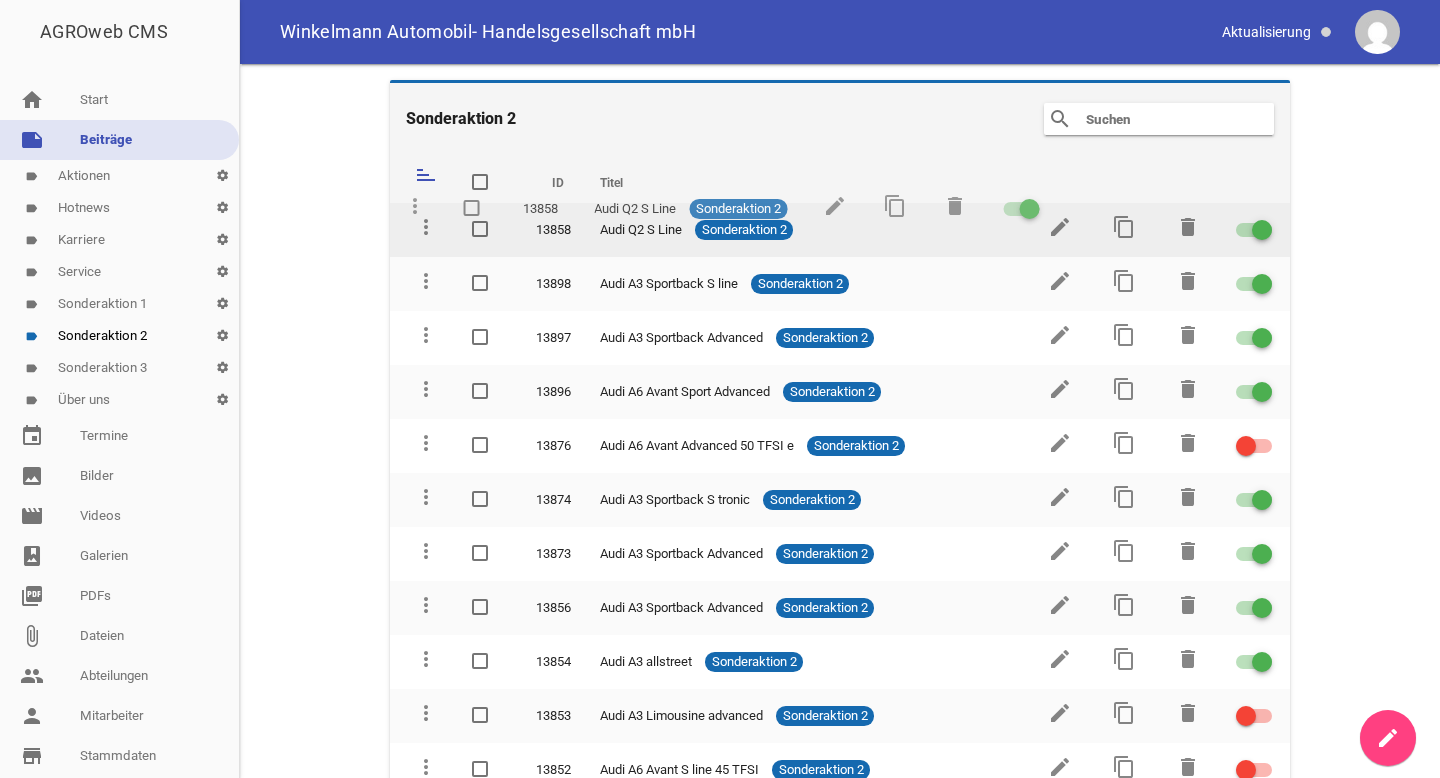drag, startPoint x: 425, startPoint y: 546, endPoint x: 415, endPoint y: 206, distance: 340.14703 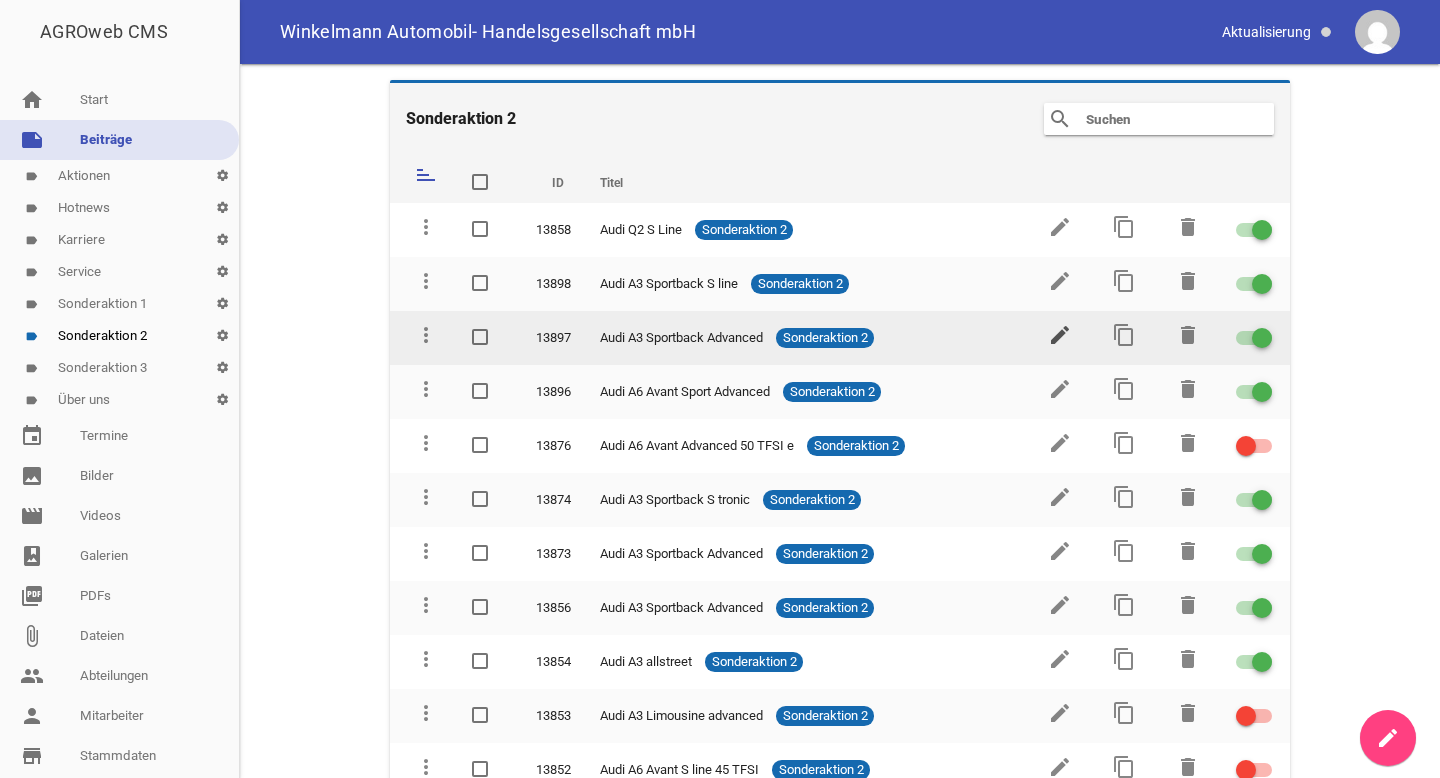 click on "edit" at bounding box center (1060, 335) 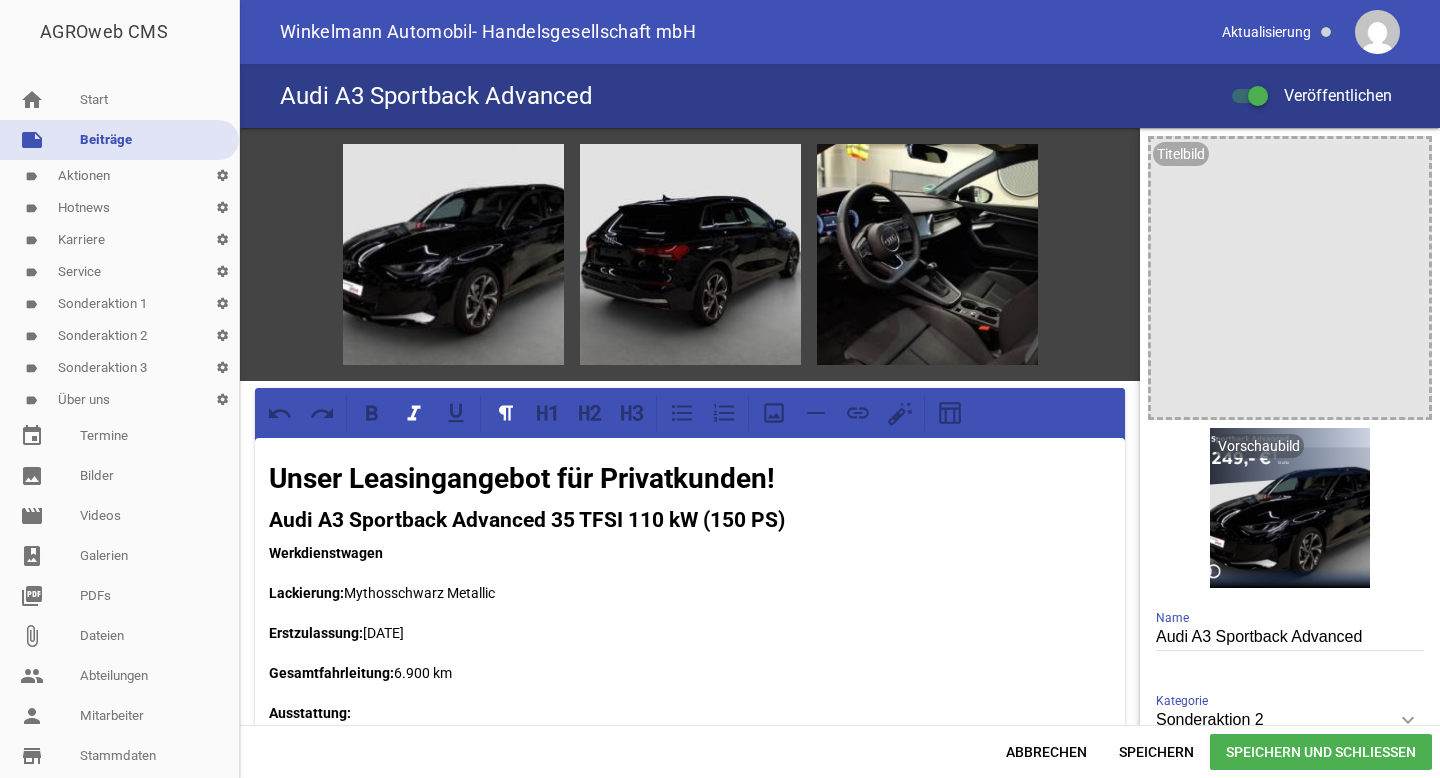 click on "label Sonderaktion 2 settings" at bounding box center [119, 336] 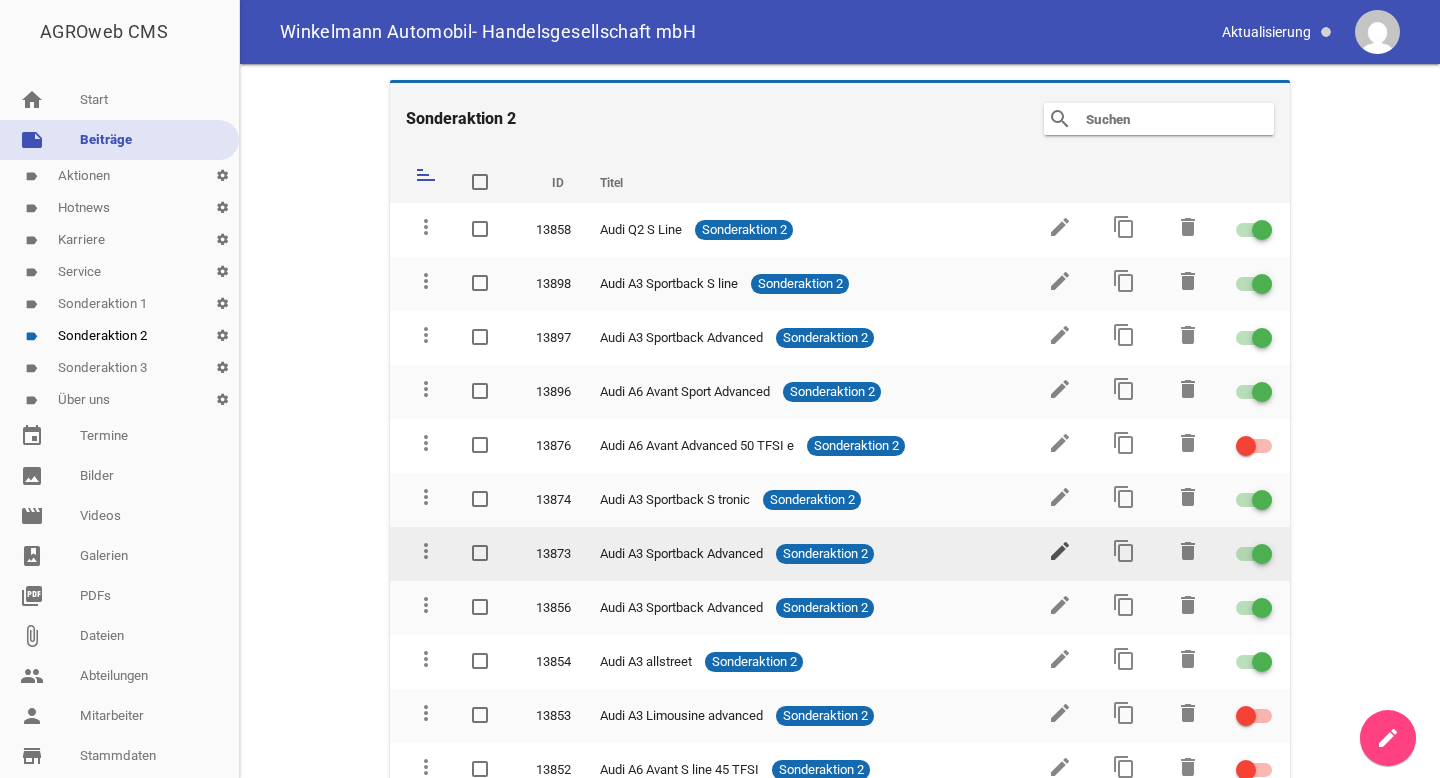 click on "edit" at bounding box center (1060, 551) 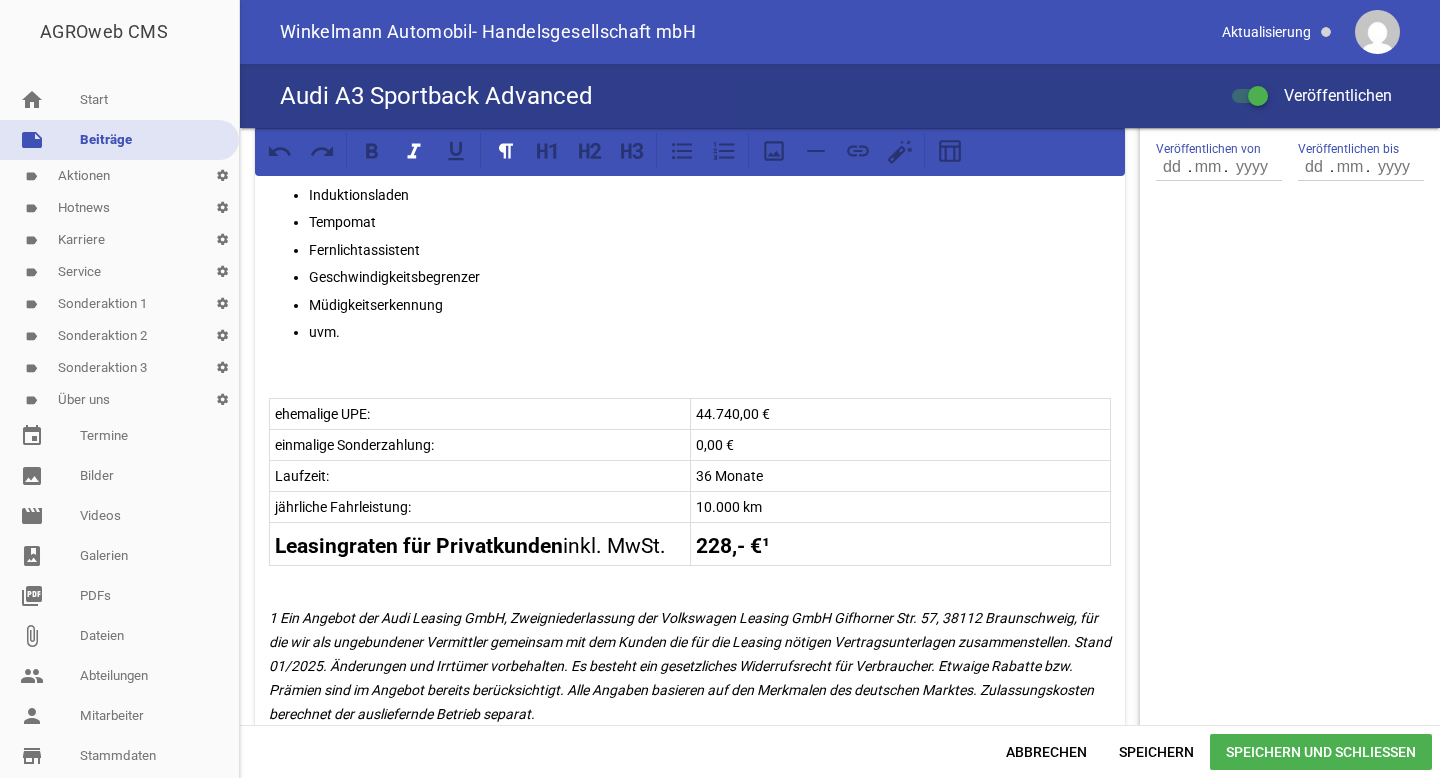 scroll, scrollTop: 729, scrollLeft: 0, axis: vertical 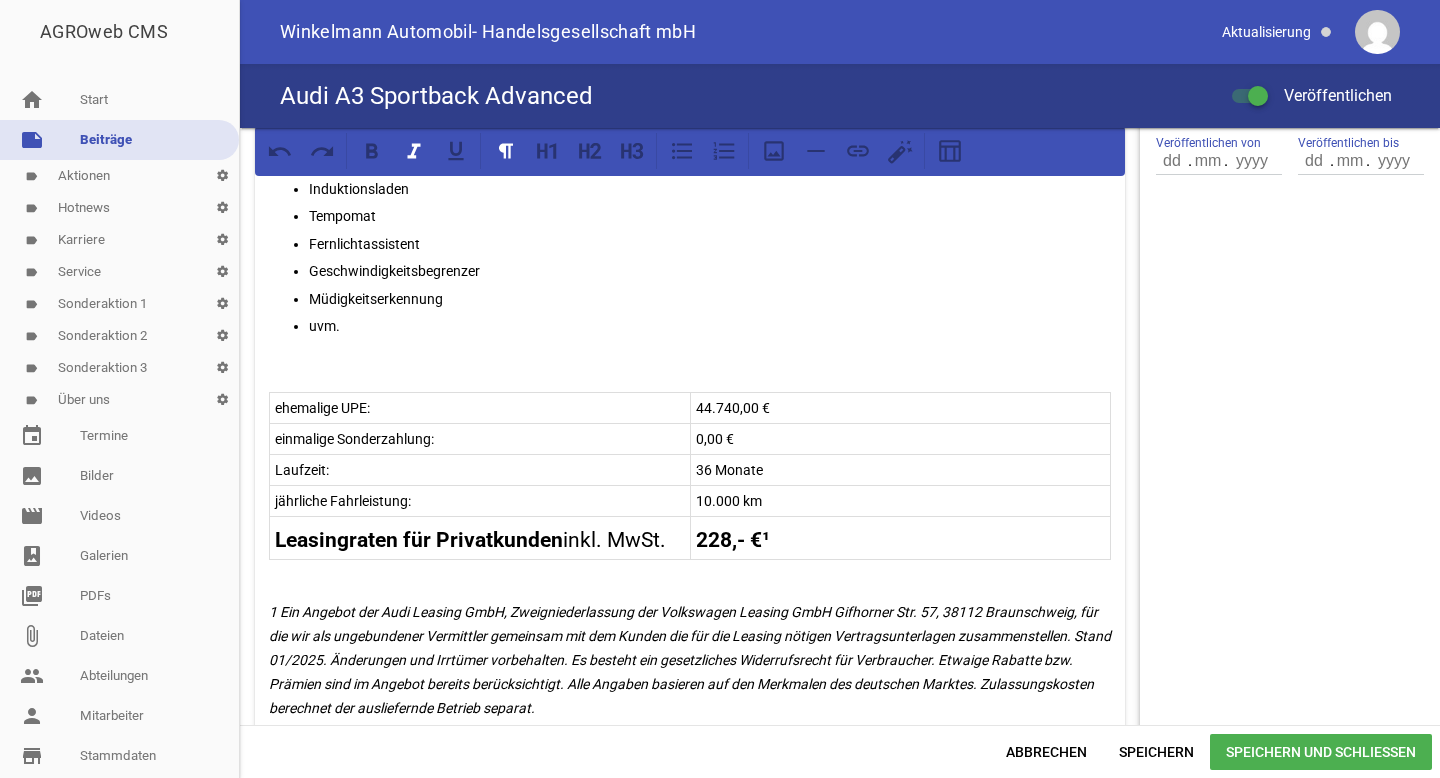 click on "Leasingraten für Privatkunden  inkl. MwSt. 228,- €¹" at bounding box center [690, 538] 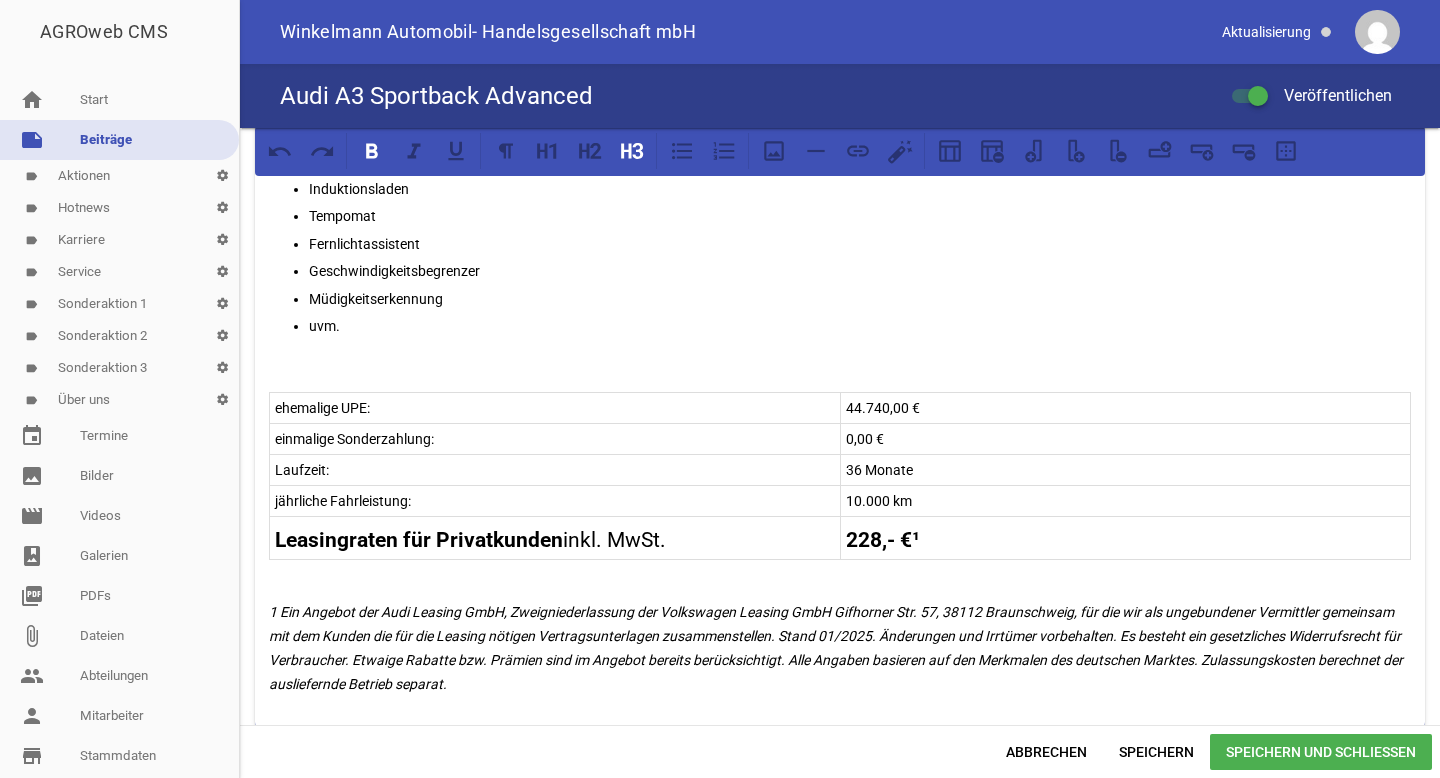 type 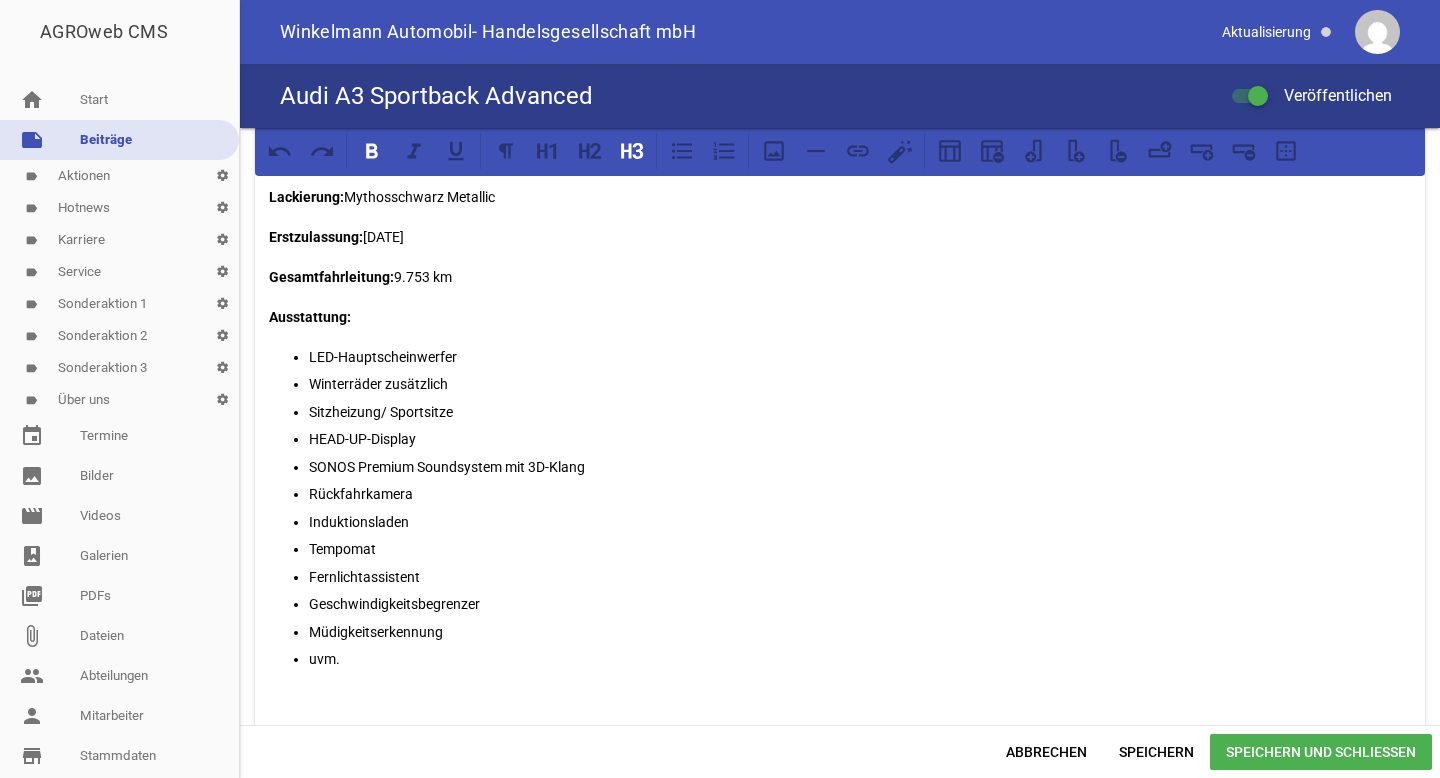 scroll, scrollTop: 0, scrollLeft: 0, axis: both 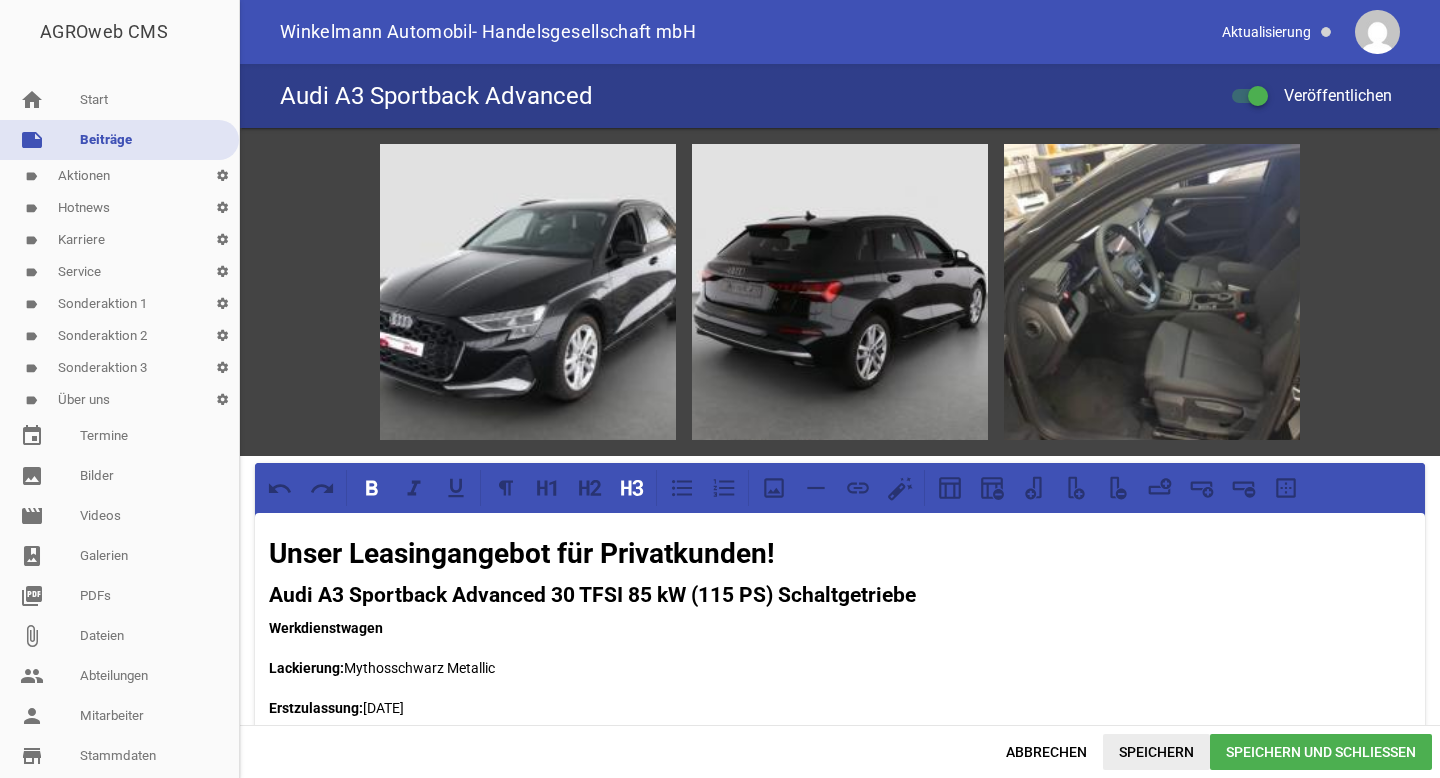 click on "Speichern" at bounding box center [1156, 752] 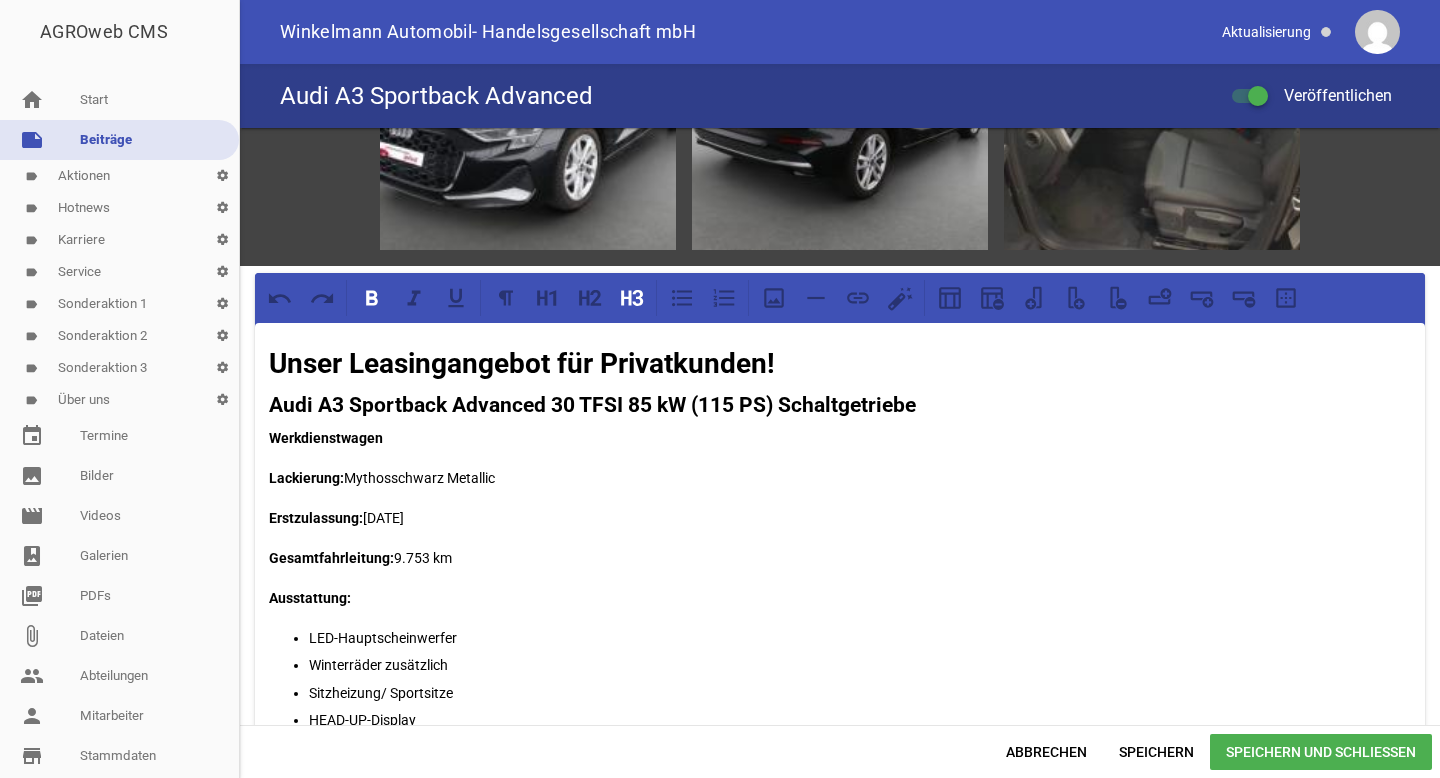 scroll, scrollTop: 225, scrollLeft: 0, axis: vertical 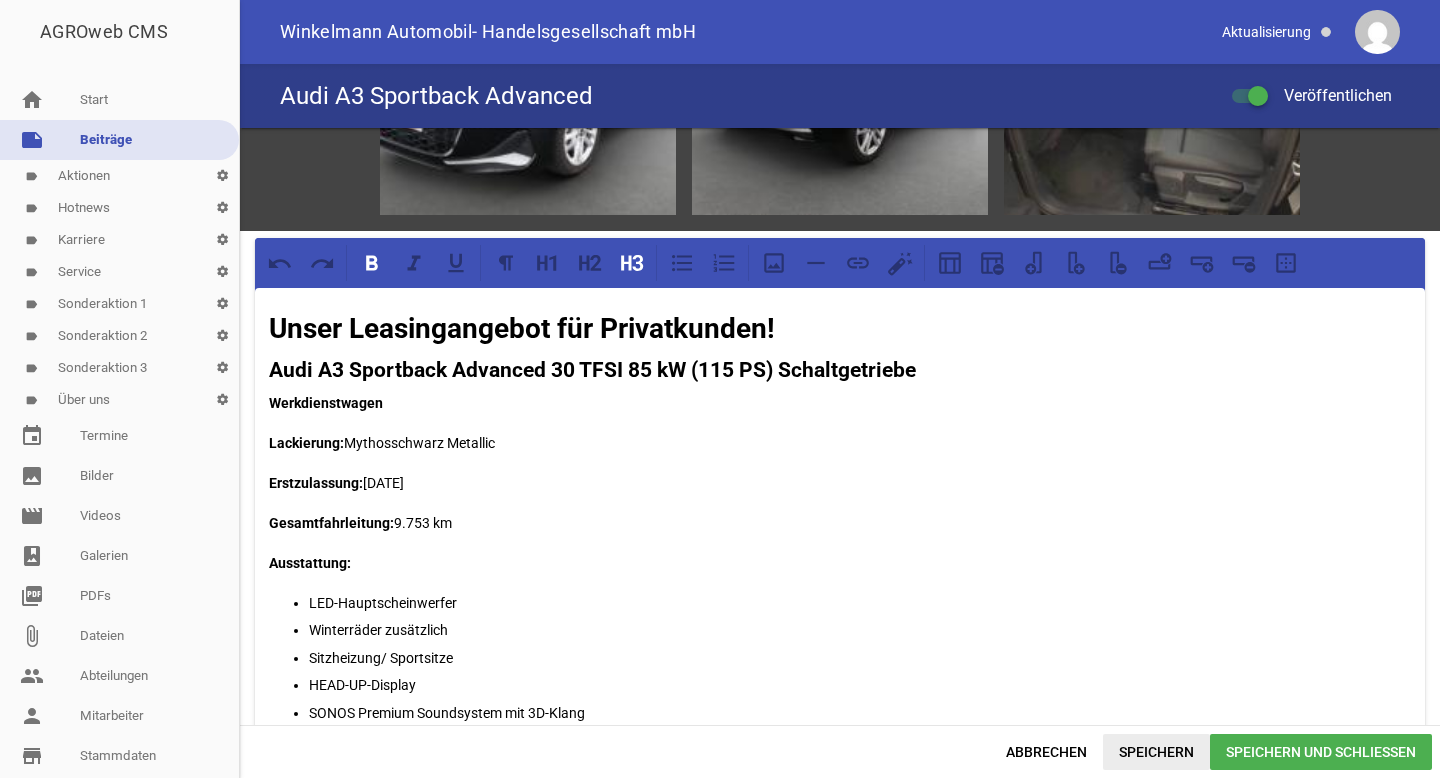 click on "Speichern" at bounding box center [1156, 752] 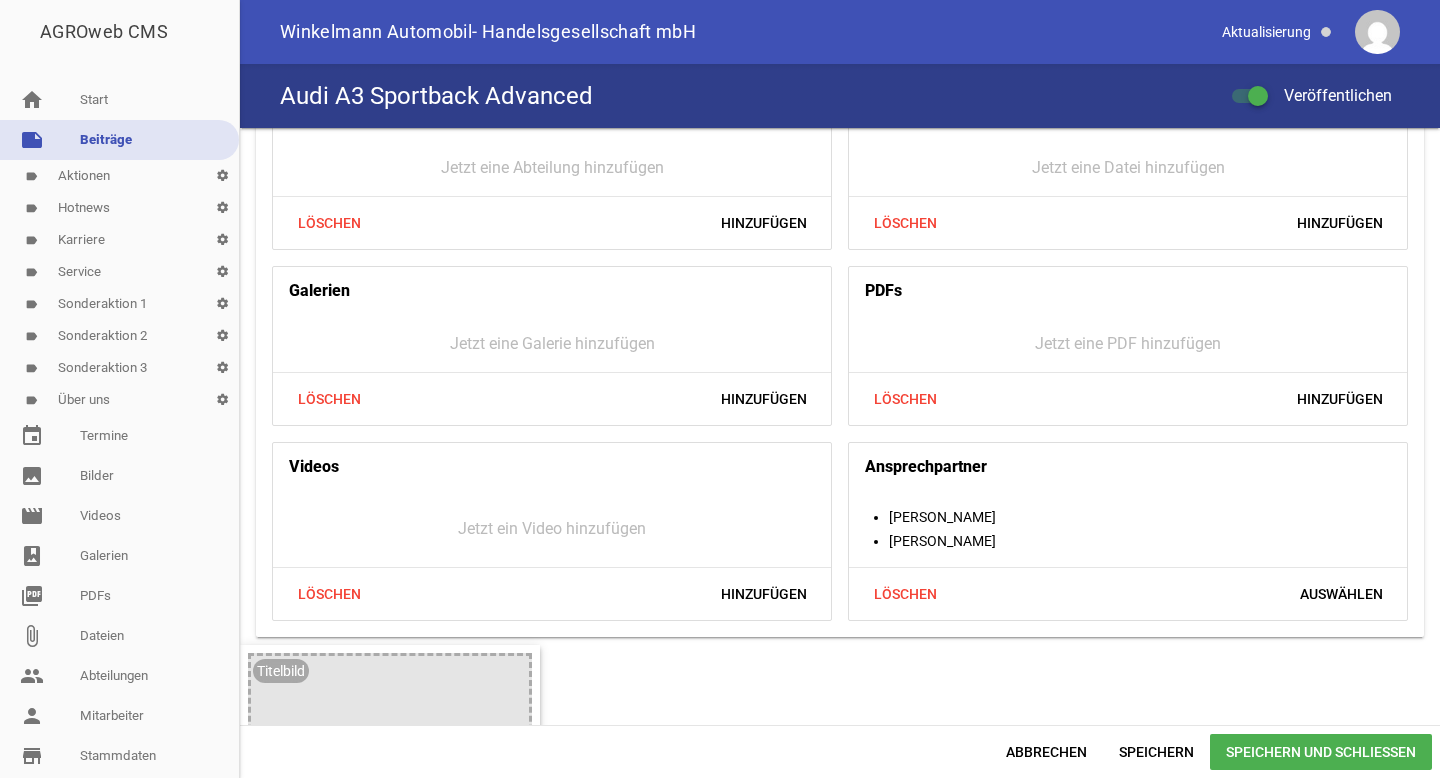scroll, scrollTop: 1537, scrollLeft: 0, axis: vertical 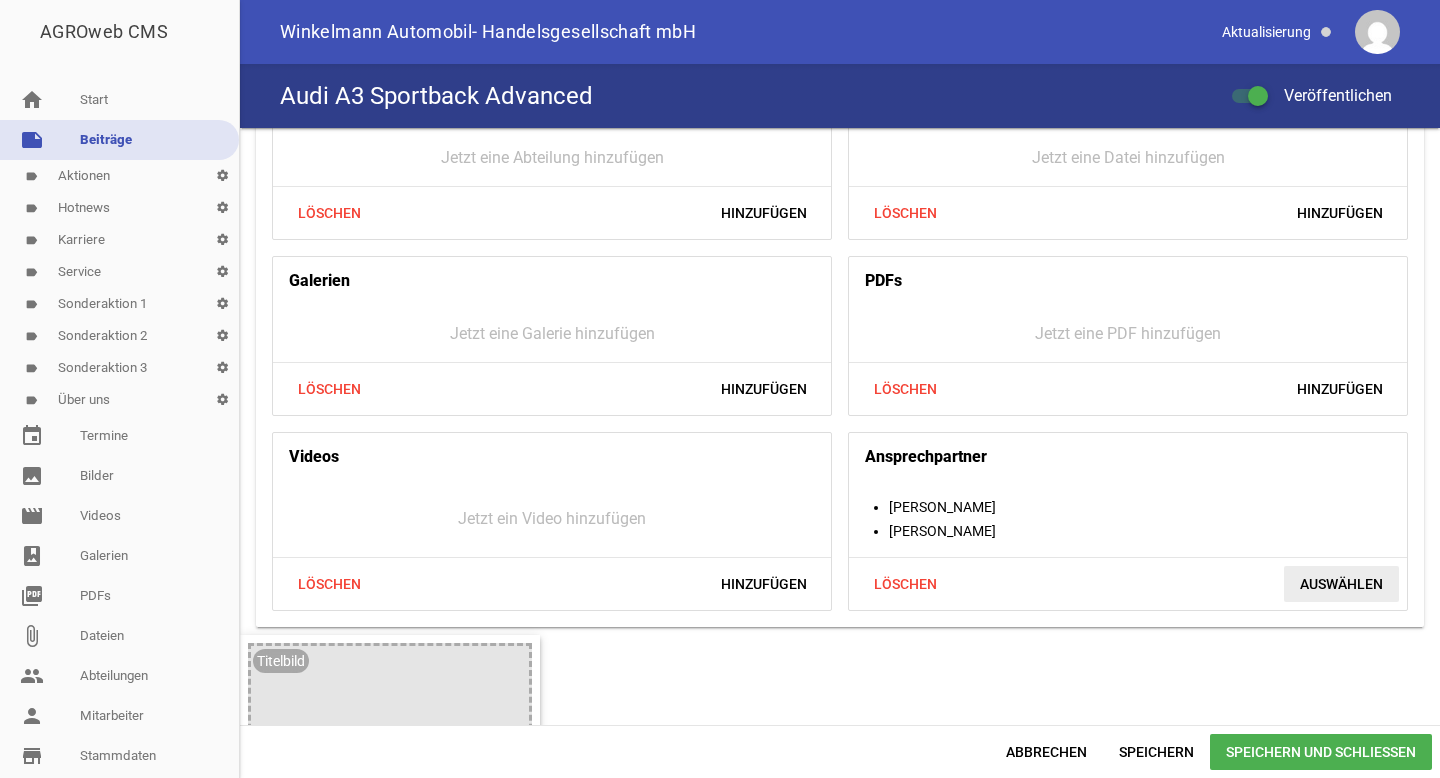 click on "Auswählen" at bounding box center (1341, 584) 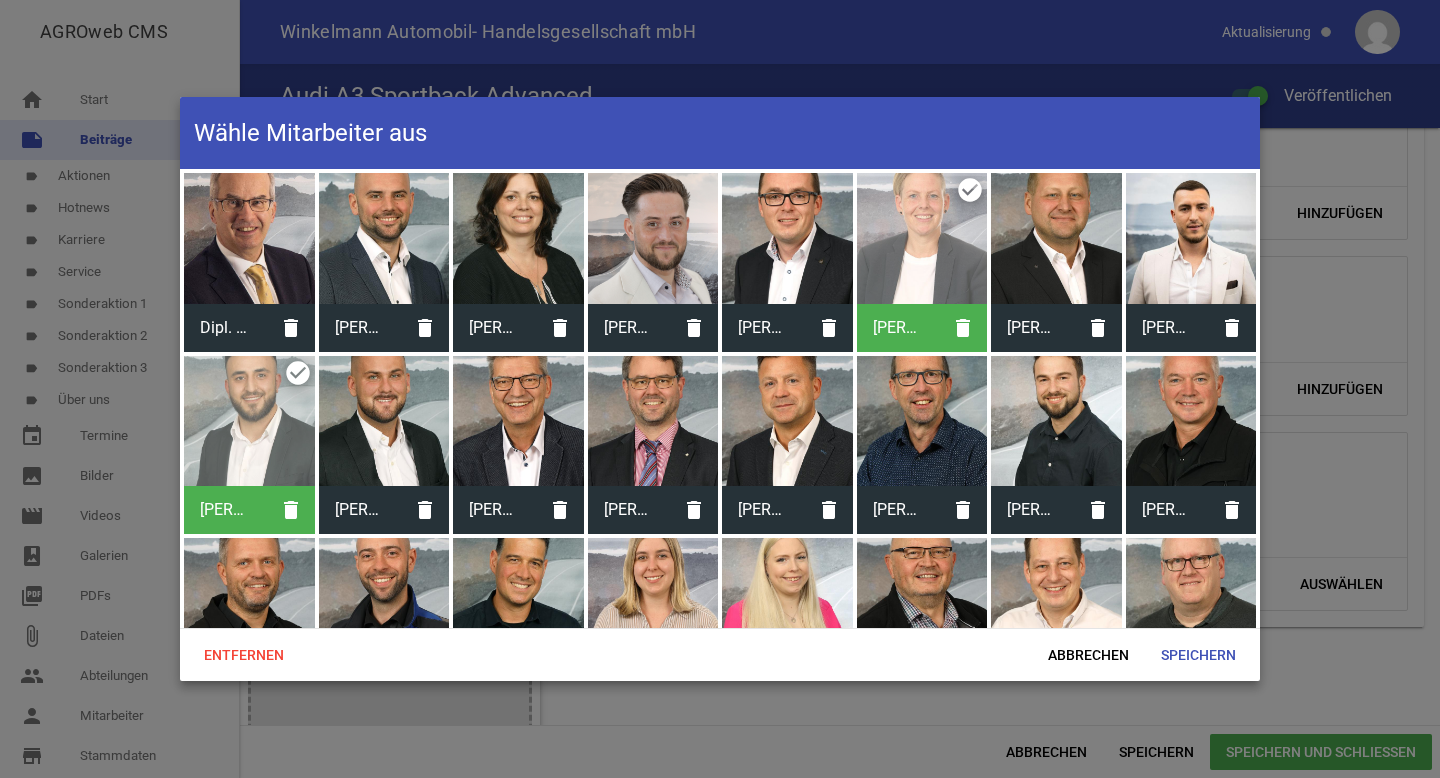 click at bounding box center (787, 238) 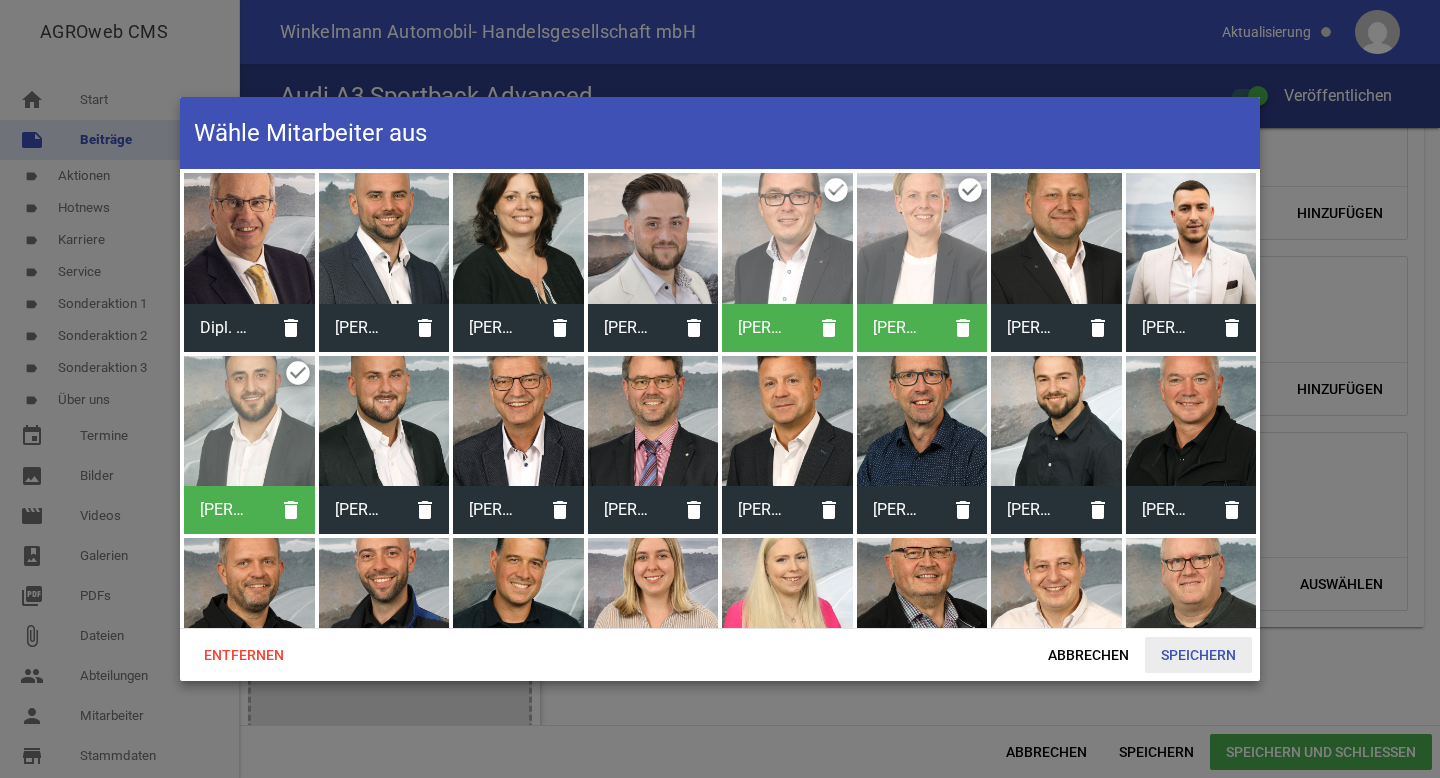 click on "Speichern" at bounding box center [1198, 655] 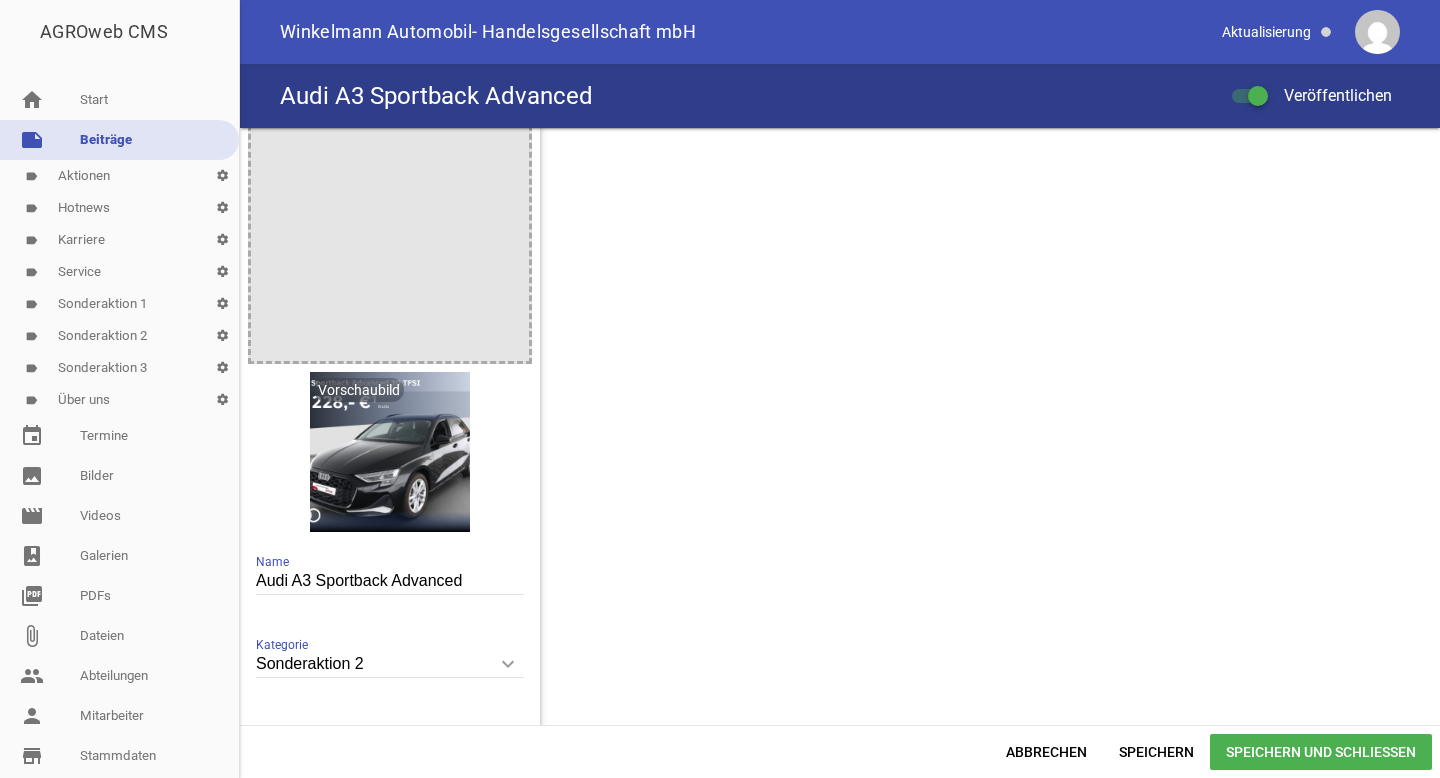 scroll, scrollTop: 2192, scrollLeft: 0, axis: vertical 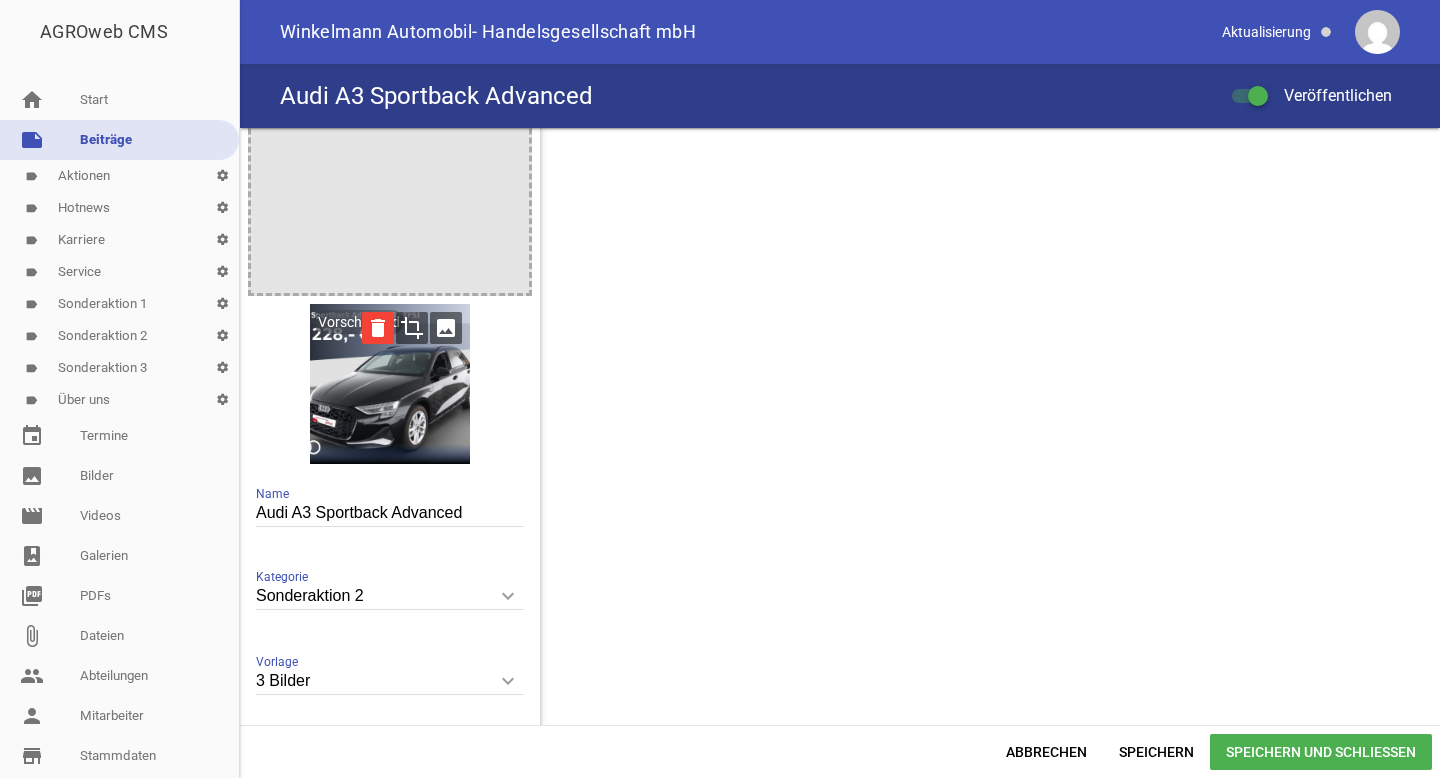click on "delete" at bounding box center (378, 328) 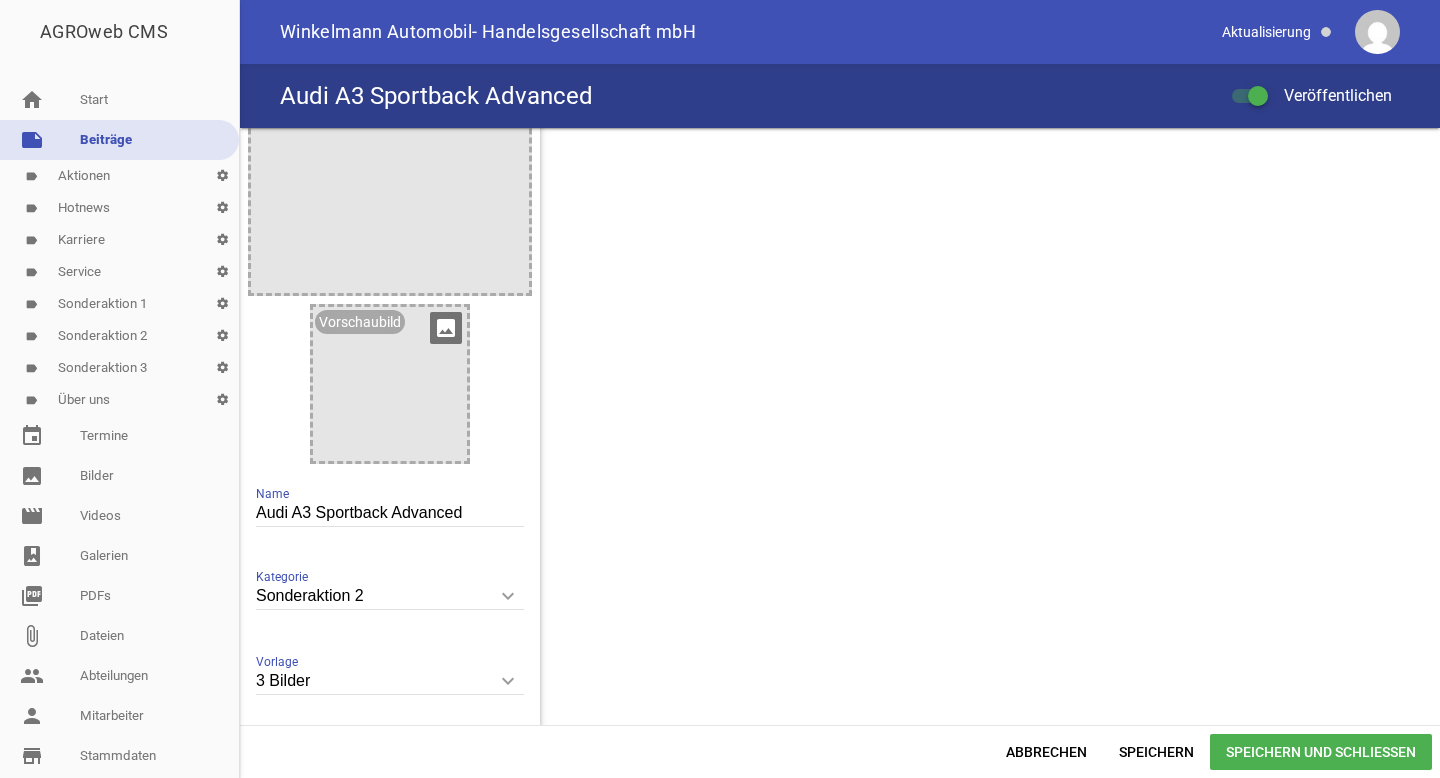 click on "image" at bounding box center [446, 328] 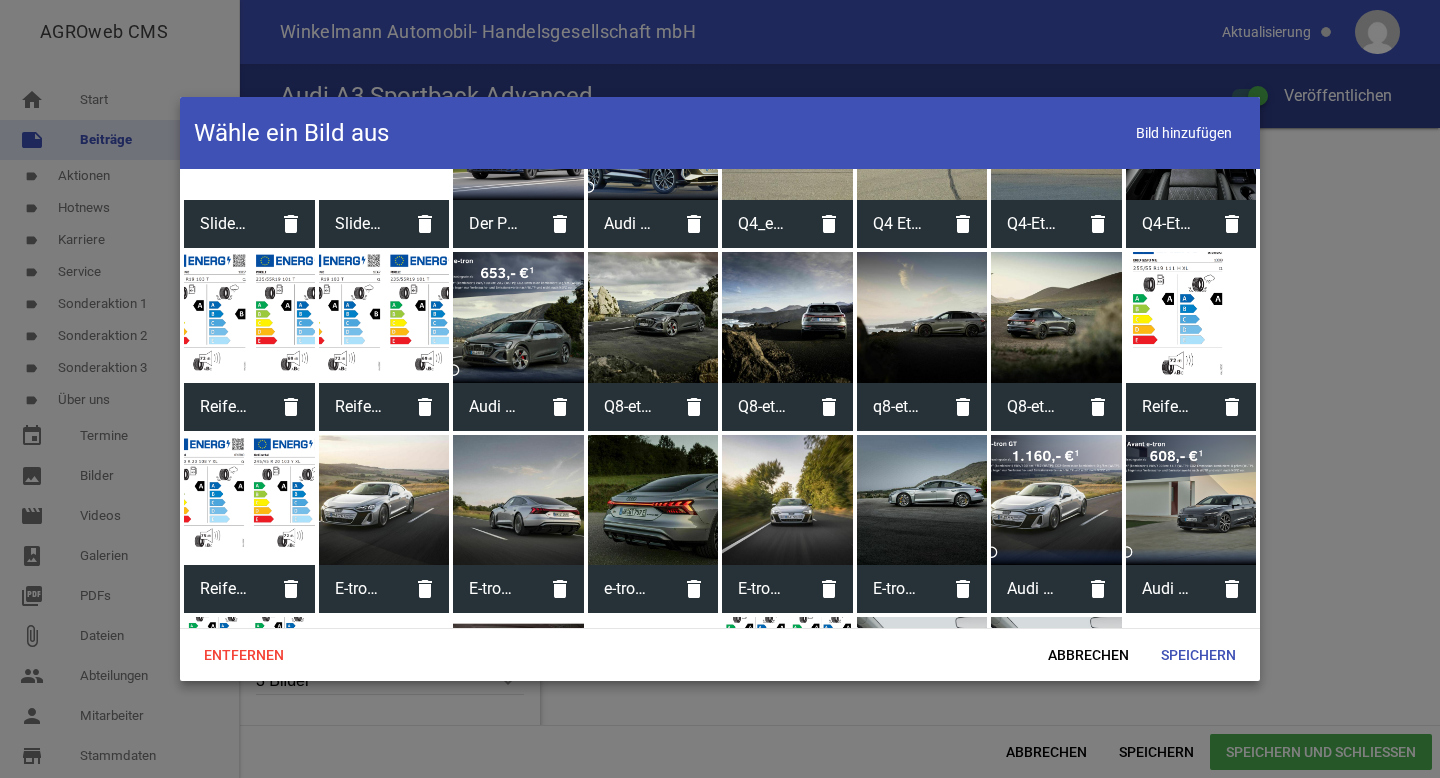 scroll, scrollTop: 3214, scrollLeft: 0, axis: vertical 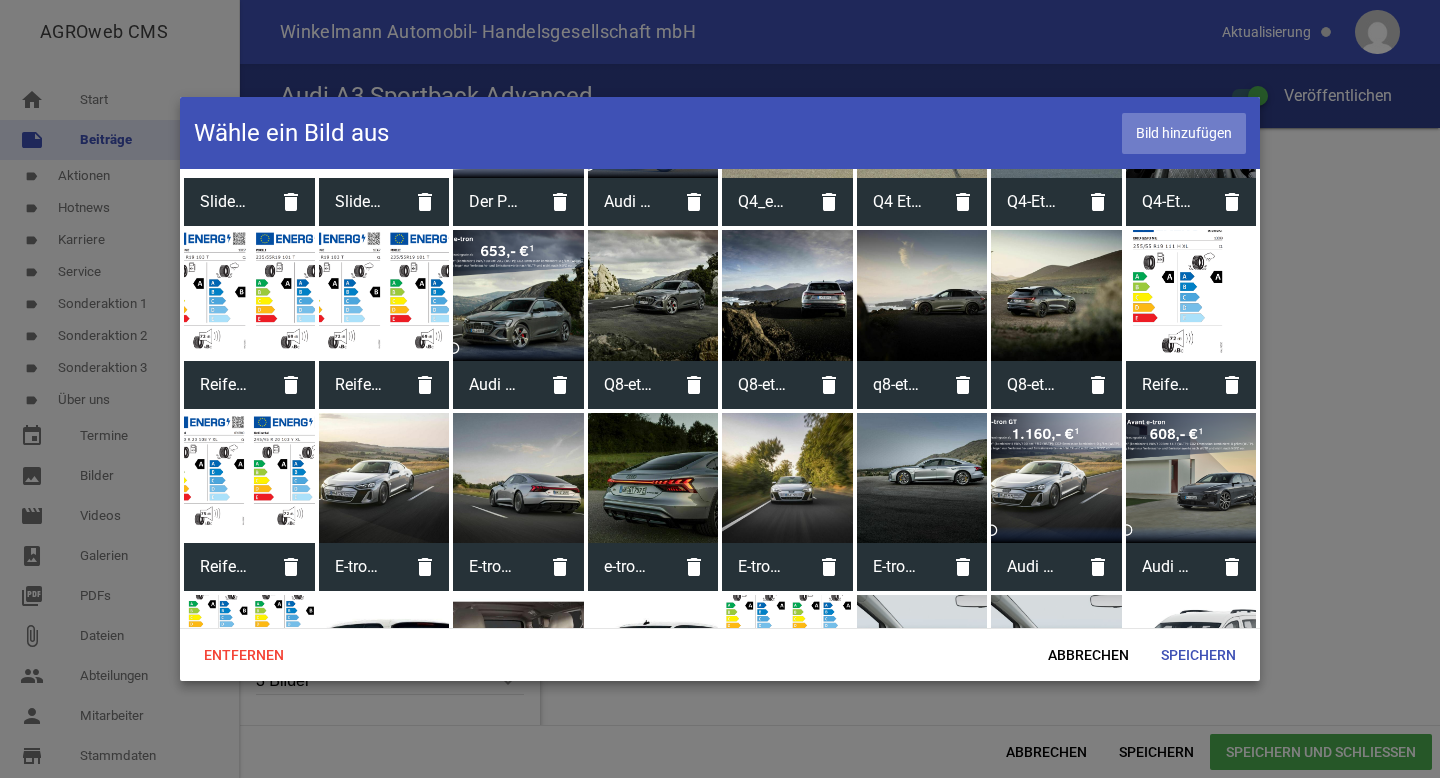click on "Bild hinzufügen" at bounding box center [1184, 133] 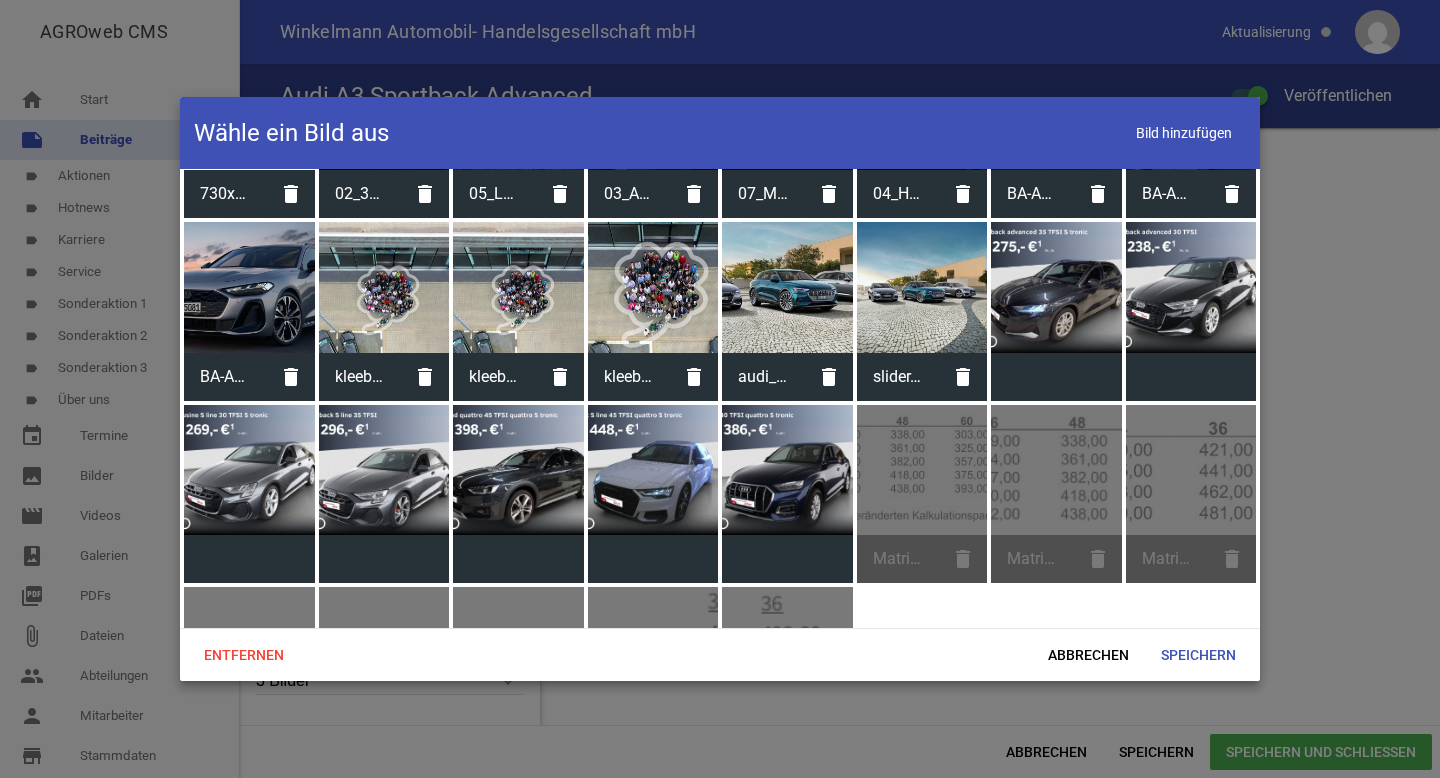 scroll, scrollTop: 7228, scrollLeft: 0, axis: vertical 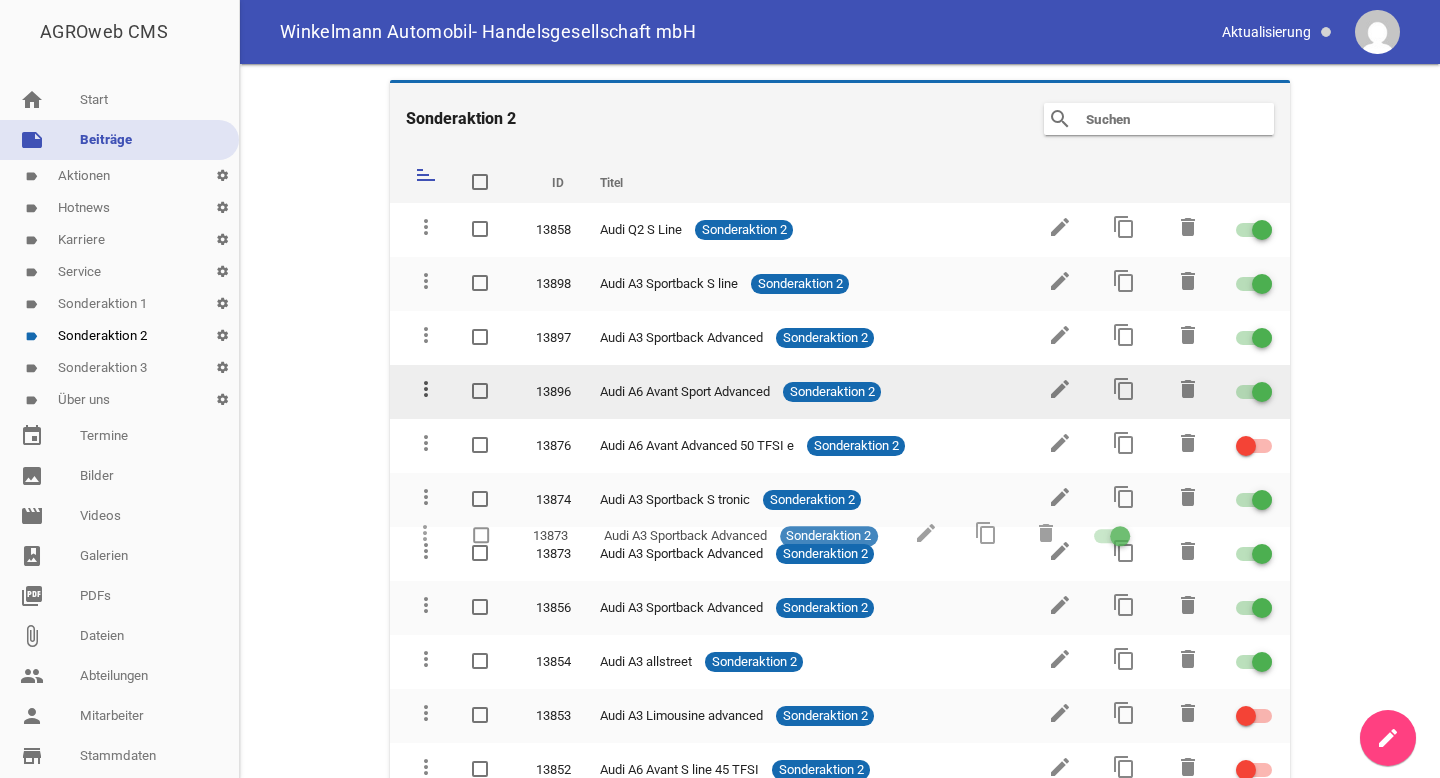 type 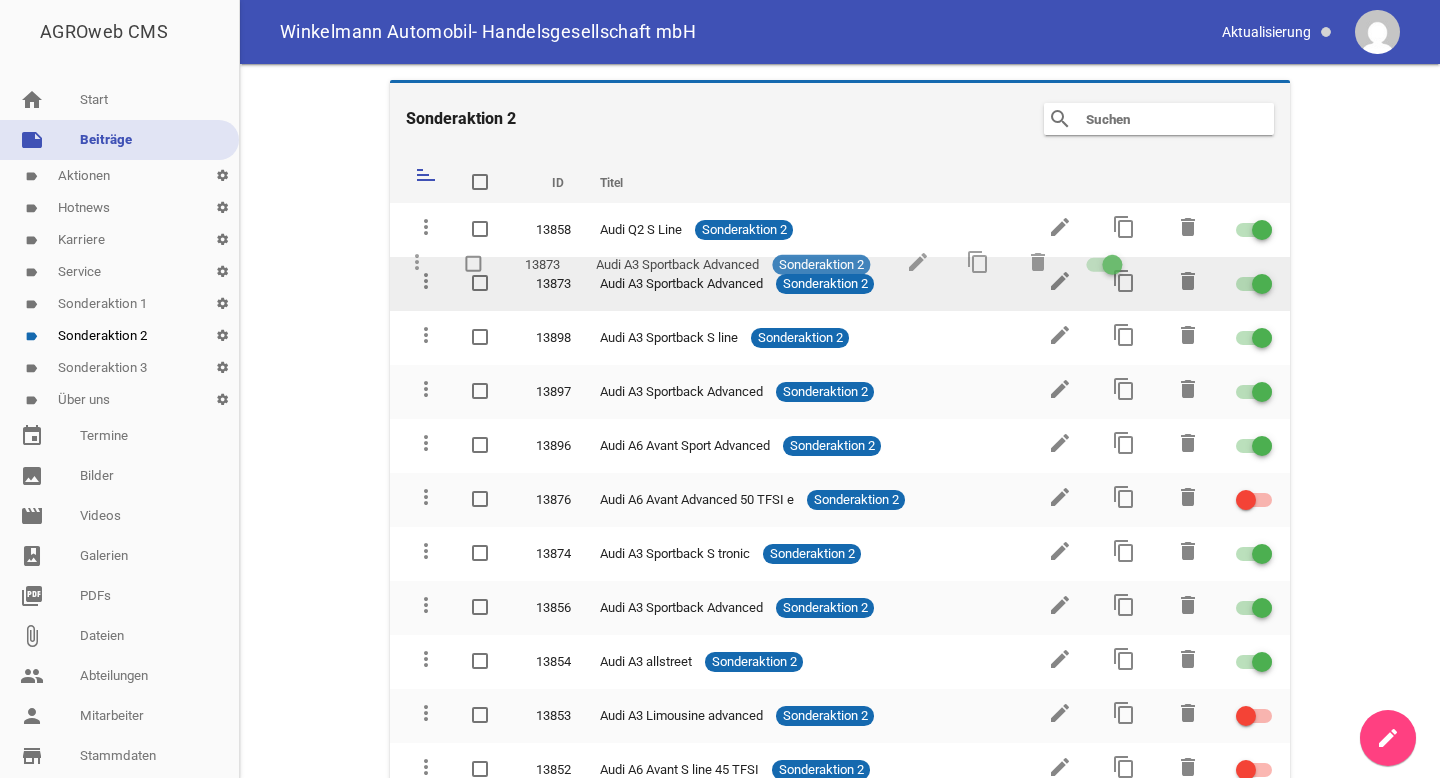 drag, startPoint x: 422, startPoint y: 551, endPoint x: 415, endPoint y: 266, distance: 285.08594 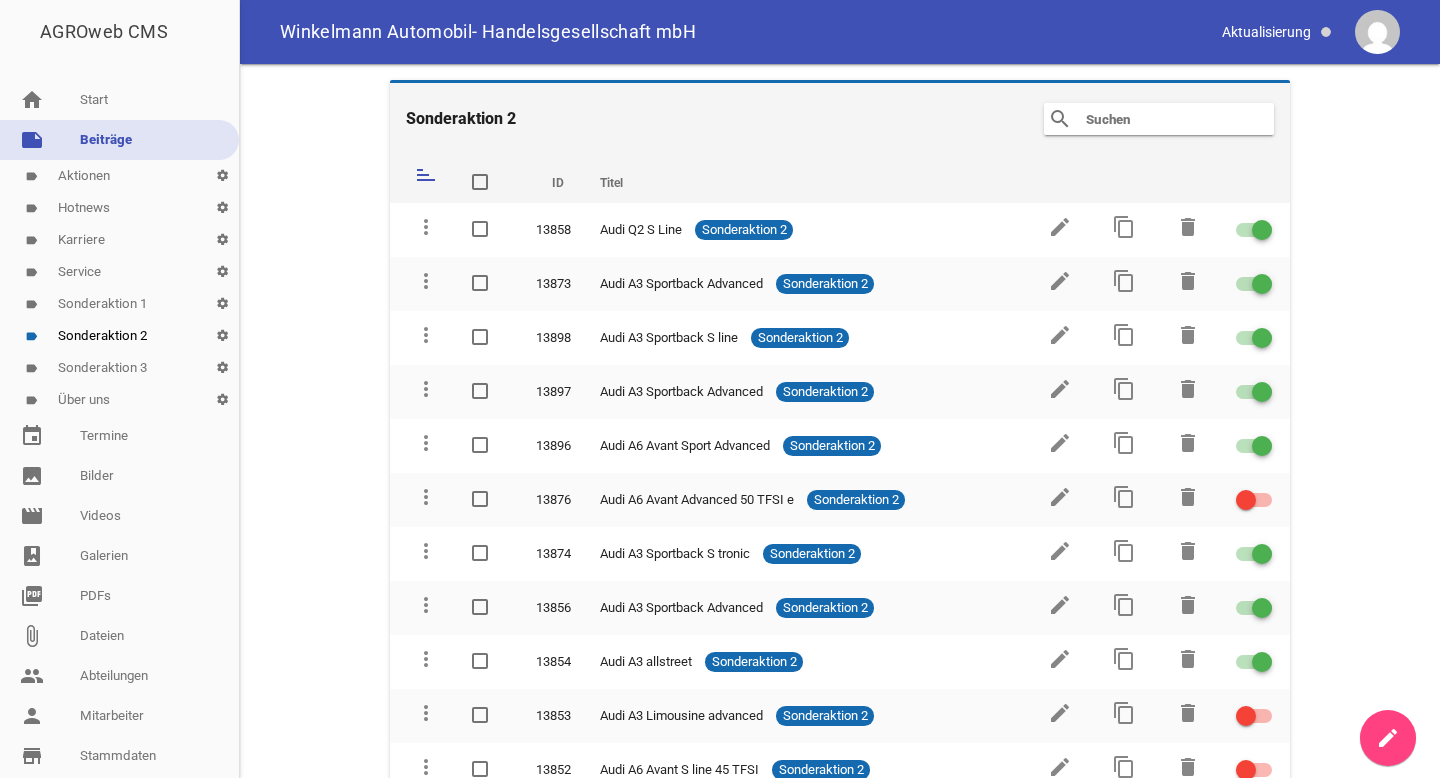 click on "Sonderaktion 2
search     clear   sort
ID
Titel
delete     more_vert       13858   Audi Q2 S Line Sonderaktion 2   edit   content_copy   delete     more_vert       13873   Audi A3 Sportback Advanced Sonderaktion 2   edit   content_copy   delete     more_vert       13898   Audi A3 Sportback S line Sonderaktion 2   edit   content_copy   delete     more_vert       13897   Audi A3 Sportback Advanced Sonderaktion 2   edit   content_copy   delete     more_vert       13896   Audi A6 Avant Sport Advanced Sonderaktion 2   edit   content_copy   delete     more_vert       13876   Audi A6 Avant Advanced 50 TFSI e Sonderaktion 2   edit   content_copy   delete     more_vert       13874   Audi A3 Sportback S tronic Sonderaktion 2   edit   content_copy   delete     more_vert       13856   Audi A3 Sportback Advanced Sonderaktion 2   edit   content_copy   delete     more_vert       13854" at bounding box center (840, 421) 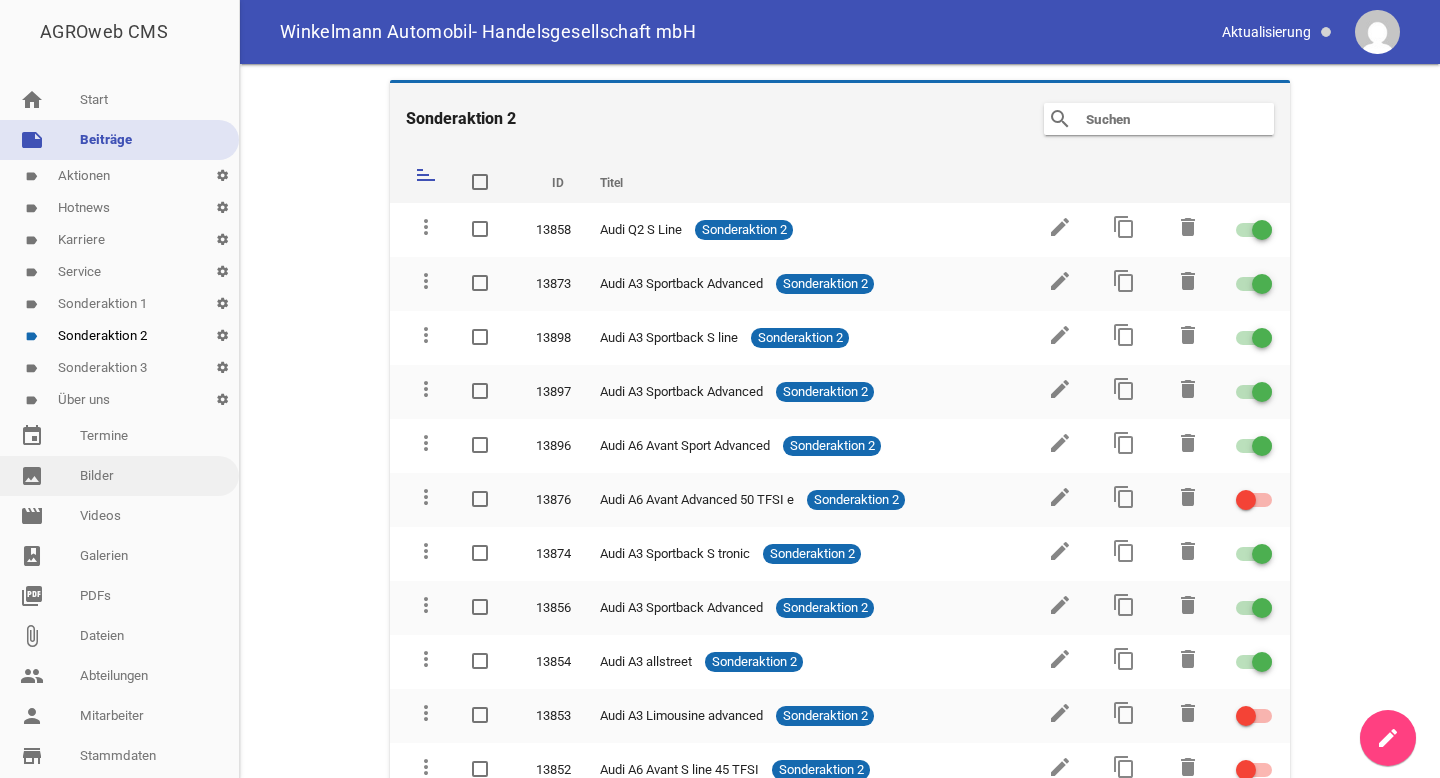 click on "image Bilder" at bounding box center [119, 476] 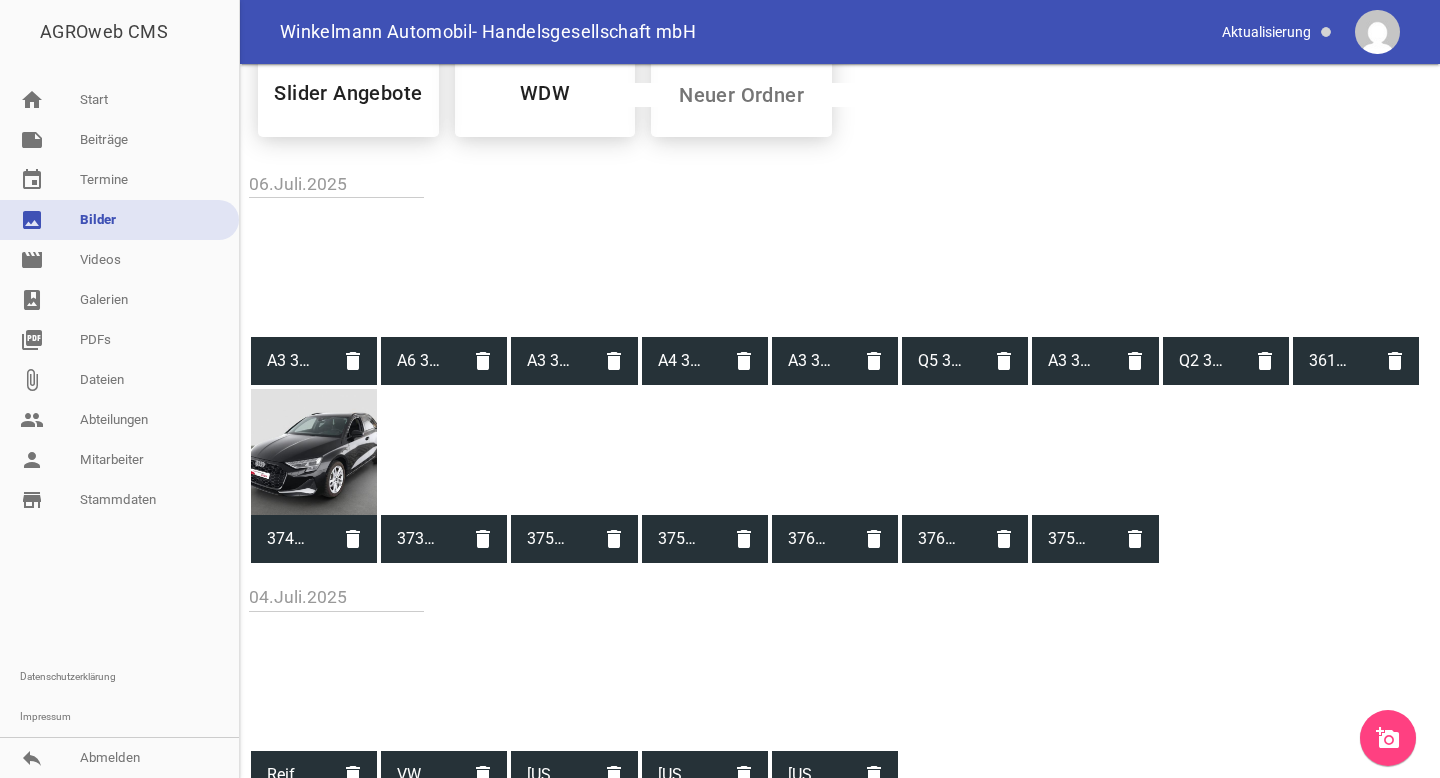 scroll, scrollTop: 599, scrollLeft: 0, axis: vertical 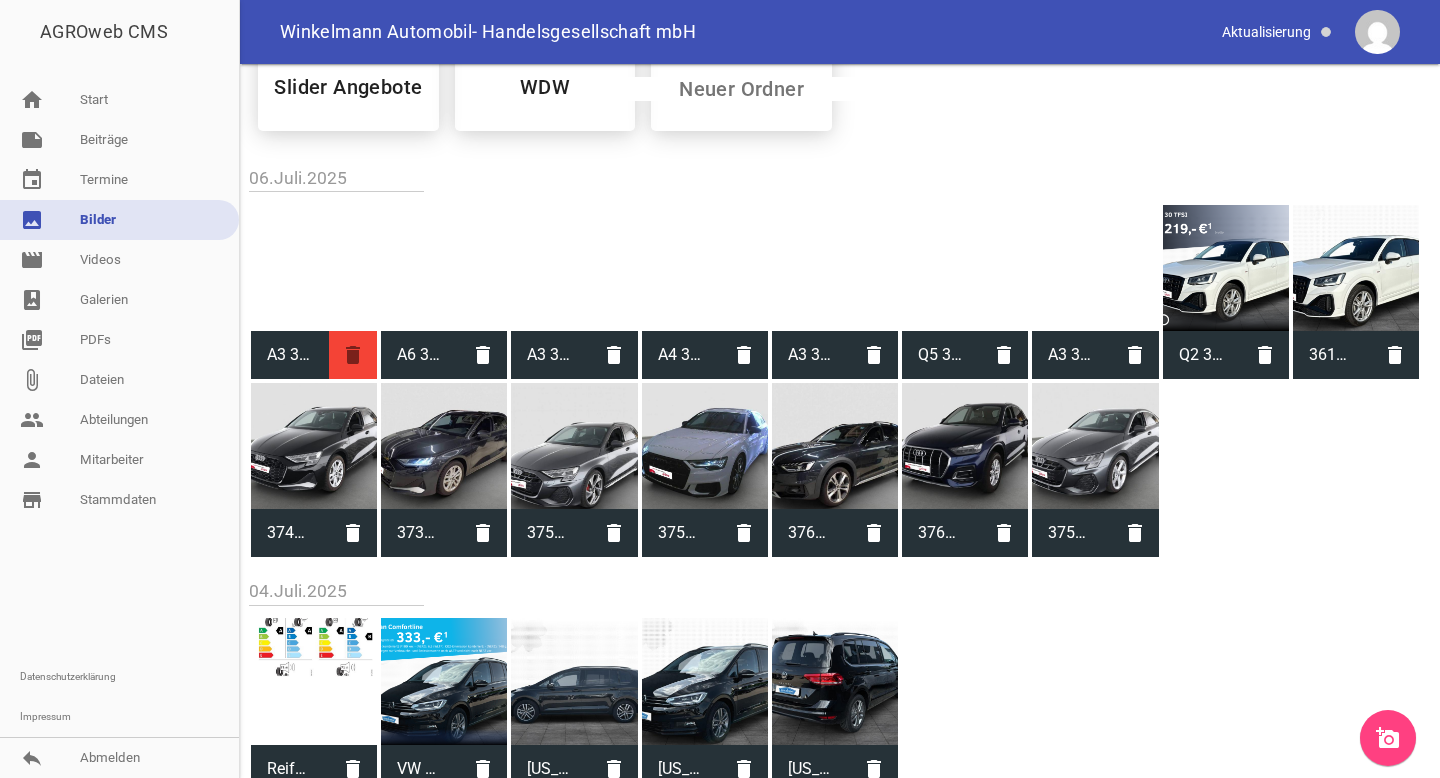 click on "delete" at bounding box center (353, 355) 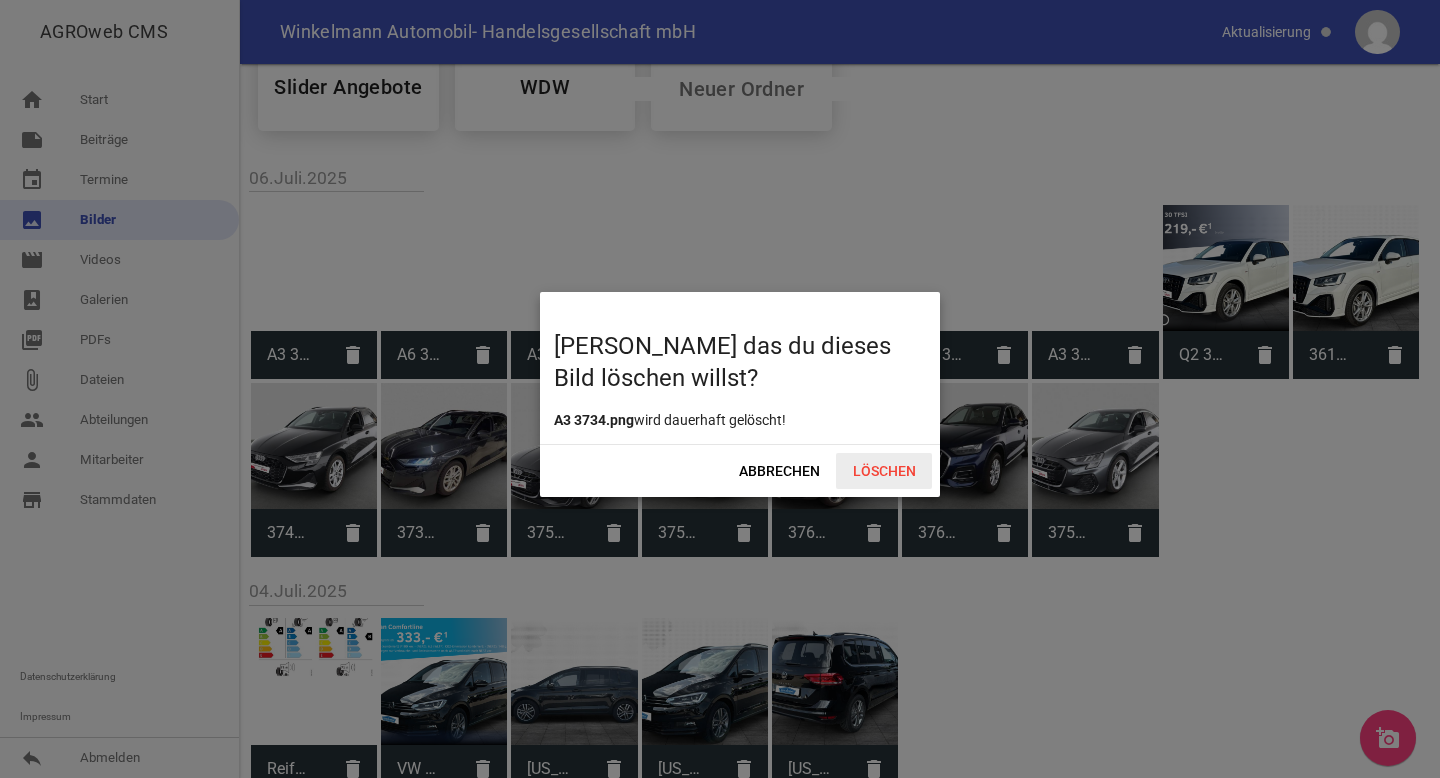 click on "Löschen" at bounding box center (884, 471) 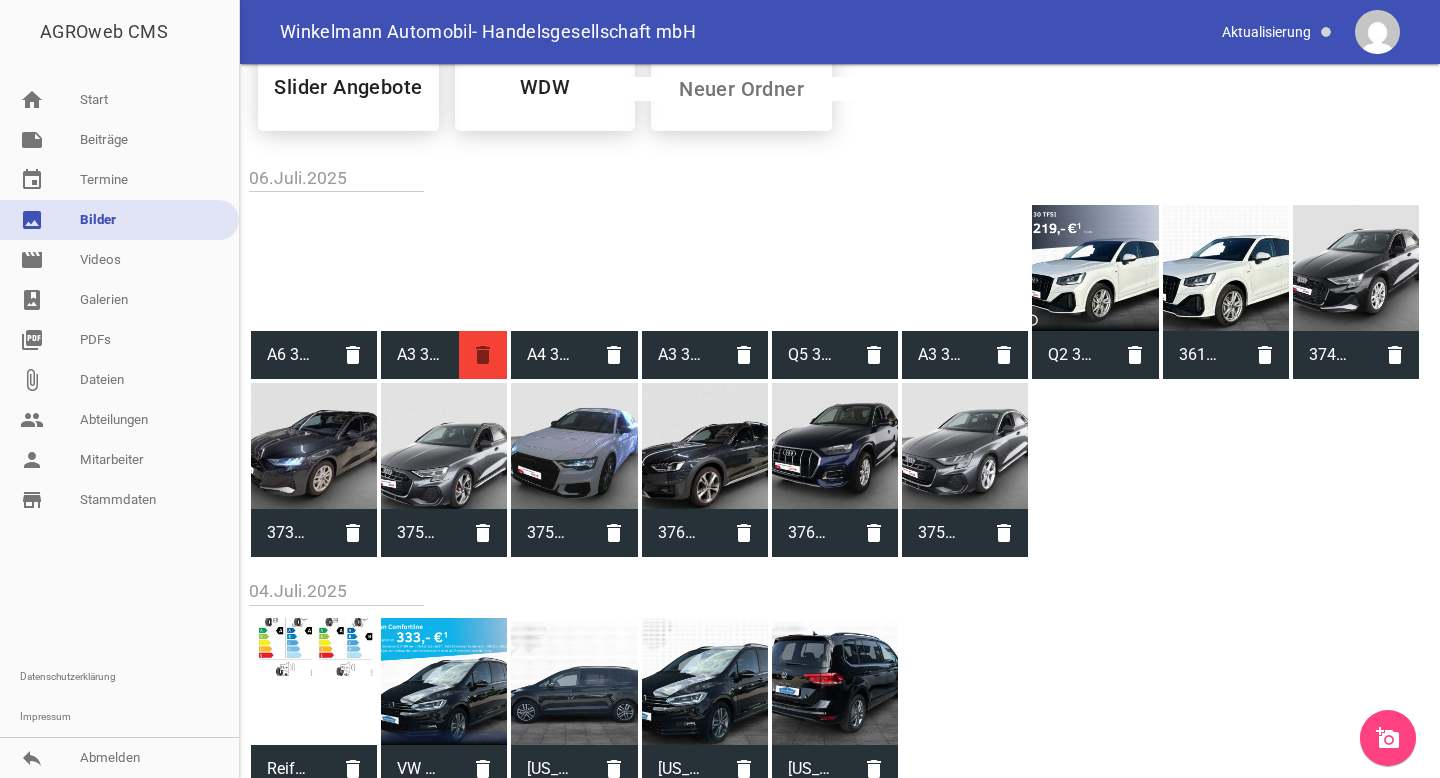 click on "delete" at bounding box center (483, 355) 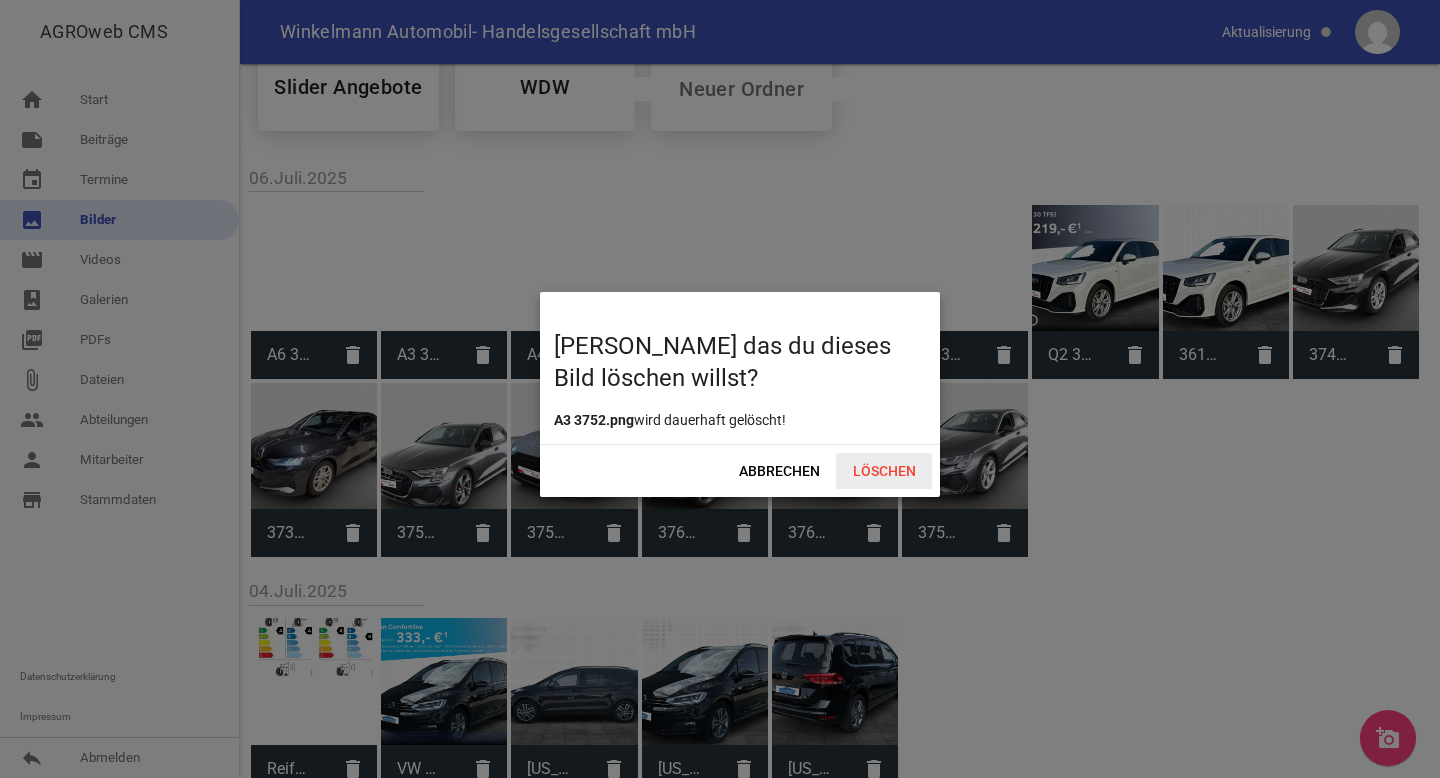 click on "Löschen" at bounding box center (884, 471) 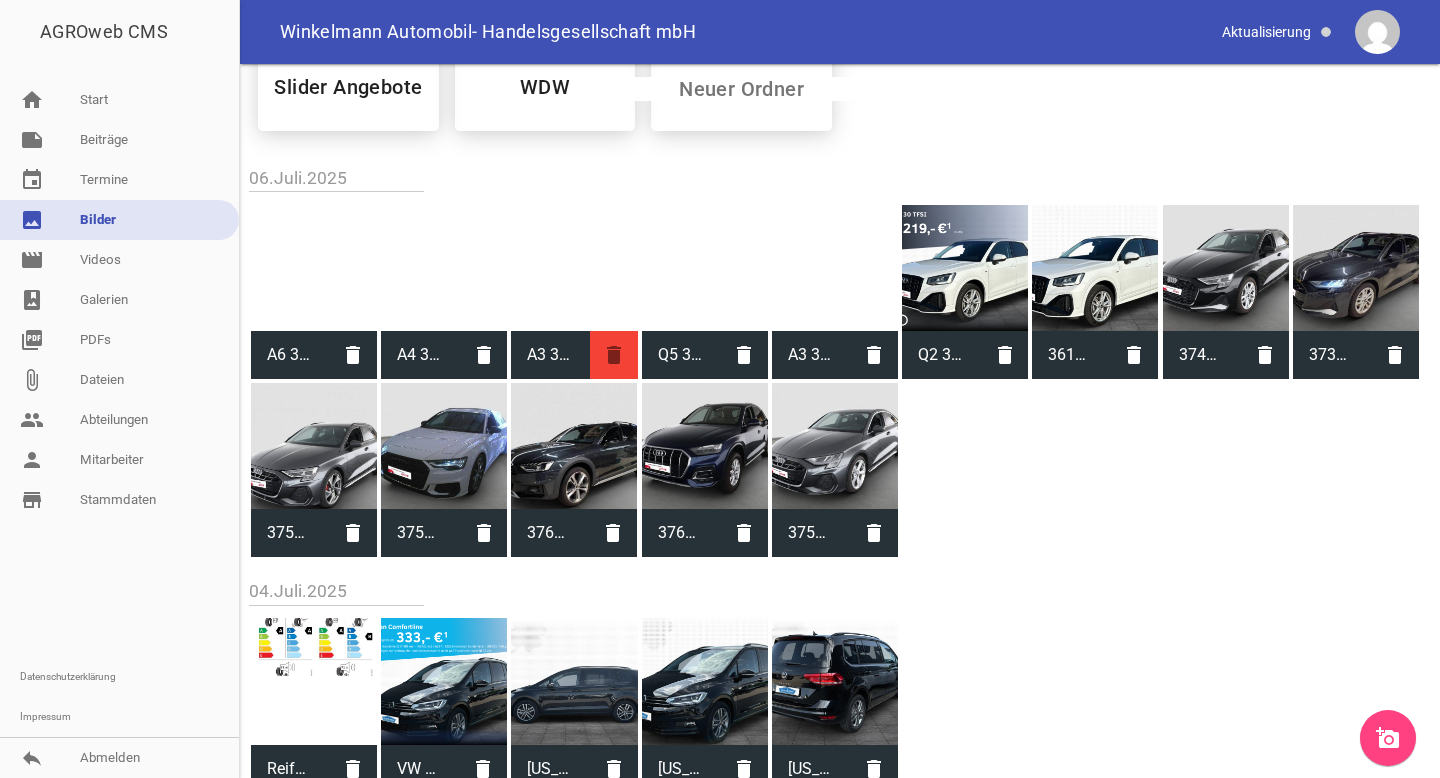 click on "delete" at bounding box center (614, 355) 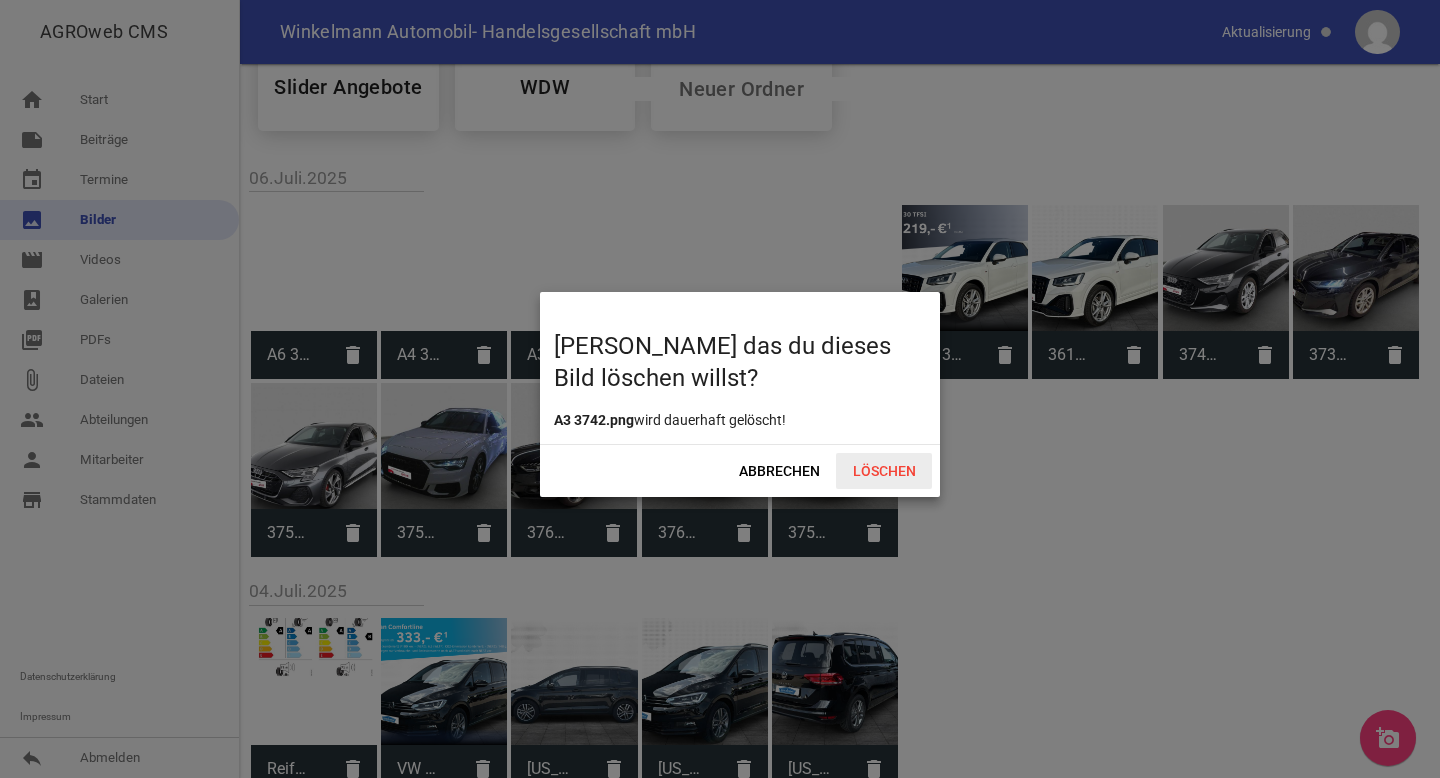click on "Löschen" at bounding box center (884, 471) 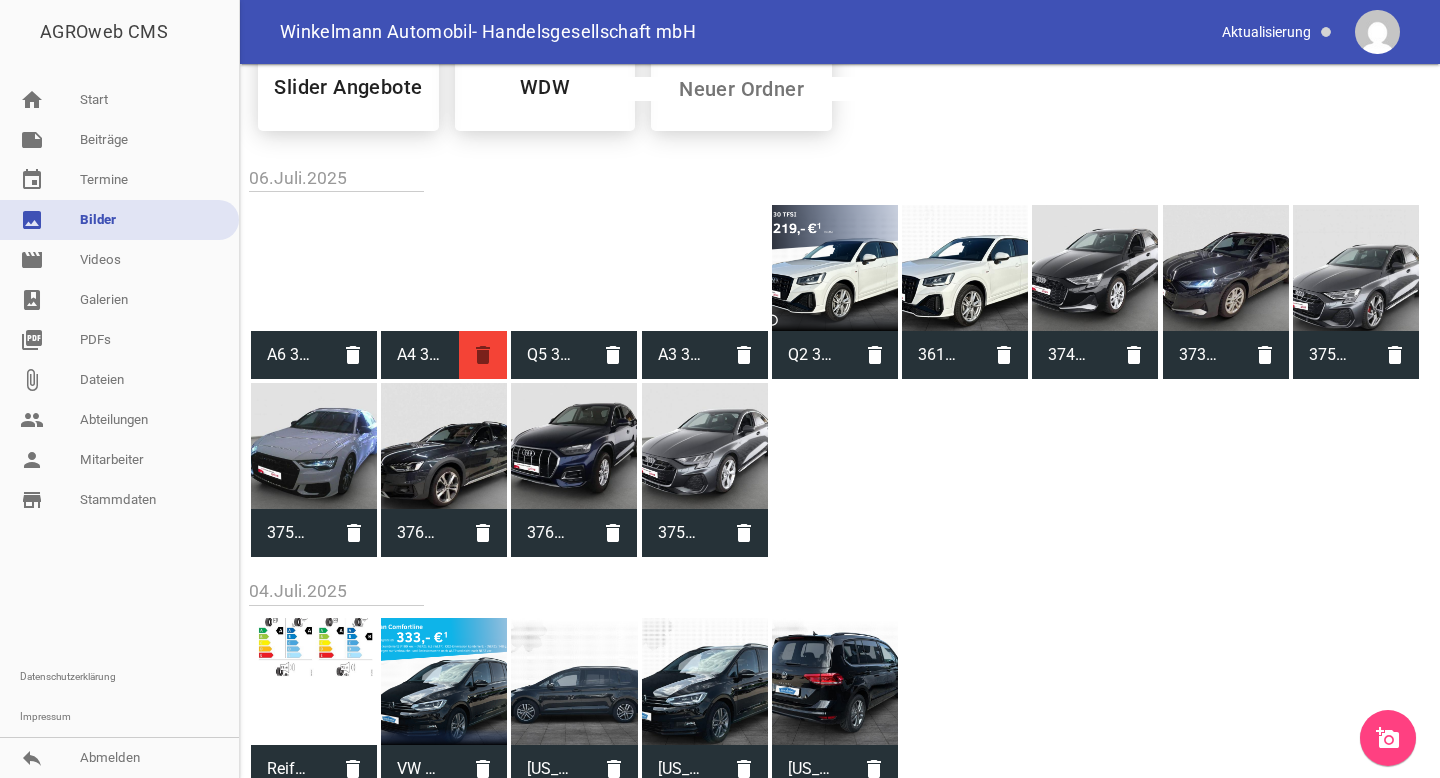 click on "delete" at bounding box center [483, 355] 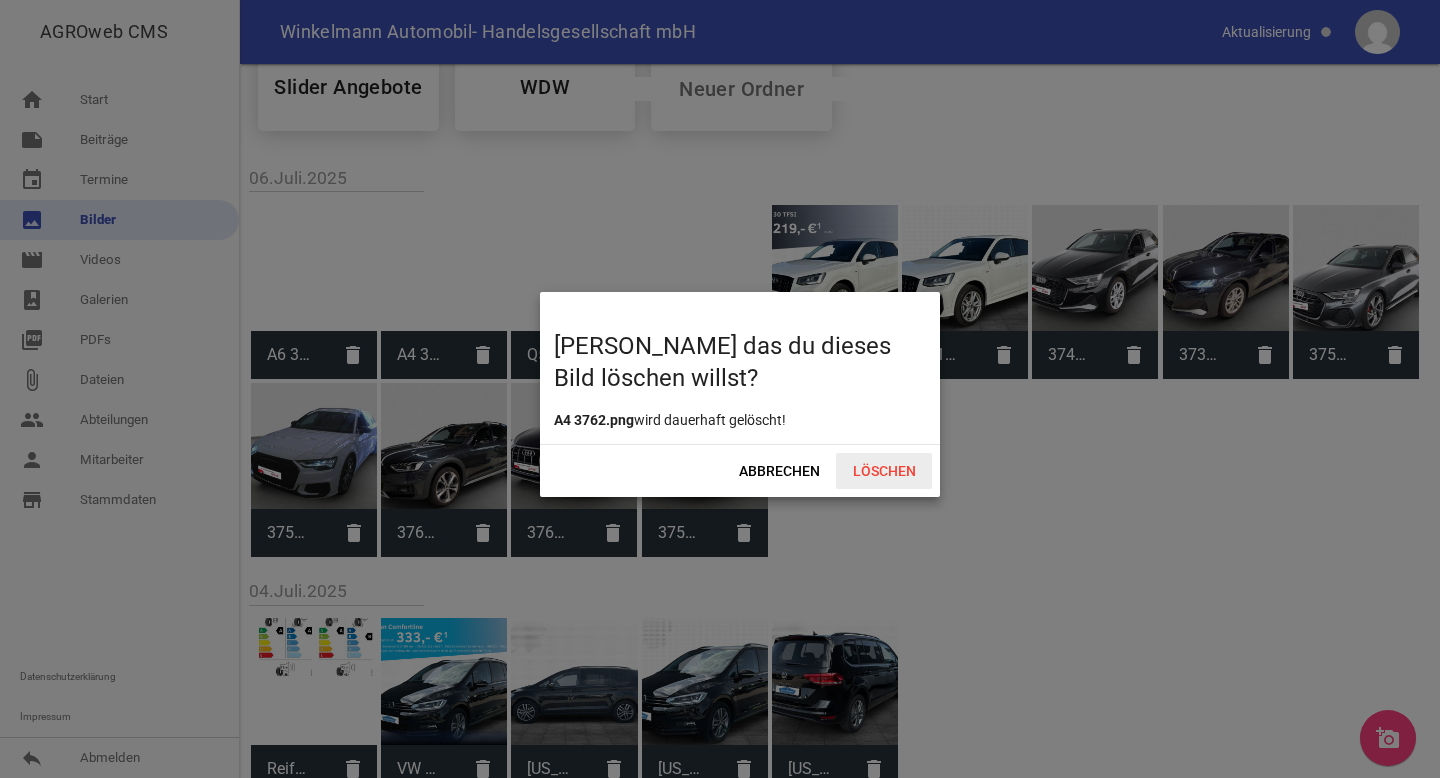 click on "Löschen" at bounding box center [884, 471] 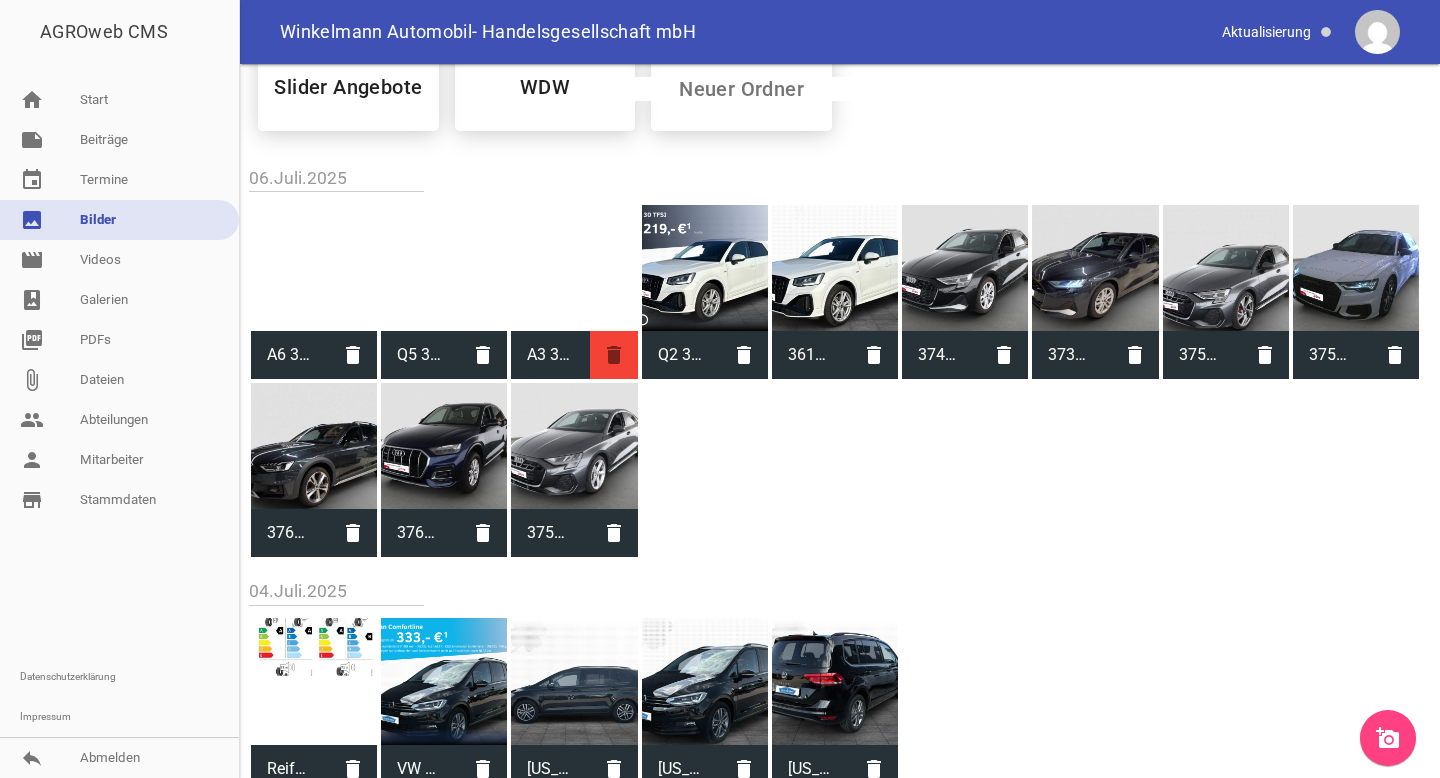 click on "delete" at bounding box center (614, 355) 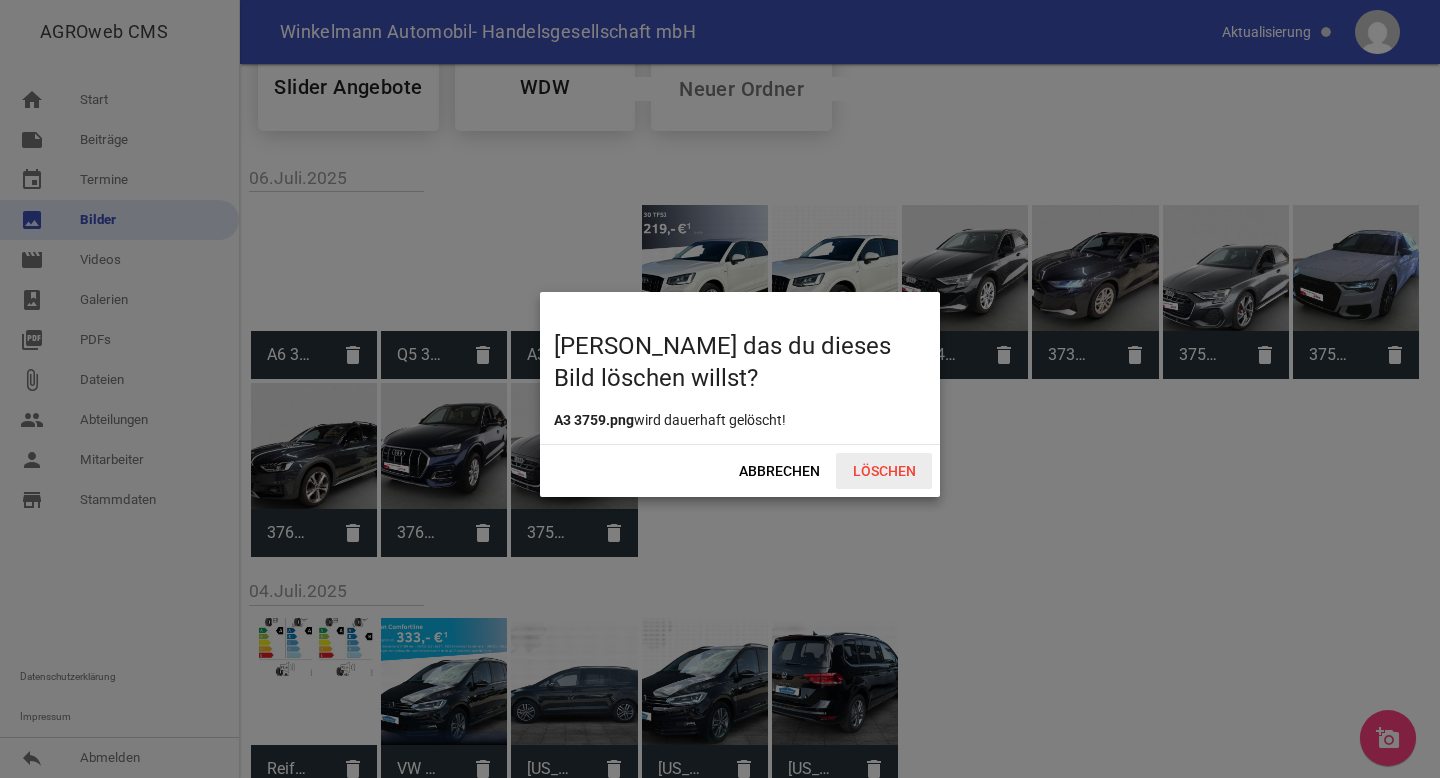 click on "Löschen" at bounding box center (884, 471) 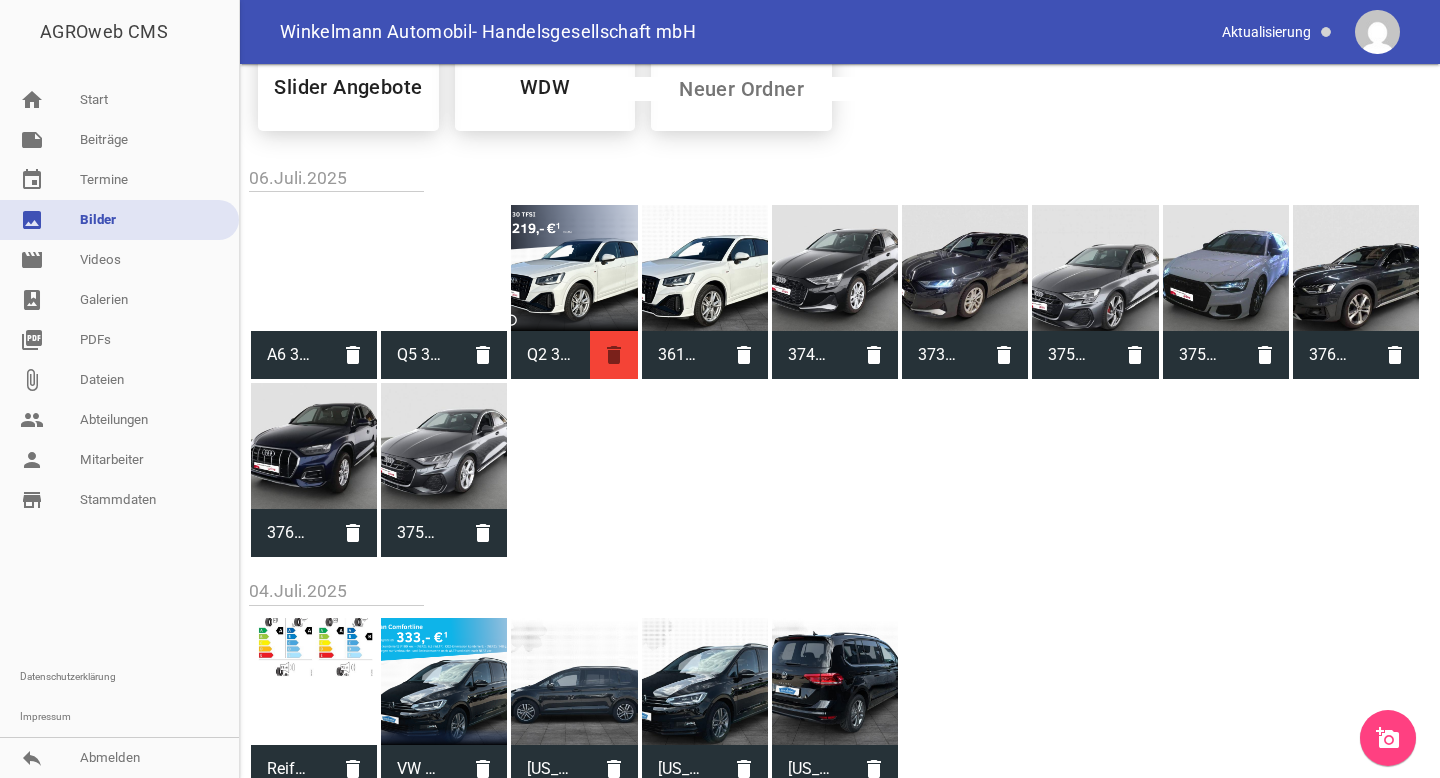 click on "delete" at bounding box center [614, 355] 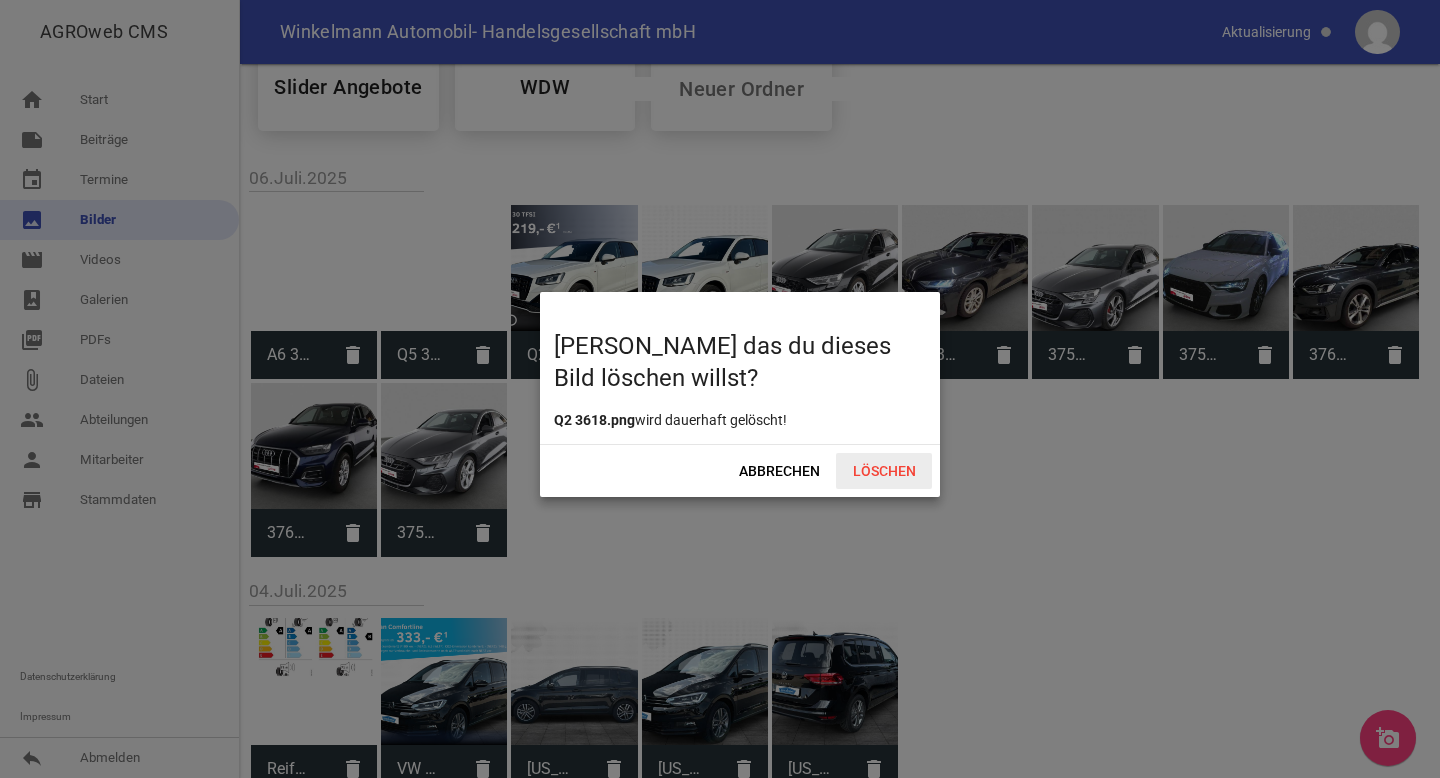 click on "Löschen" at bounding box center [884, 471] 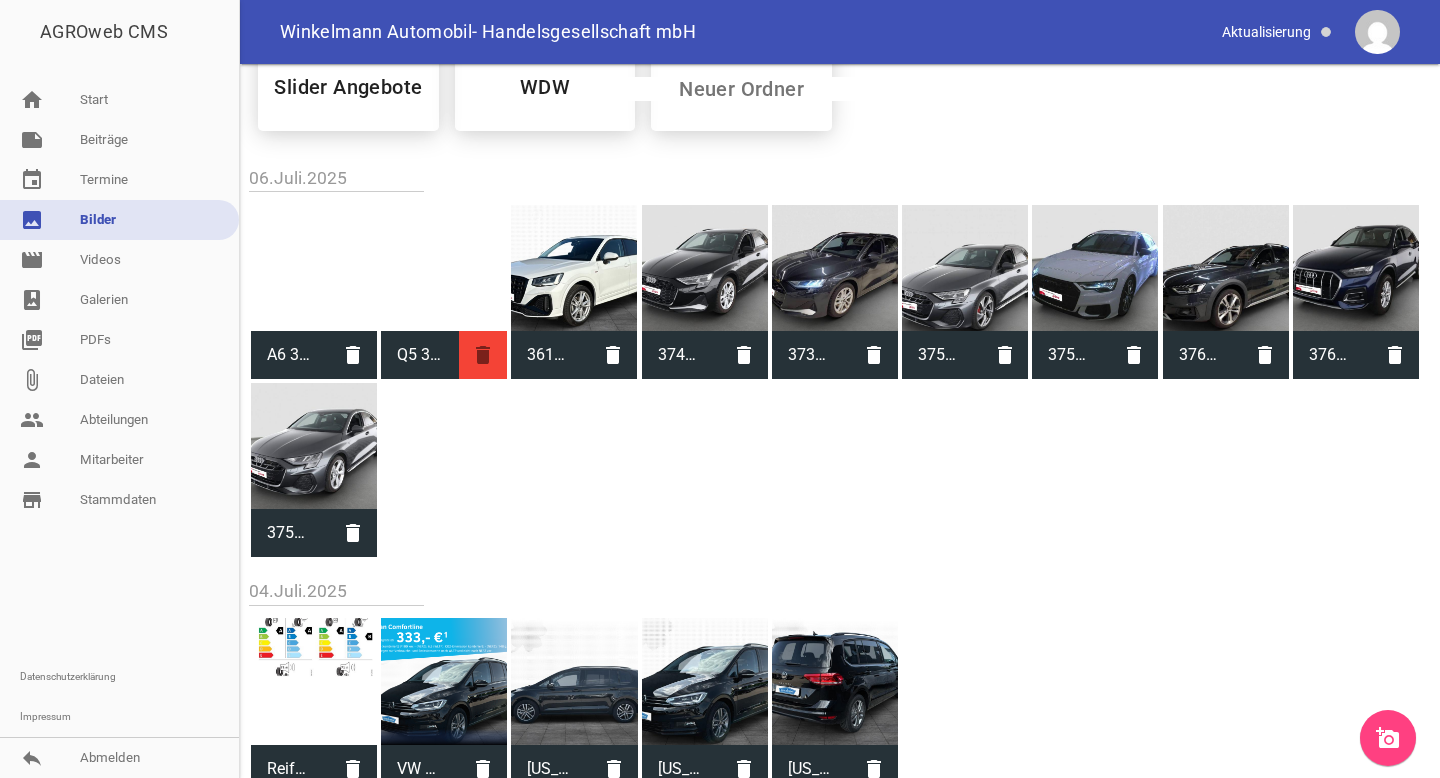 click on "delete" at bounding box center (483, 355) 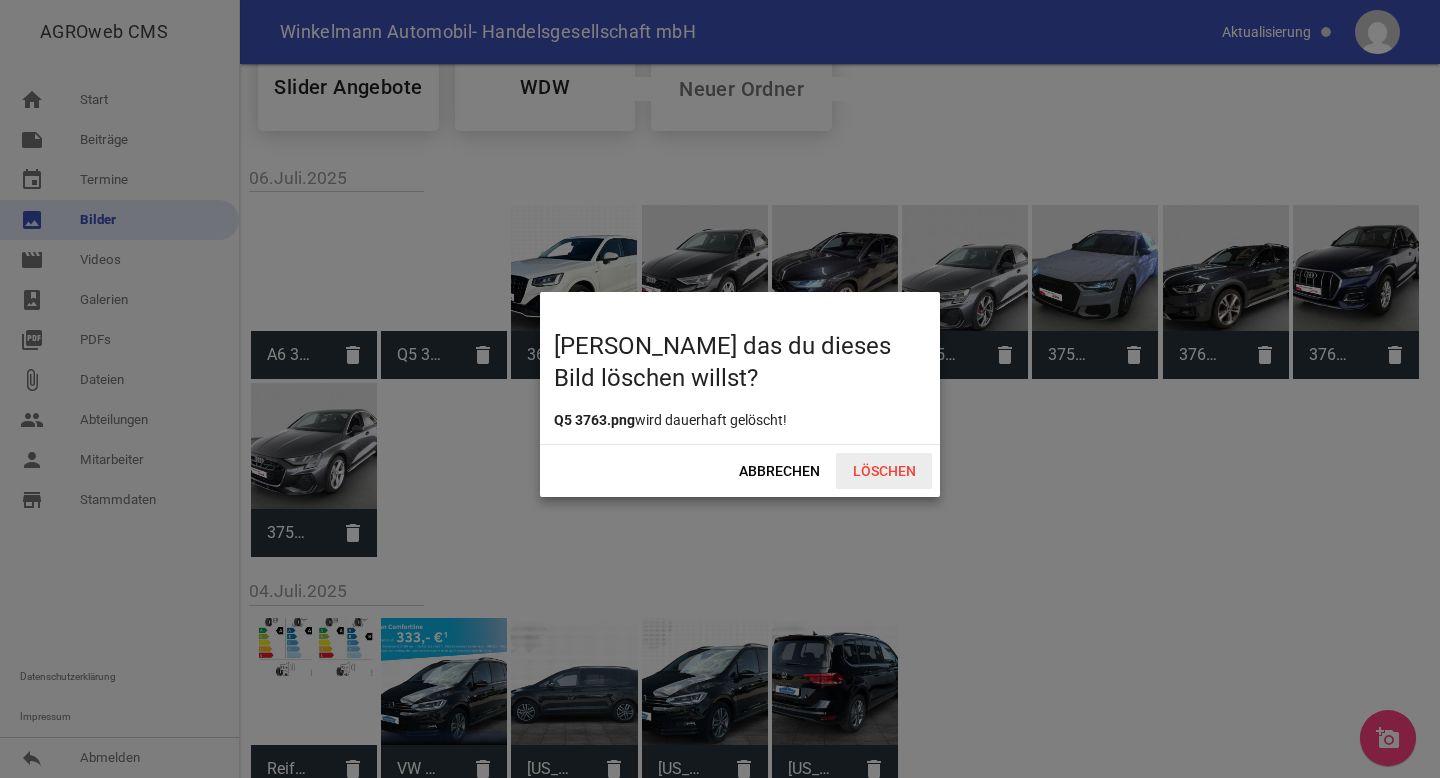click on "Löschen" at bounding box center [884, 471] 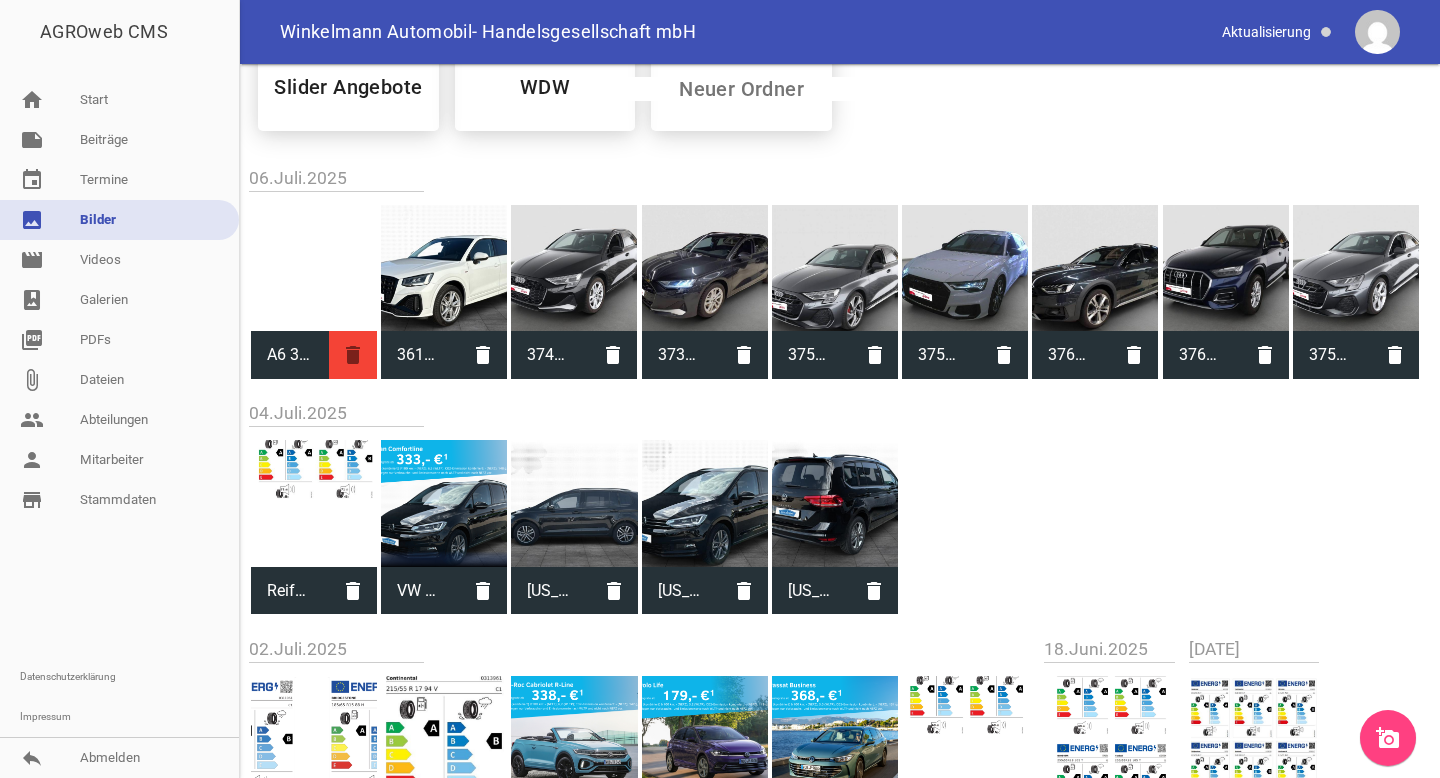 click on "delete" at bounding box center (353, 355) 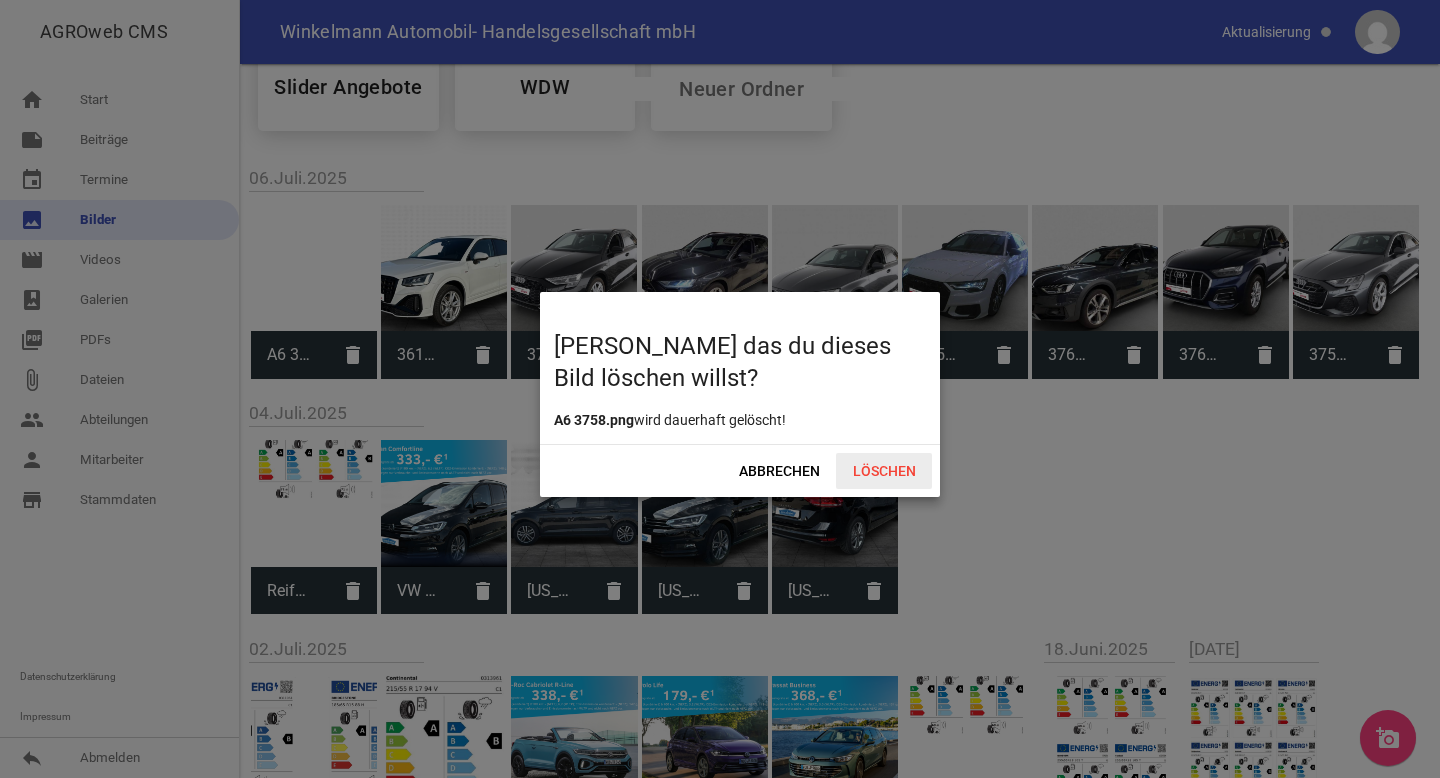 click on "Löschen" at bounding box center [884, 471] 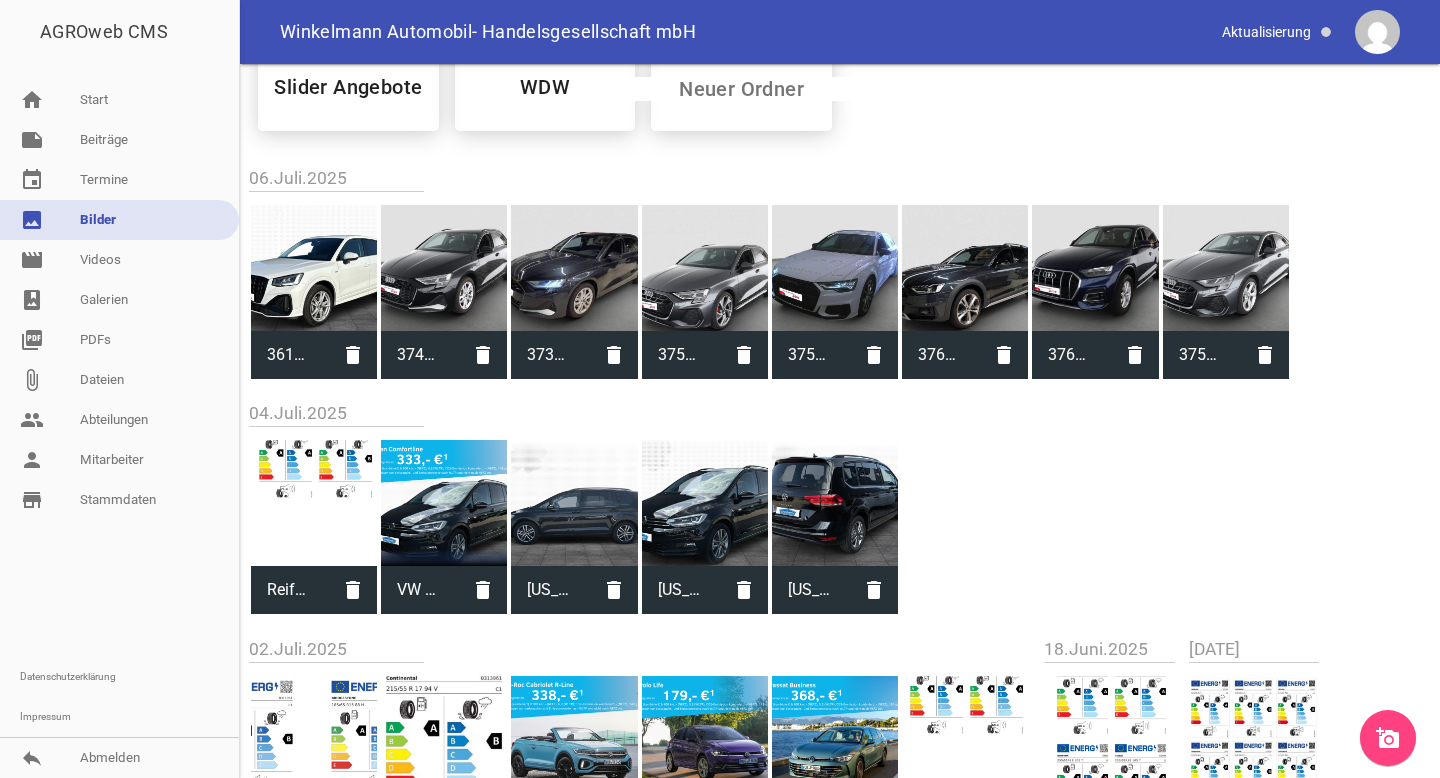 click on "add_a_photo" at bounding box center (1388, 738) 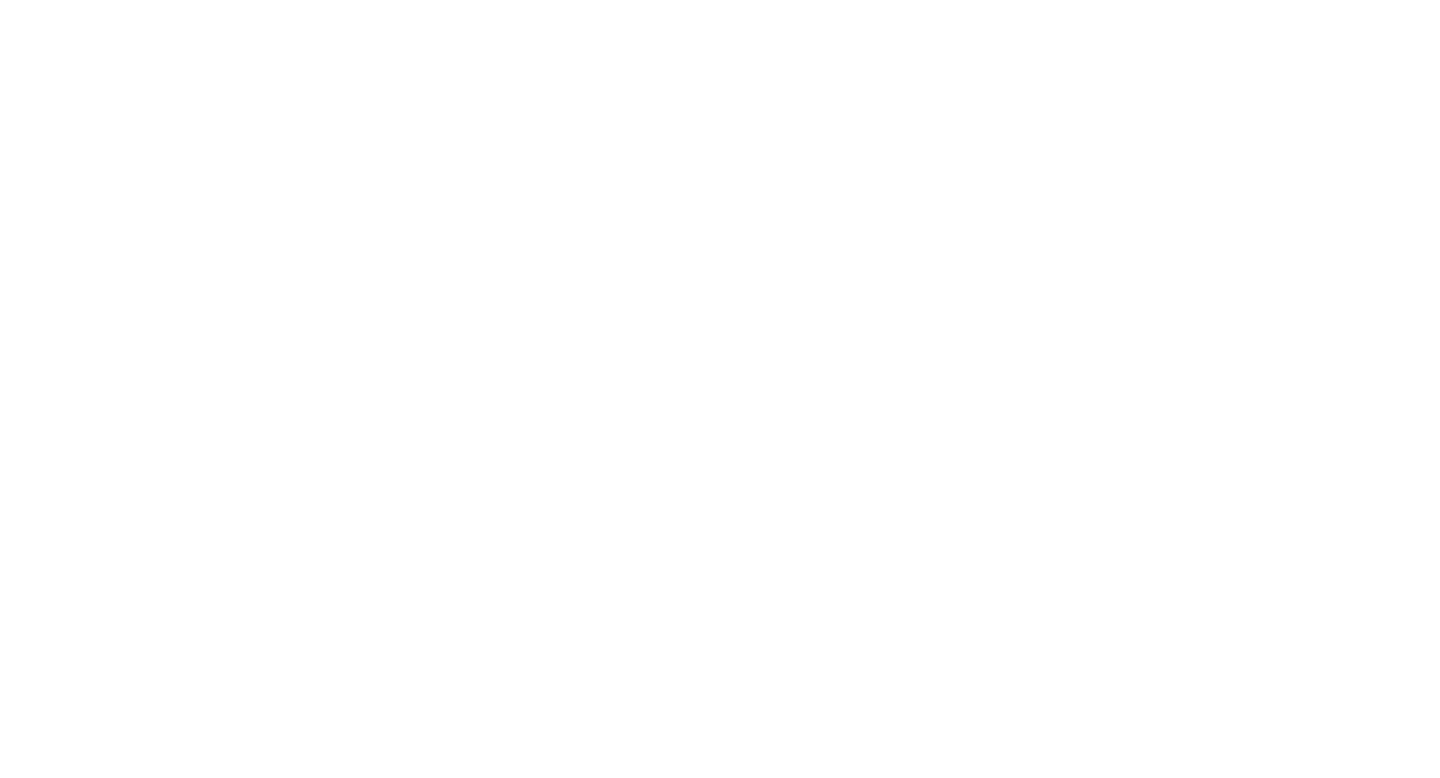 scroll, scrollTop: 0, scrollLeft: 0, axis: both 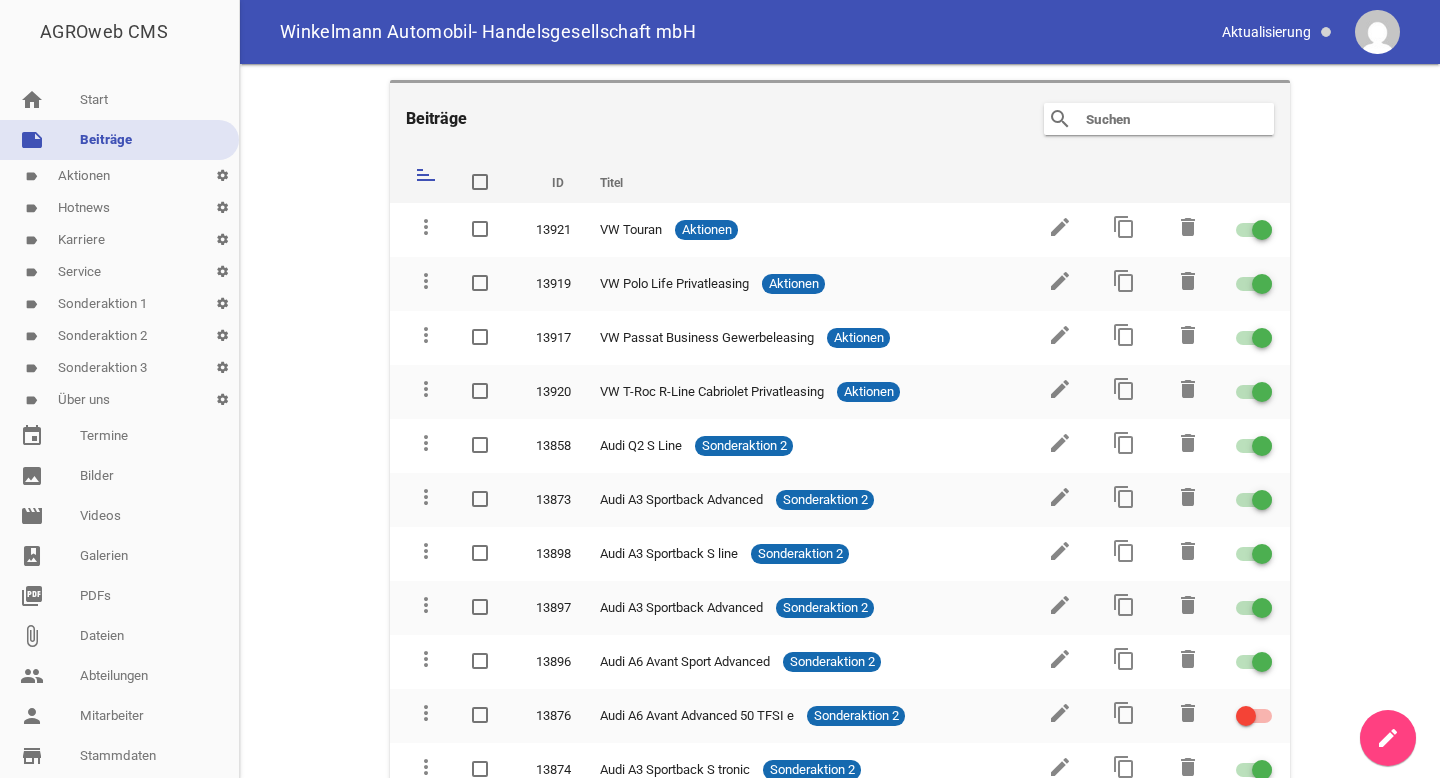 click on "label Sonderaktion 2 settings" at bounding box center (119, 336) 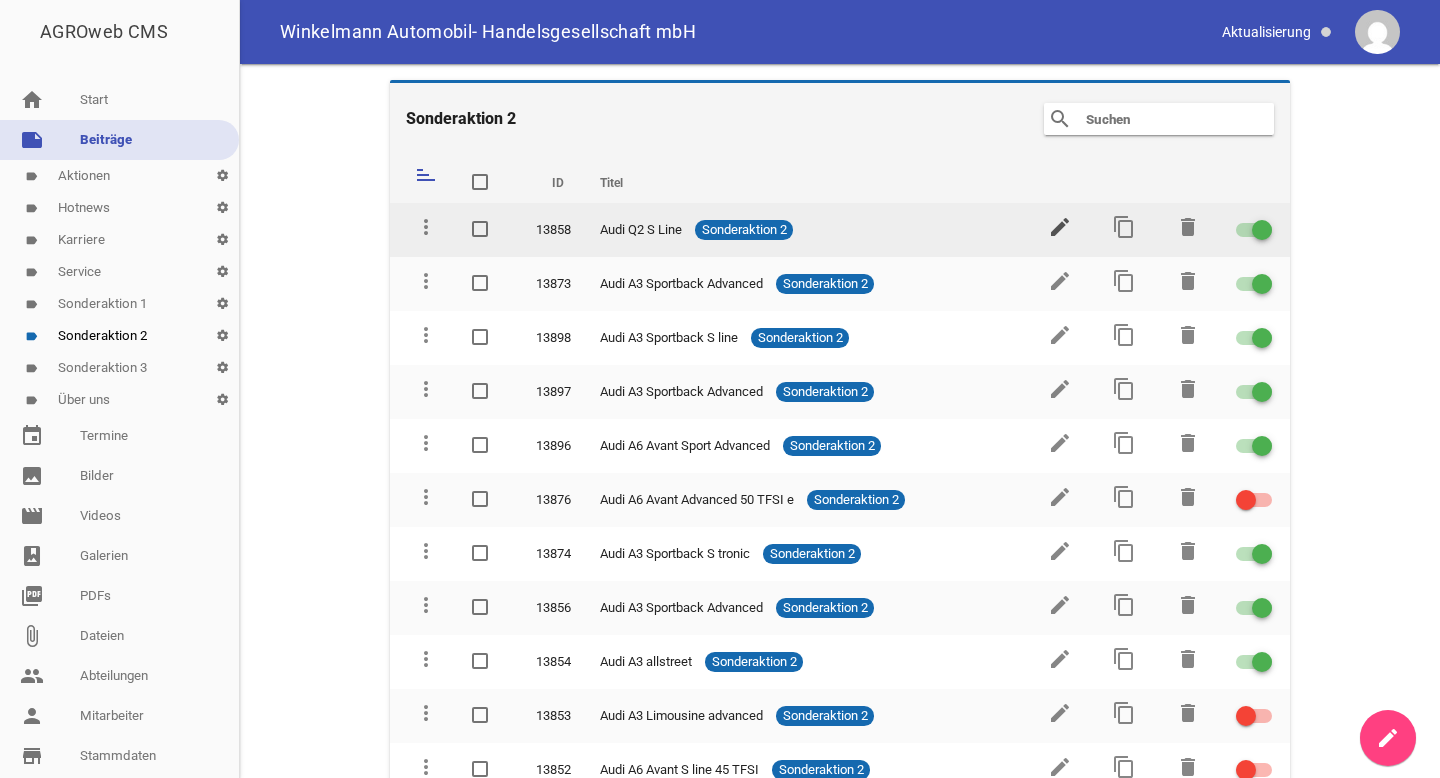click on "edit" at bounding box center [1060, 227] 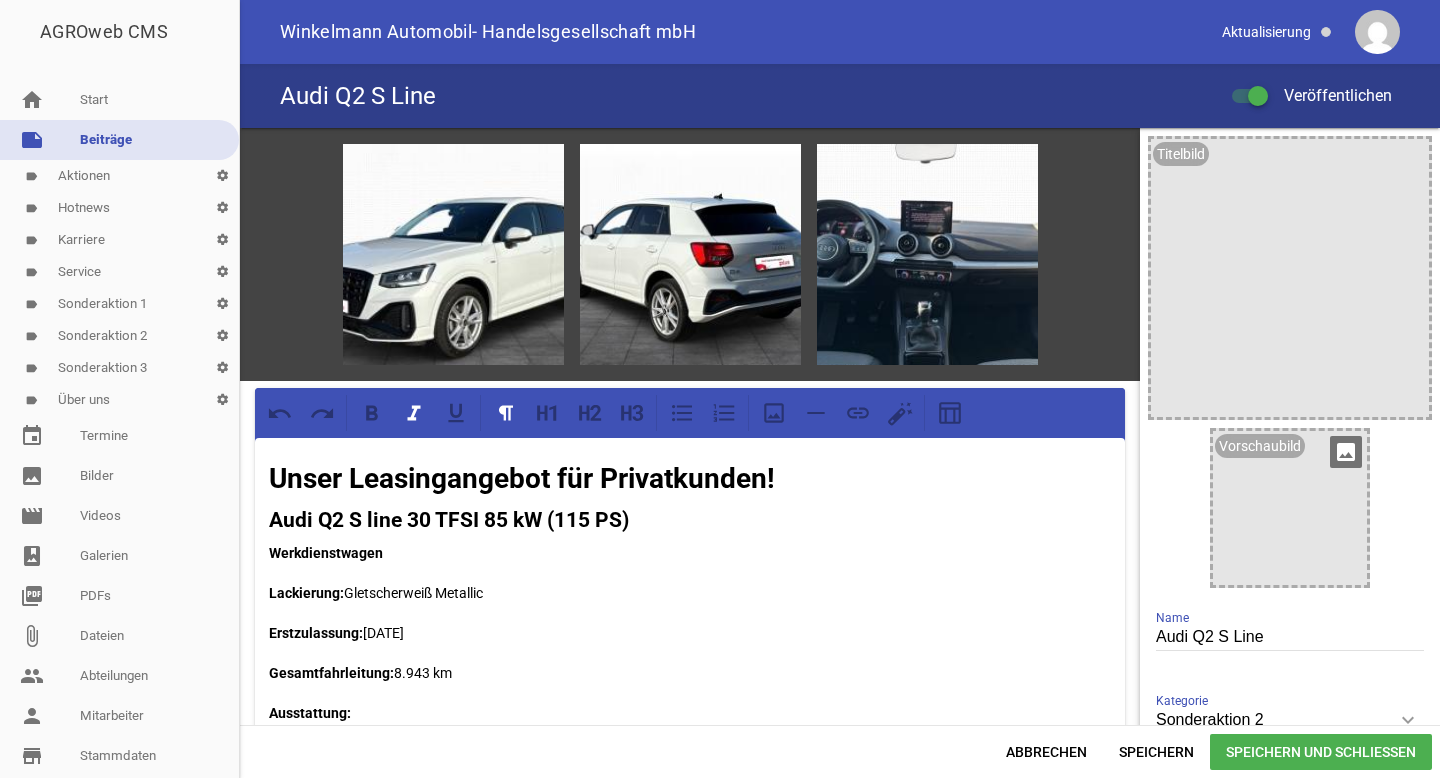 click on "image" at bounding box center (1346, 452) 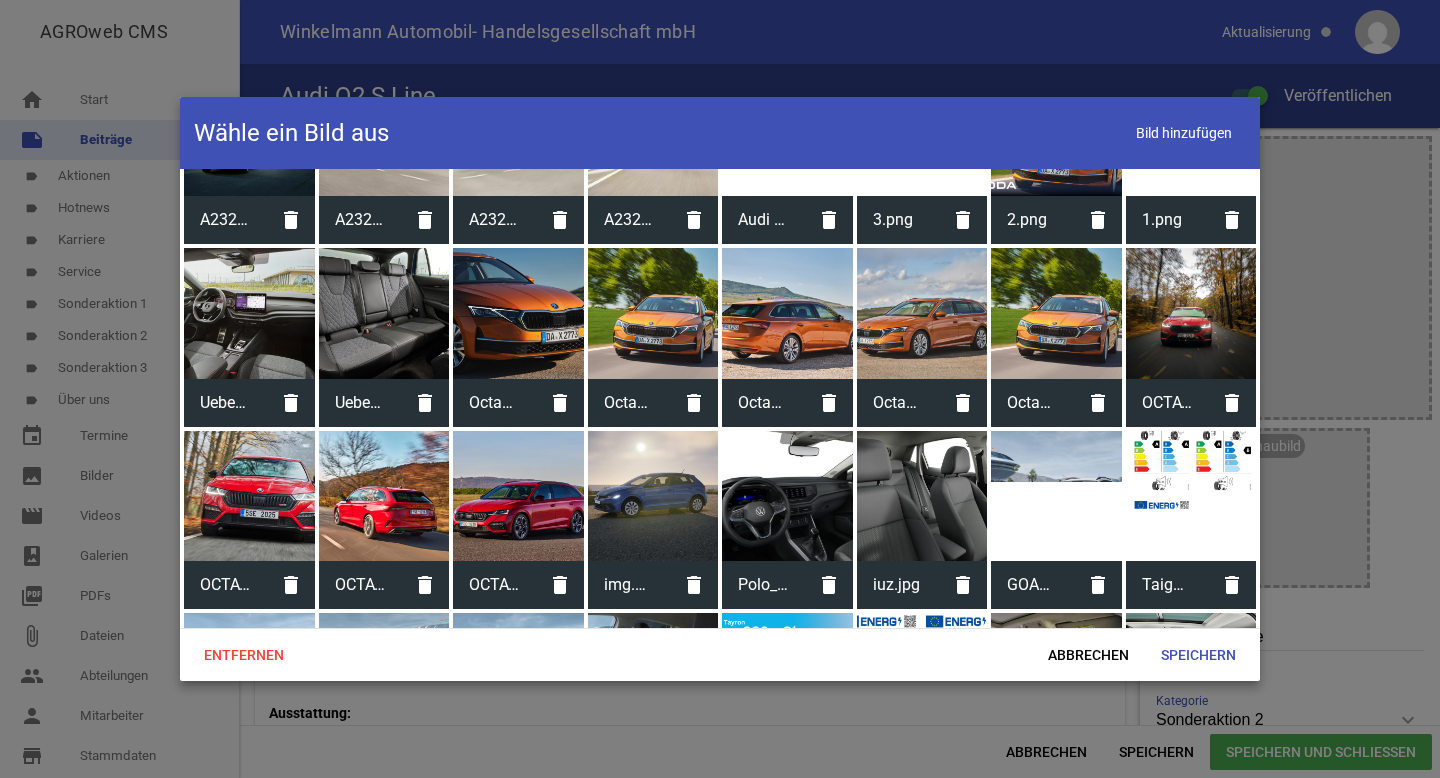 scroll, scrollTop: 4464, scrollLeft: 0, axis: vertical 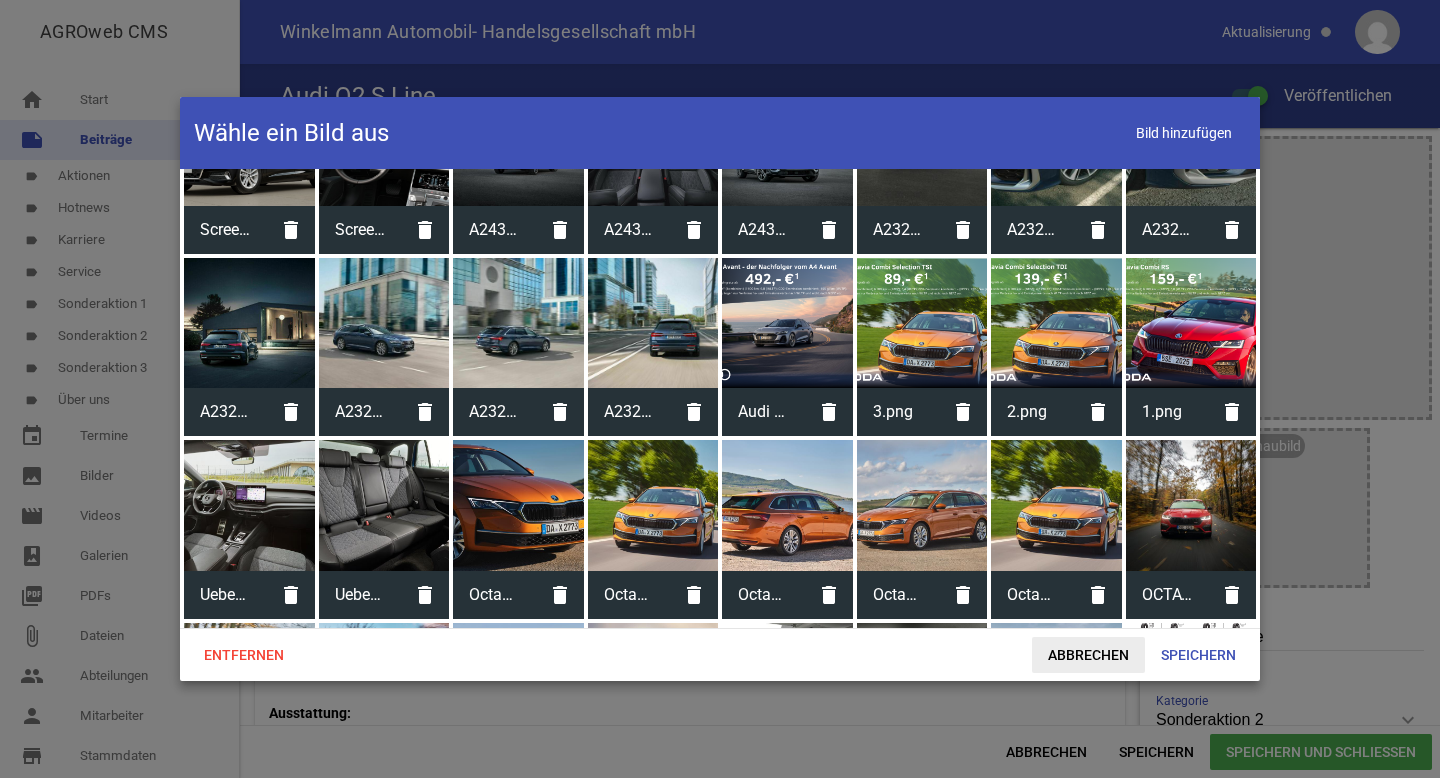 click on "Abbrechen" at bounding box center (1088, 655) 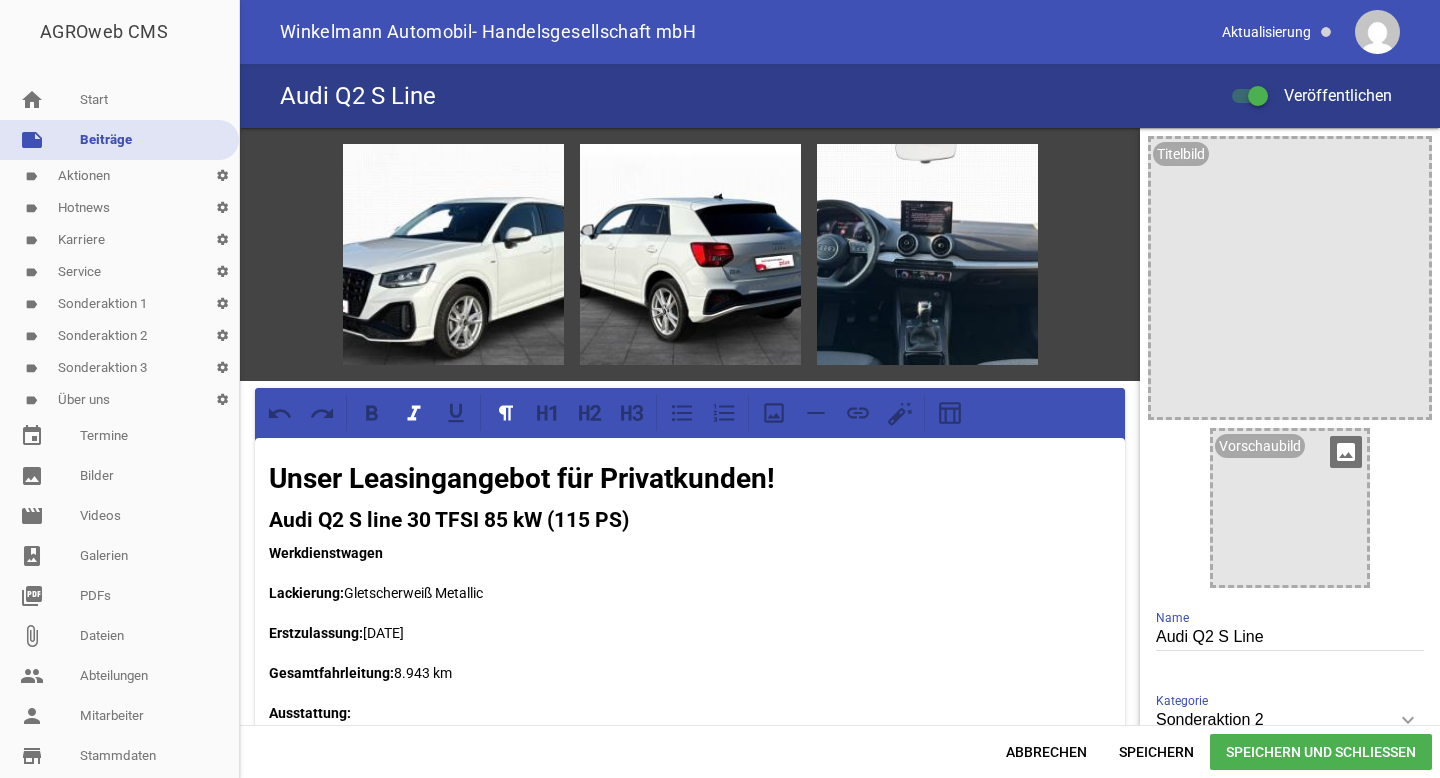click on "image" at bounding box center (1346, 452) 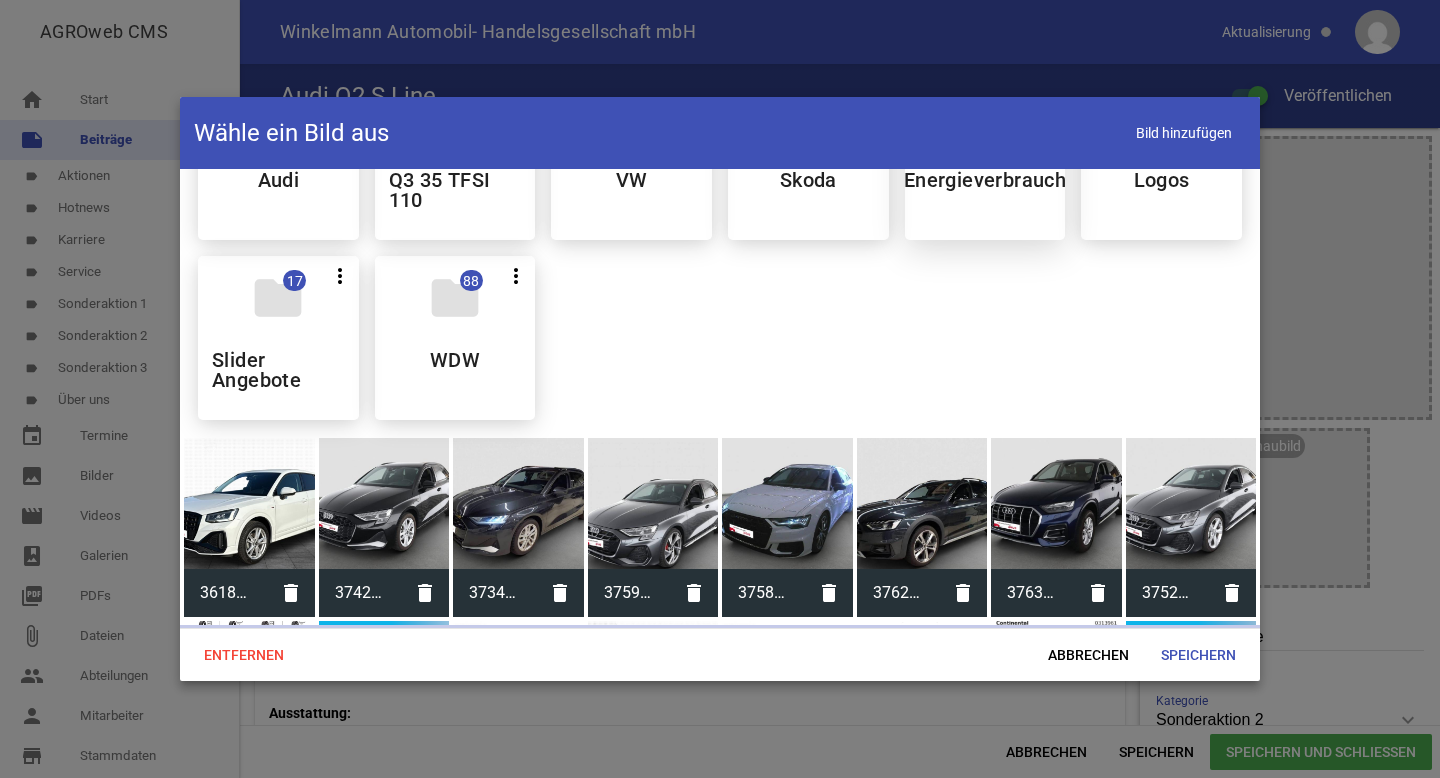 scroll, scrollTop: 491, scrollLeft: 0, axis: vertical 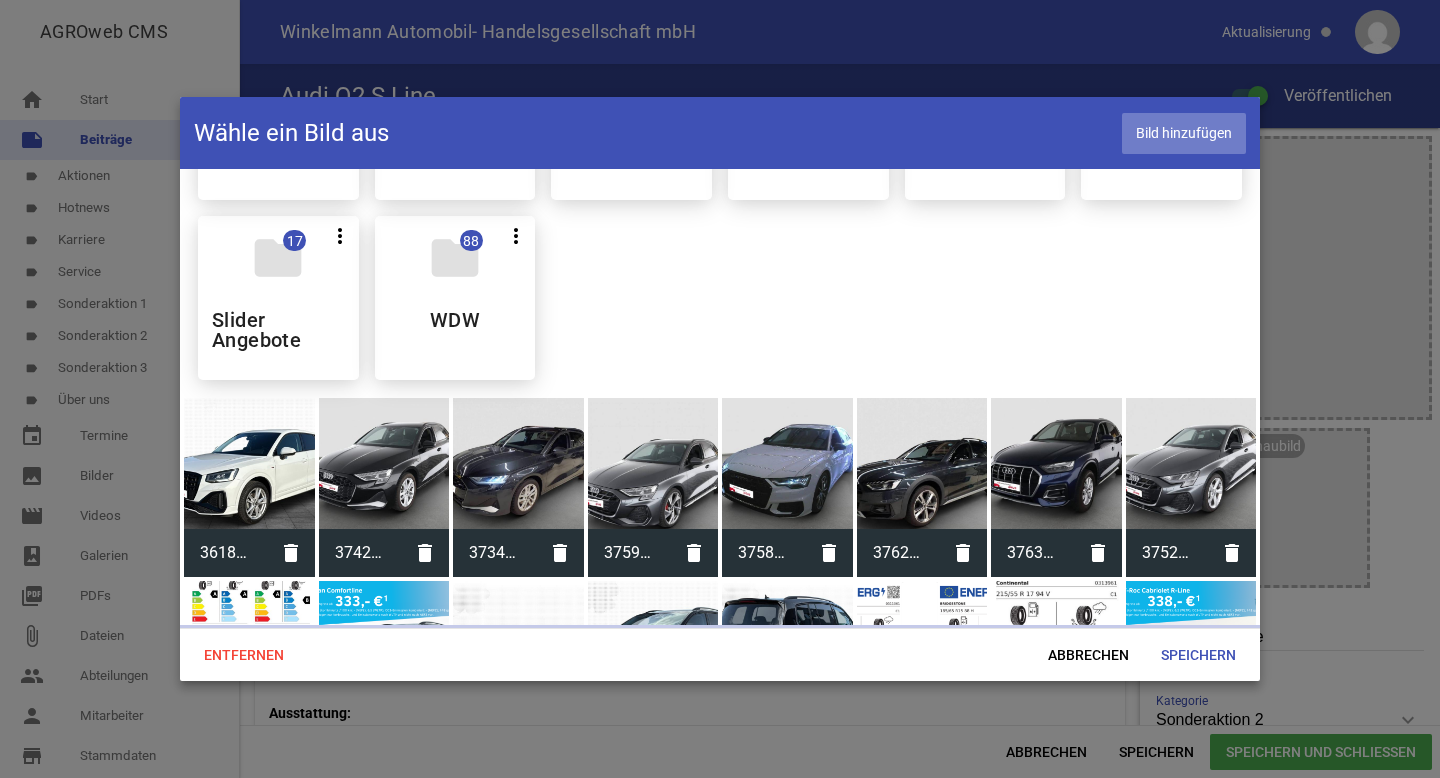 click on "Bild hinzufügen" at bounding box center [1184, 133] 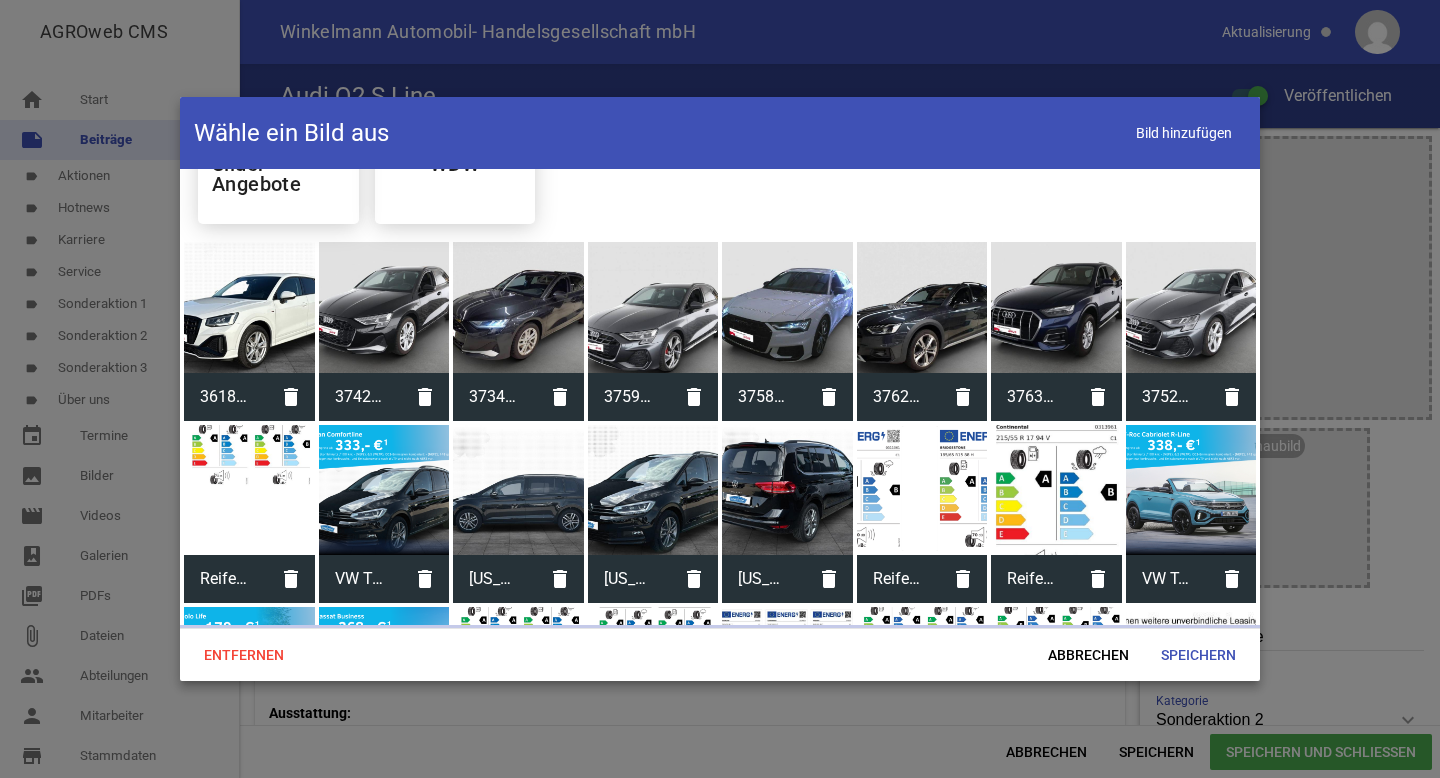 scroll, scrollTop: 648, scrollLeft: 0, axis: vertical 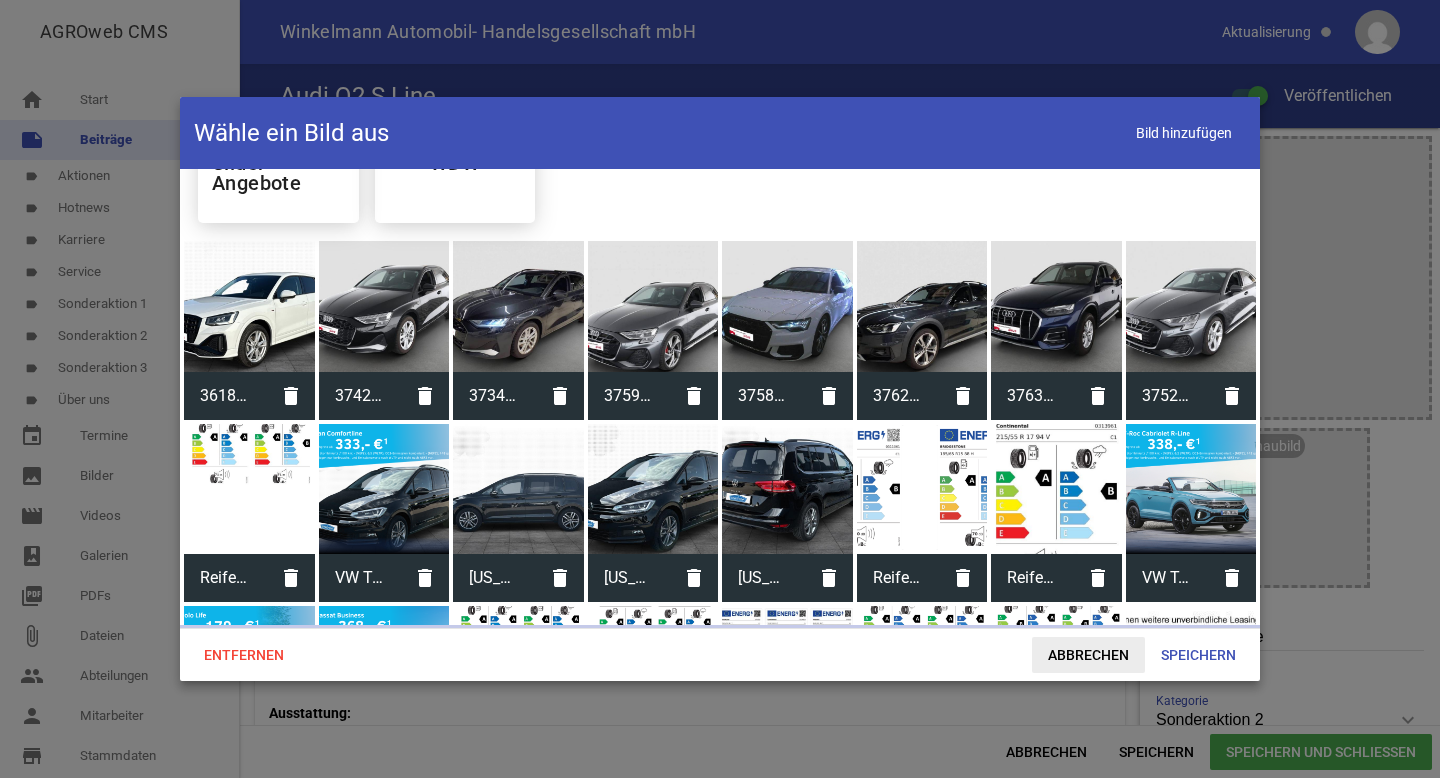 click on "Abbrechen" at bounding box center (1088, 655) 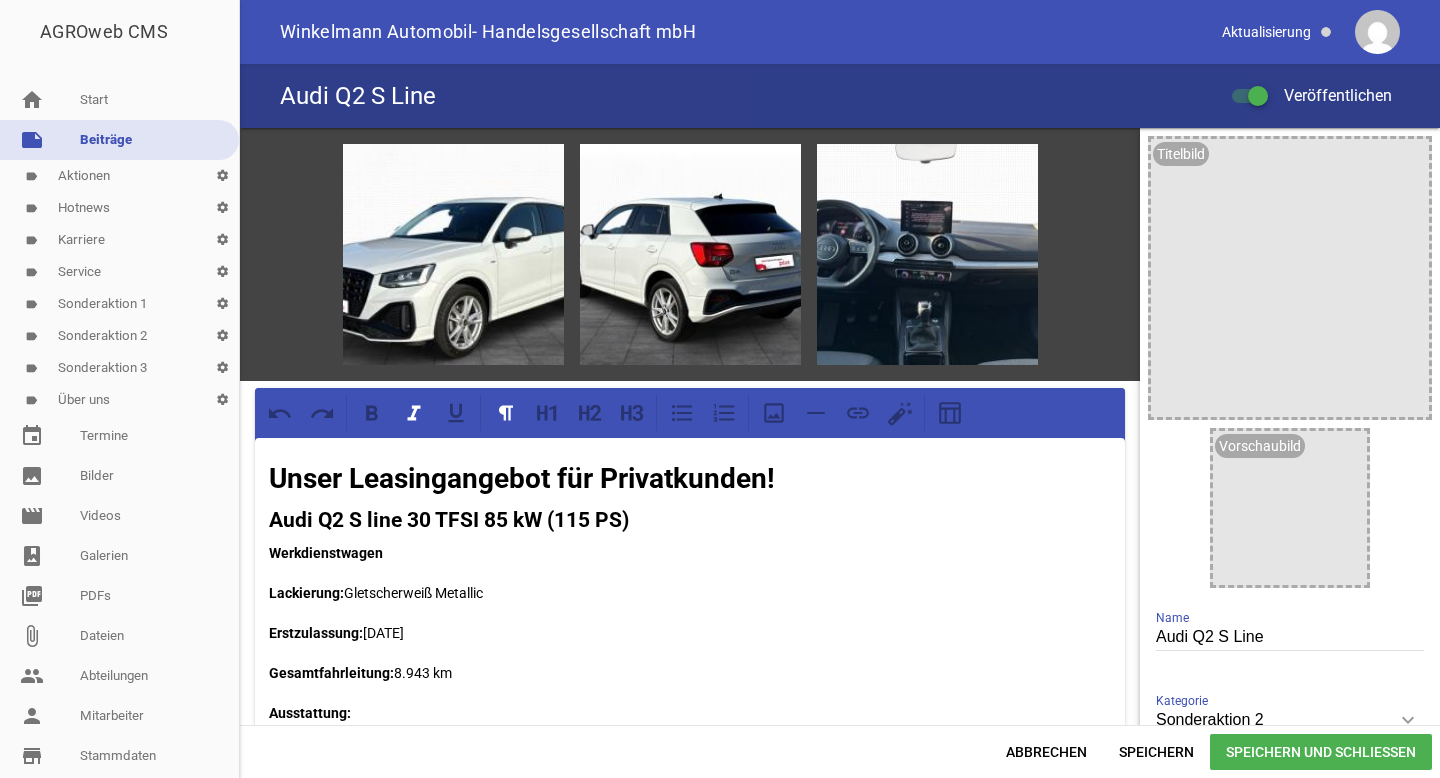 click at bounding box center [1258, 96] 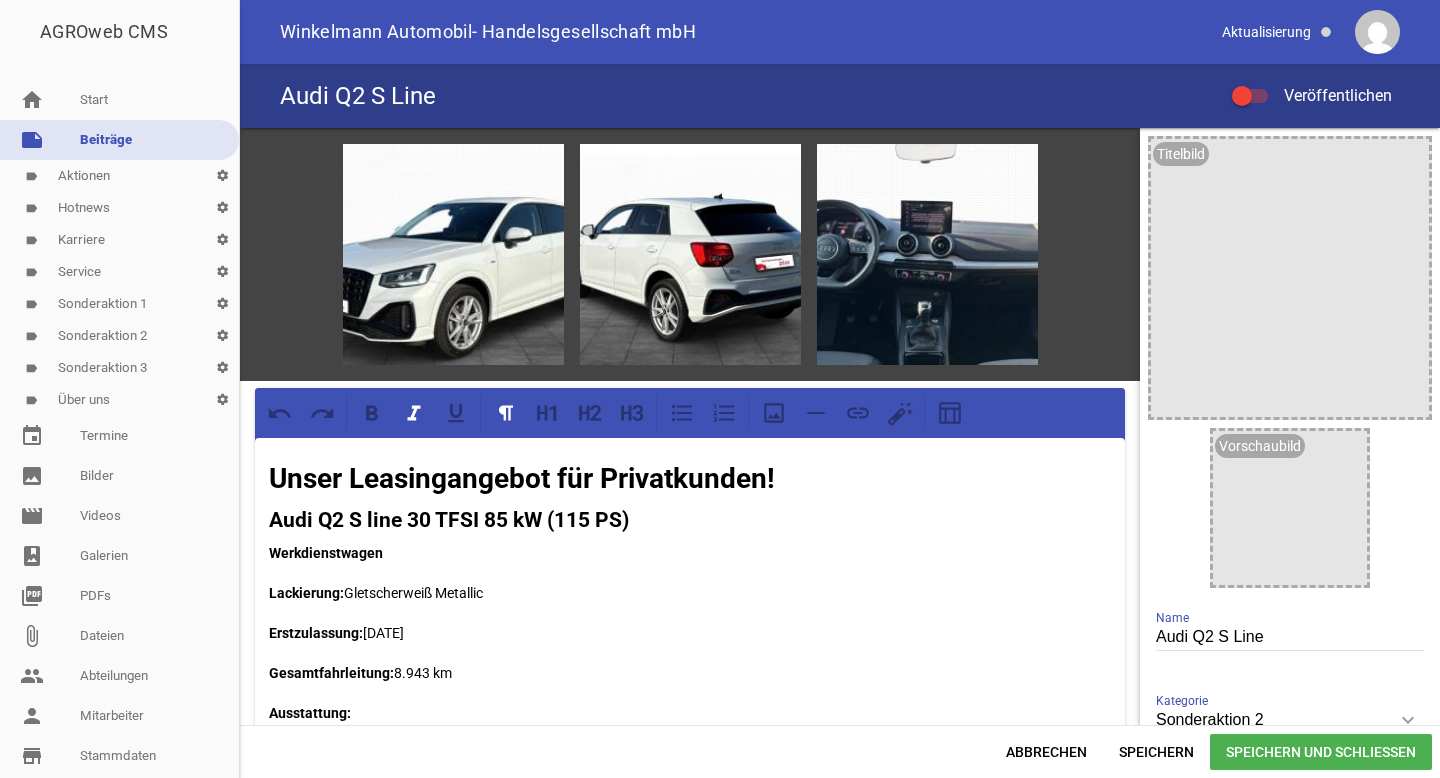 click on "label Sonderaktion 2 settings" at bounding box center (119, 336) 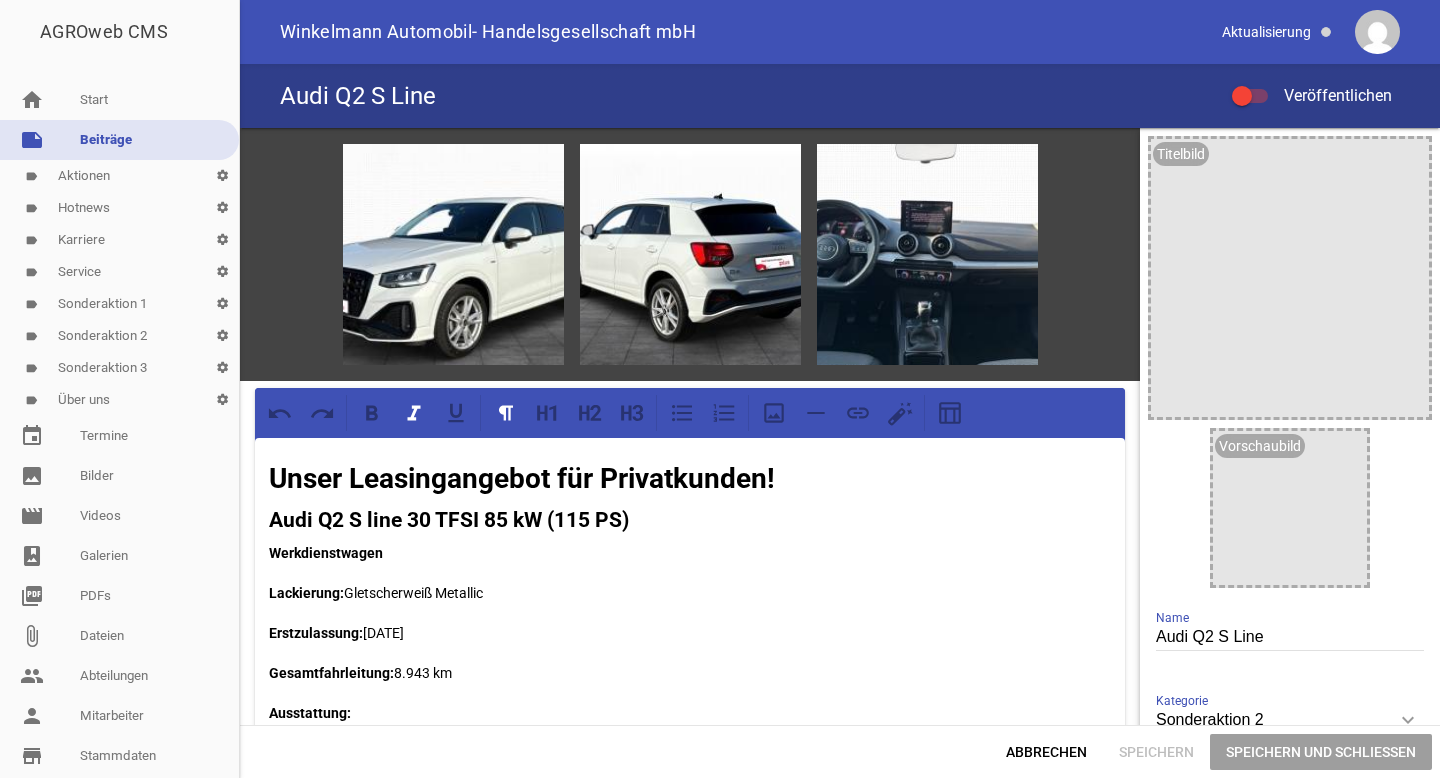 click on "label Sonderaktion 2 settings" at bounding box center (119, 336) 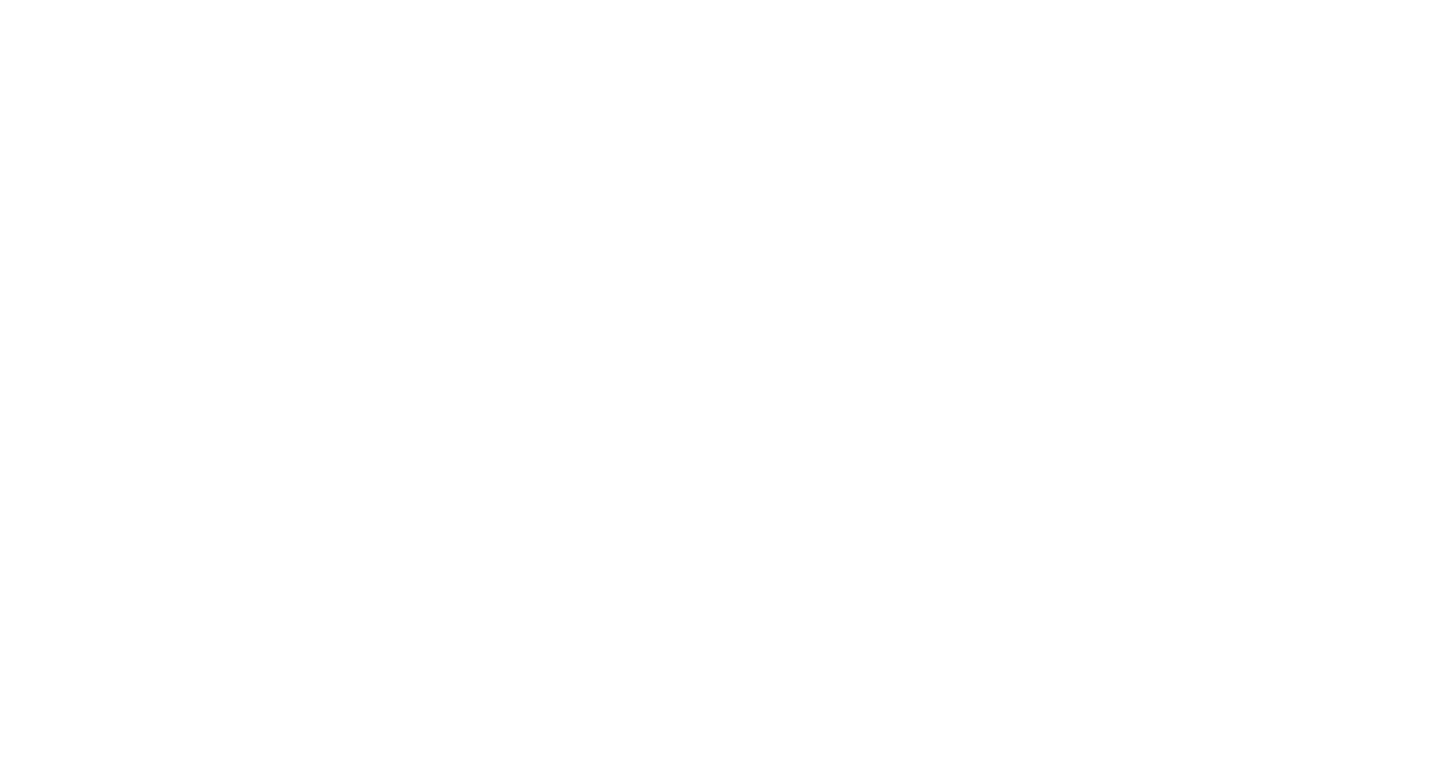 scroll, scrollTop: 0, scrollLeft: 0, axis: both 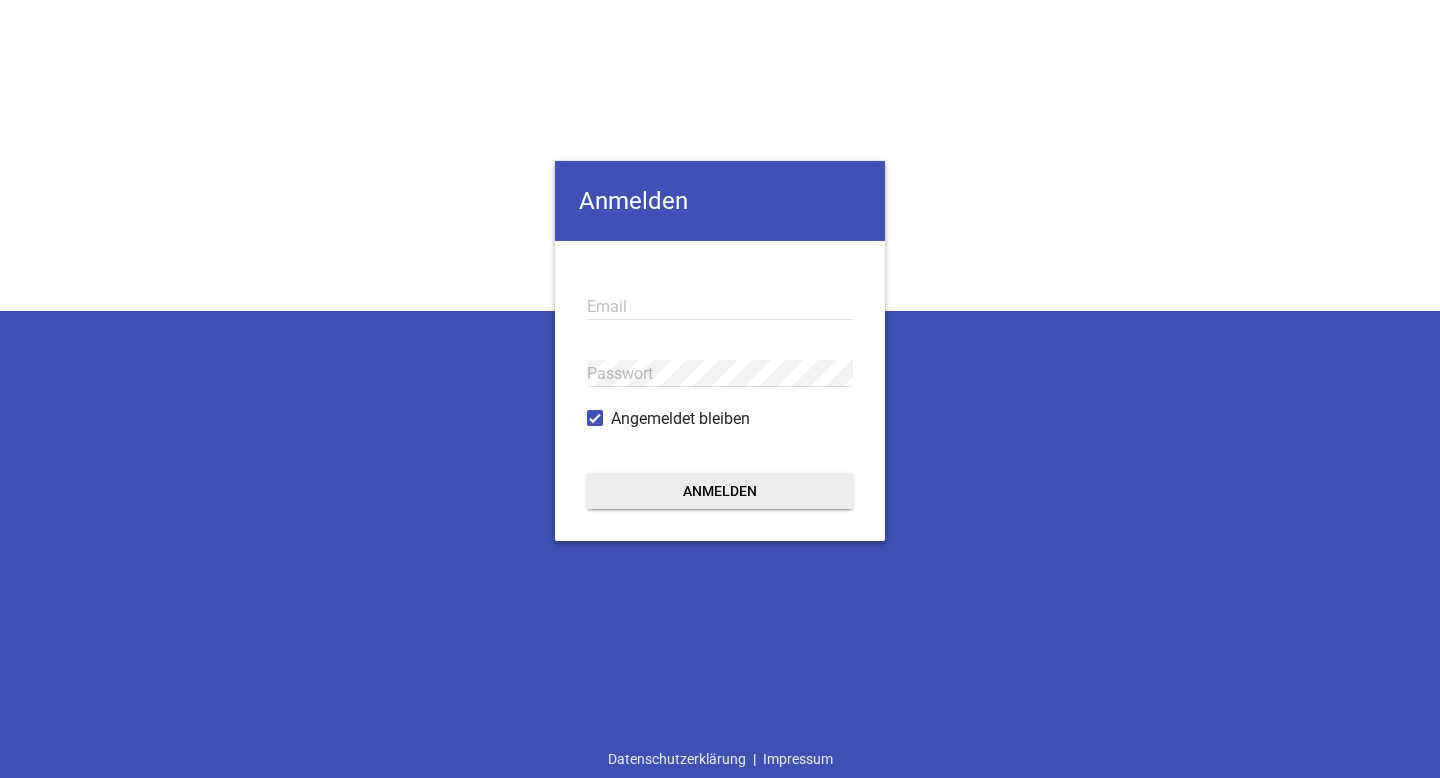 type on "[EMAIL_ADDRESS][DOMAIN_NAME]" 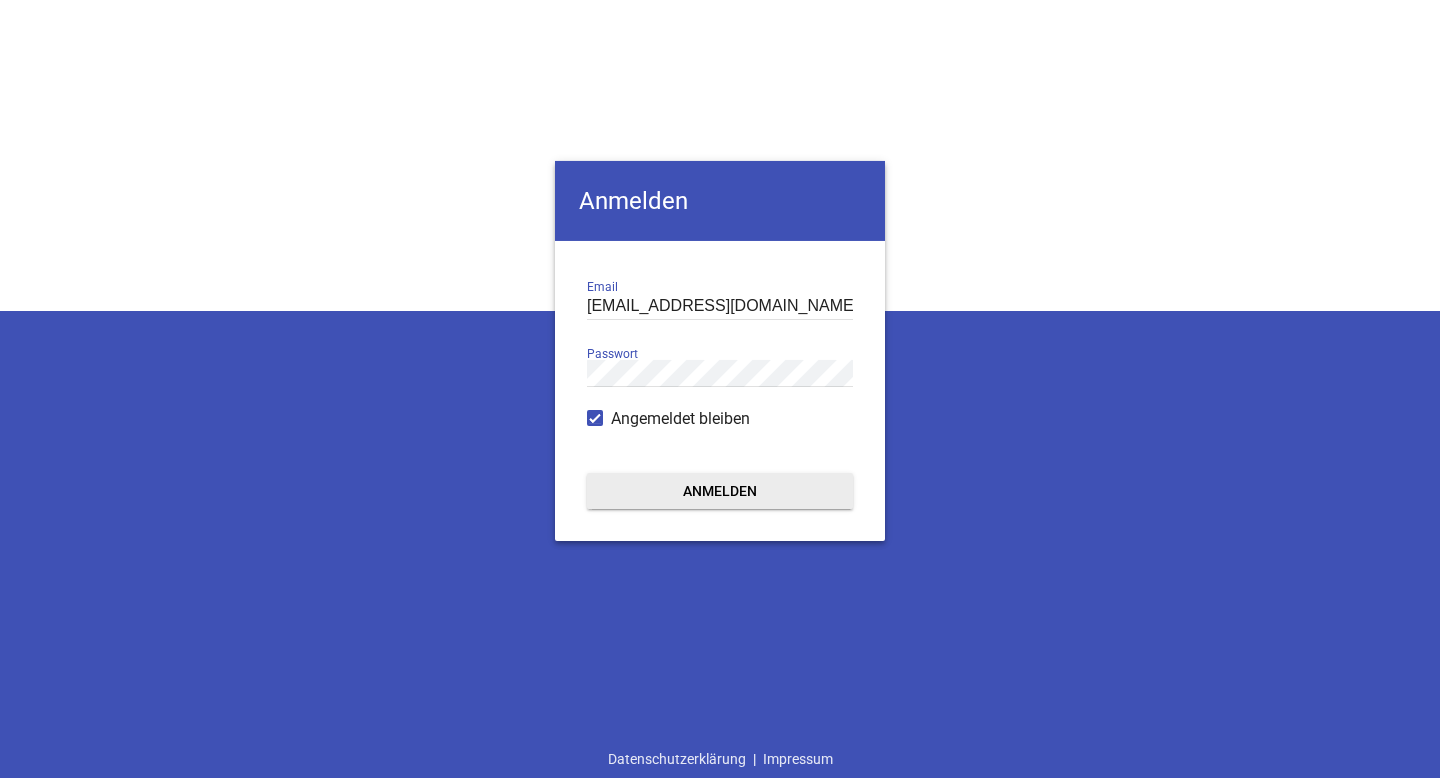 click on "Anmelden" at bounding box center (720, 491) 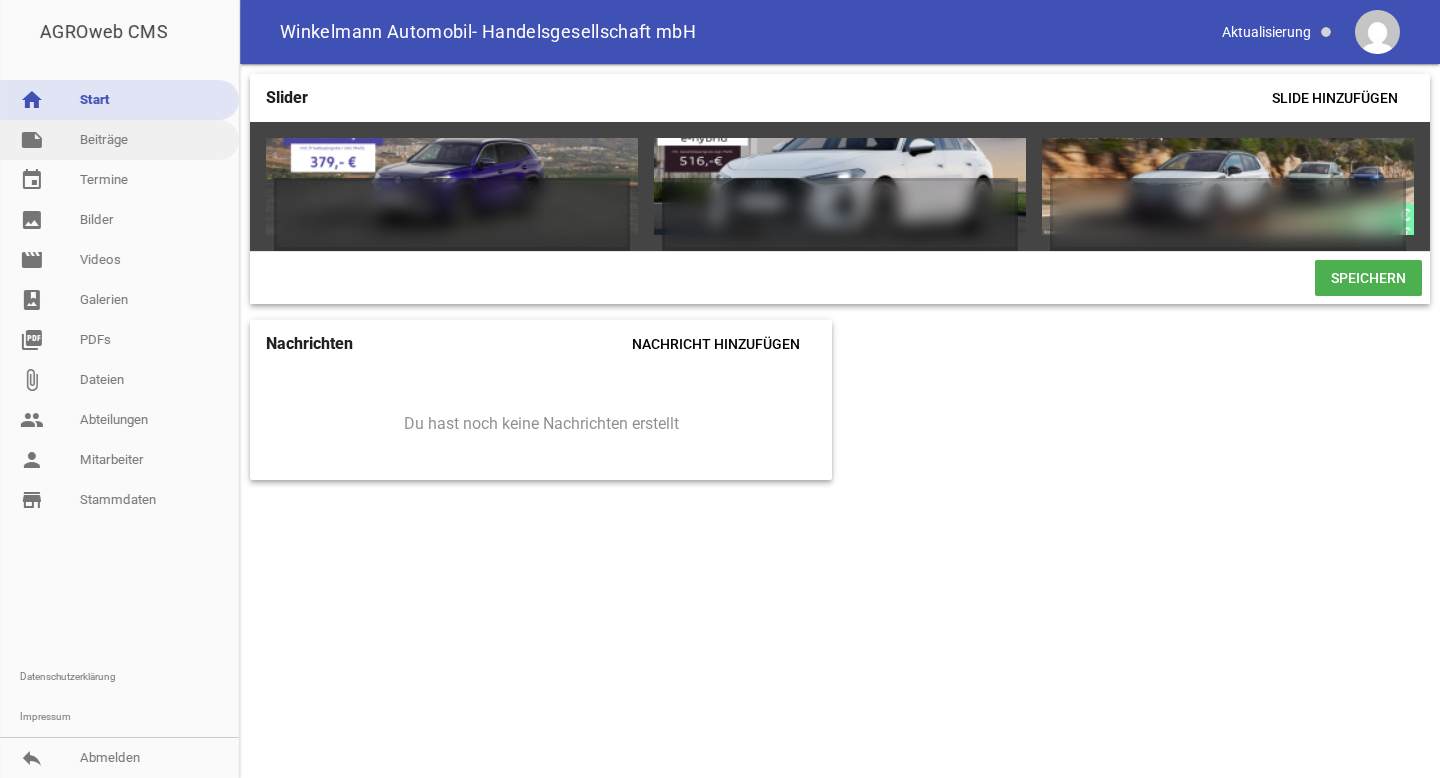 click on "note Beiträge" at bounding box center (119, 140) 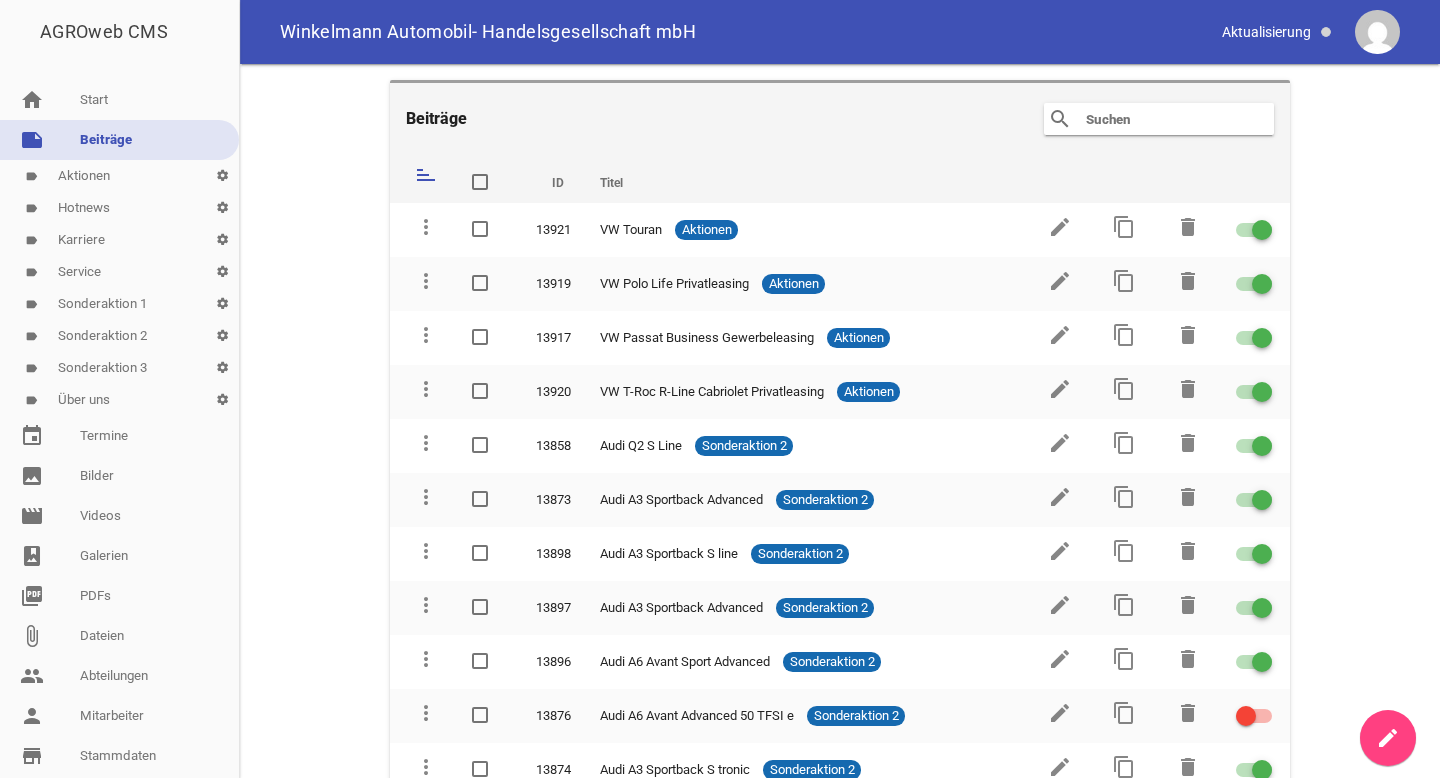click on "label Sonderaktion 2 settings" at bounding box center [119, 336] 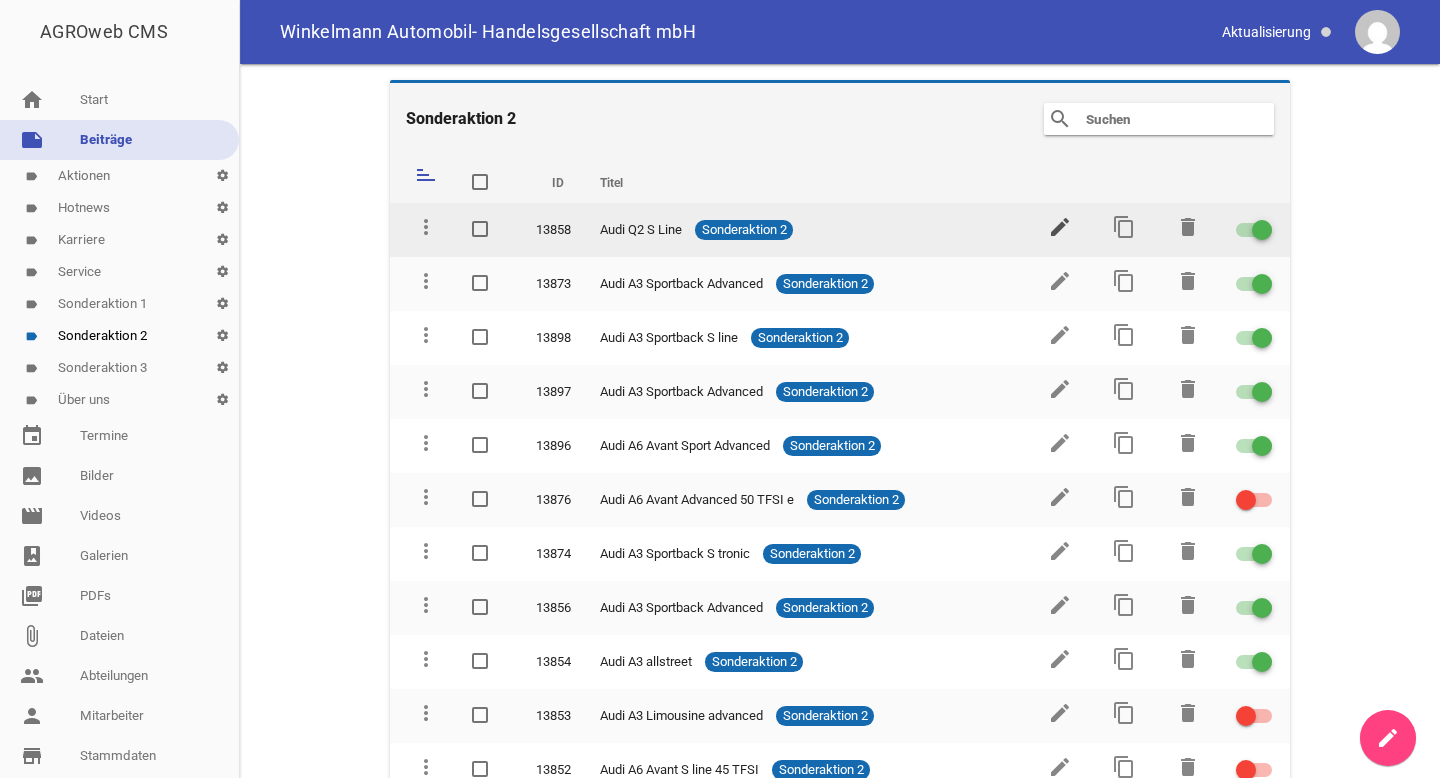 click on "edit" at bounding box center (1060, 227) 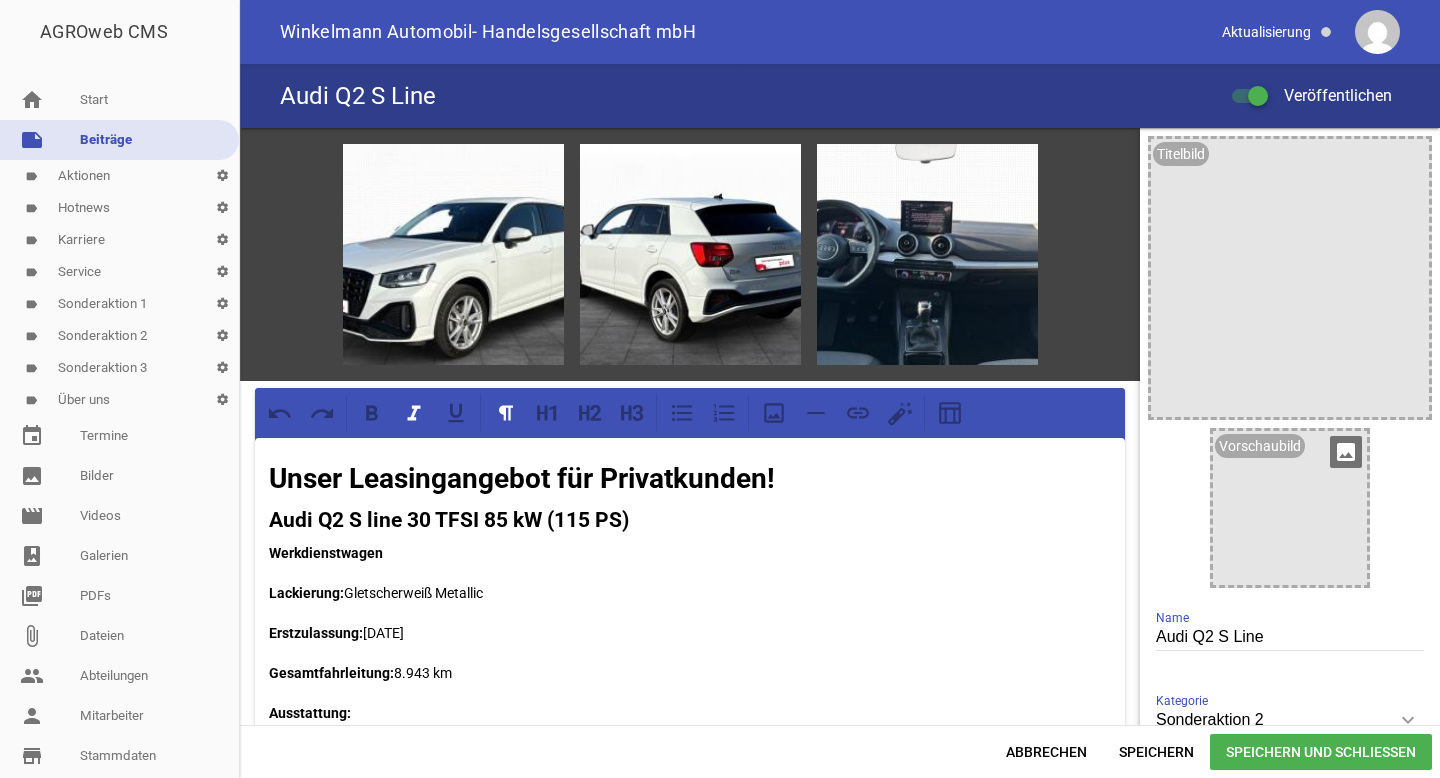 click on "image" at bounding box center (1346, 452) 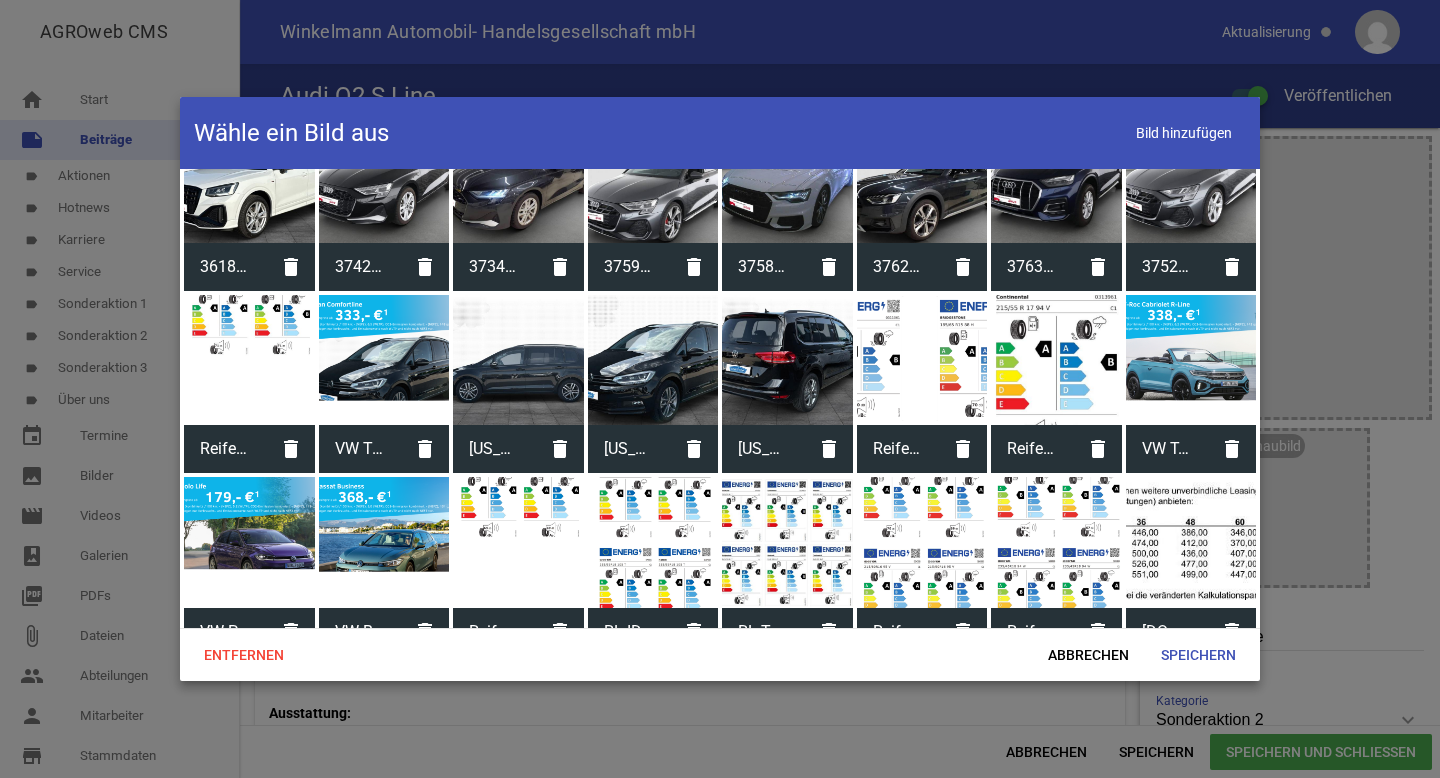 scroll, scrollTop: 780, scrollLeft: 0, axis: vertical 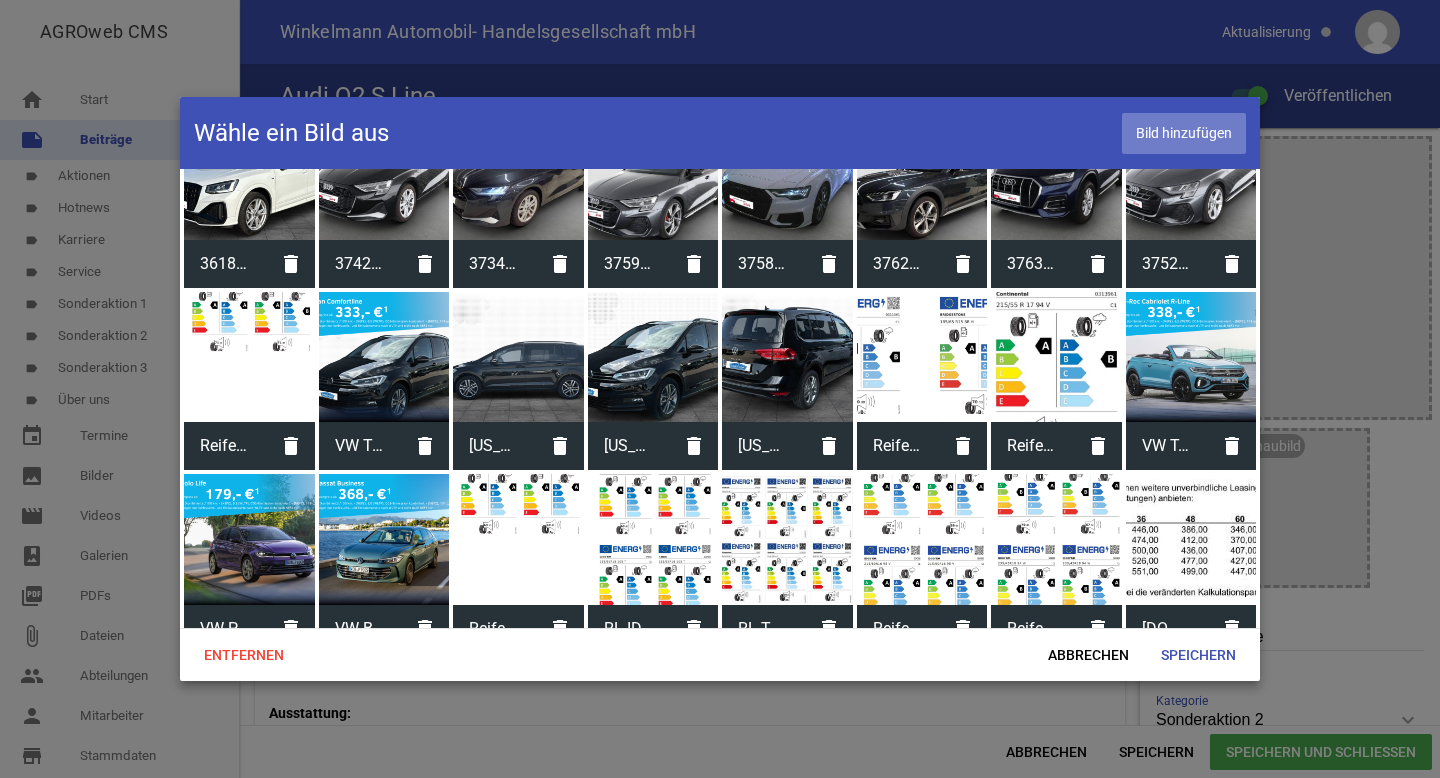 click on "Bild hinzufügen" at bounding box center [1184, 133] 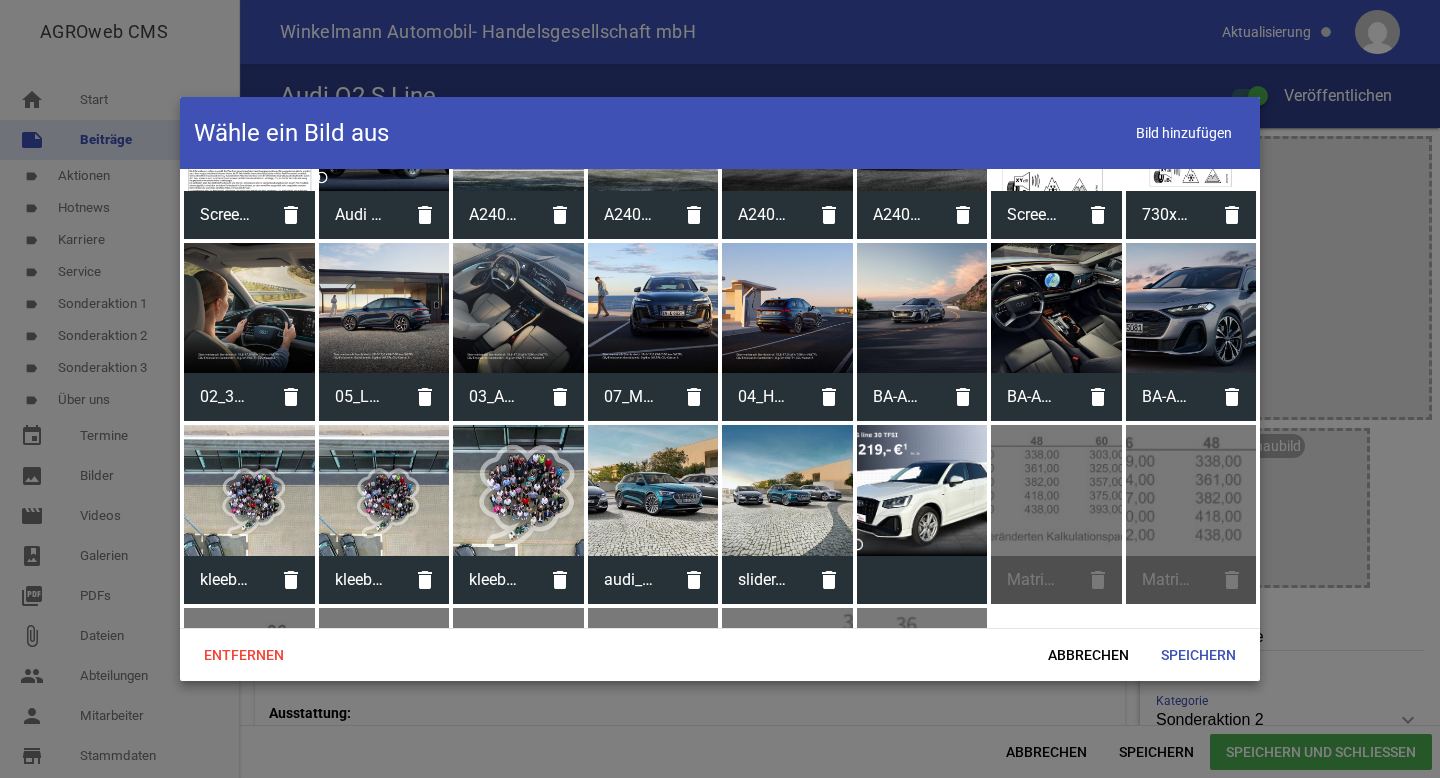 scroll, scrollTop: 7159, scrollLeft: 0, axis: vertical 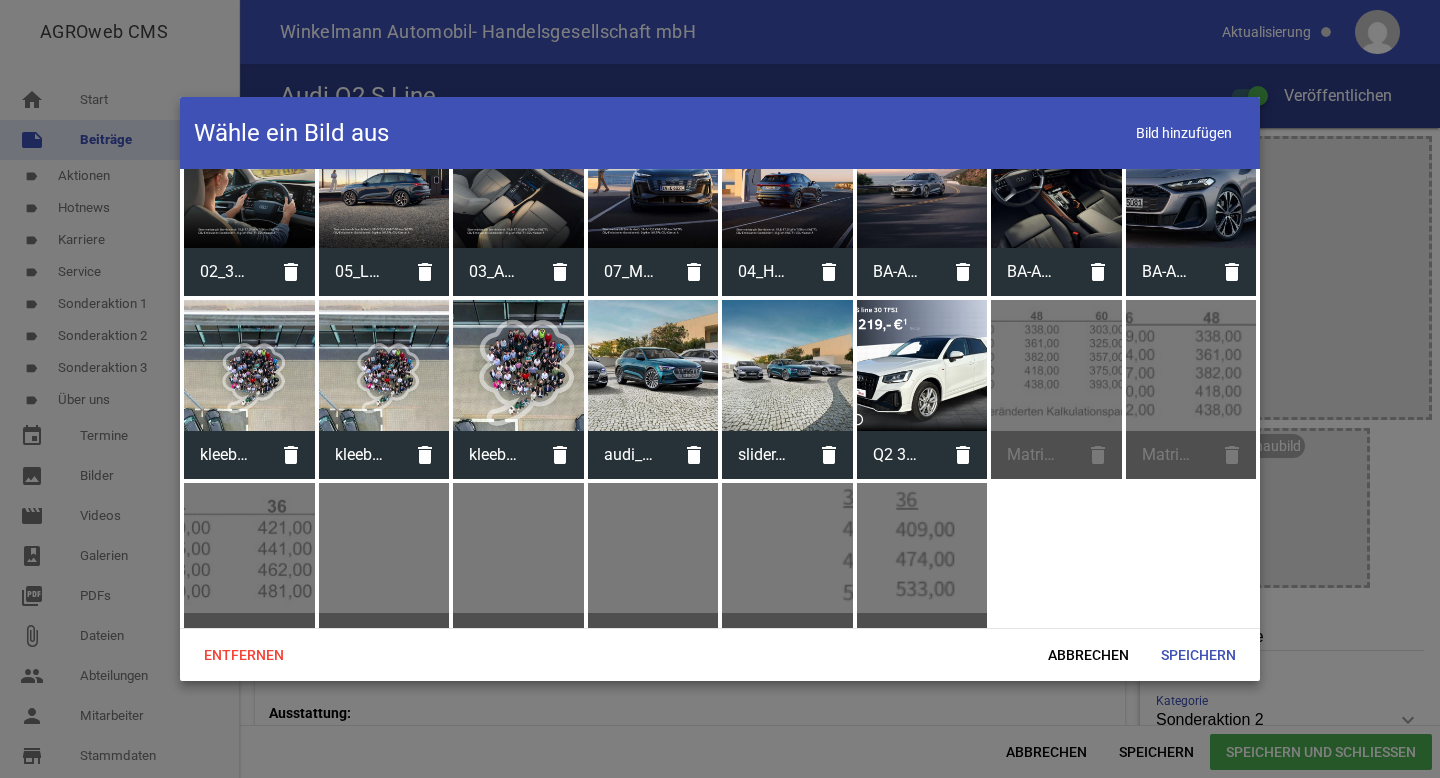click at bounding box center [922, 365] 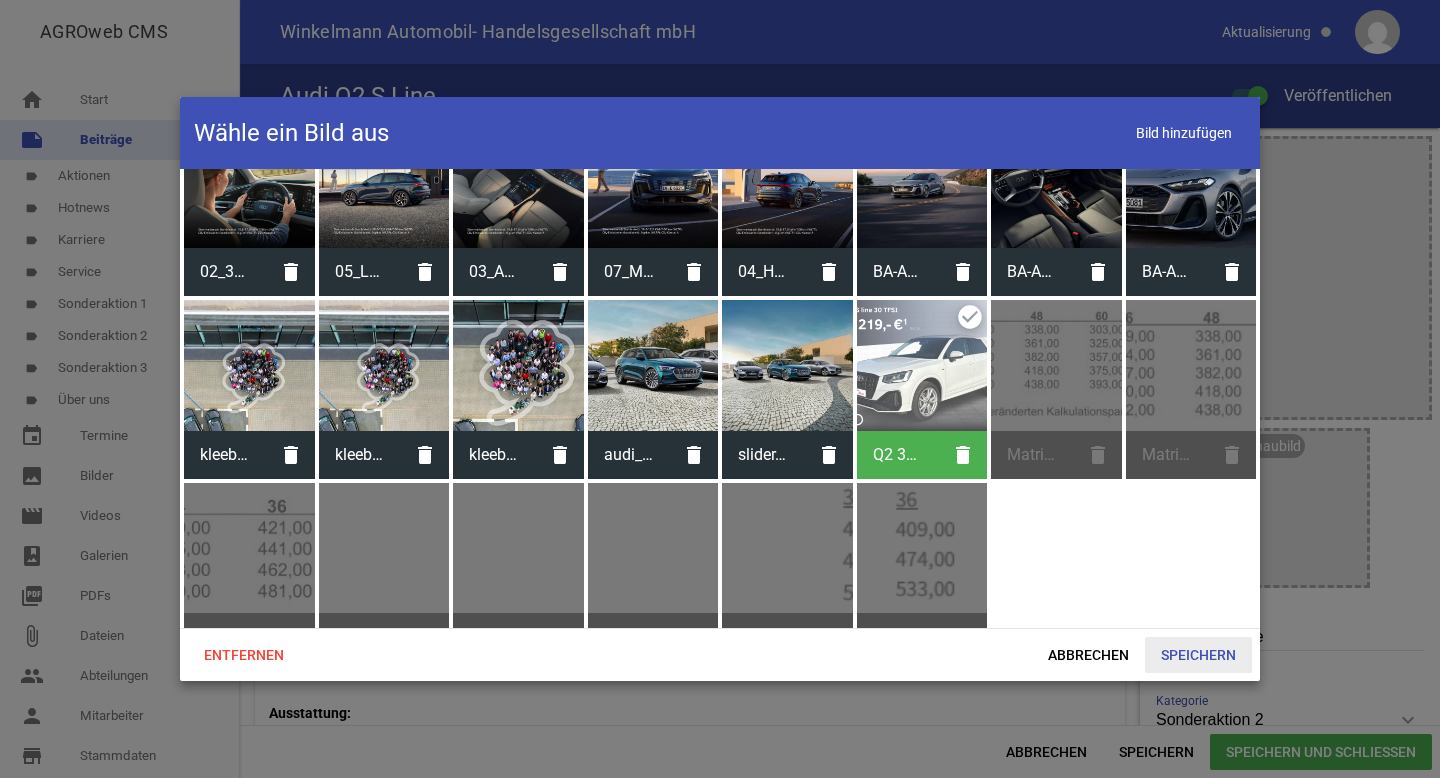 click on "Speichern" at bounding box center (1198, 655) 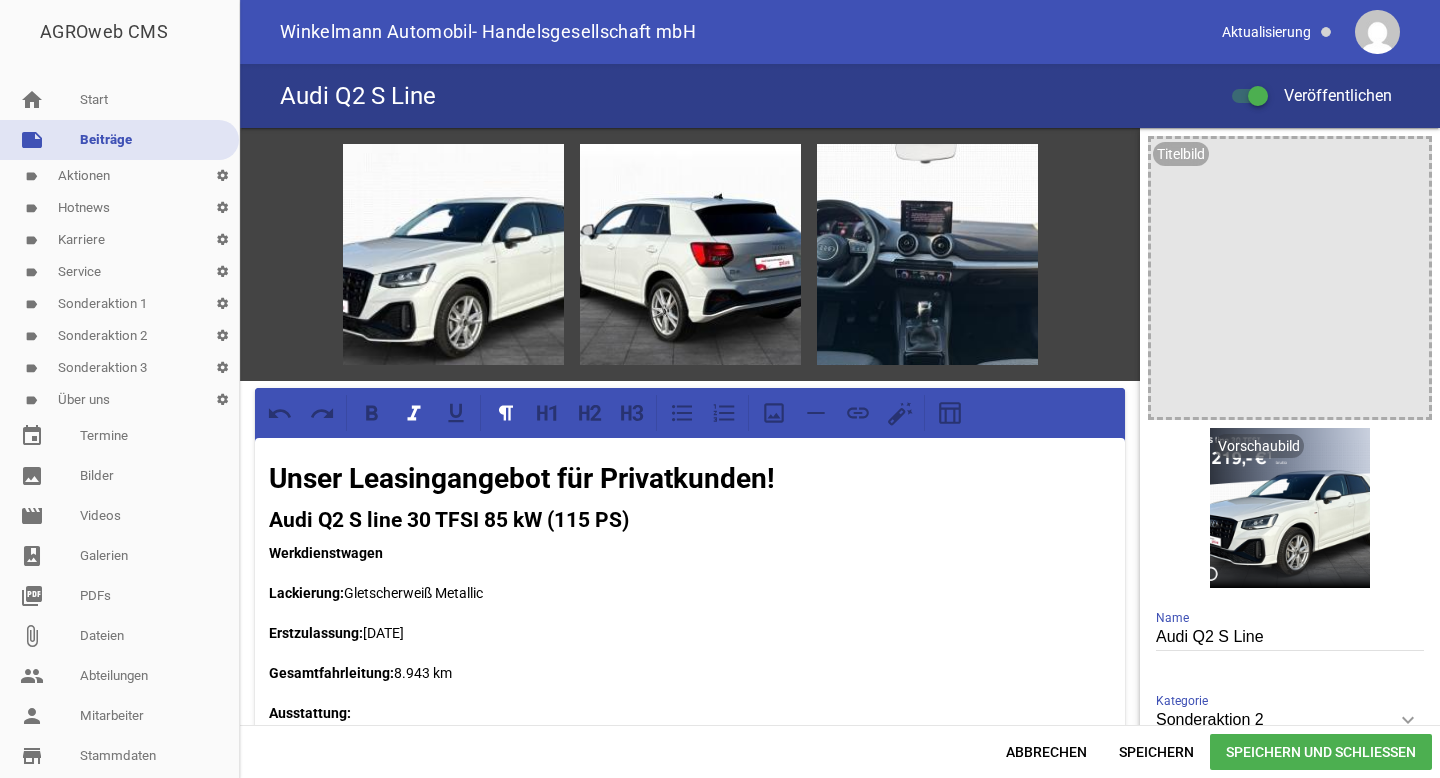 click on "Speichern und Schließen" at bounding box center (1321, 752) 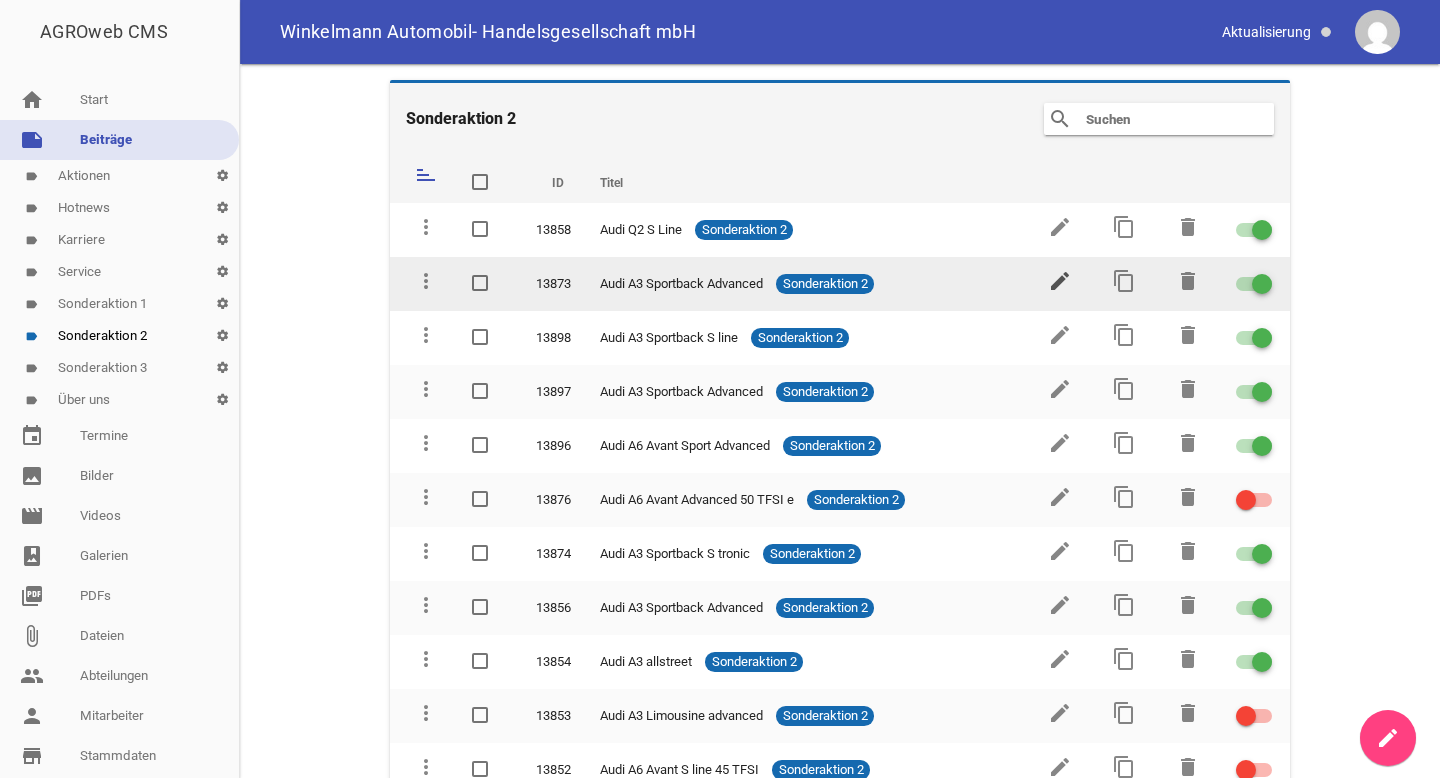 click on "edit" at bounding box center [1060, 281] 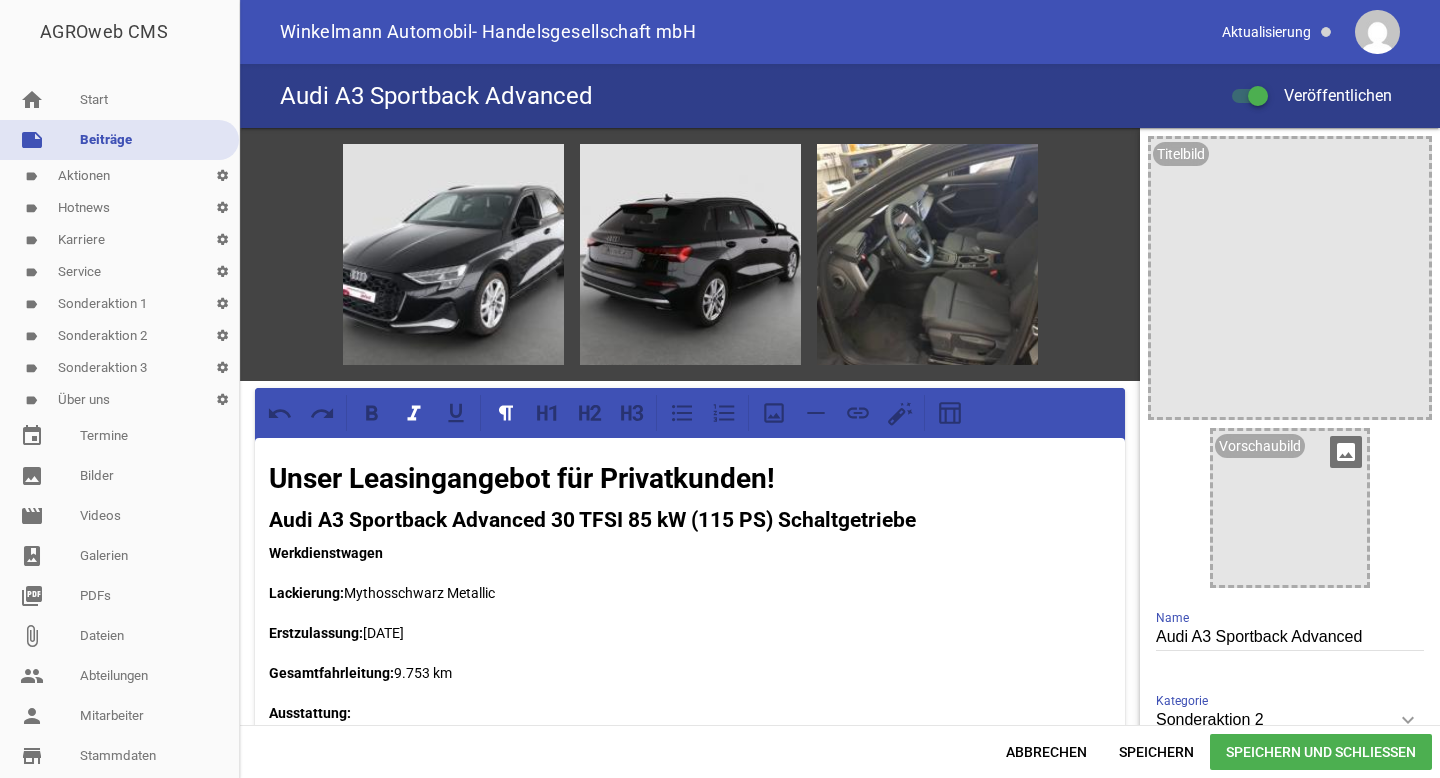 click on "image" at bounding box center (1346, 452) 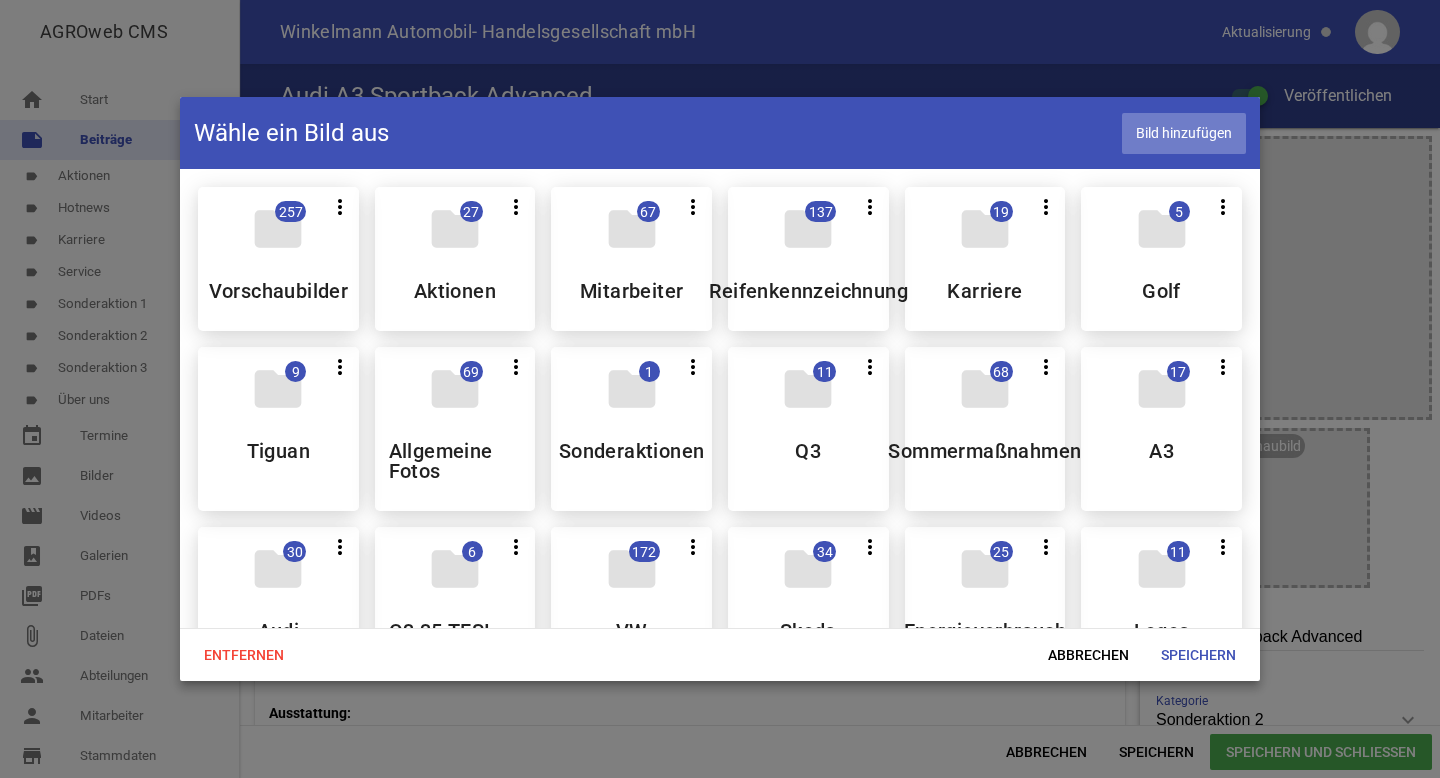 click on "Bild hinzufügen" at bounding box center (1184, 133) 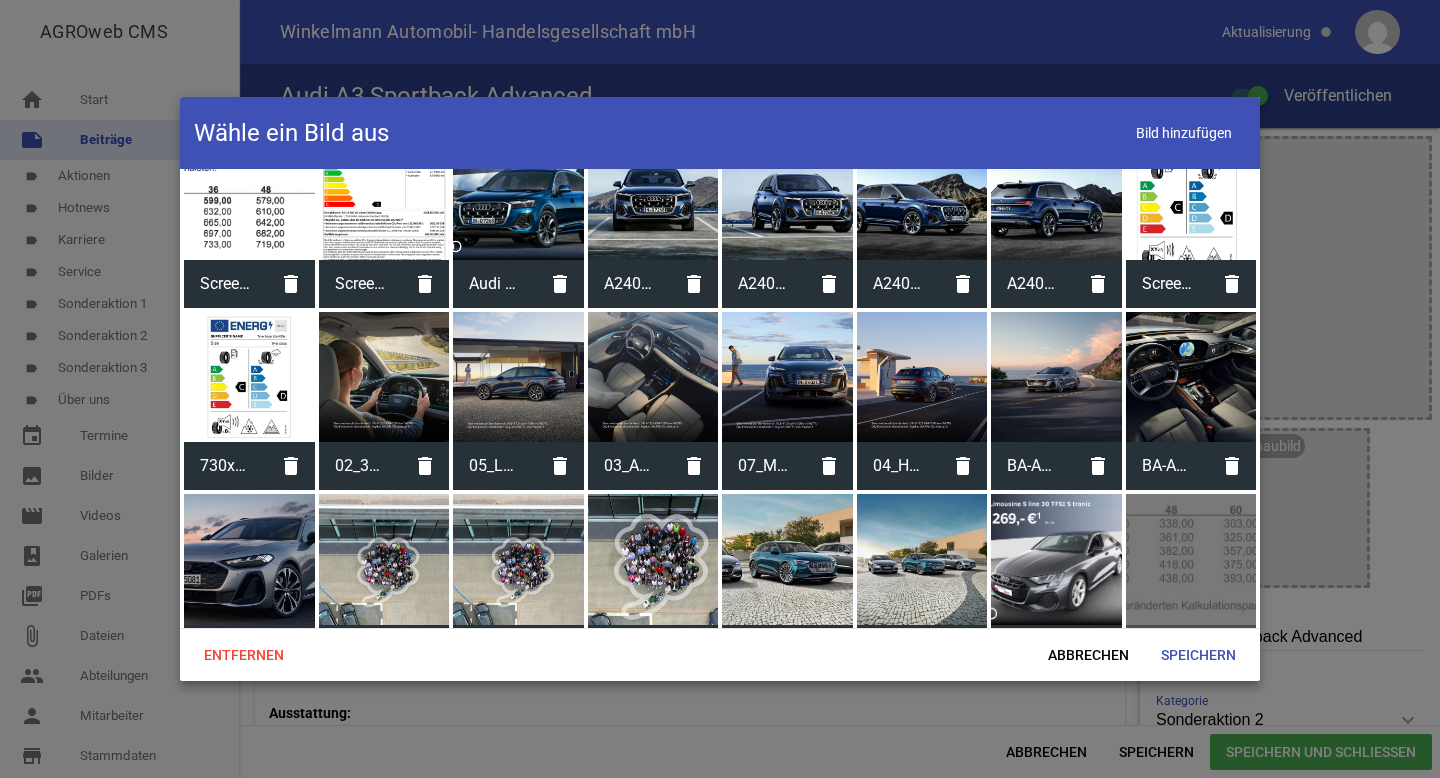 scroll, scrollTop: 7159, scrollLeft: 0, axis: vertical 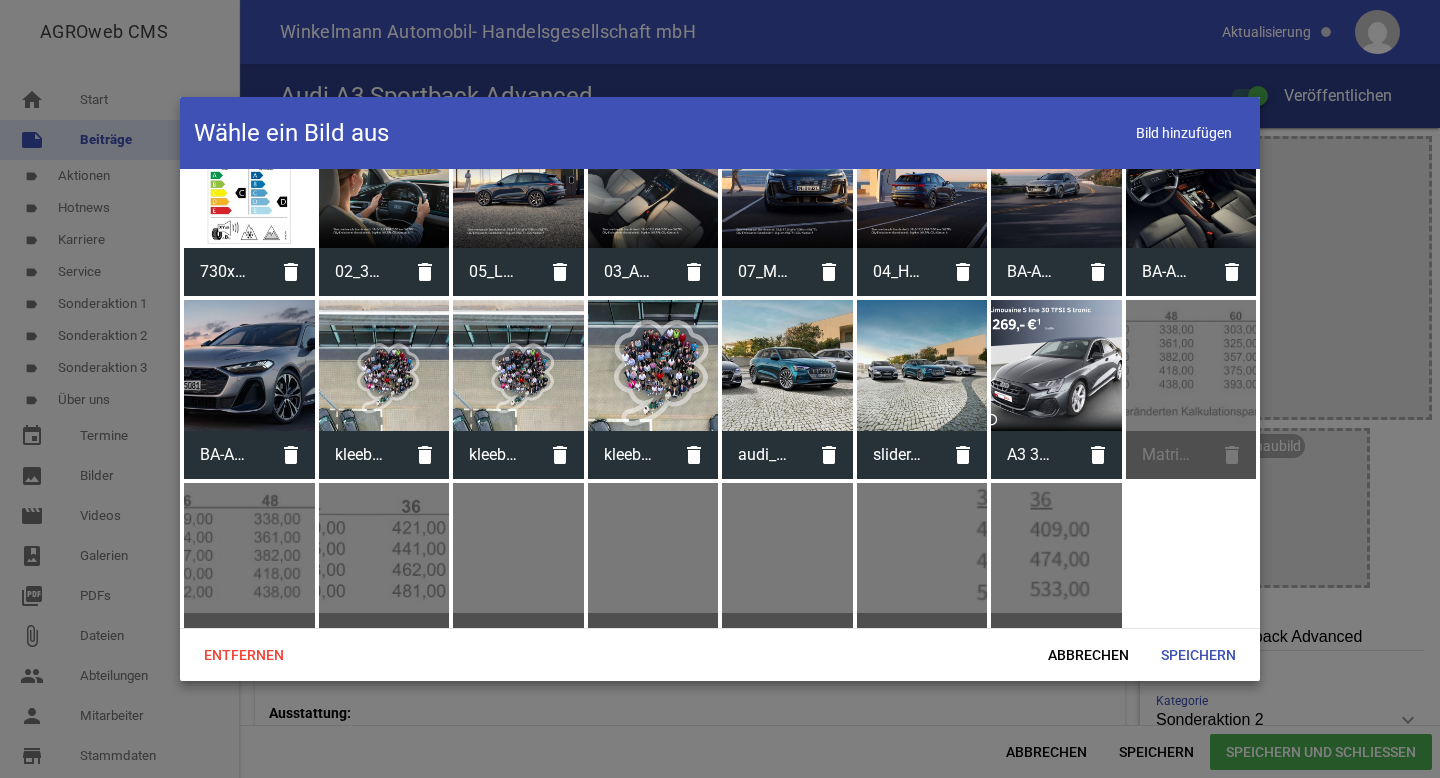 click at bounding box center (1056, 365) 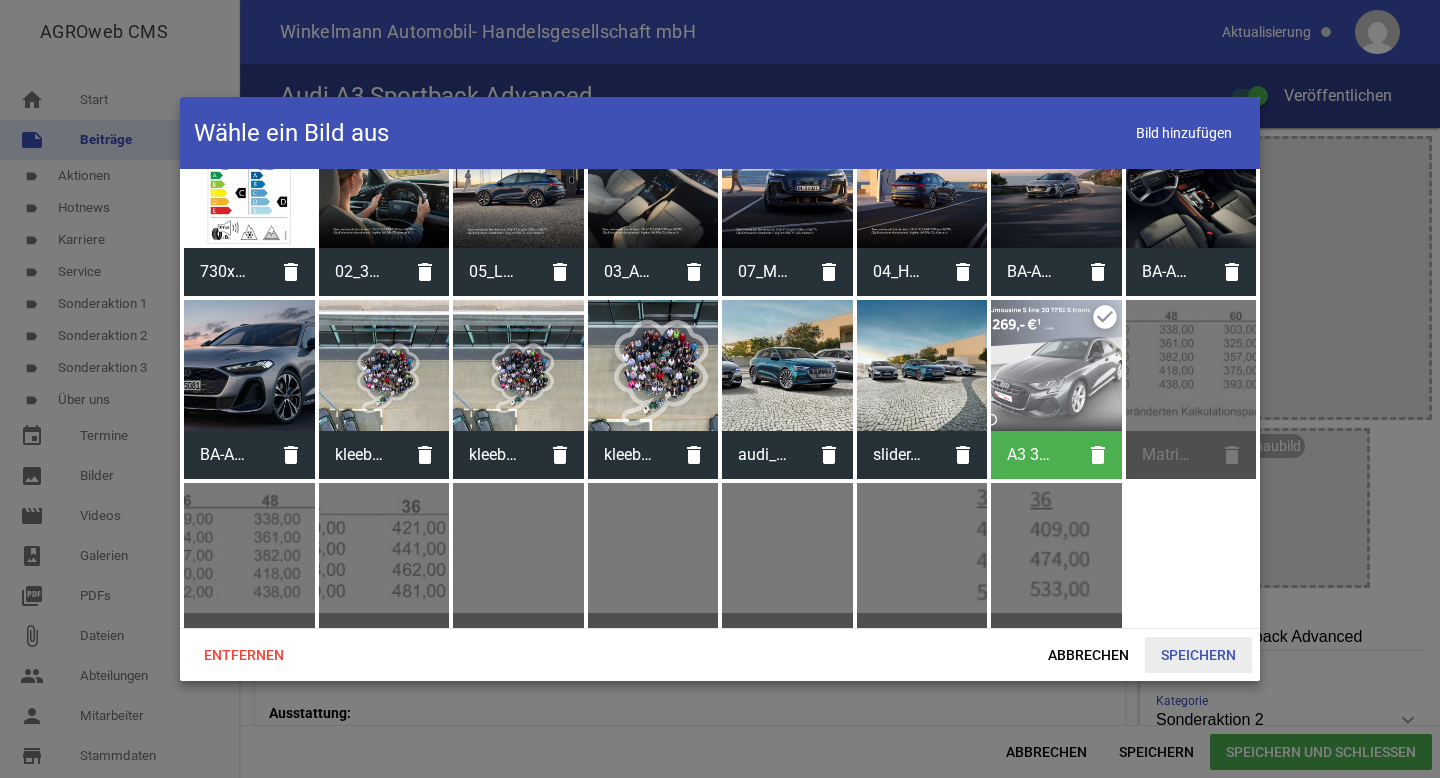 click on "Speichern" at bounding box center [1198, 655] 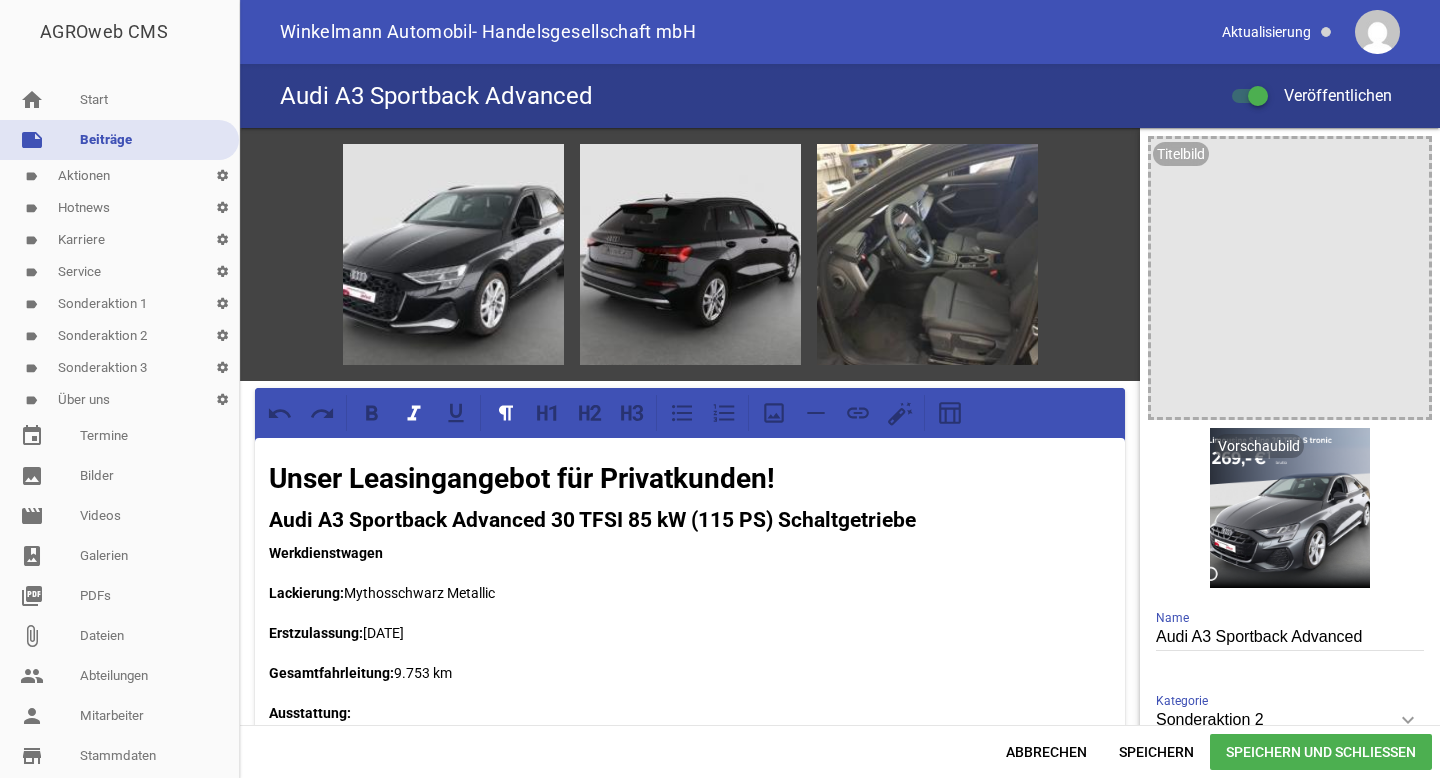 click on "Speichern und Schließen" at bounding box center [1321, 752] 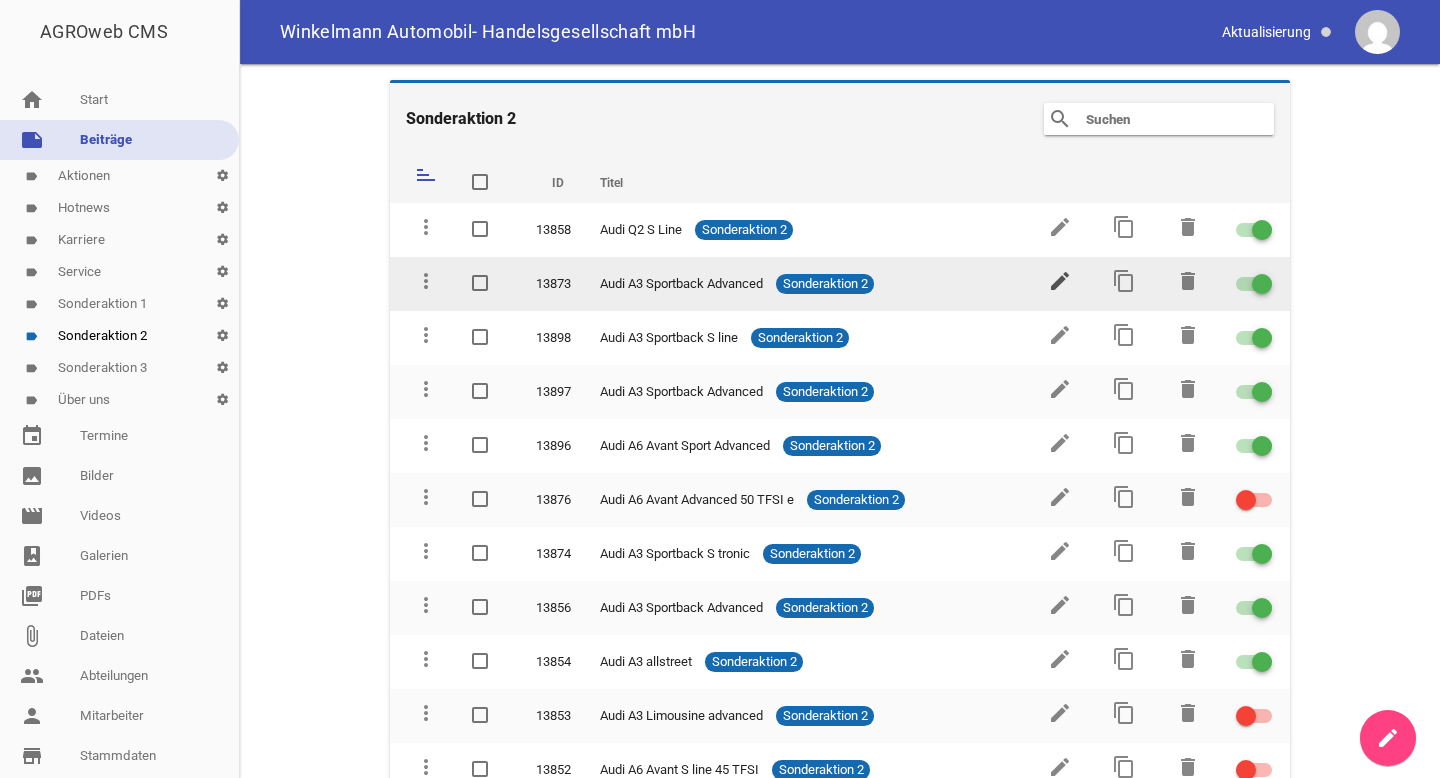 click on "edit" at bounding box center (1060, 281) 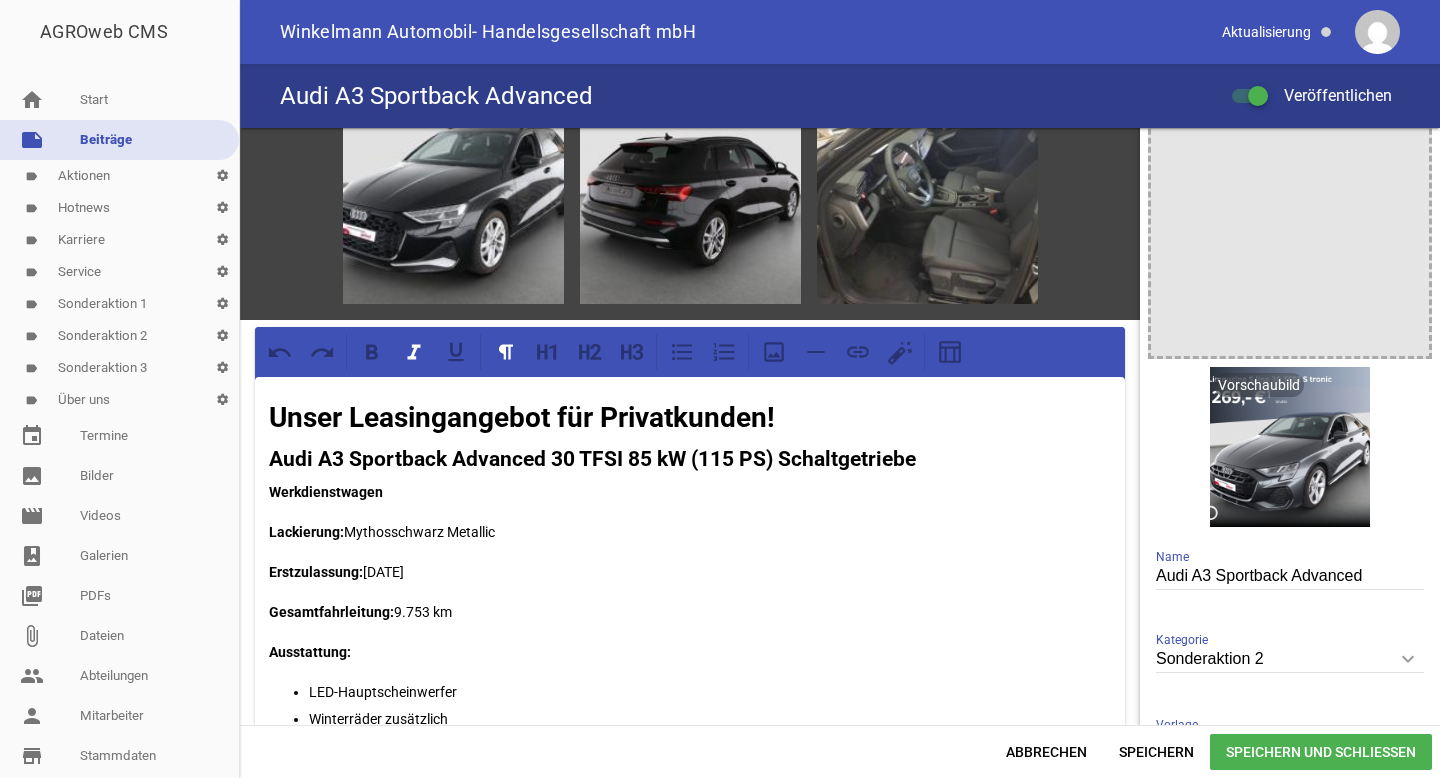 scroll, scrollTop: 73, scrollLeft: 0, axis: vertical 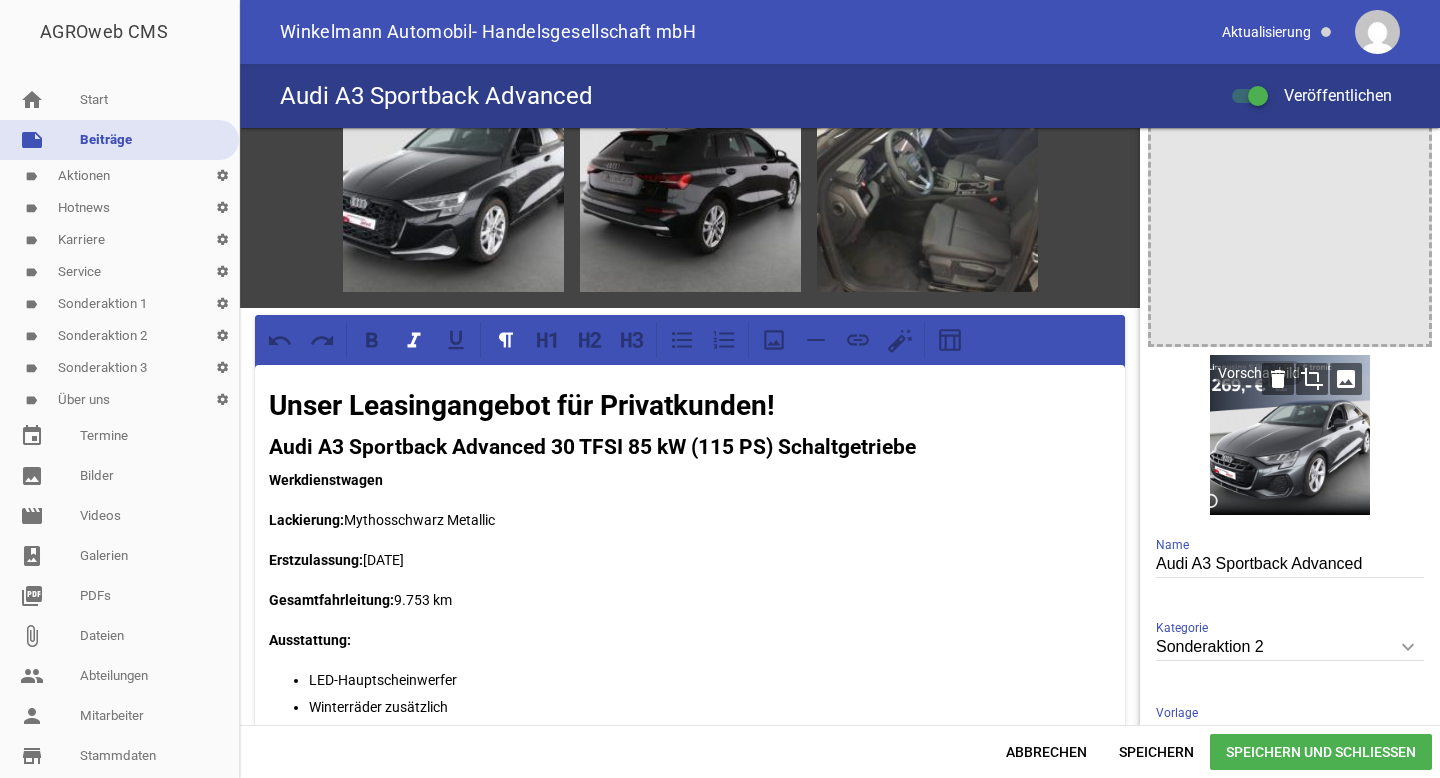 click on "image" at bounding box center (1346, 379) 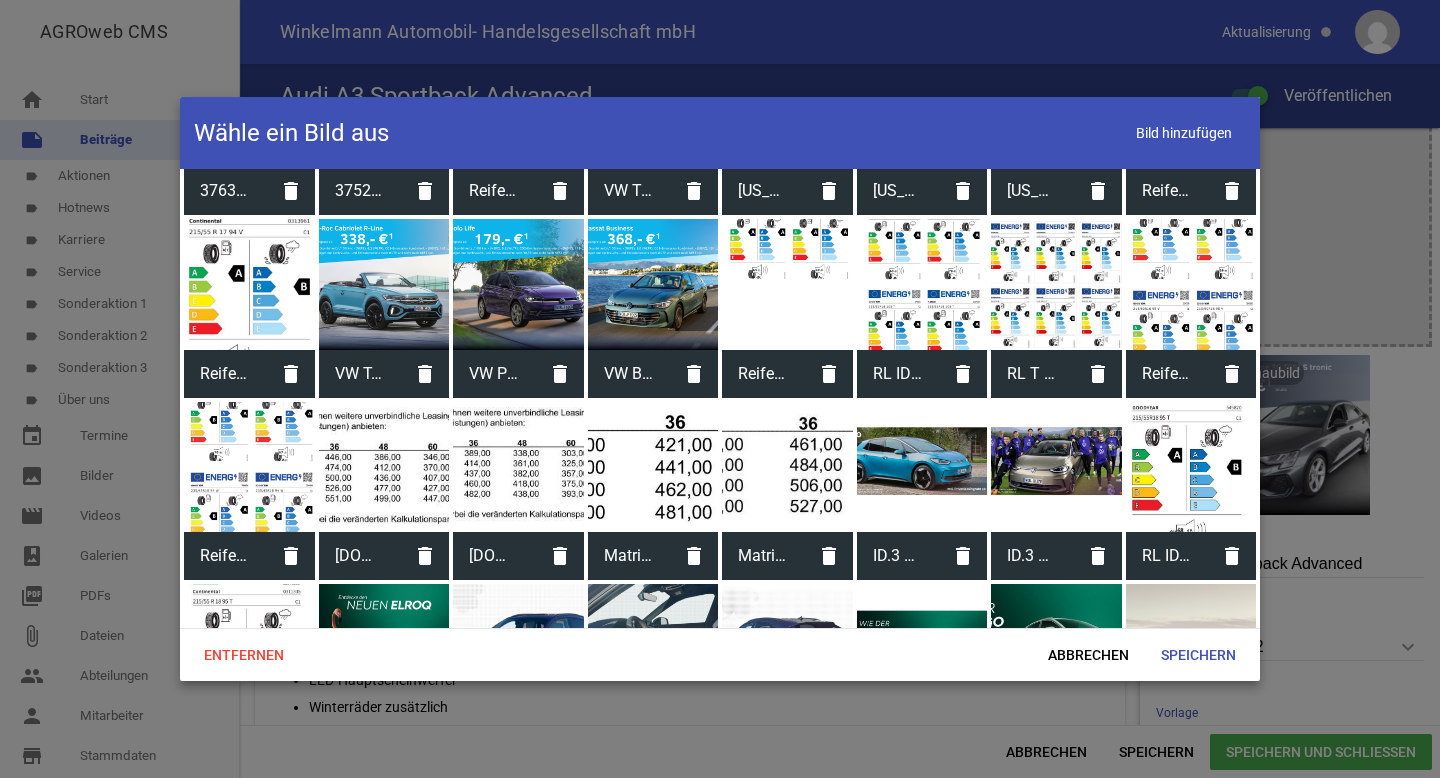 scroll, scrollTop: 1081, scrollLeft: 0, axis: vertical 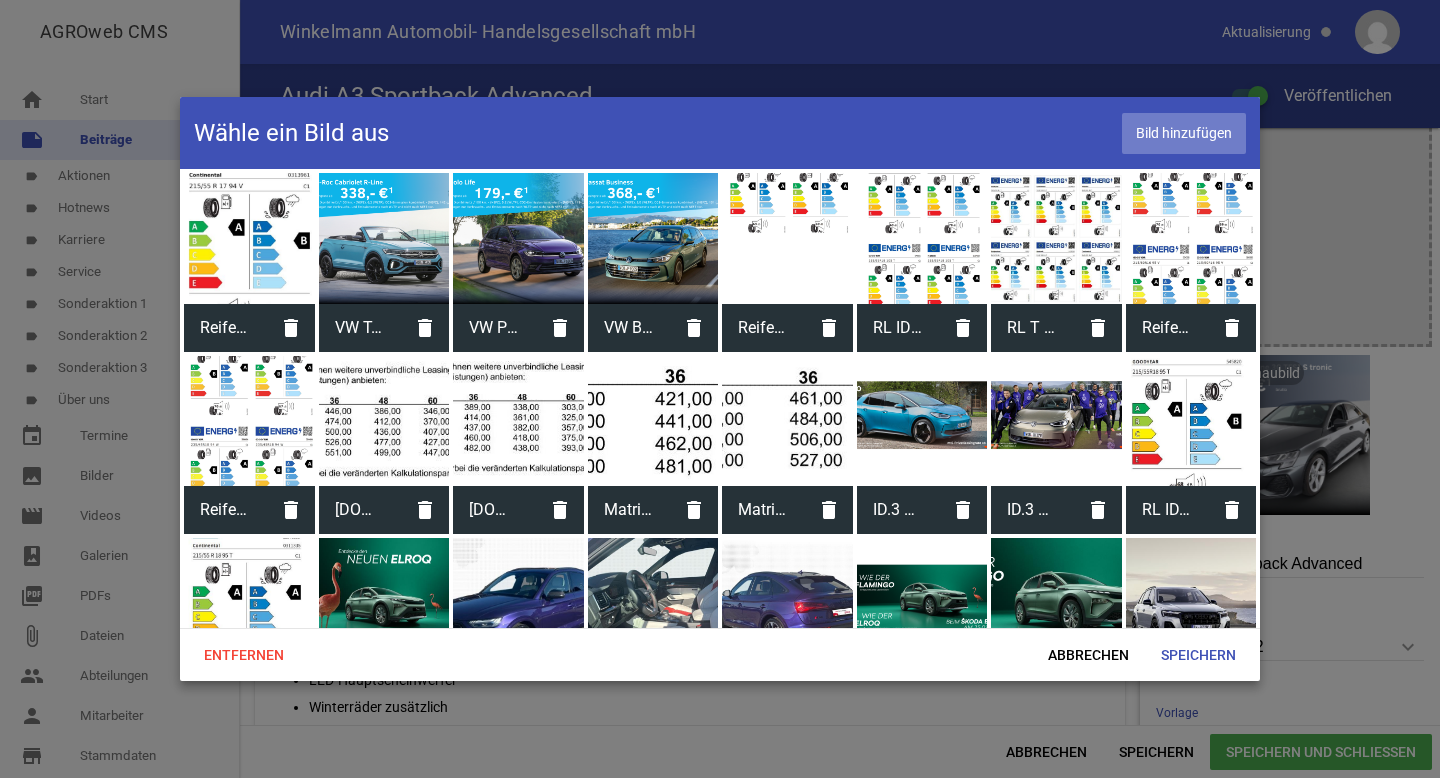 click on "Bild hinzufügen" at bounding box center [1184, 133] 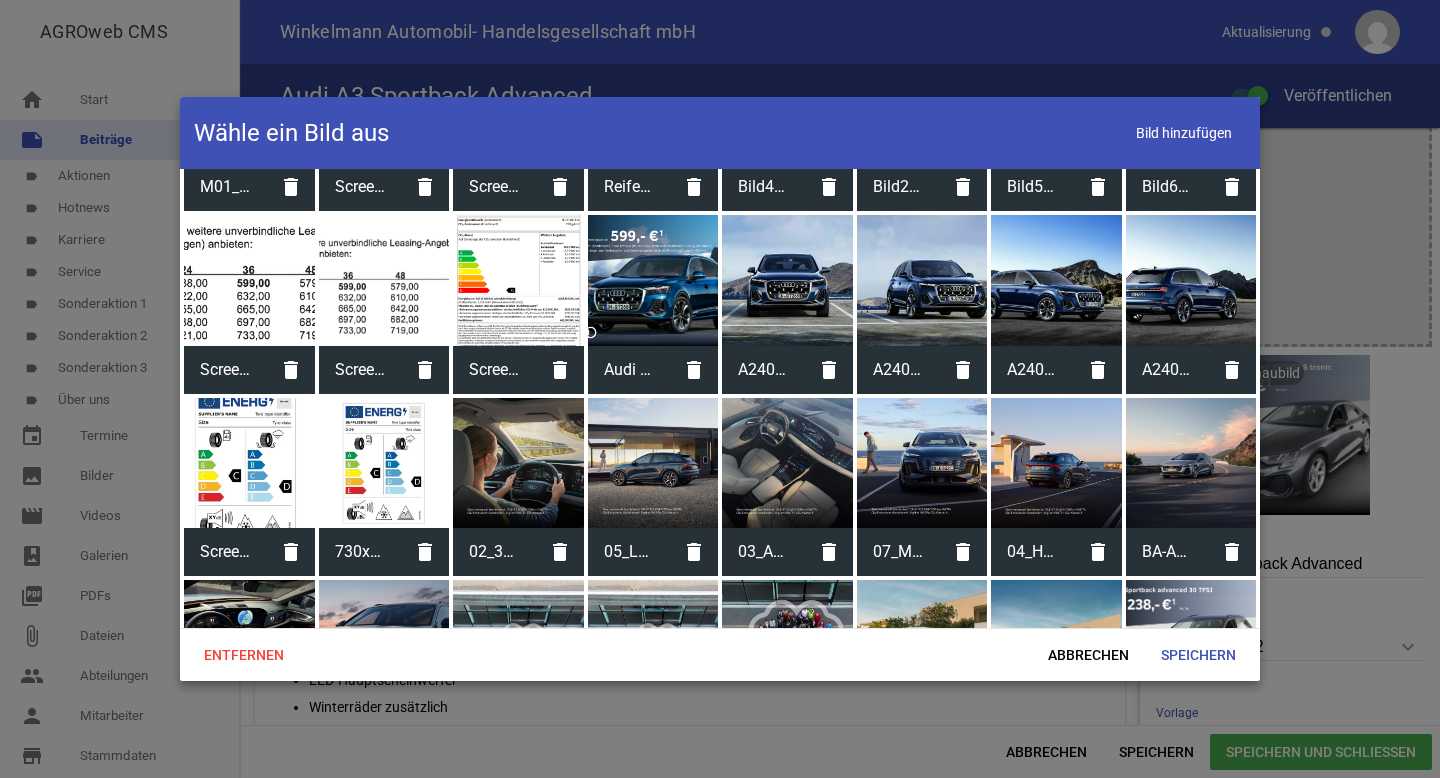 scroll, scrollTop: 7159, scrollLeft: 0, axis: vertical 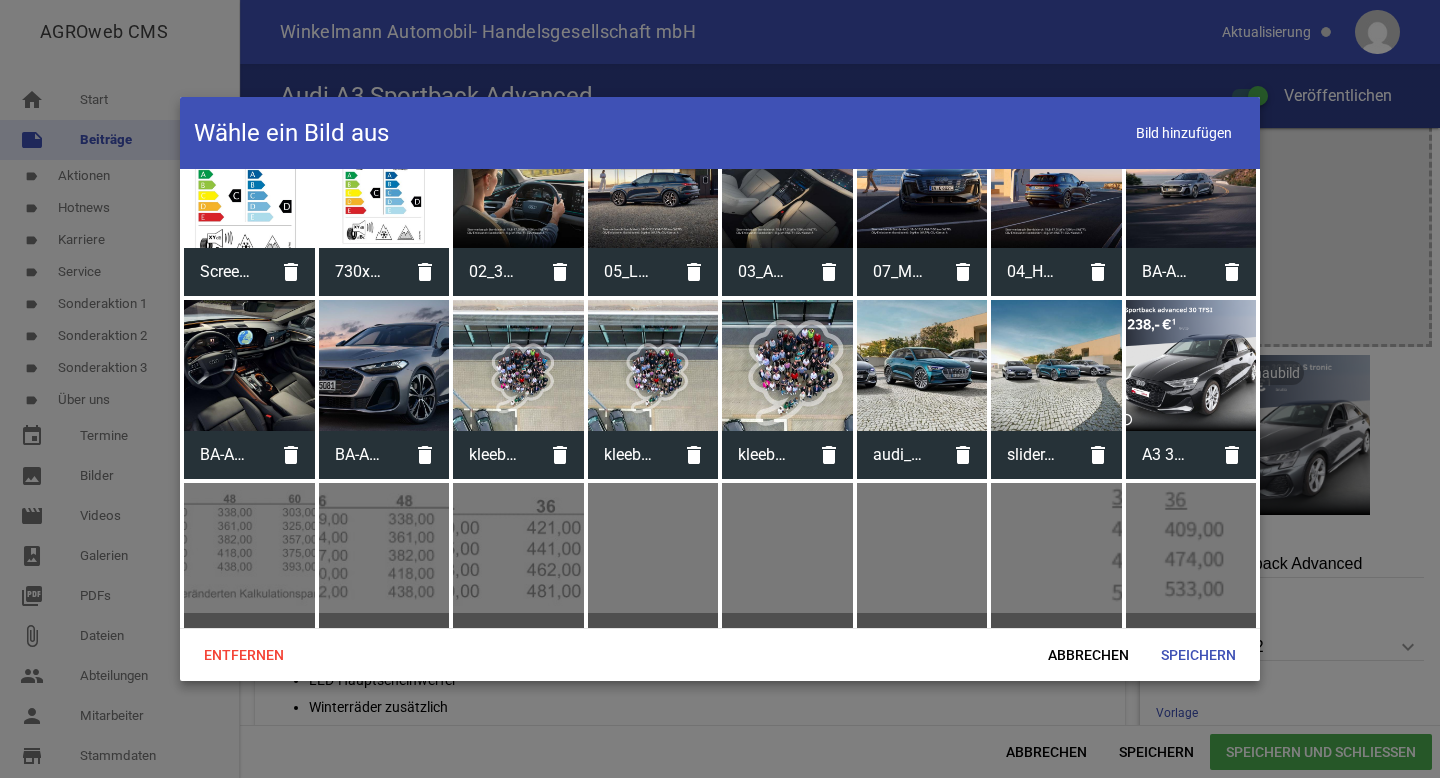 click at bounding box center (1191, 365) 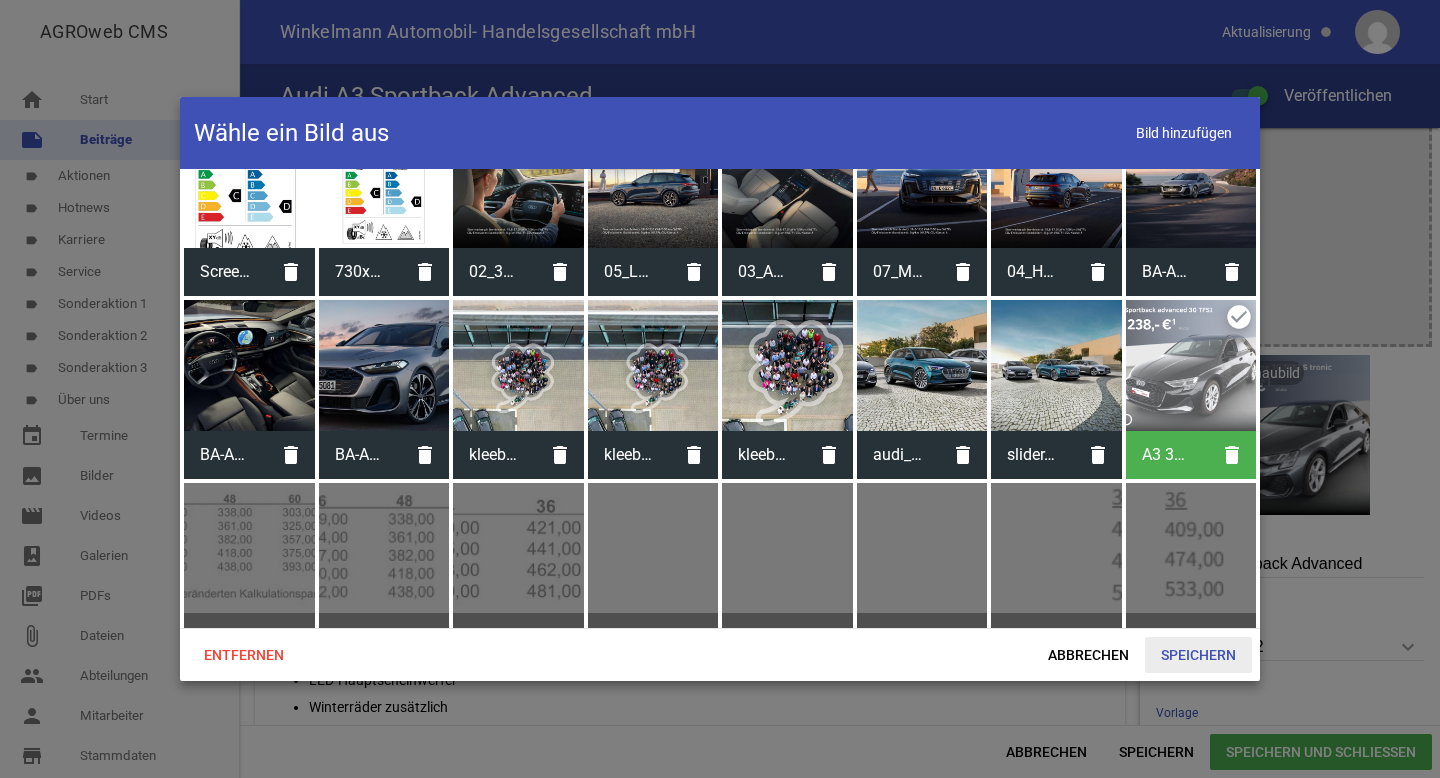 click on "Speichern" at bounding box center (1198, 655) 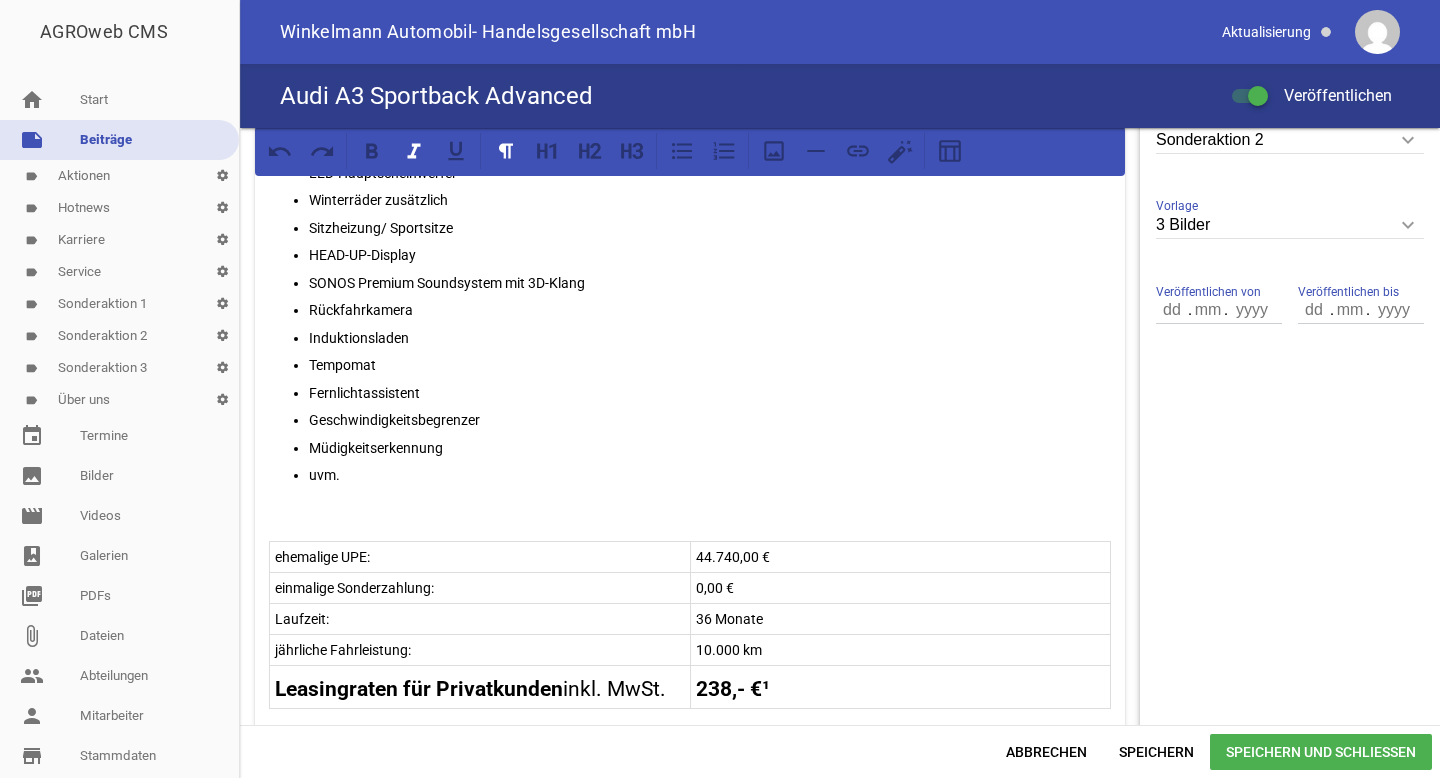 scroll, scrollTop: 552, scrollLeft: 0, axis: vertical 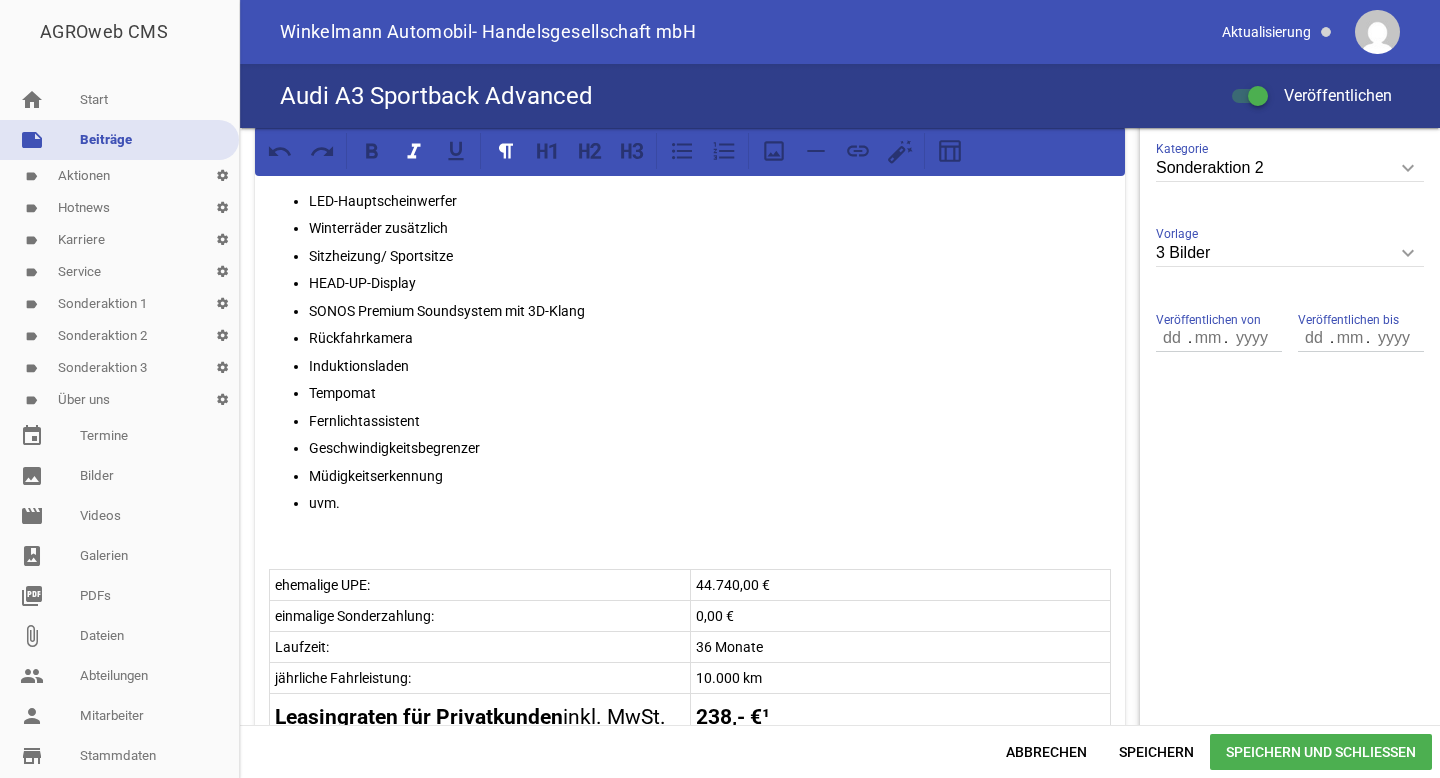click on "Speichern und Schließen" at bounding box center [1321, 752] 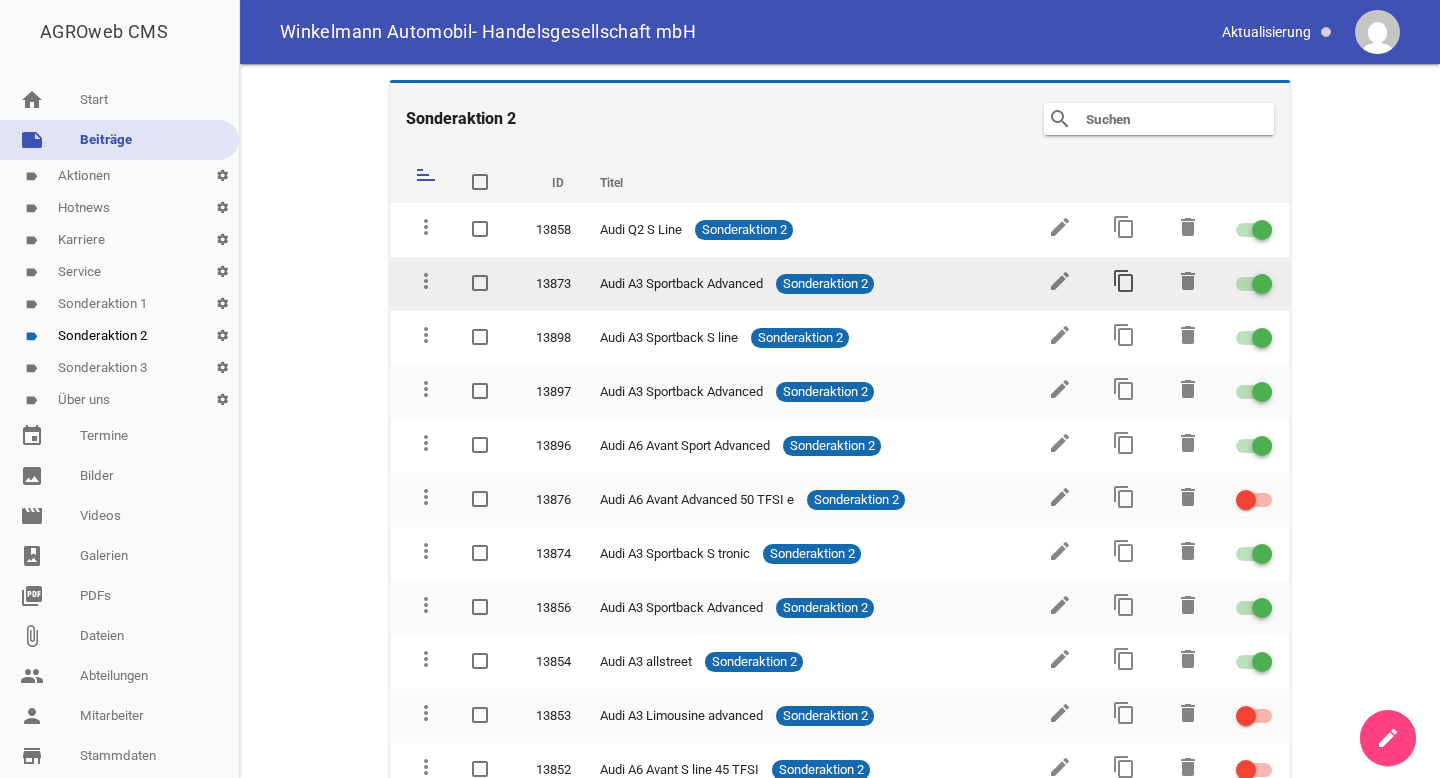 click on "content_copy" at bounding box center (1124, 281) 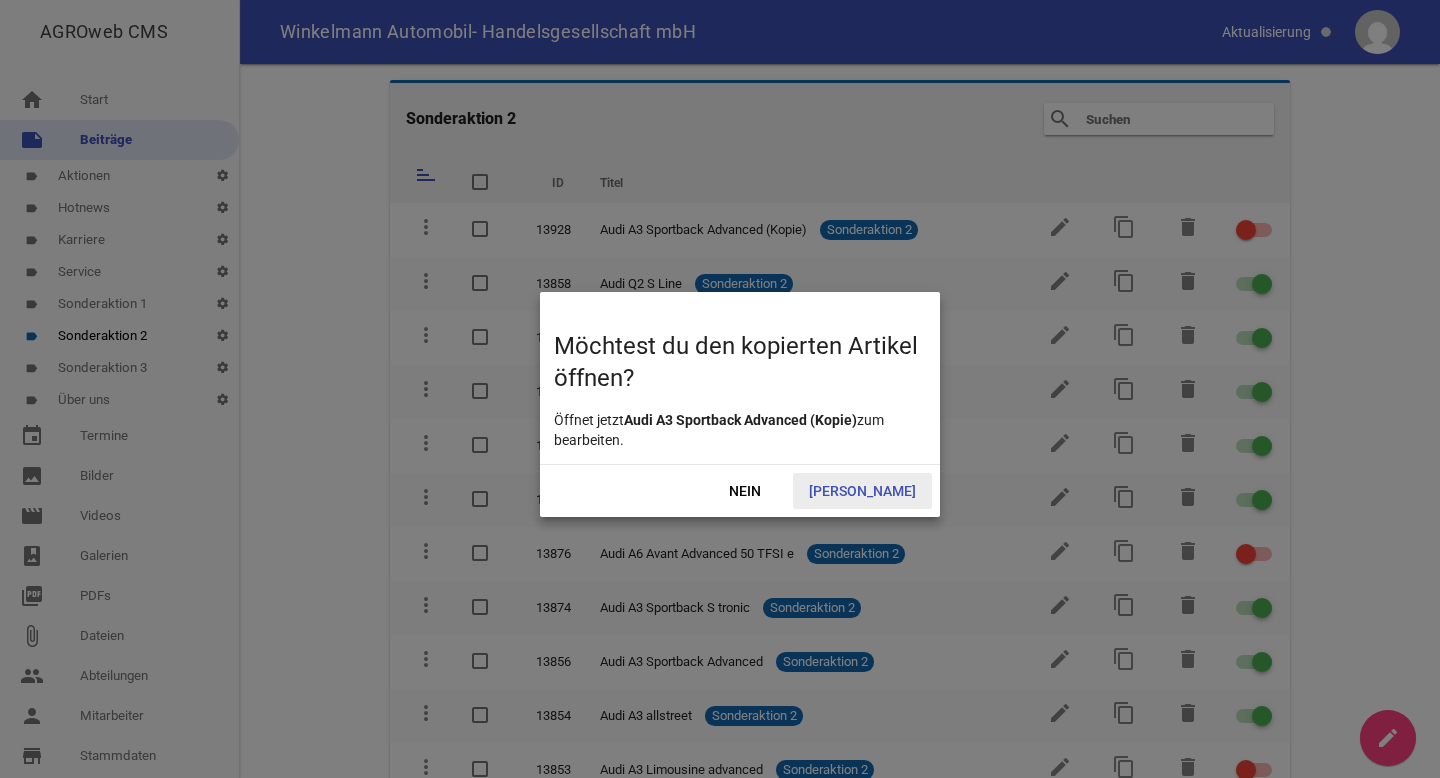 click on "[PERSON_NAME]" at bounding box center [862, 491] 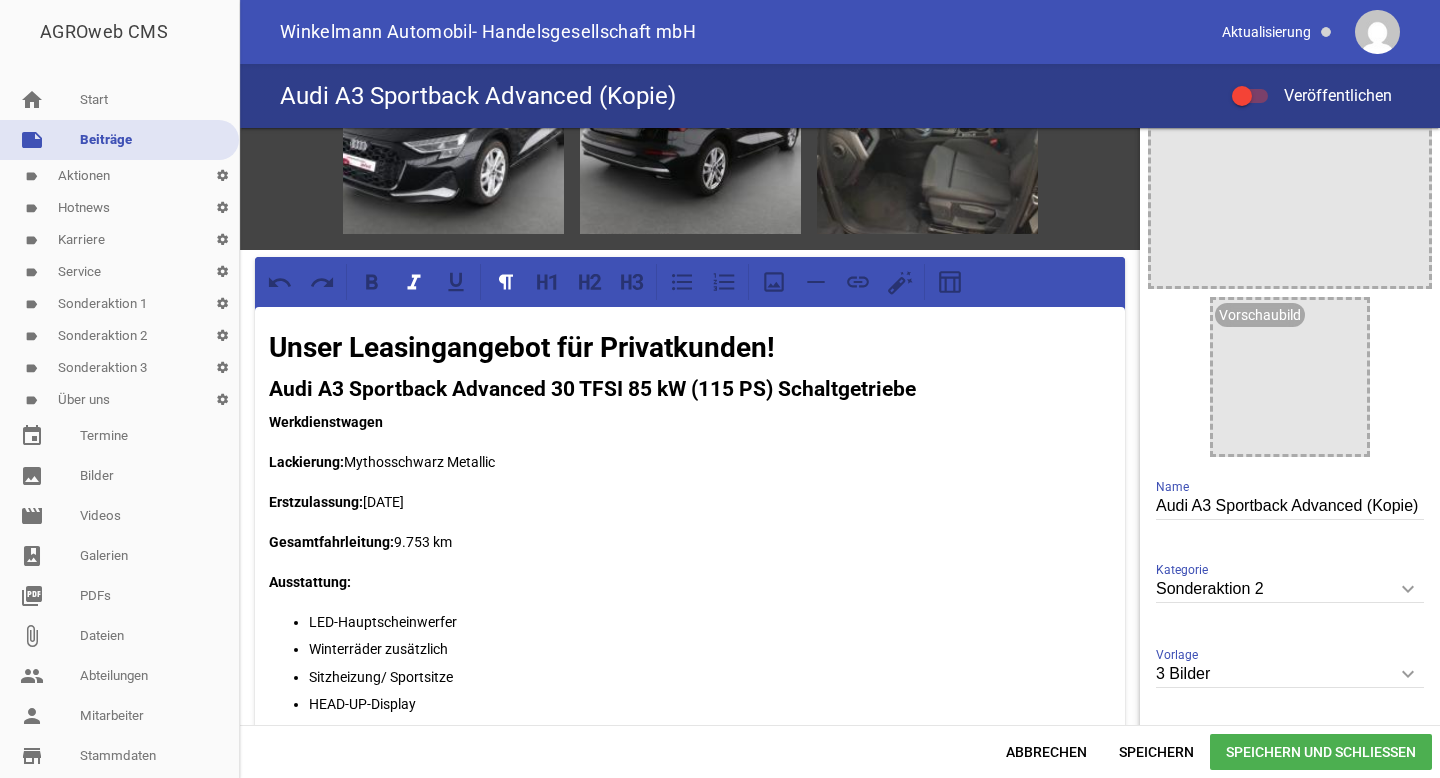 scroll, scrollTop: 154, scrollLeft: 0, axis: vertical 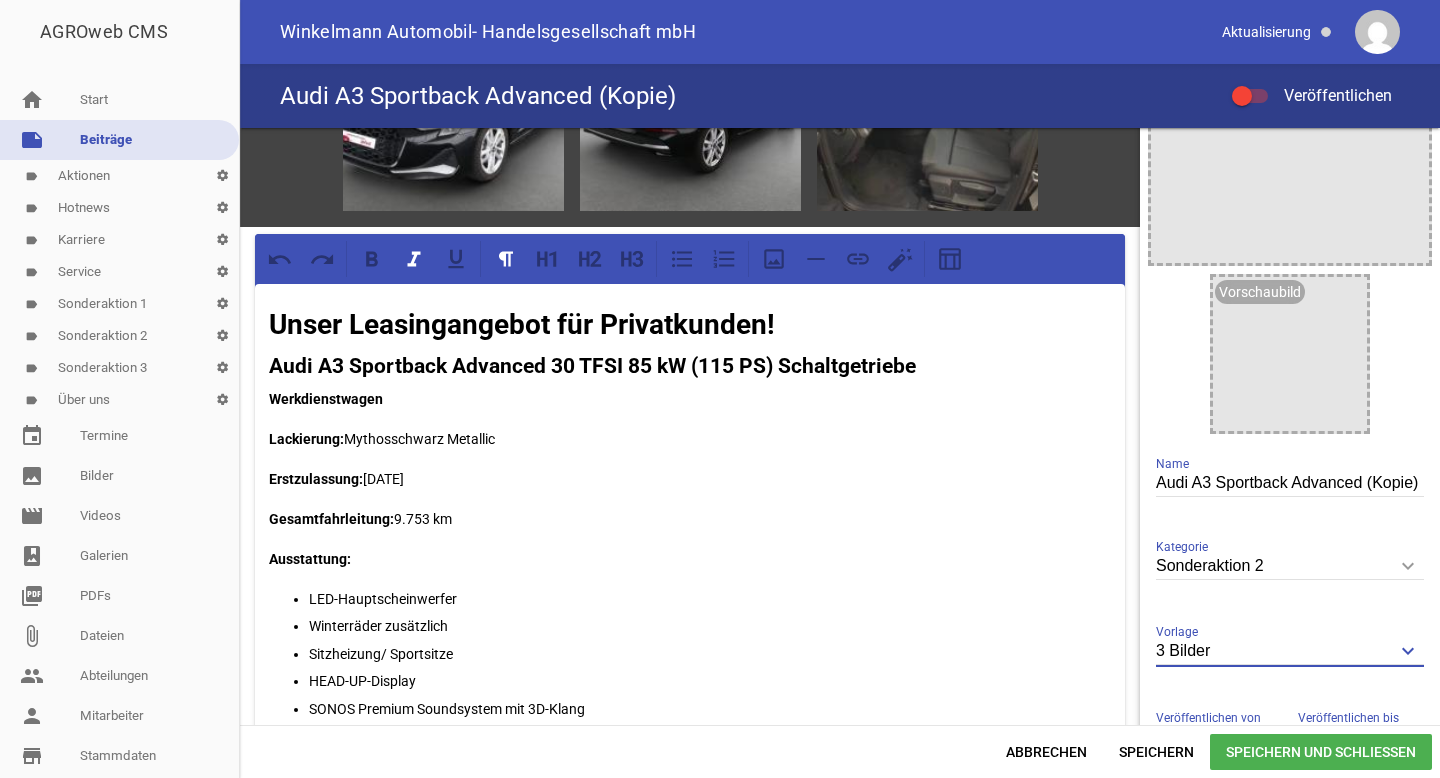 click on "3 Bilder" at bounding box center (1290, 651) 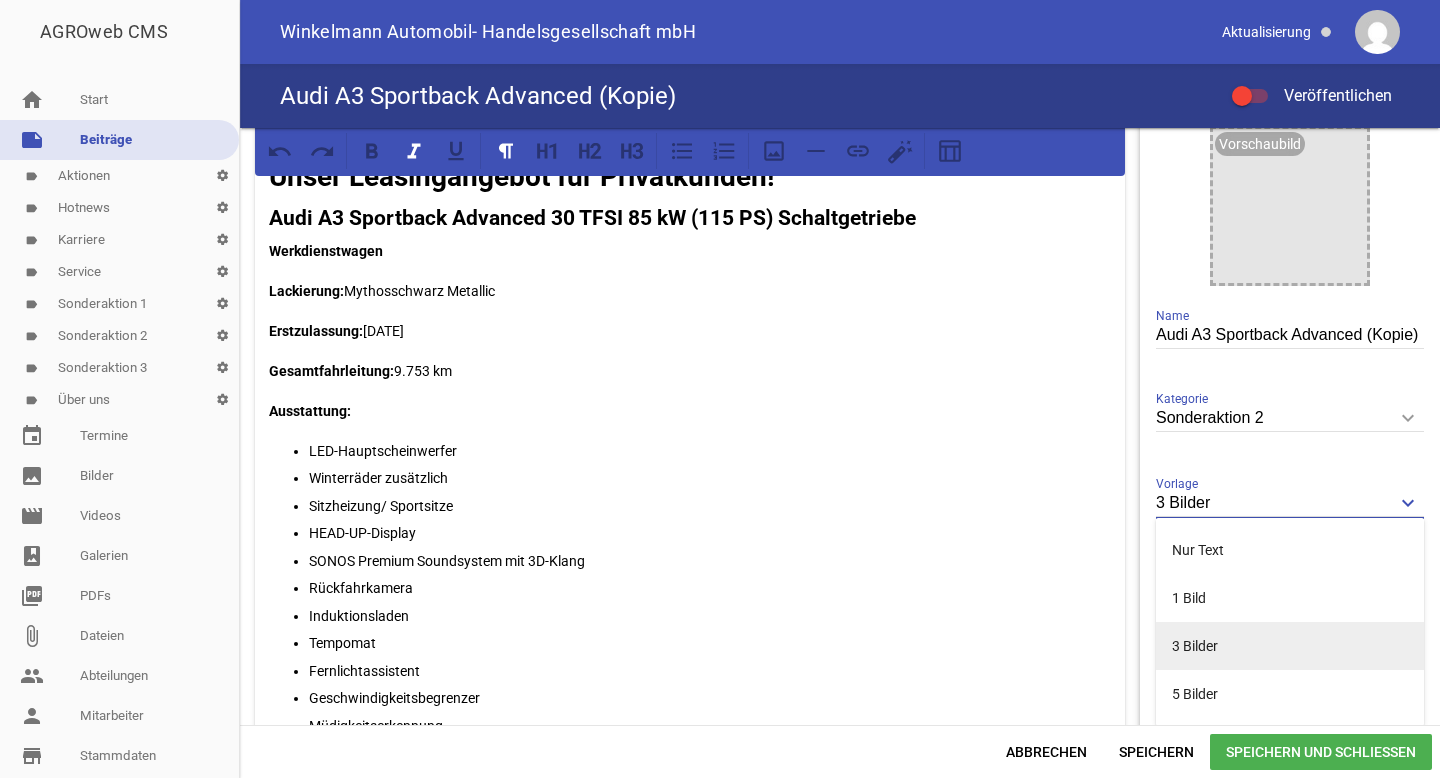scroll, scrollTop: 331, scrollLeft: 0, axis: vertical 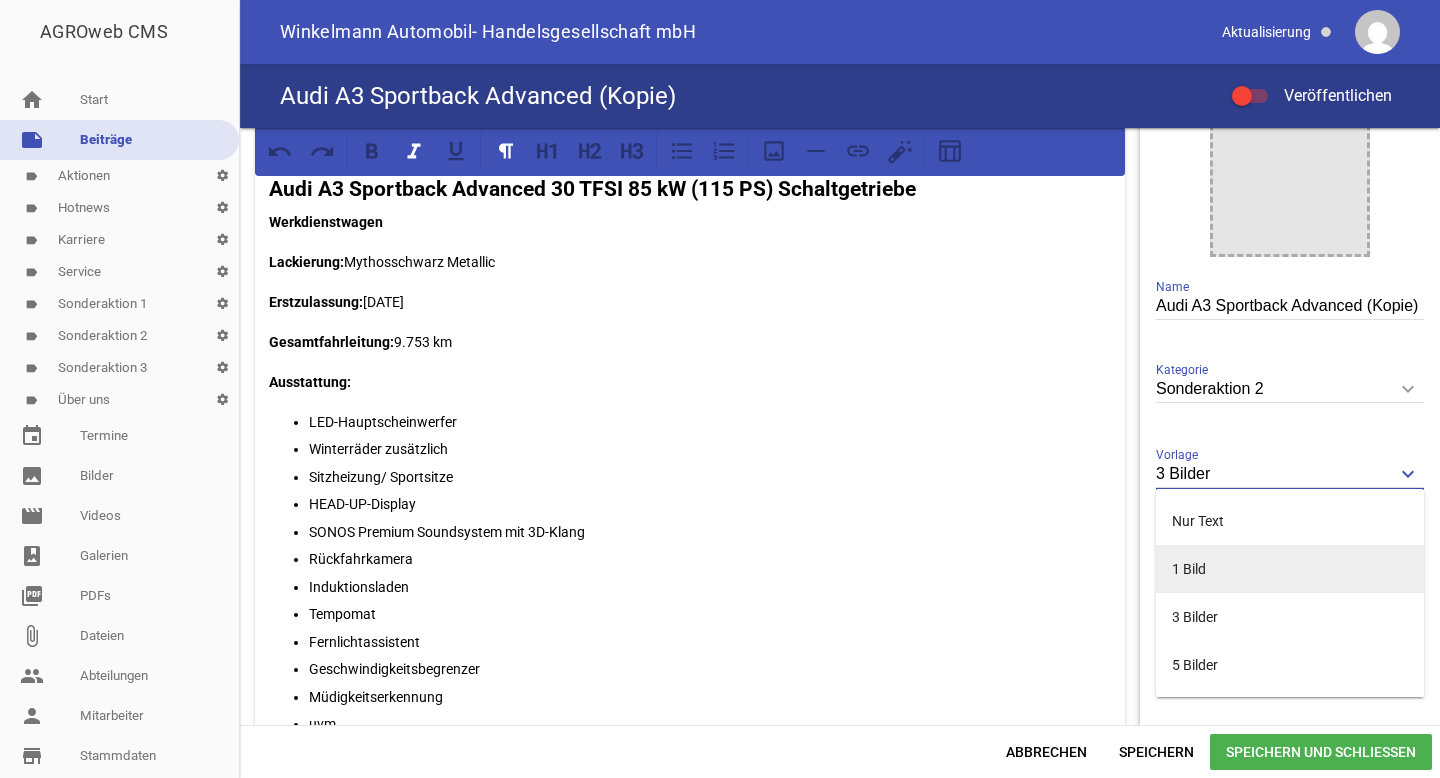 click on "1 Bild" at bounding box center [1290, 569] 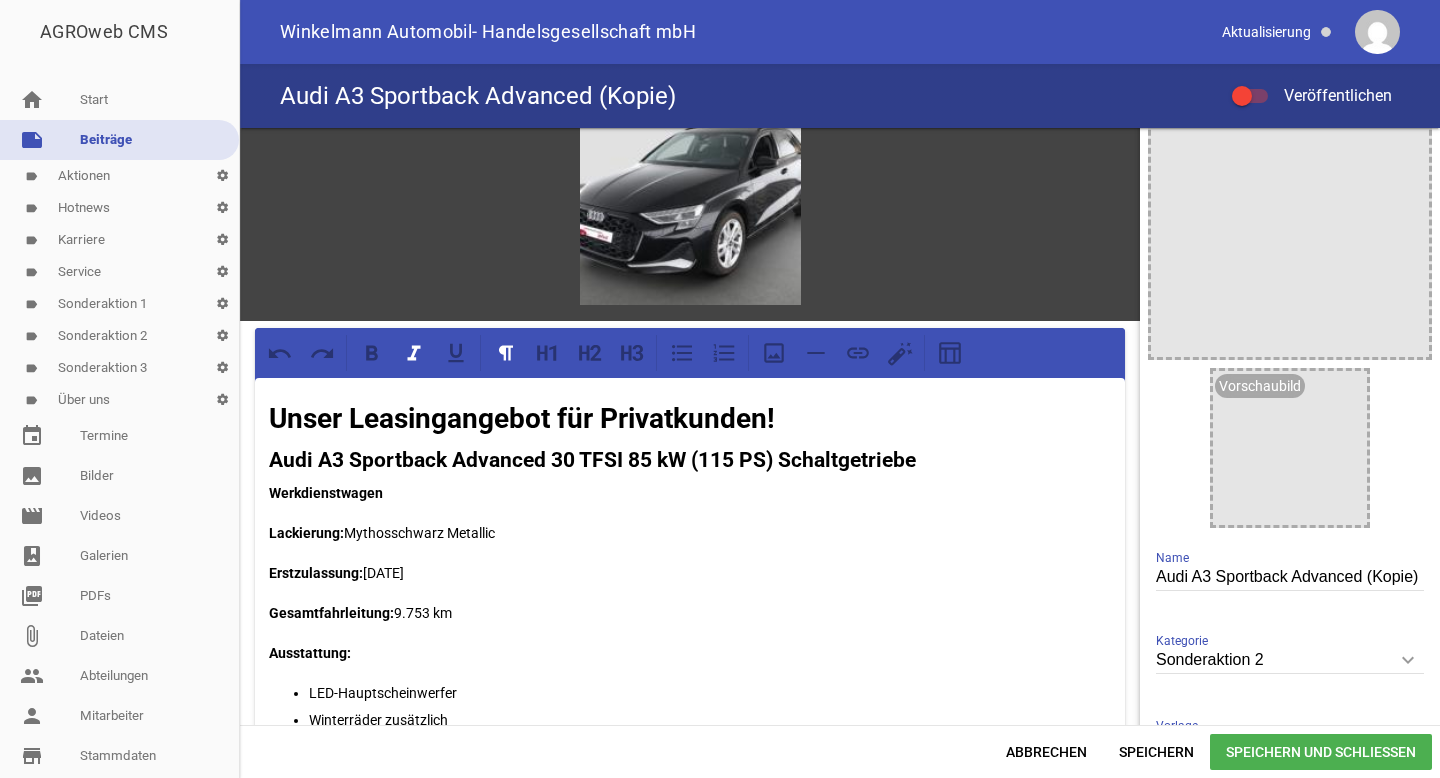 scroll, scrollTop: 0, scrollLeft: 0, axis: both 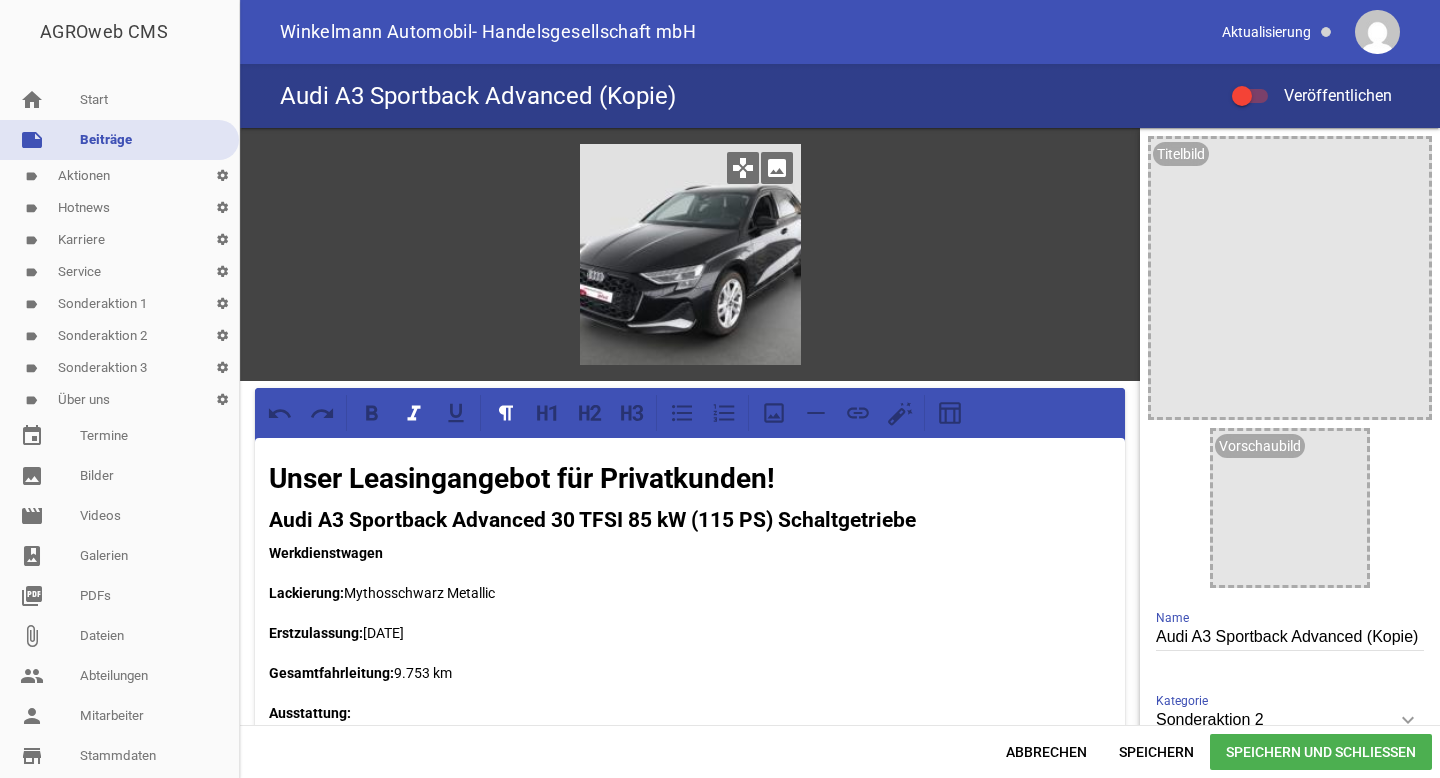 click on "image" at bounding box center [777, 168] 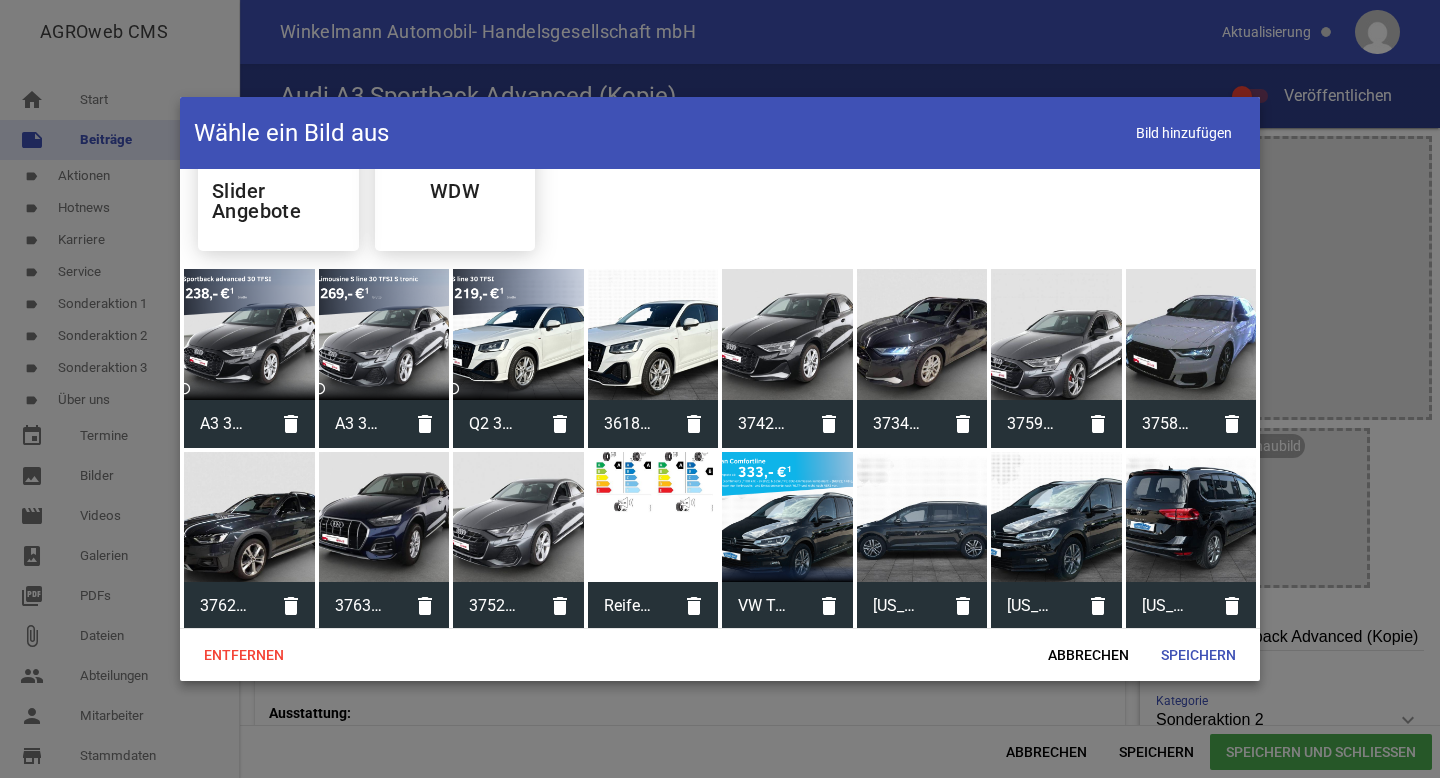 scroll, scrollTop: 624, scrollLeft: 0, axis: vertical 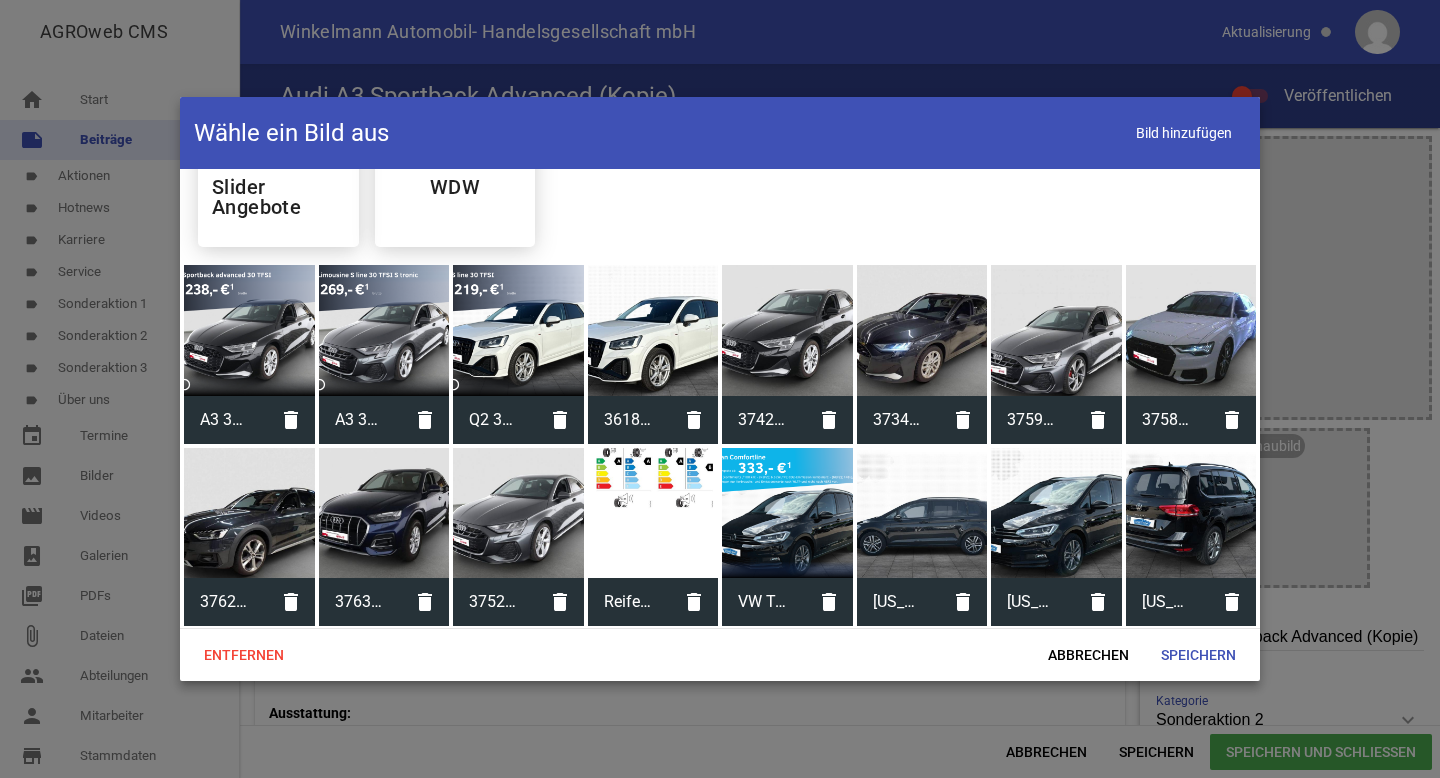 click at bounding box center [518, 513] 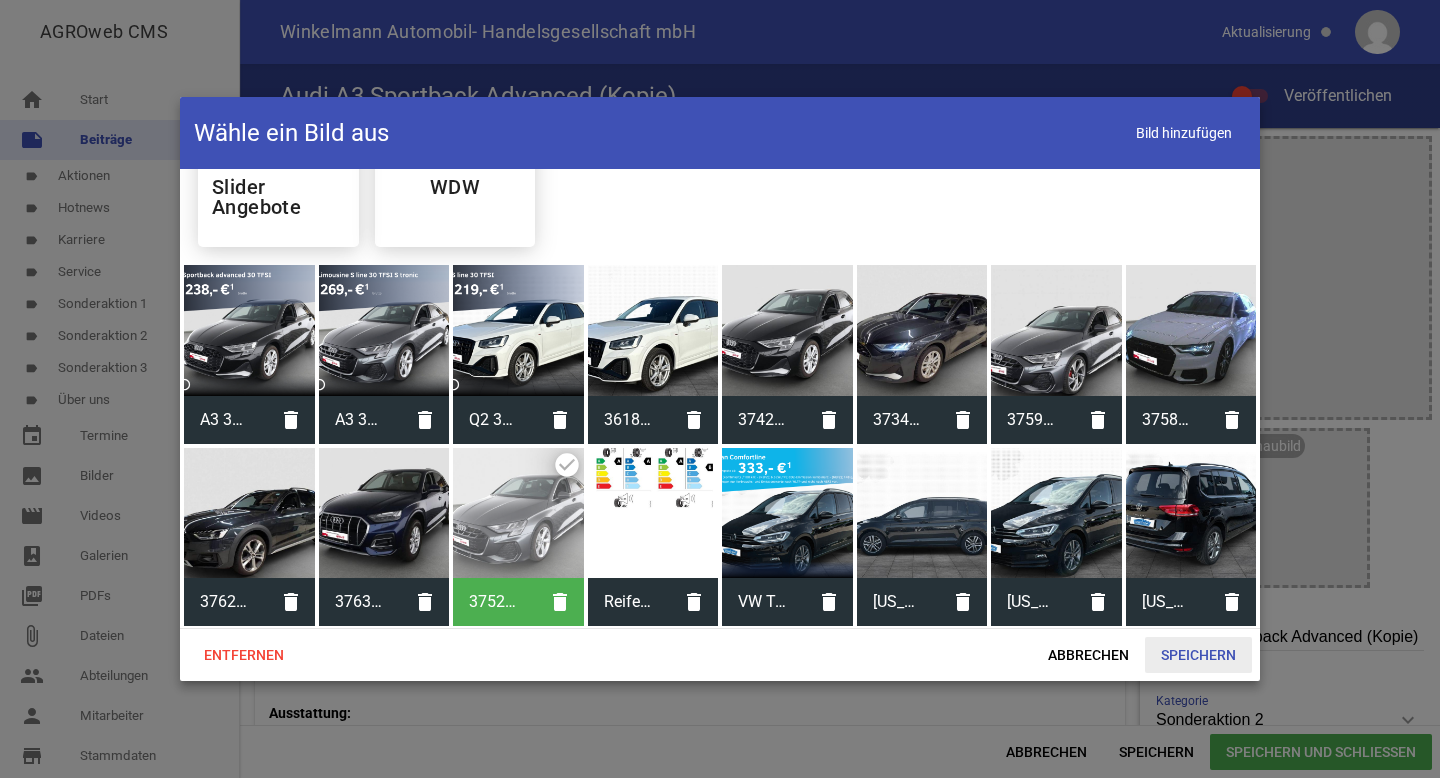 click on "Speichern" at bounding box center (1198, 655) 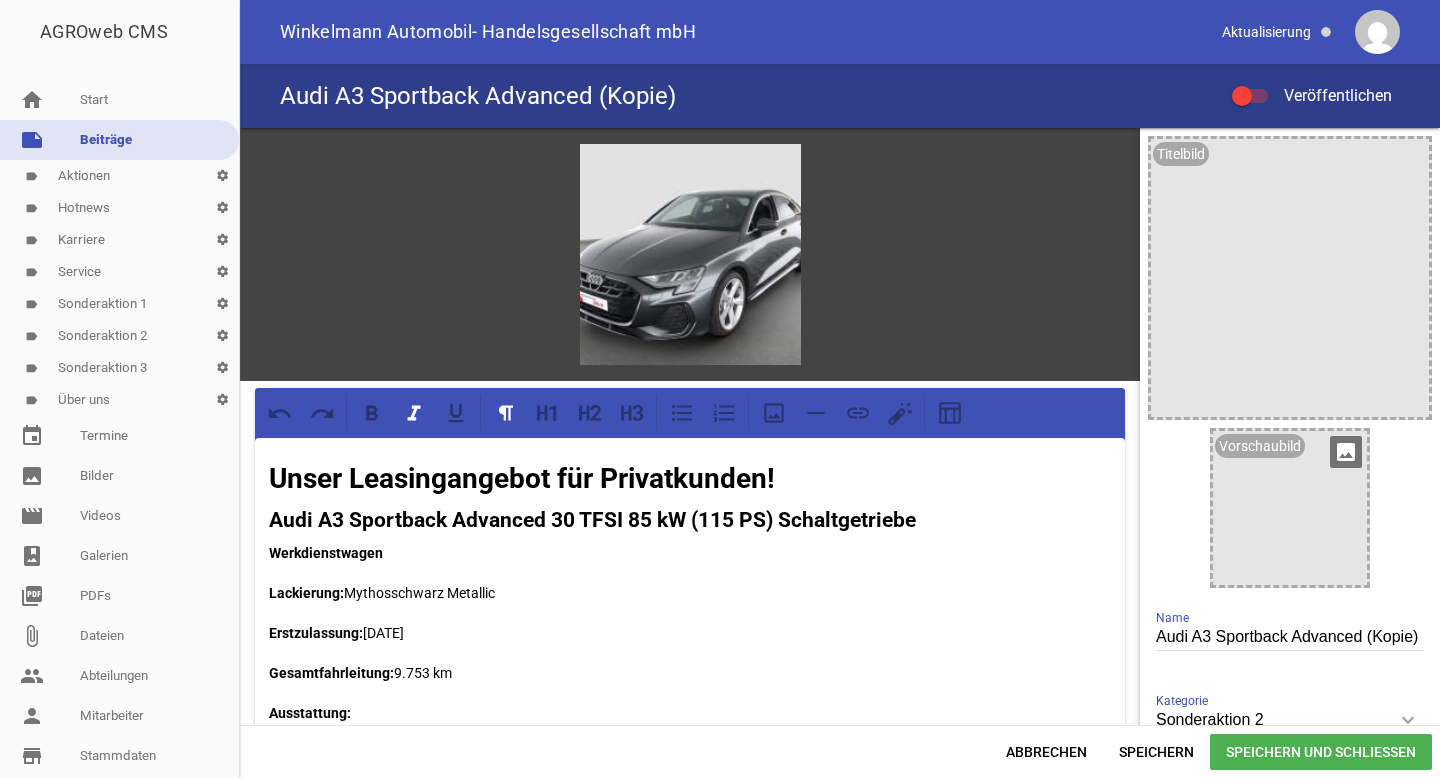 click on "image" at bounding box center (1346, 452) 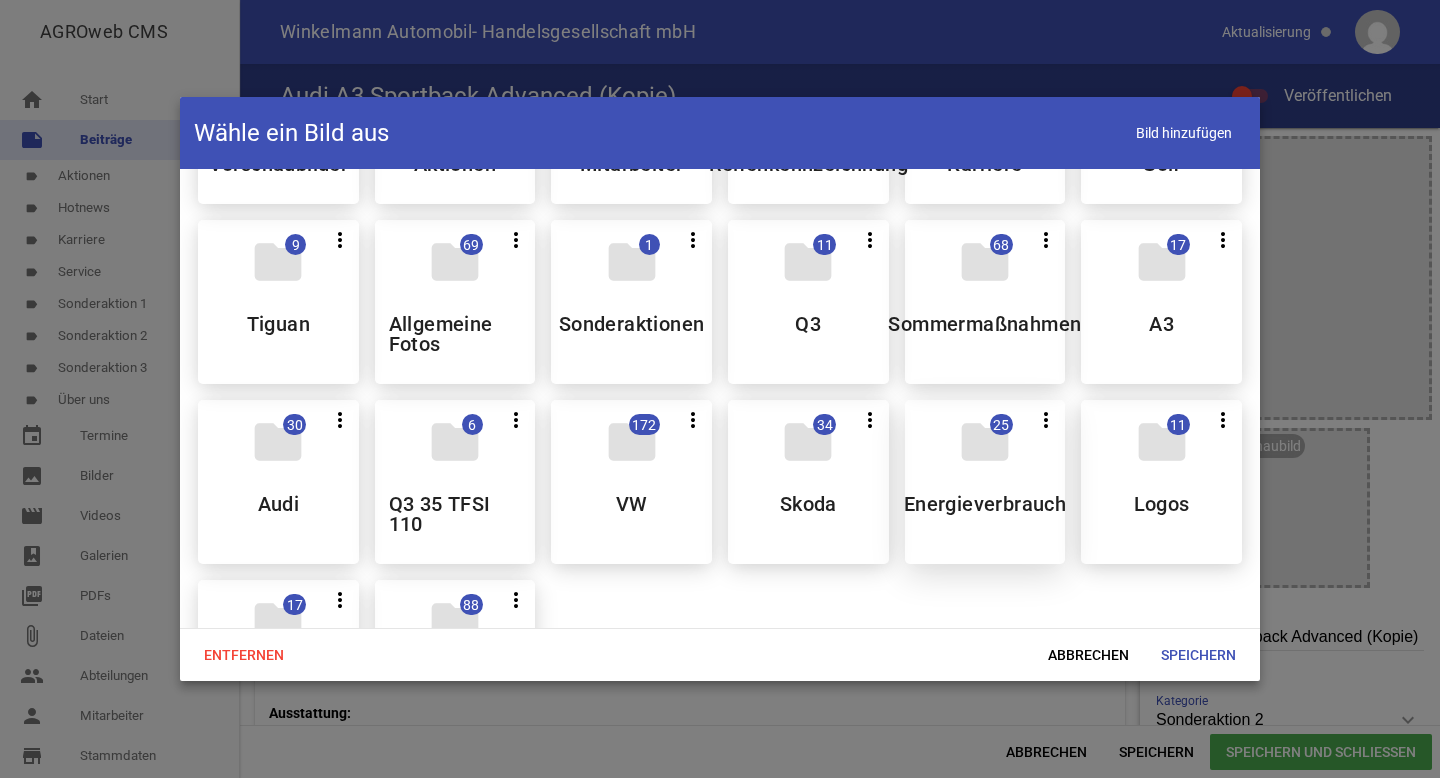 scroll, scrollTop: 288, scrollLeft: 0, axis: vertical 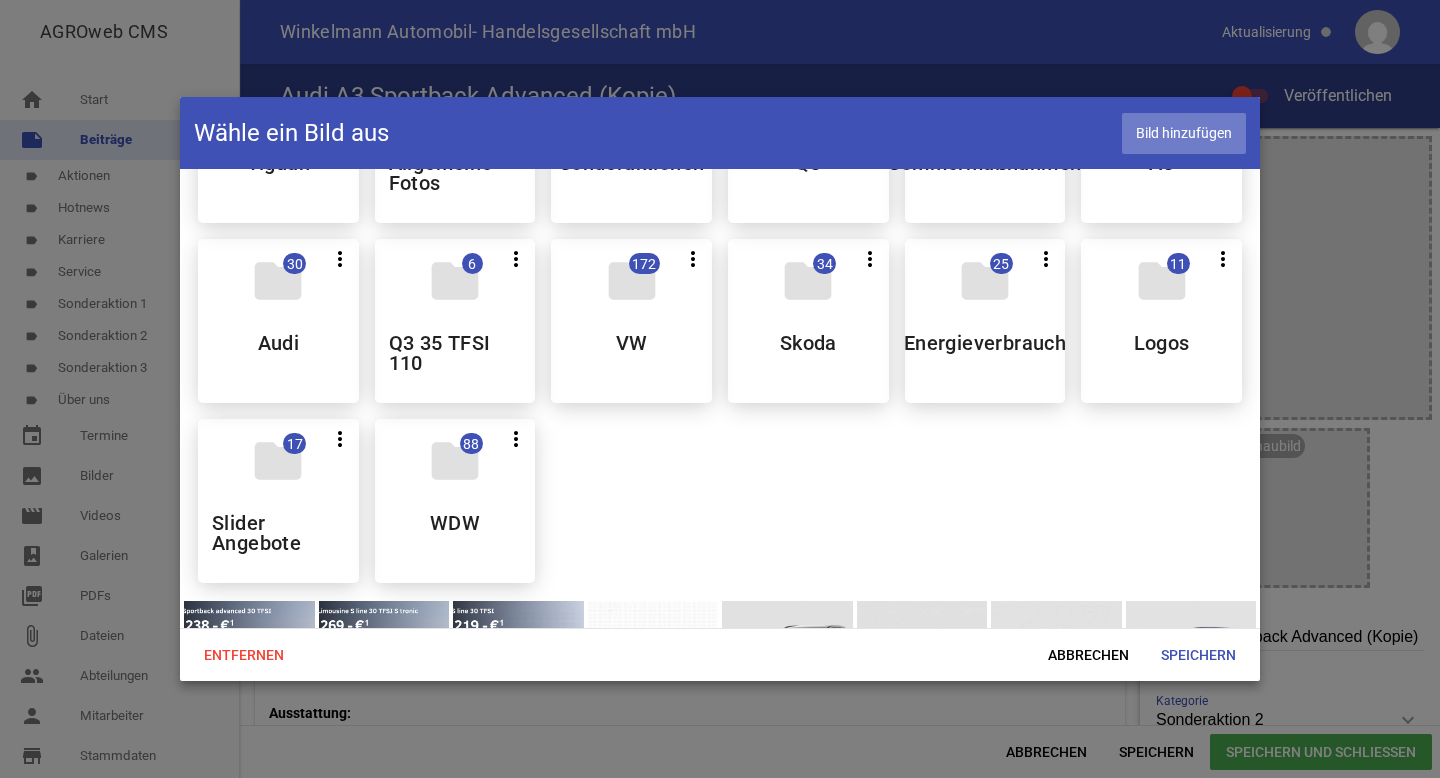 click on "Bild hinzufügen" at bounding box center (1184, 133) 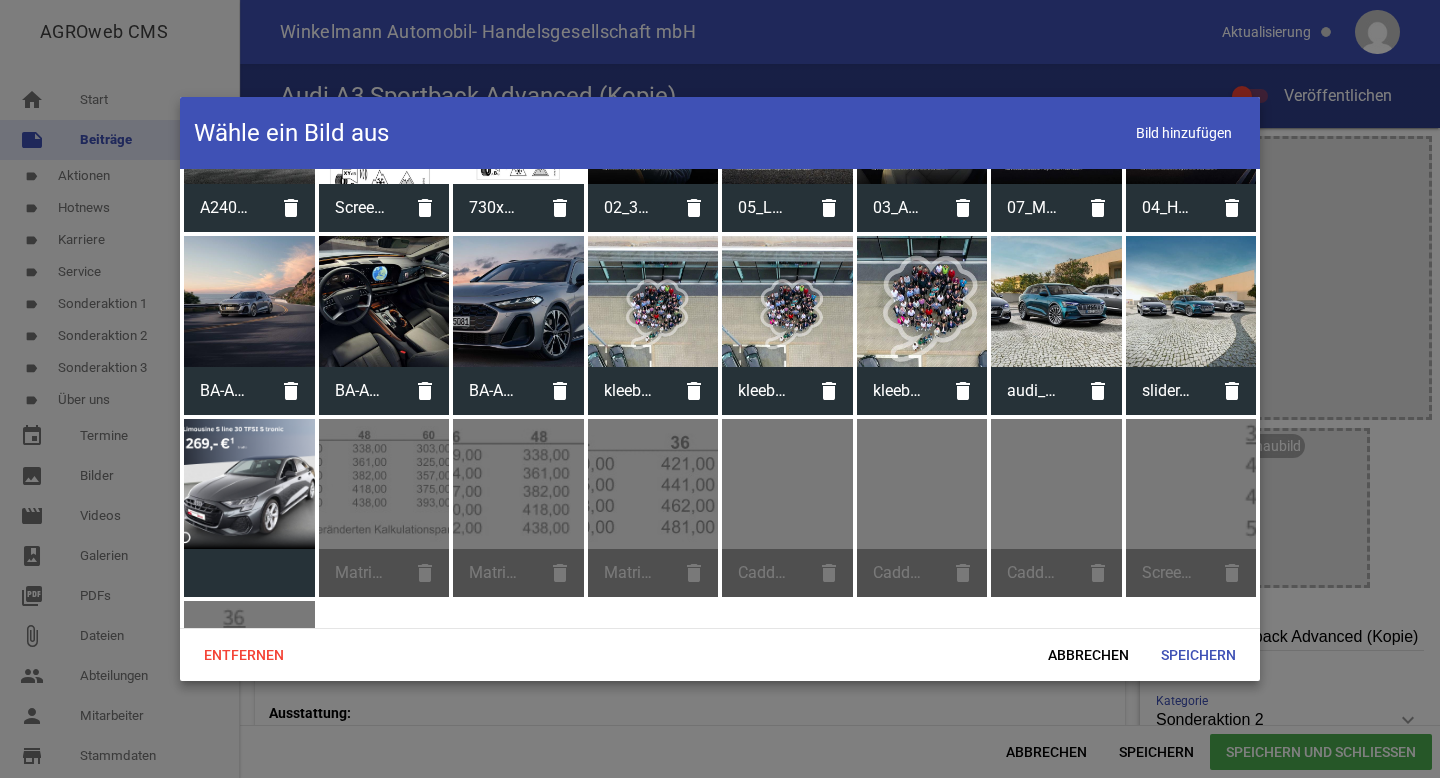 scroll, scrollTop: 7258, scrollLeft: 0, axis: vertical 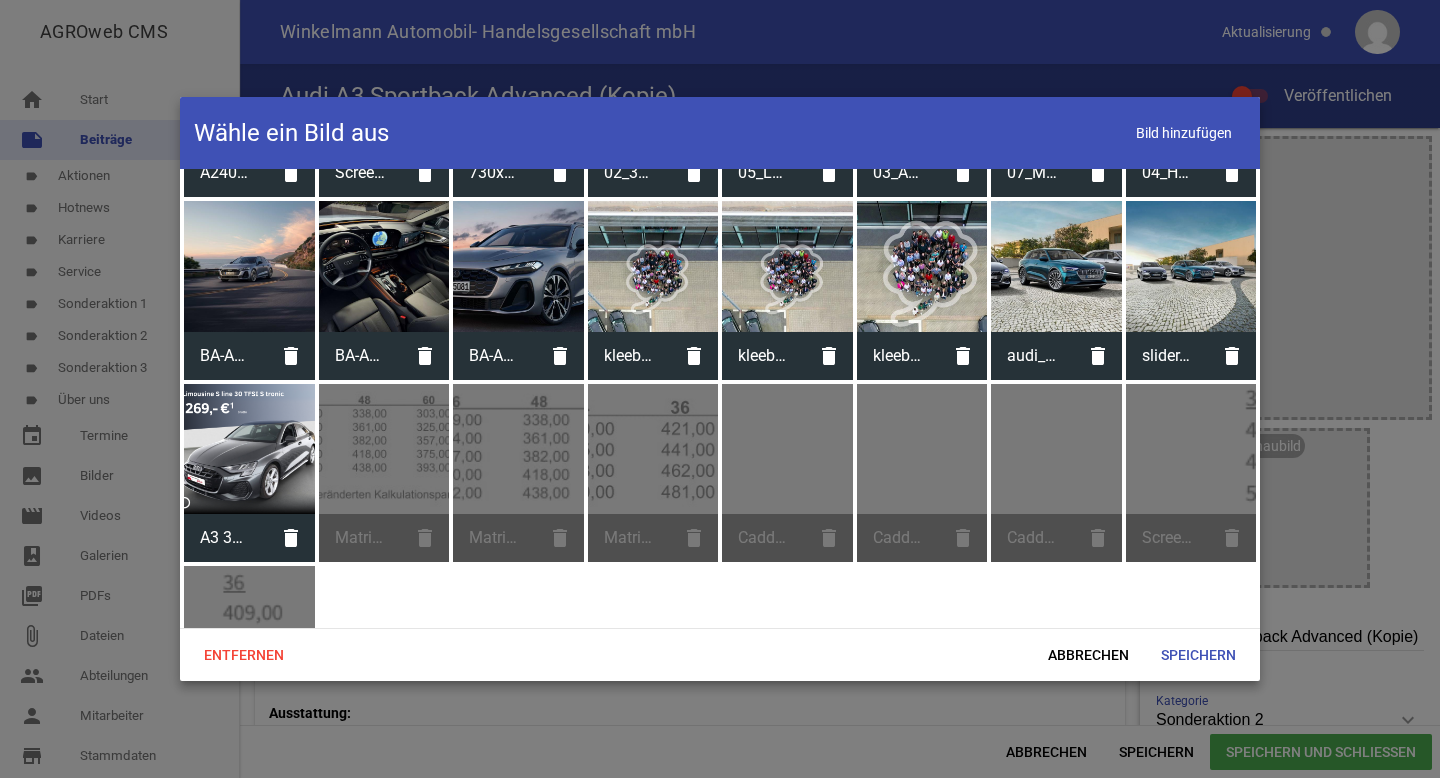 click at bounding box center (249, 449) 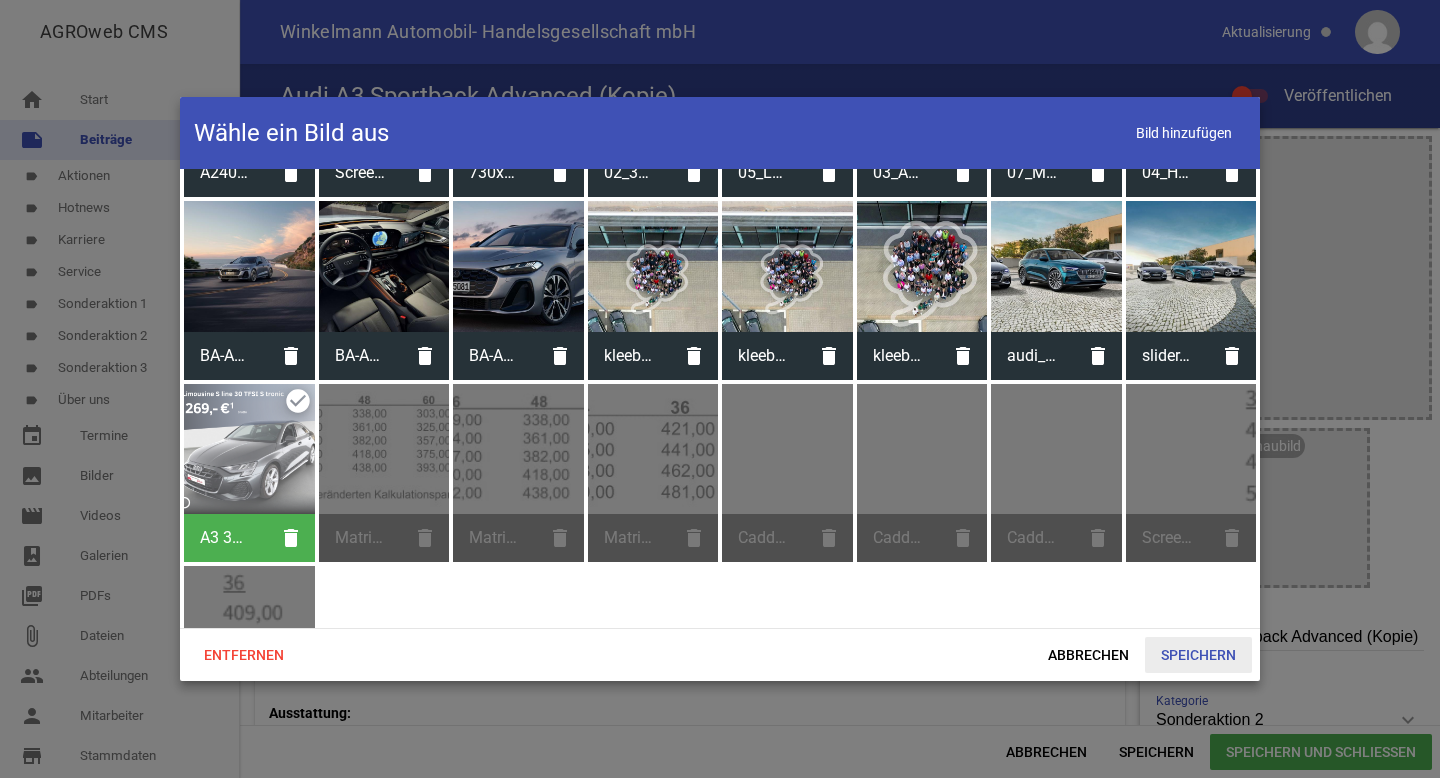 click on "Speichern" at bounding box center (1198, 655) 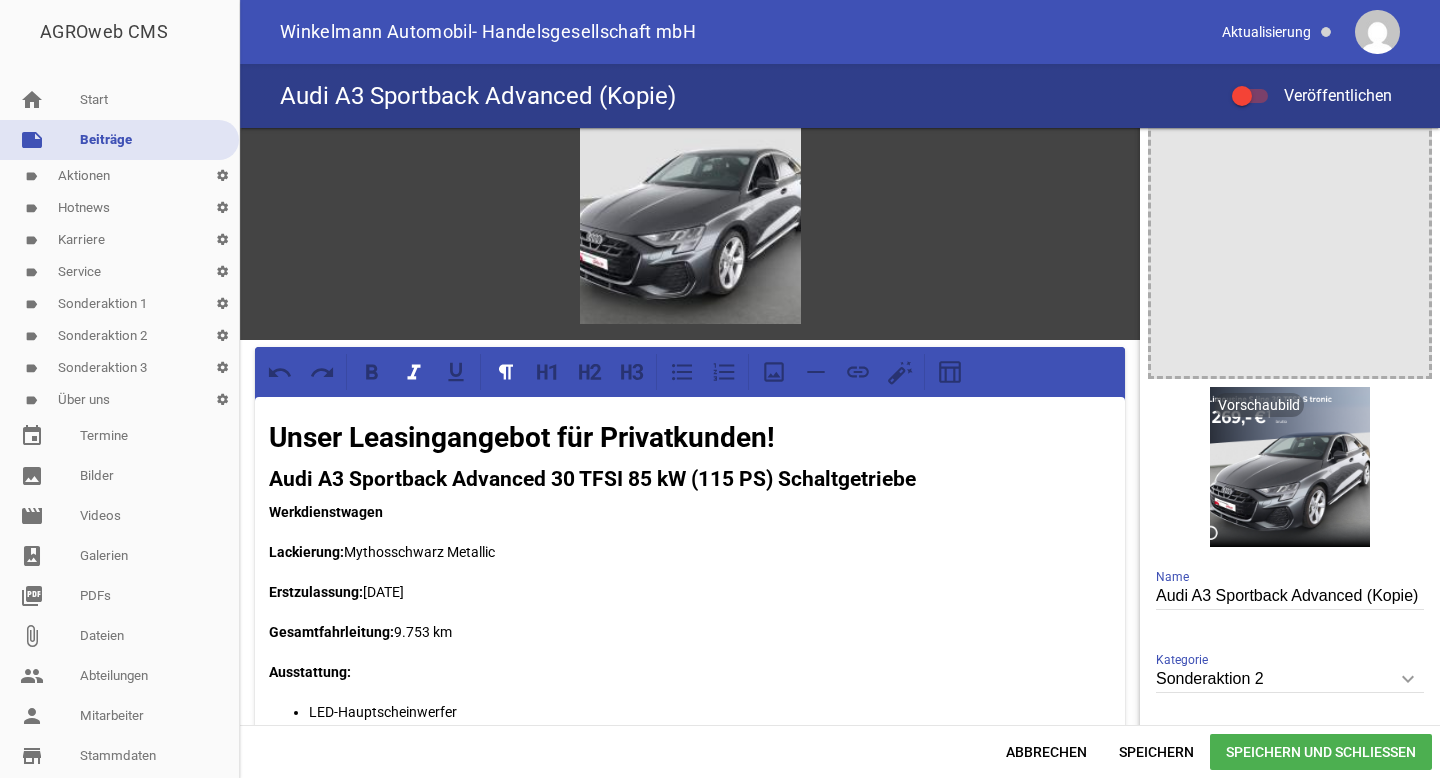 scroll, scrollTop: 45, scrollLeft: 0, axis: vertical 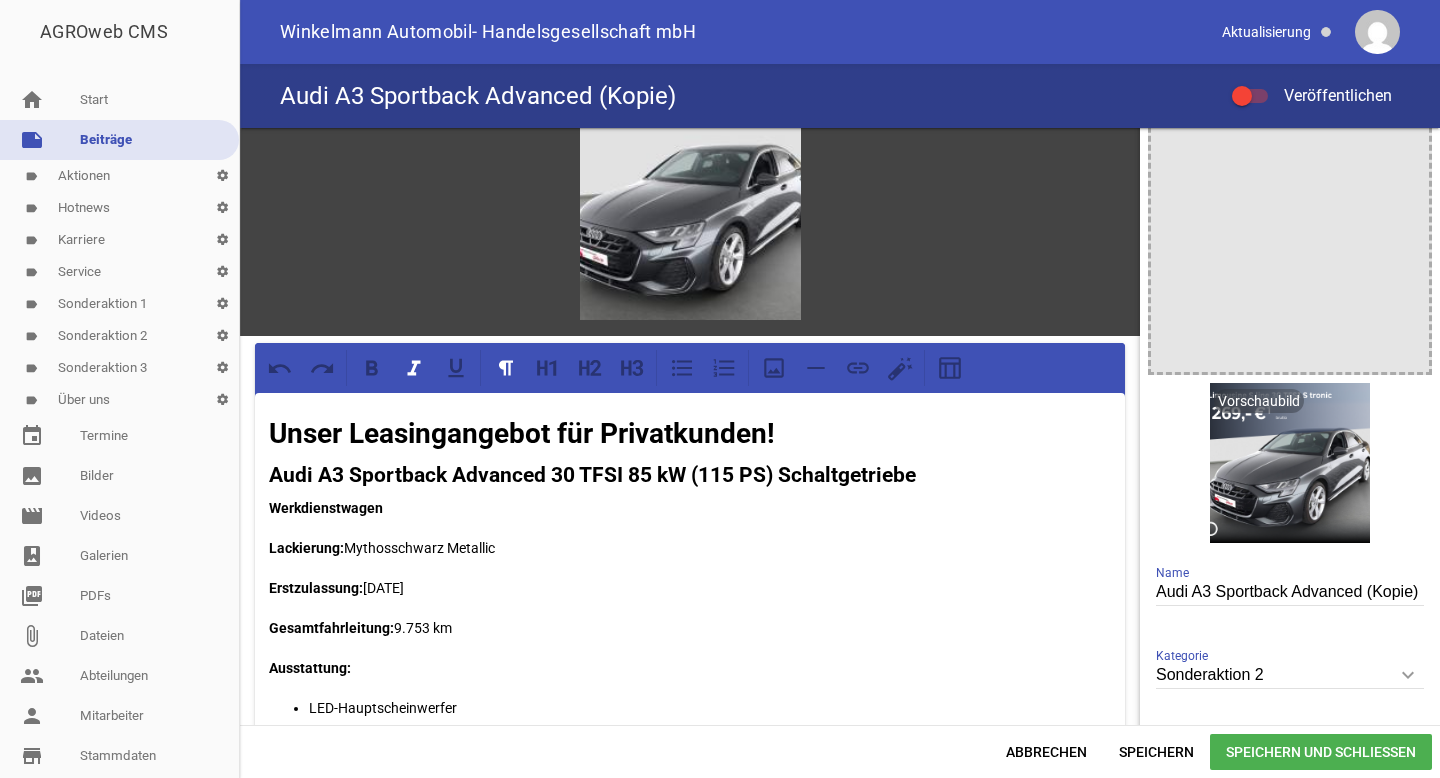 click on "Erstzulassung:  16.10.2024" at bounding box center [690, 588] 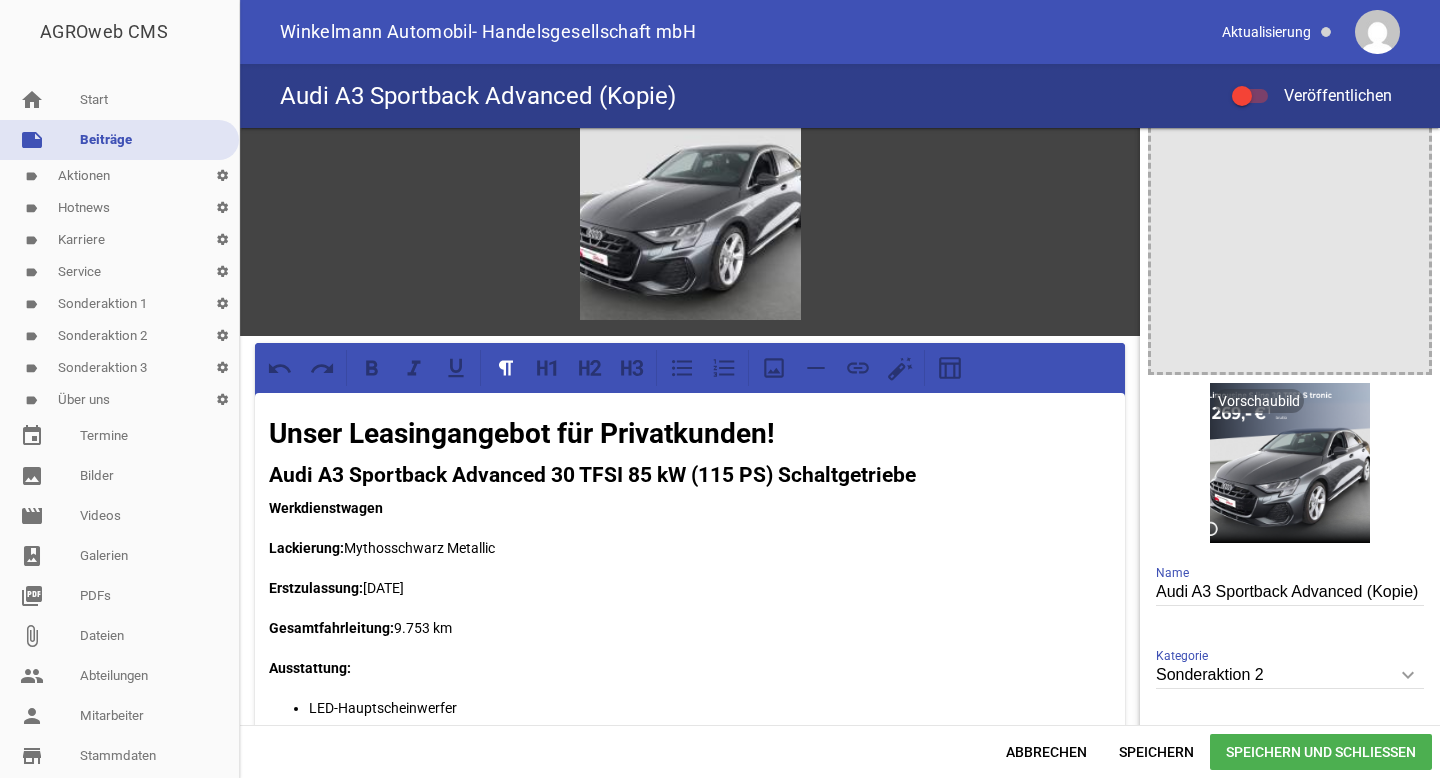 type 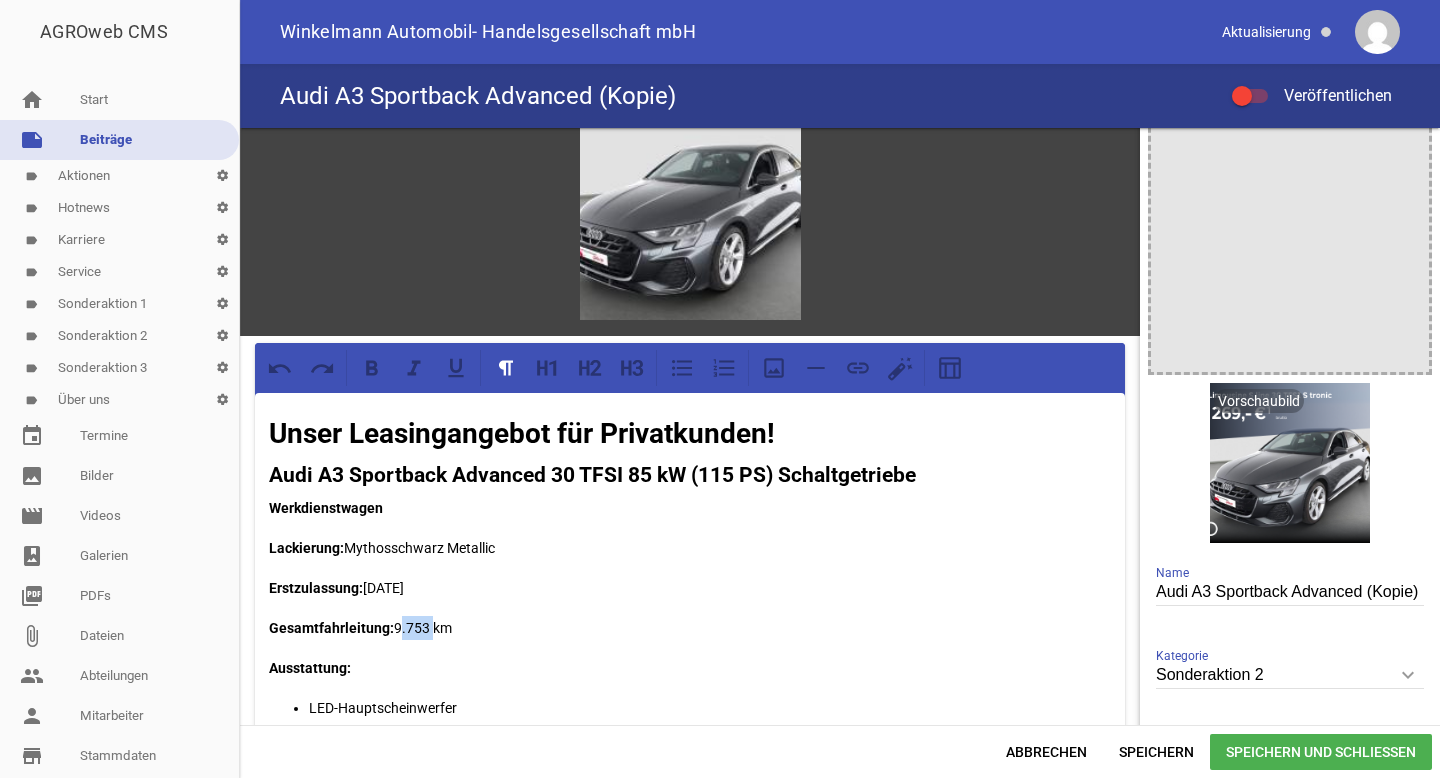 drag, startPoint x: 428, startPoint y: 627, endPoint x: 396, endPoint y: 624, distance: 32.140316 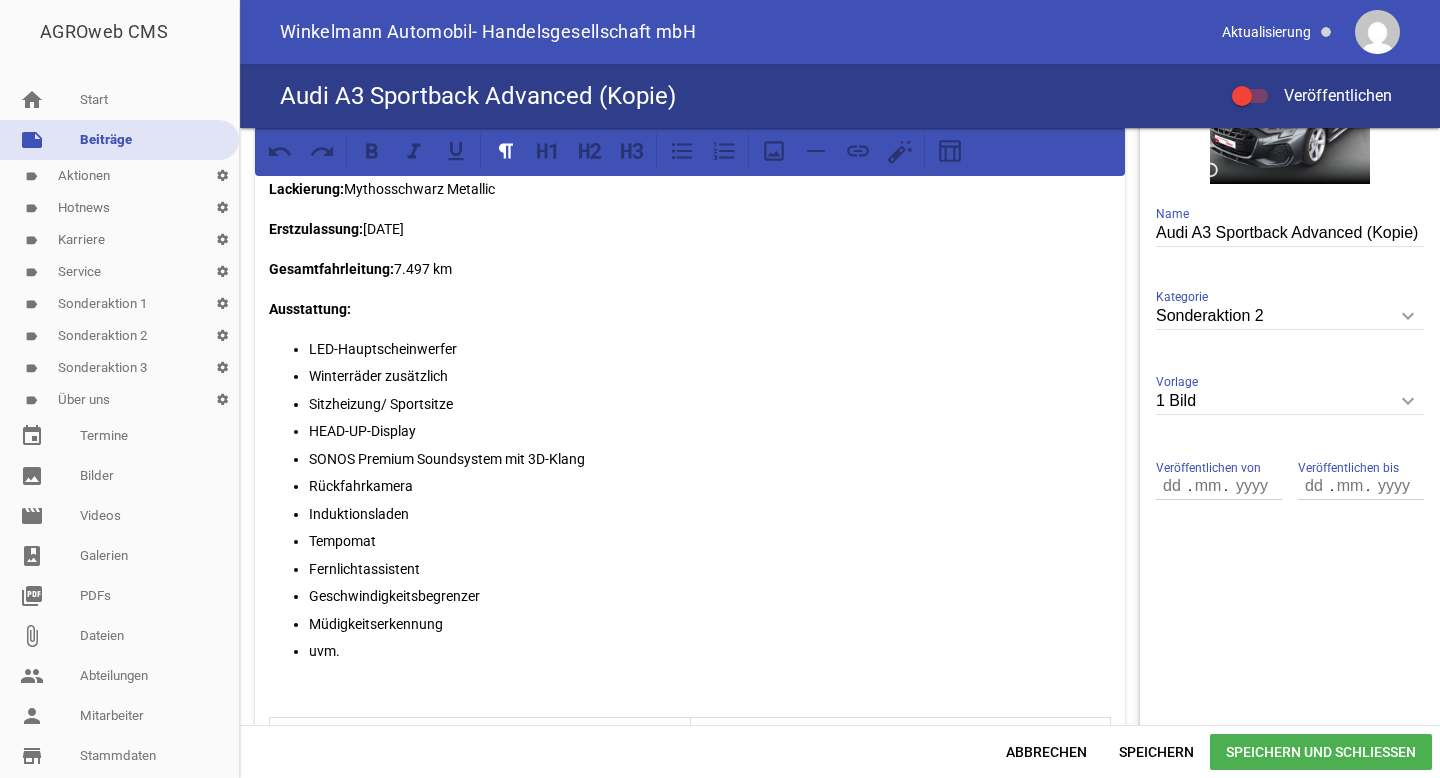 scroll, scrollTop: 418, scrollLeft: 0, axis: vertical 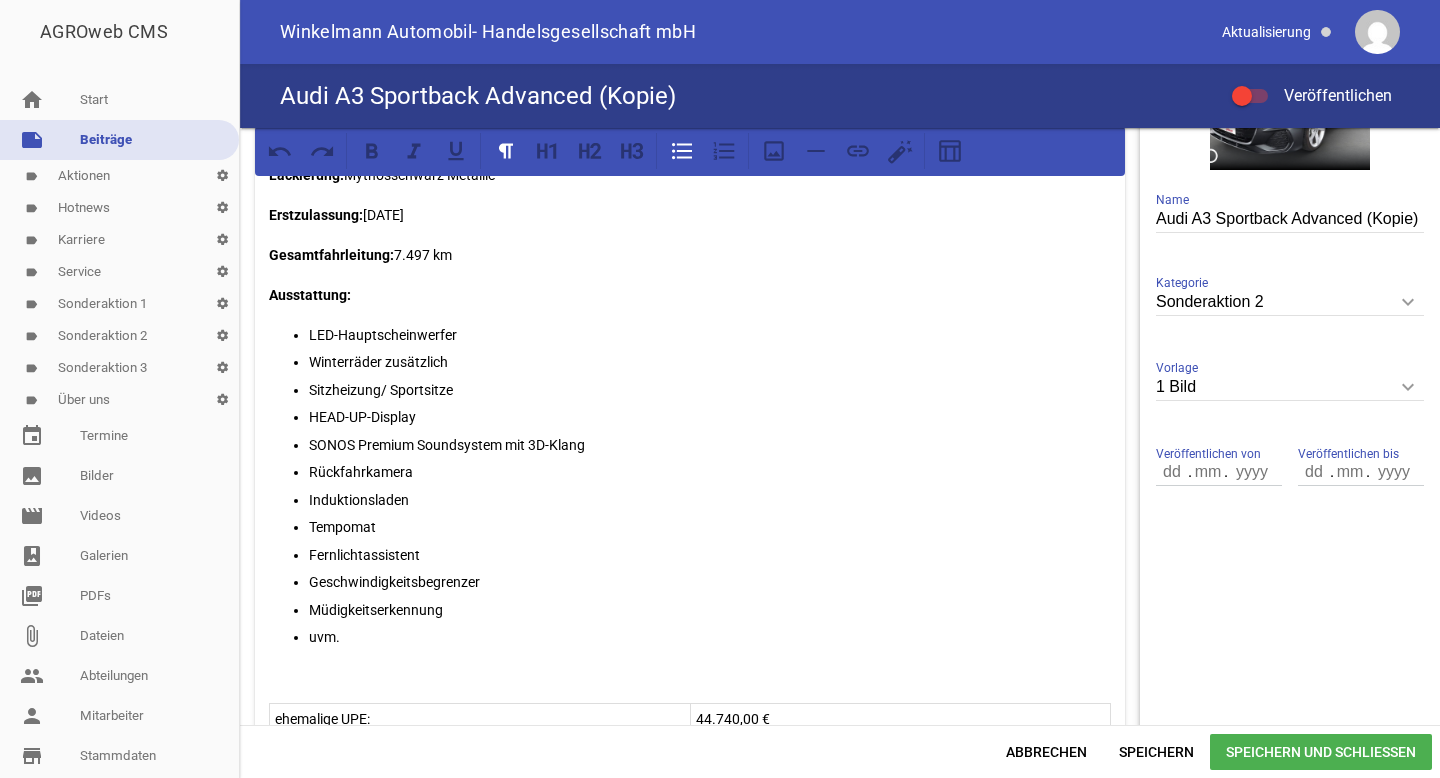 click on "uvm." at bounding box center [710, 637] 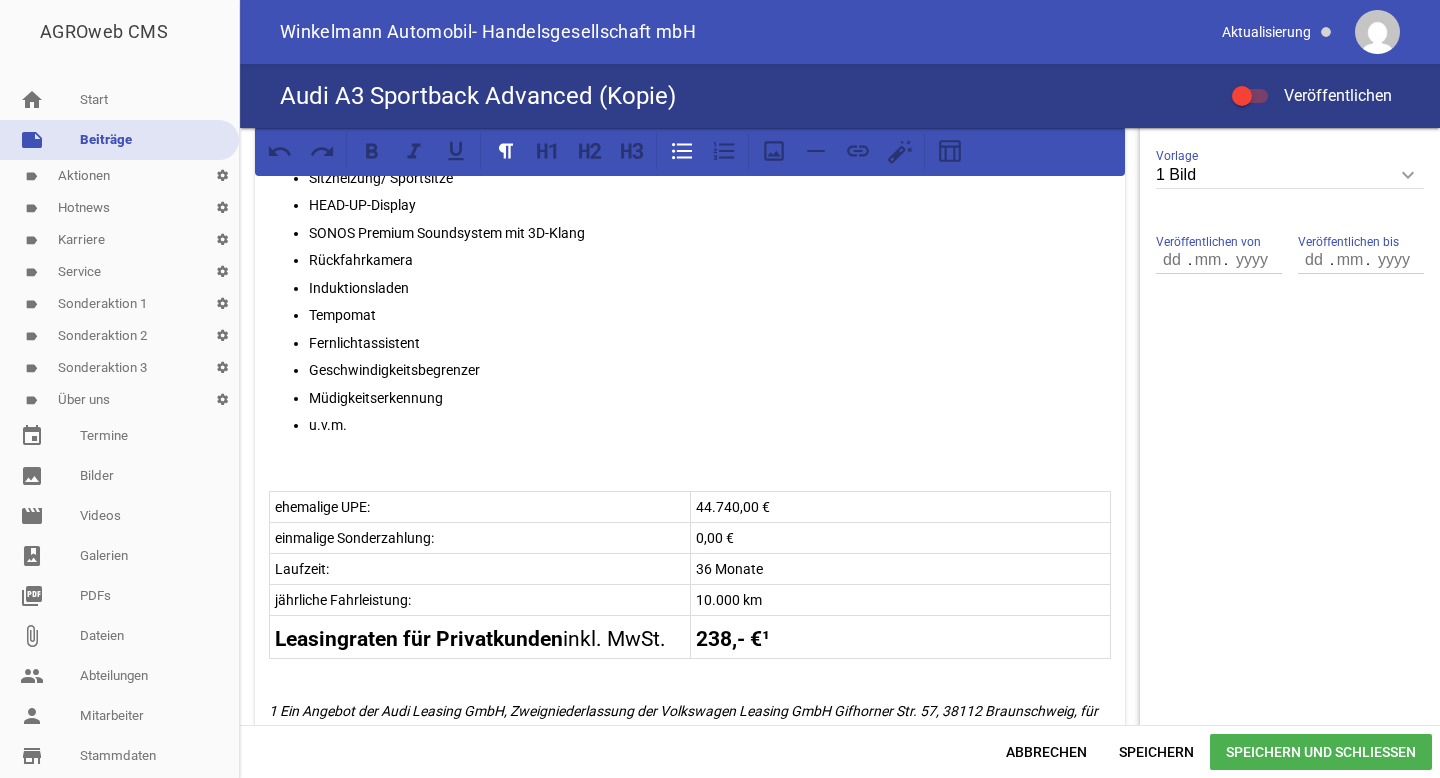 scroll, scrollTop: 635, scrollLeft: 0, axis: vertical 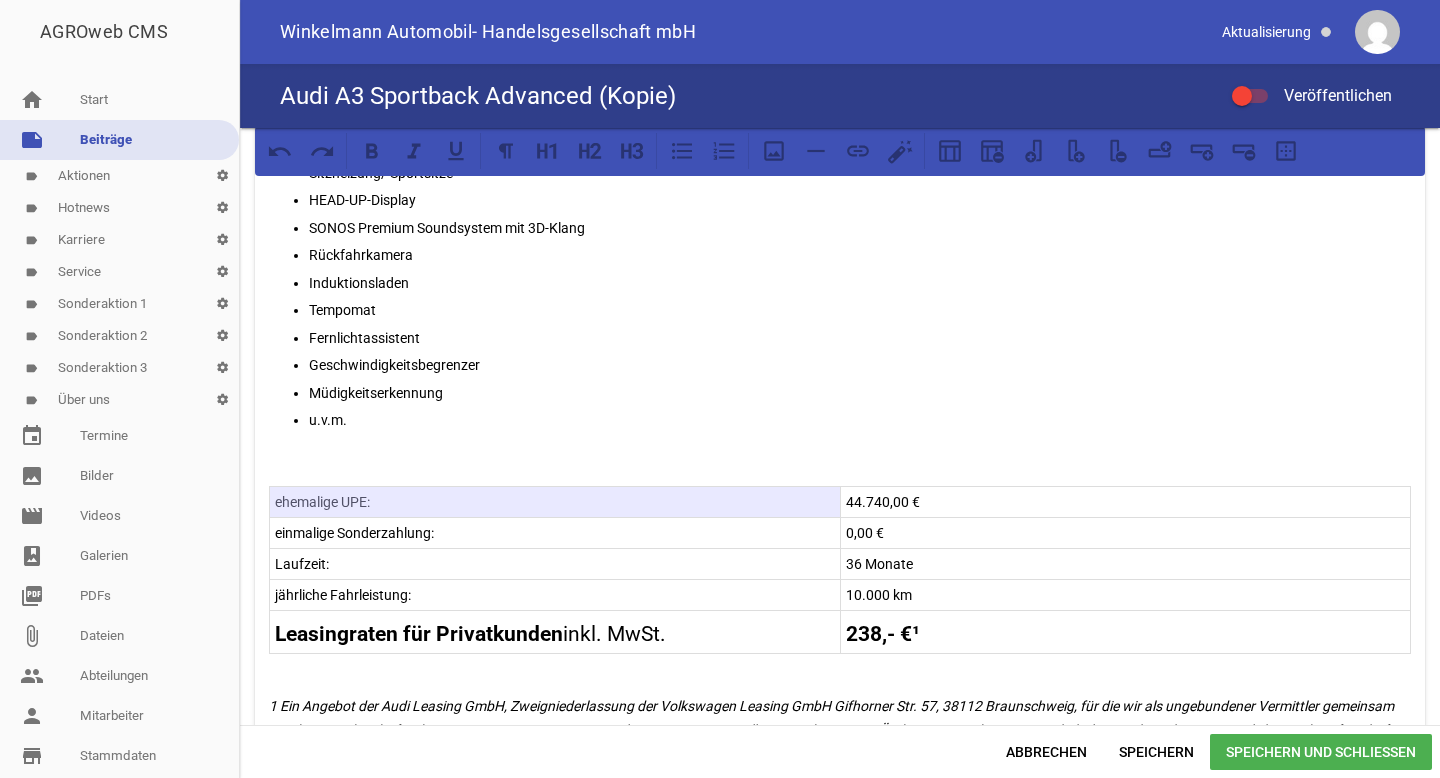drag, startPoint x: 733, startPoint y: 498, endPoint x: 707, endPoint y: 498, distance: 26 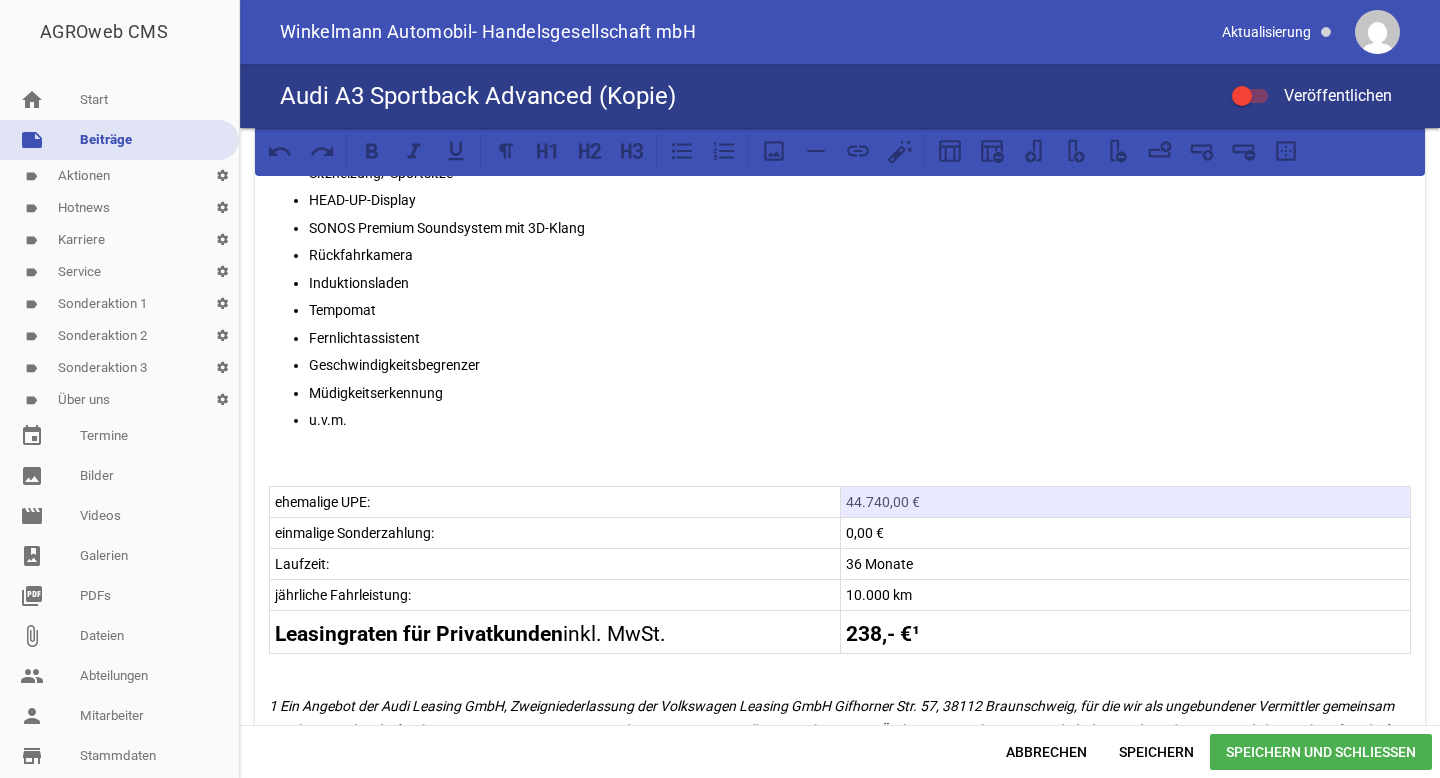 drag, startPoint x: 881, startPoint y: 497, endPoint x: 844, endPoint y: 496, distance: 37.01351 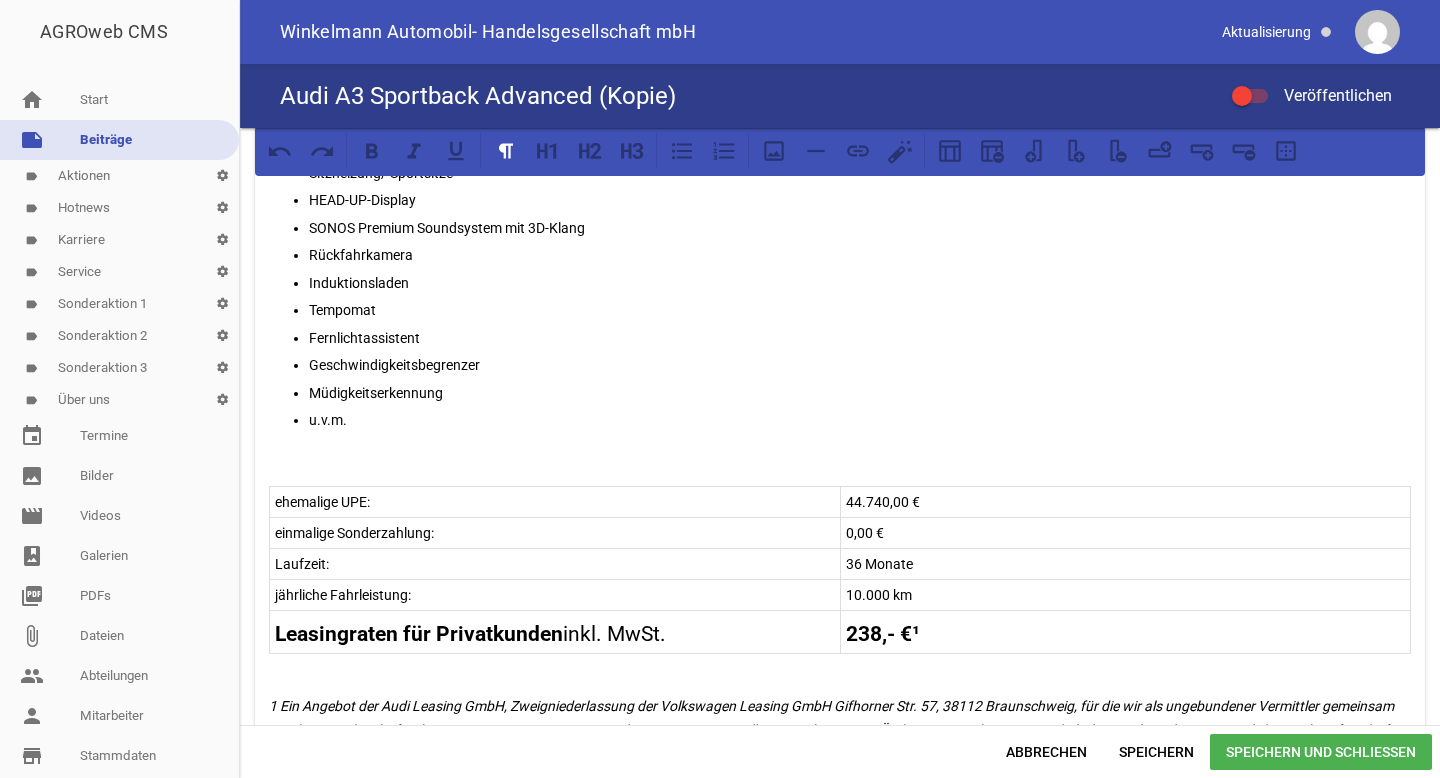 click on "44.740,00 €" at bounding box center [1126, 502] 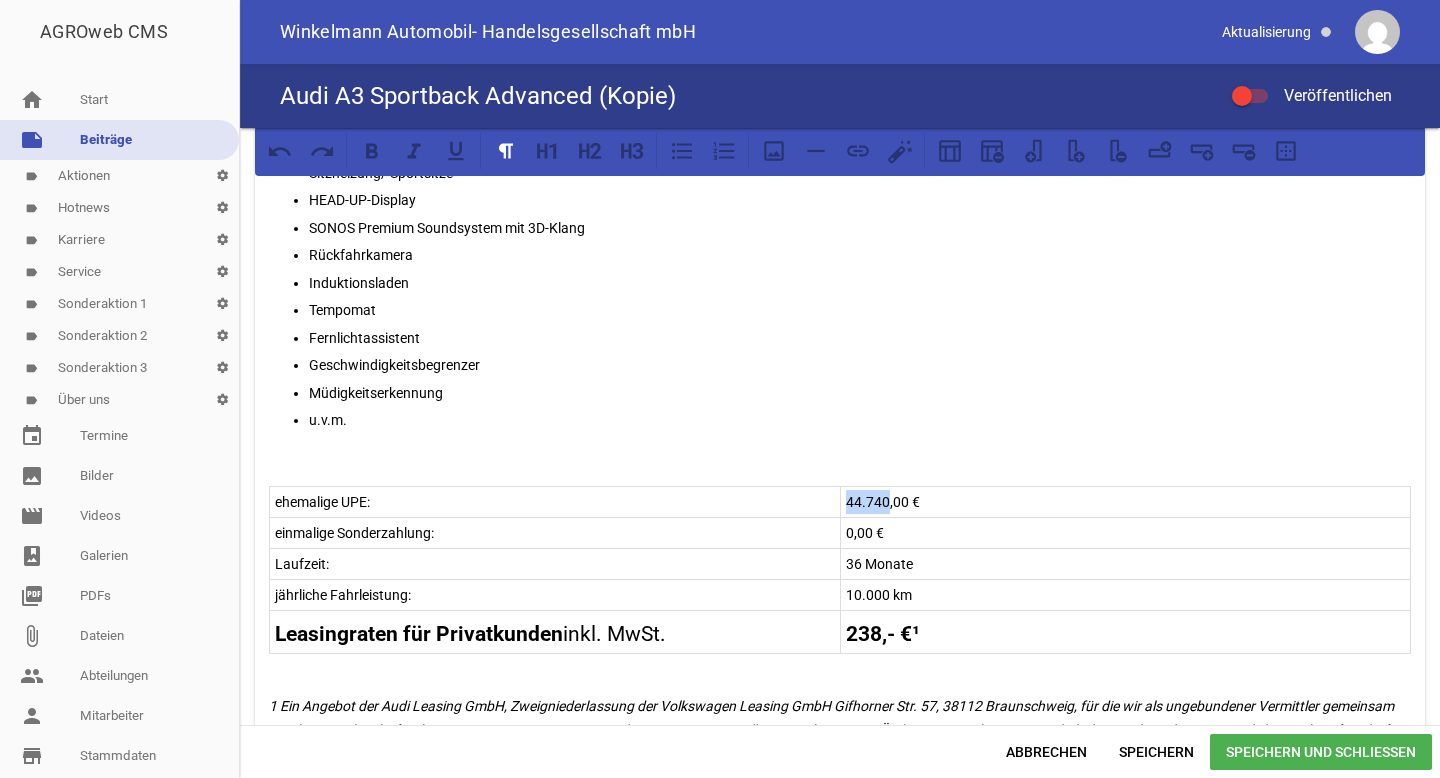 drag, startPoint x: 882, startPoint y: 497, endPoint x: 842, endPoint y: 497, distance: 40 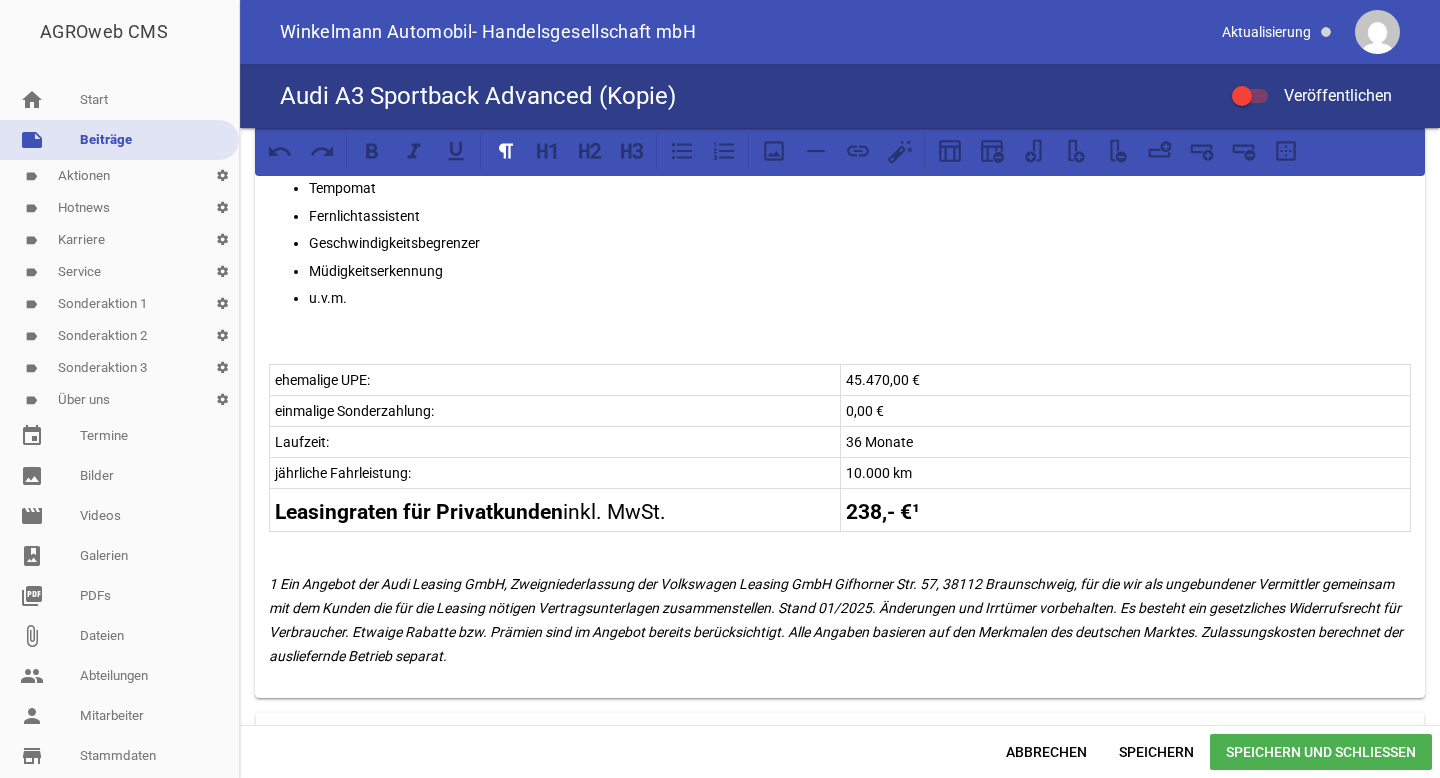scroll, scrollTop: 835, scrollLeft: 0, axis: vertical 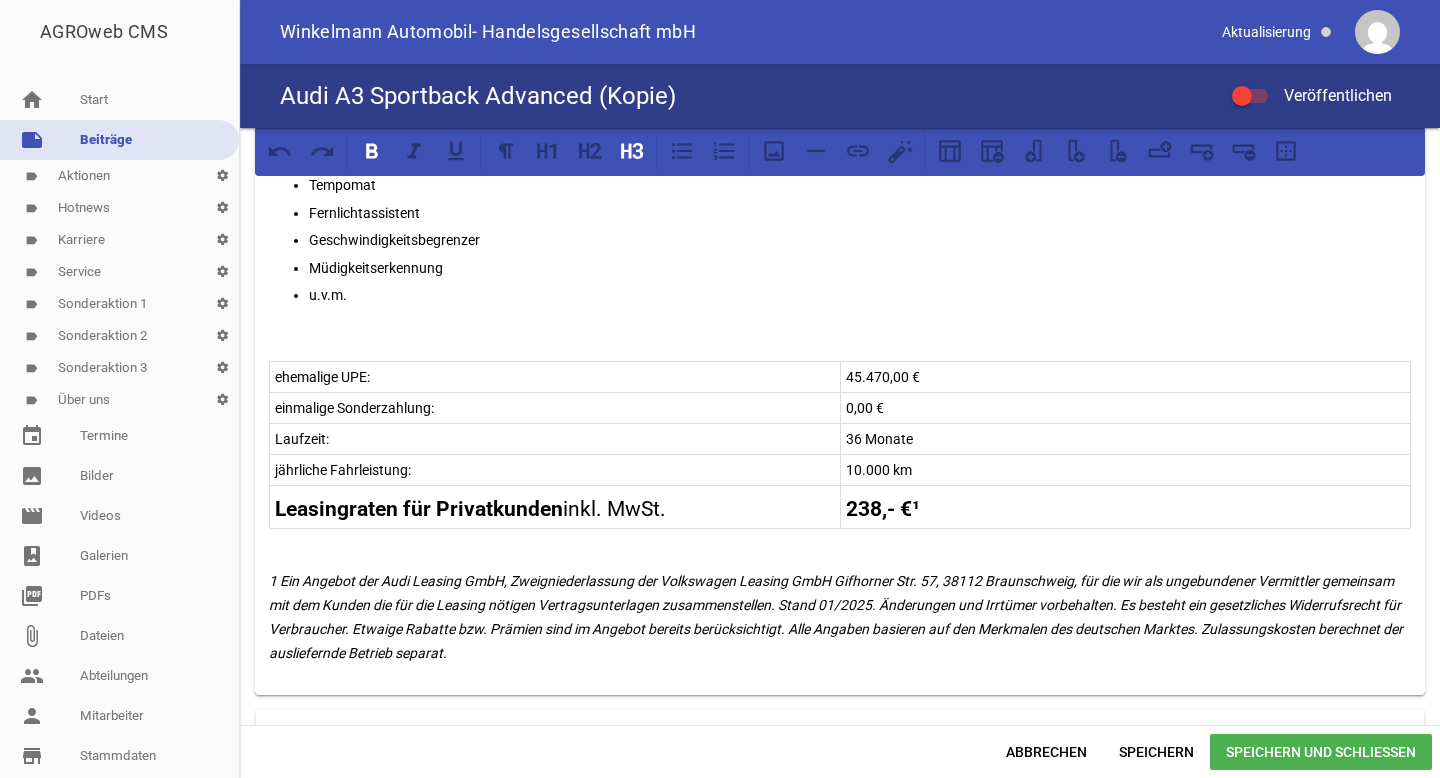 click on "238,- €¹" at bounding box center [883, 509] 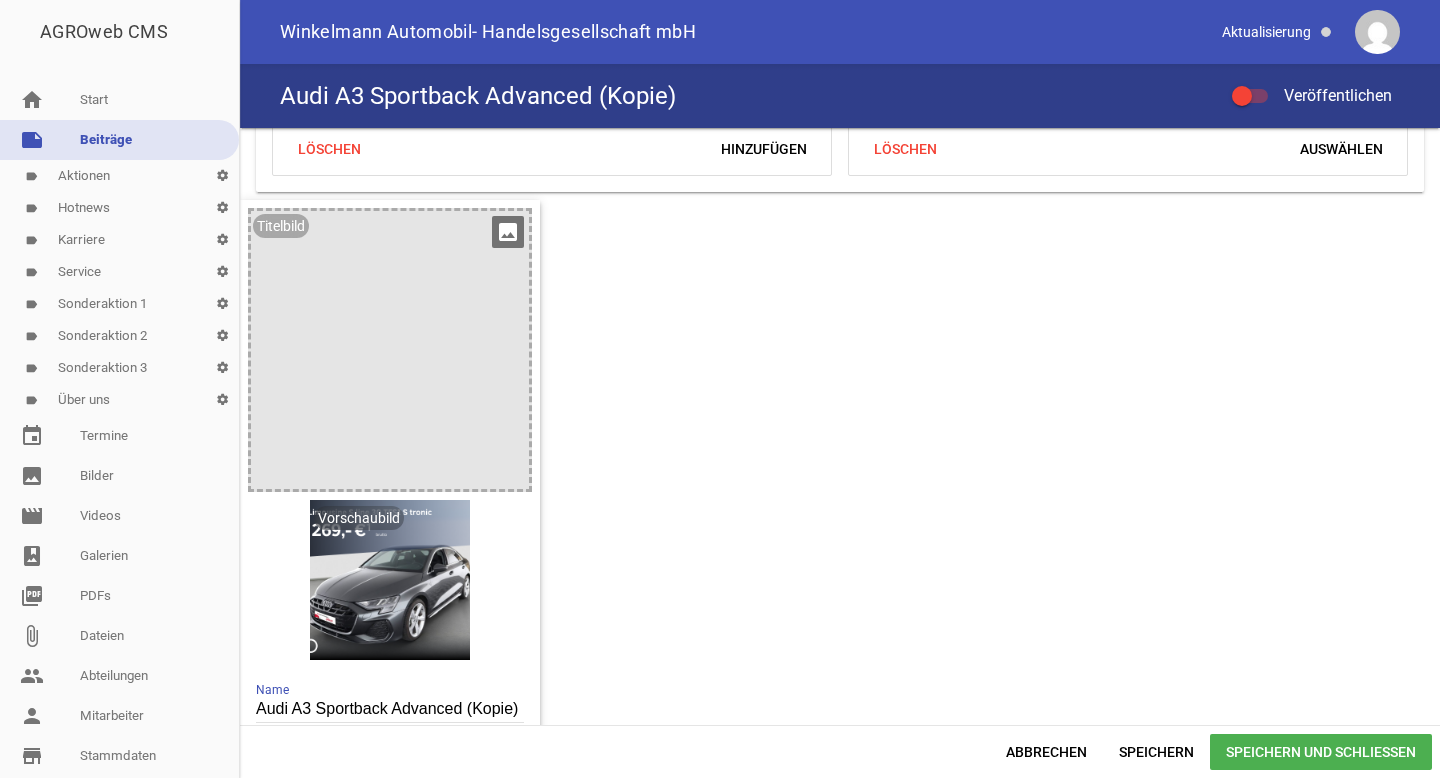 scroll, scrollTop: 2005, scrollLeft: 0, axis: vertical 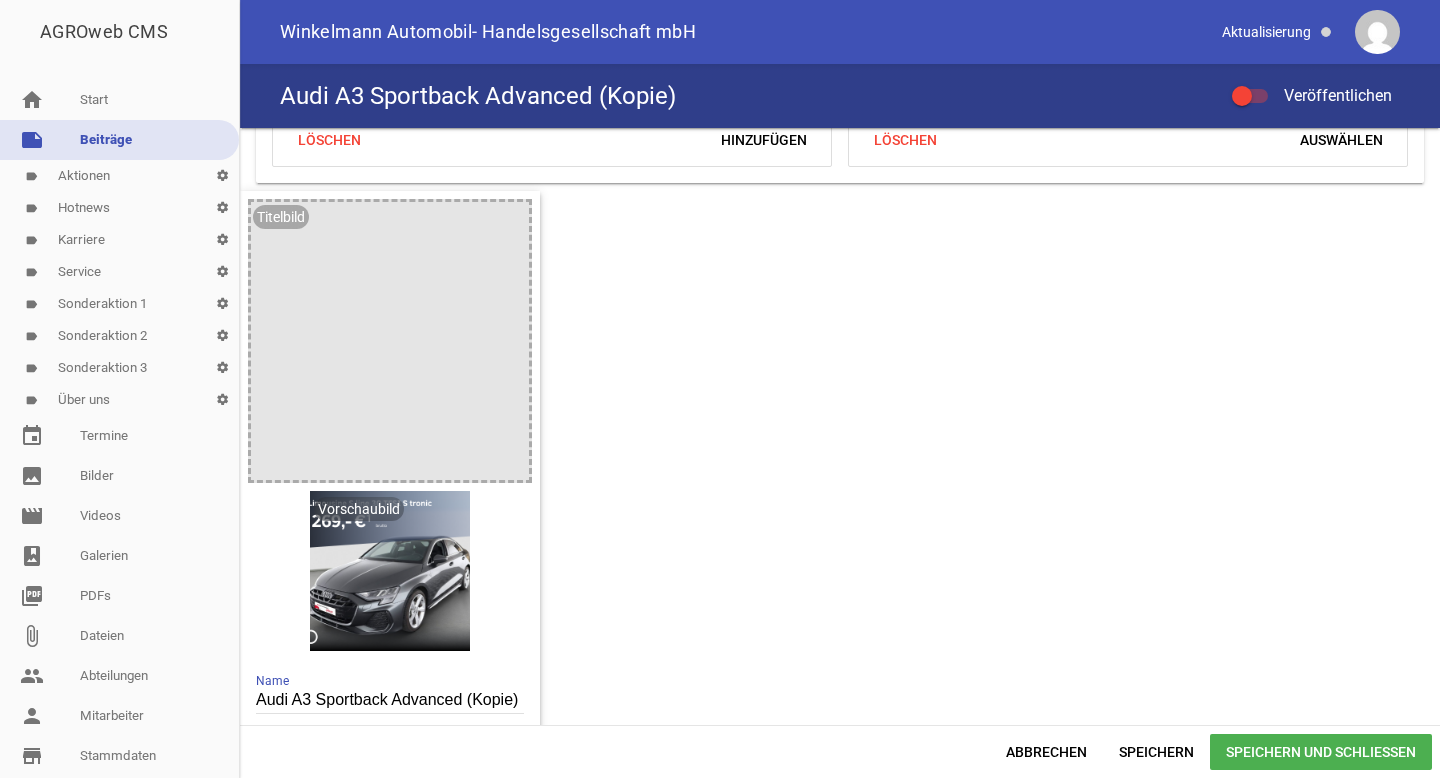 click on "Speichern und Schließen" at bounding box center (1321, 752) 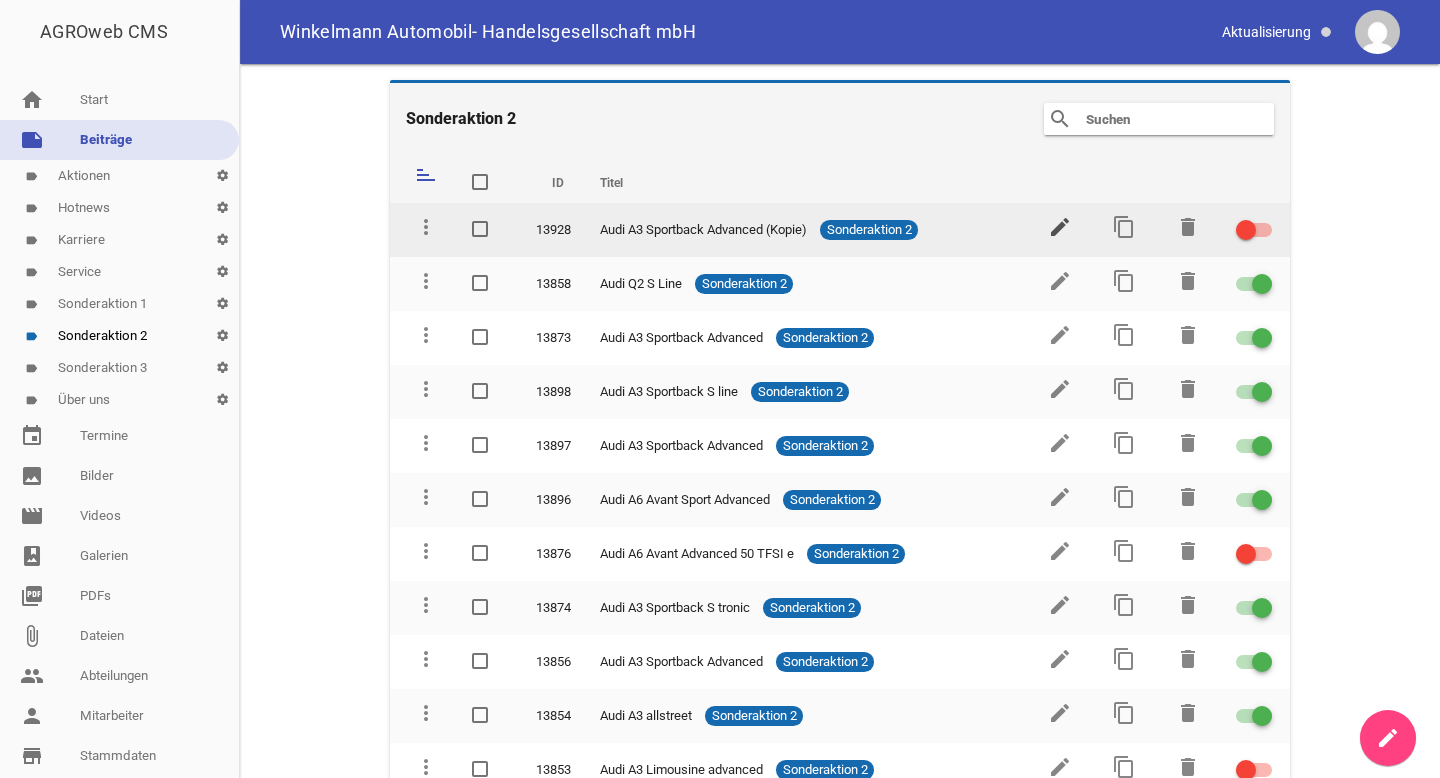 click on "edit" at bounding box center (1060, 227) 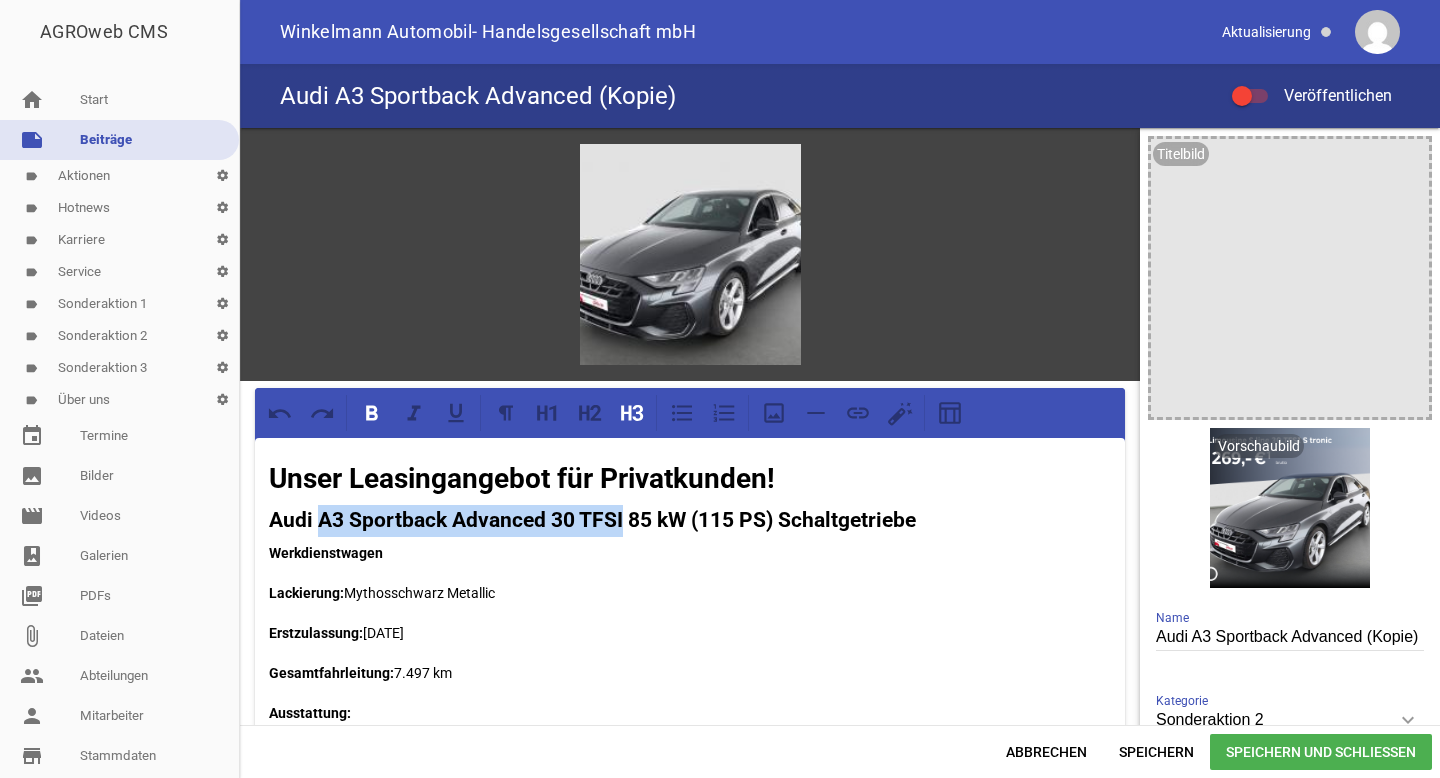 drag, startPoint x: 322, startPoint y: 513, endPoint x: 623, endPoint y: 509, distance: 301.02658 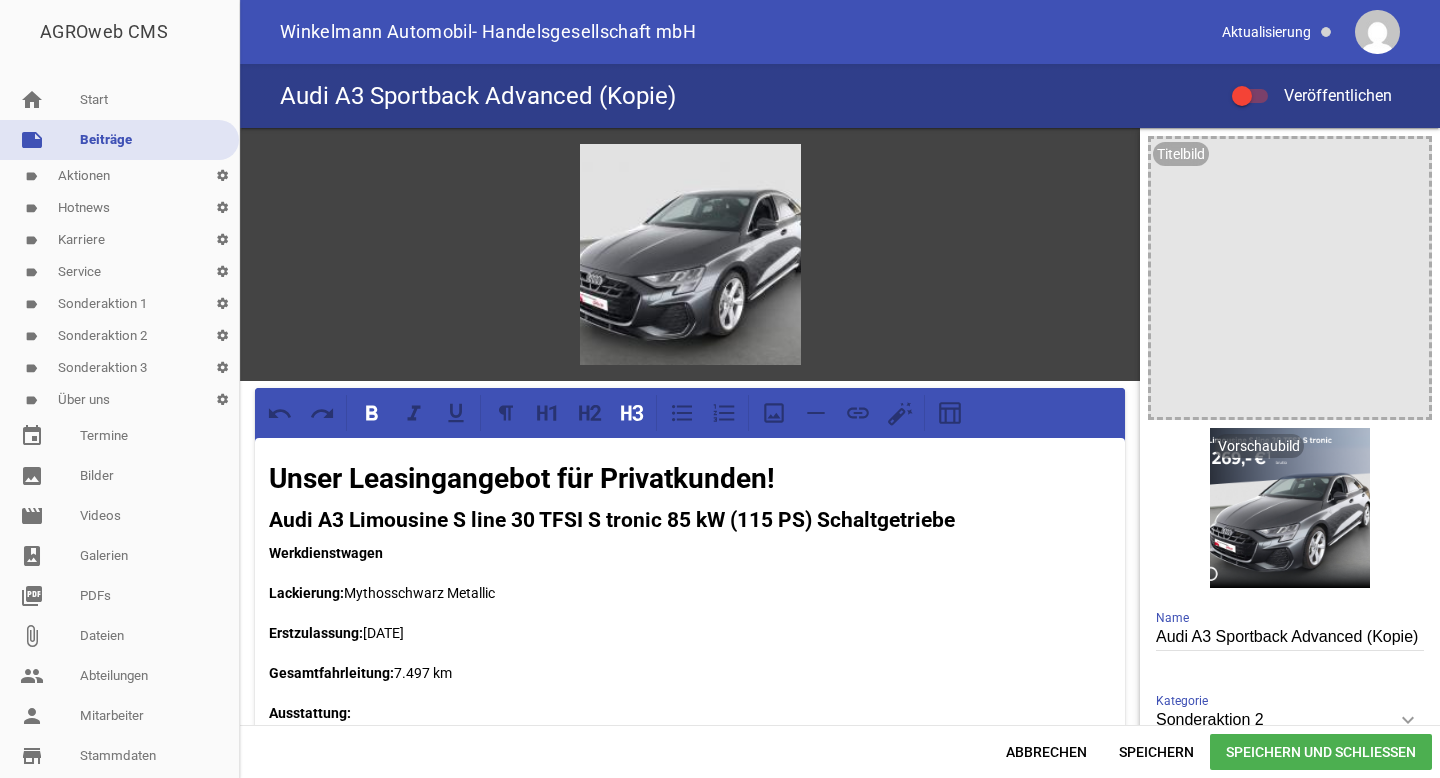 type 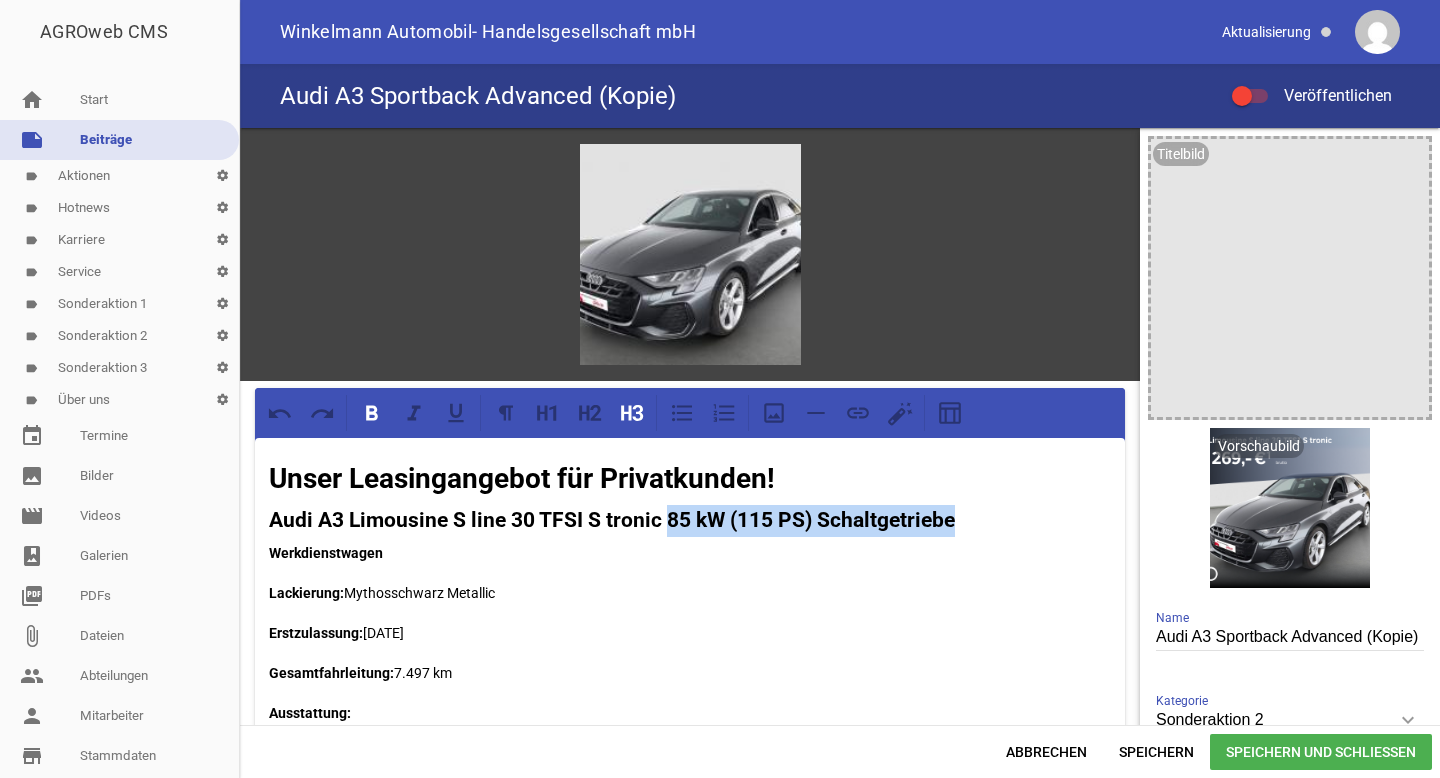 drag, startPoint x: 666, startPoint y: 517, endPoint x: 961, endPoint y: 510, distance: 295.08304 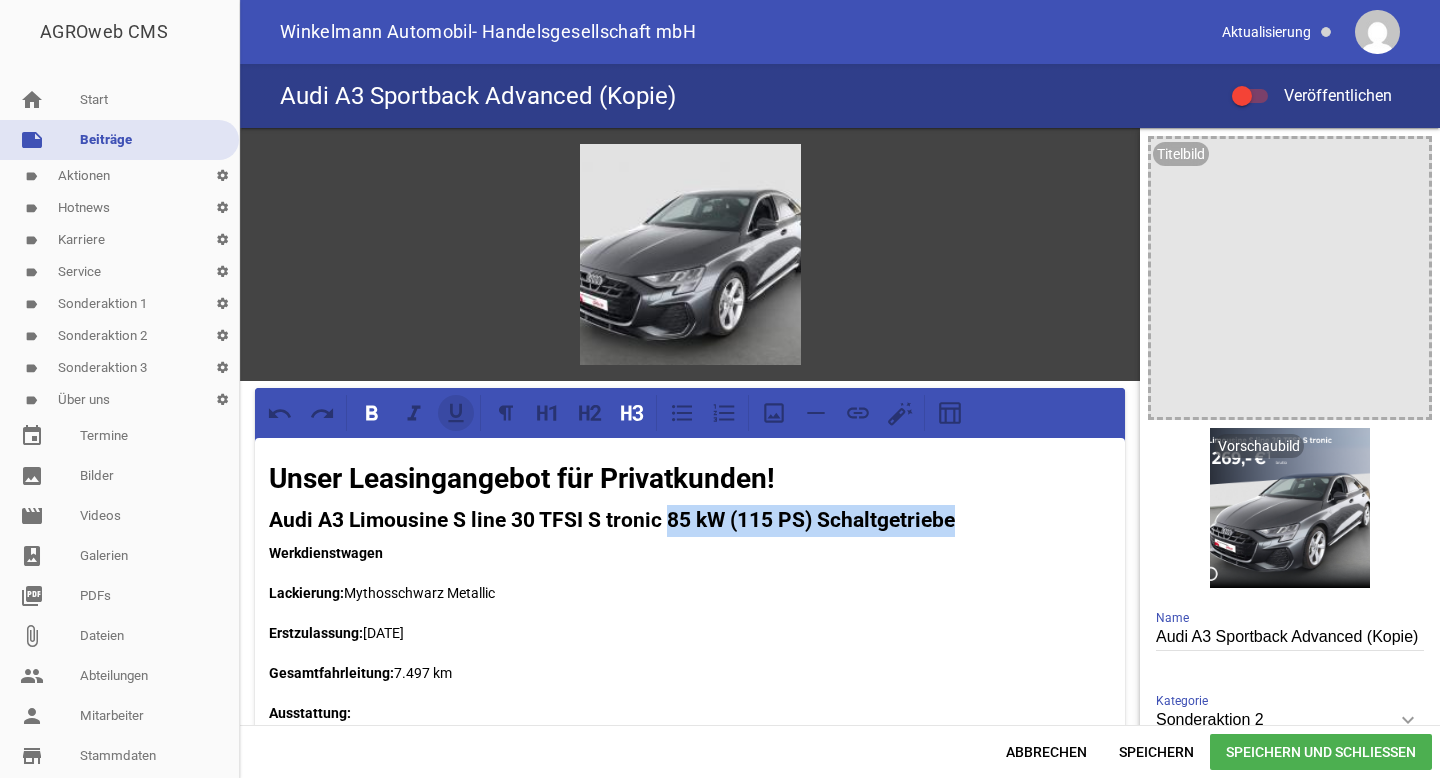 click 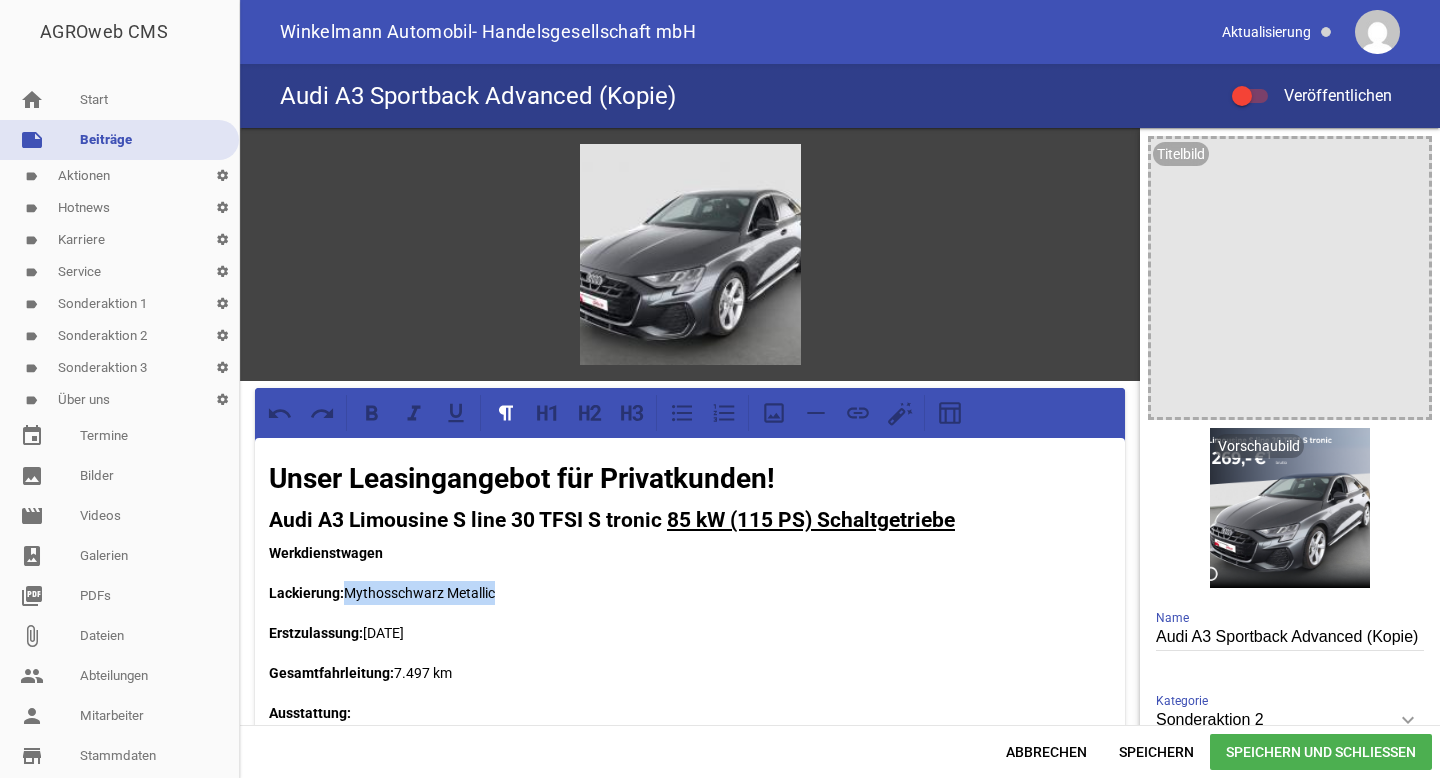 drag, startPoint x: 498, startPoint y: 584, endPoint x: 350, endPoint y: 579, distance: 148.08444 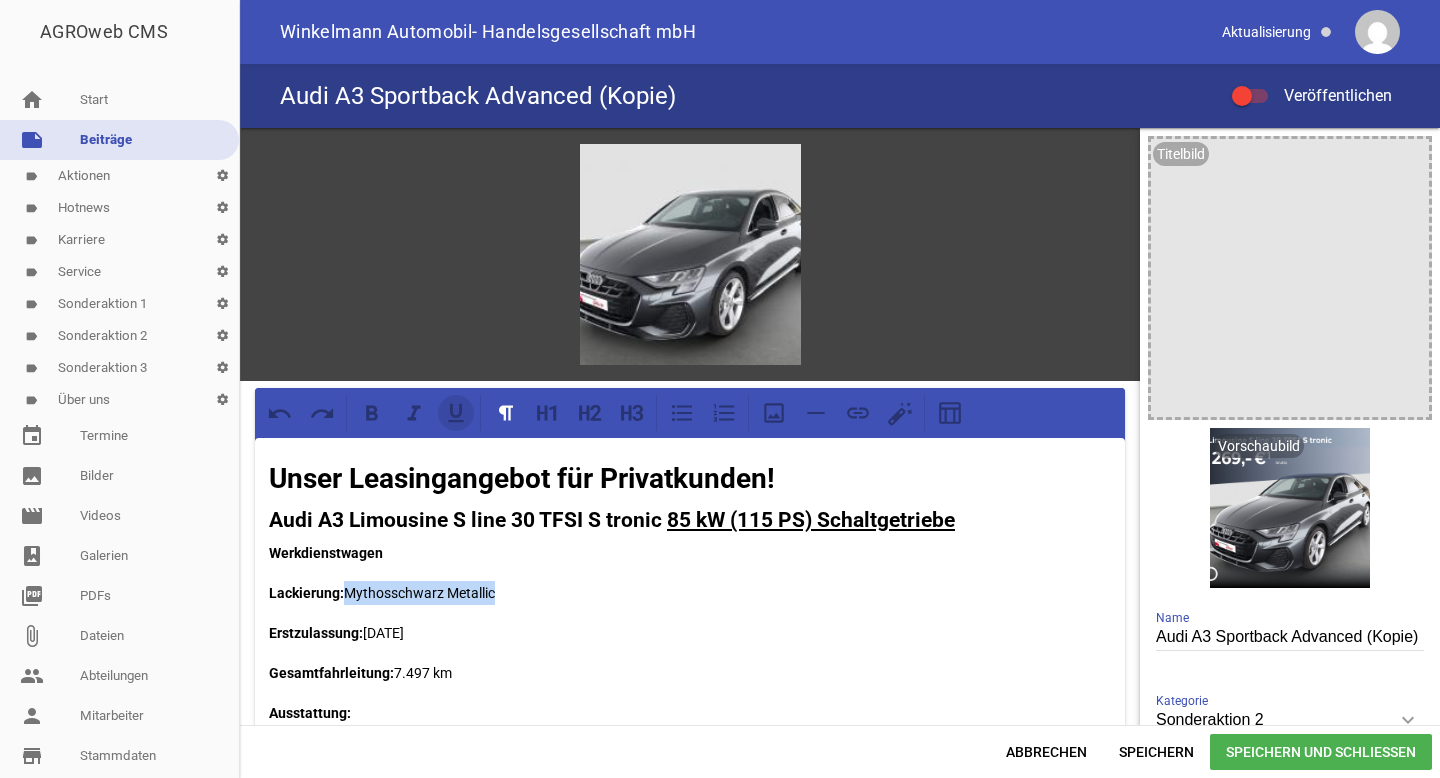 click 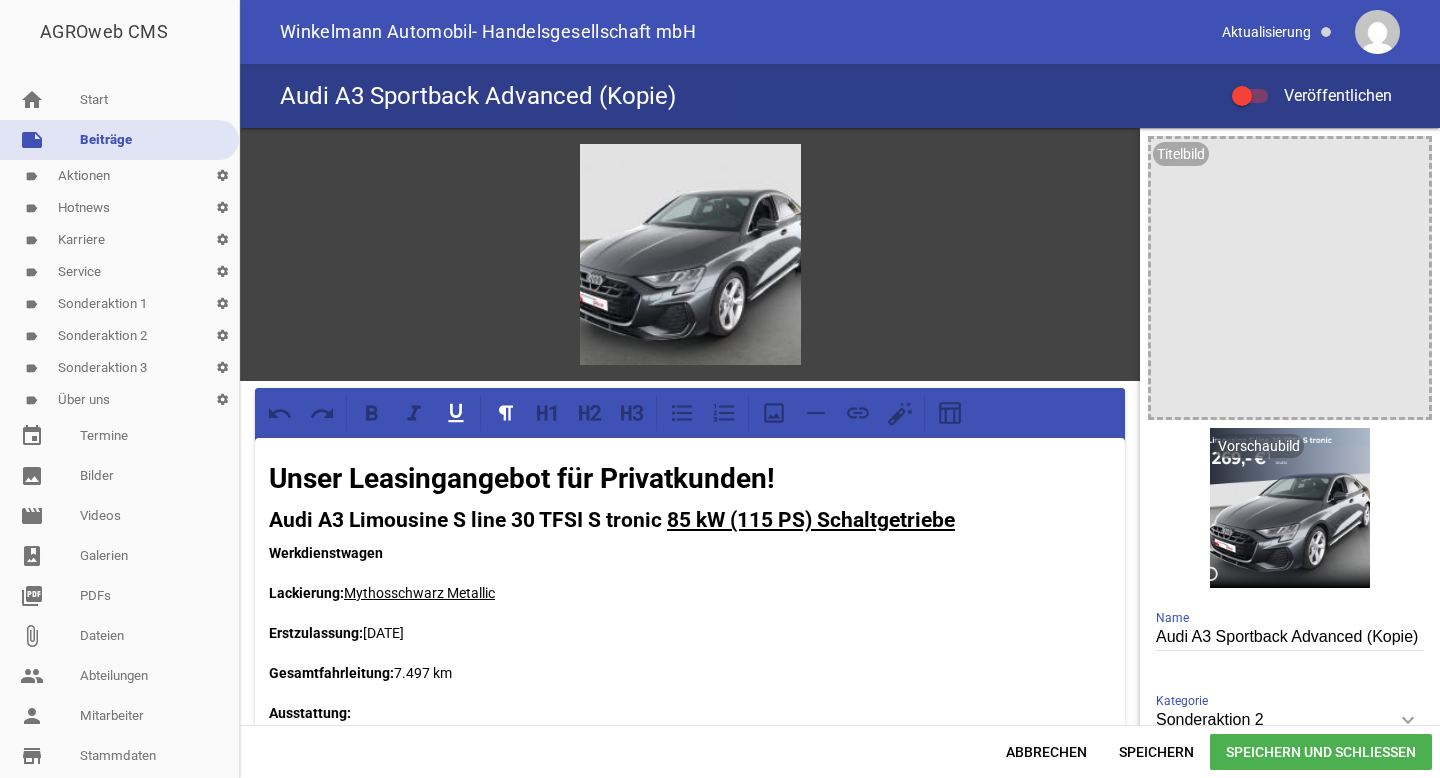 click on "Unser Leasingangebot für Privatkunden! Audi A3 Limousine S line 30 TFSI S tronic   85 kW (115 PS) Schaltgetriebe Werkdienstwagen Lackierung:  Mythosschwarz Metallic Erstzulassung:  07.10.2024 Gesamtfahrleitung:  7.497 km Ausstattung:  LED-Hauptscheinwerfer Winterräder zusätzlich Sitzheizung/ Sportsitze HEAD-UP-Display SONOS Premium Soundsystem mit 3D-Klang Rückfahrkamera Induktionsladen Tempomat Fernlichtassistent Geschwindigkeitsbegrenzer Müdigkeitserkennung u.v.m. ehemalige UPE: 45.470,00 € einmalige Sonderzahlung: 0,00 € Laufzeit: 36 Monate jährliche Fahrleistung: 10.000 km Leasingraten für Privatkunden  inkl. MwSt. 269,- €¹" at bounding box center [690, 958] 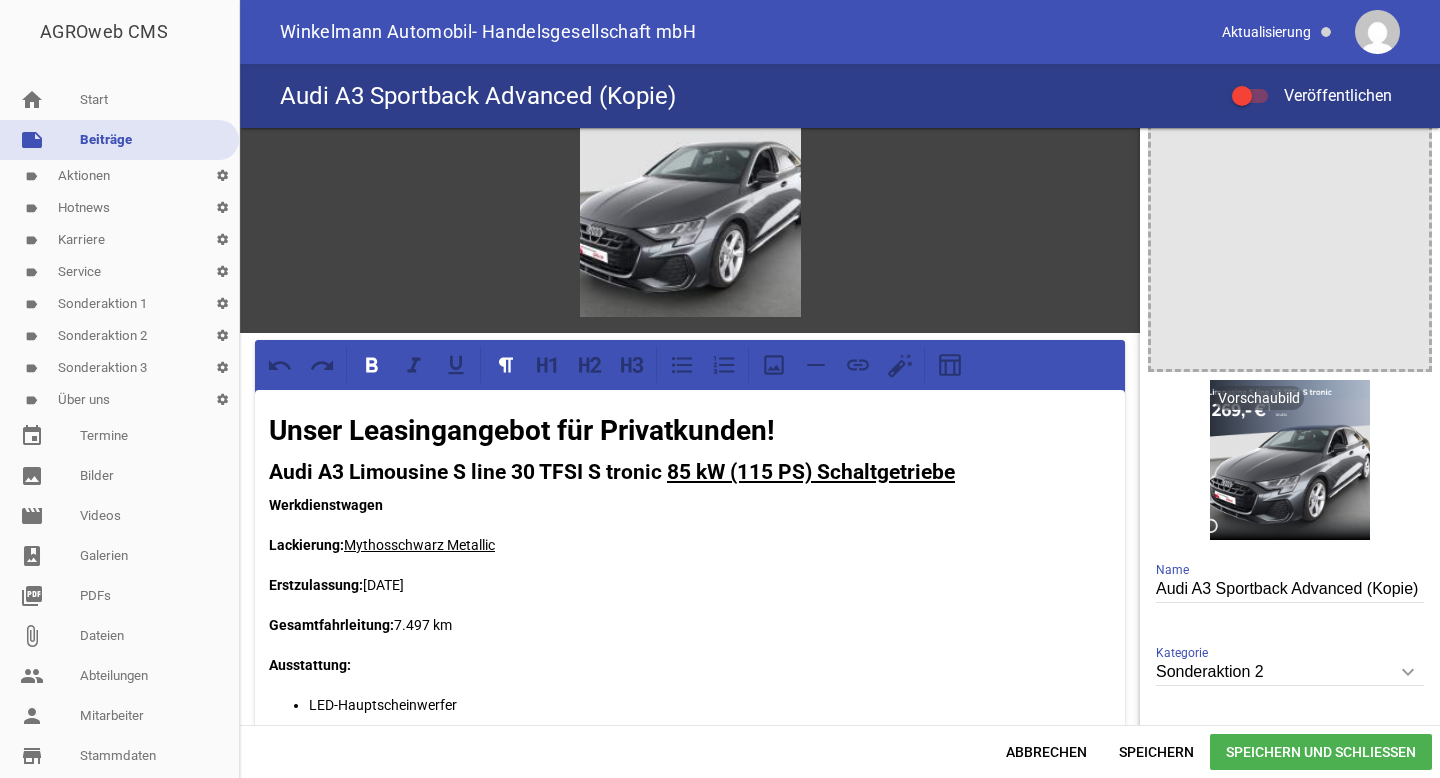 scroll, scrollTop: 0, scrollLeft: 0, axis: both 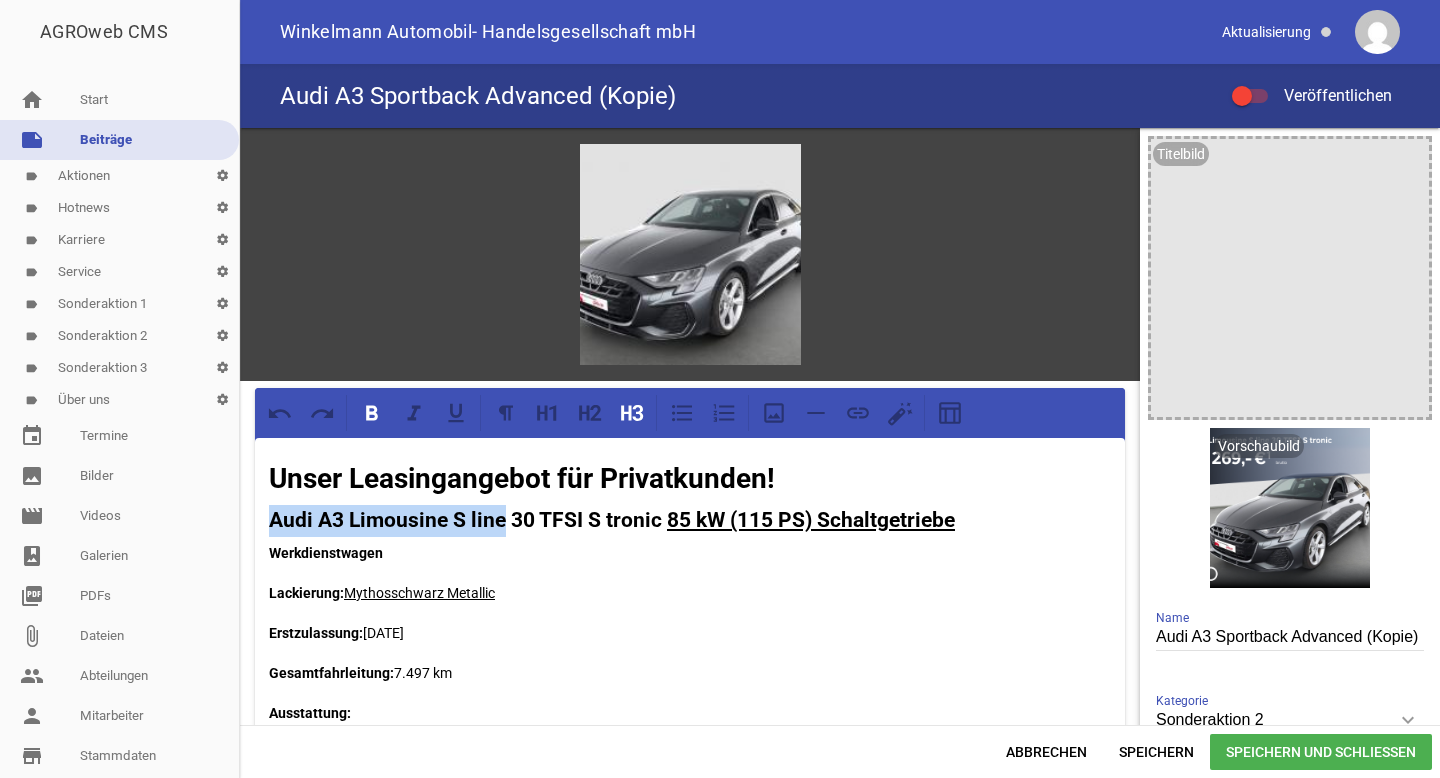 drag, startPoint x: 268, startPoint y: 517, endPoint x: 505, endPoint y: 508, distance: 237.17082 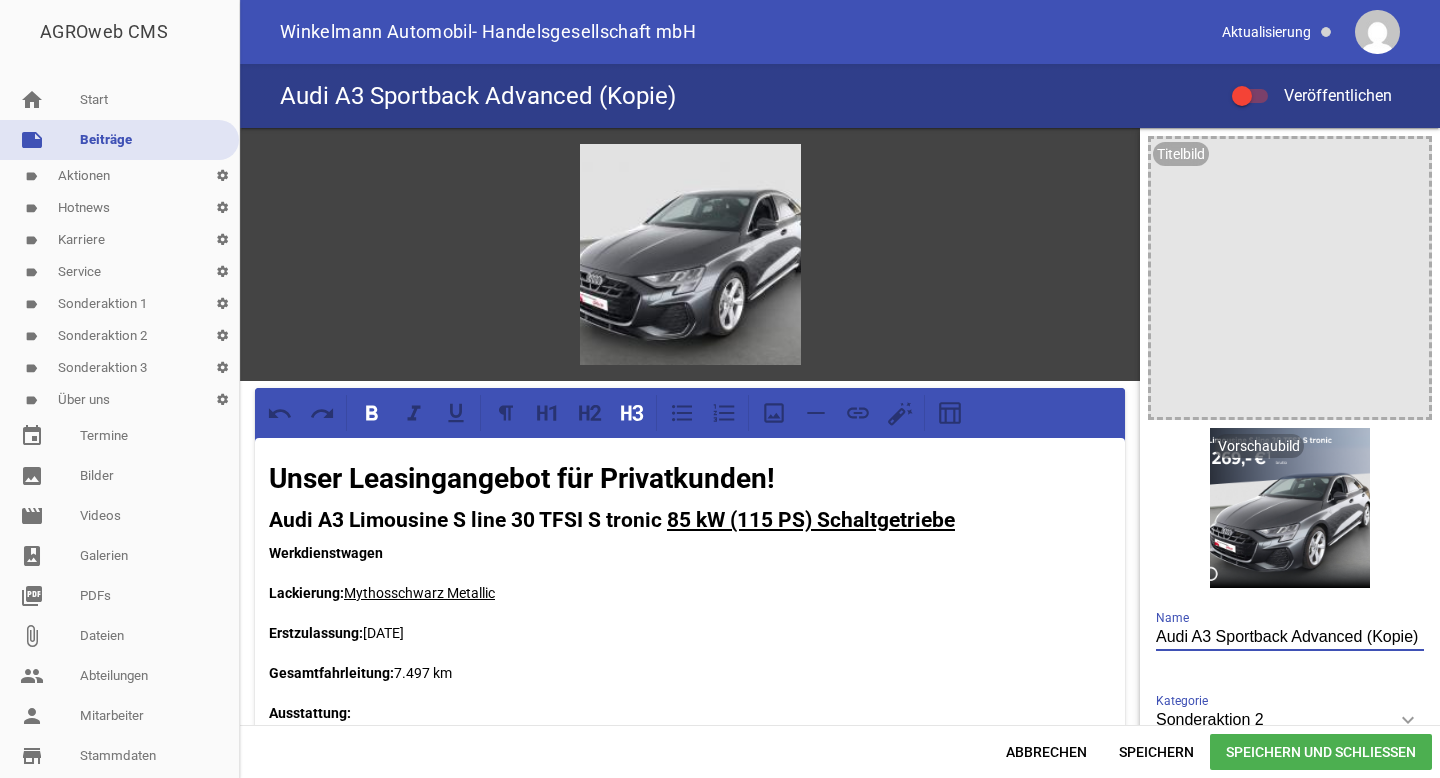 click on "Audi A3 Sportback Advanced (Kopie)" at bounding box center (1290, 637) 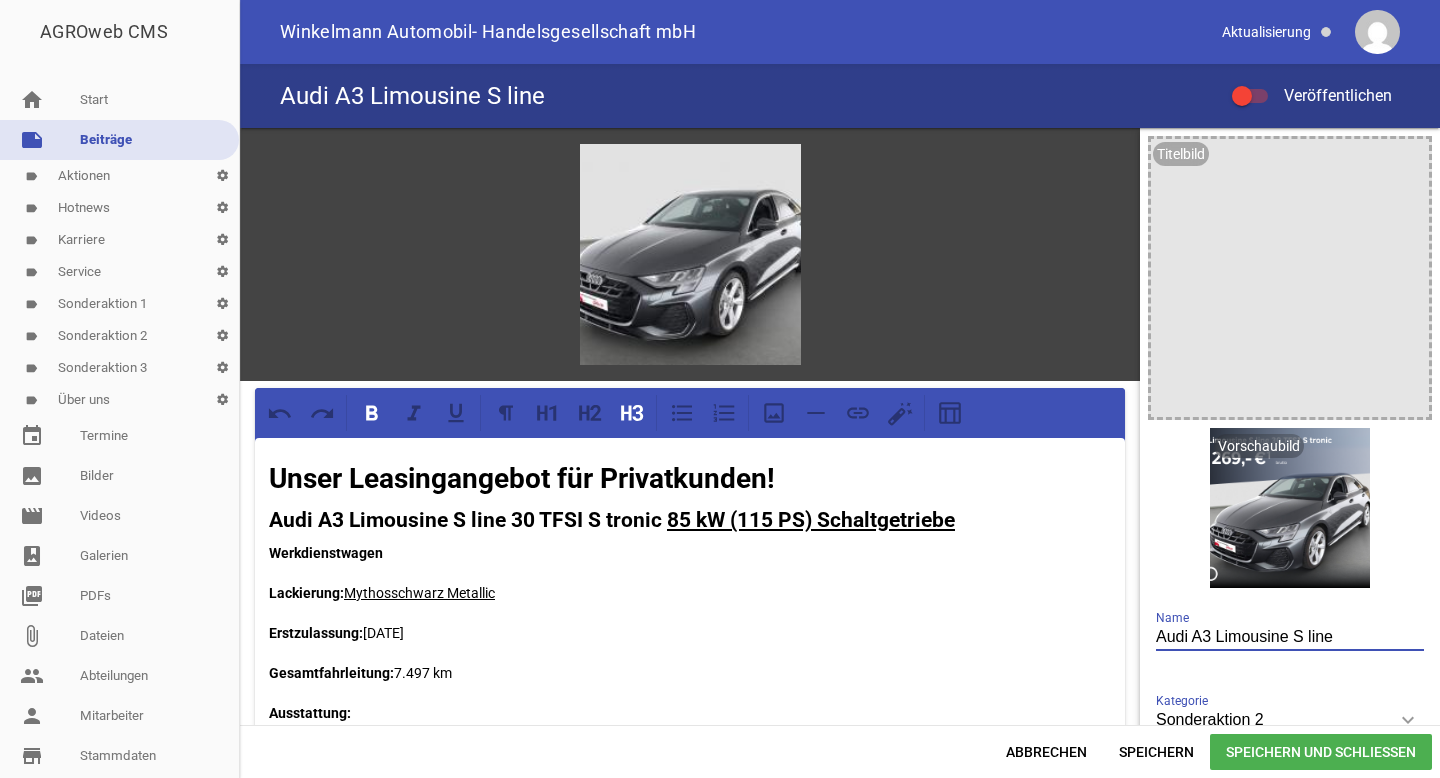 type on "Audi A3 Limousine S line" 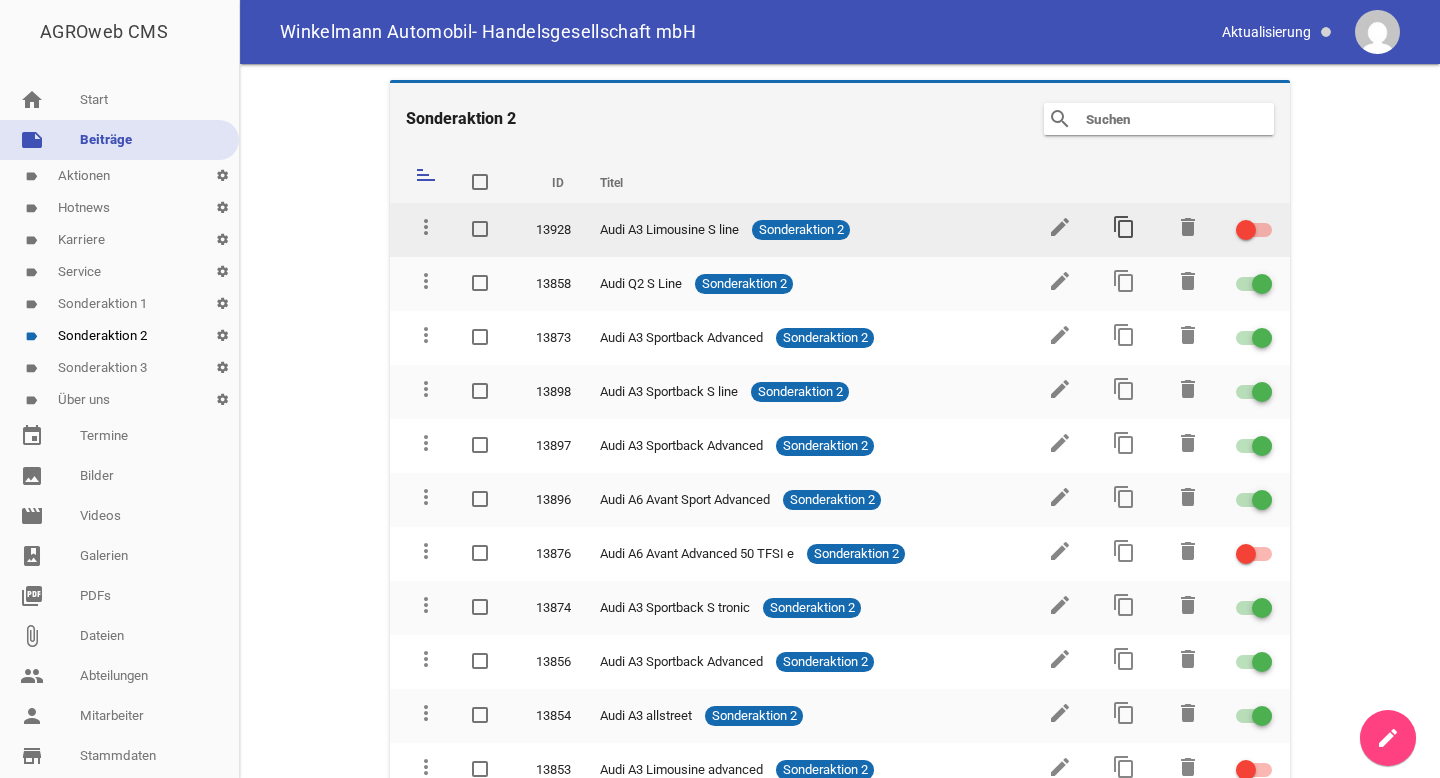 click on "content_copy" at bounding box center [1124, 227] 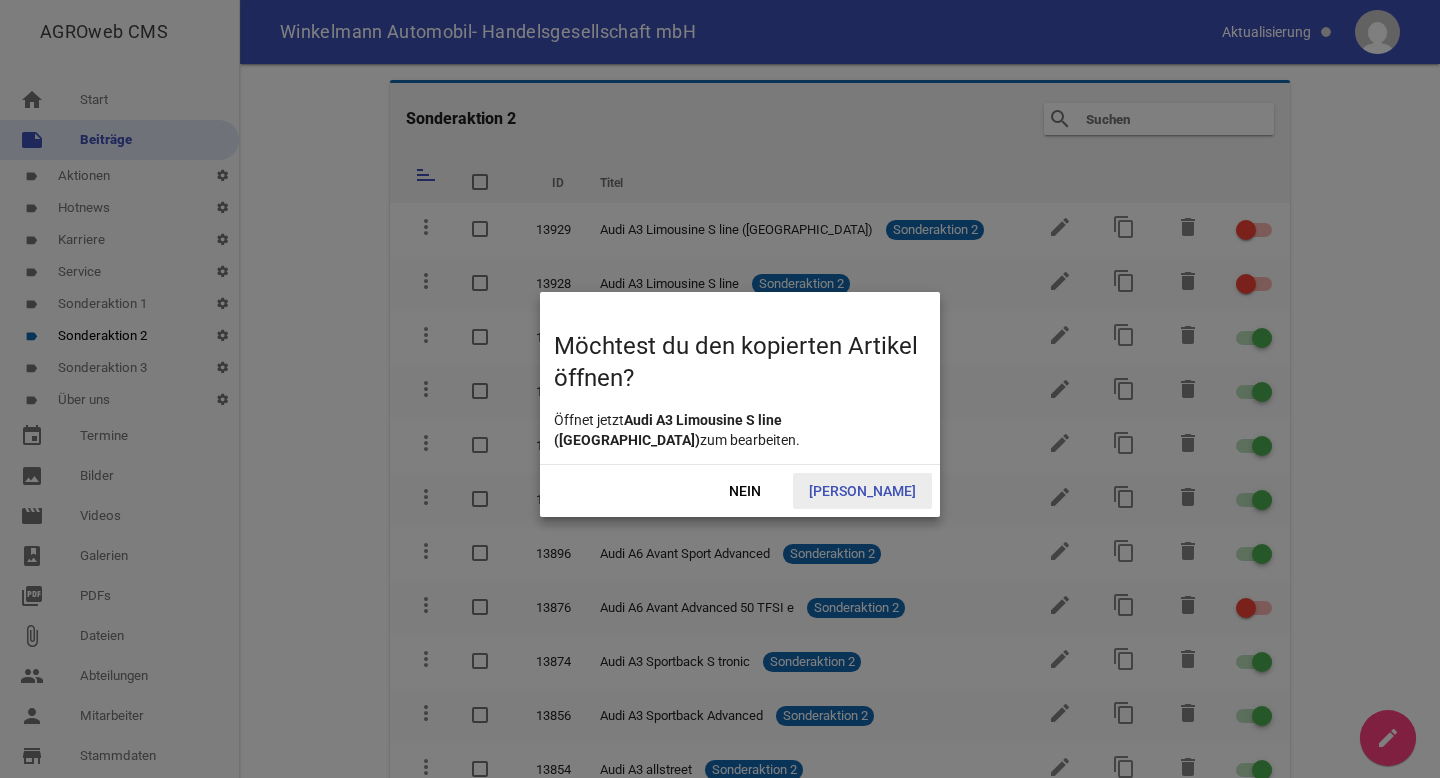 click on "[PERSON_NAME]" at bounding box center (862, 491) 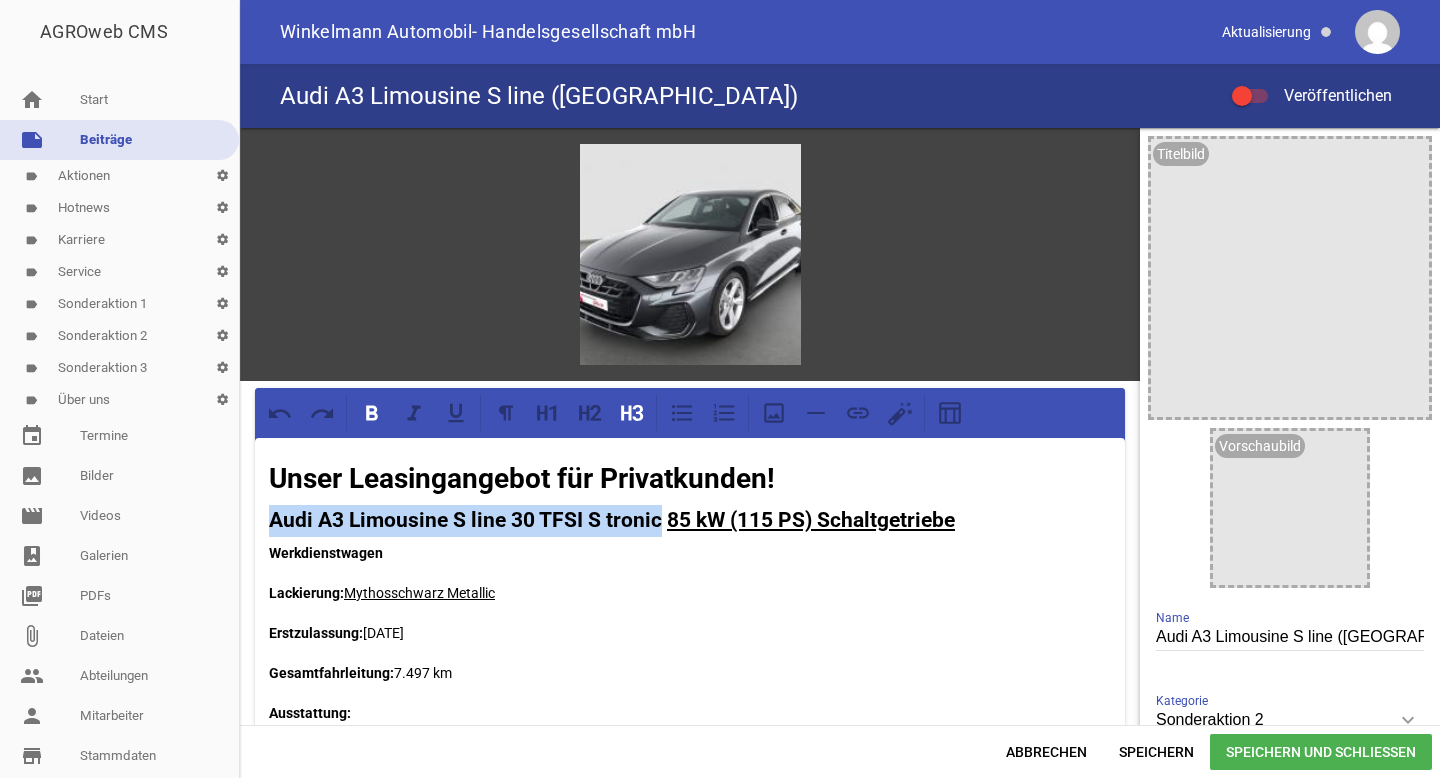 drag, startPoint x: 660, startPoint y: 518, endPoint x: 262, endPoint y: 514, distance: 398.0201 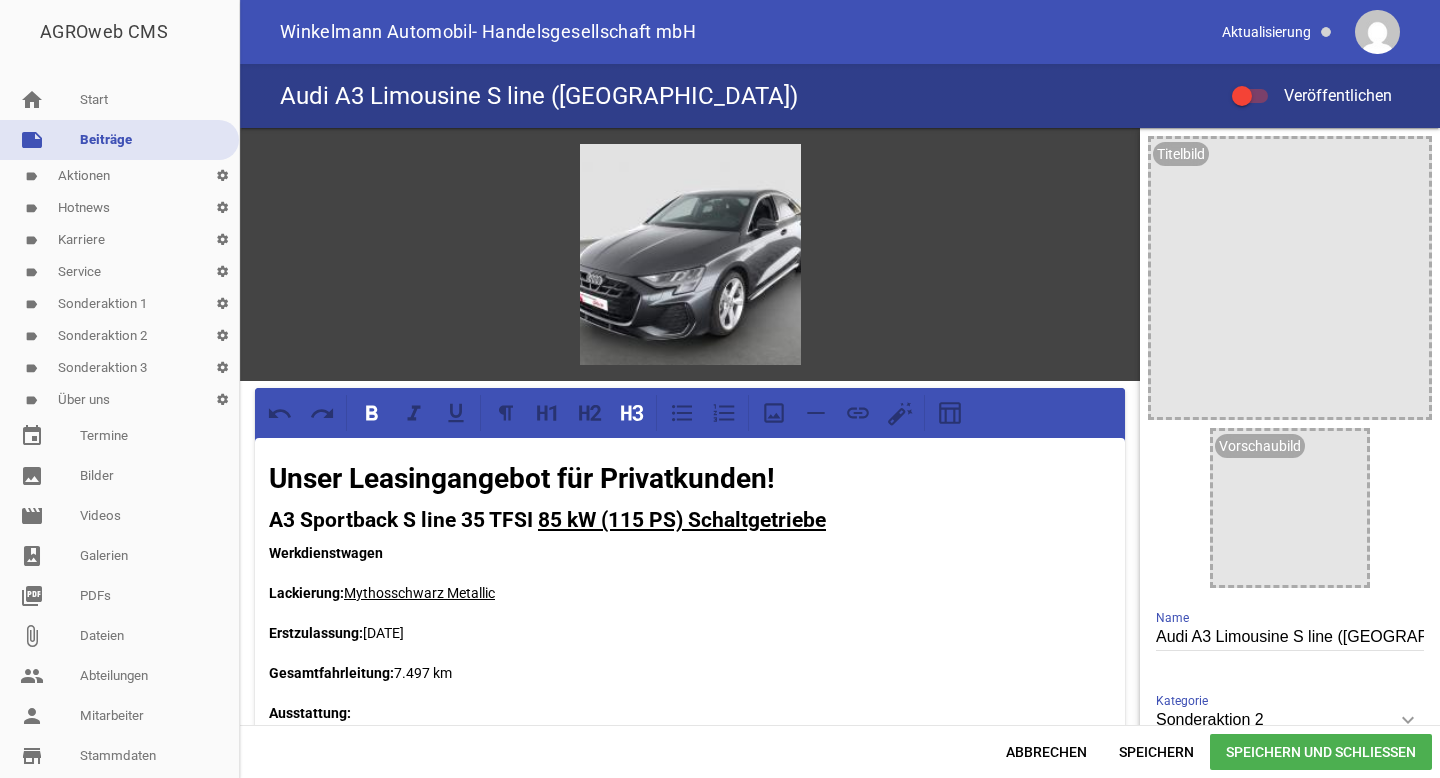 click on "Unser Leasingangebot für Privatkunden! A3 Sportback S line 35 TFSI    85 kW (115 PS) Schaltgetriebe Werkdienstwagen Lackierung:  Mythosschwarz Metallic Erstzulassung:  07.10.2024 Gesamtfahrleitung:  7.497 km Ausstattung:  LED-Hauptscheinwerfer Winterräder zusätzlich Sitzheizung/ Sportsitze HEAD-UP-Display SONOS Premium Soundsystem mit 3D-Klang Rückfahrkamera Induktionsladen Tempomat Fernlichtassistent Geschwindigkeitsbegrenzer Müdigkeitserkennung u.v.m. ehemalige UPE: 45.470,00 € einmalige Sonderzahlung: 0,00 € Laufzeit: 36 Monate jährliche Fahrleistung: 10.000 km Leasingraten für Privatkunden  inkl. MwSt. 269,- €¹" at bounding box center (690, 958) 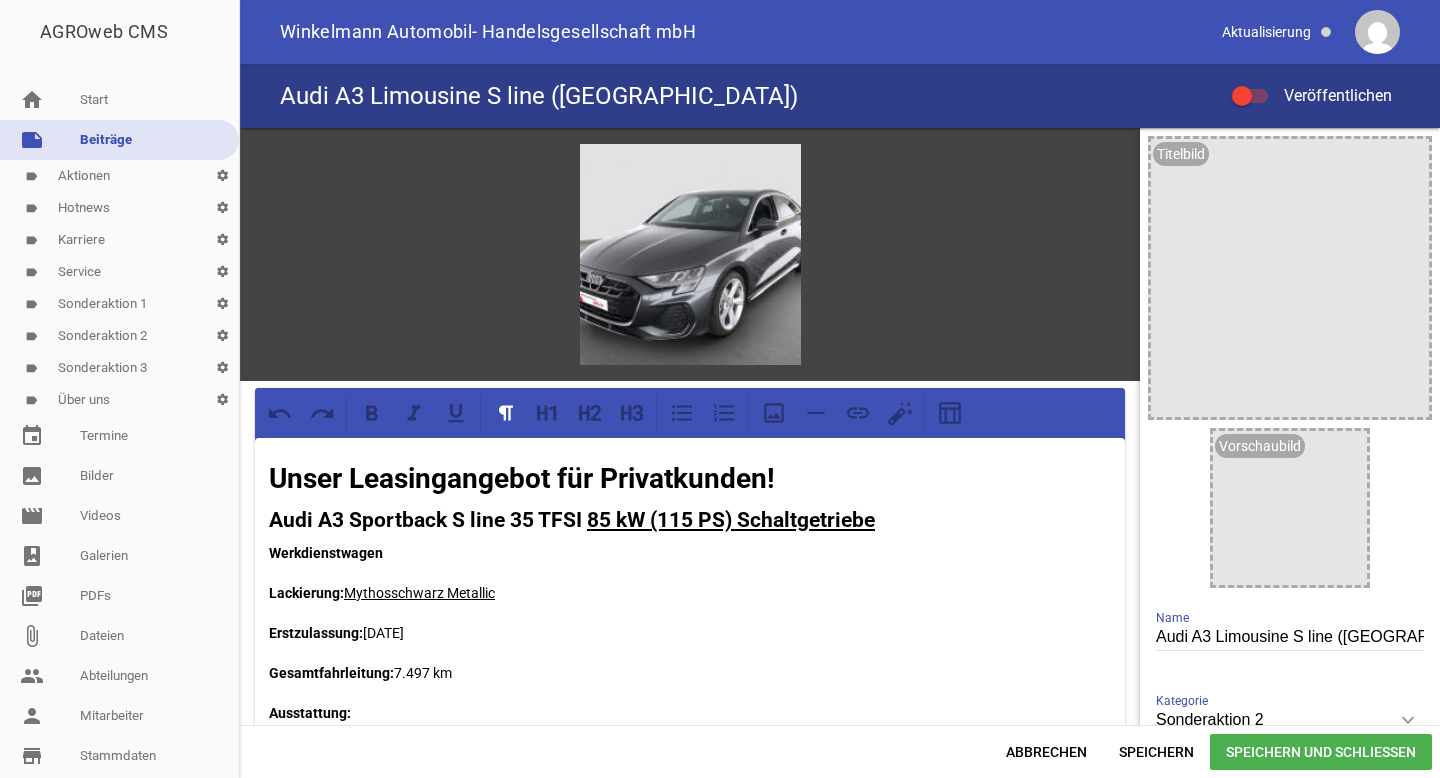 drag, startPoint x: 439, startPoint y: 629, endPoint x: 368, endPoint y: 629, distance: 71 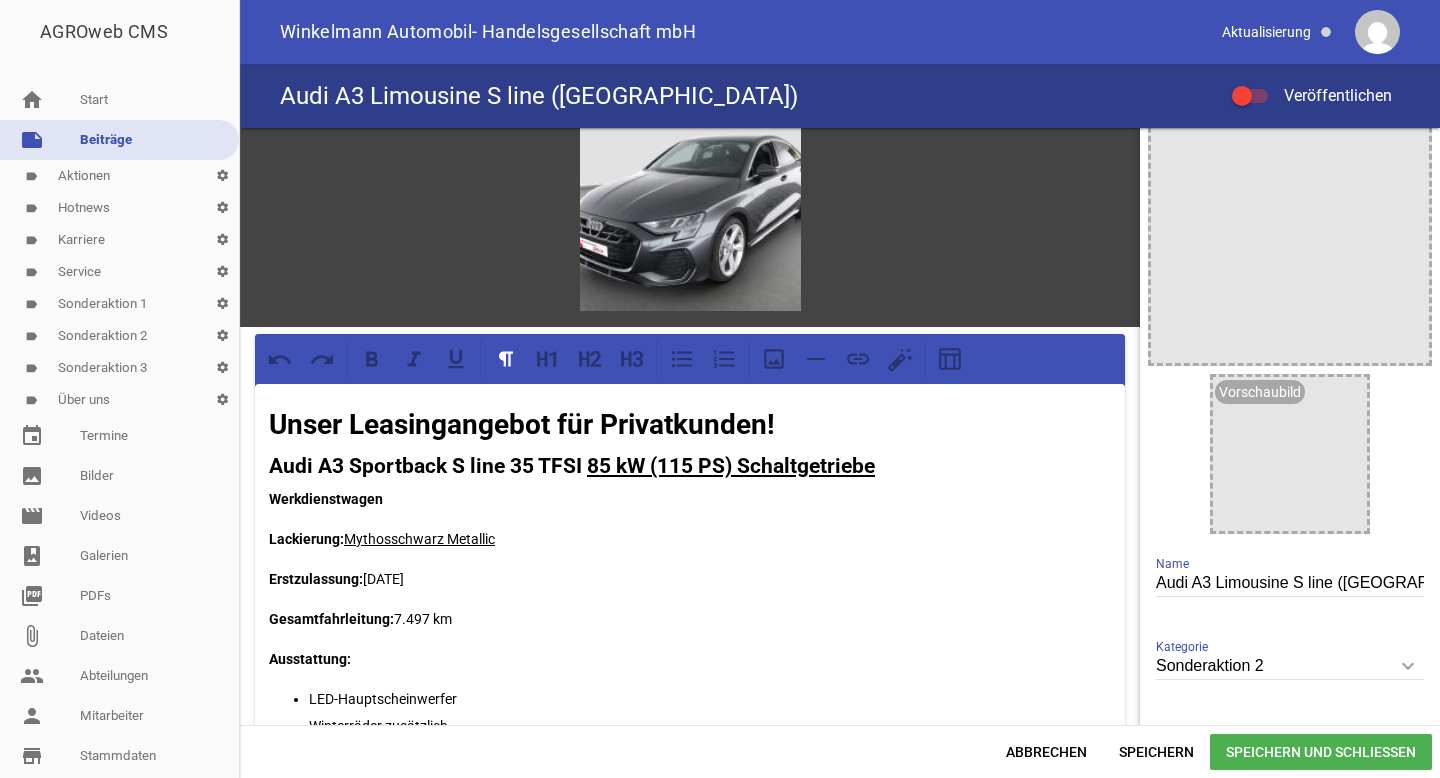 scroll, scrollTop: 77, scrollLeft: 0, axis: vertical 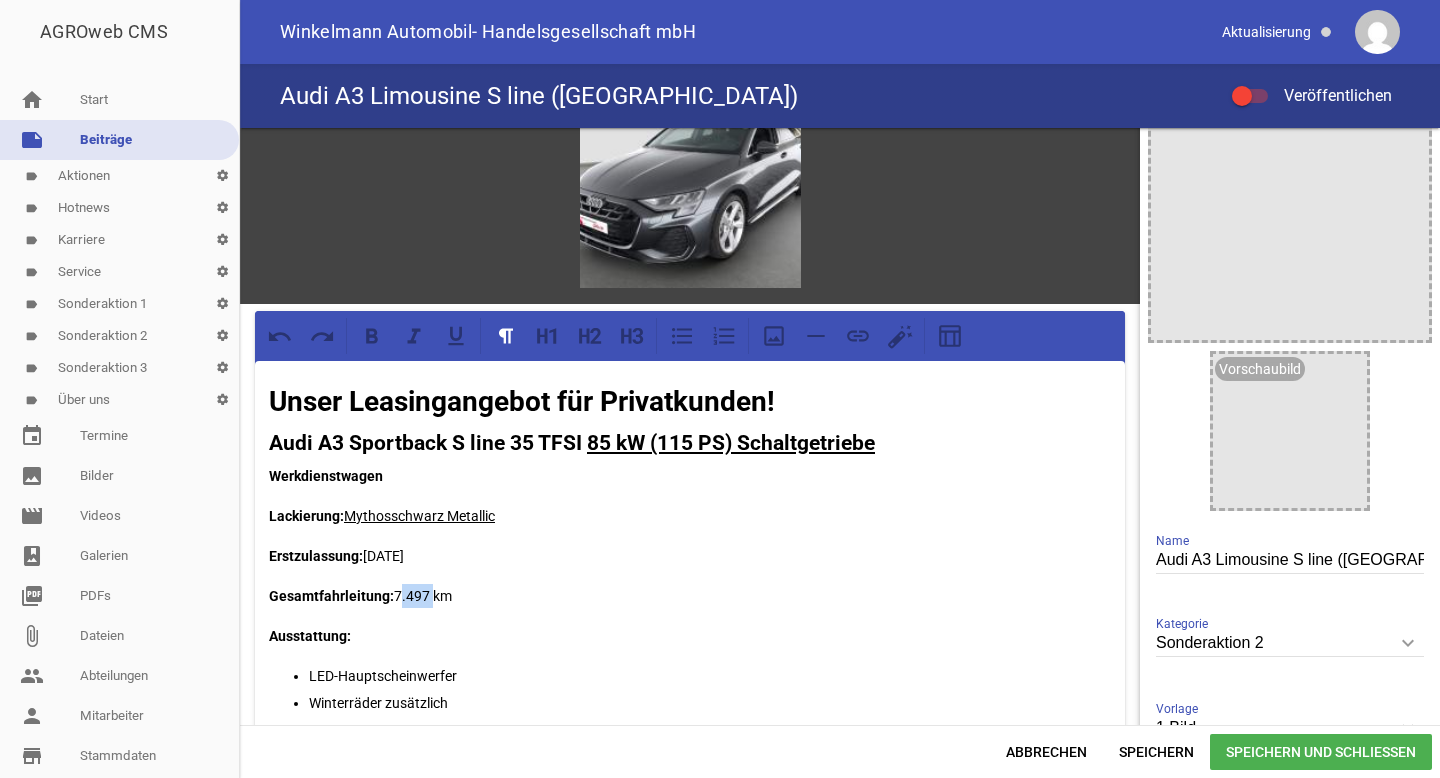 drag, startPoint x: 427, startPoint y: 589, endPoint x: 393, endPoint y: 589, distance: 34 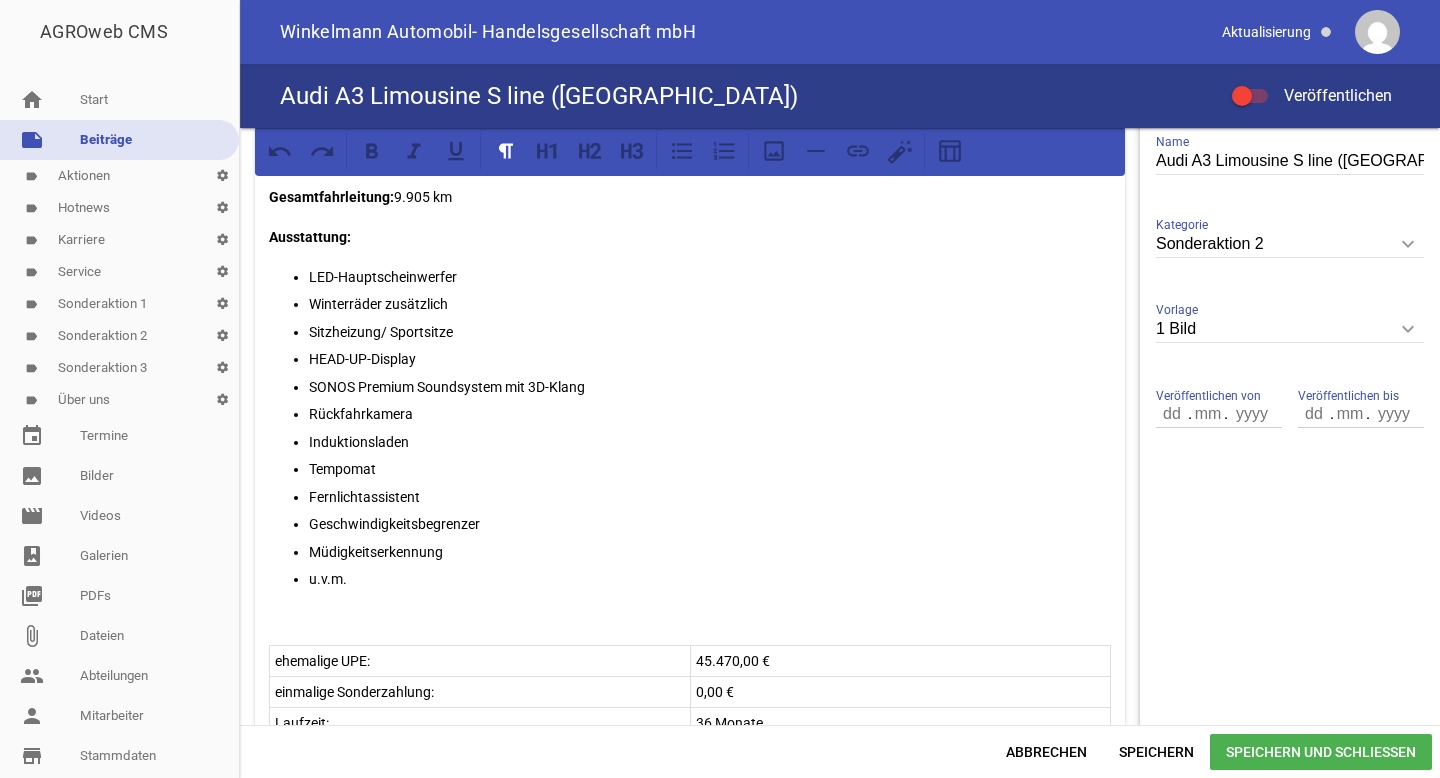 scroll, scrollTop: 483, scrollLeft: 0, axis: vertical 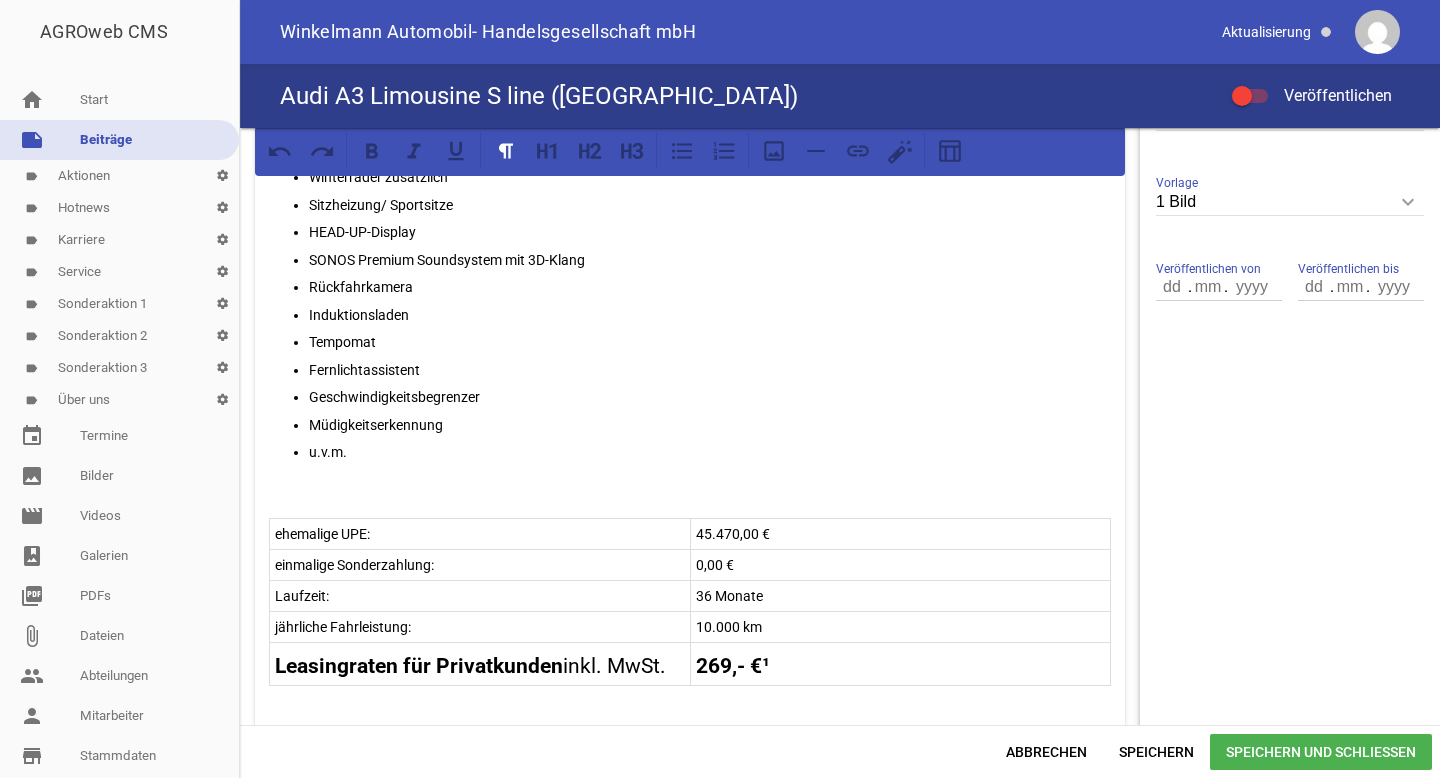 click on "Leasingraten für Privatkunden  inkl. MwSt. 269,- €¹" at bounding box center [690, 664] 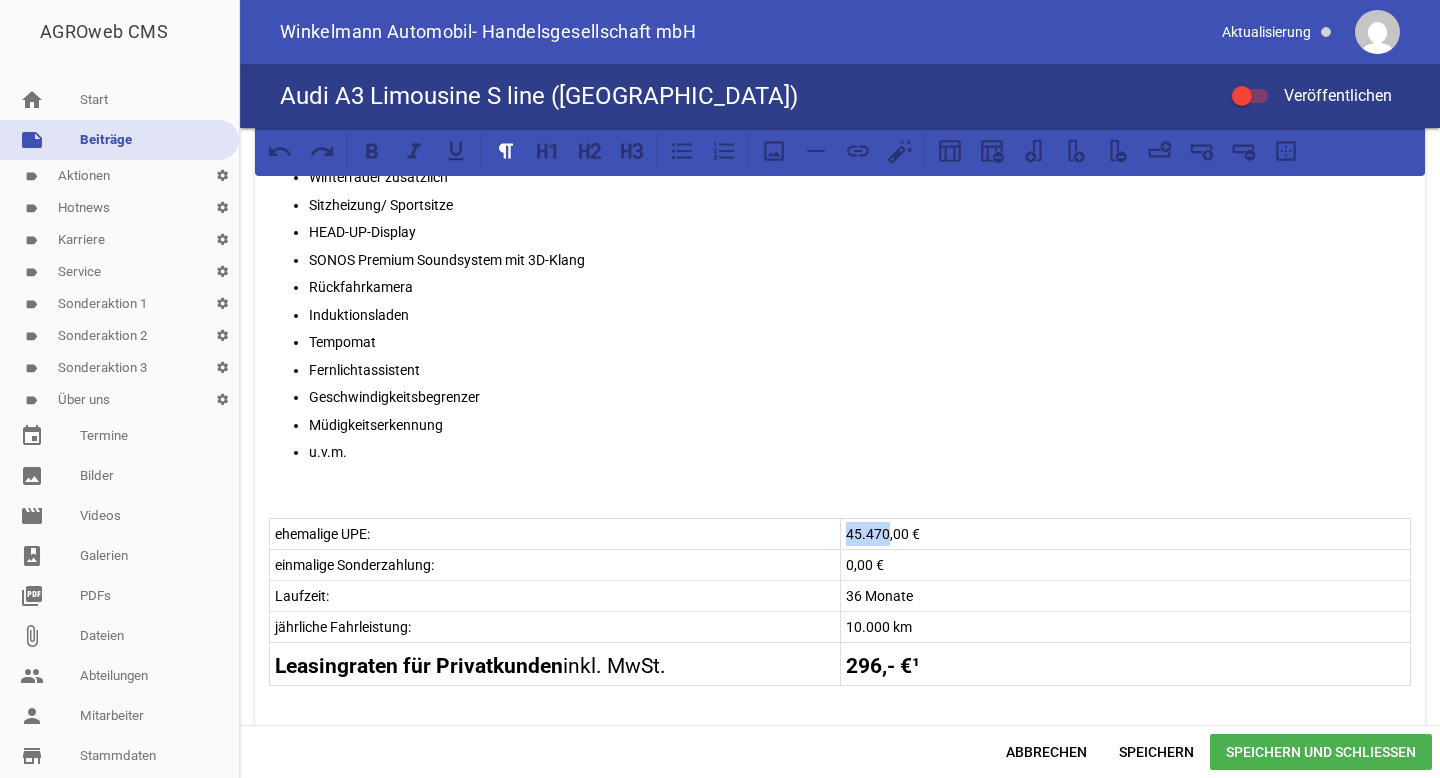 drag, startPoint x: 883, startPoint y: 528, endPoint x: 842, endPoint y: 530, distance: 41.04875 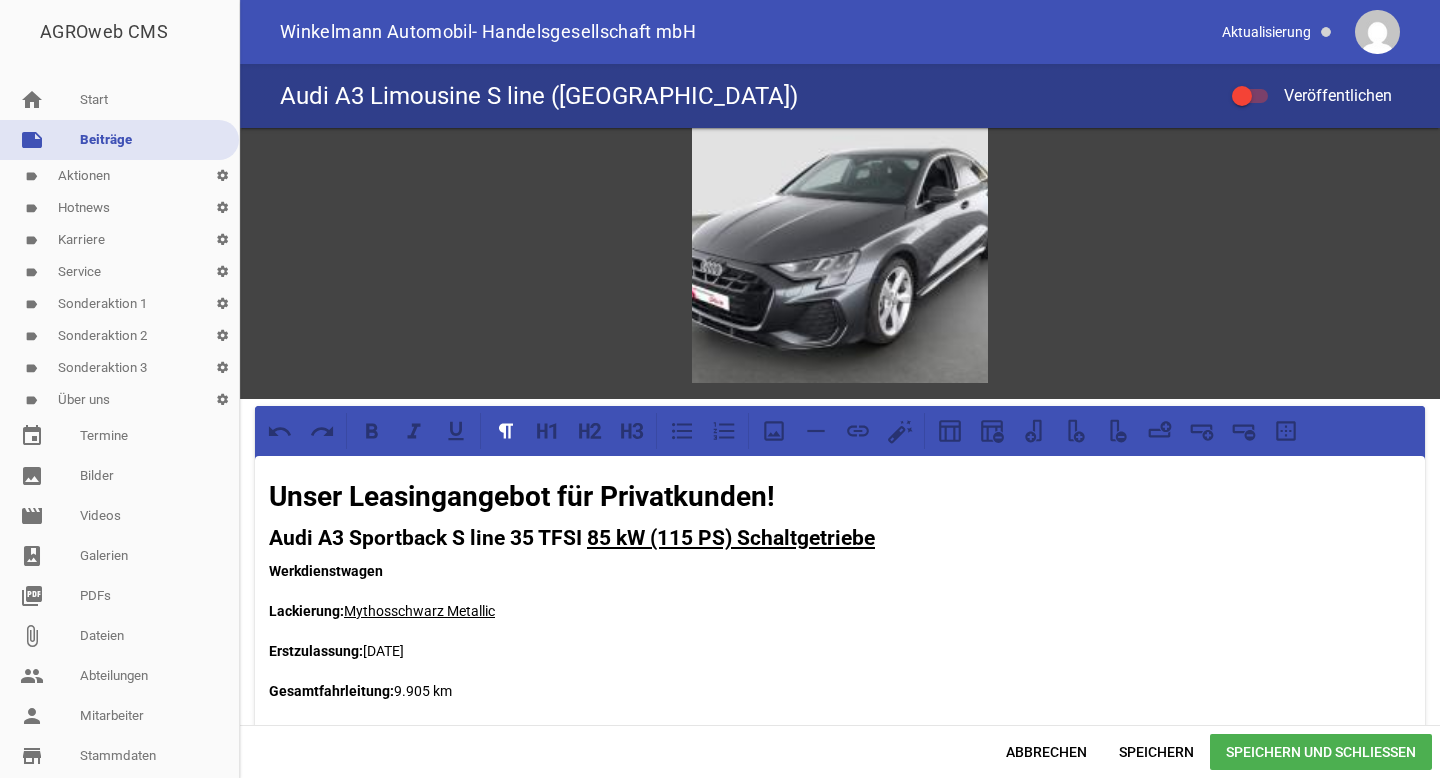 scroll, scrollTop: 0, scrollLeft: 0, axis: both 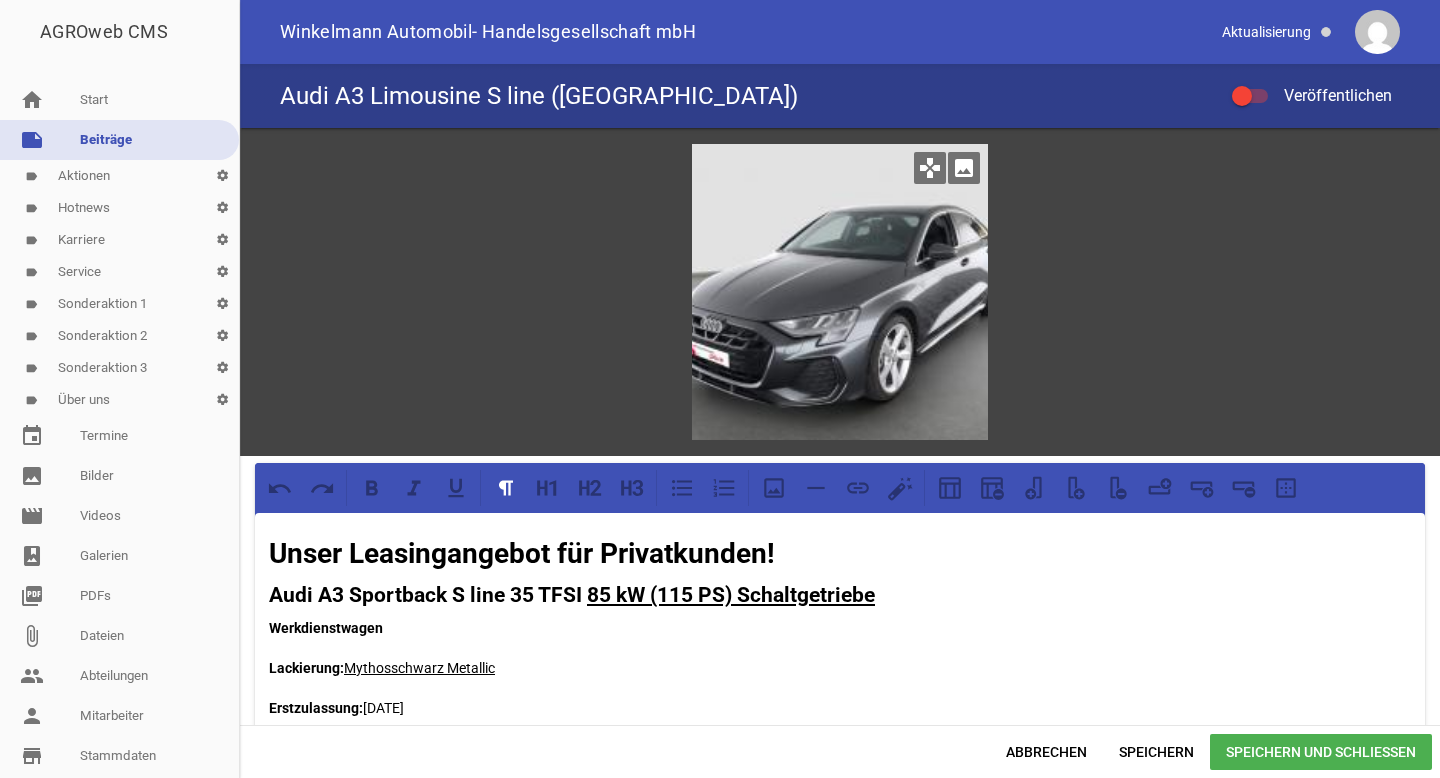 click on "image" at bounding box center [964, 168] 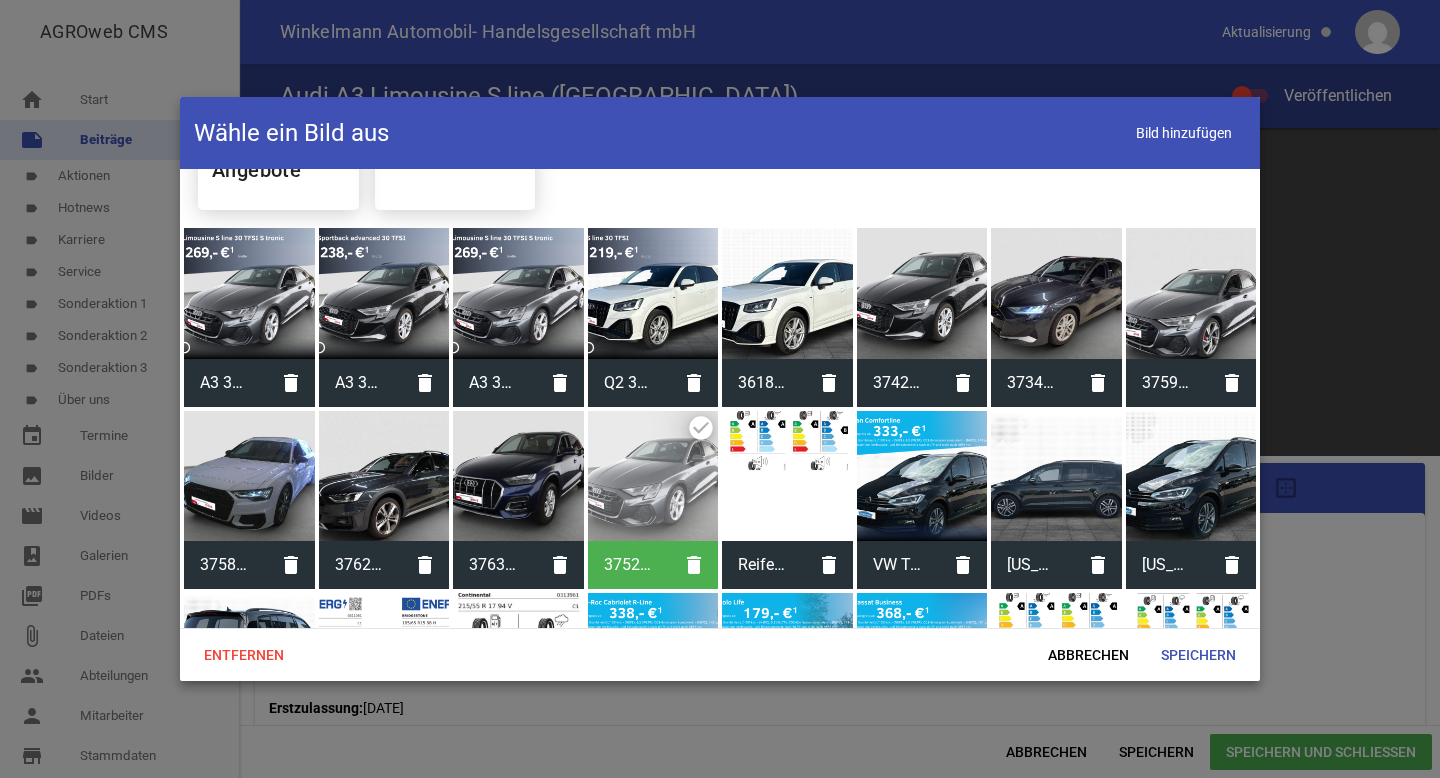 scroll, scrollTop: 666, scrollLeft: 0, axis: vertical 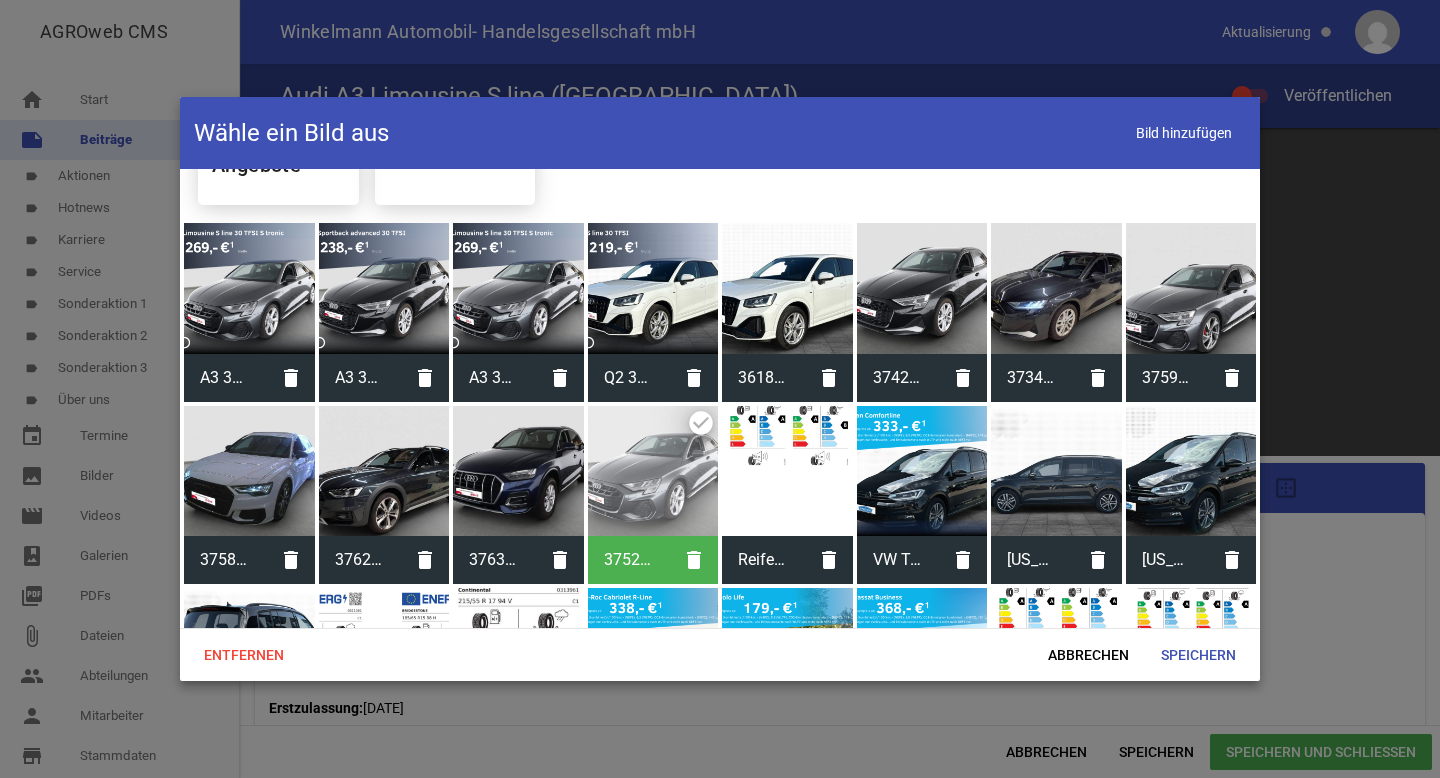 click at bounding box center [1191, 288] 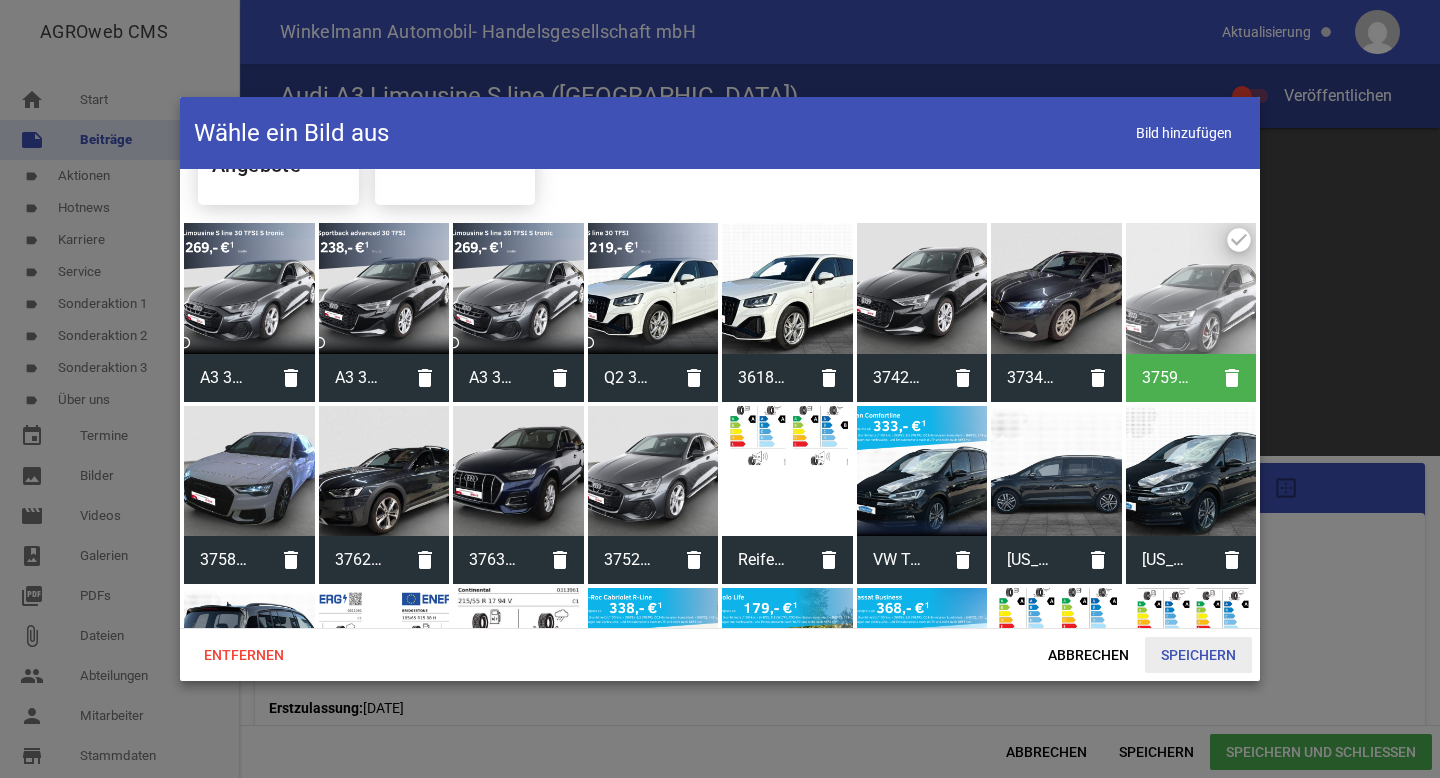 click on "Speichern" at bounding box center (1198, 655) 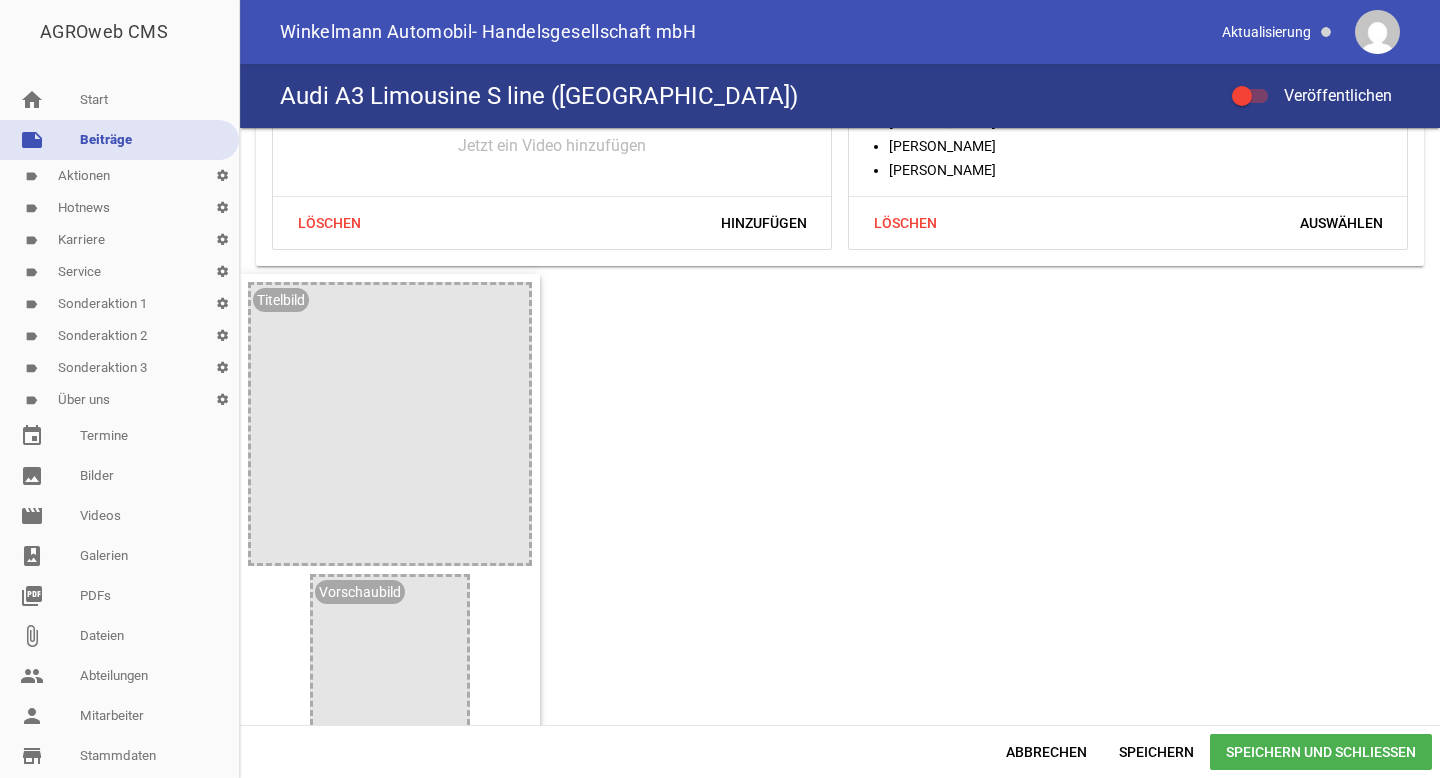scroll, scrollTop: 2016, scrollLeft: 0, axis: vertical 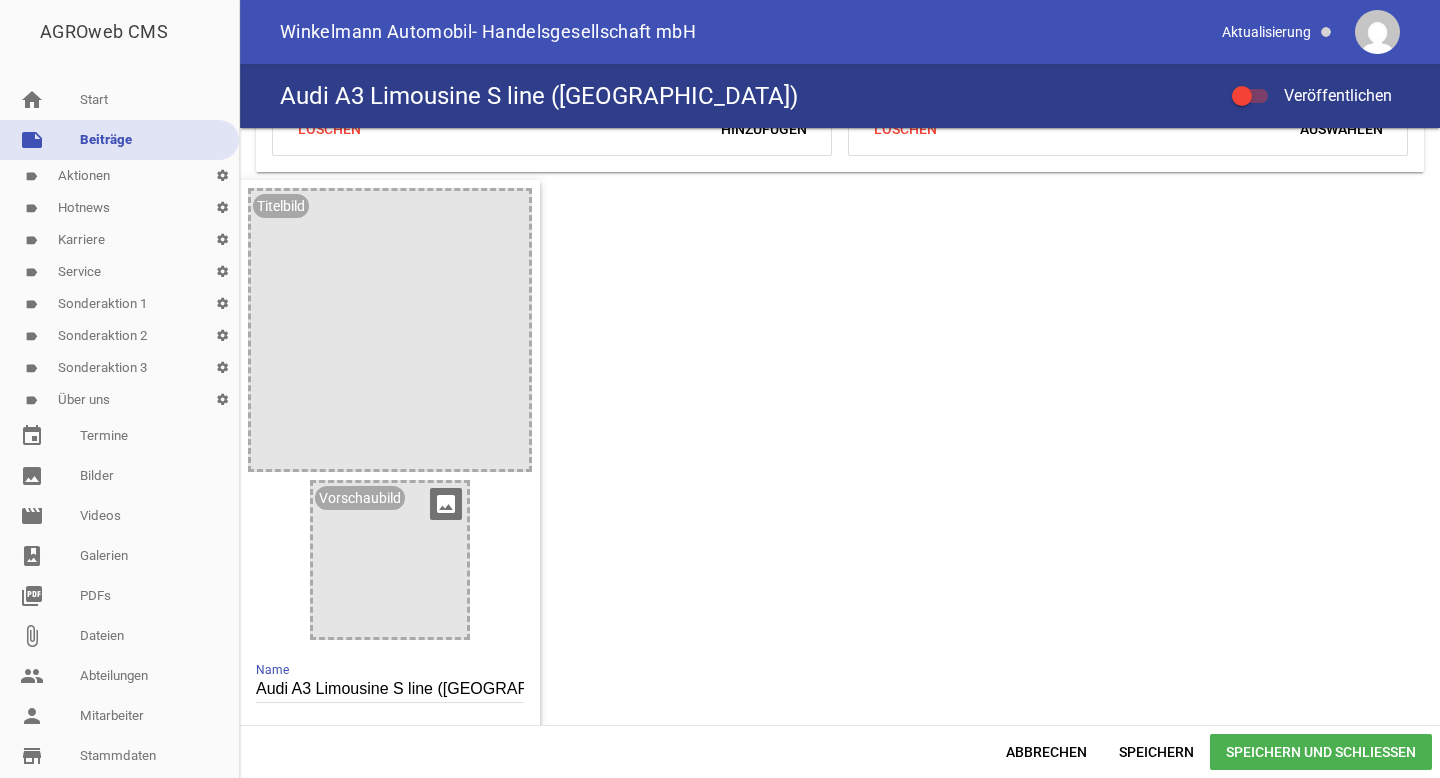 click on "image" at bounding box center [446, 504] 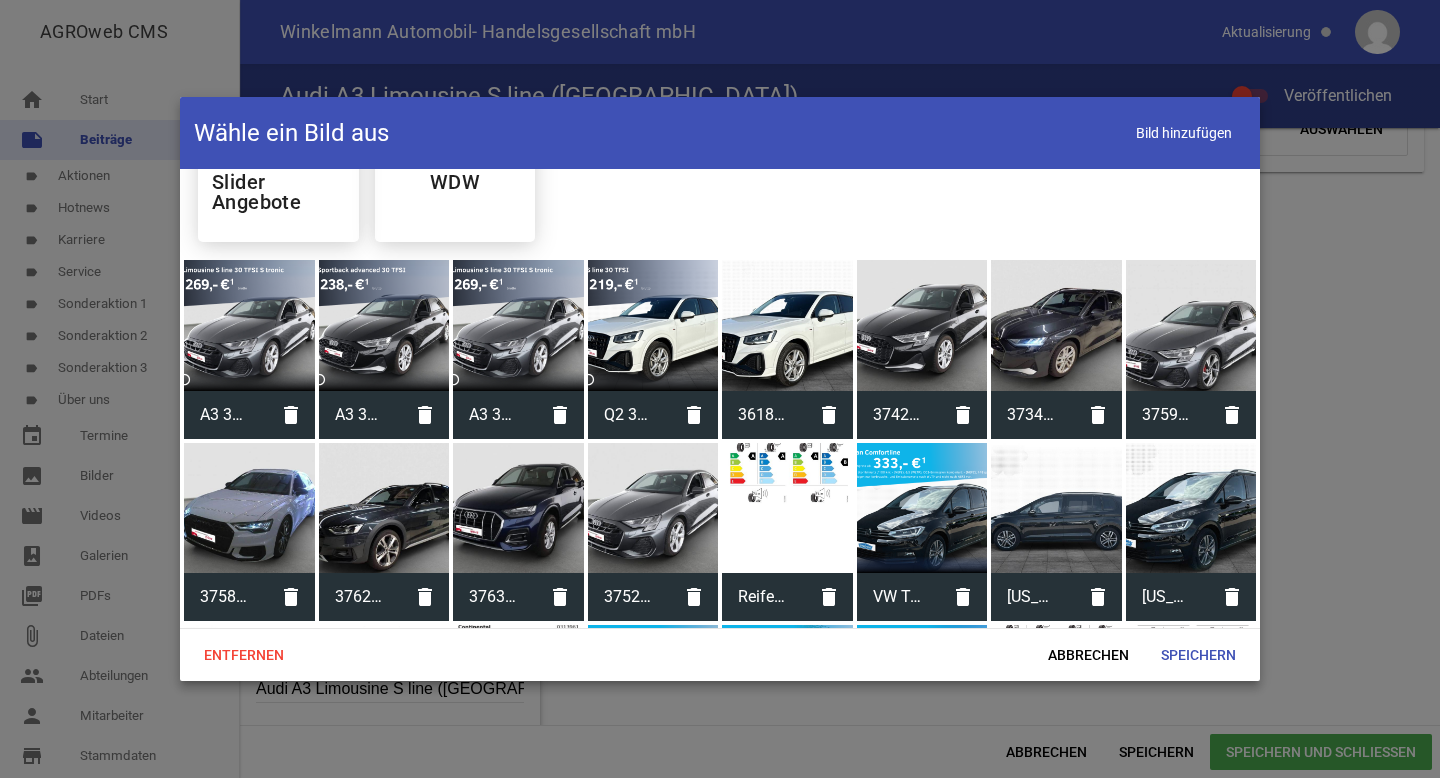 scroll, scrollTop: 640, scrollLeft: 0, axis: vertical 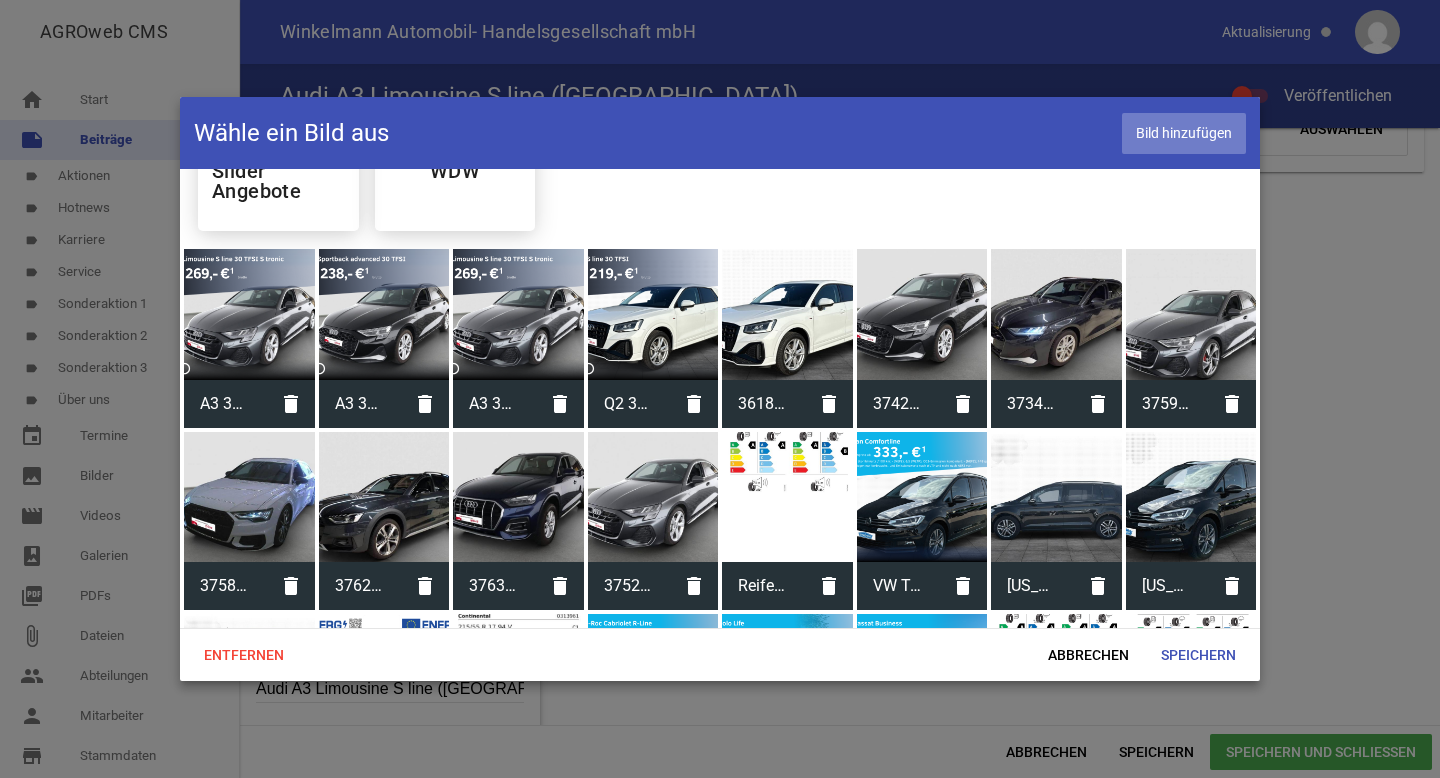 click on "Bild hinzufügen" at bounding box center [1184, 133] 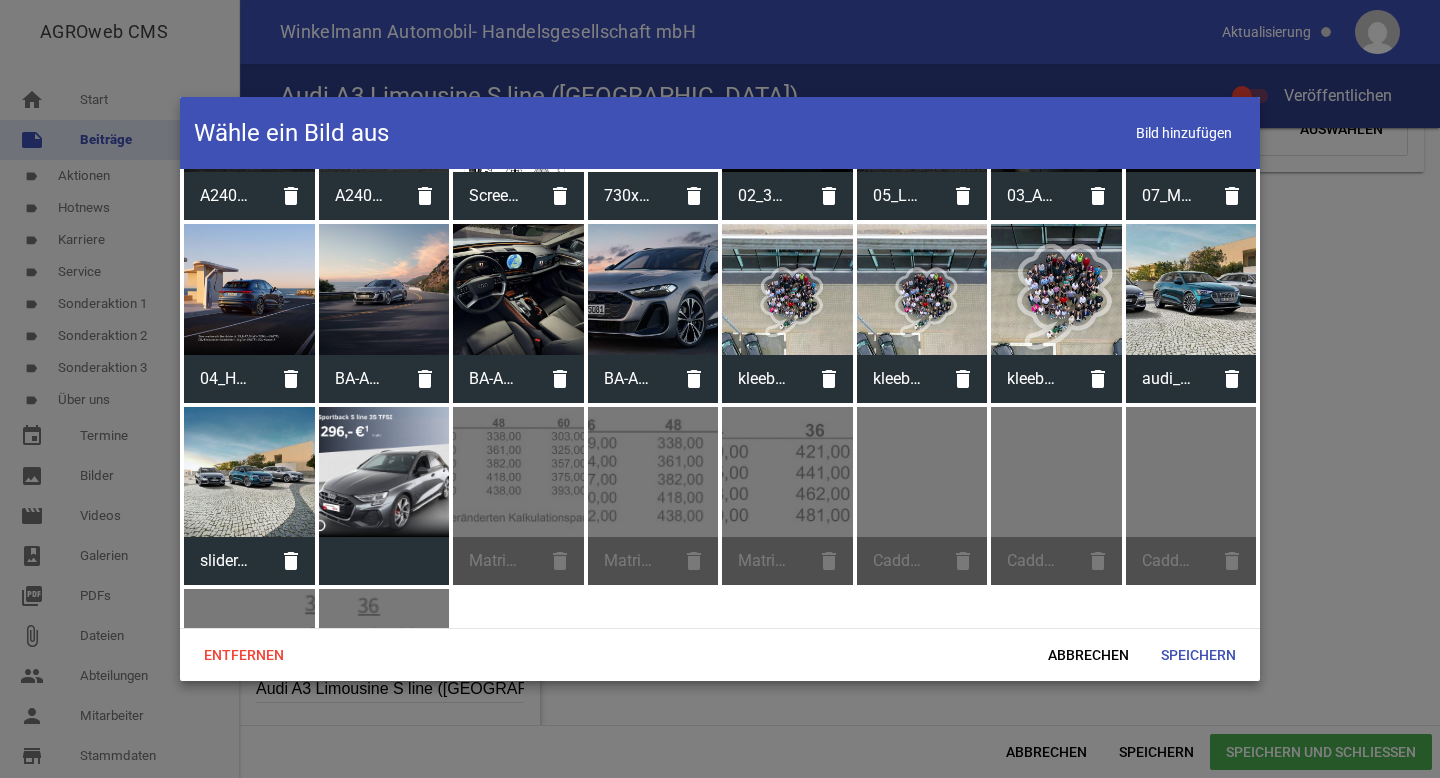 scroll, scrollTop: 7340, scrollLeft: 0, axis: vertical 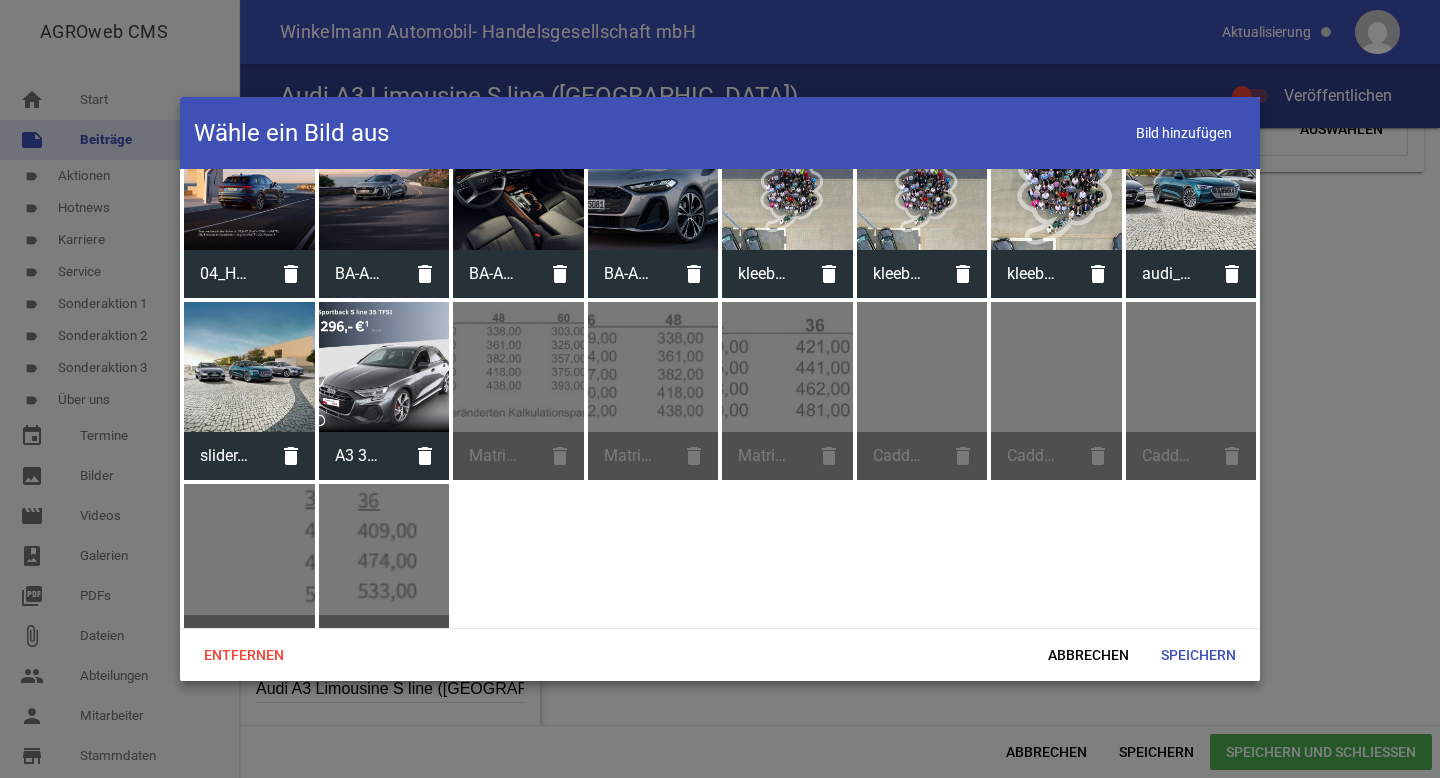 click at bounding box center [384, 367] 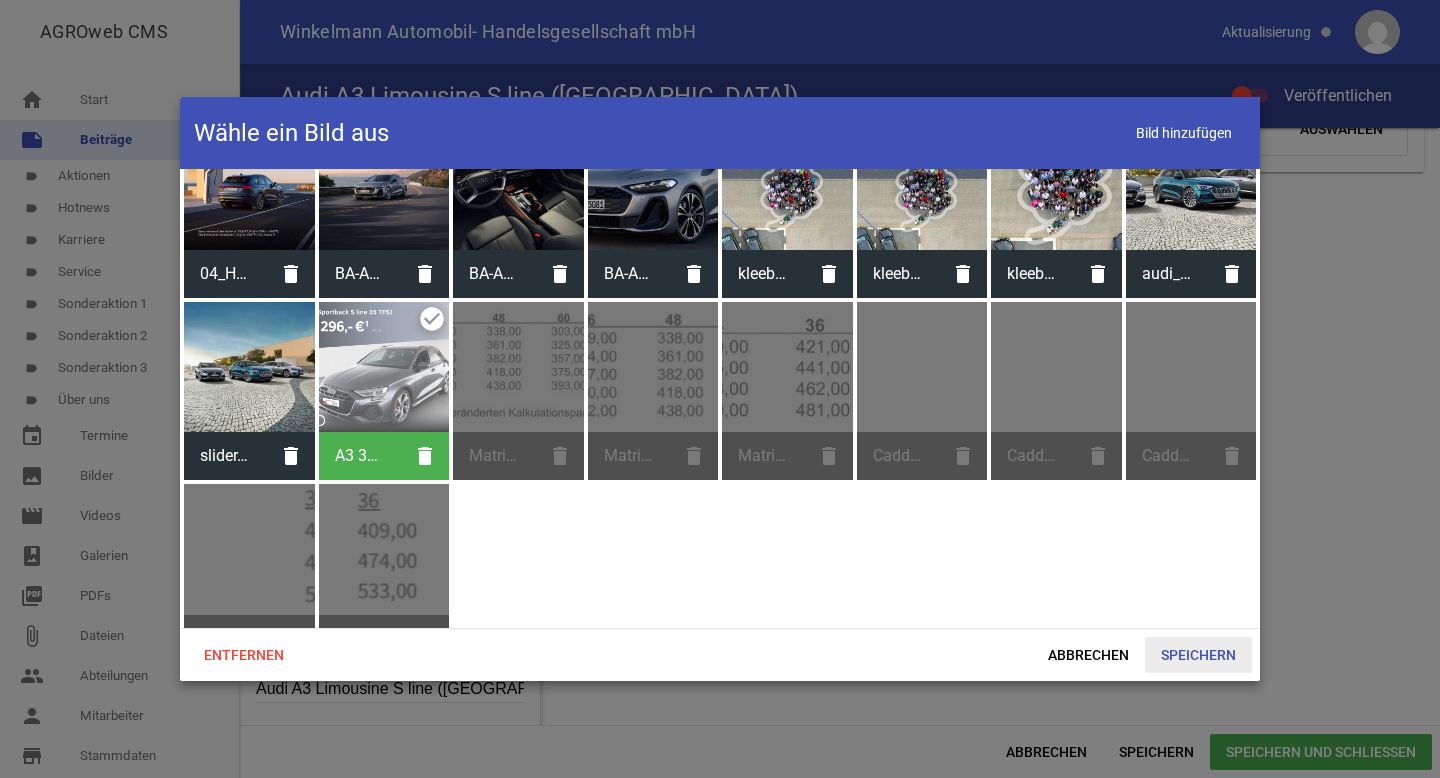 click on "Speichern" at bounding box center [1198, 655] 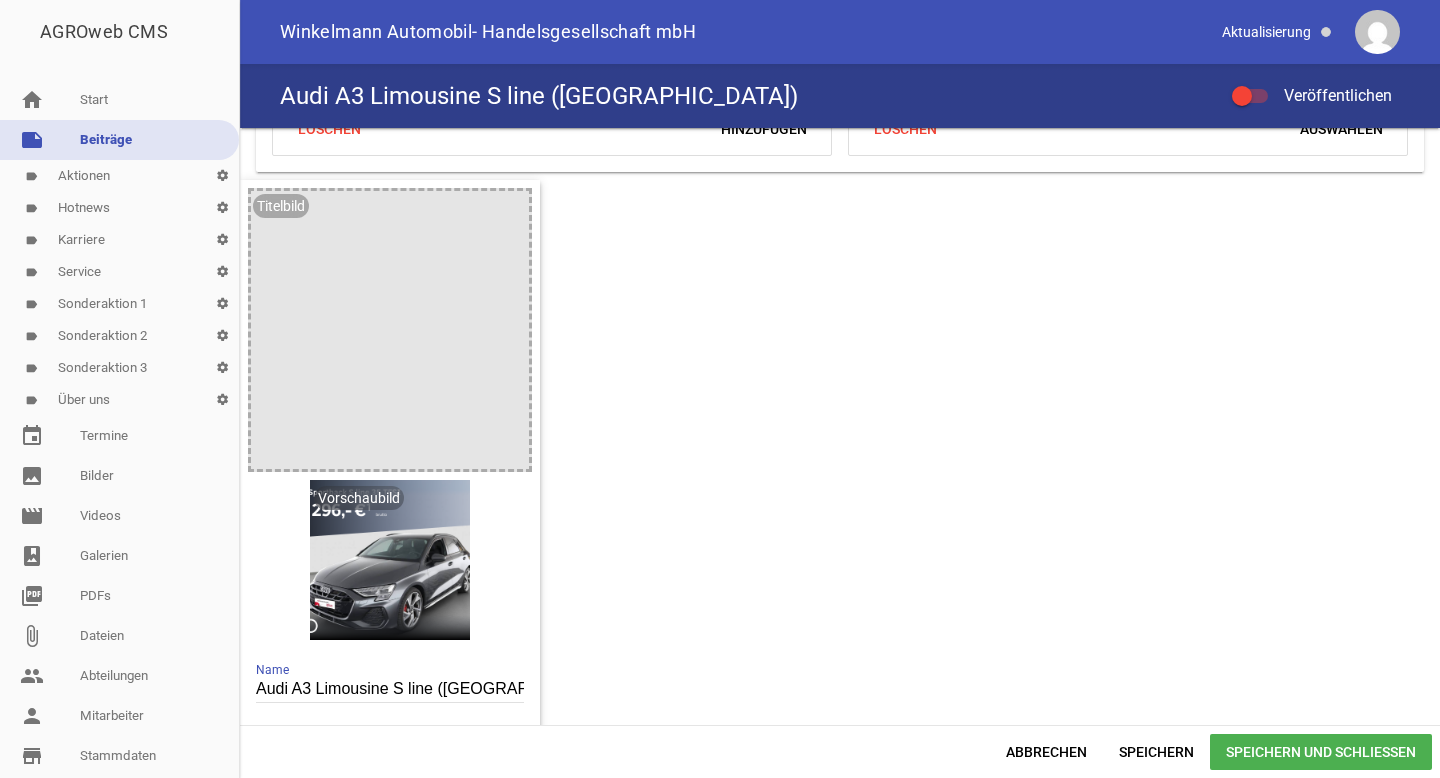 click on "Speichern und Schließen" at bounding box center [1321, 752] 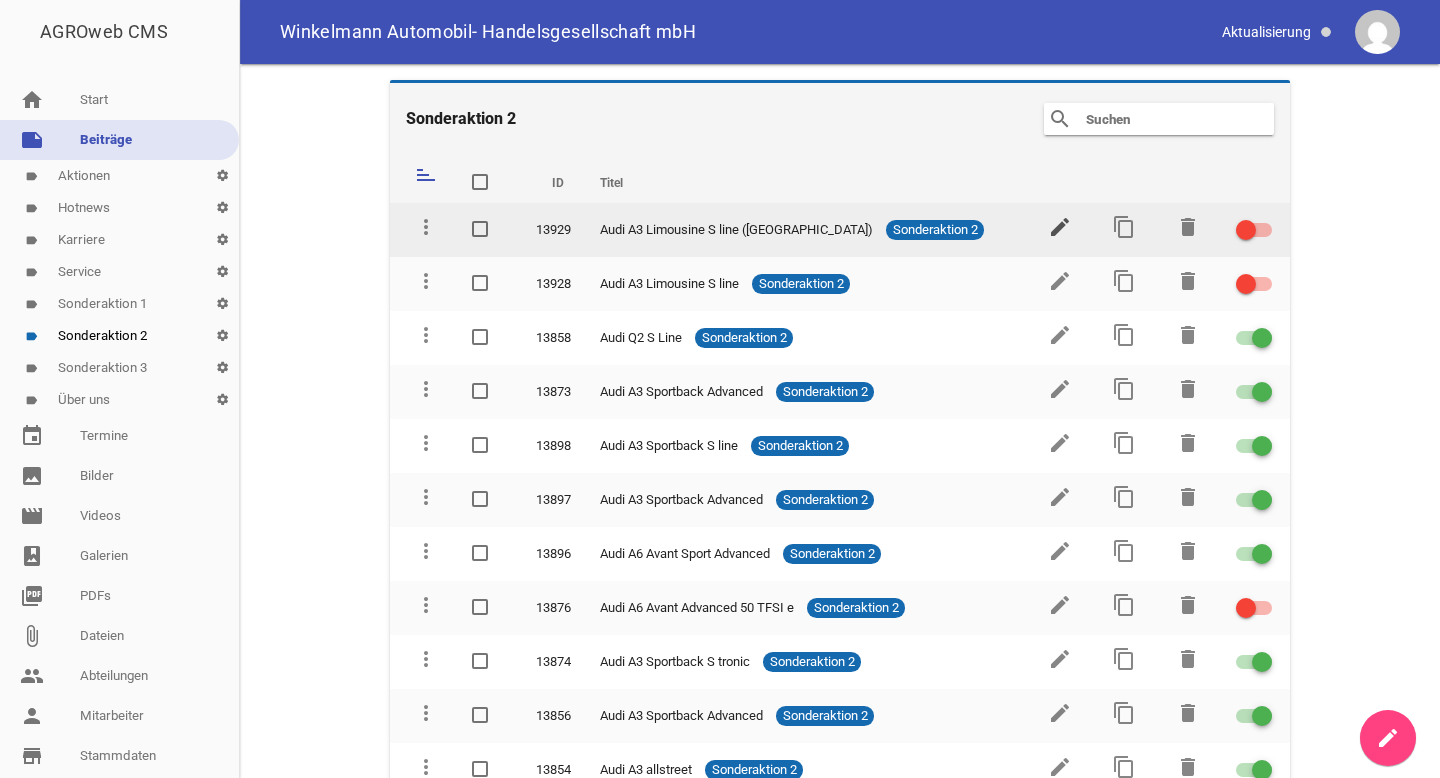 click on "edit" at bounding box center (1060, 227) 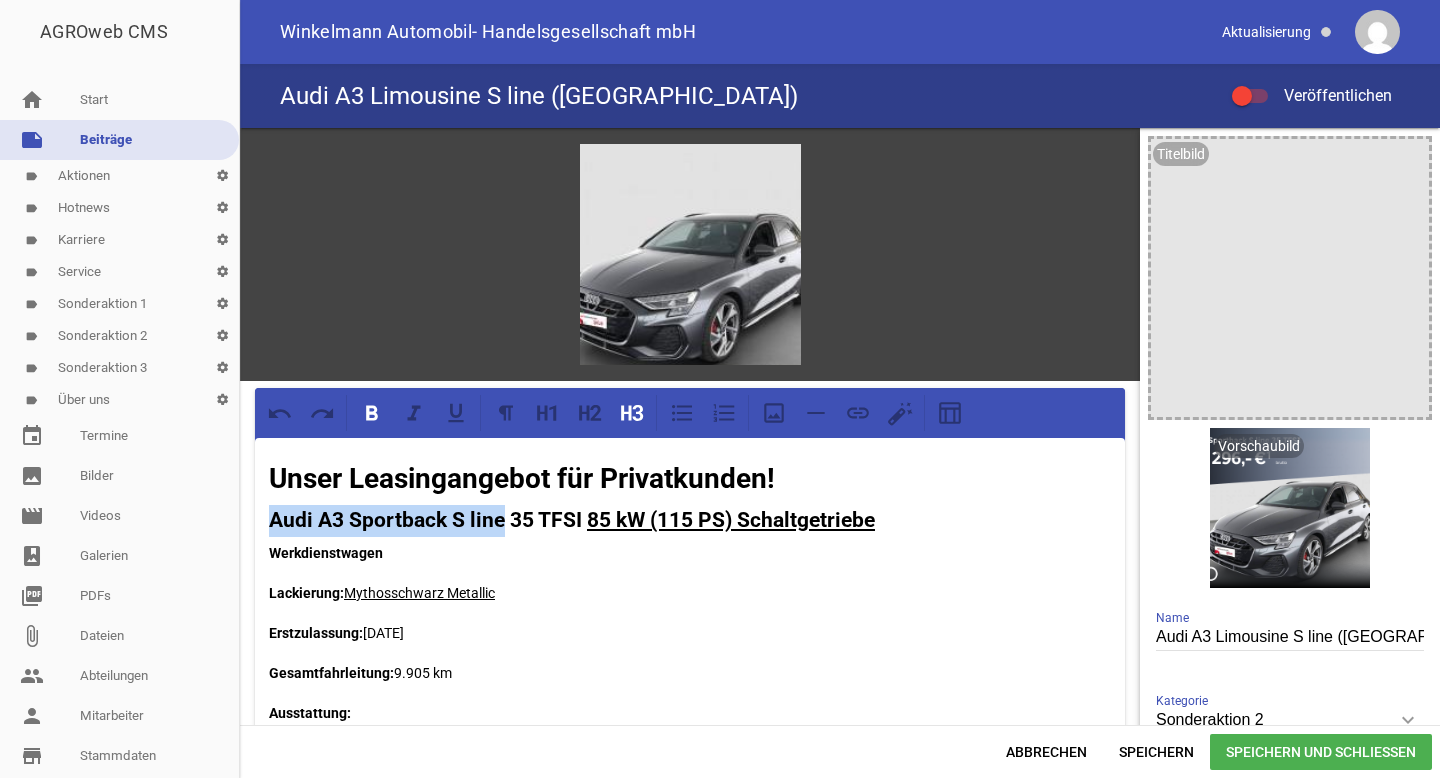 drag, startPoint x: 269, startPoint y: 519, endPoint x: 504, endPoint y: 522, distance: 235.01915 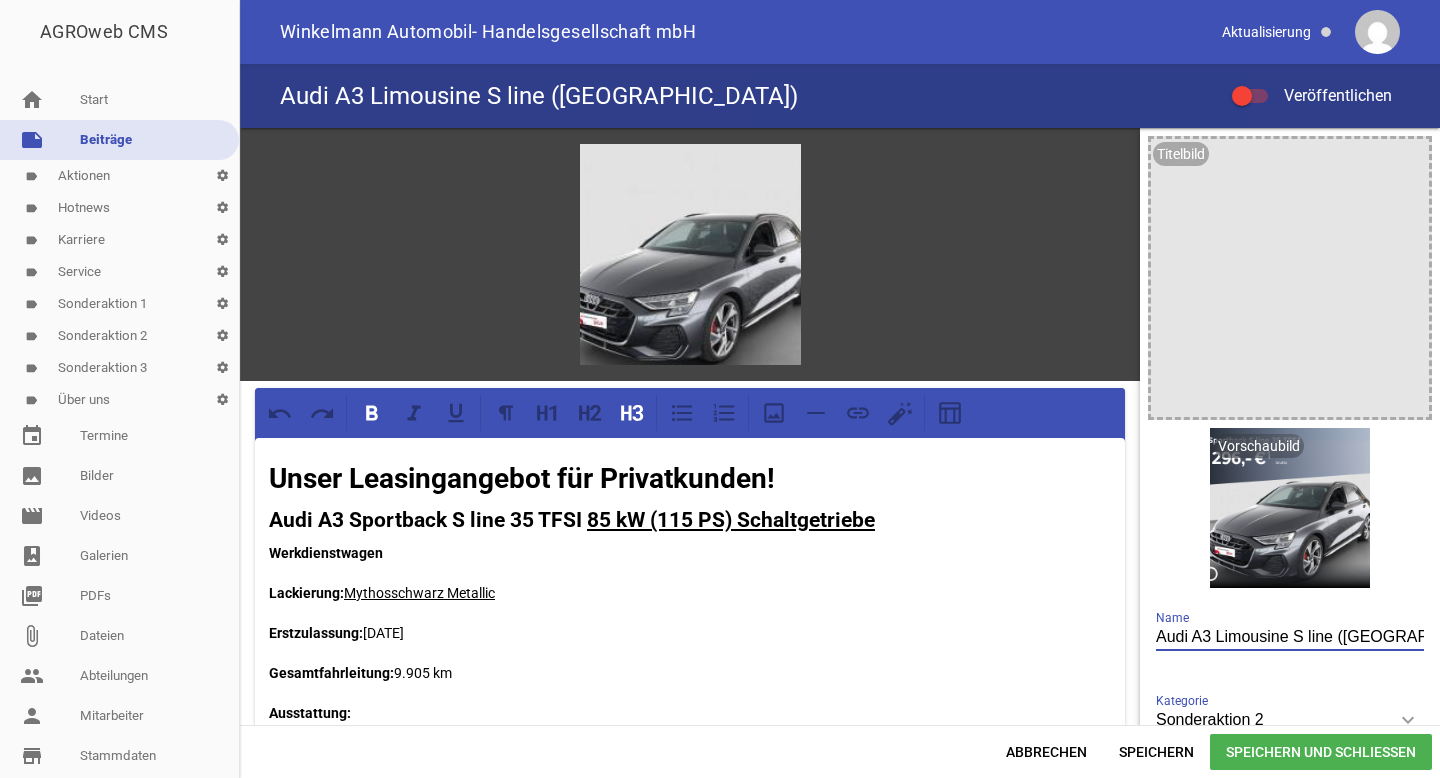 click on "Audi A3 Limousine S line (Kopie)" at bounding box center [1290, 637] 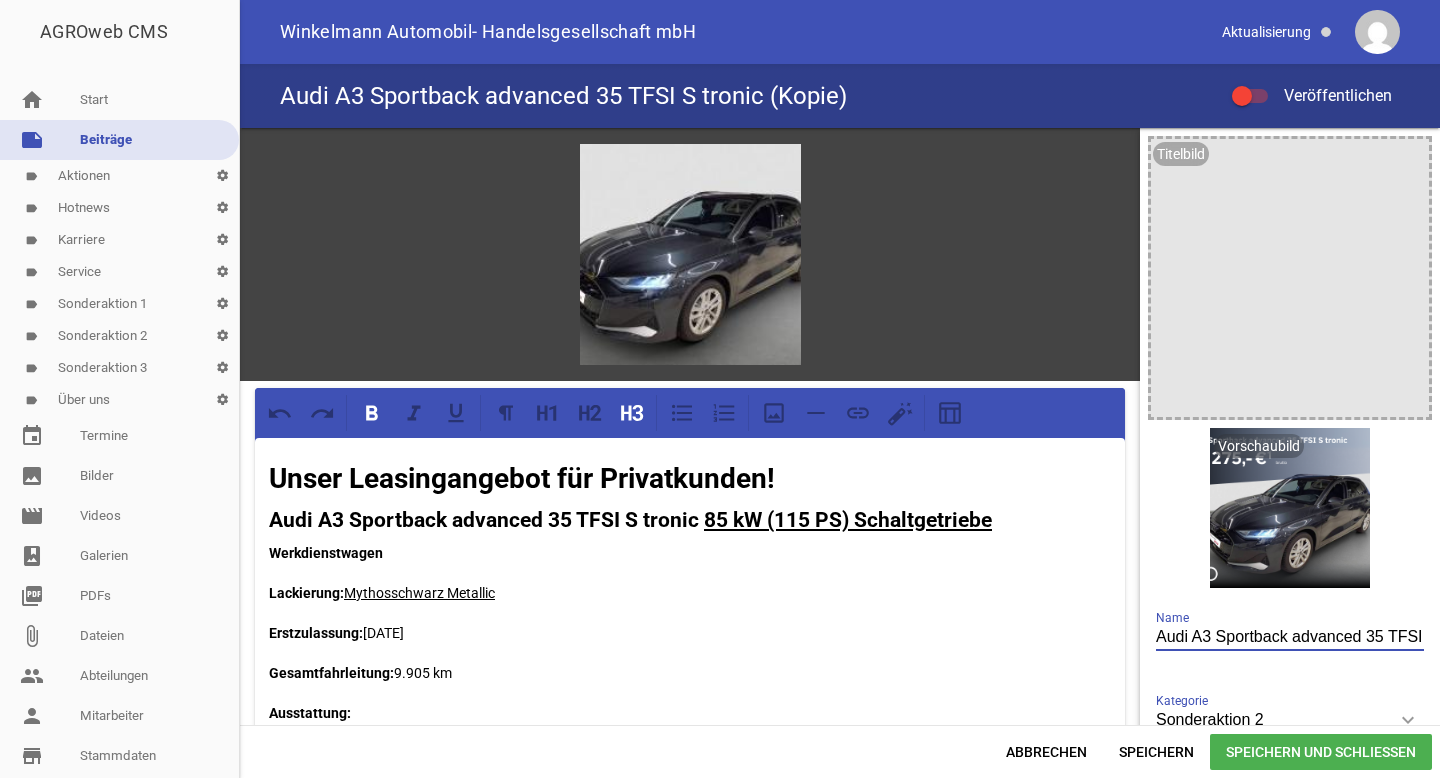 scroll, scrollTop: 0, scrollLeft: 0, axis: both 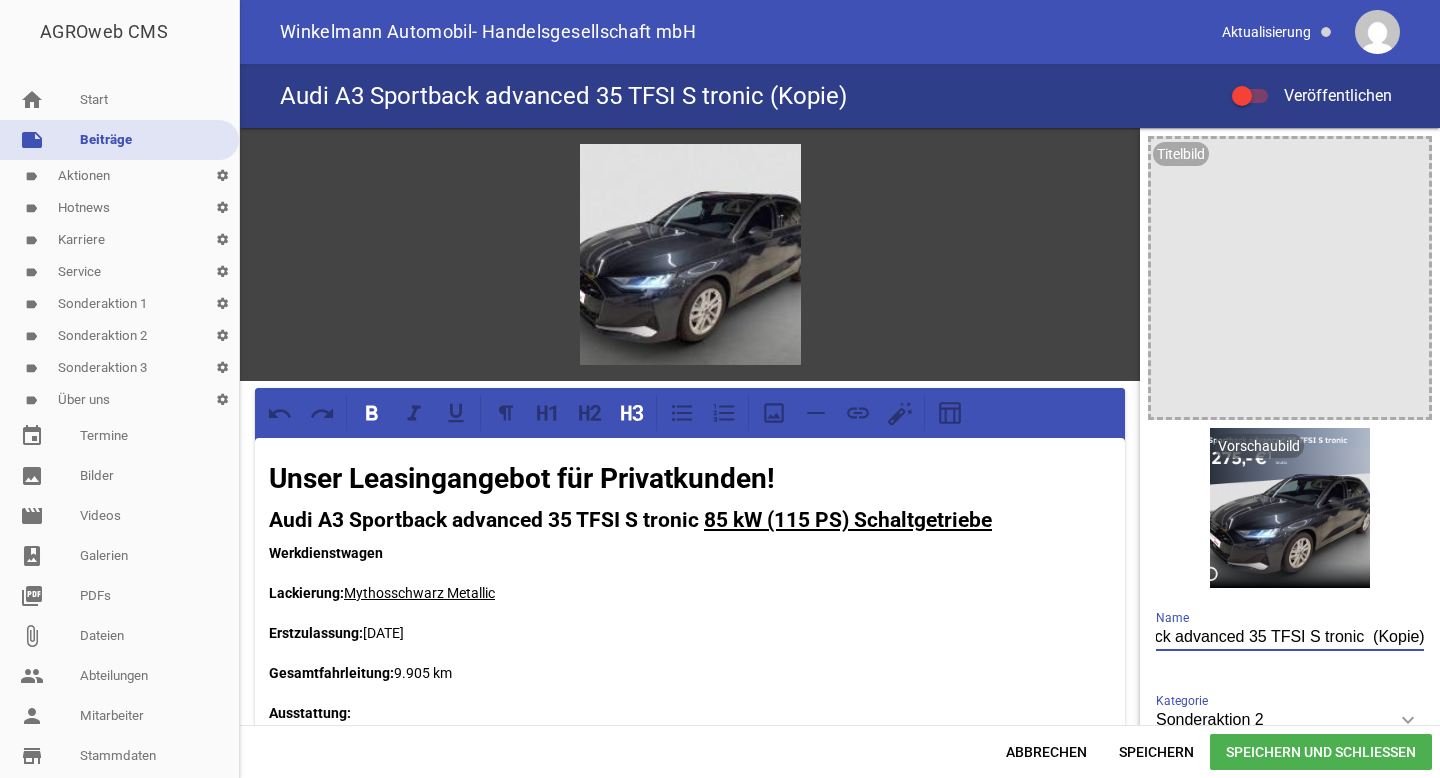 click on "Audi A3 Sportback advanced 35 TFSI S tronic  (Kopie)" at bounding box center (1290, 637) 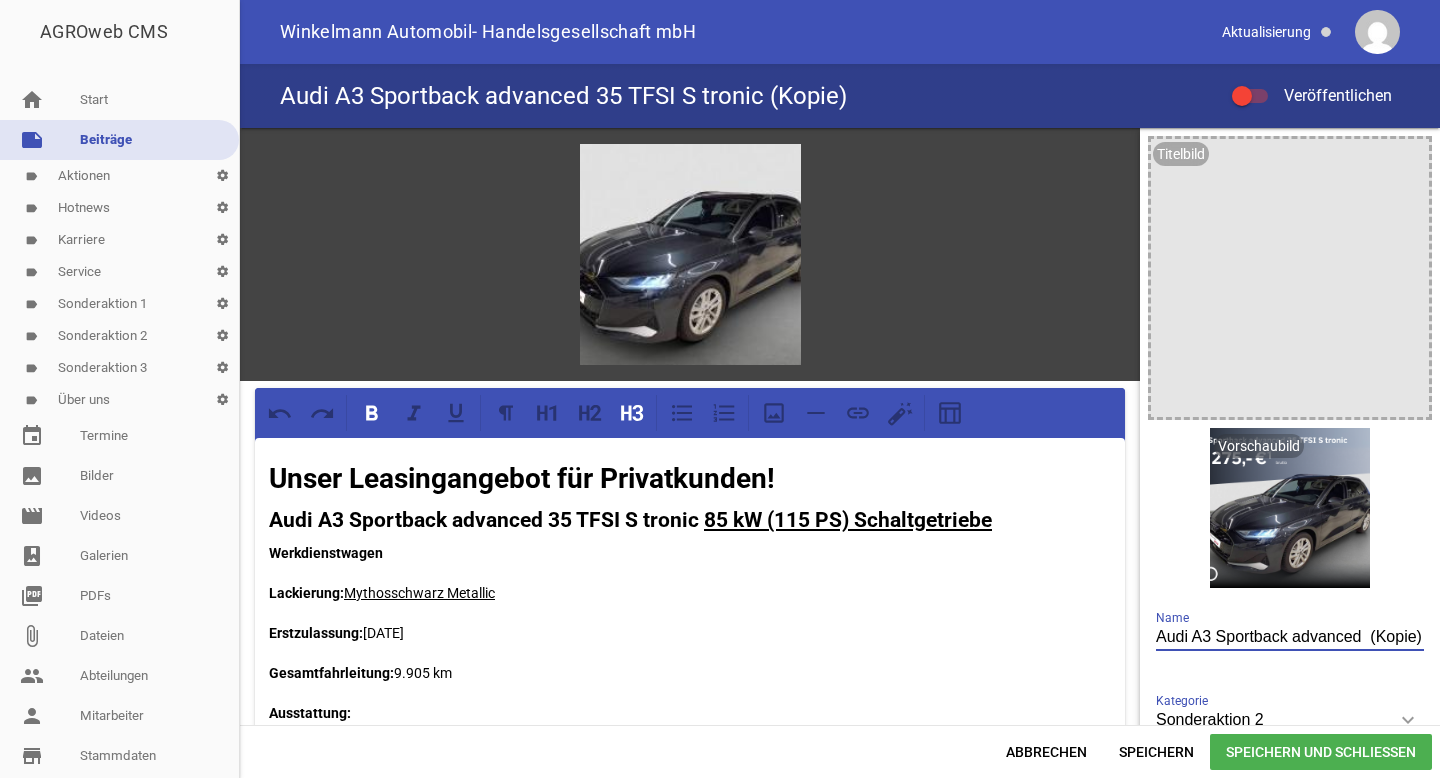 scroll, scrollTop: 0, scrollLeft: 0, axis: both 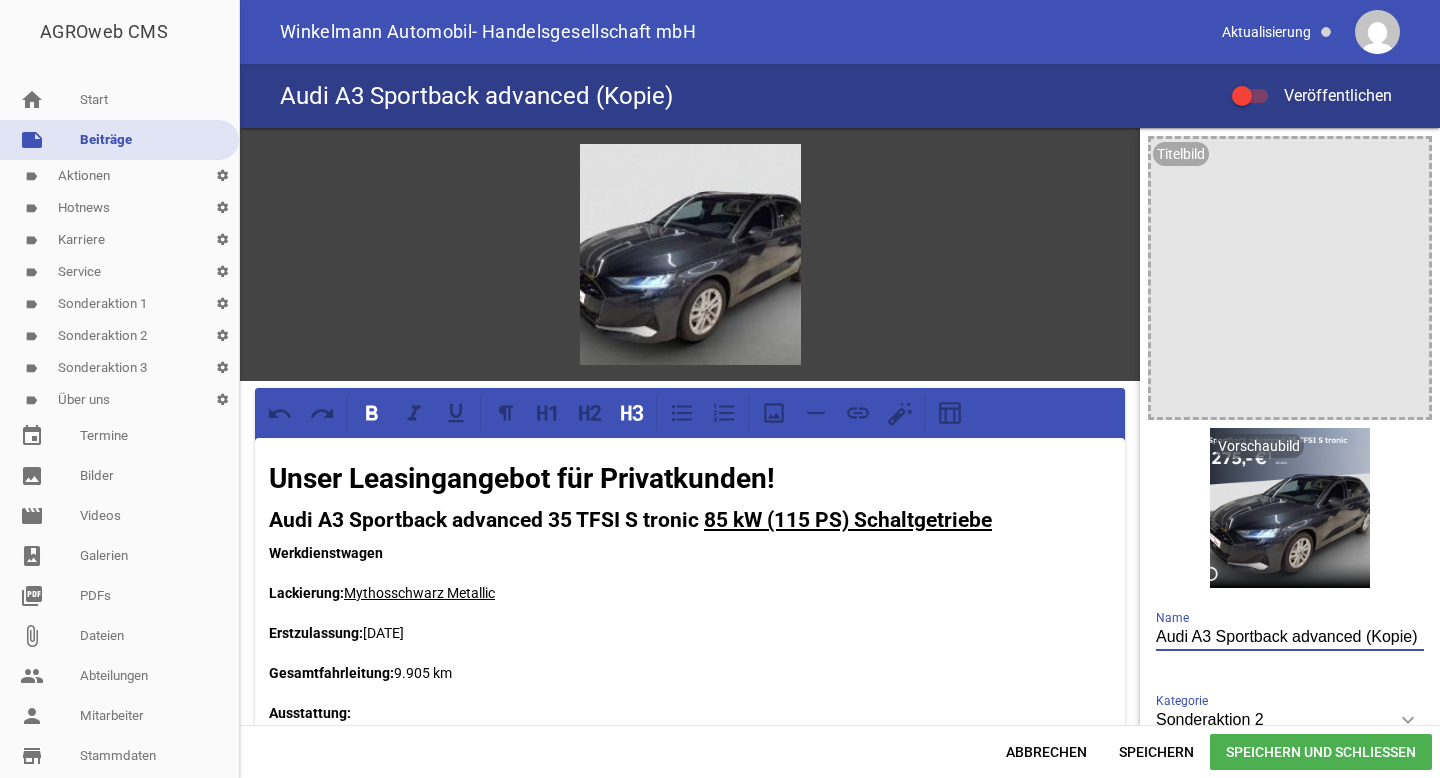 drag, startPoint x: 1354, startPoint y: 642, endPoint x: 1439, endPoint y: 641, distance: 85.00588 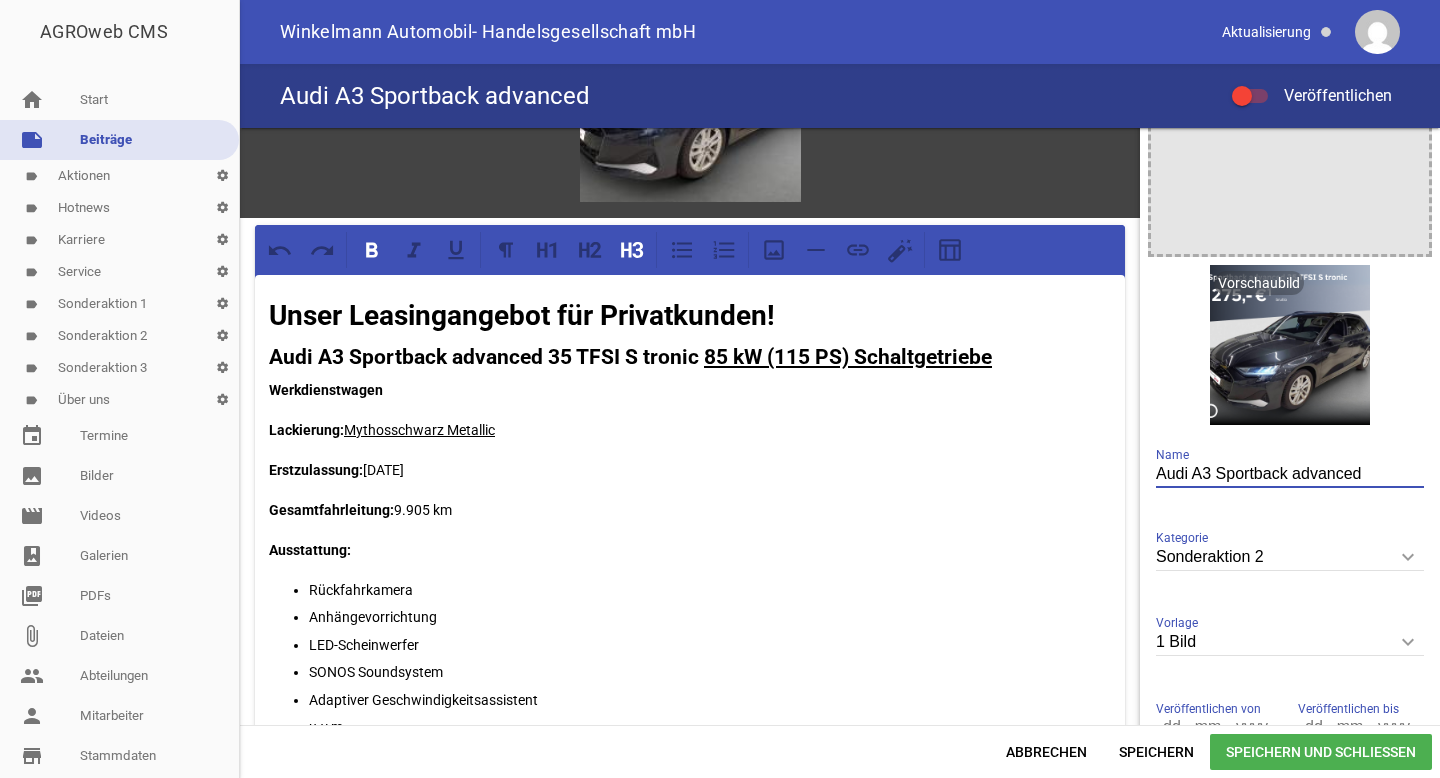 scroll, scrollTop: 173, scrollLeft: 0, axis: vertical 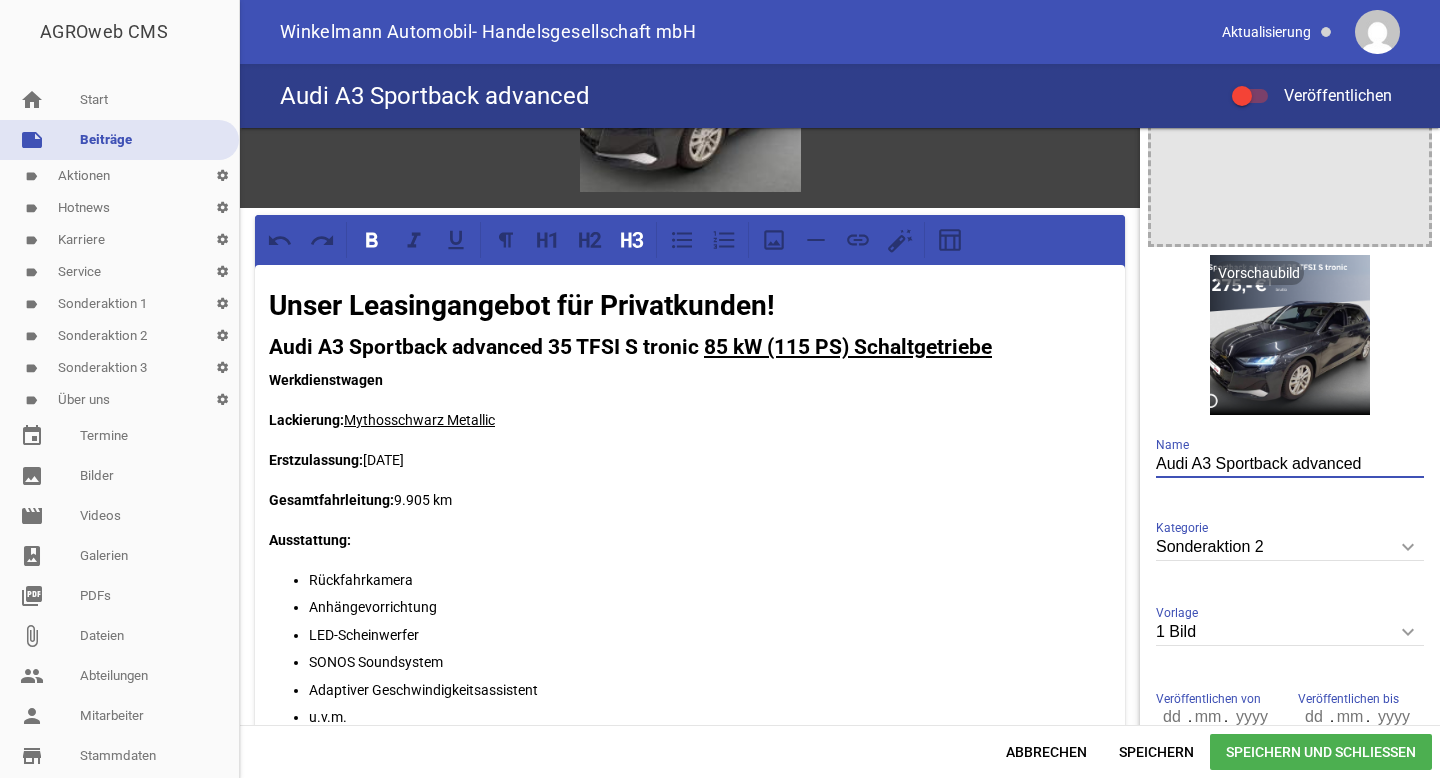 type on "Audi A3 Sportback advanced" 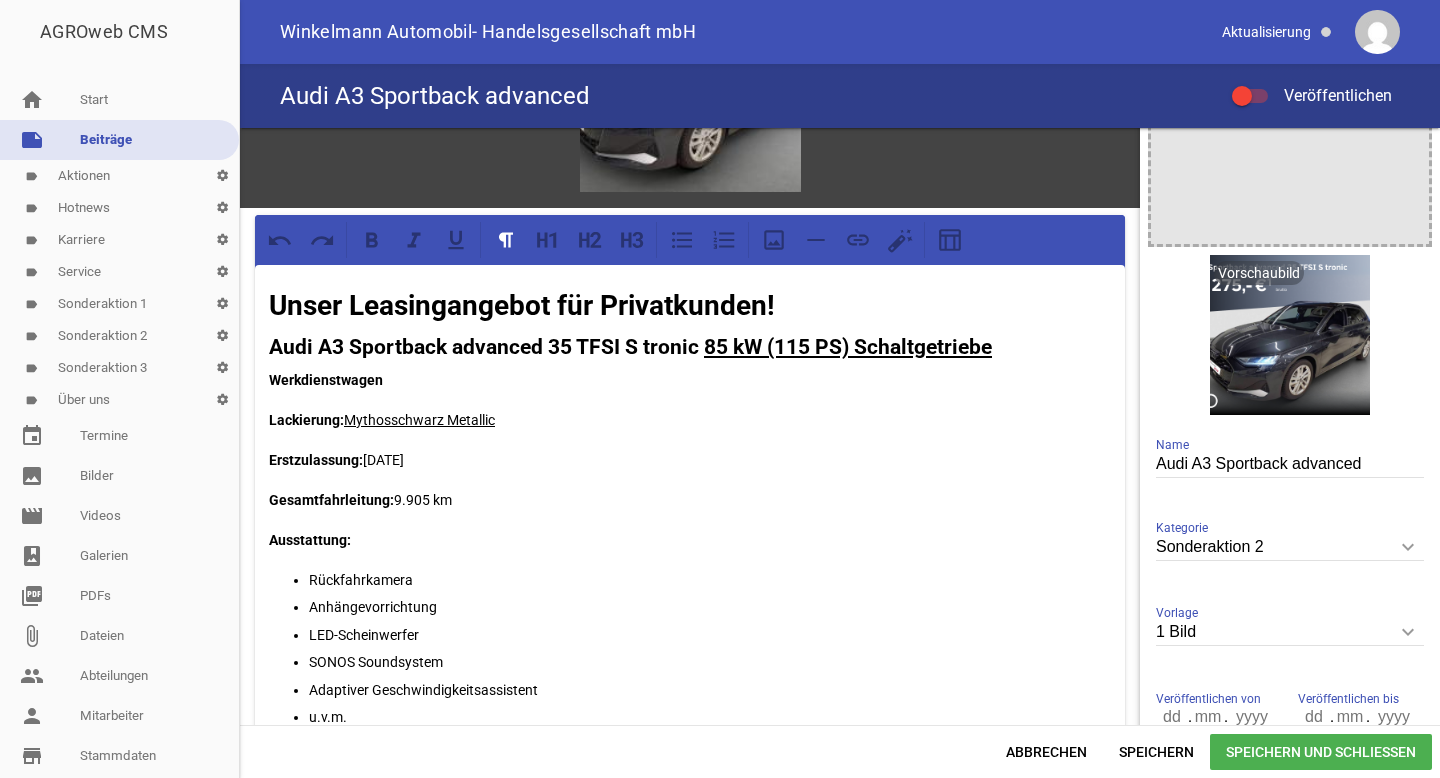 type 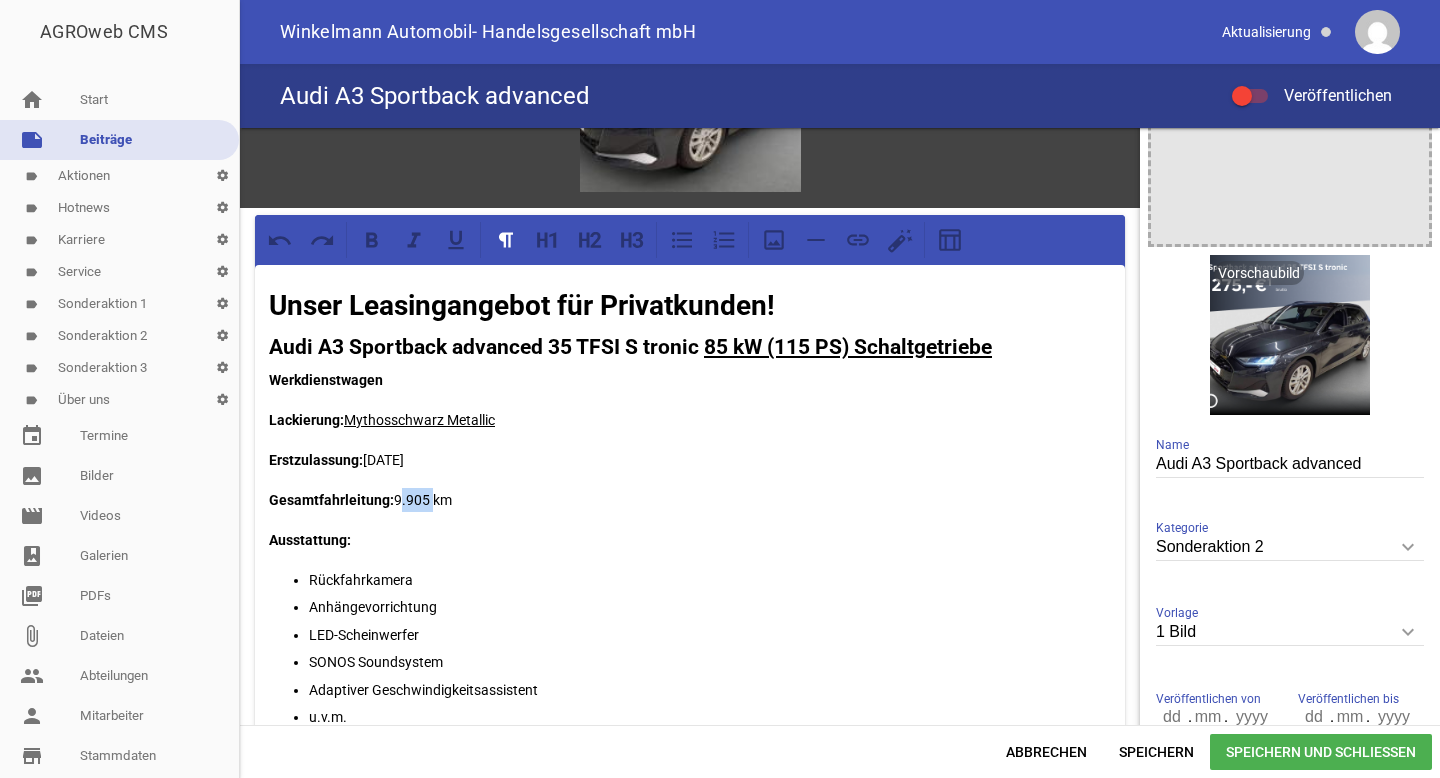 drag, startPoint x: 427, startPoint y: 497, endPoint x: 395, endPoint y: 495, distance: 32.06244 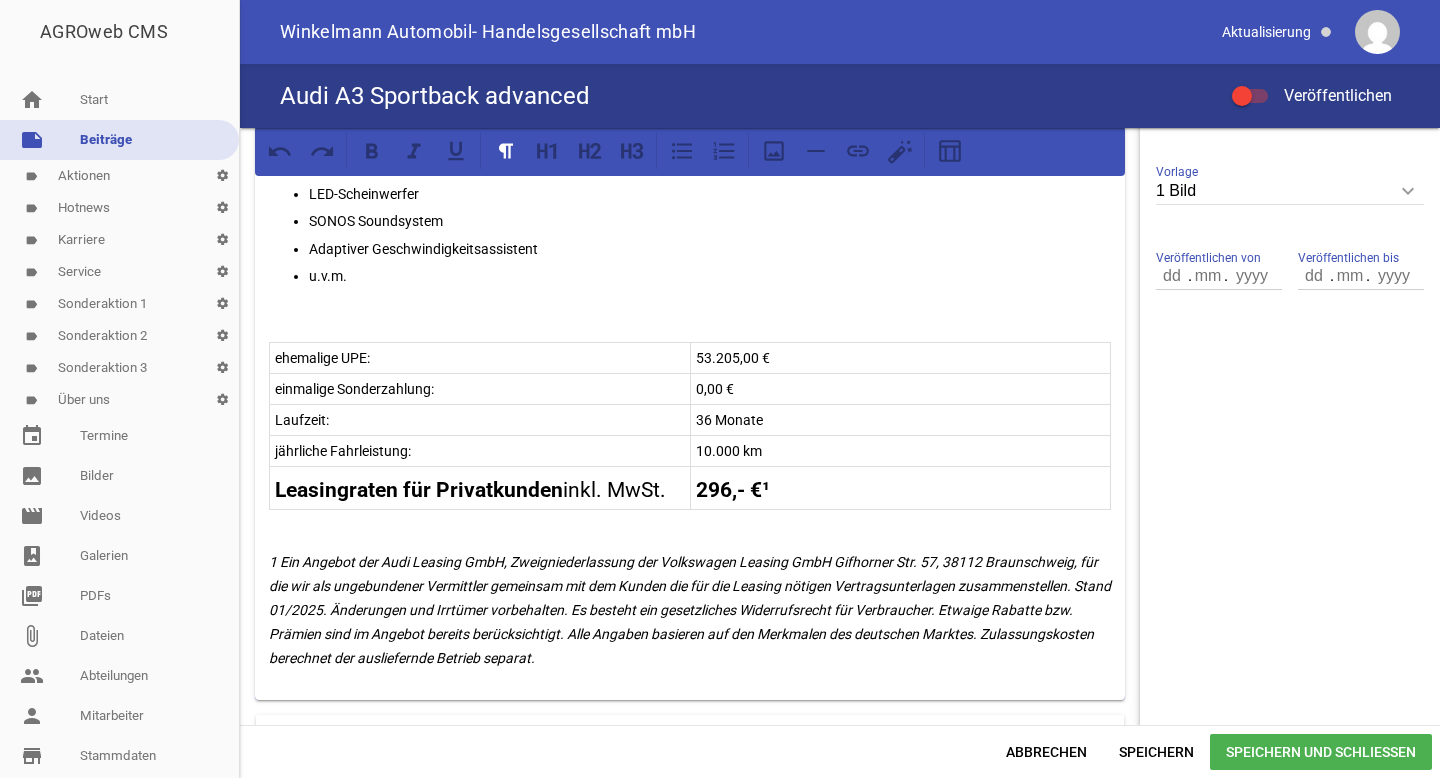 scroll, scrollTop: 622, scrollLeft: 0, axis: vertical 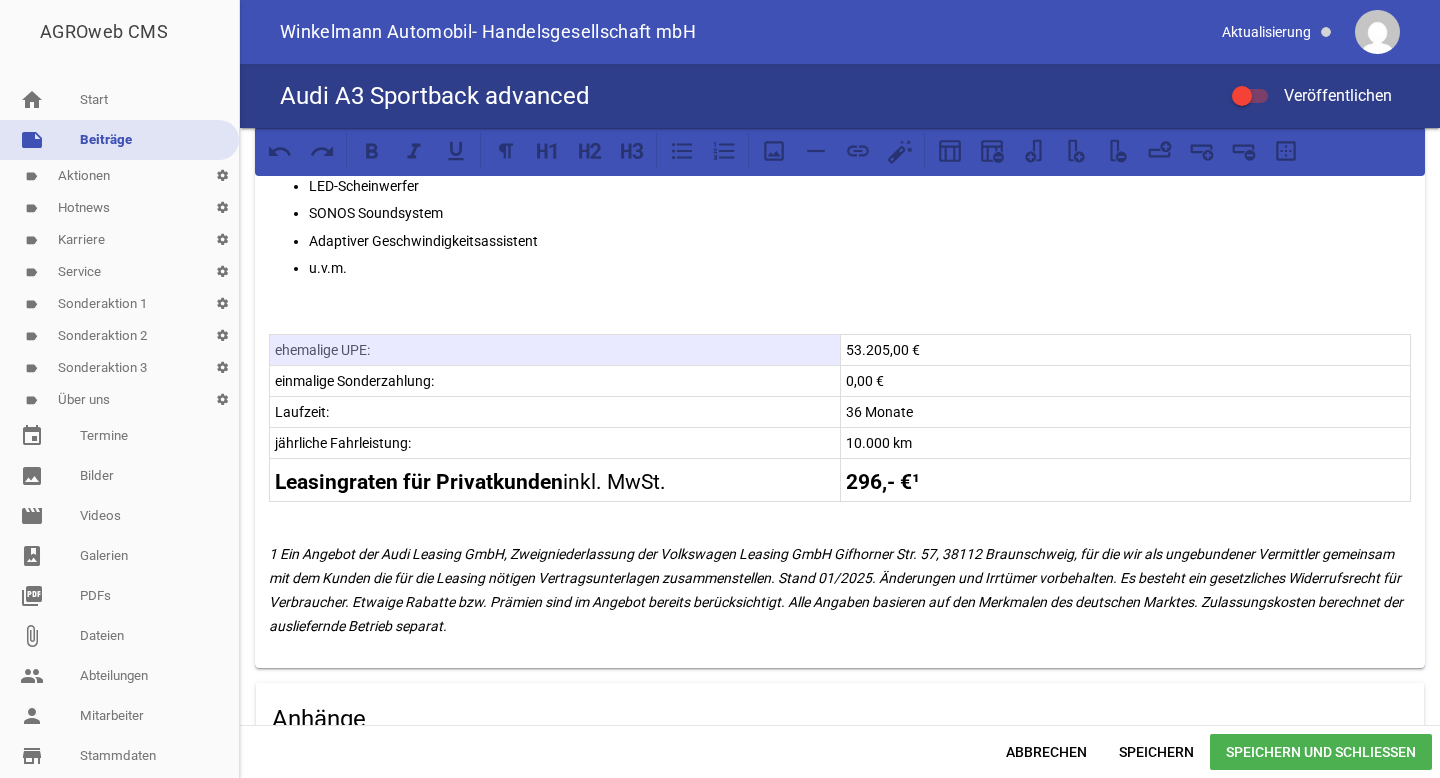 click on "53.205,00 €" at bounding box center [1126, 350] 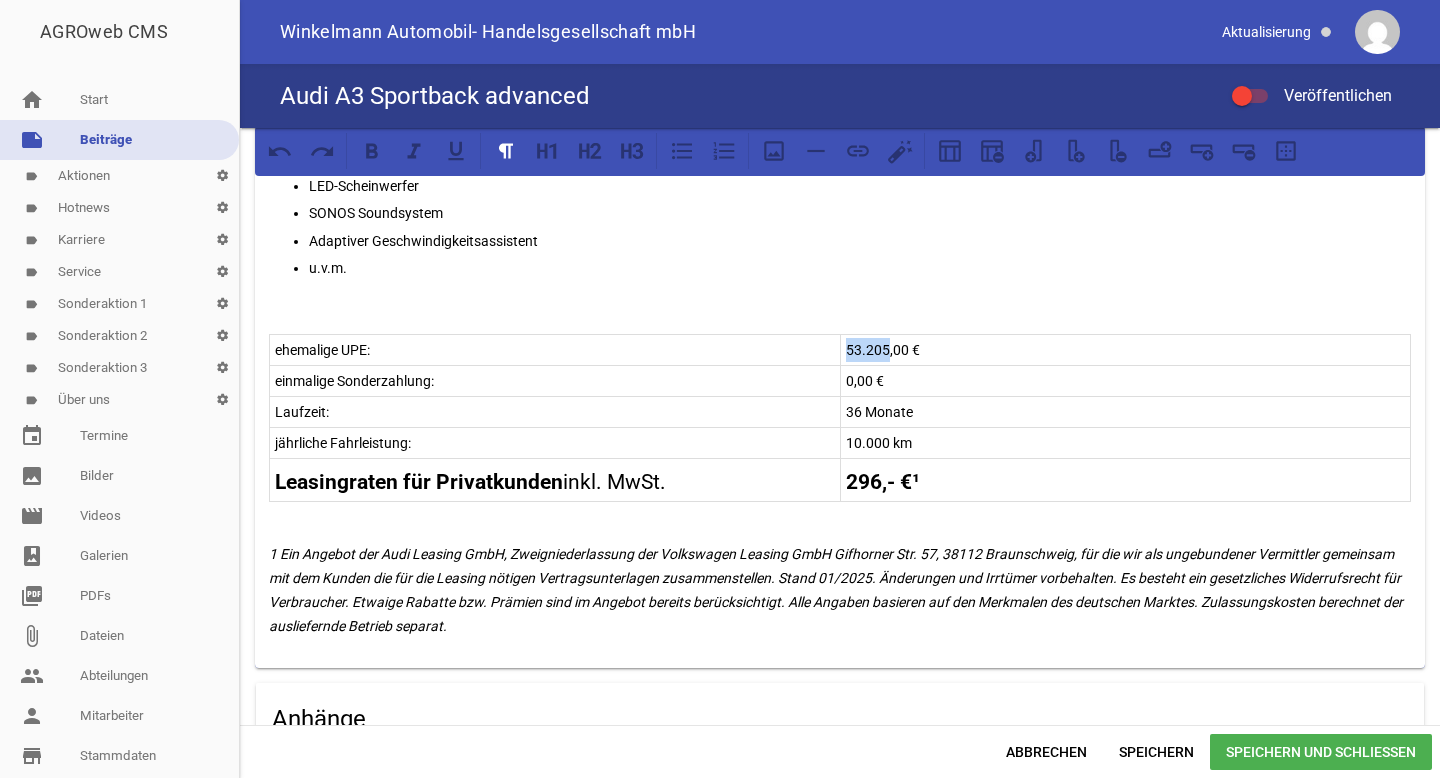 drag, startPoint x: 881, startPoint y: 345, endPoint x: 841, endPoint y: 347, distance: 40.04997 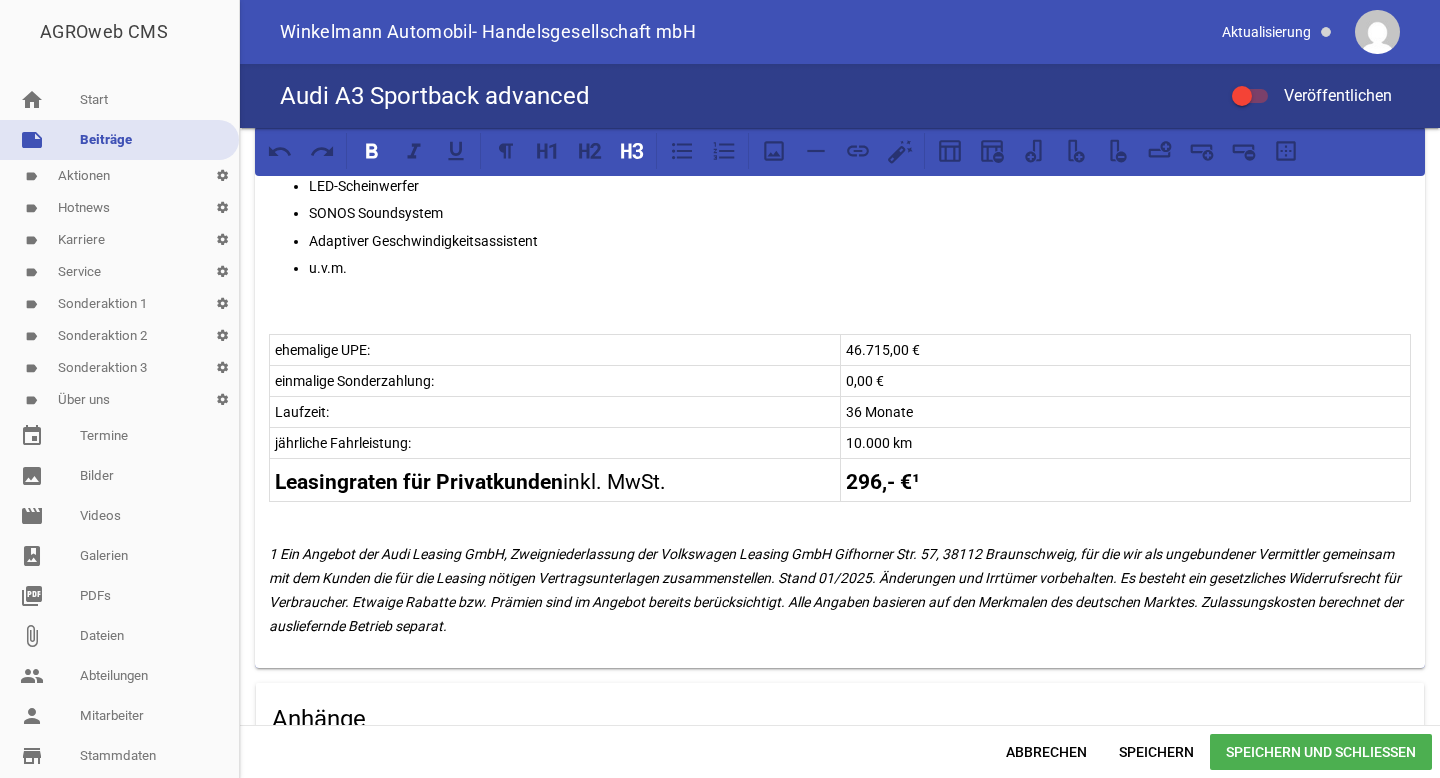 click on "296,- €¹" at bounding box center [883, 482] 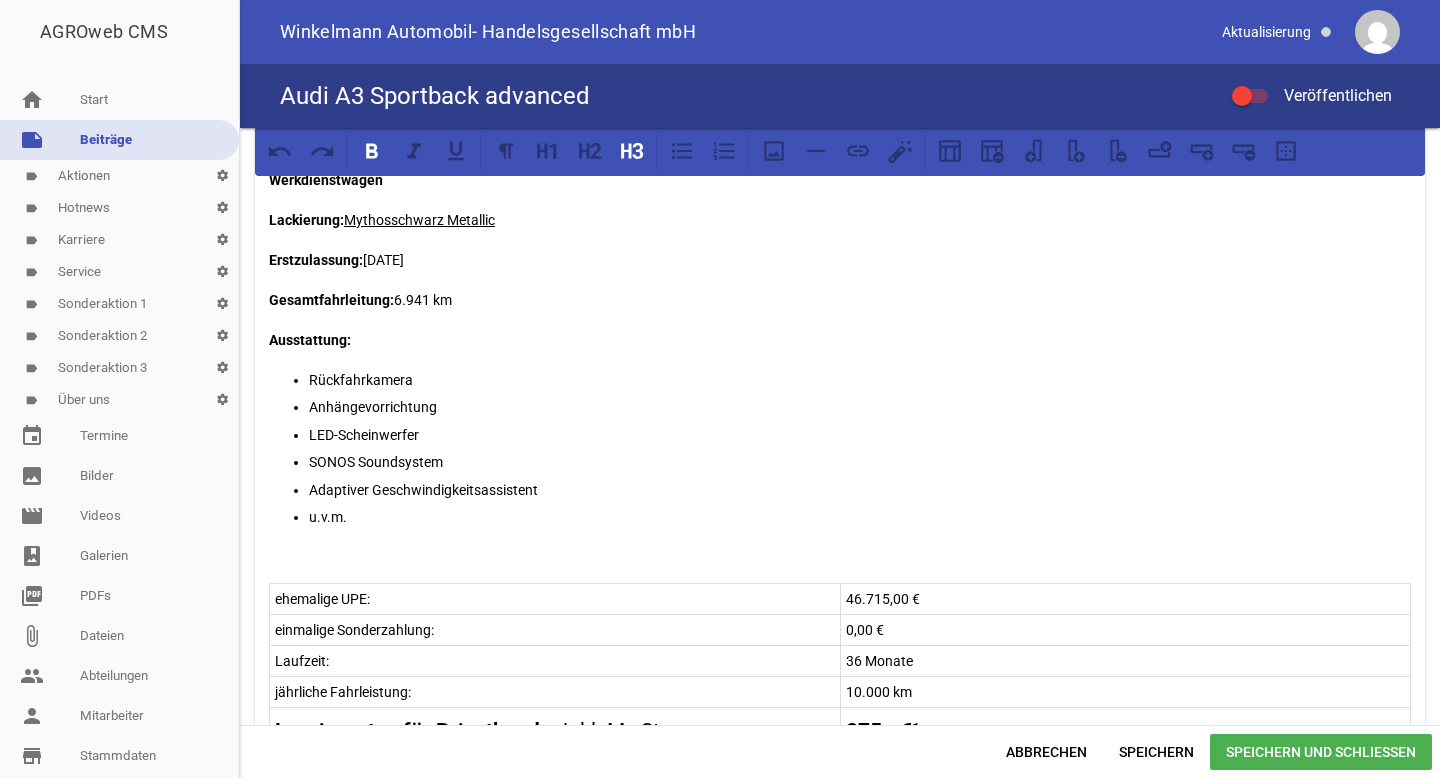 scroll, scrollTop: 373, scrollLeft: 0, axis: vertical 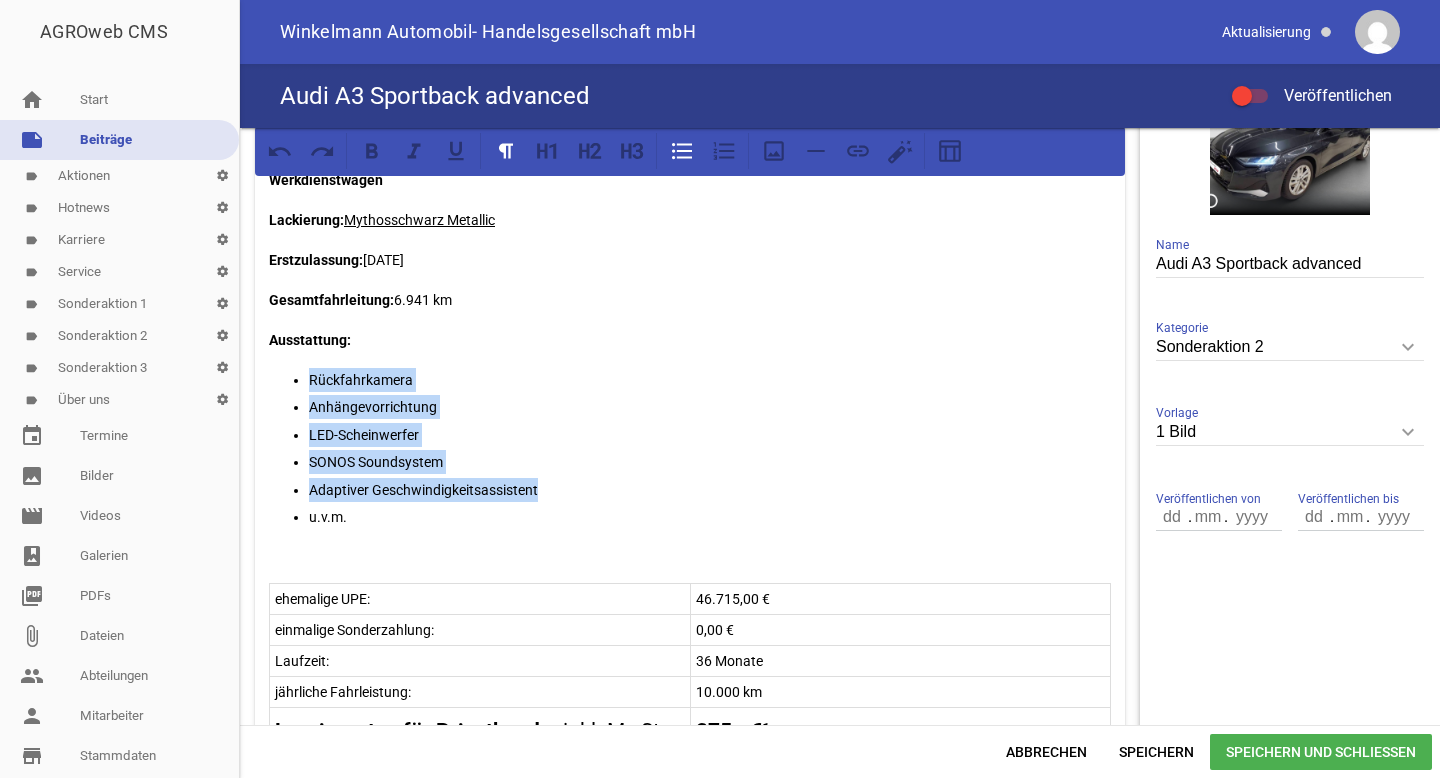 drag, startPoint x: 549, startPoint y: 489, endPoint x: 307, endPoint y: 371, distance: 269.23596 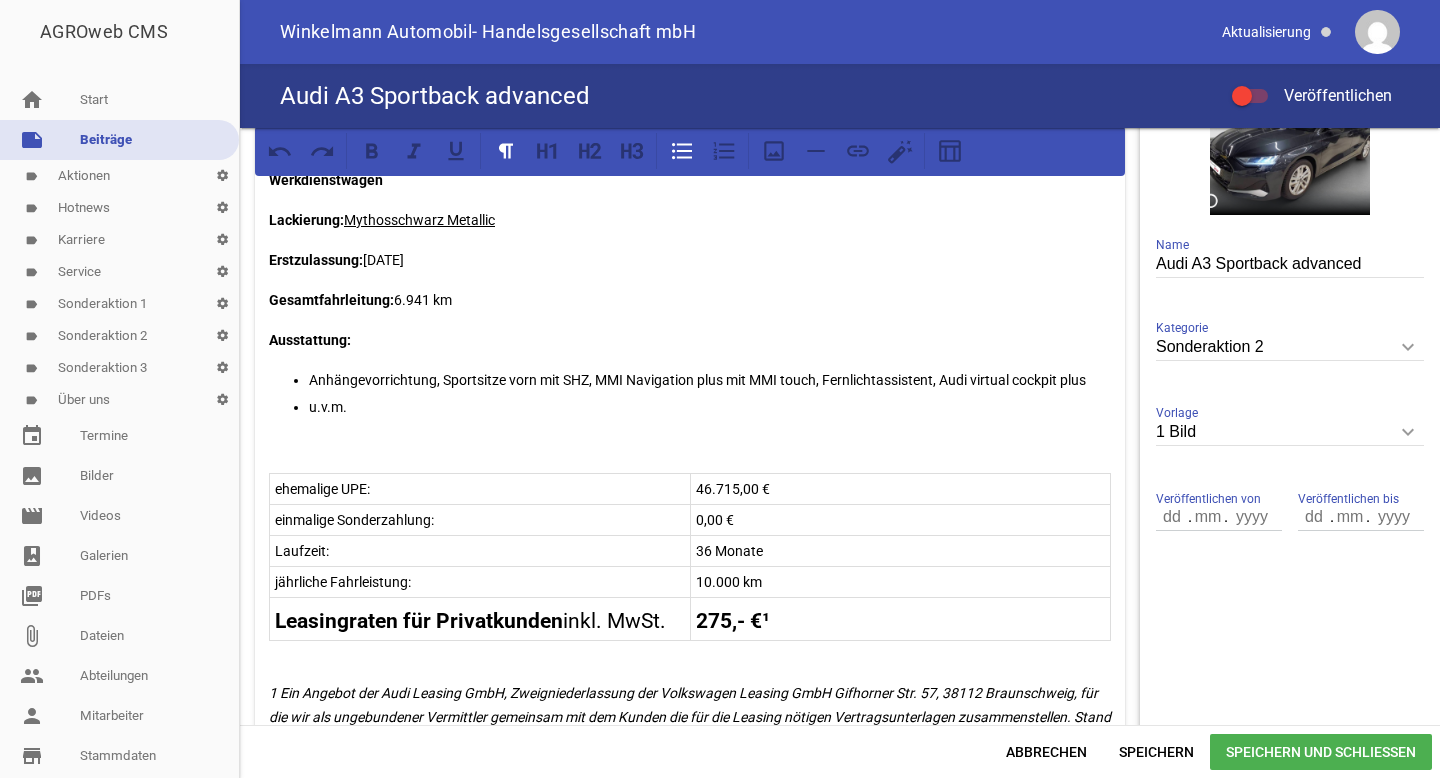 click on "Anhängevorrichtung, Sportsitze vorn mit SHZ, MMI Navigation plus mit MMI touch, Fernlichtassistent, Audi virtual cockpit plus" at bounding box center (710, 380) 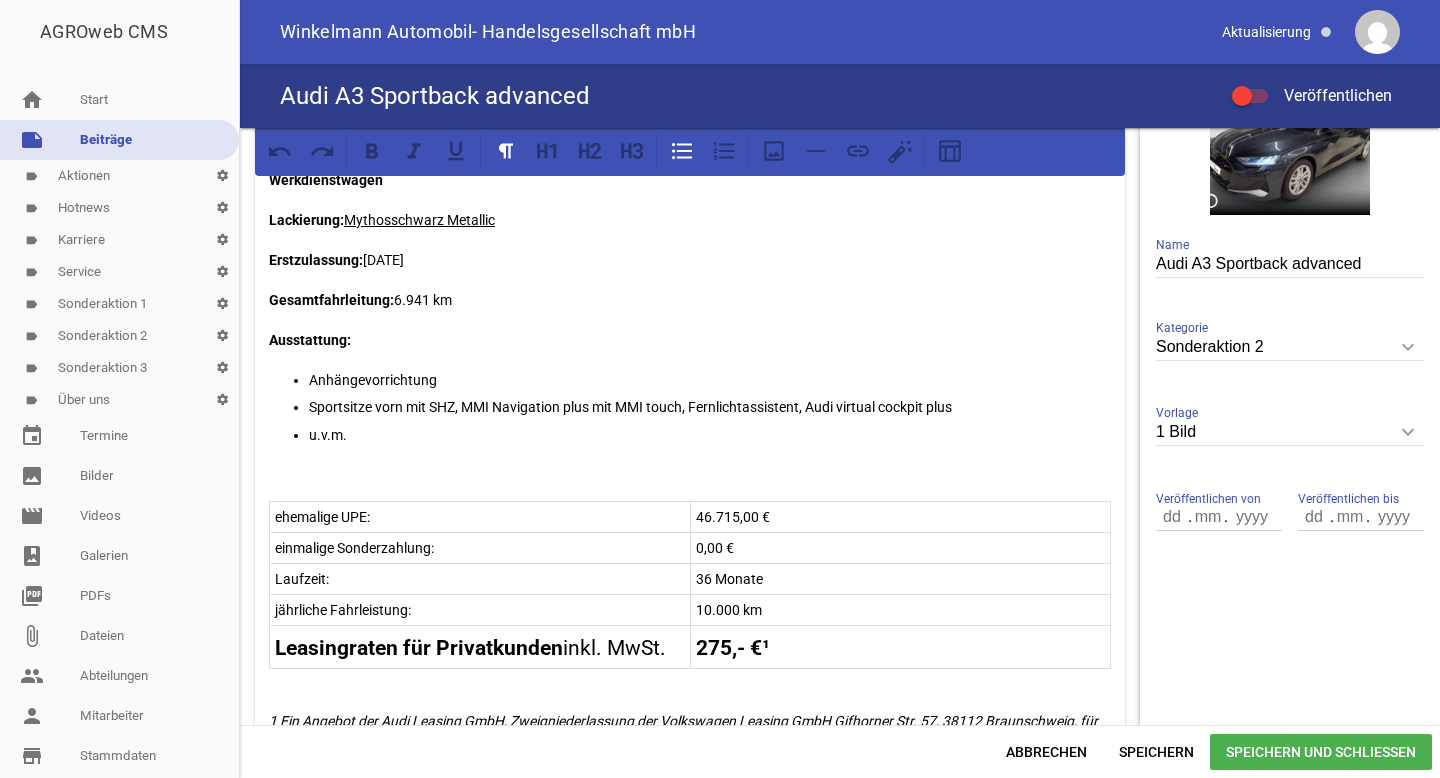 click on "Sportsitze vorn mit SHZ, MMI Navigation plus mit MMI touch, Fernlichtassistent, Audi virtual cockpit plus" at bounding box center (710, 407) 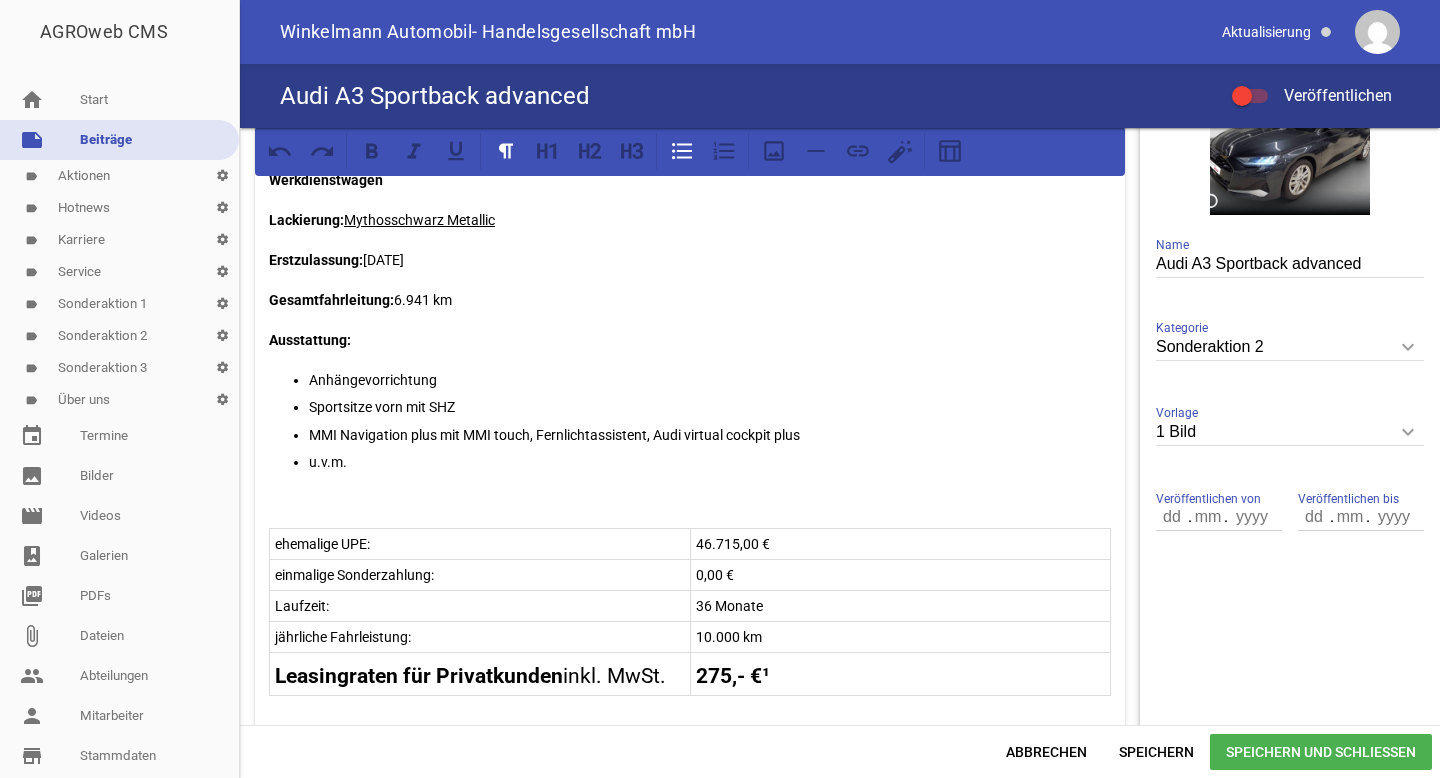 click on "MMI Navigation plus mit MMI touch, Fernlichtassistent, Audi virtual cockpit plus" at bounding box center [710, 435] 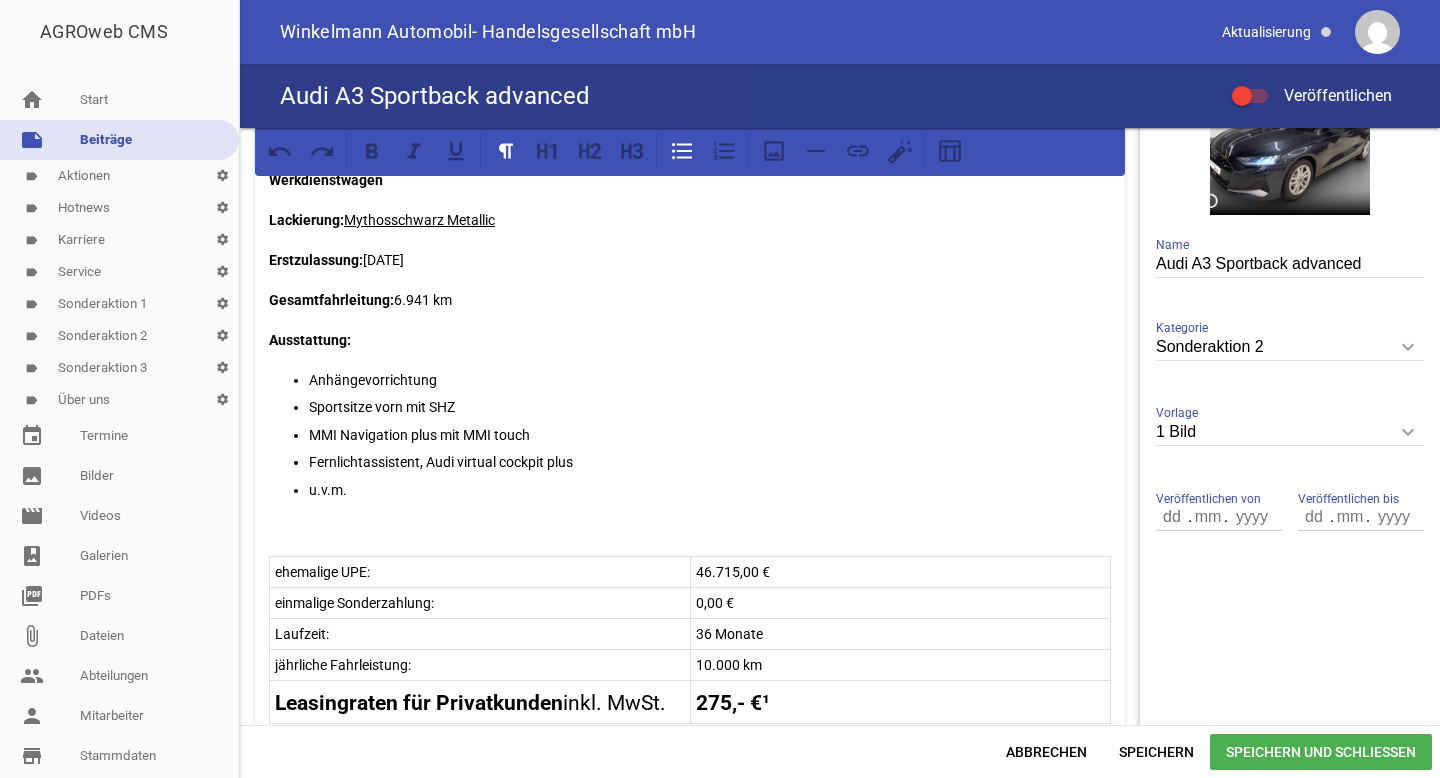 click on "Fernlichtassistent, Audi virtual cockpit plus" at bounding box center [710, 462] 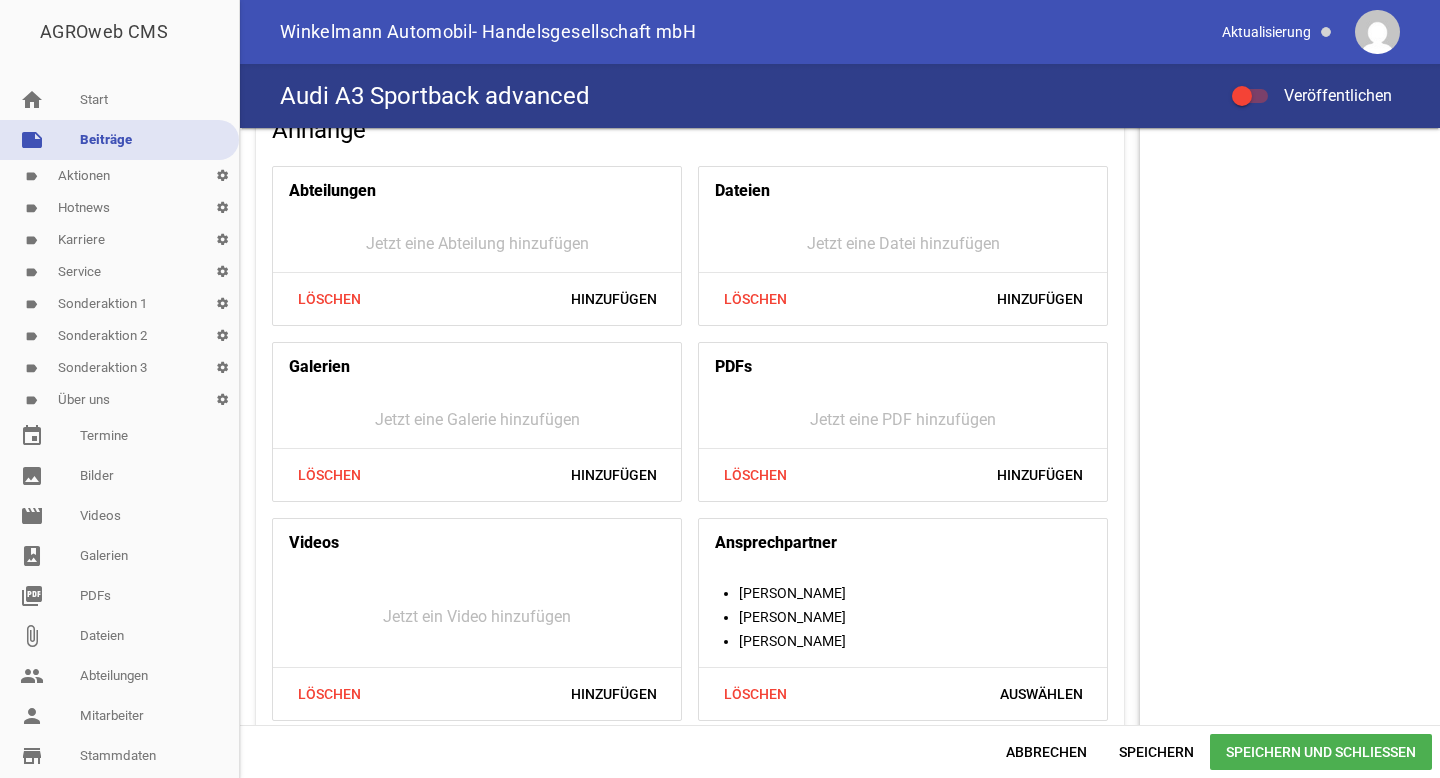 scroll, scrollTop: 1252, scrollLeft: 0, axis: vertical 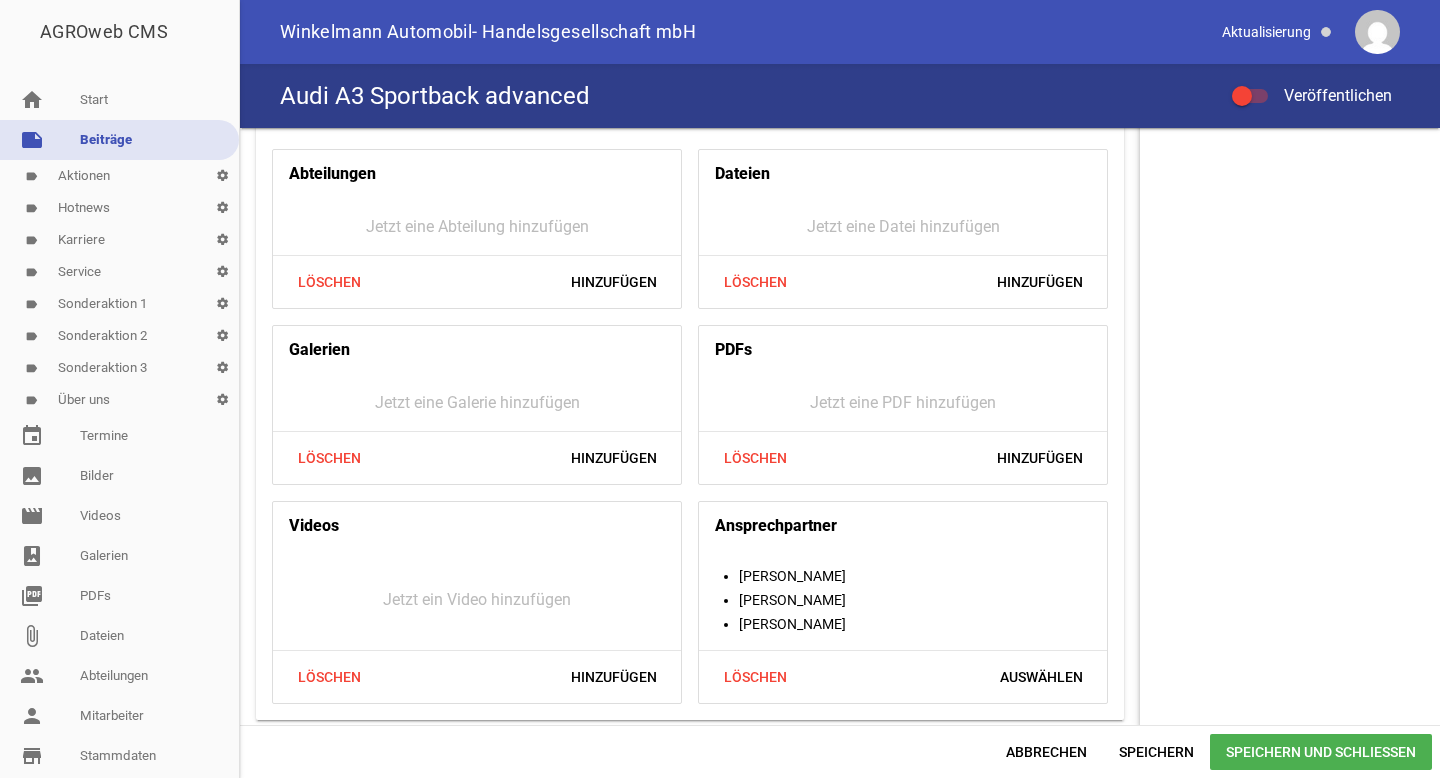 click on "Speichern und Schließen" at bounding box center [1321, 752] 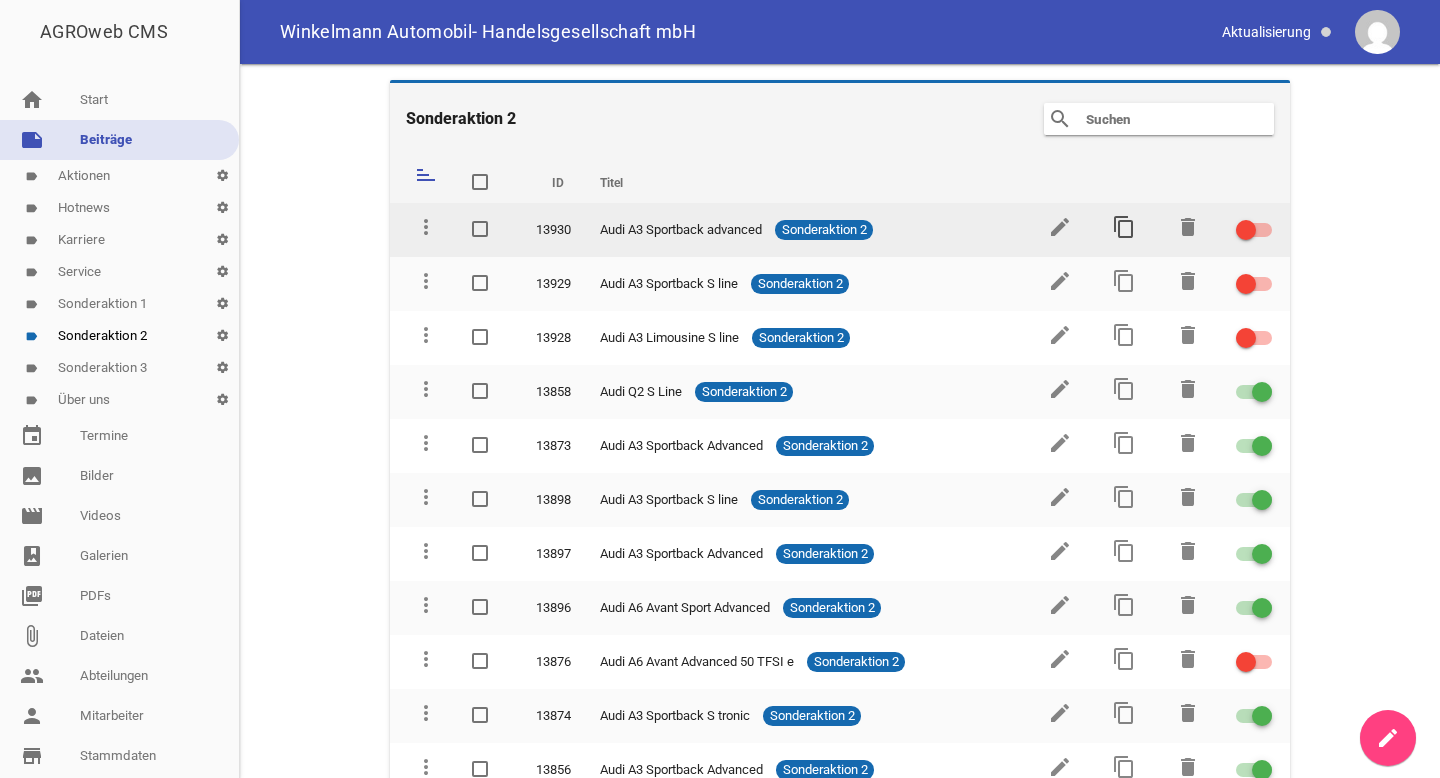 click on "content_copy" at bounding box center [1124, 227] 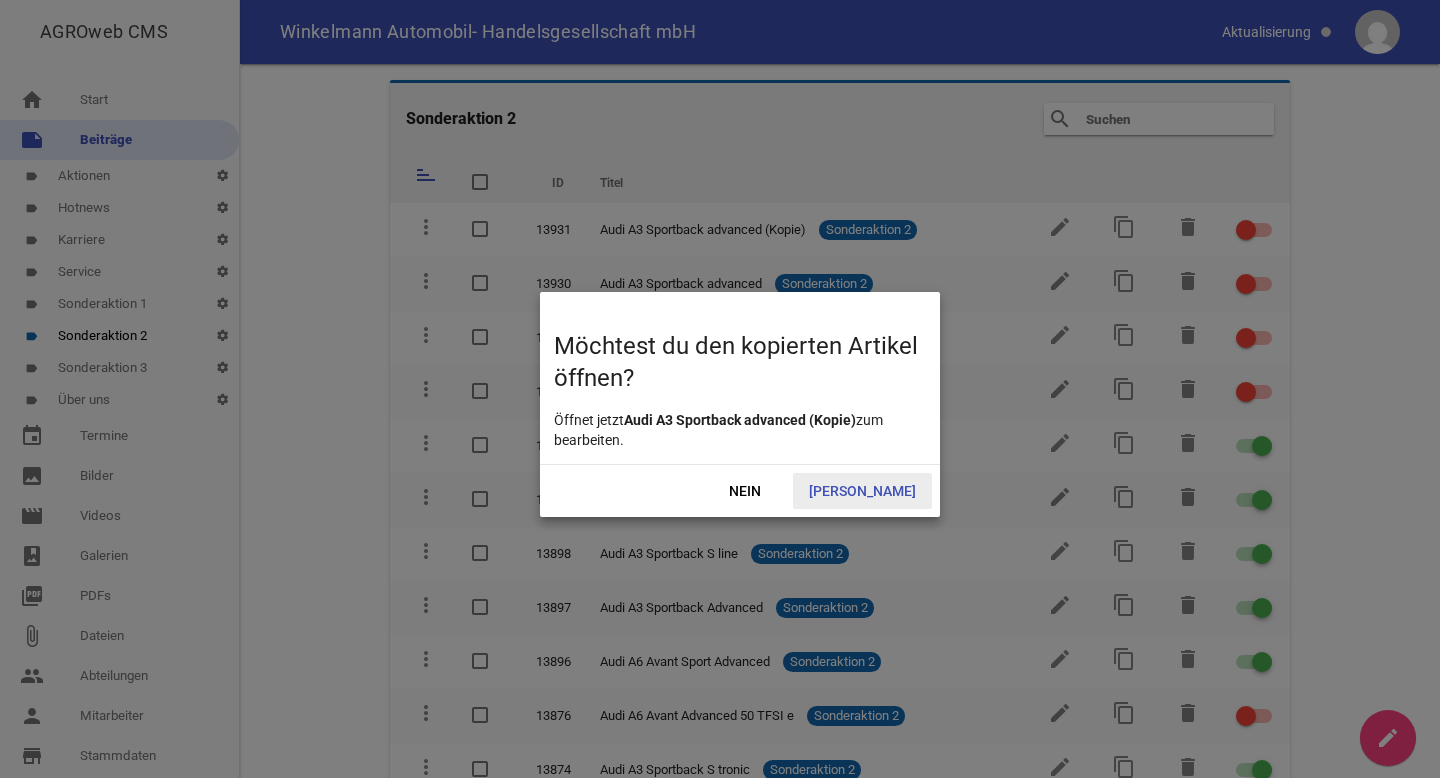 click on "[PERSON_NAME]" at bounding box center (862, 491) 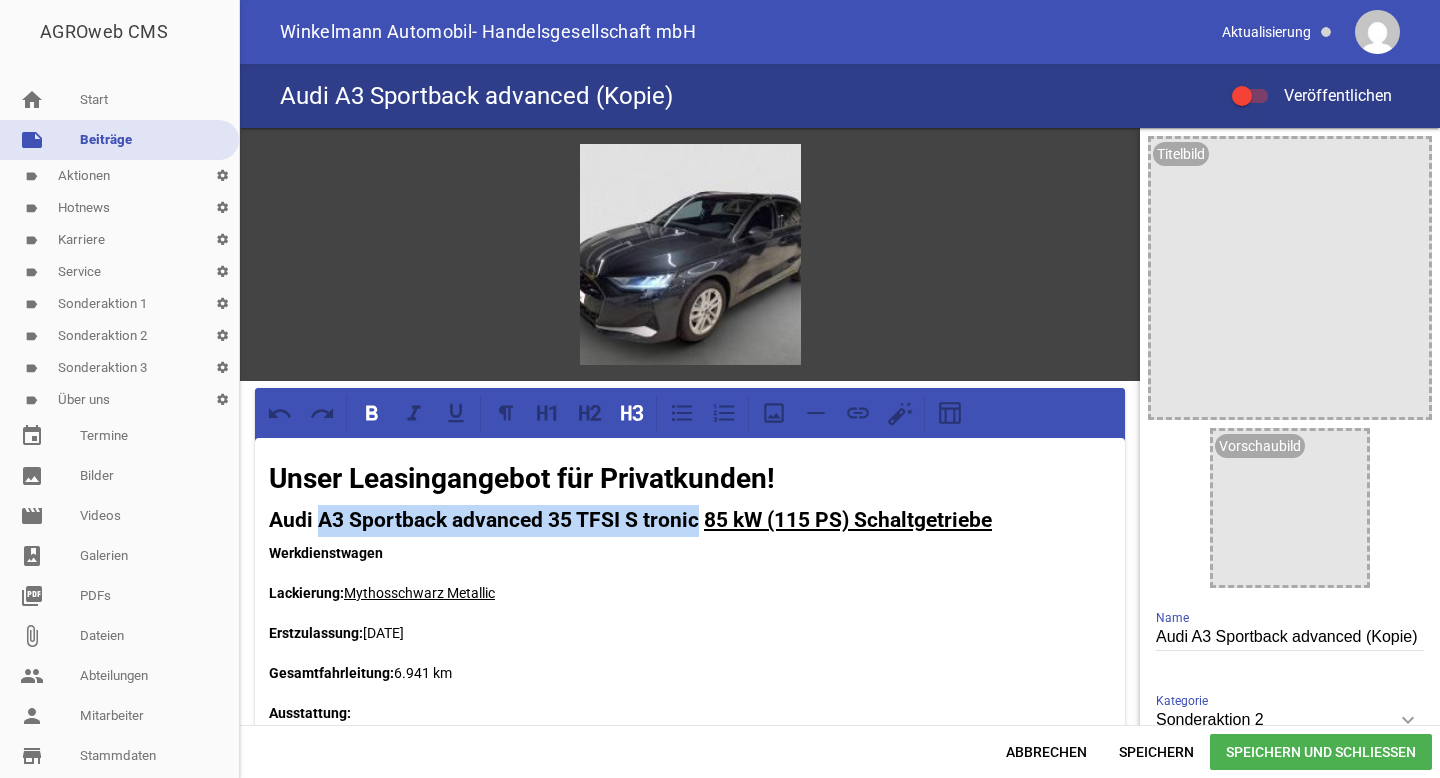 drag, startPoint x: 695, startPoint y: 520, endPoint x: 320, endPoint y: 524, distance: 375.02133 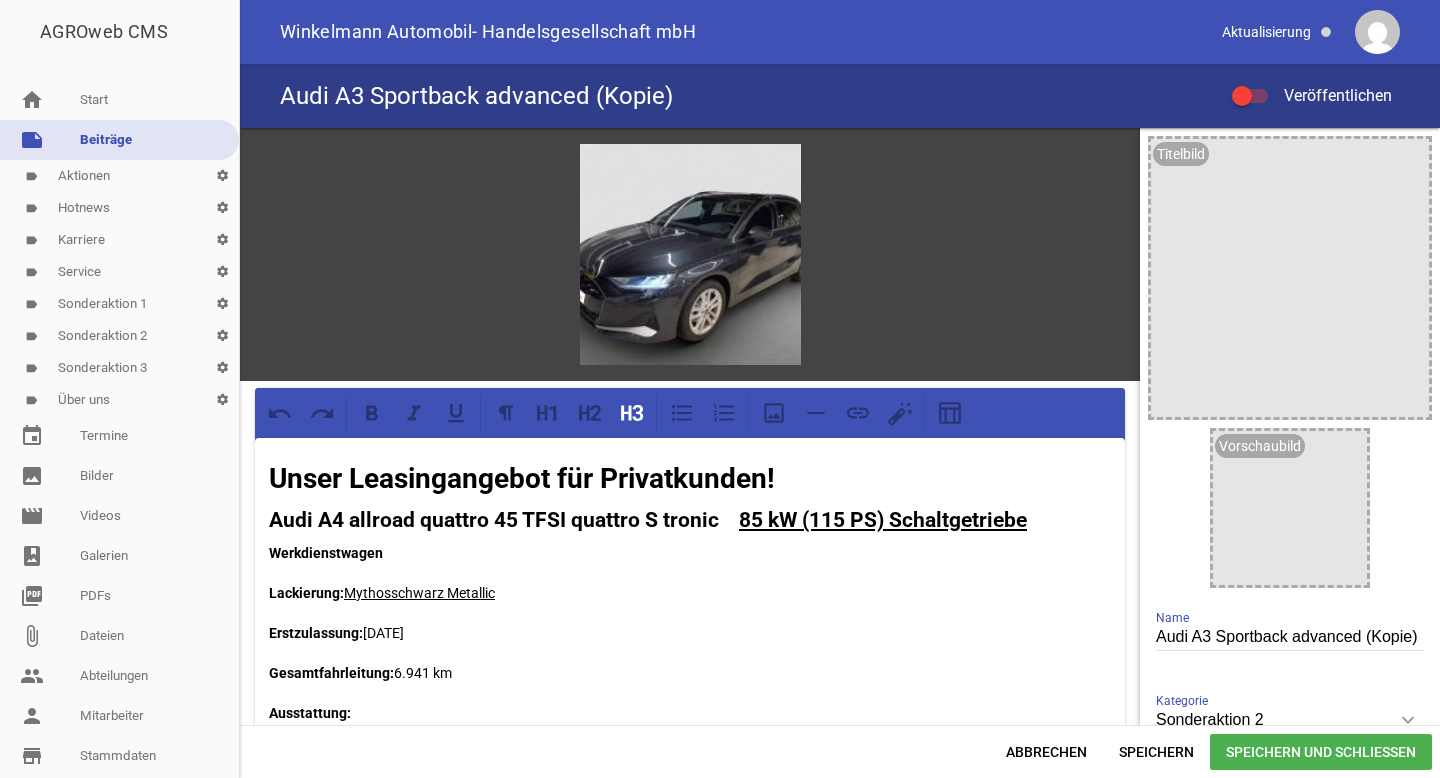 type 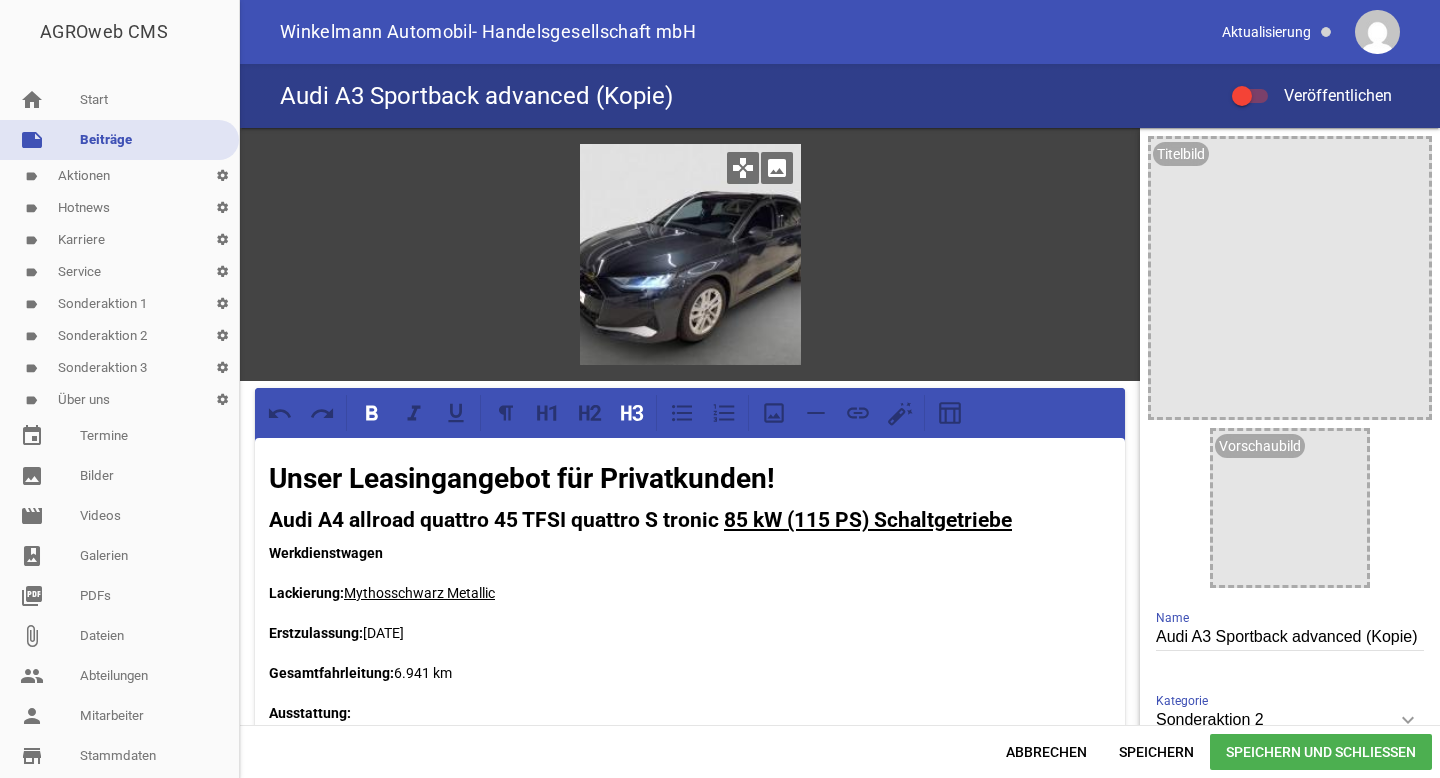 click on "image" at bounding box center [777, 168] 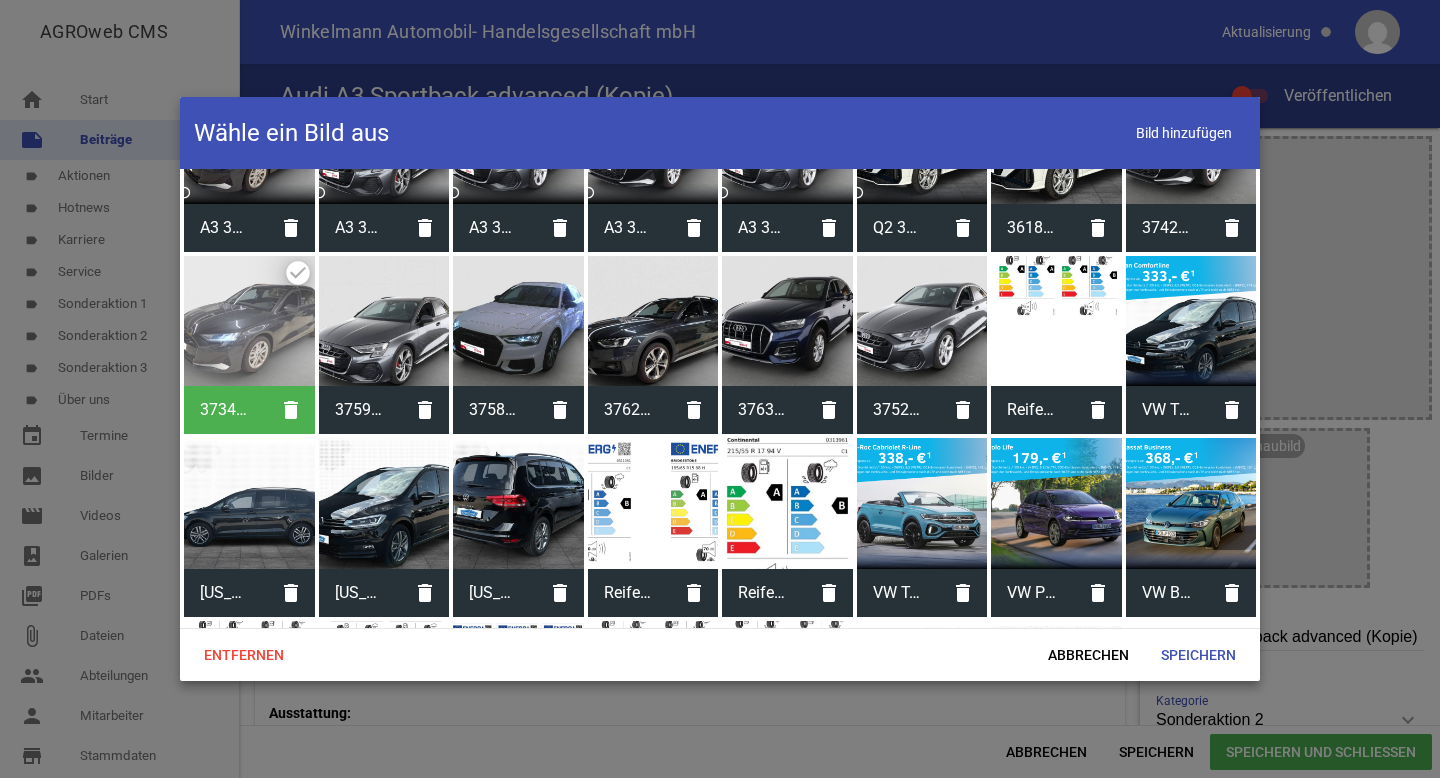 scroll, scrollTop: 818, scrollLeft: 0, axis: vertical 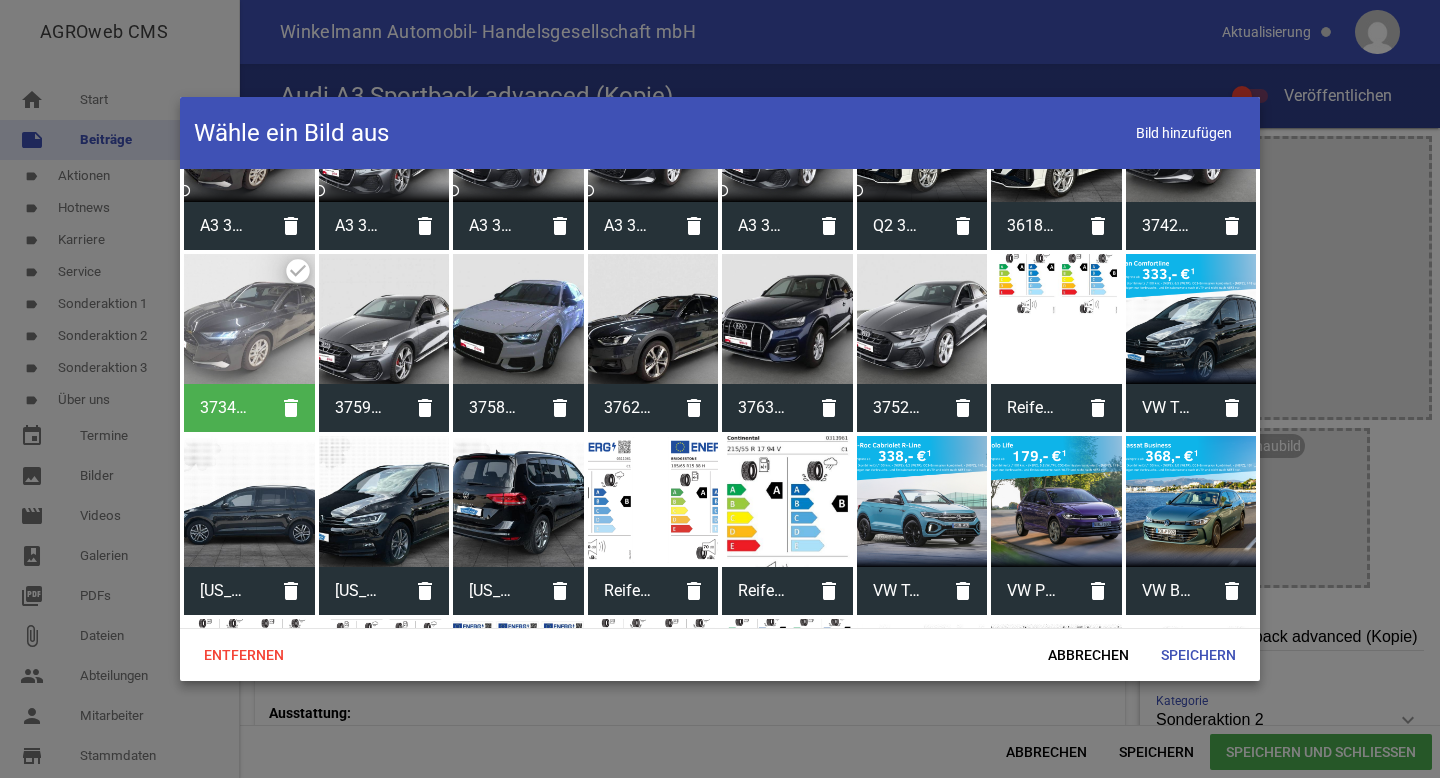 click at bounding box center (653, 319) 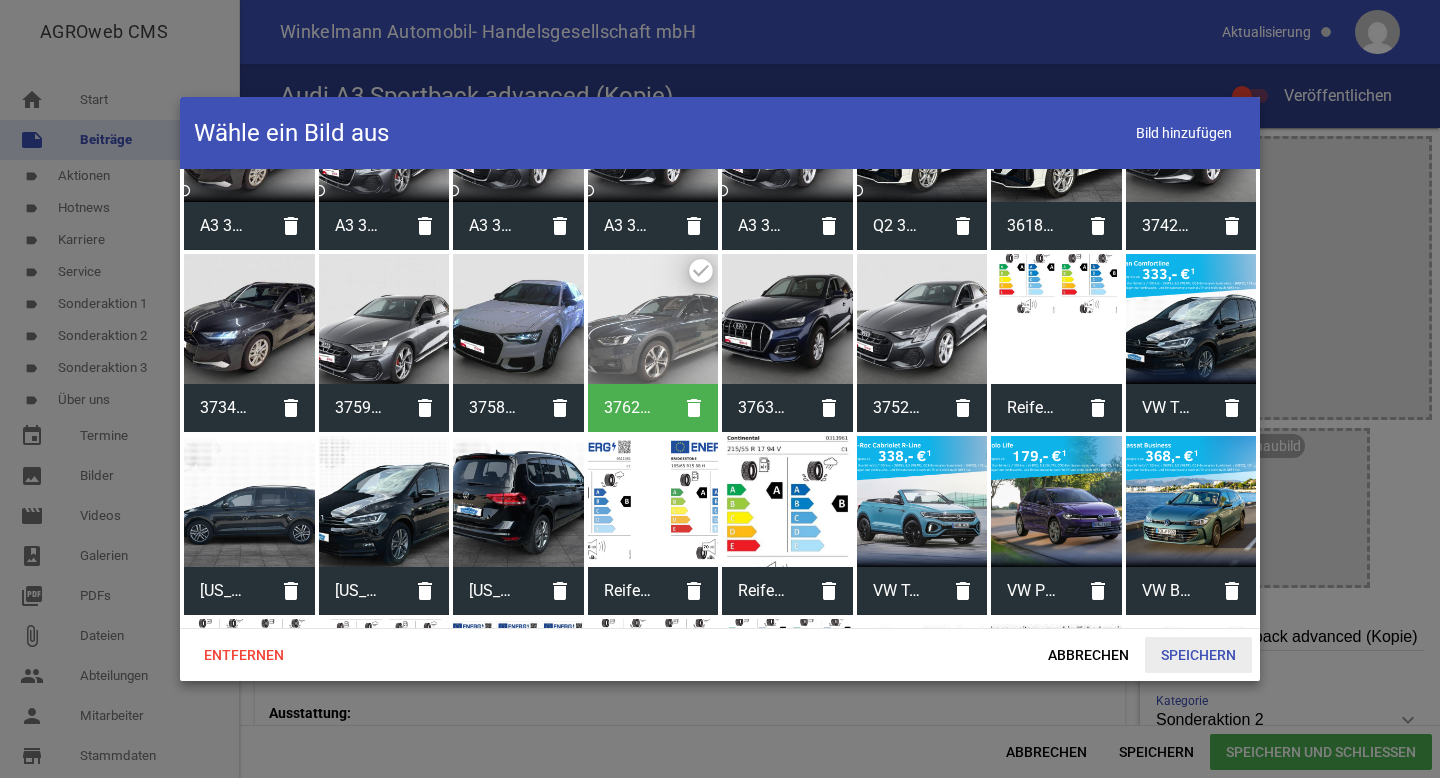 click on "Speichern" at bounding box center [1198, 655] 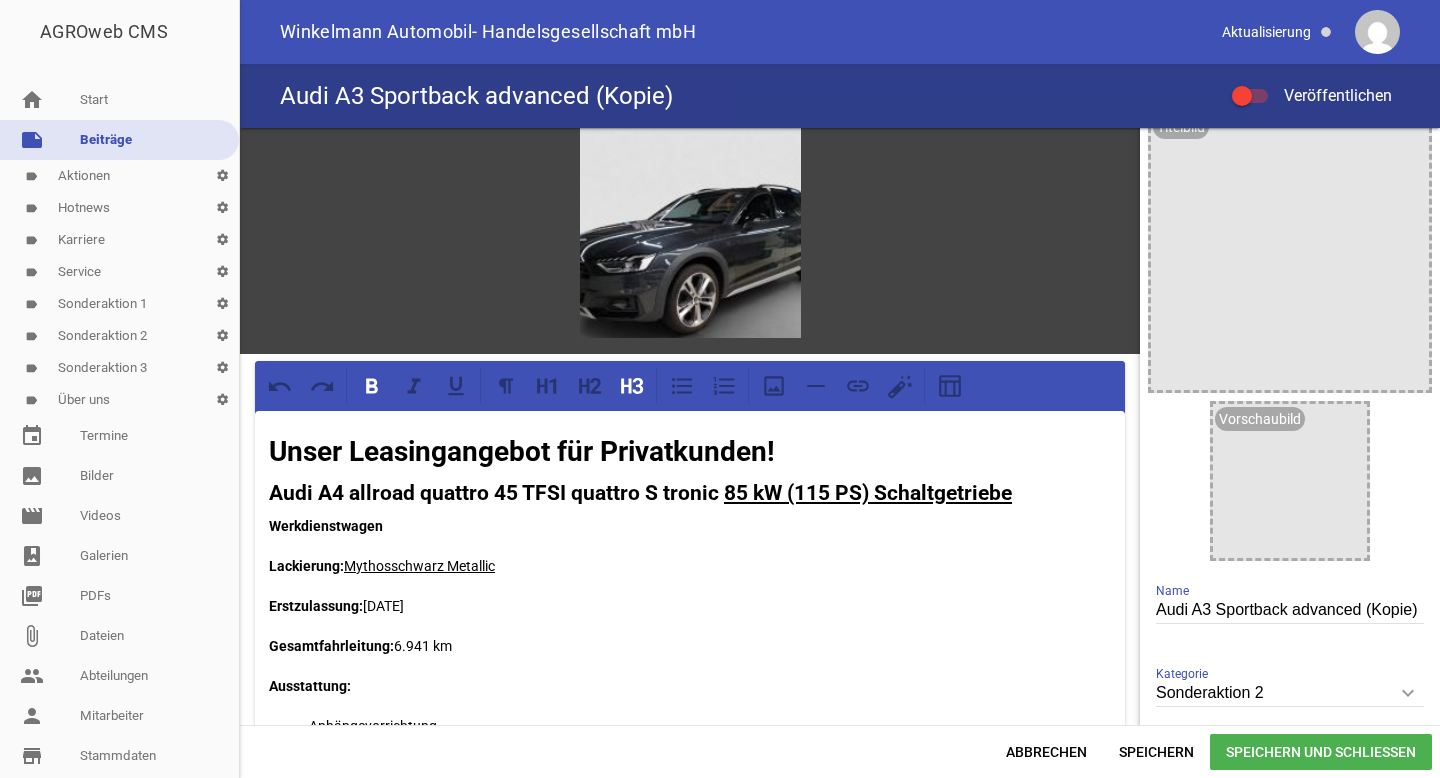 scroll, scrollTop: 51, scrollLeft: 0, axis: vertical 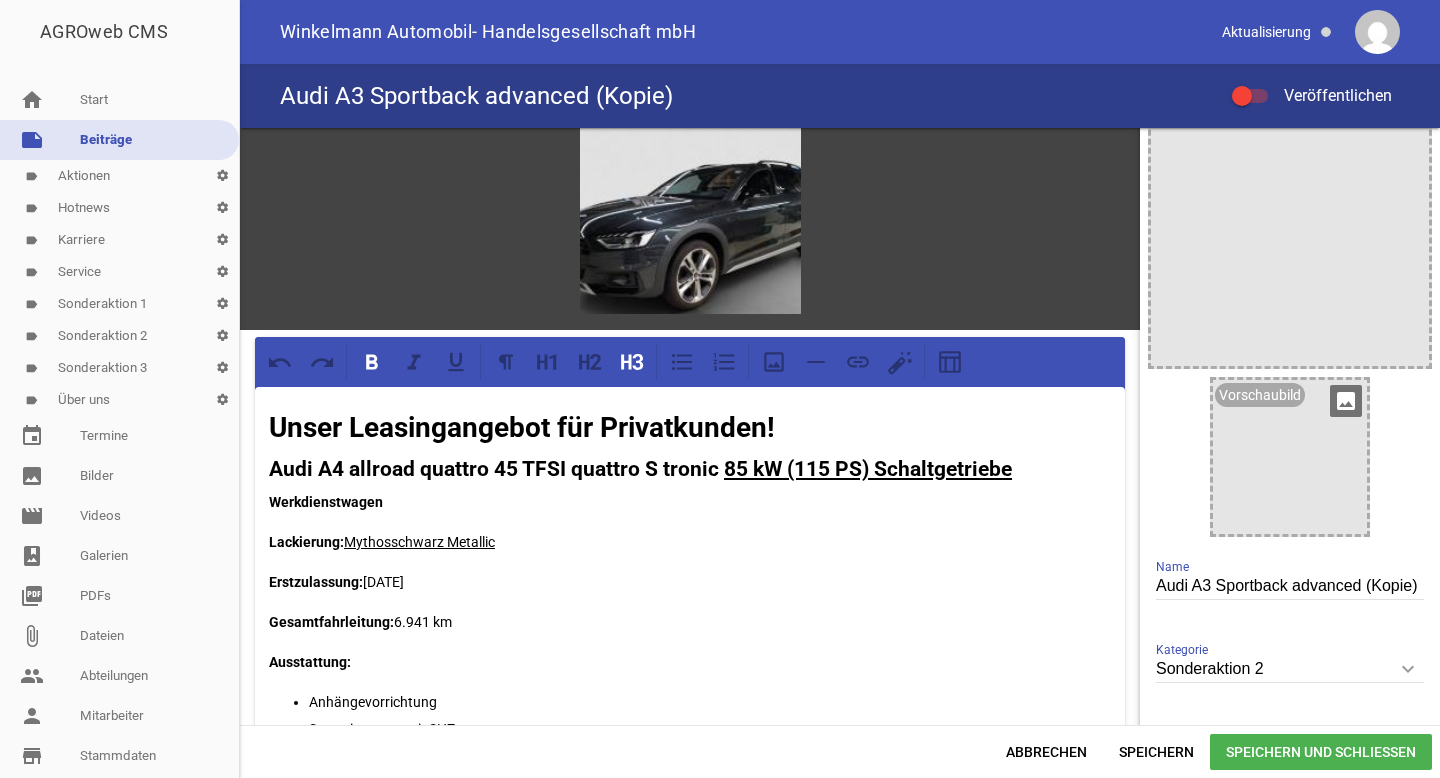 click on "image" at bounding box center [1346, 401] 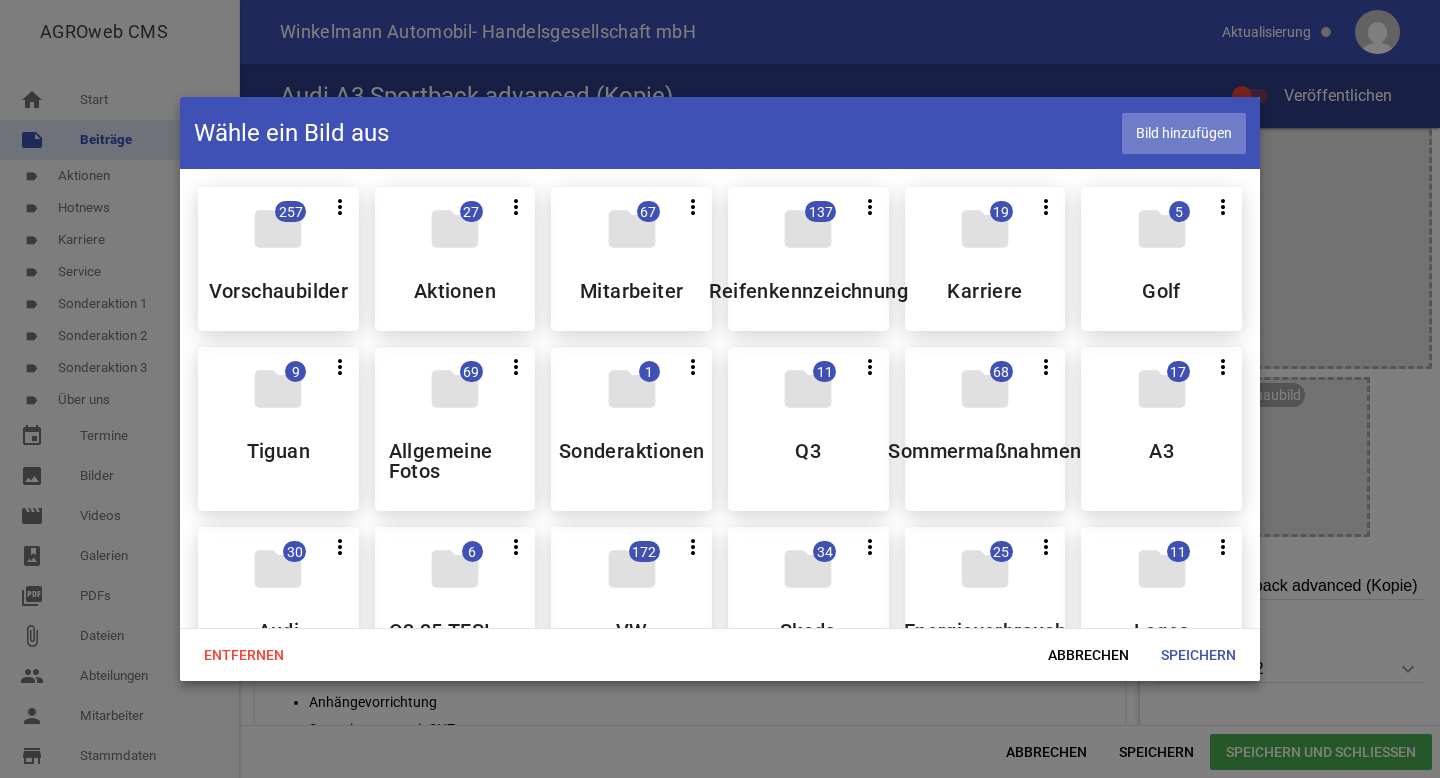 click on "Bild hinzufügen" at bounding box center [1184, 133] 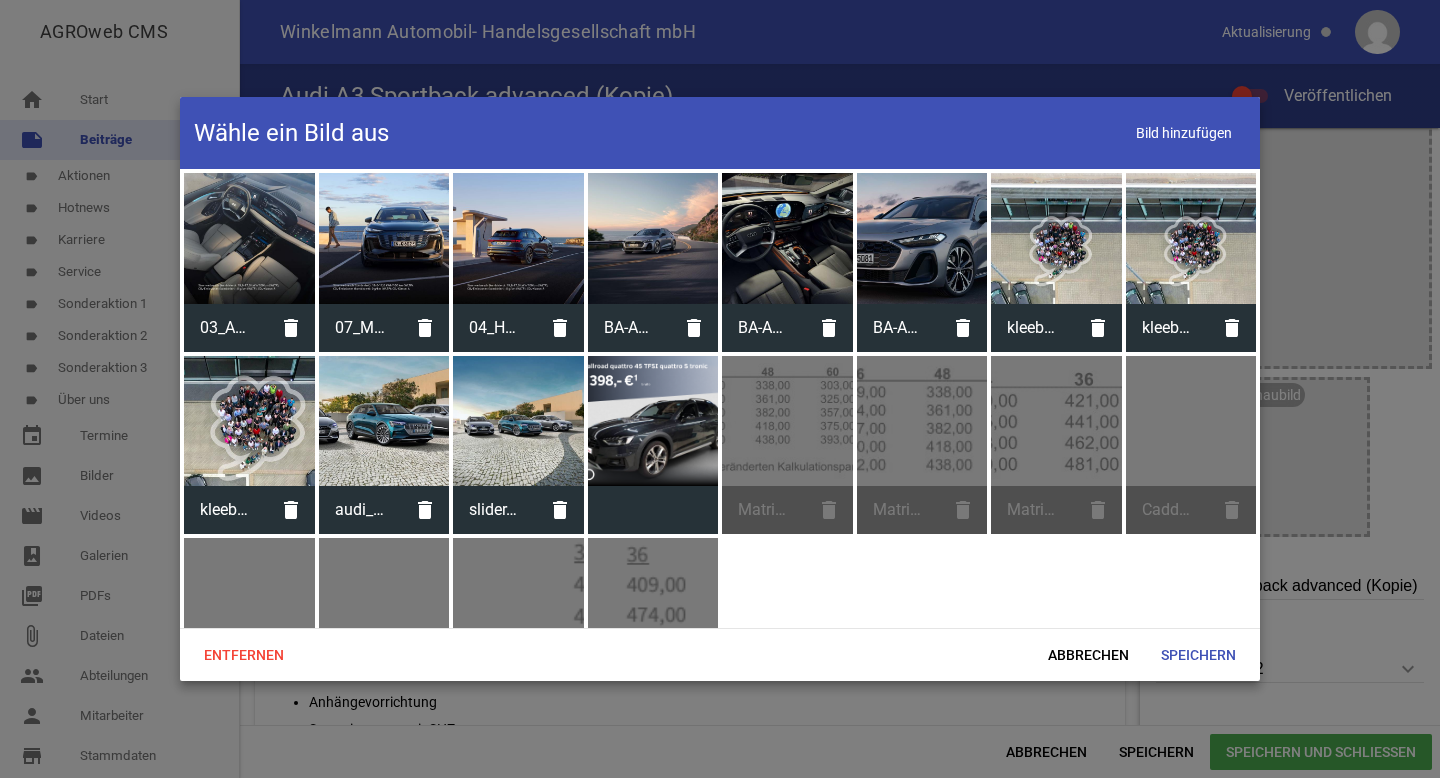 scroll, scrollTop: 7340, scrollLeft: 0, axis: vertical 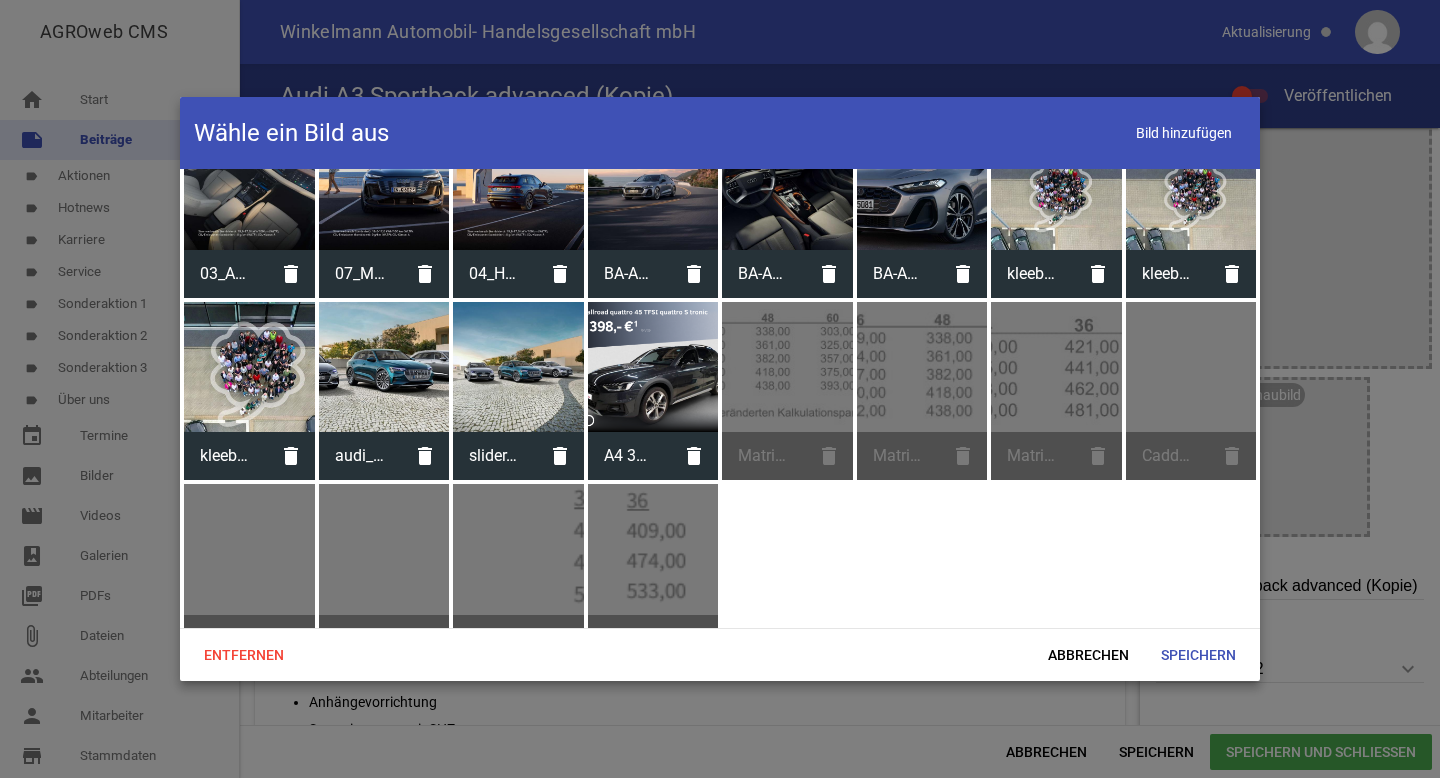 click at bounding box center [653, 367] 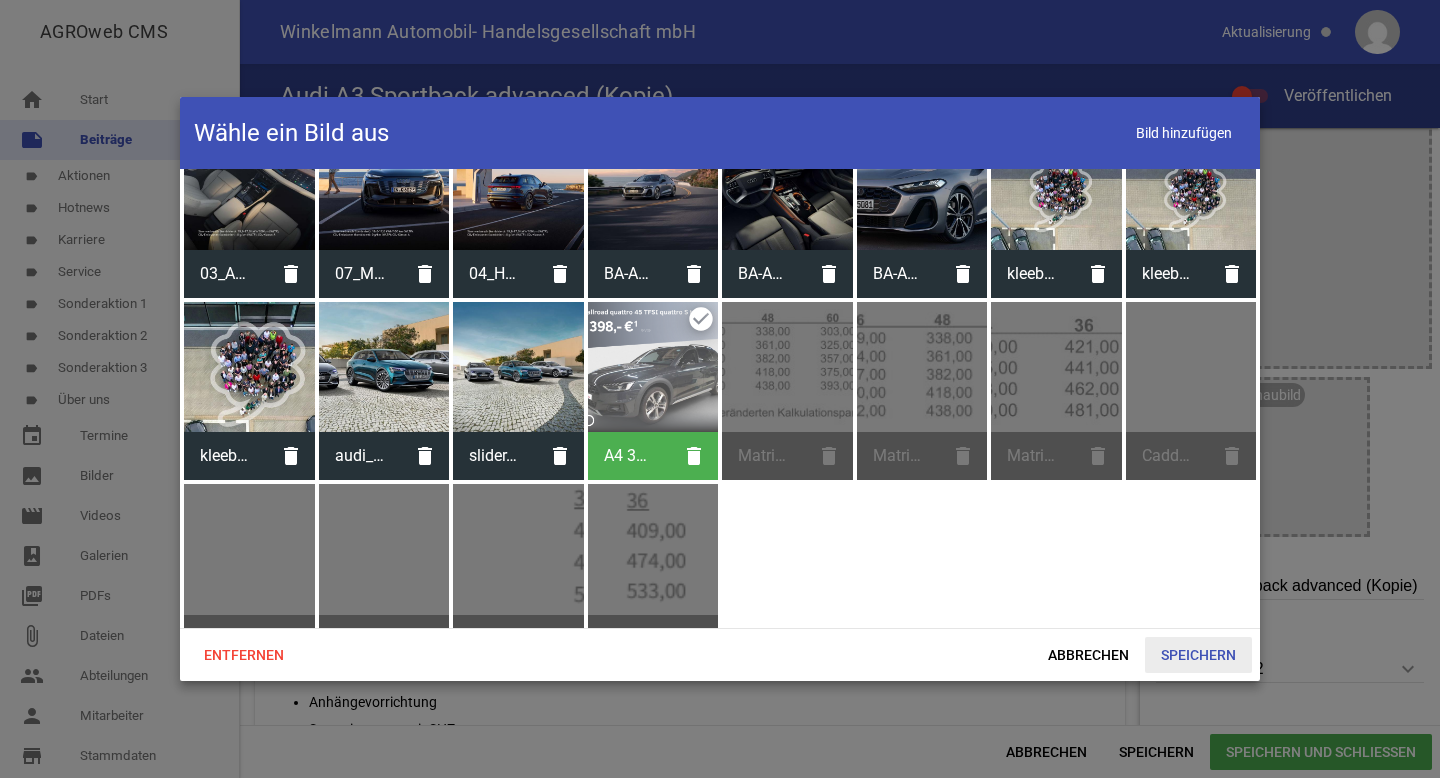 click on "Speichern" at bounding box center [1198, 655] 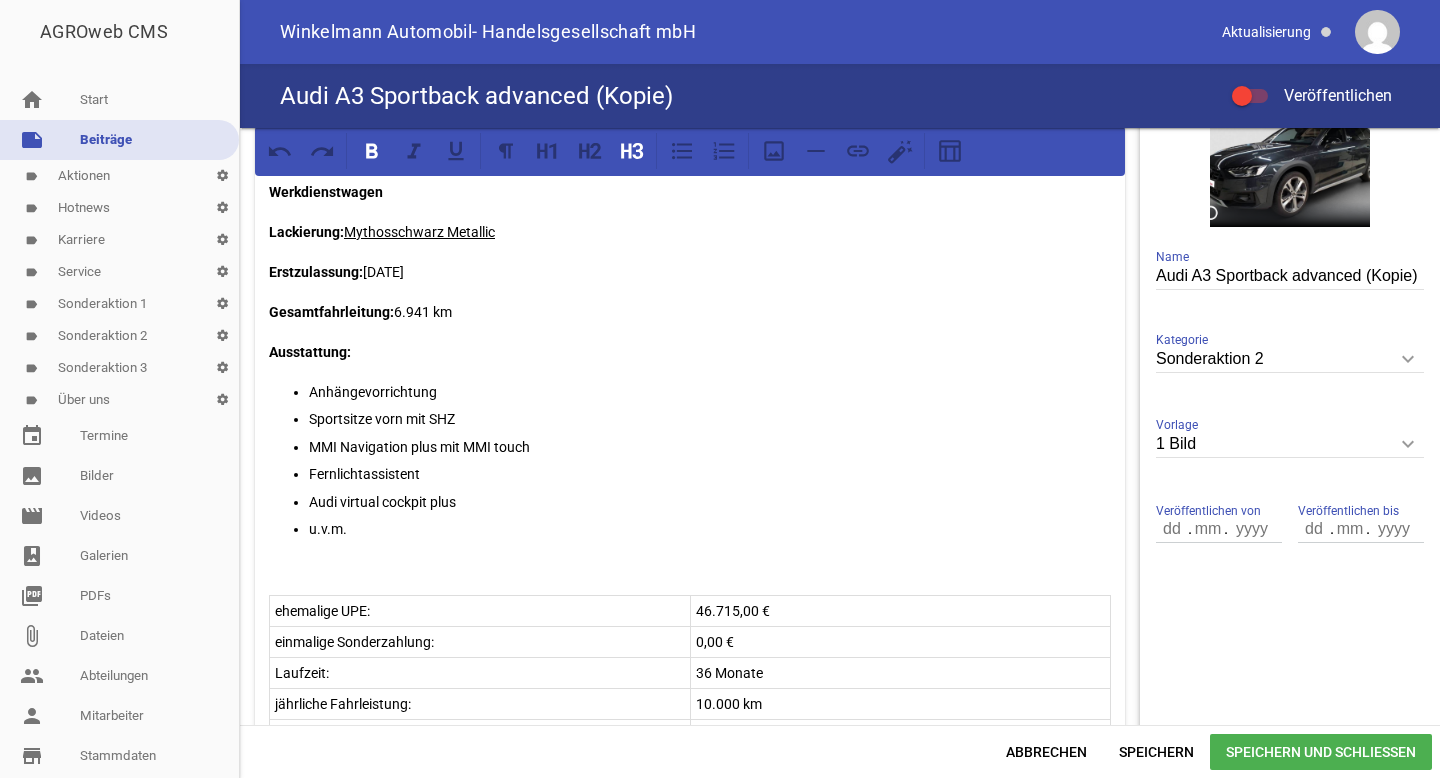 scroll, scrollTop: 560, scrollLeft: 0, axis: vertical 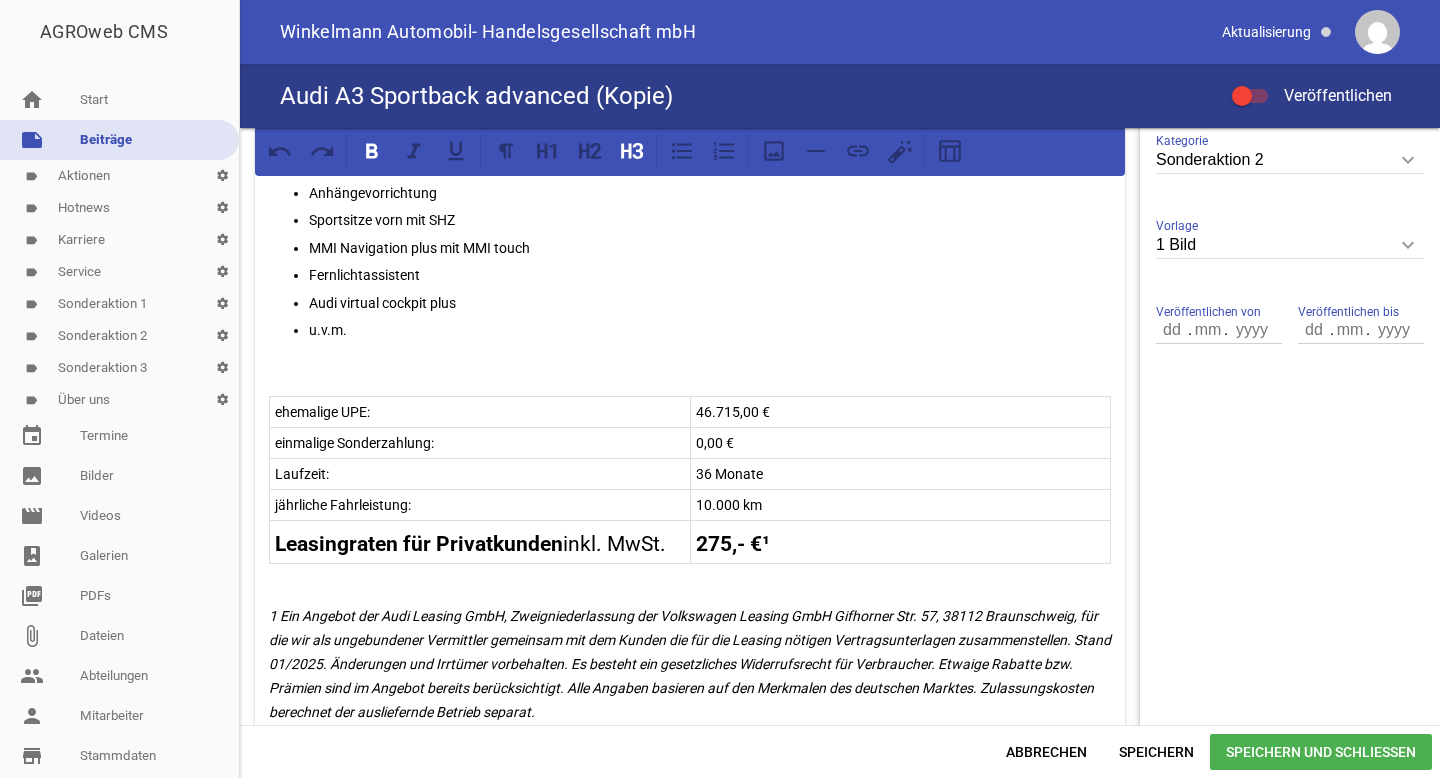 click on "Laufzeit: 36 Monate" at bounding box center (690, 474) 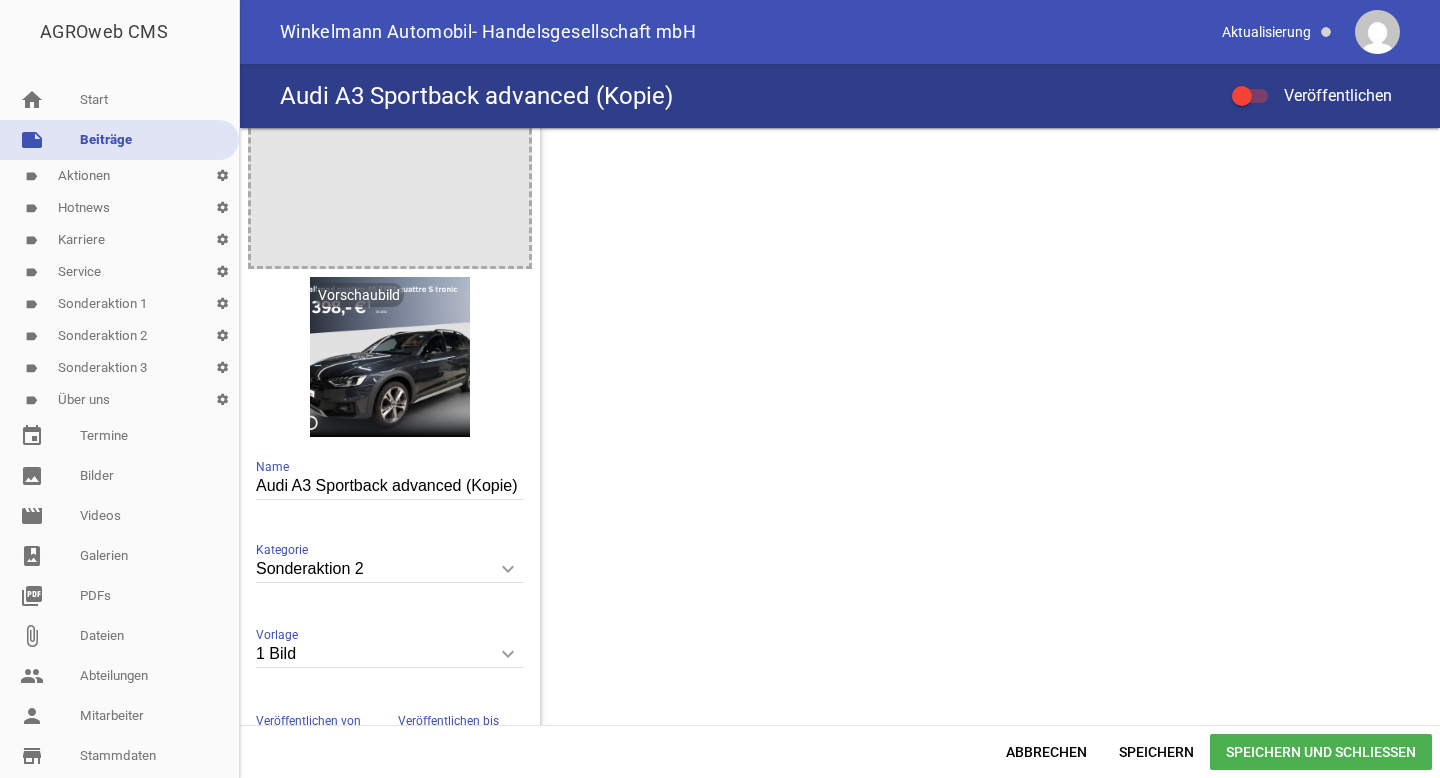 scroll, scrollTop: 2103, scrollLeft: 0, axis: vertical 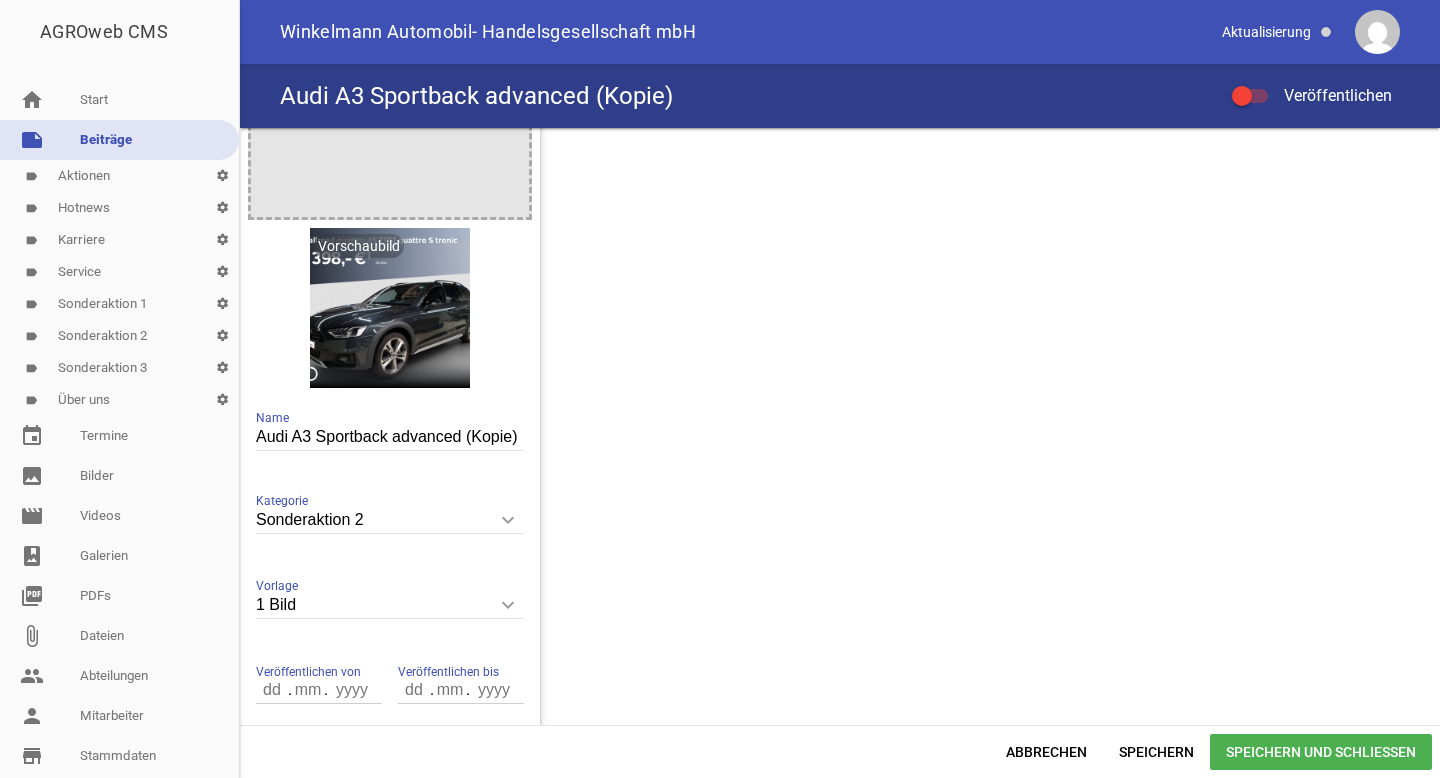 click on "Audi A3 Sportback advanced (Kopie)" at bounding box center (390, 437) 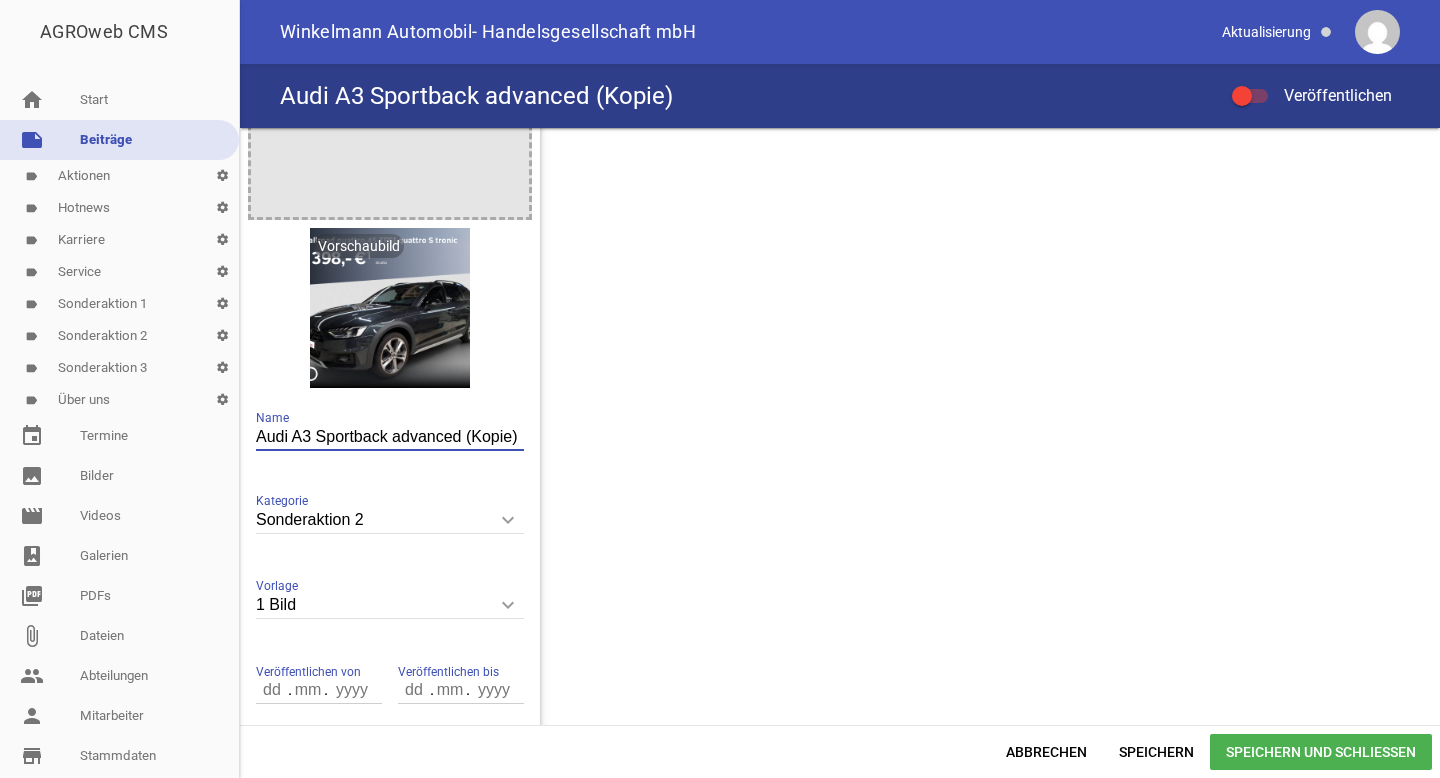 drag, startPoint x: 292, startPoint y: 436, endPoint x: 760, endPoint y: 442, distance: 468.03845 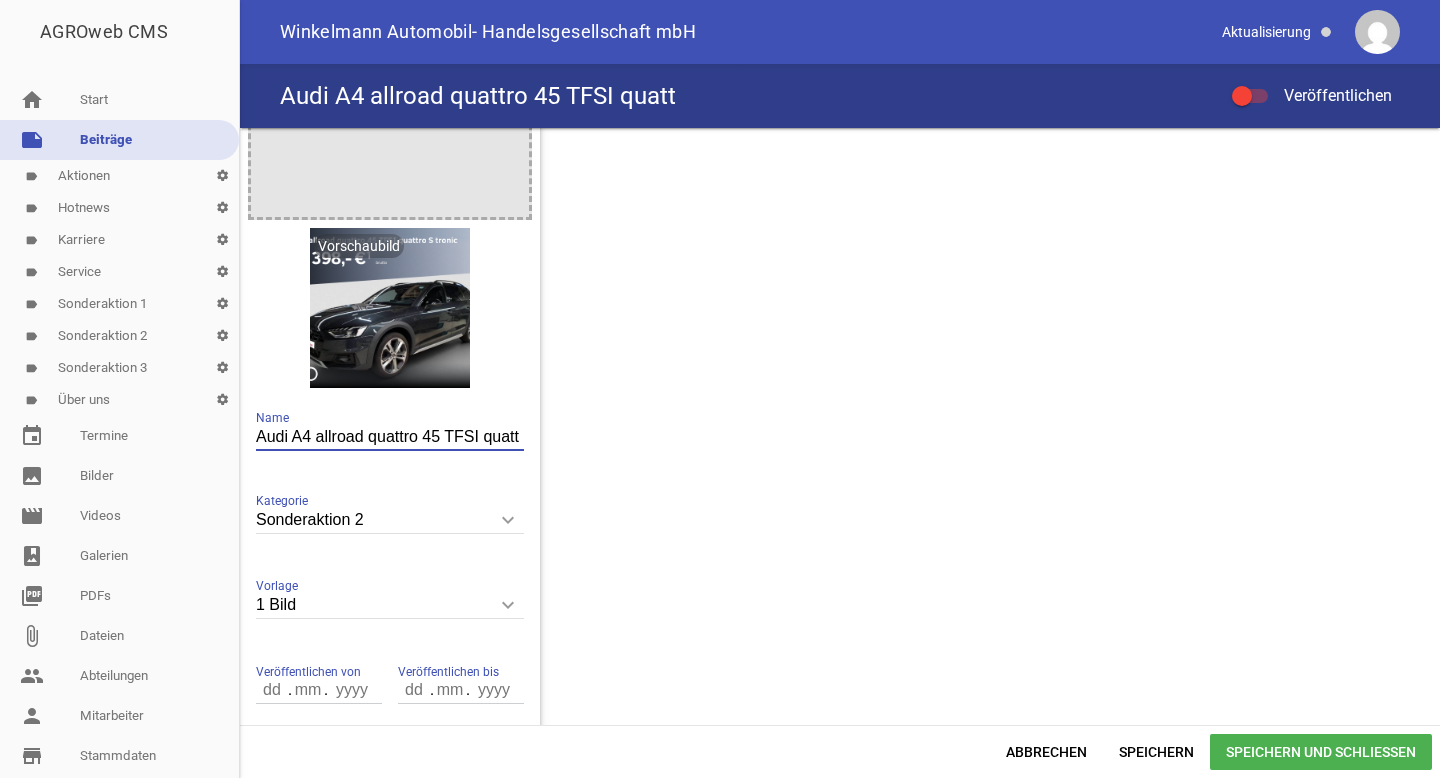 scroll, scrollTop: 0, scrollLeft: 0, axis: both 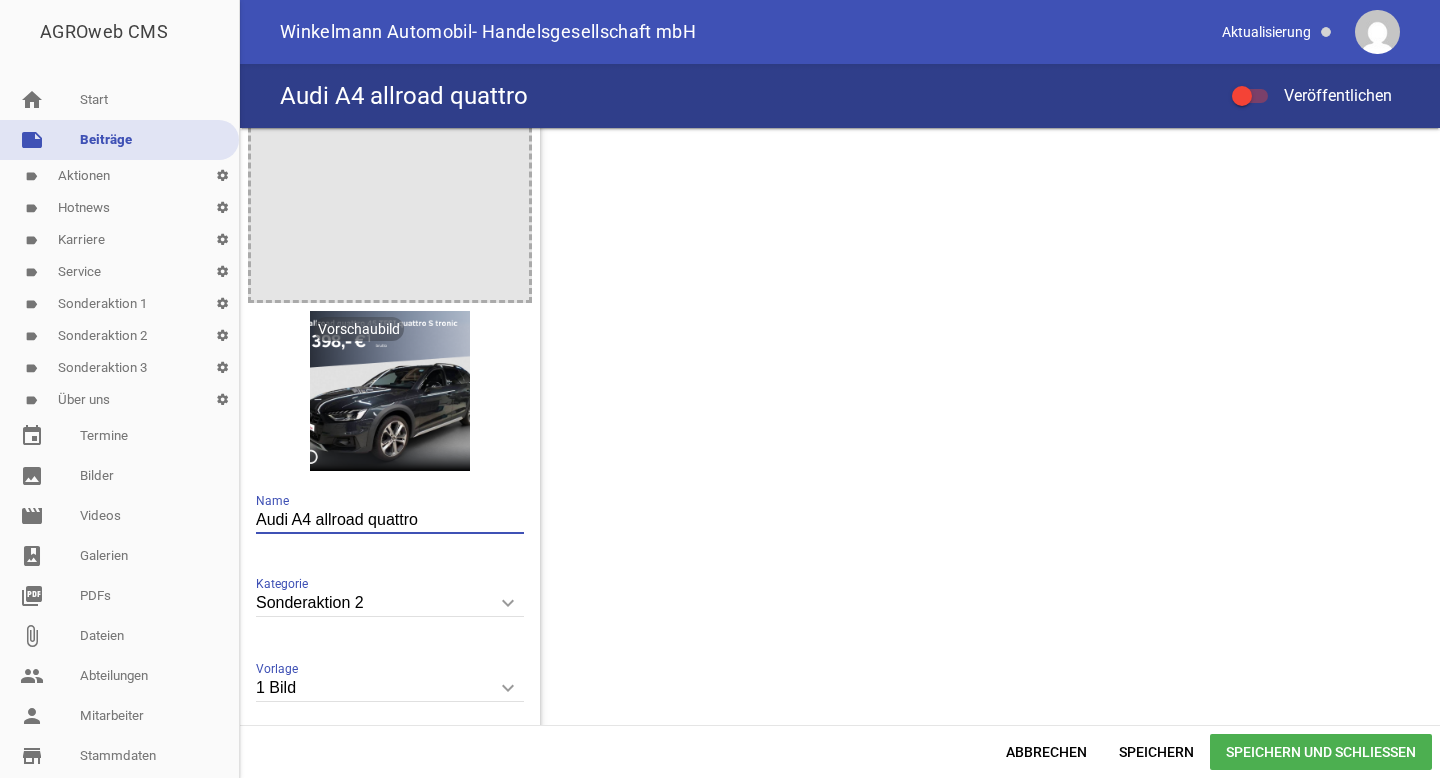 type on "Audi A4 allroad quattro" 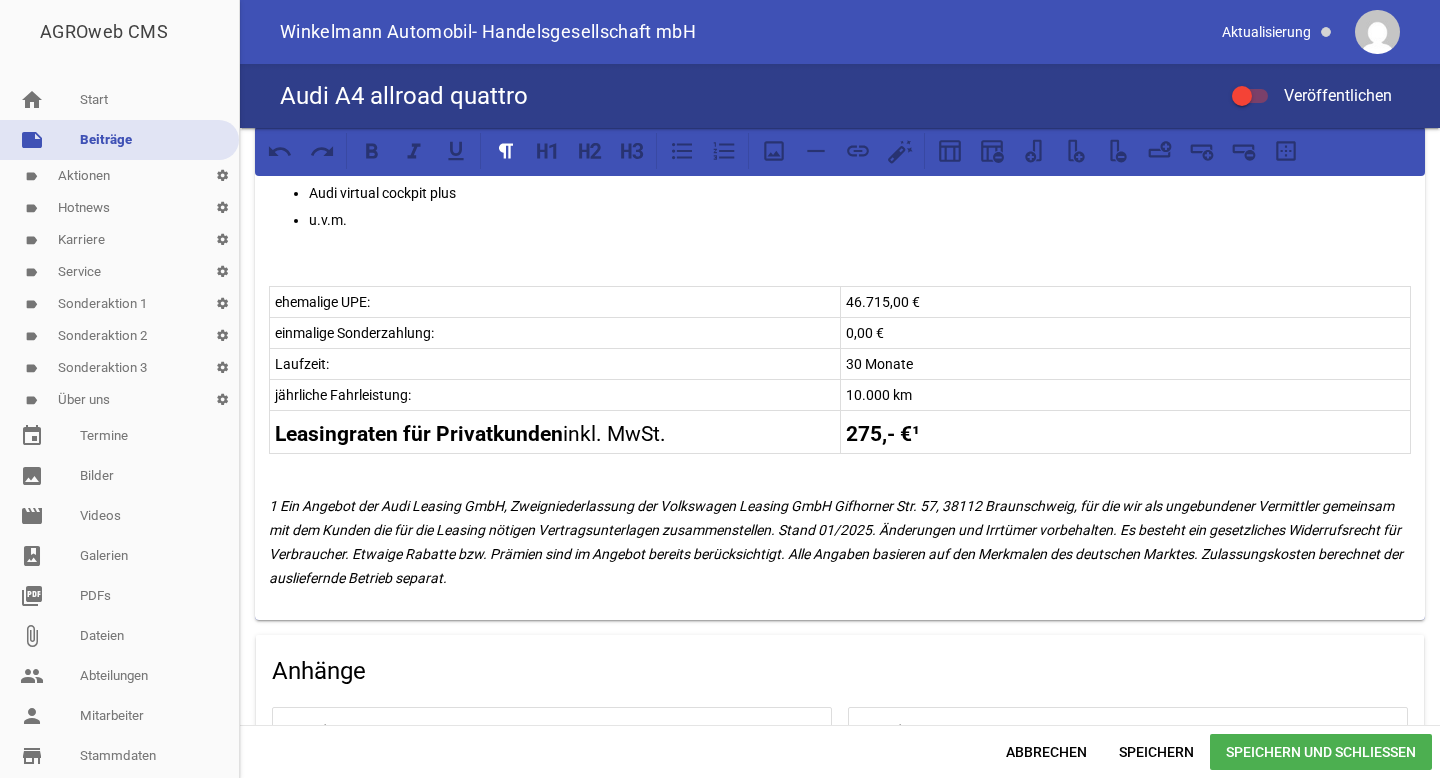 scroll, scrollTop: 719, scrollLeft: 0, axis: vertical 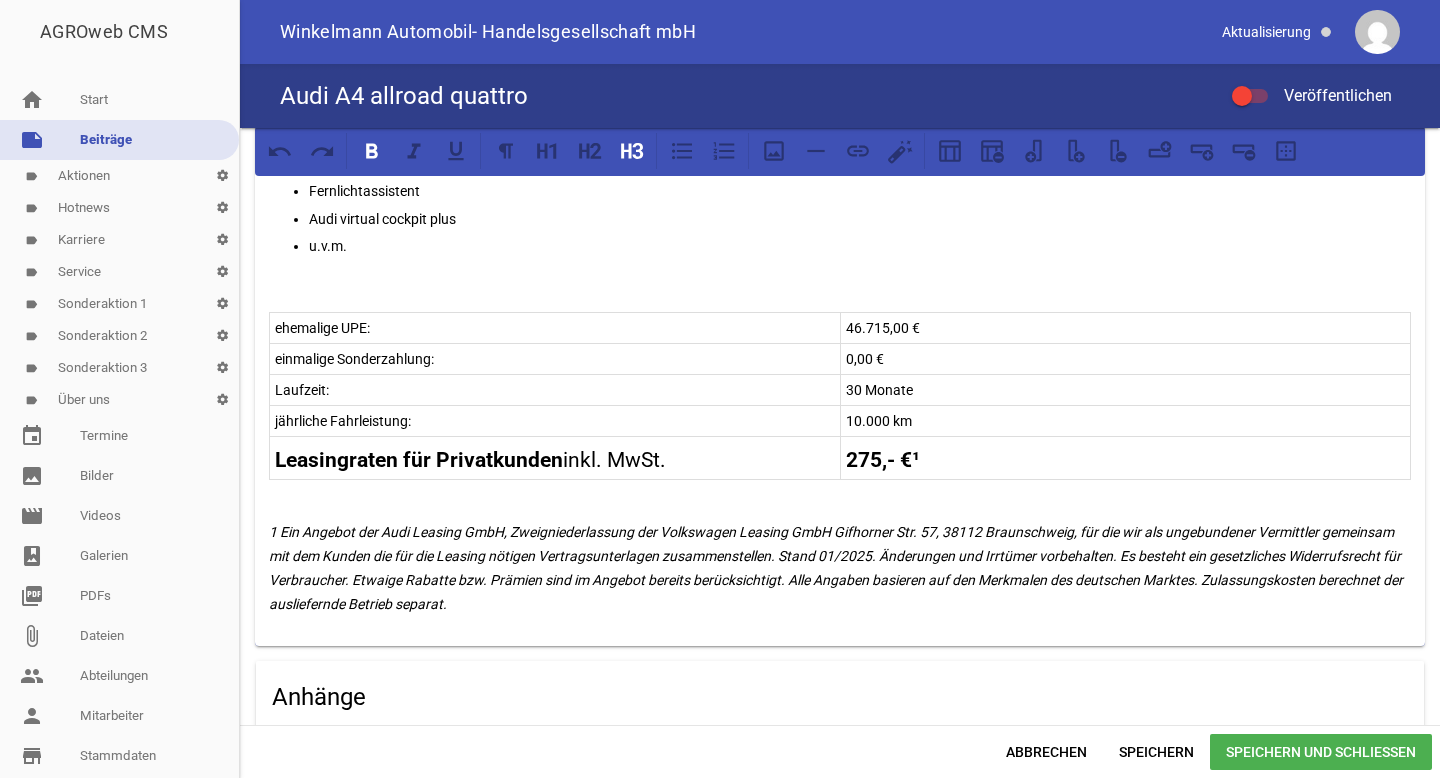 click on "275,- €¹" at bounding box center (883, 460) 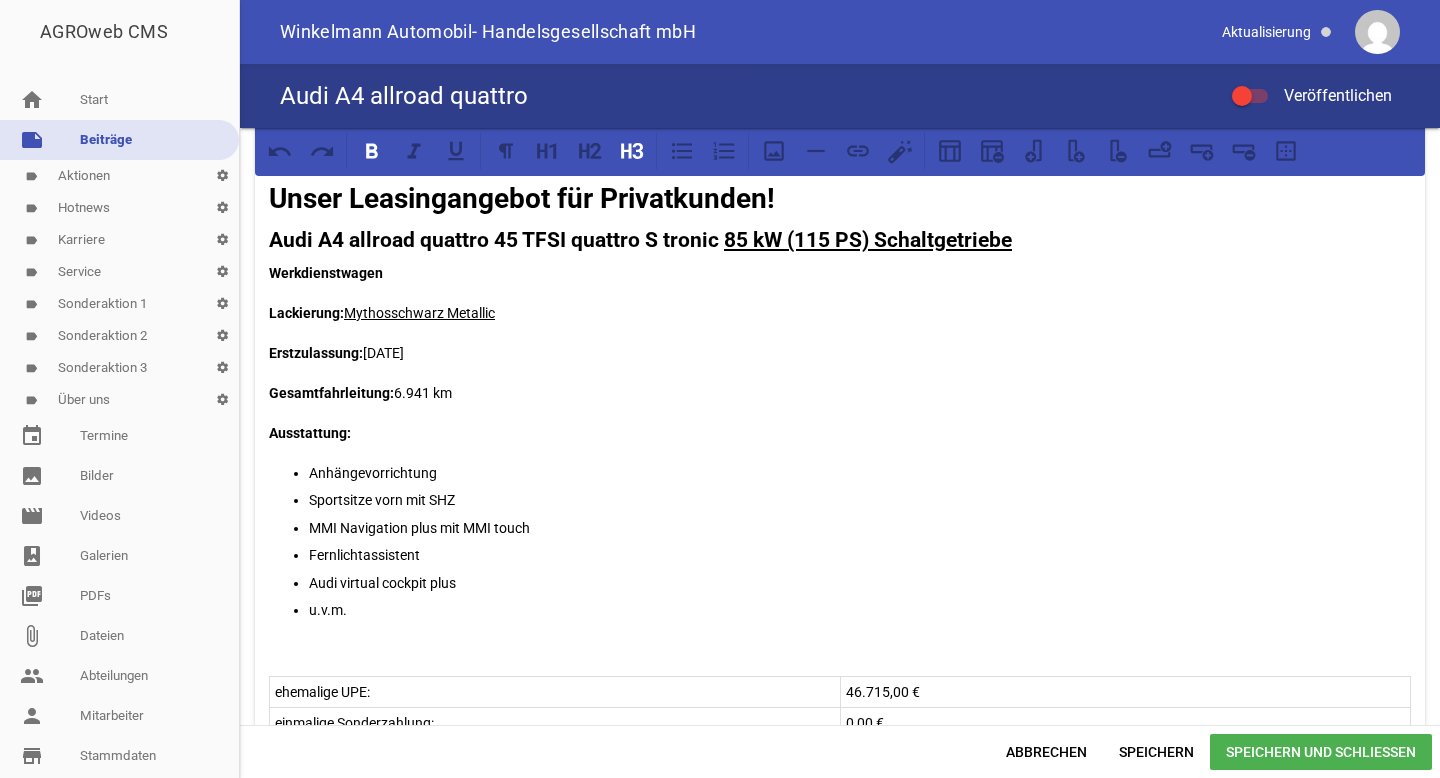 scroll, scrollTop: 352, scrollLeft: 0, axis: vertical 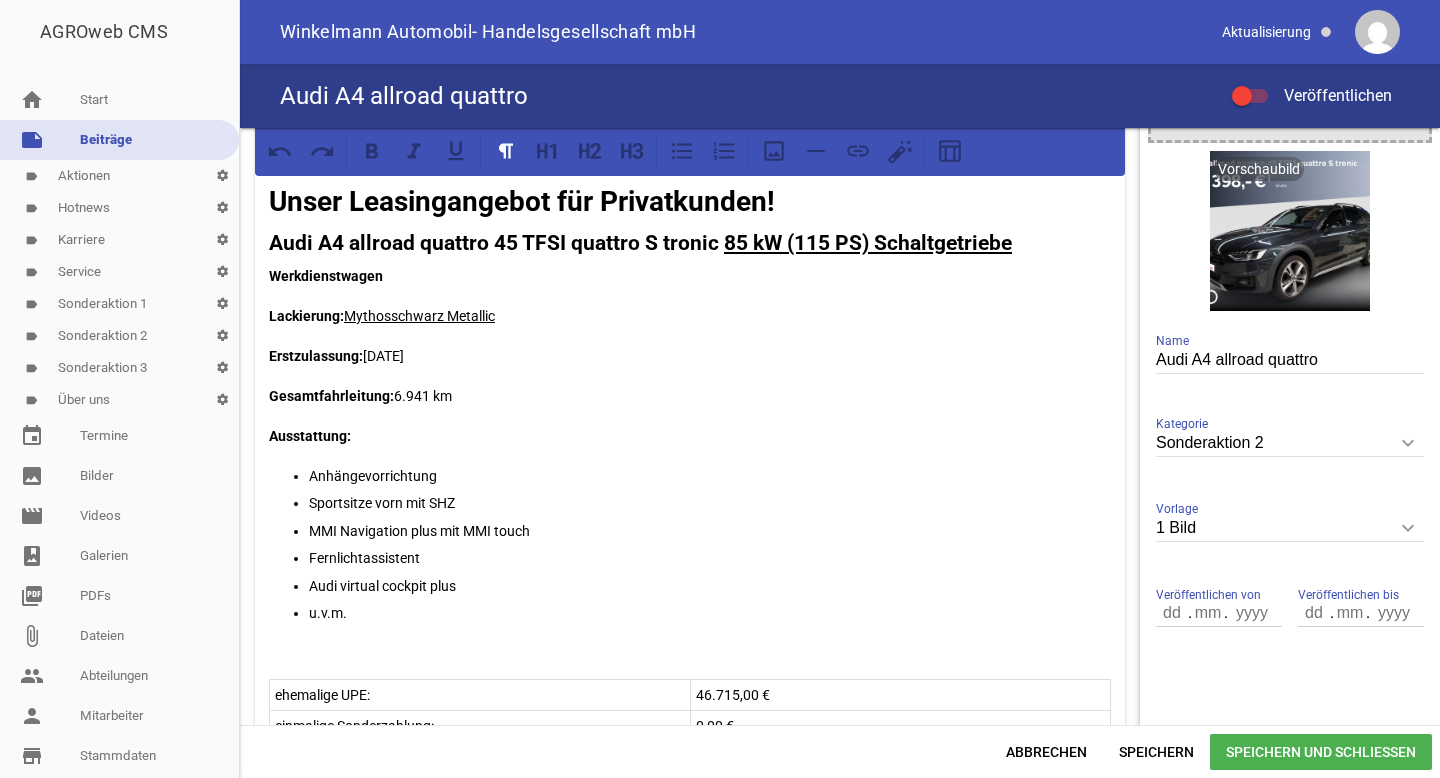 click on "Gesamtfahrleitung:  6.941 km" at bounding box center [690, 396] 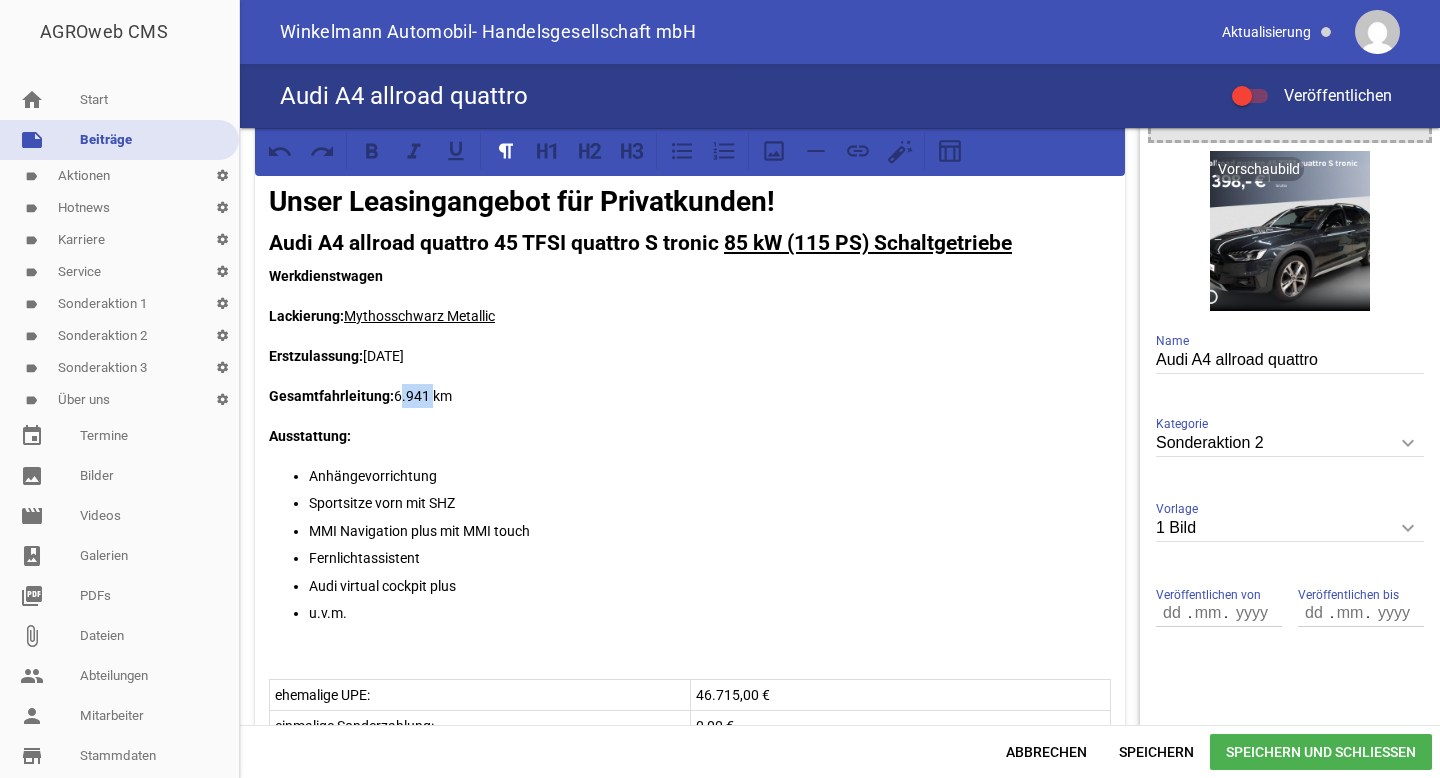drag, startPoint x: 427, startPoint y: 392, endPoint x: 396, endPoint y: 390, distance: 31.06445 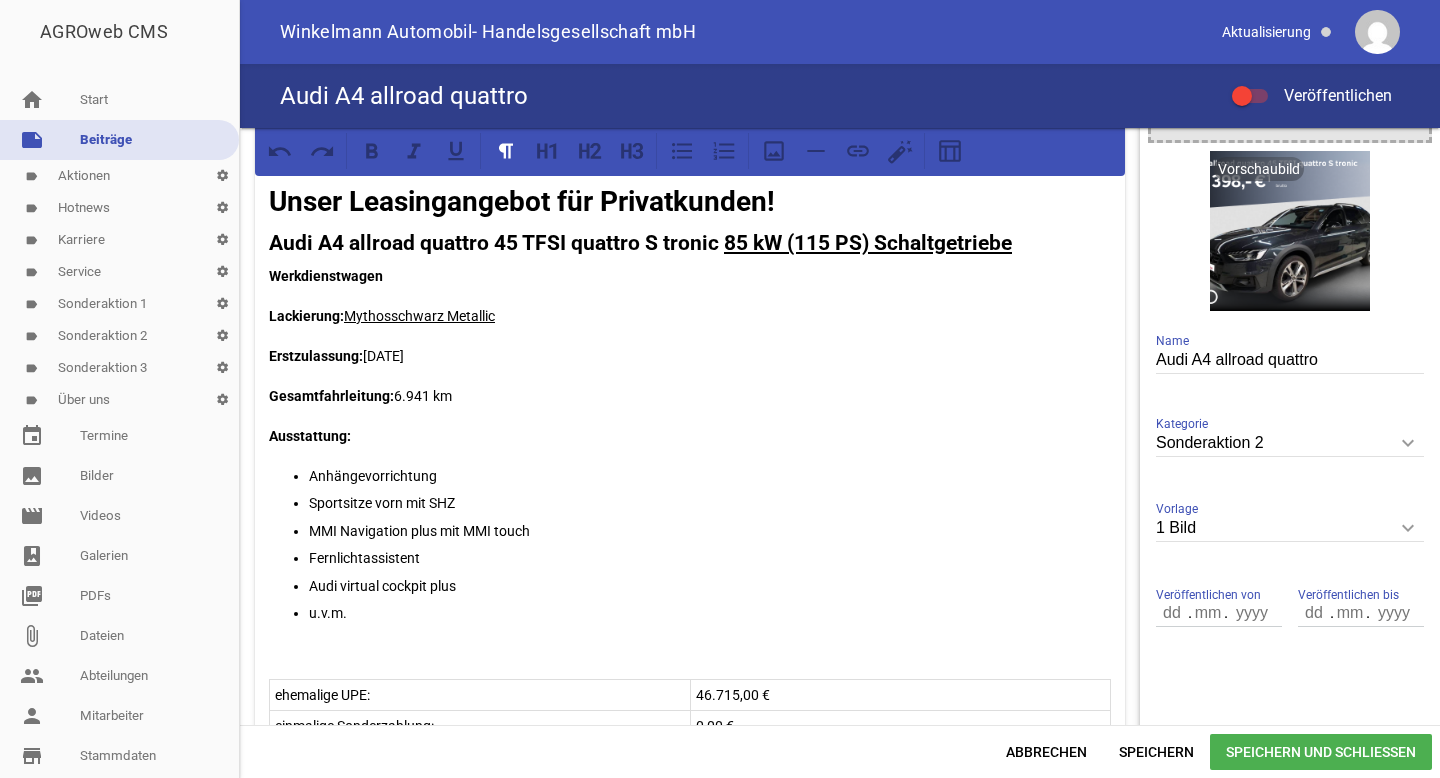 click on "Gesamtfahrleitung:  6.941 km" at bounding box center [690, 396] 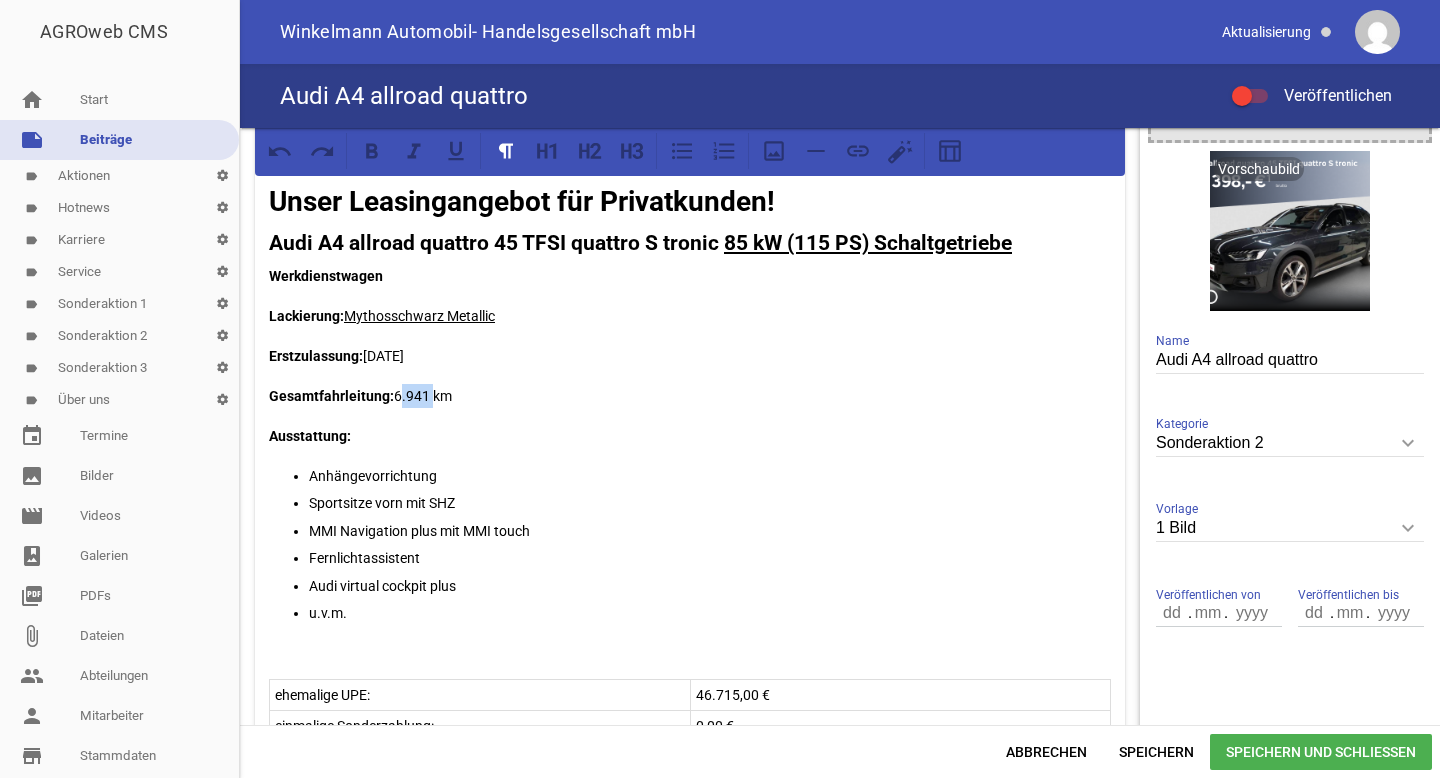 drag, startPoint x: 425, startPoint y: 389, endPoint x: 394, endPoint y: 389, distance: 31 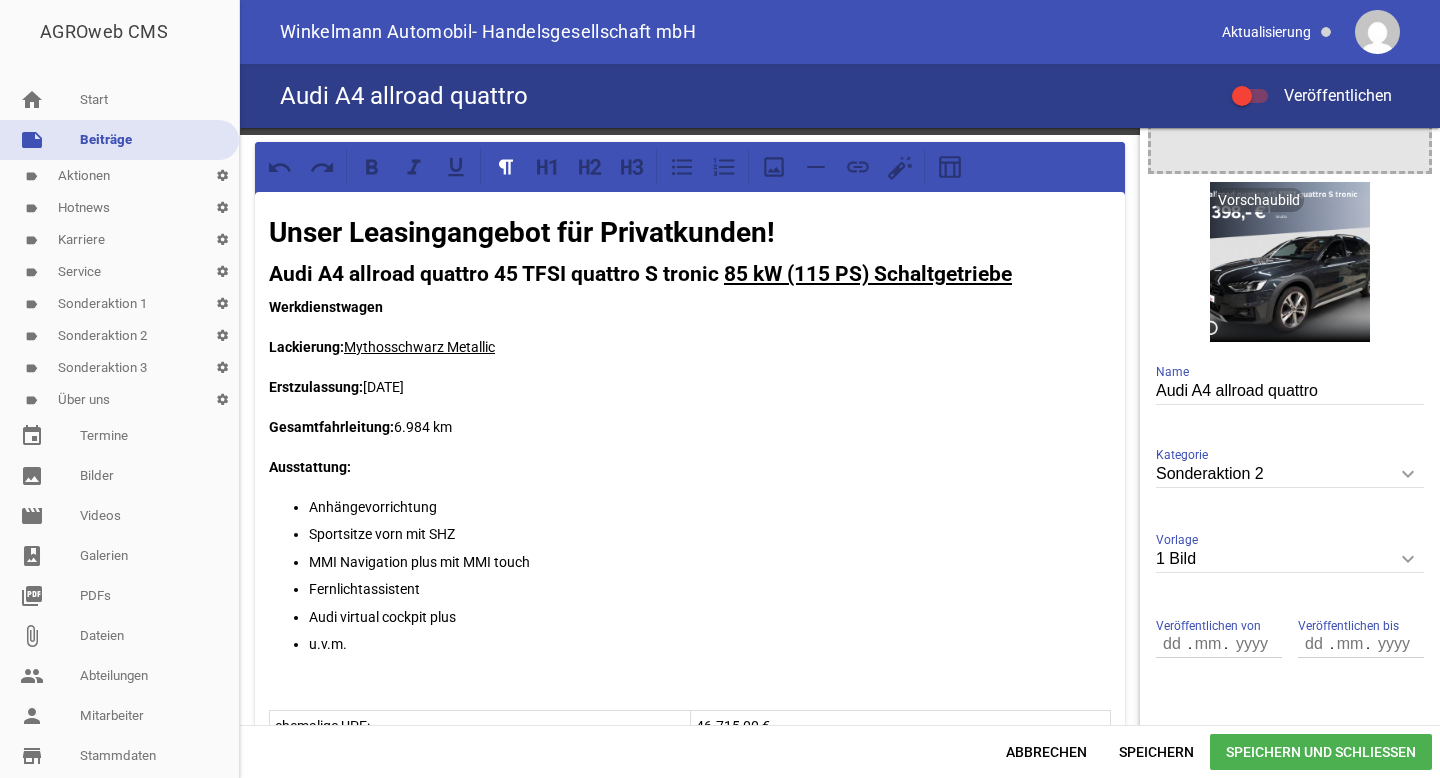 scroll, scrollTop: 252, scrollLeft: 0, axis: vertical 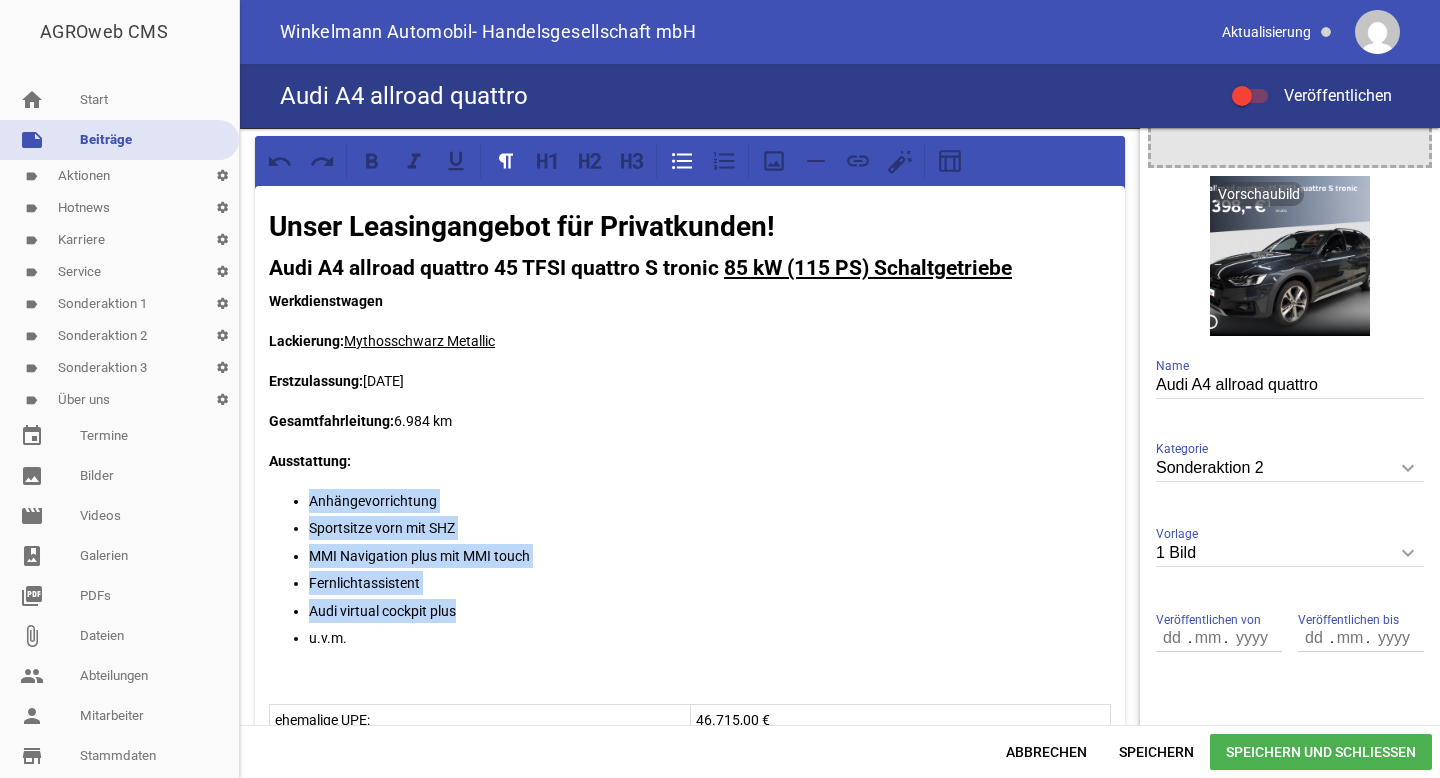 drag, startPoint x: 468, startPoint y: 611, endPoint x: 310, endPoint y: 499, distance: 193.66982 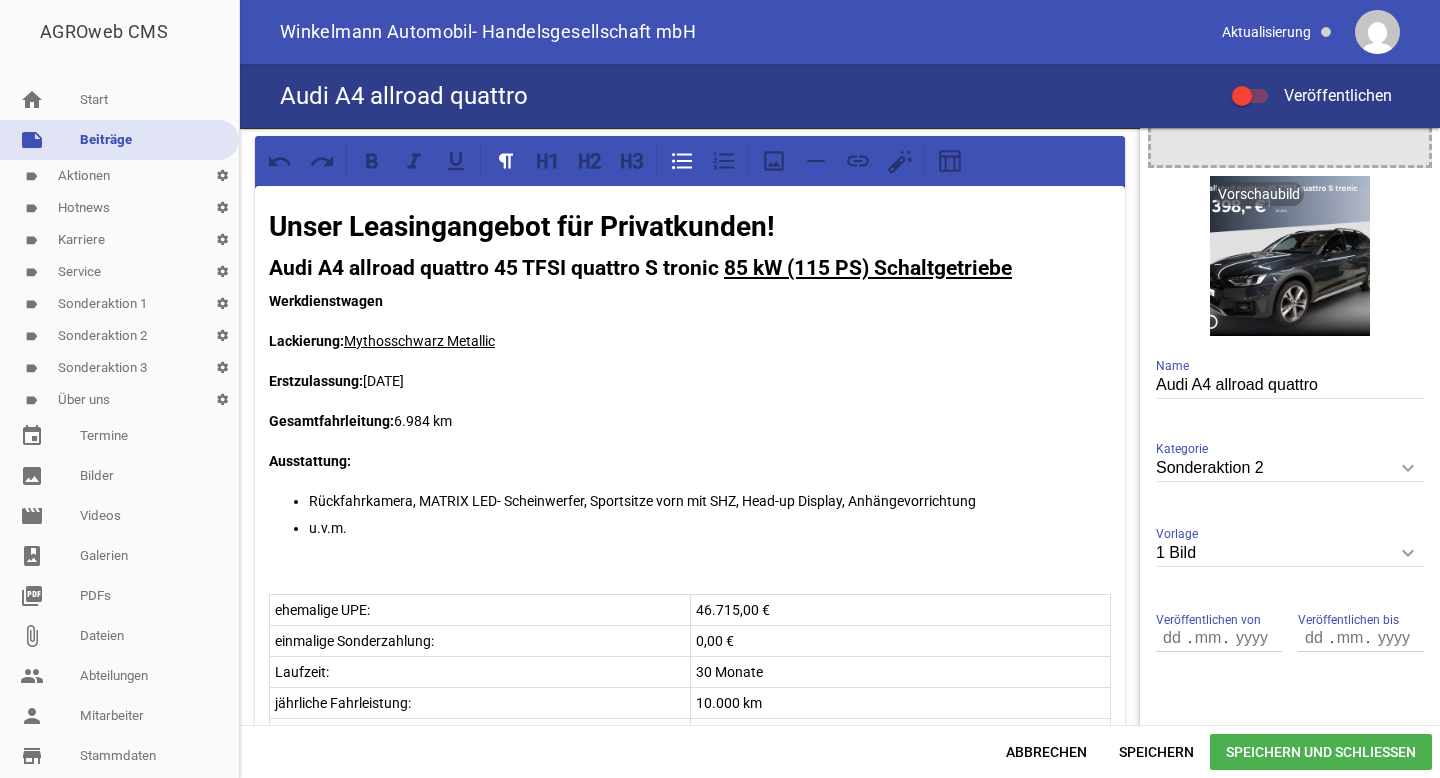 click on "Rückfahrkamera, MATRIX LED- Scheinwerfer, Sportsitze vorn mit SHZ, Head-up Display, Anhängevorrichtung" at bounding box center [710, 501] 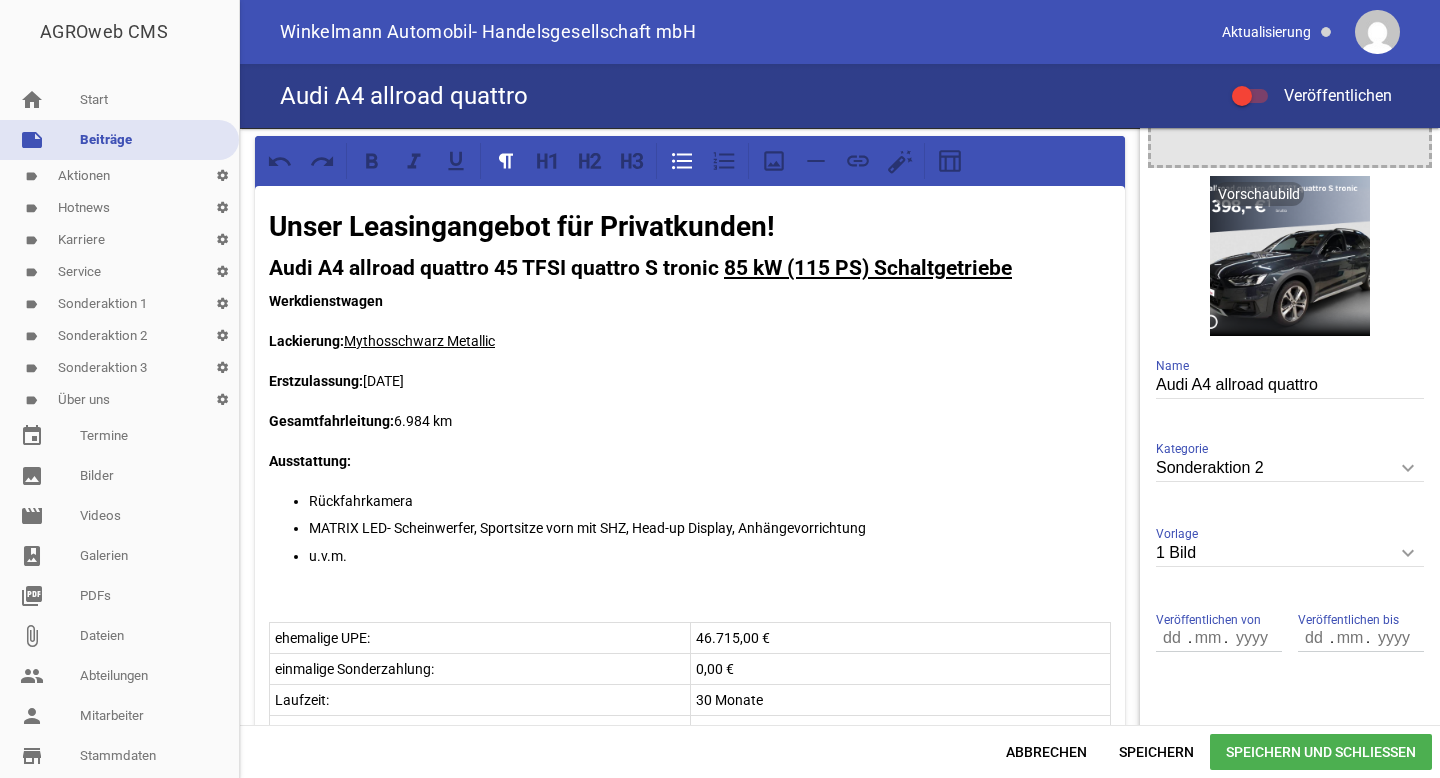 click on "MATRIX LED- Scheinwerfer, Sportsitze vorn mit SHZ, Head-up Display, Anhängevorrichtung" at bounding box center [710, 528] 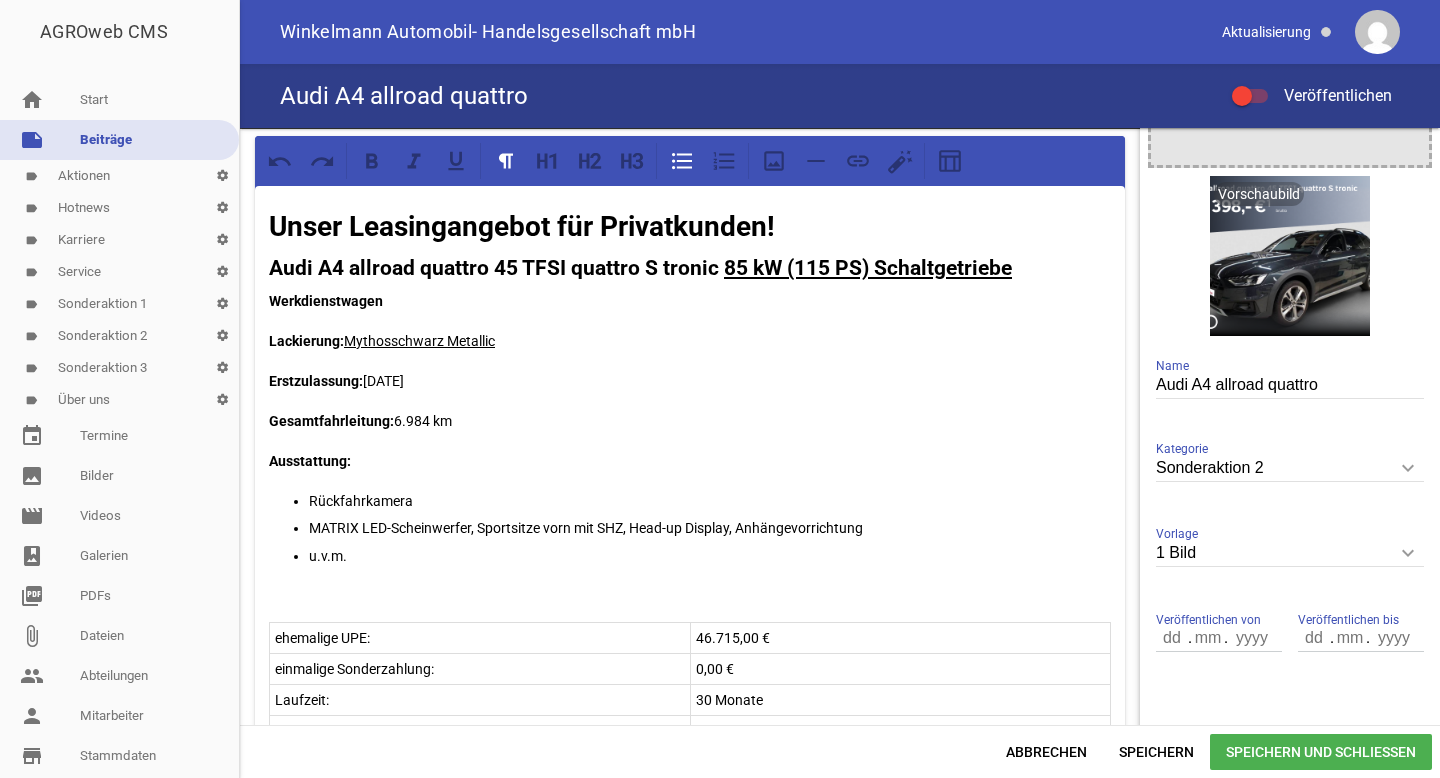 click on "MATRIX LED-Scheinwerfer, Sportsitze vorn mit SHZ, Head-up Display, Anhängevorrichtung" at bounding box center (710, 528) 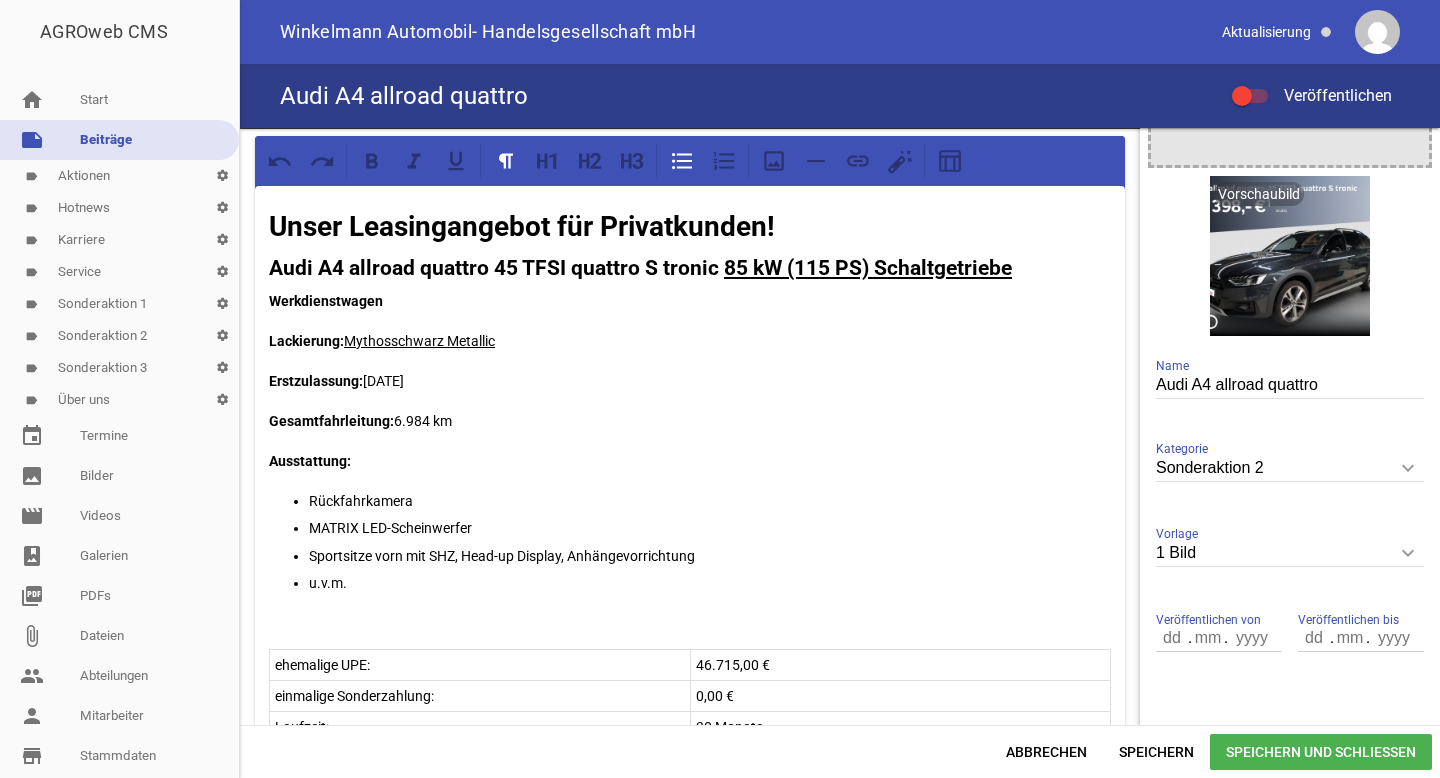 click on "Sportsitze vorn mit SHZ, Head-up Display, Anhängevorrichtung" at bounding box center [710, 556] 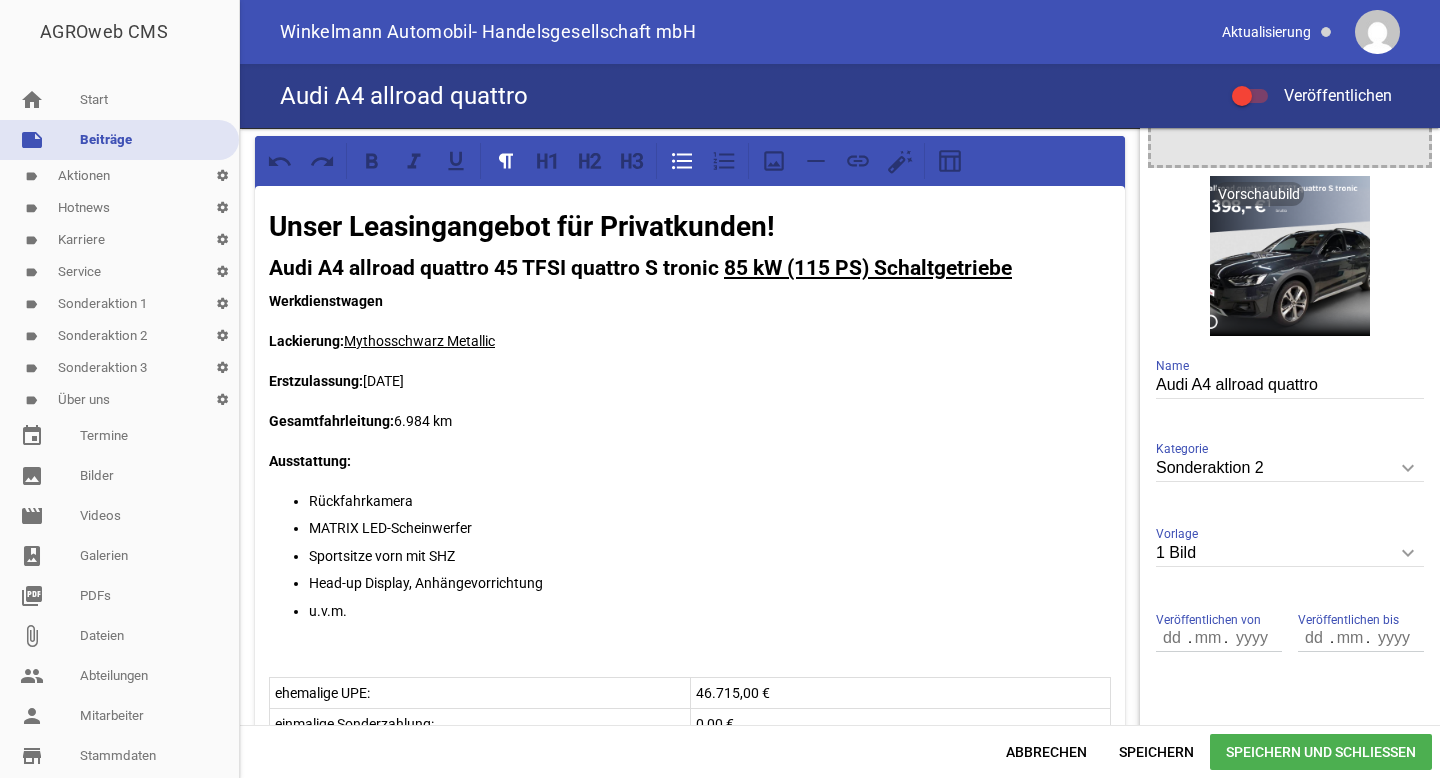 click on "Head-up Display, Anhängevorrichtung" at bounding box center (710, 583) 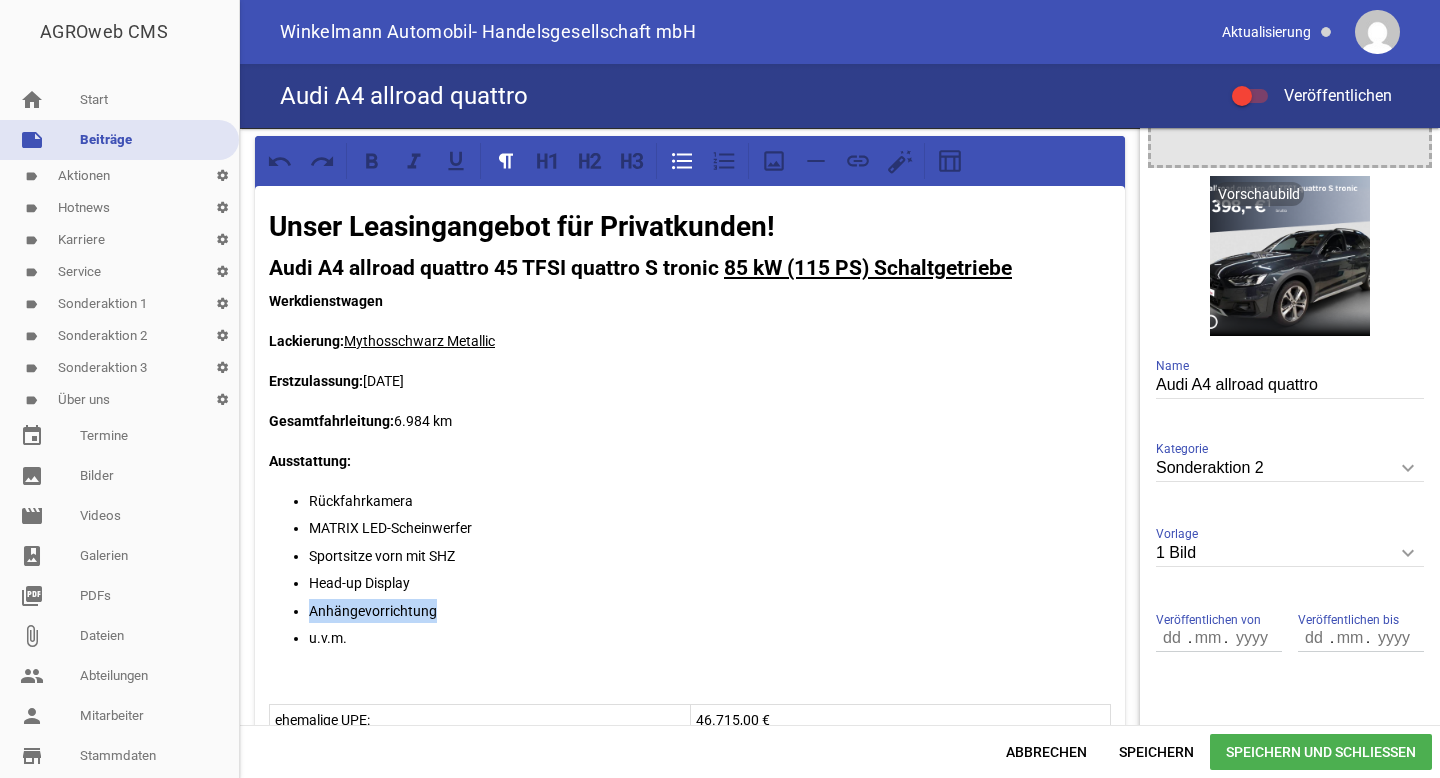 drag, startPoint x: 450, startPoint y: 612, endPoint x: 305, endPoint y: 608, distance: 145.05516 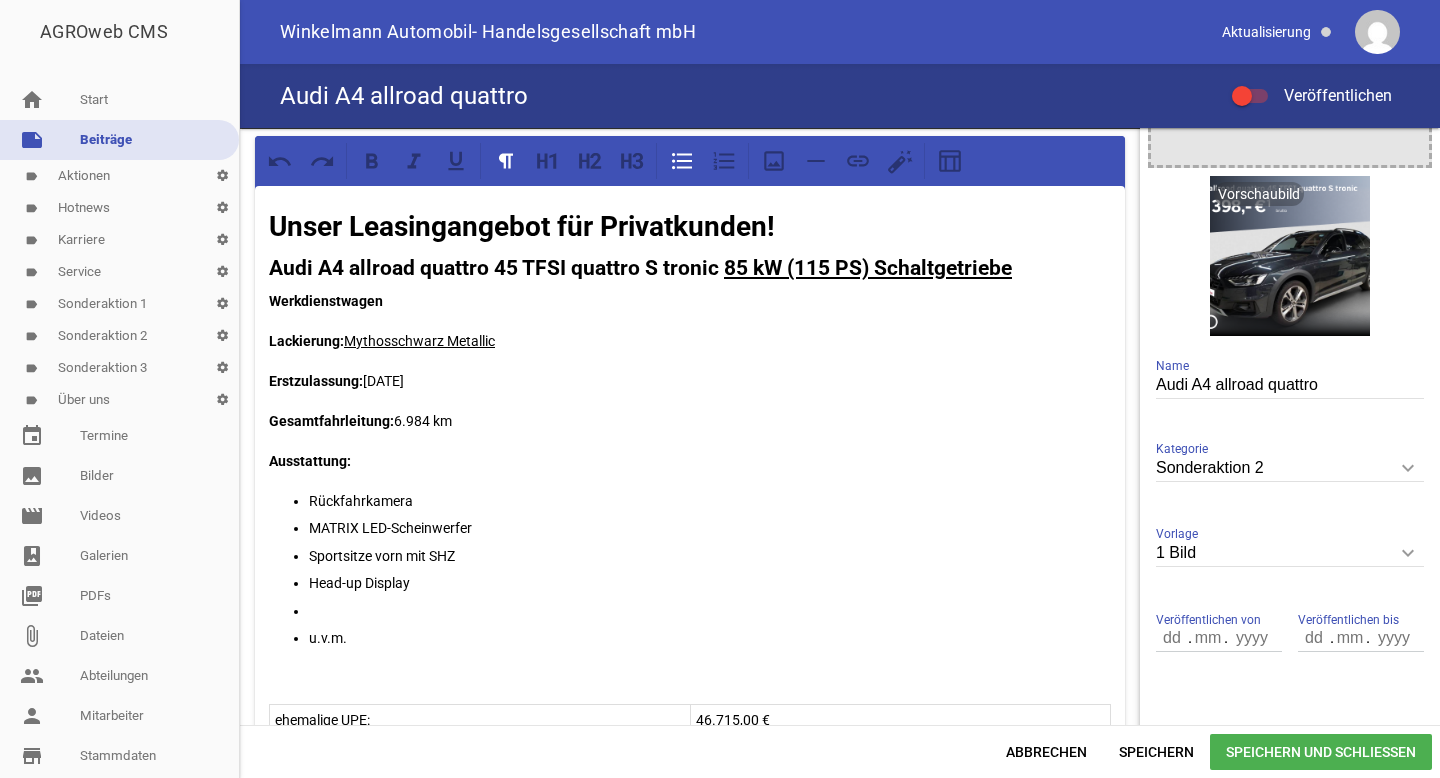 click on "MATRIX LED-Scheinwerfer" at bounding box center [710, 528] 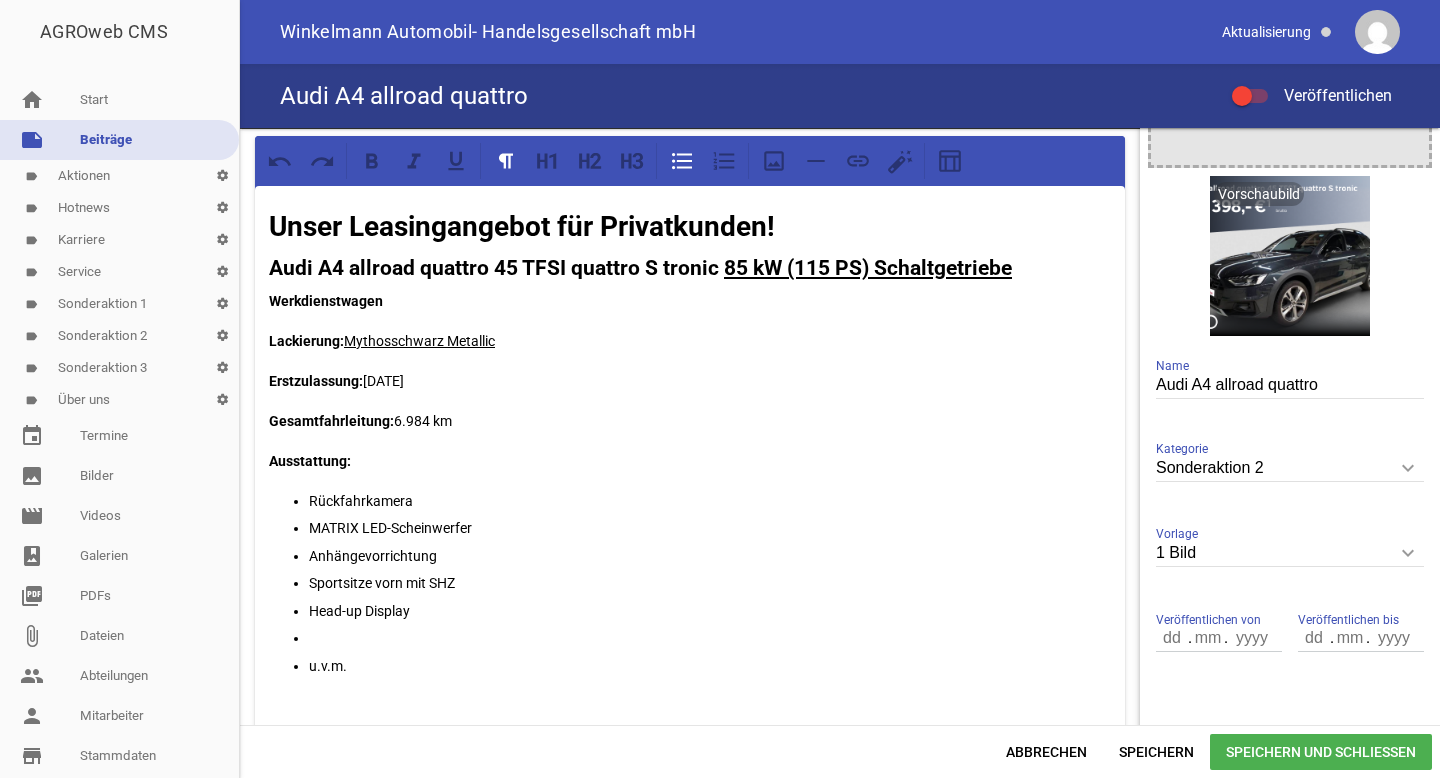 click at bounding box center [710, 638] 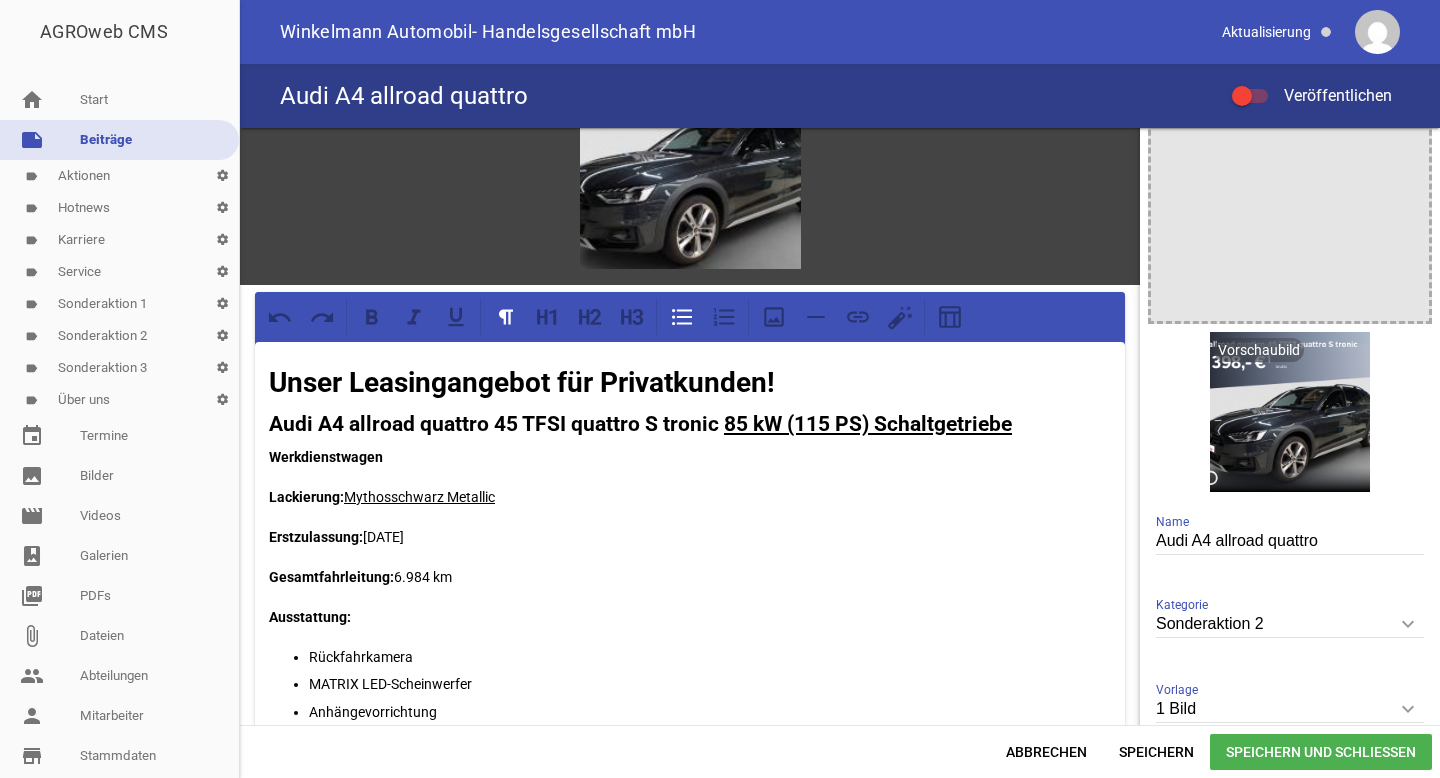 scroll, scrollTop: 267, scrollLeft: 0, axis: vertical 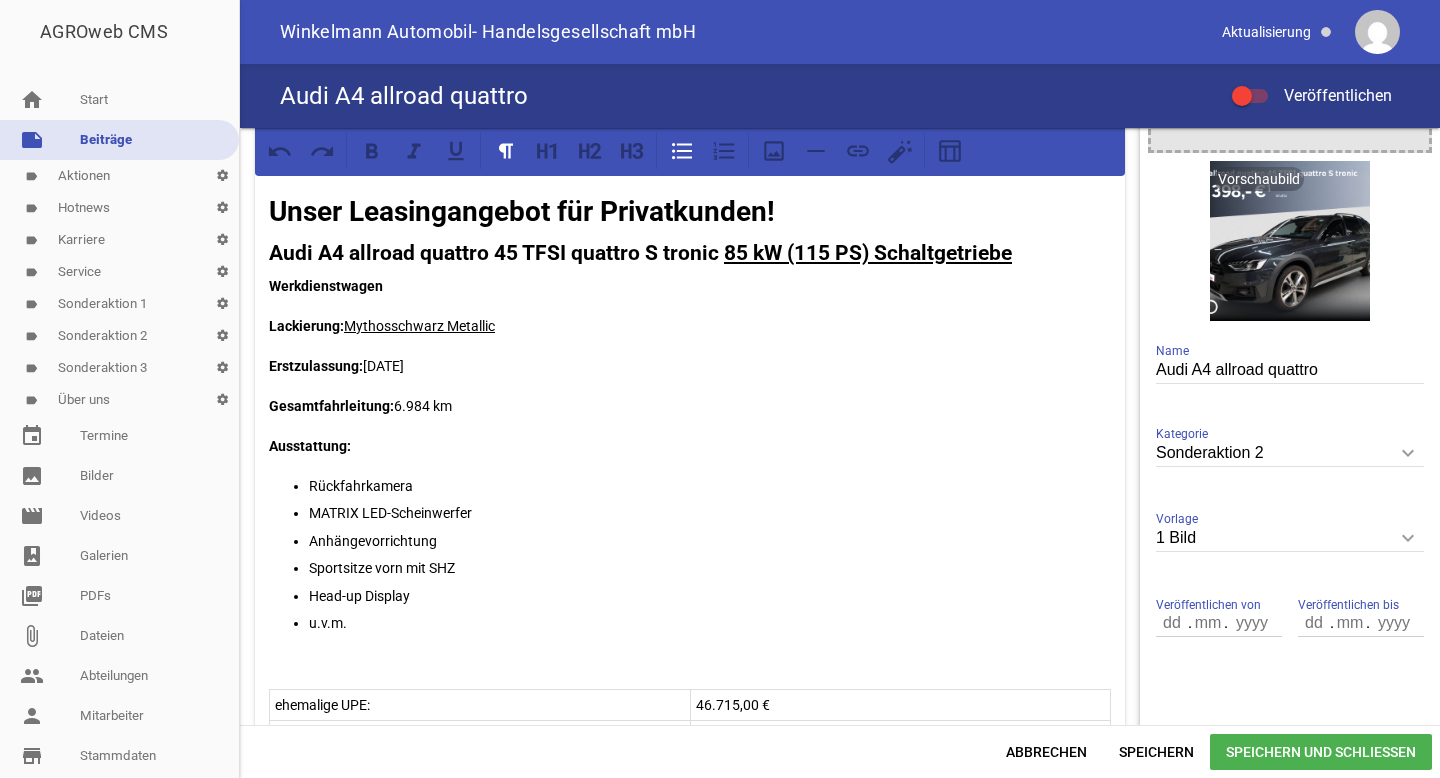 click on "Speichern und Schließen" at bounding box center [1321, 752] 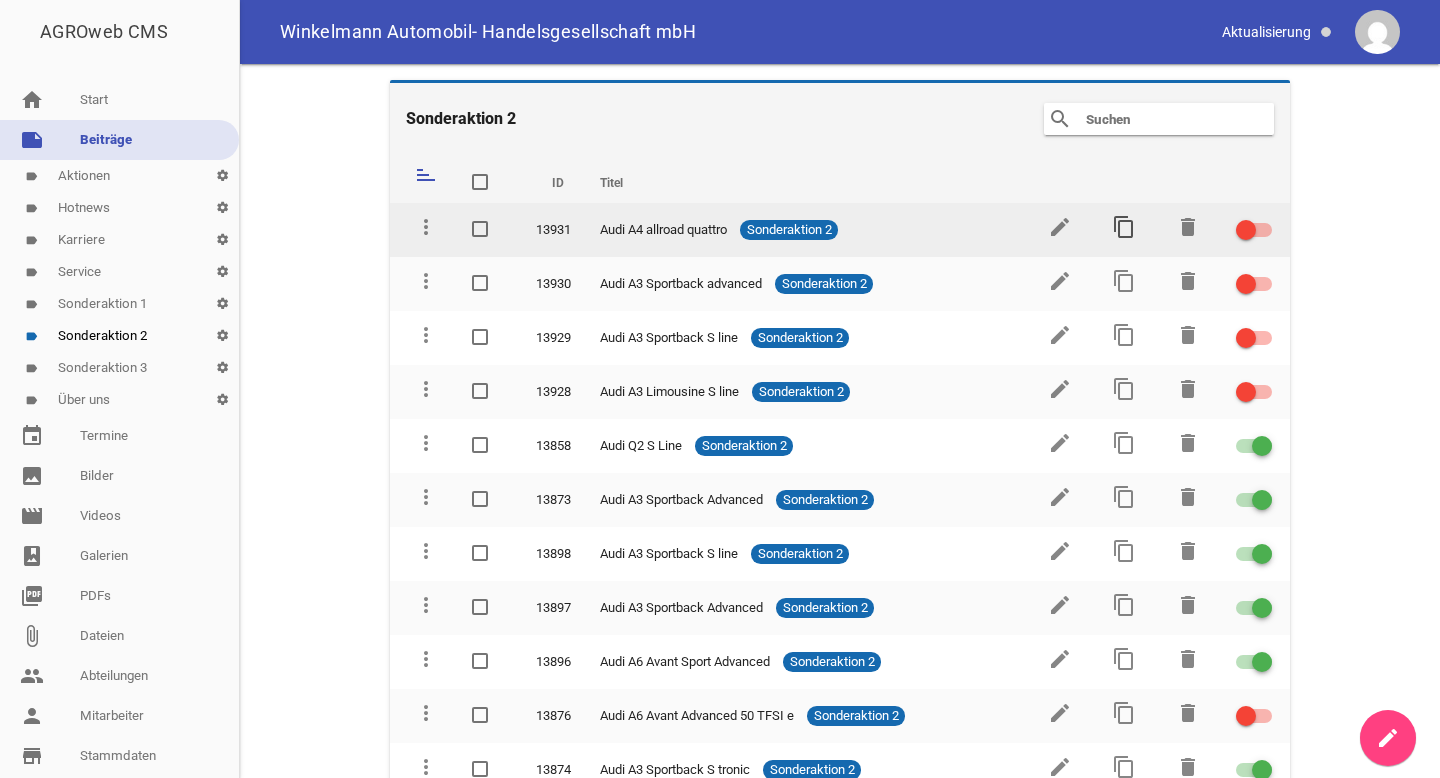 click on "content_copy" at bounding box center [1124, 227] 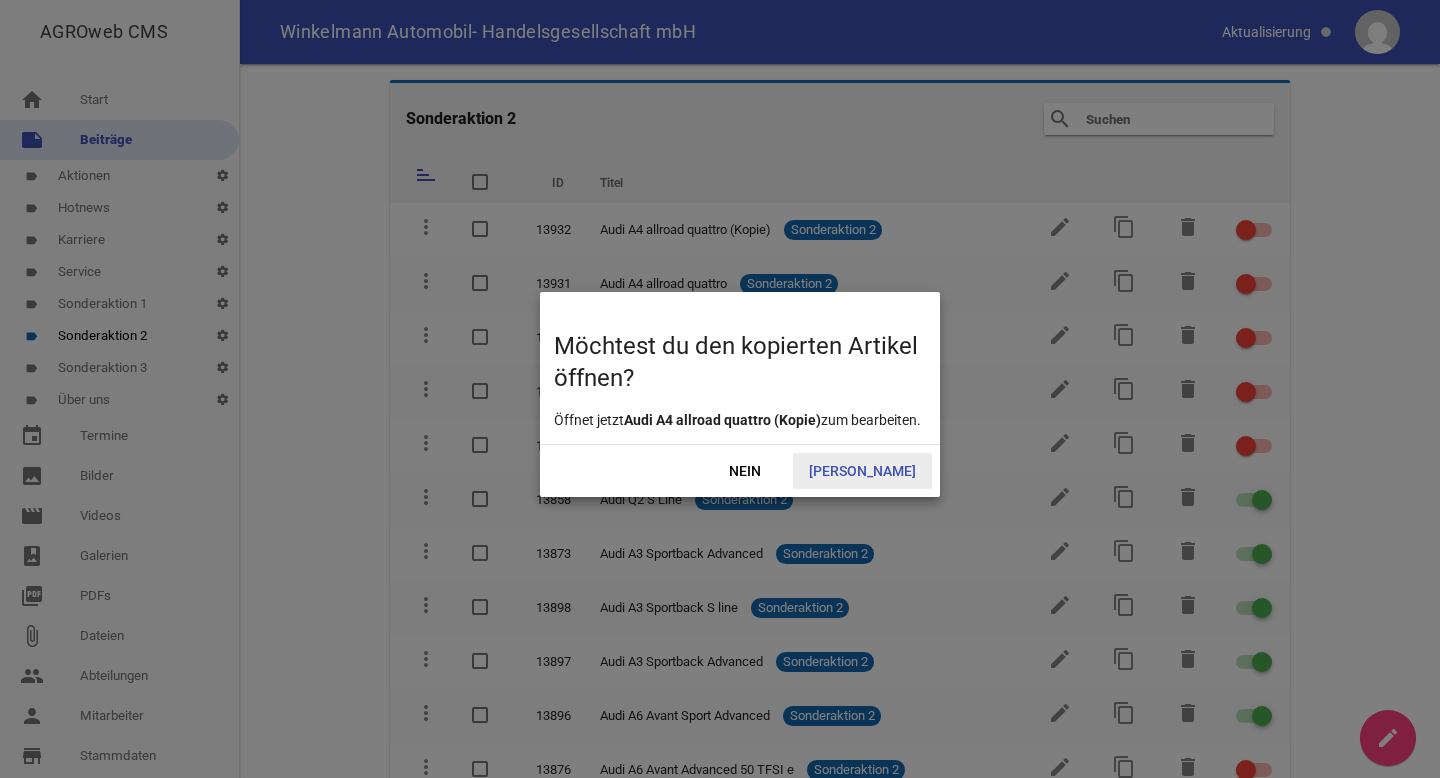 click on "[PERSON_NAME]" at bounding box center (862, 471) 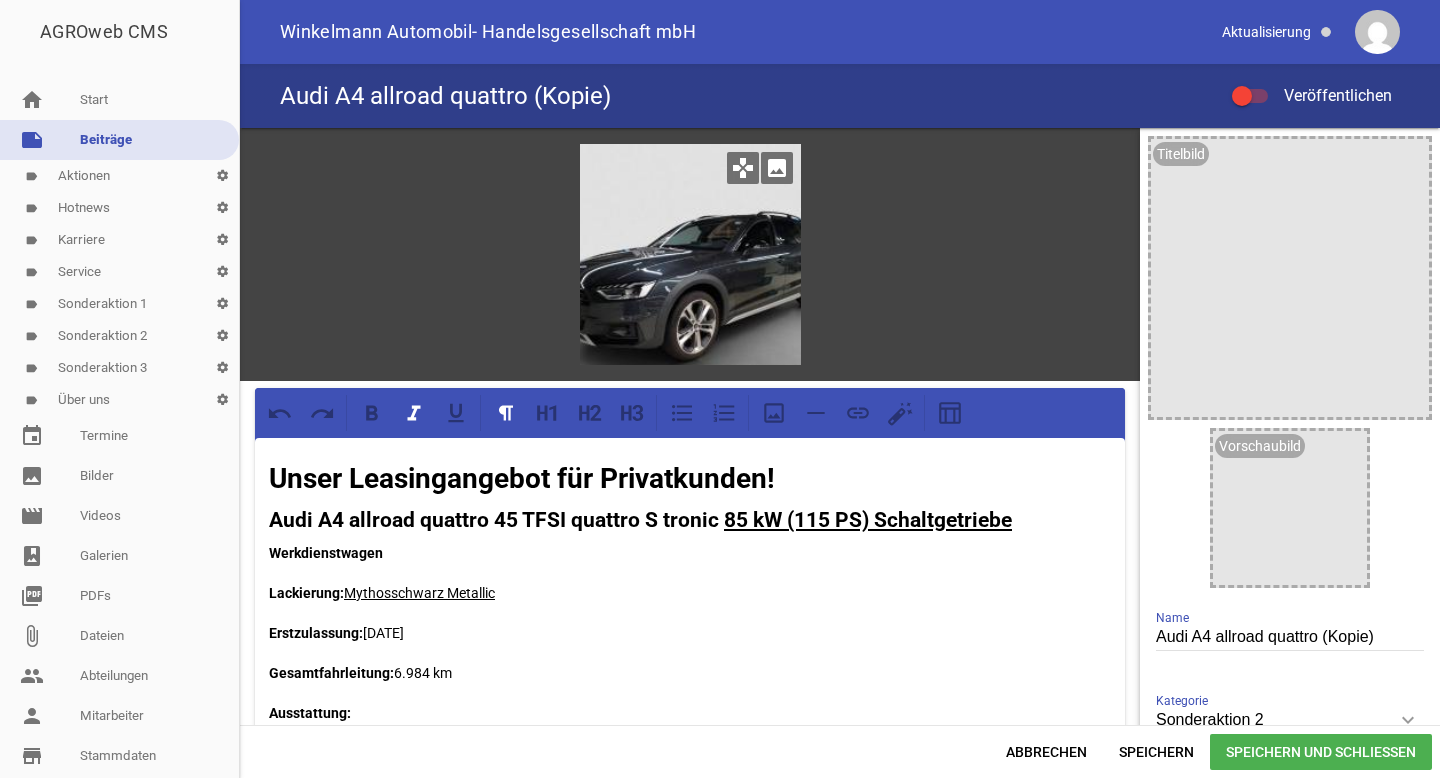 click on "image" at bounding box center (777, 168) 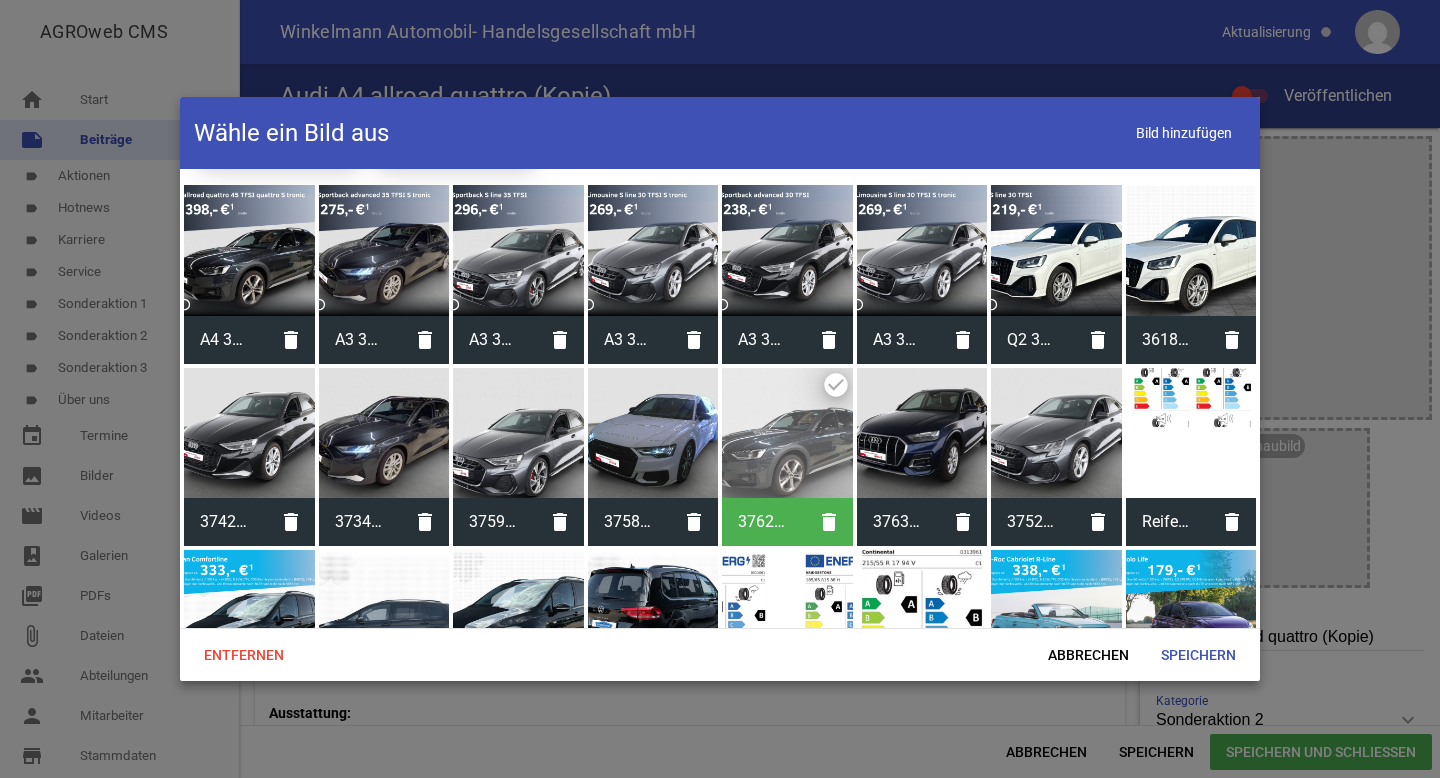 scroll, scrollTop: 711, scrollLeft: 0, axis: vertical 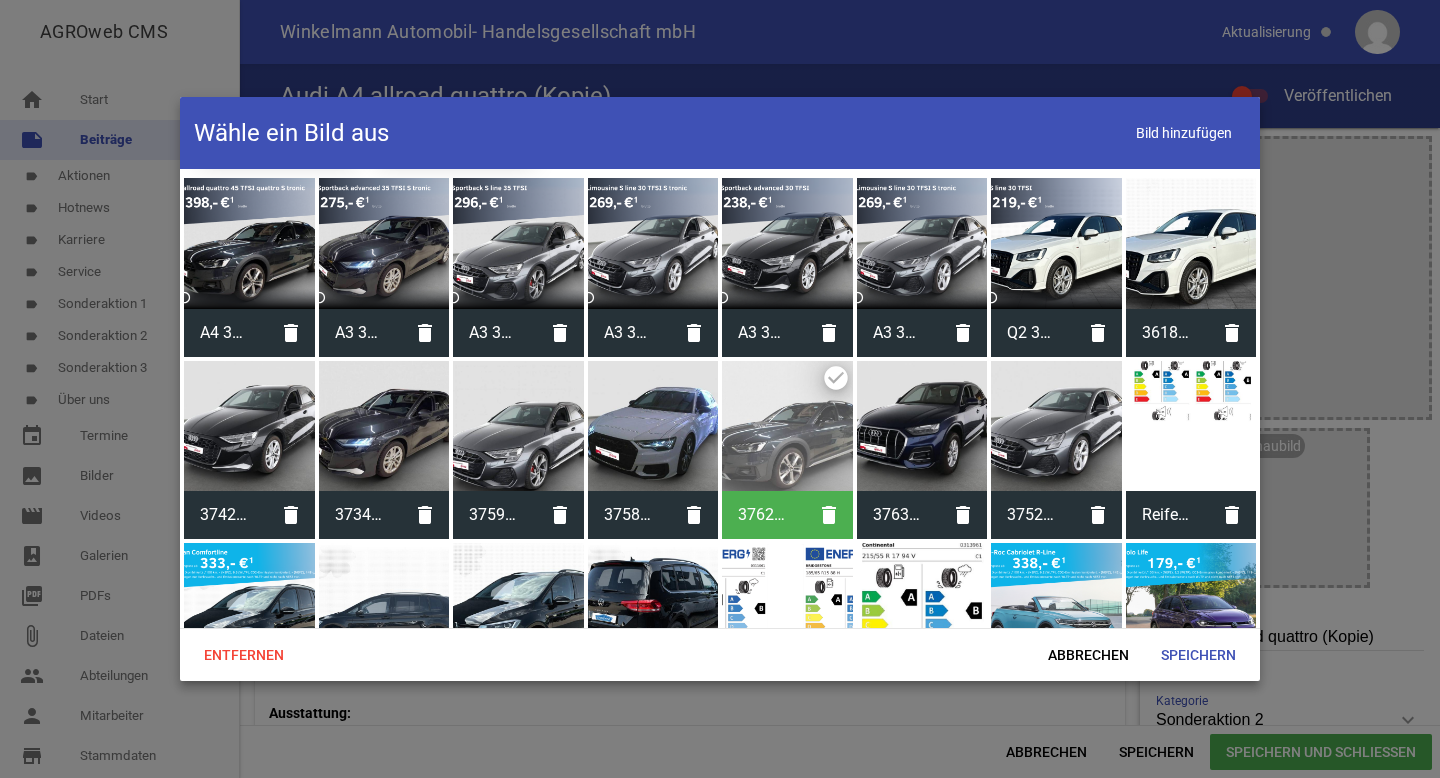 click at bounding box center (653, 426) 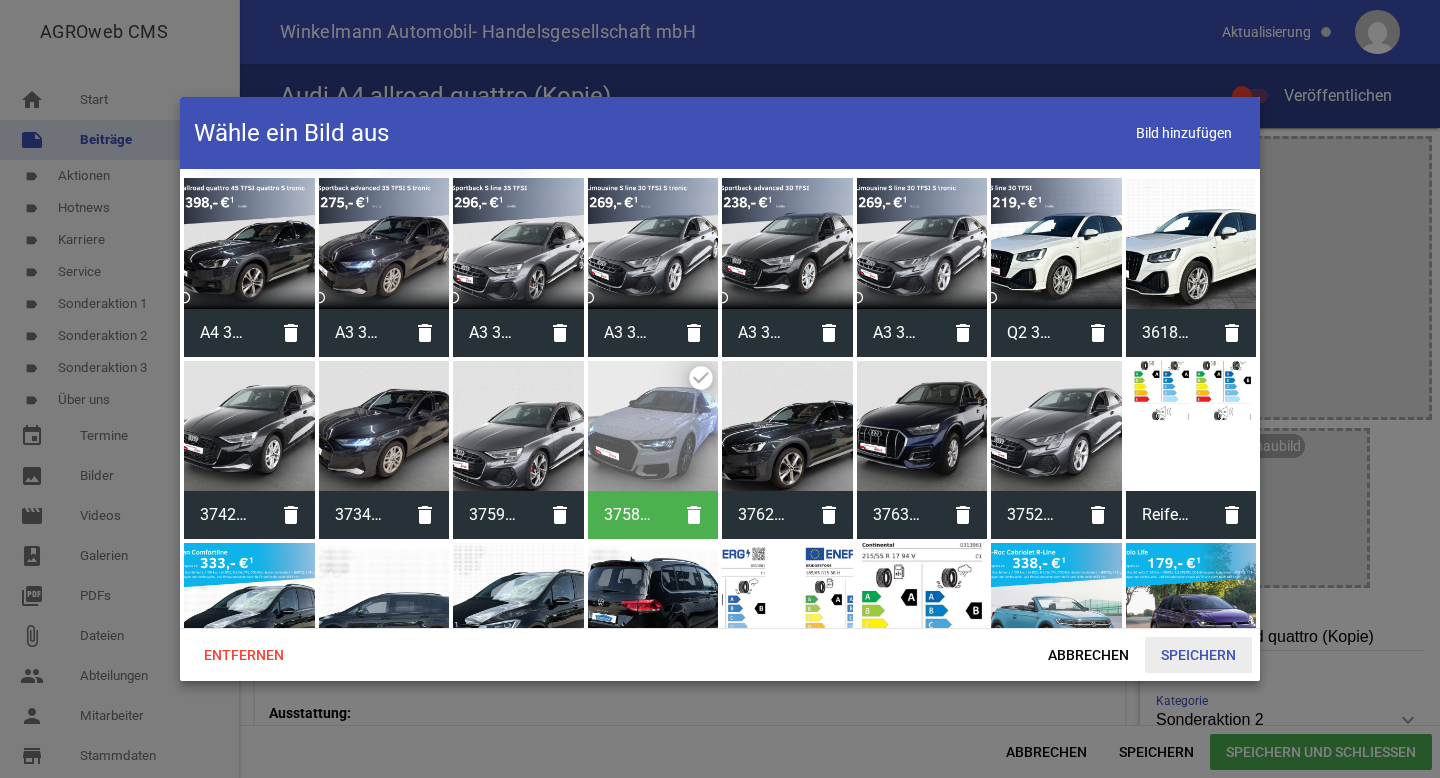 click on "Speichern" at bounding box center (1198, 655) 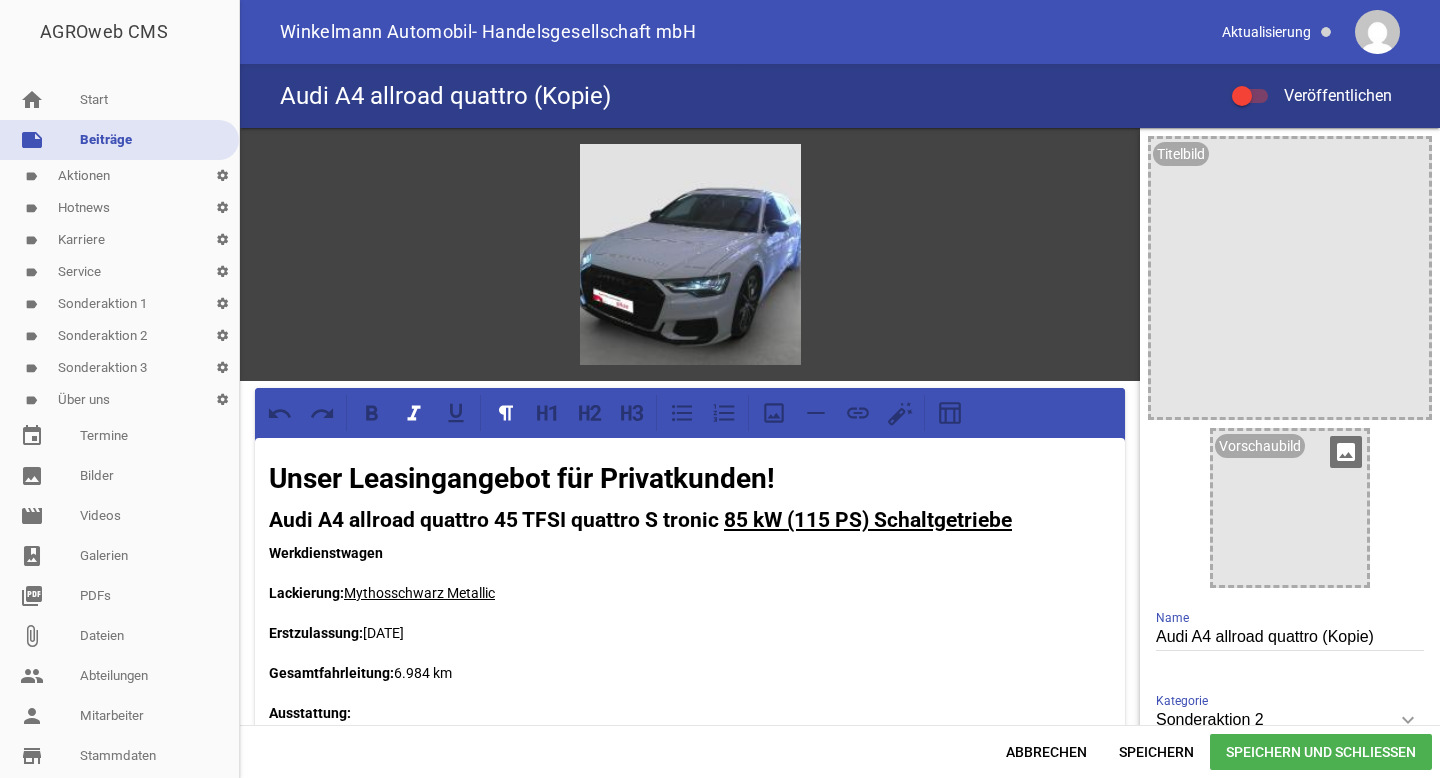 click on "image" at bounding box center (1346, 452) 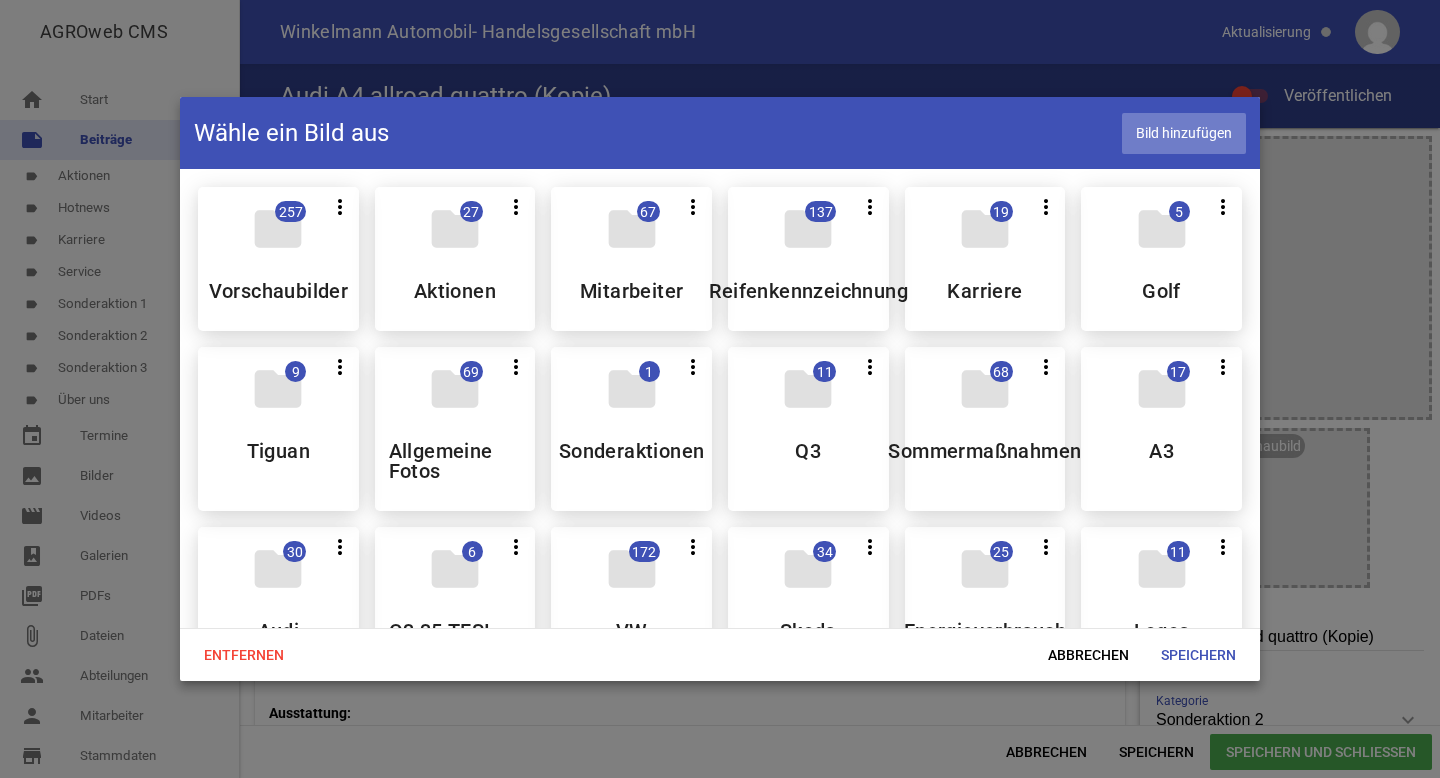 click on "Bild hinzufügen" at bounding box center (1184, 133) 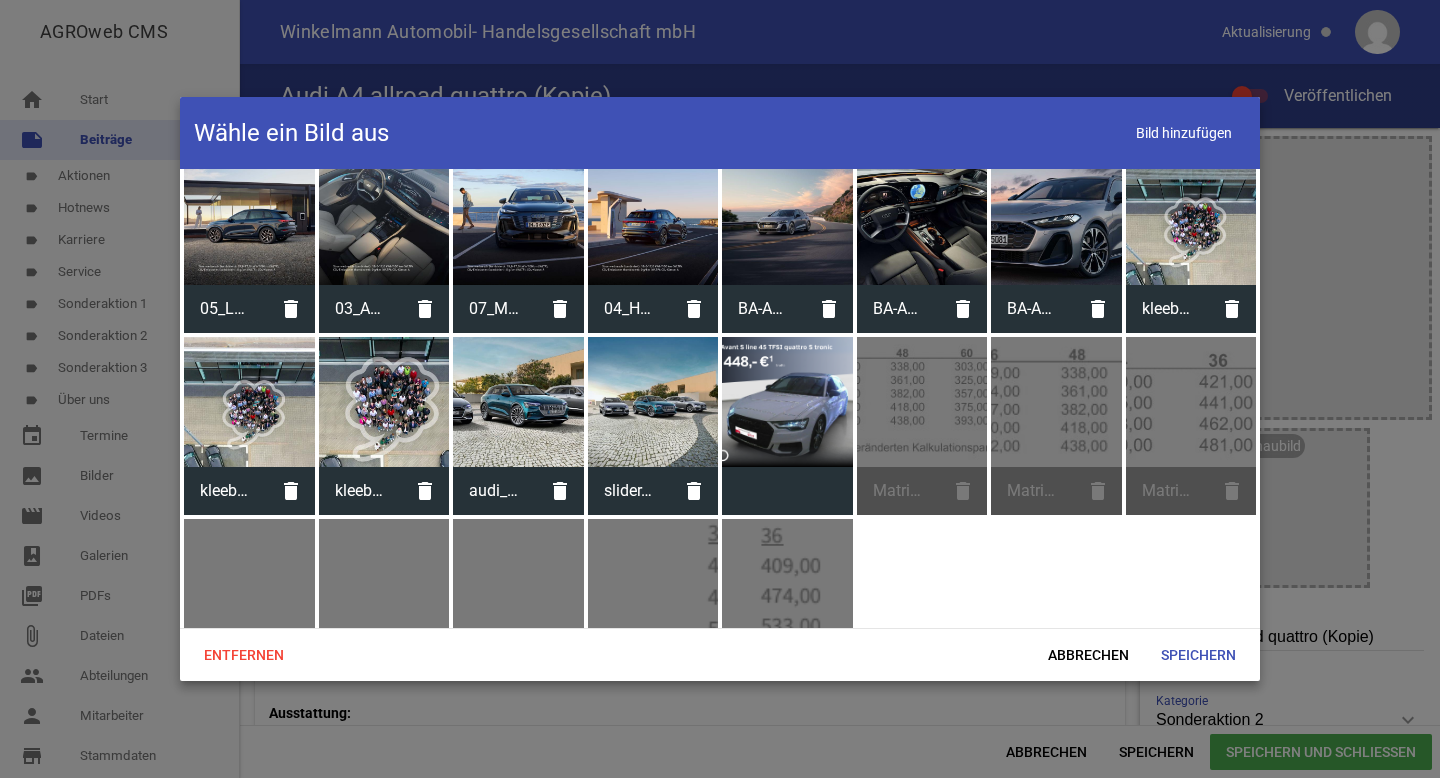 scroll, scrollTop: 7268, scrollLeft: 0, axis: vertical 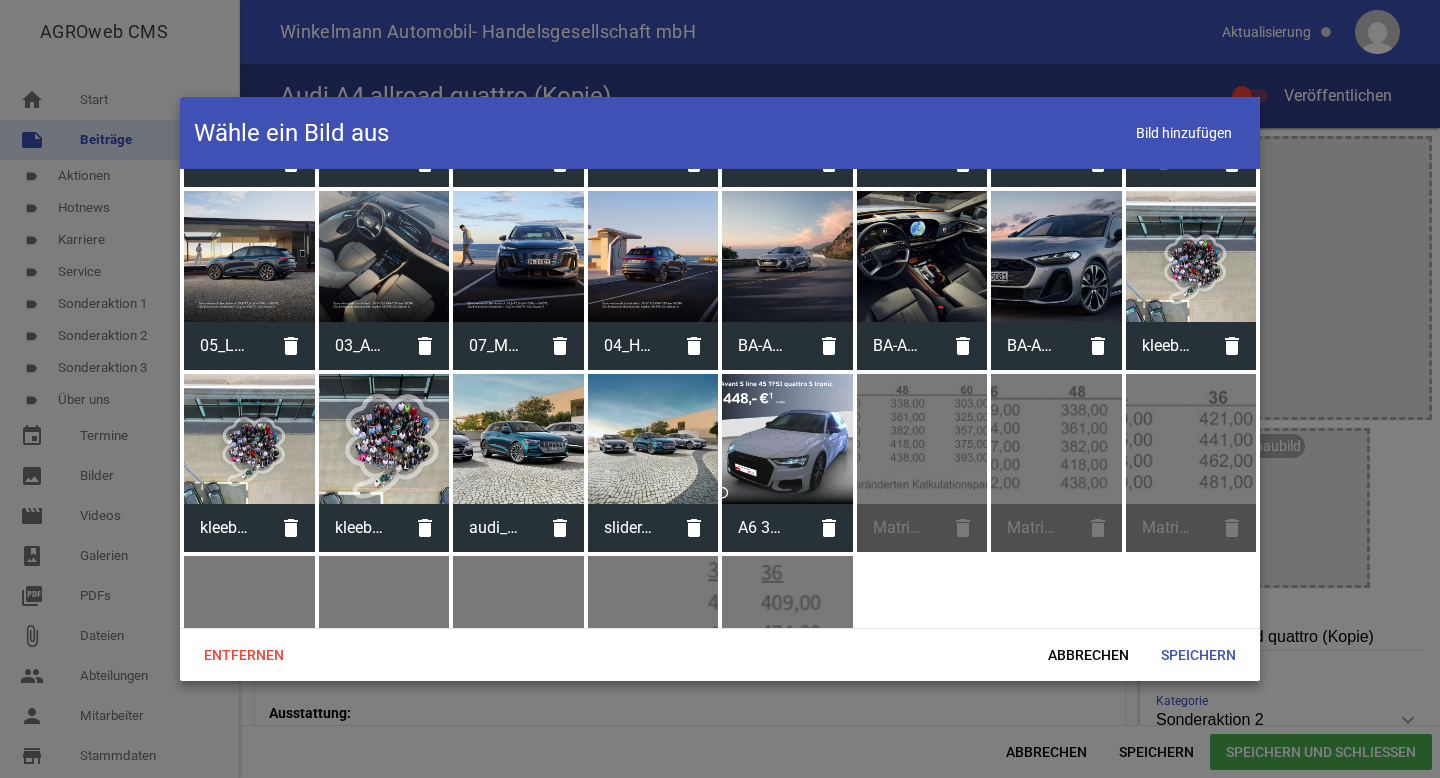 click at bounding box center [787, 439] 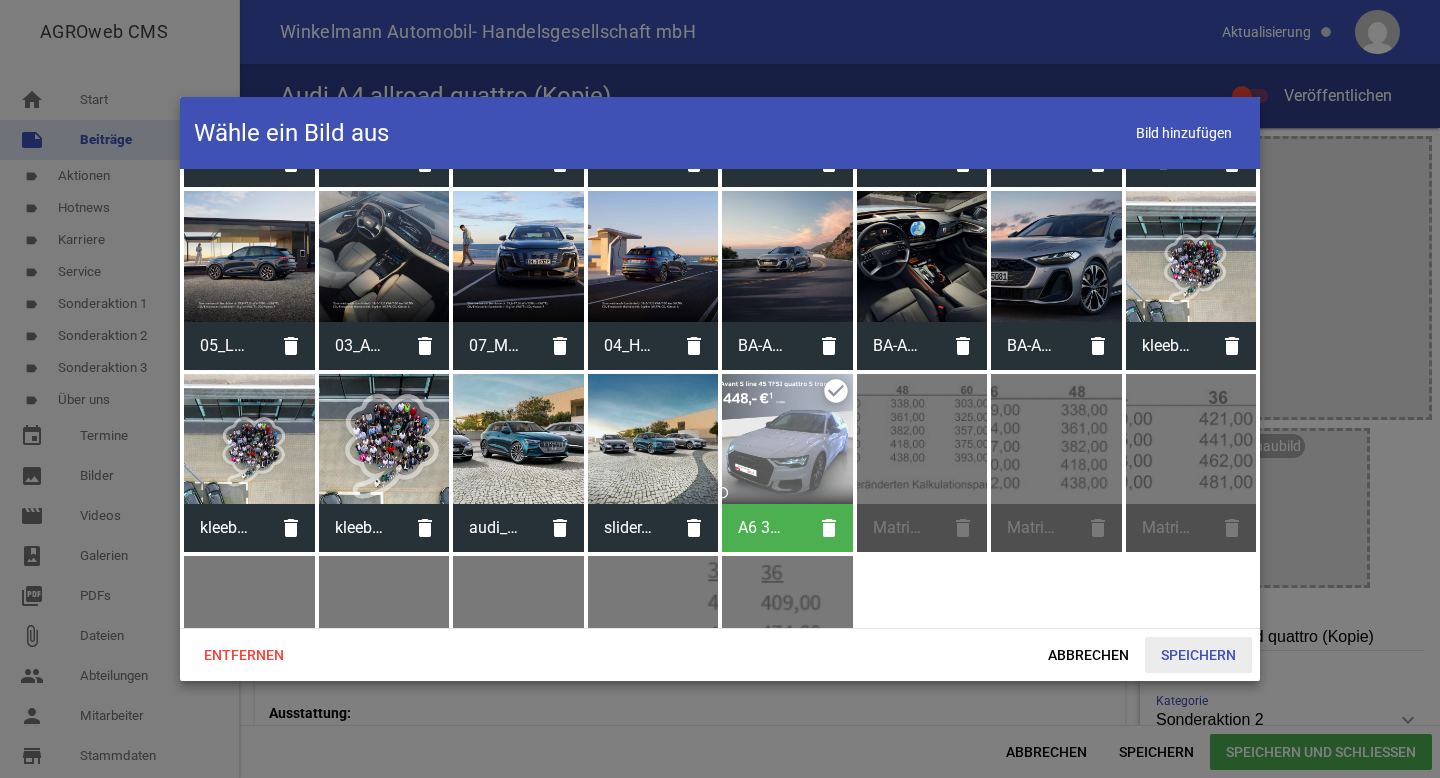 click on "Speichern" at bounding box center (1198, 655) 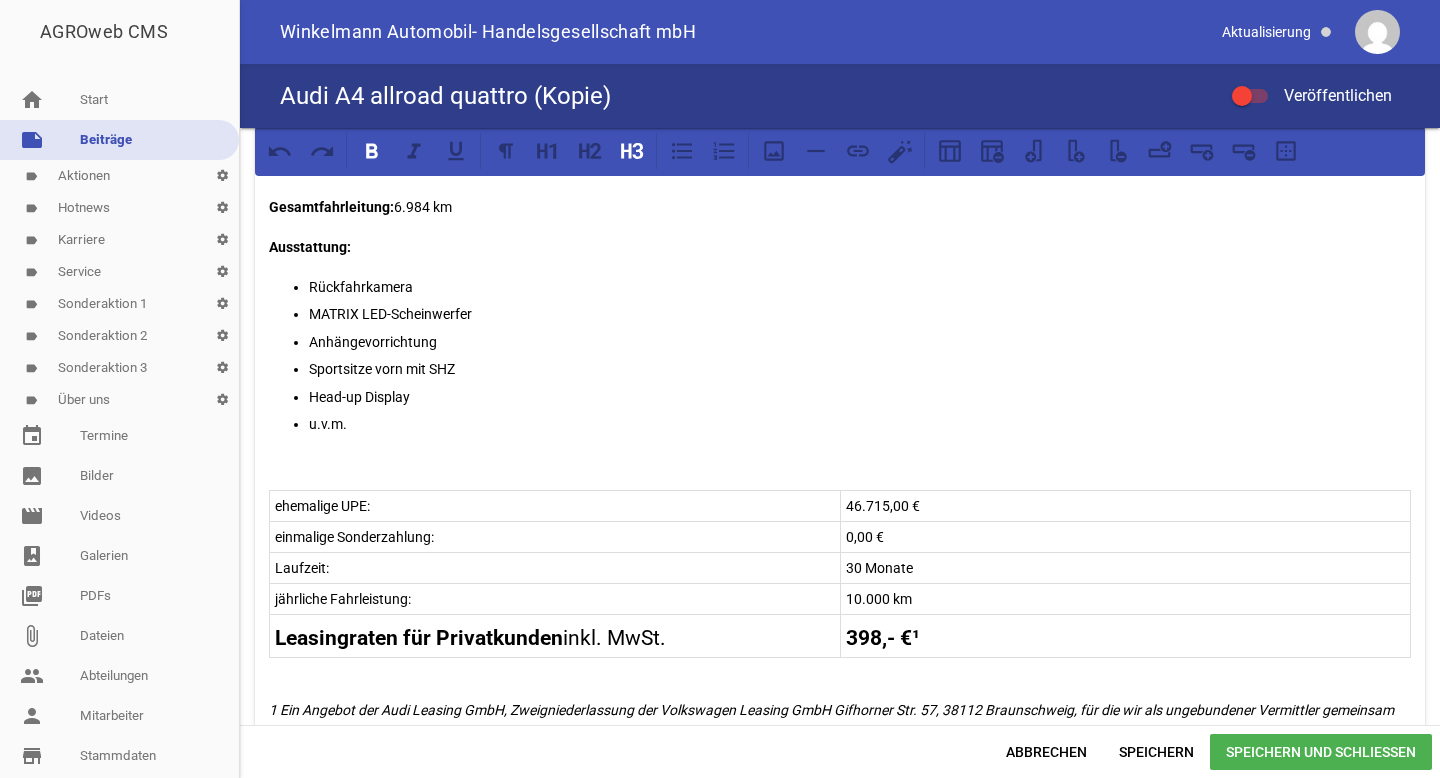 click on "Leasingraten für Privatkunden  inkl. MwSt. 398,- €¹" at bounding box center [840, 636] 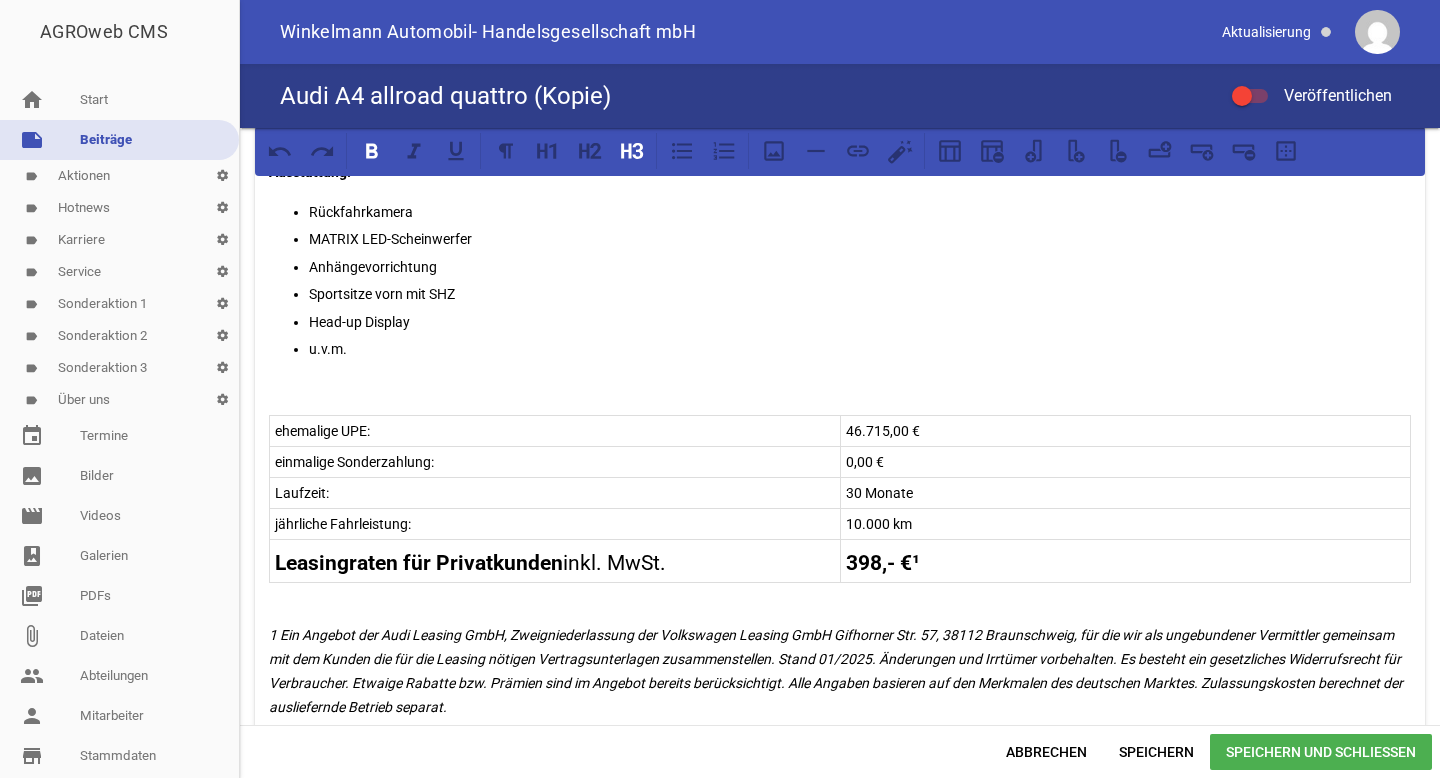 type 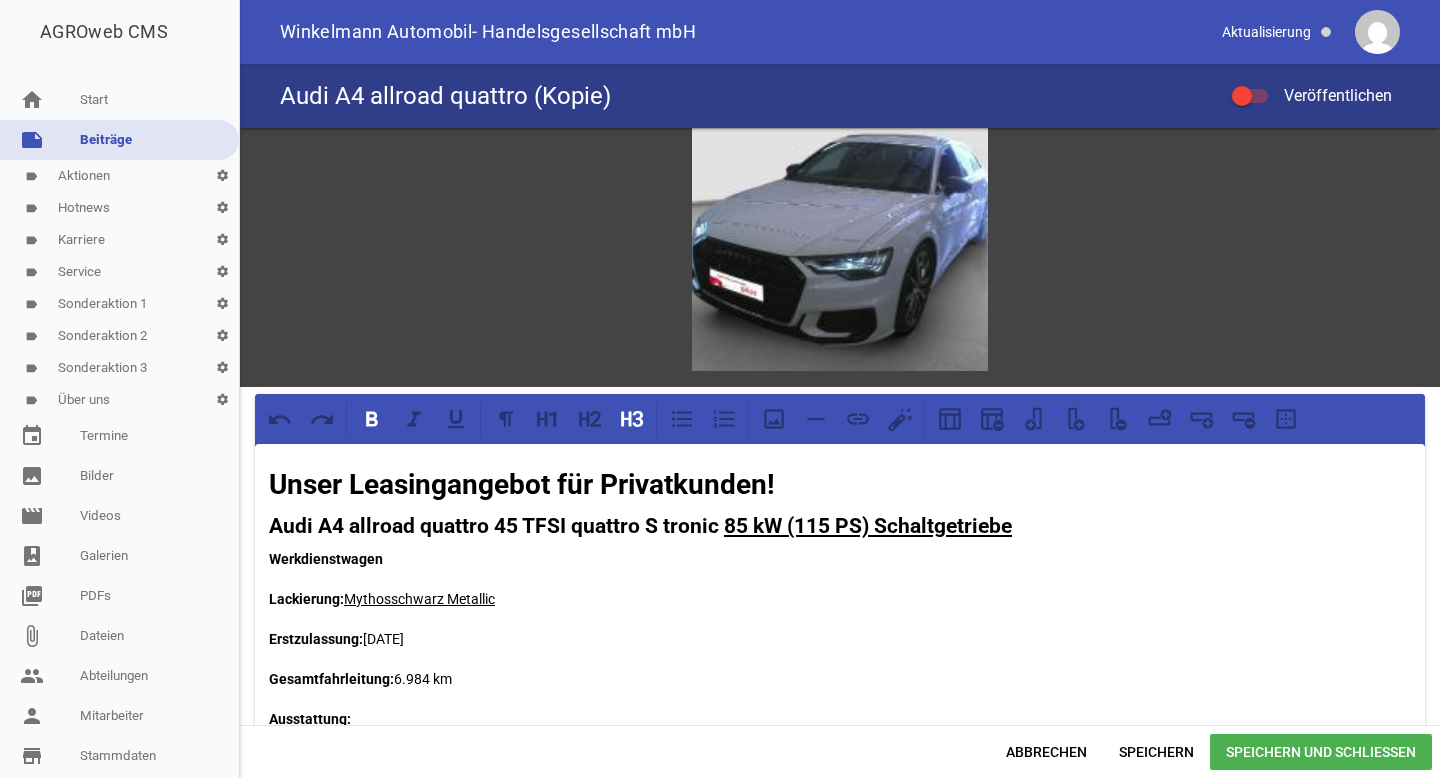 scroll, scrollTop: 0, scrollLeft: 0, axis: both 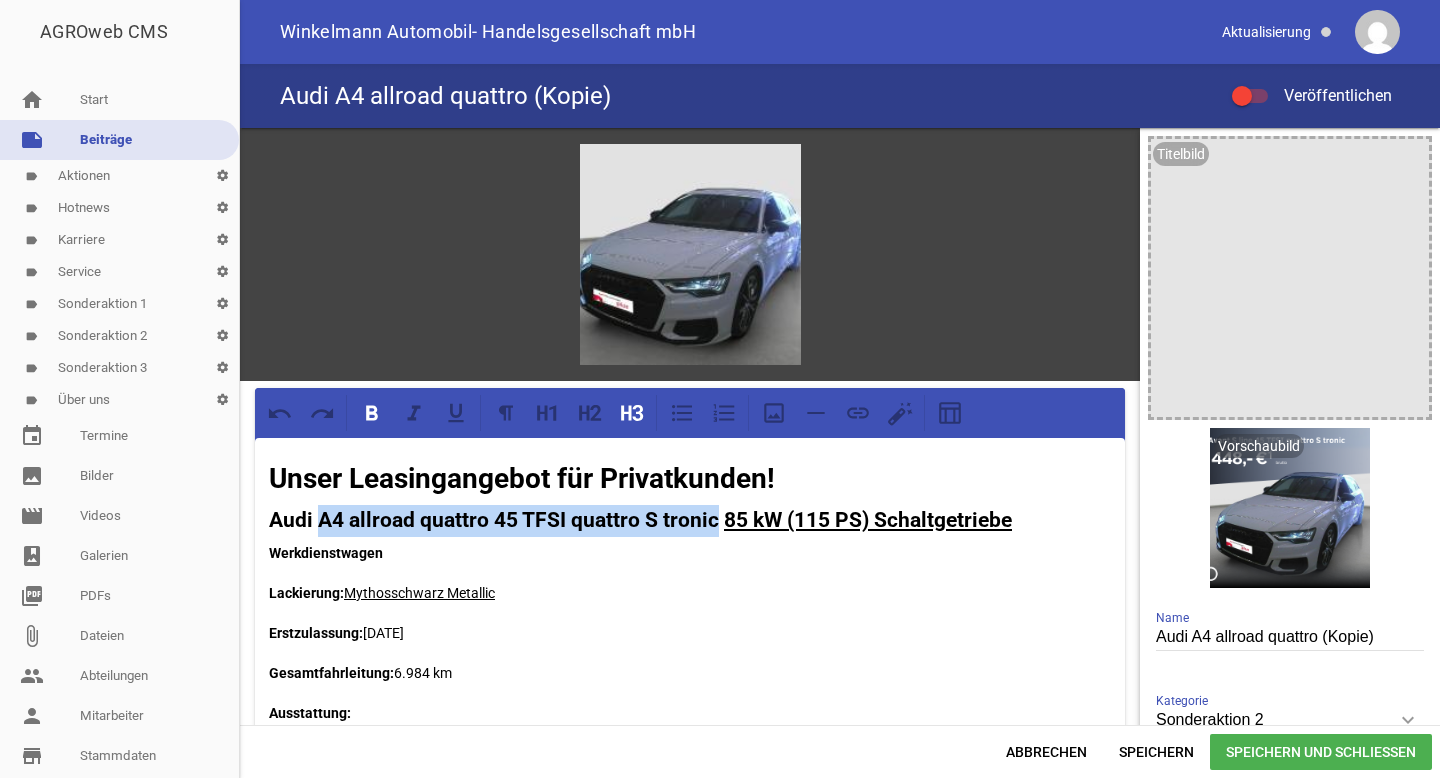 drag, startPoint x: 716, startPoint y: 526, endPoint x: 321, endPoint y: 516, distance: 395.12656 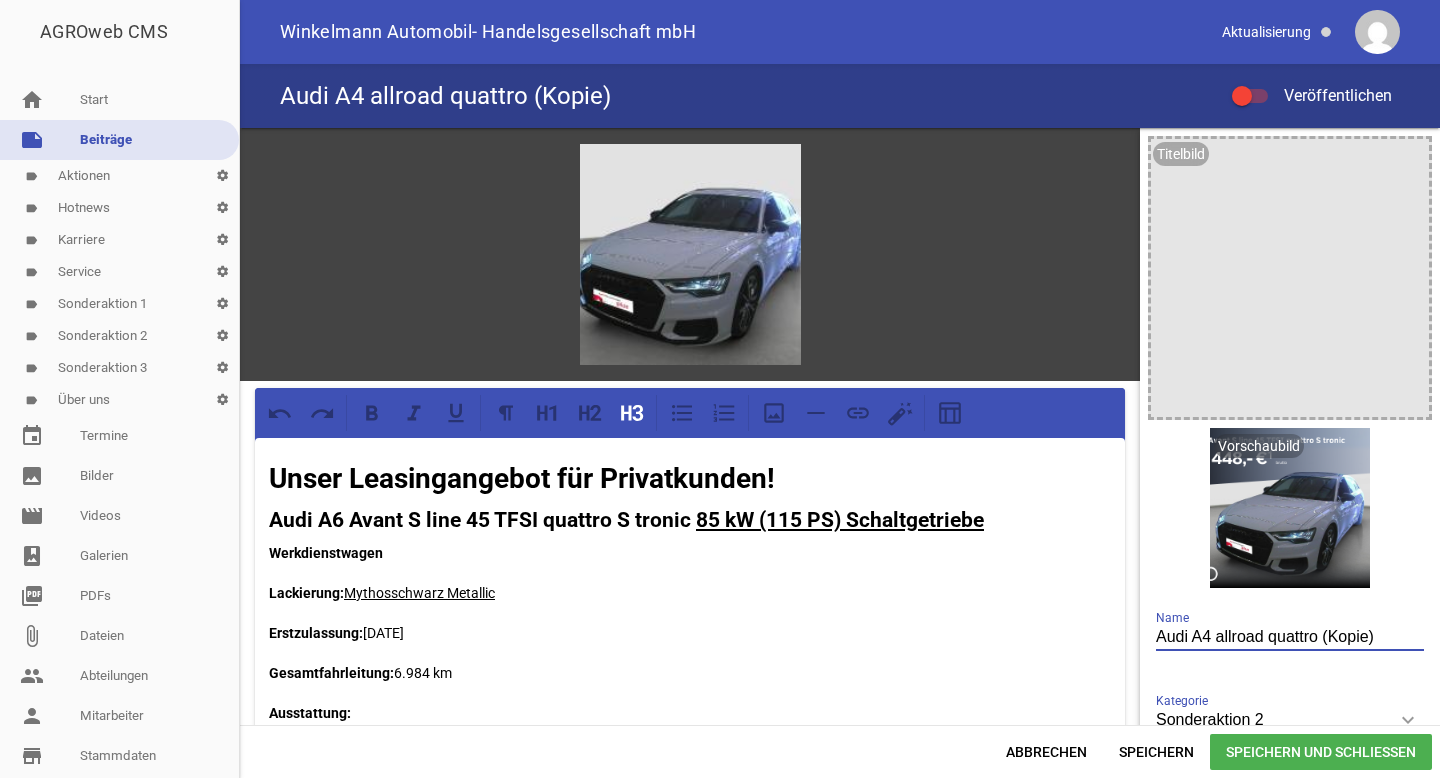 drag, startPoint x: 1184, startPoint y: 637, endPoint x: 1439, endPoint y: 637, distance: 255 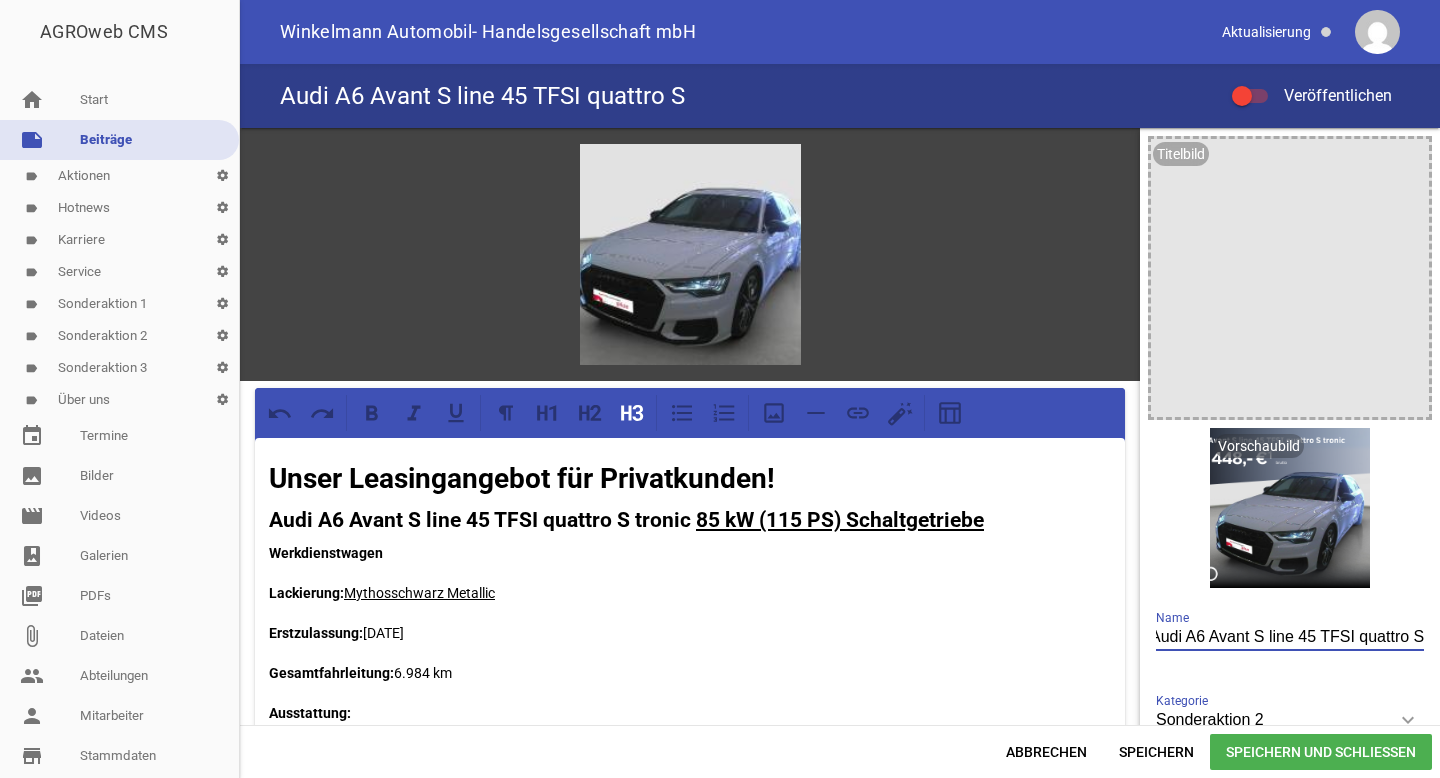 scroll, scrollTop: 0, scrollLeft: 0, axis: both 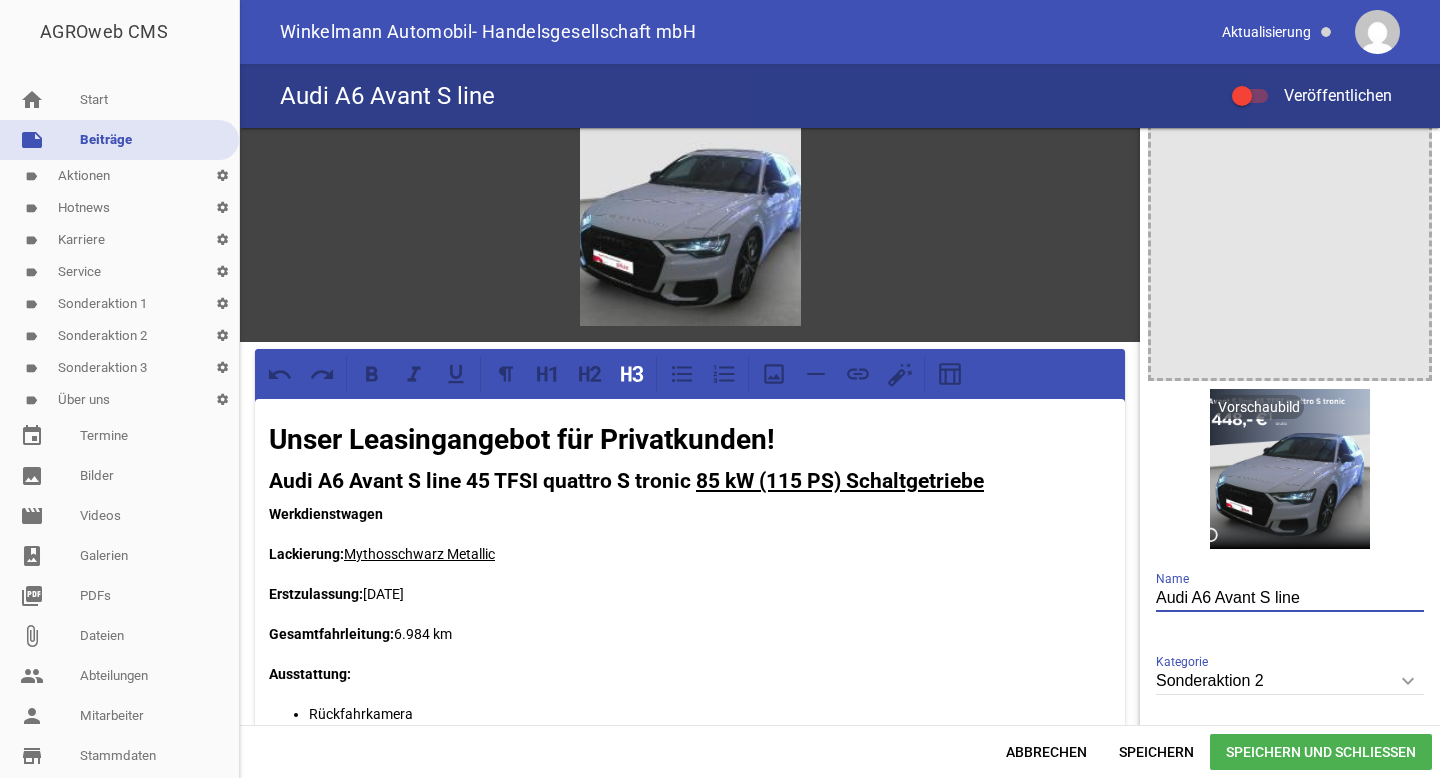 type on "Audi A6 Avant S line" 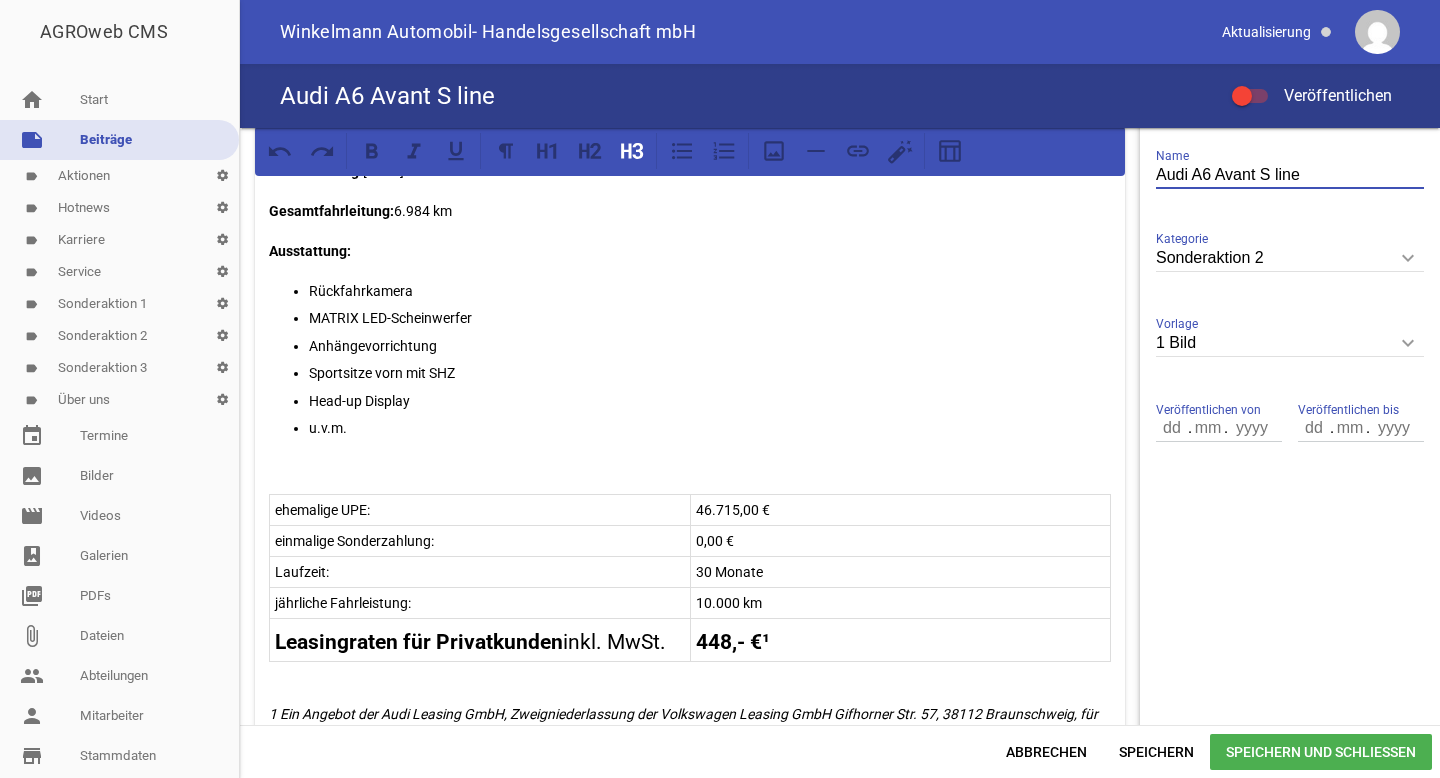 click on "Laufzeit: 30 Monate" at bounding box center [690, 572] 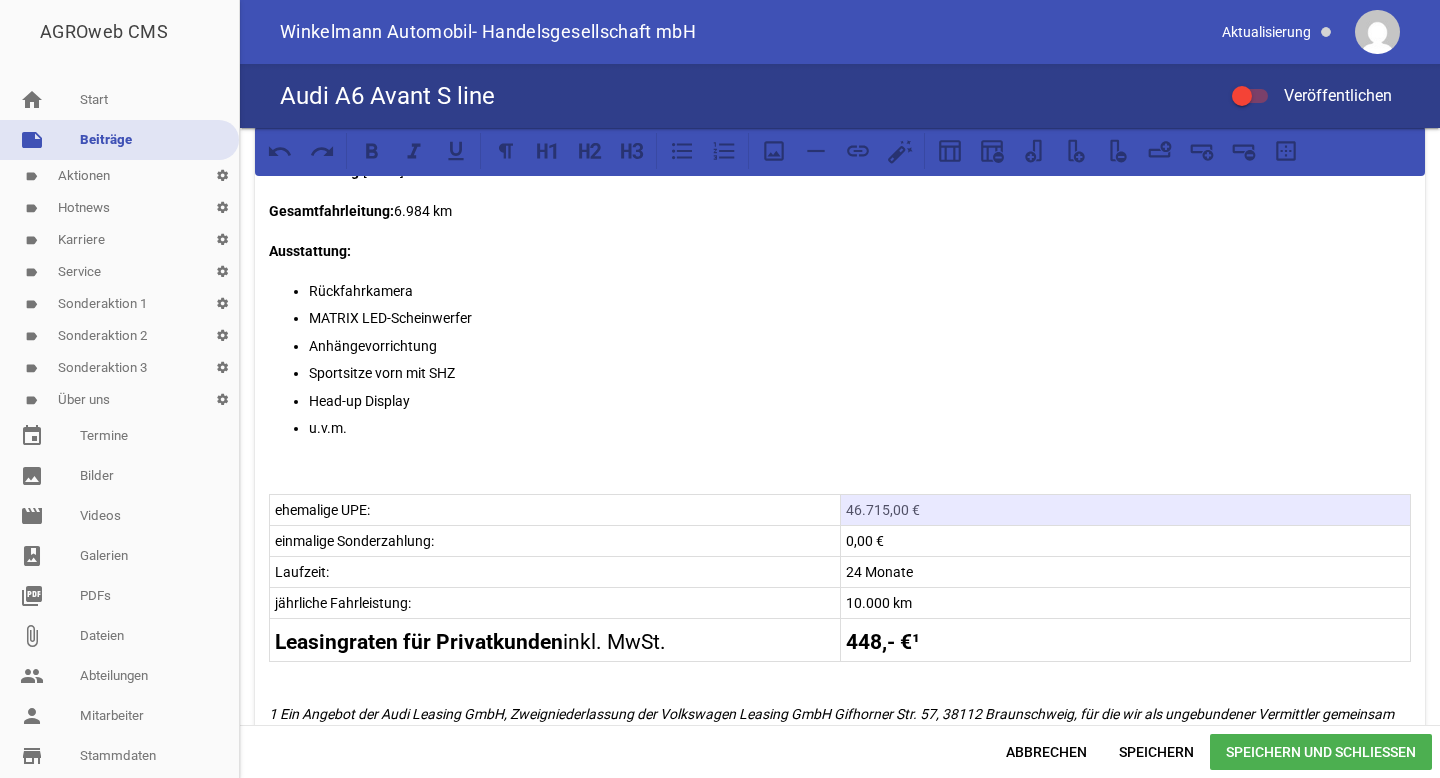 drag, startPoint x: 884, startPoint y: 505, endPoint x: 844, endPoint y: 507, distance: 40.04997 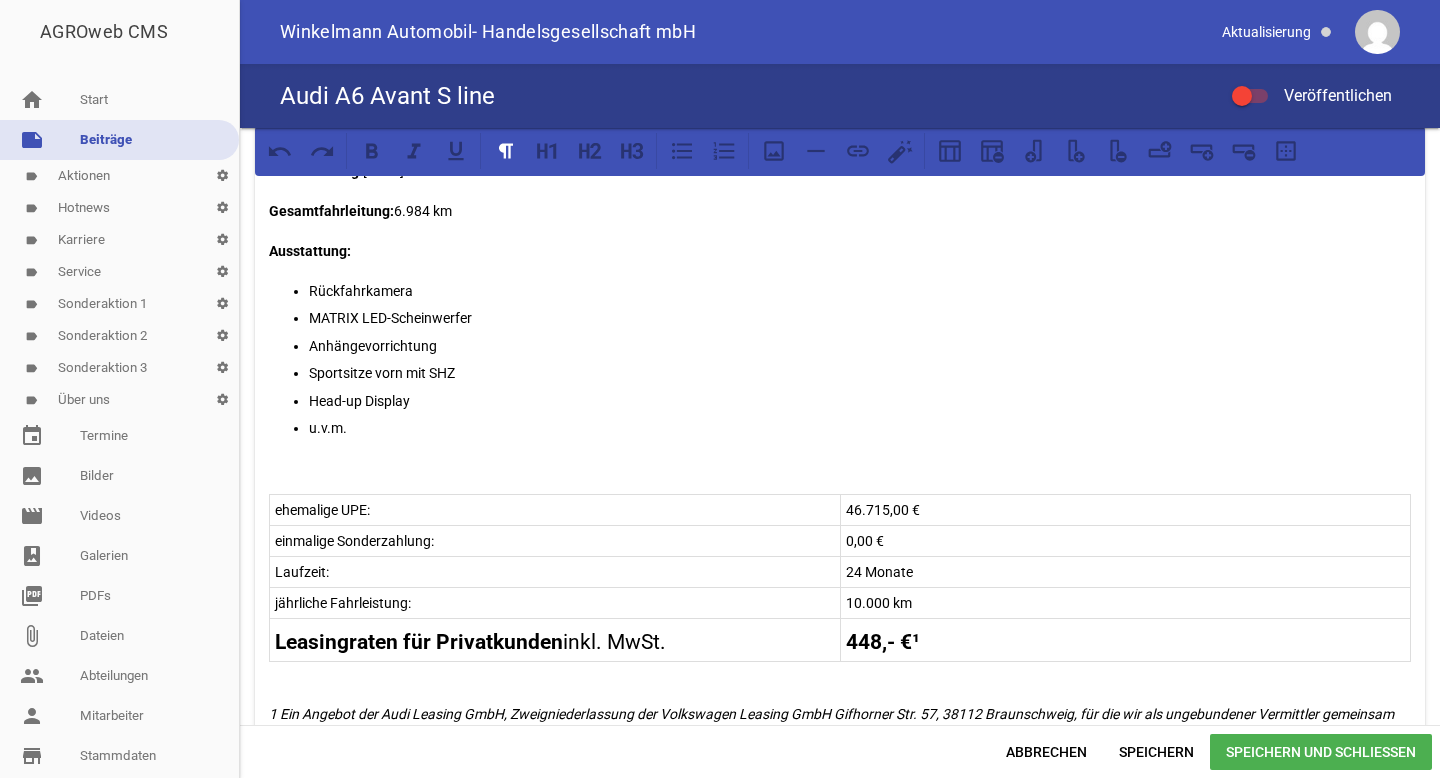 click on "46.715,00 €" at bounding box center (1126, 510) 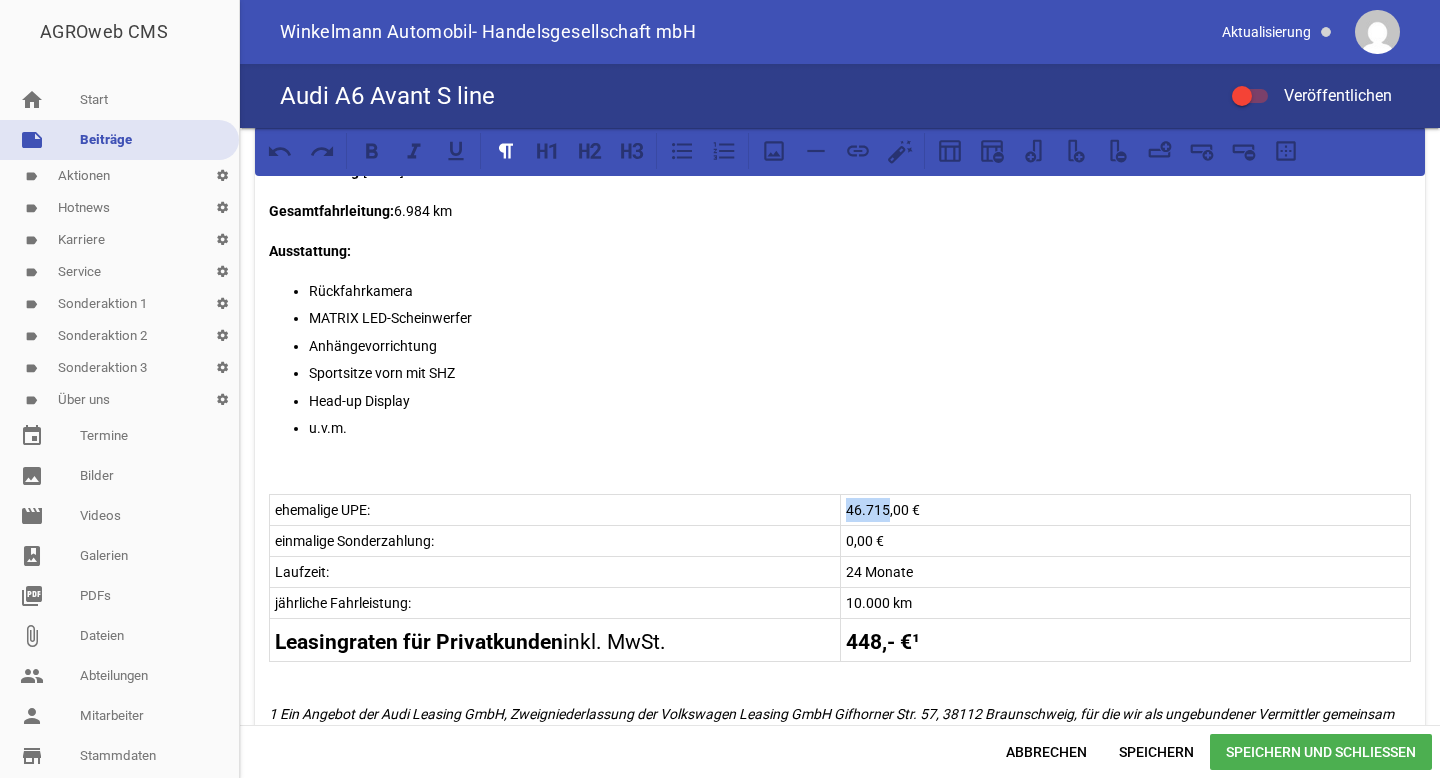 drag, startPoint x: 881, startPoint y: 507, endPoint x: 839, endPoint y: 507, distance: 42 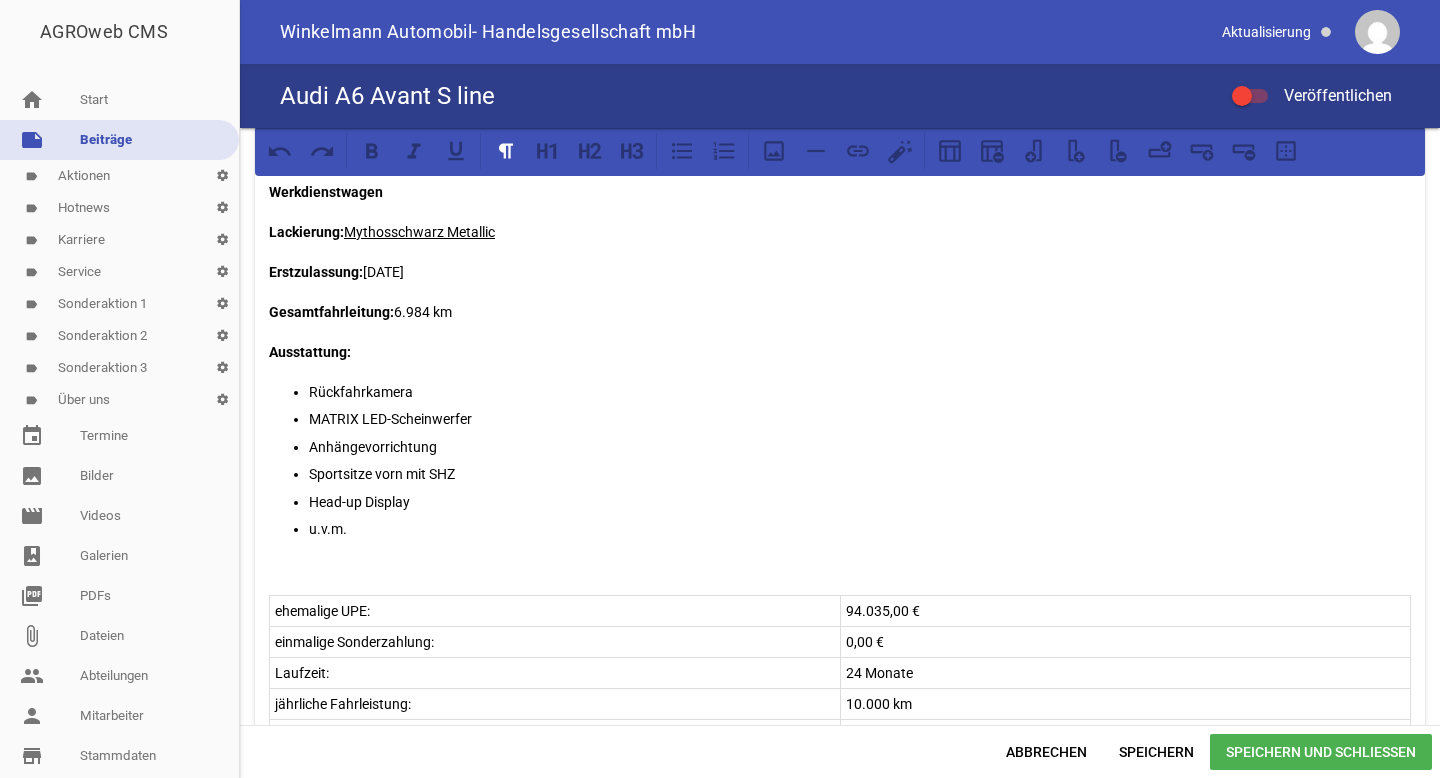 scroll, scrollTop: 355, scrollLeft: 0, axis: vertical 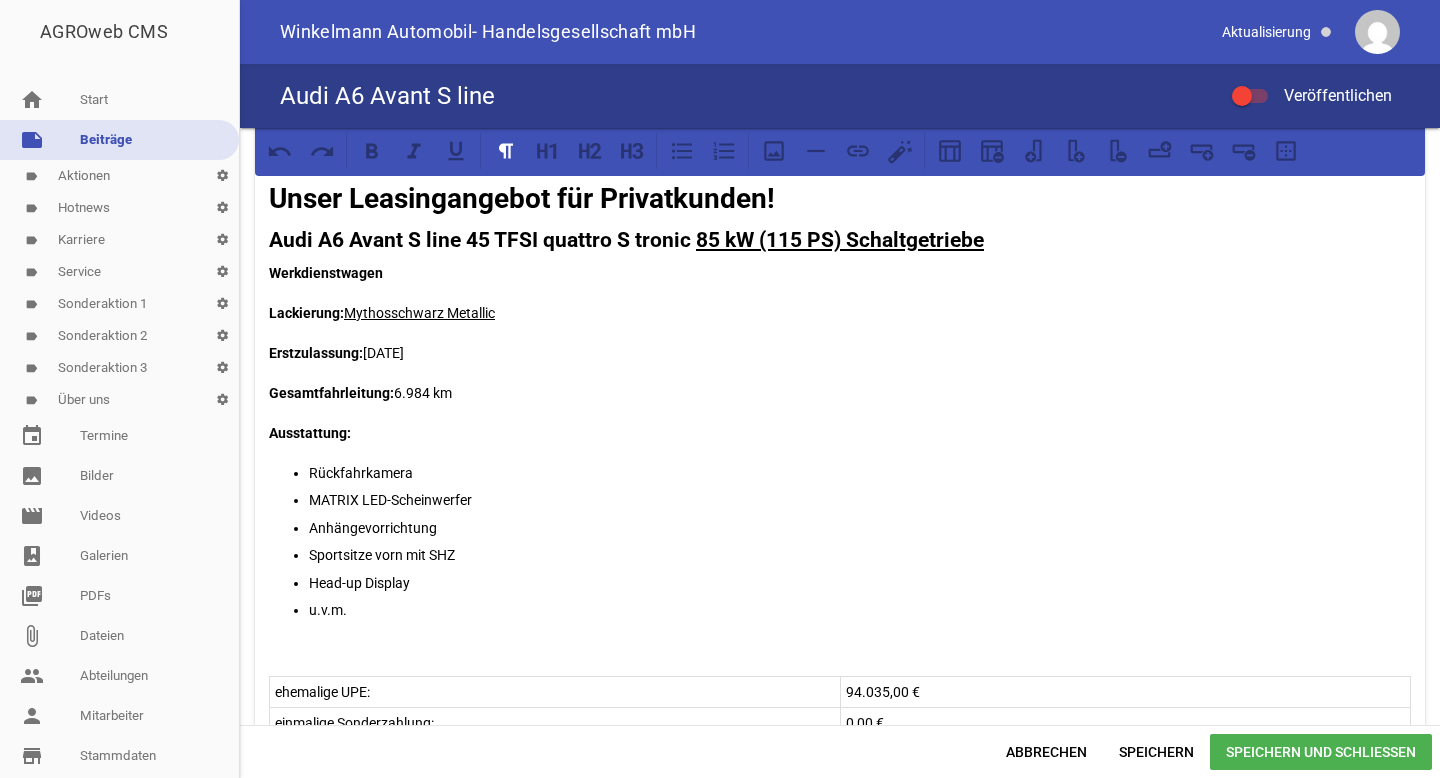 click on "Gesamtfahrleitung:  6.984 km" at bounding box center (840, 393) 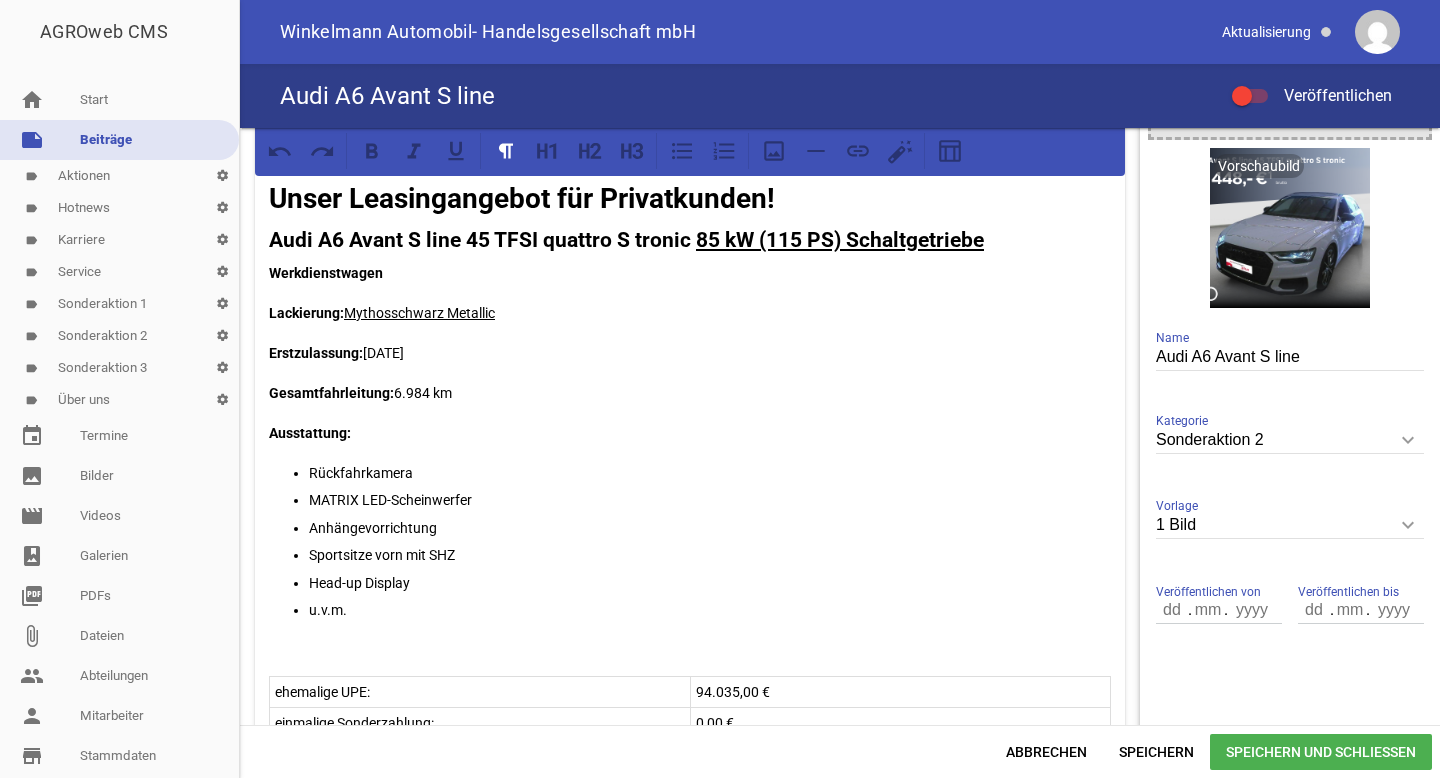 drag, startPoint x: 405, startPoint y: 346, endPoint x: 368, endPoint y: 345, distance: 37.01351 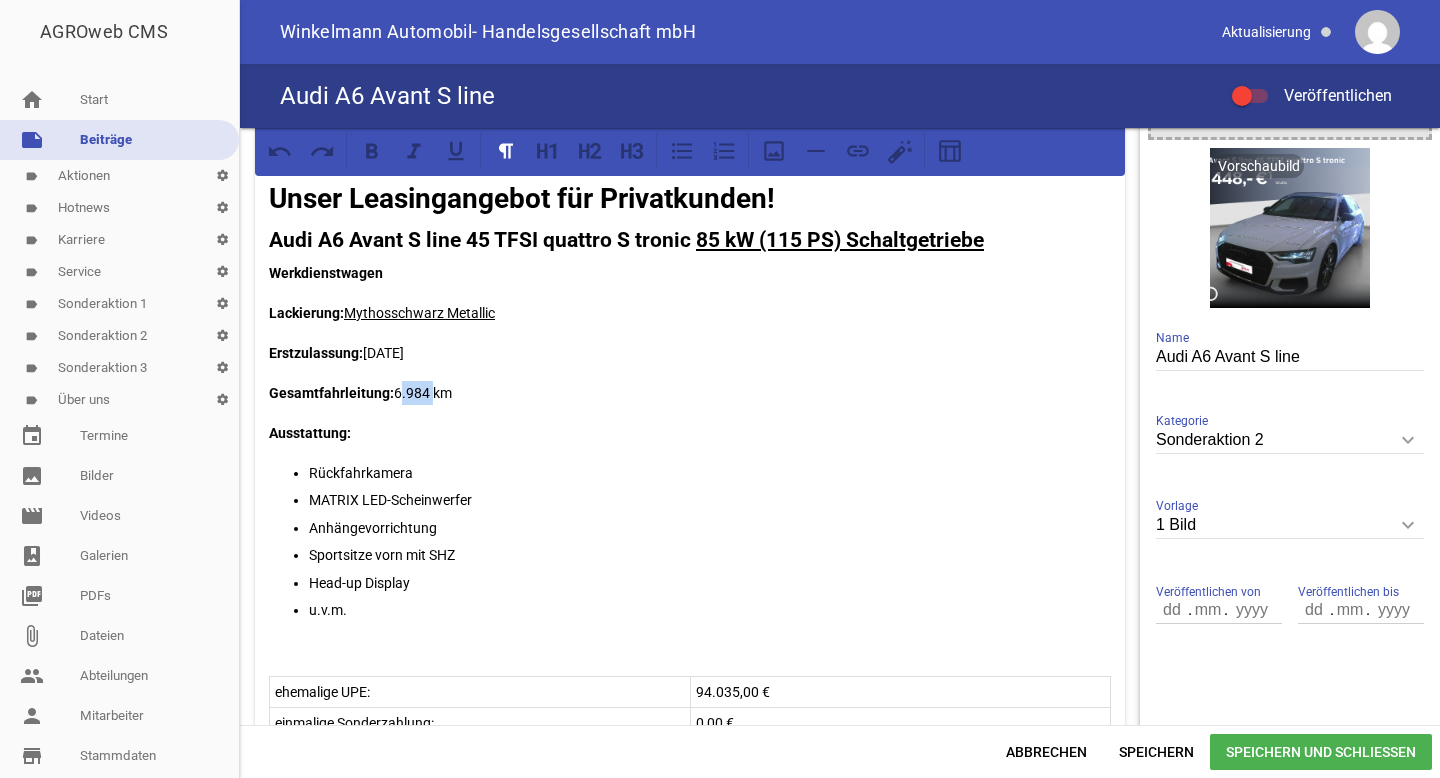 drag, startPoint x: 427, startPoint y: 392, endPoint x: 396, endPoint y: 388, distance: 31.257 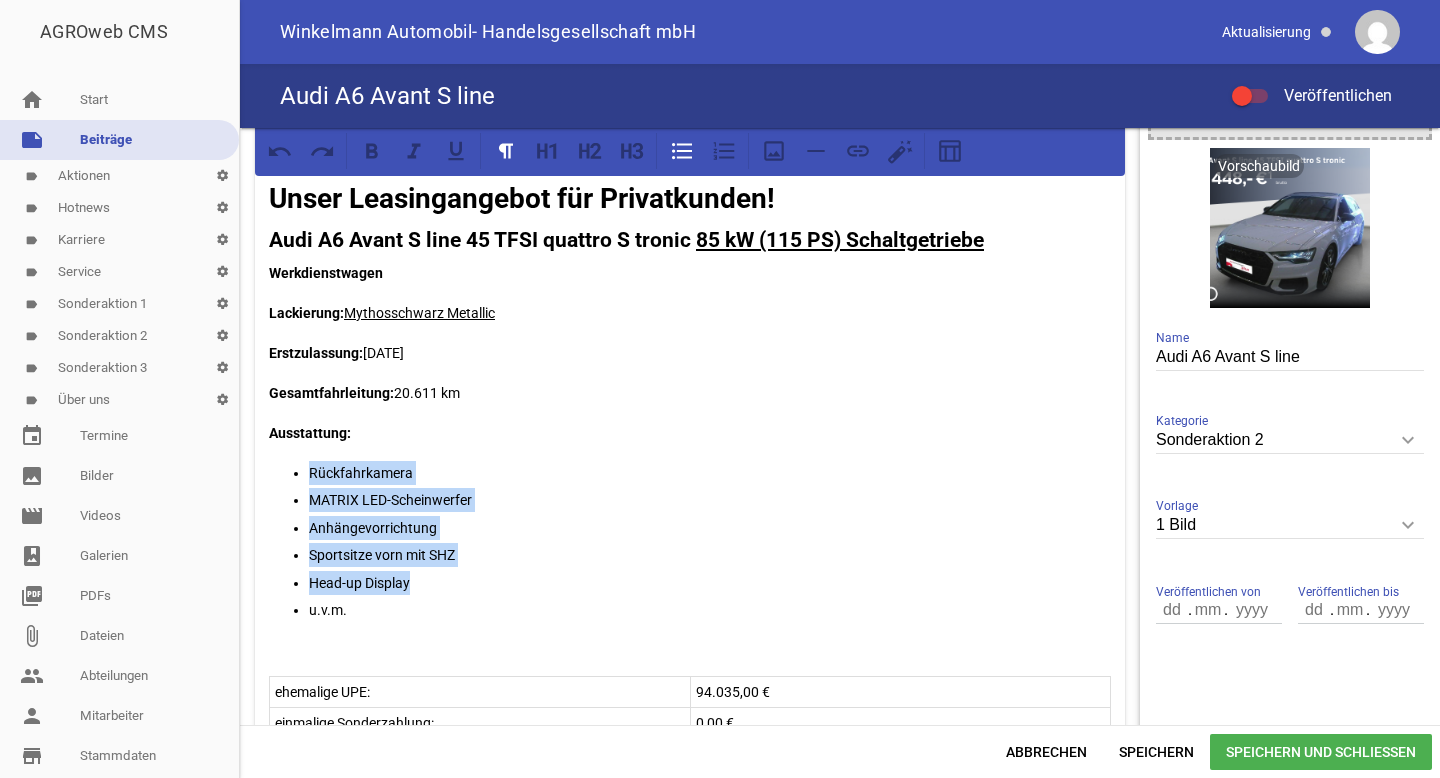 drag, startPoint x: 428, startPoint y: 585, endPoint x: 307, endPoint y: 469, distance: 167.6216 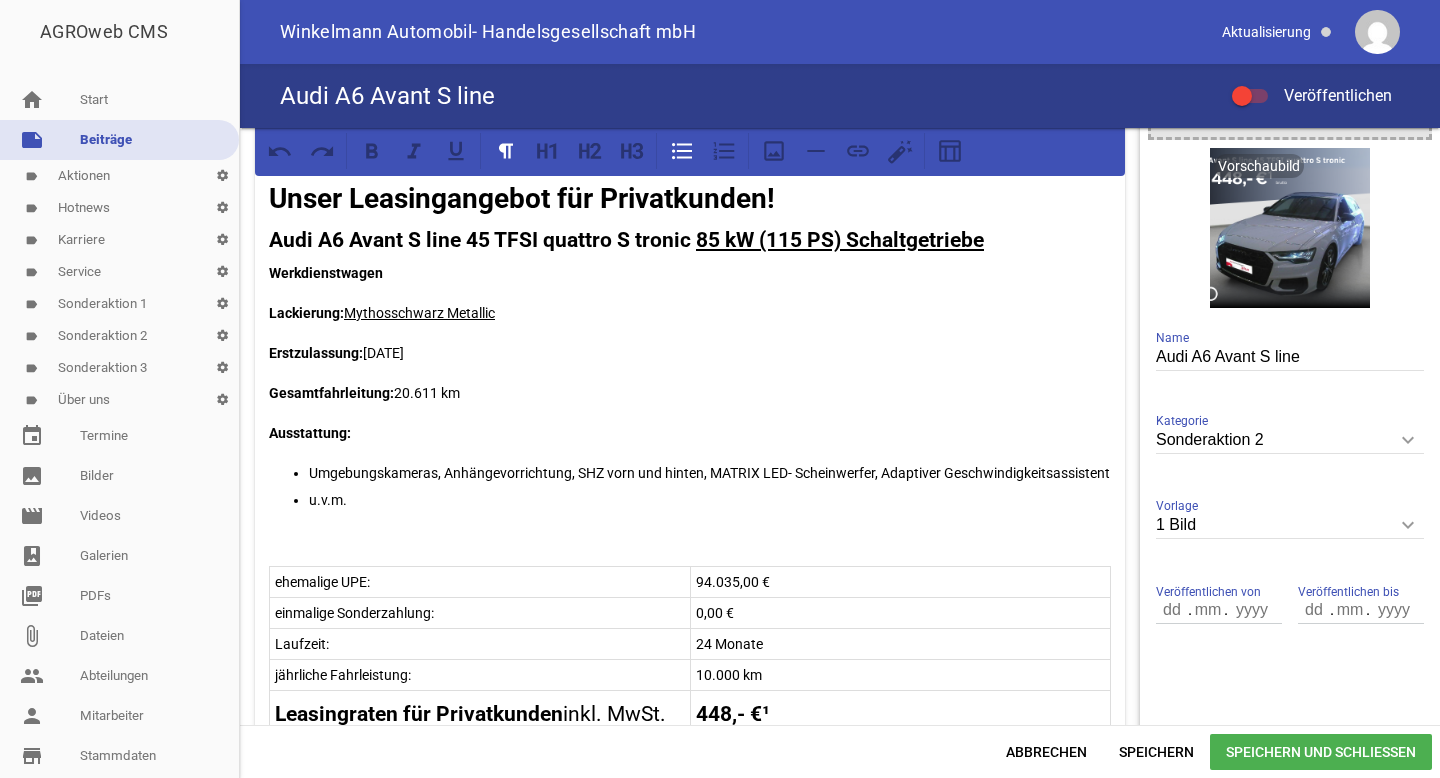 click on "Umgebungskameras, Anhängevorrichtung, SHZ vorn und hinten, MATRIX LED- Scheinwerfer, Adaptiver Geschwindigkeitsassistent" at bounding box center [710, 473] 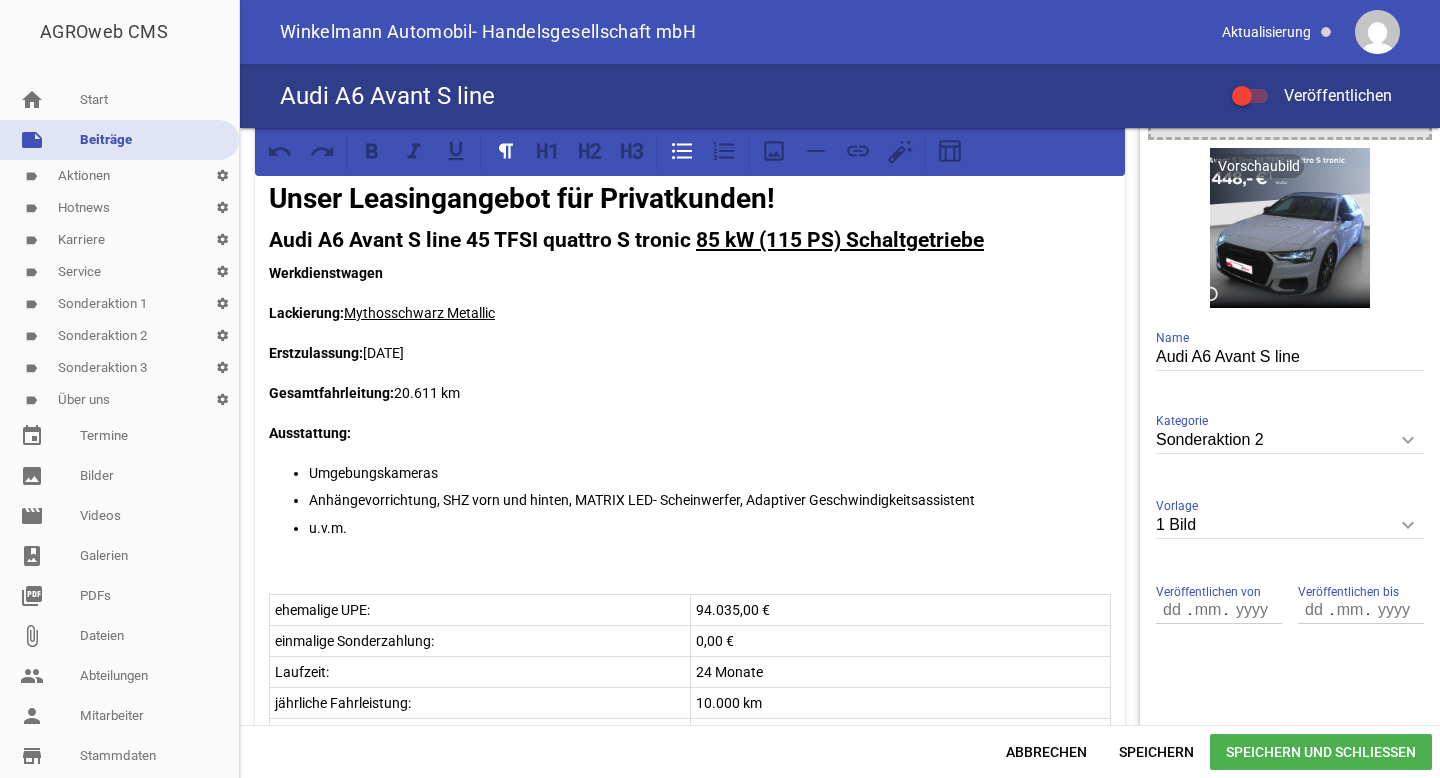 click on "Anhängevorrichtung, SHZ vorn und hinten, MATRIX LED- Scheinwerfer, Adaptiver Geschwindigkeitsassistent" at bounding box center (710, 500) 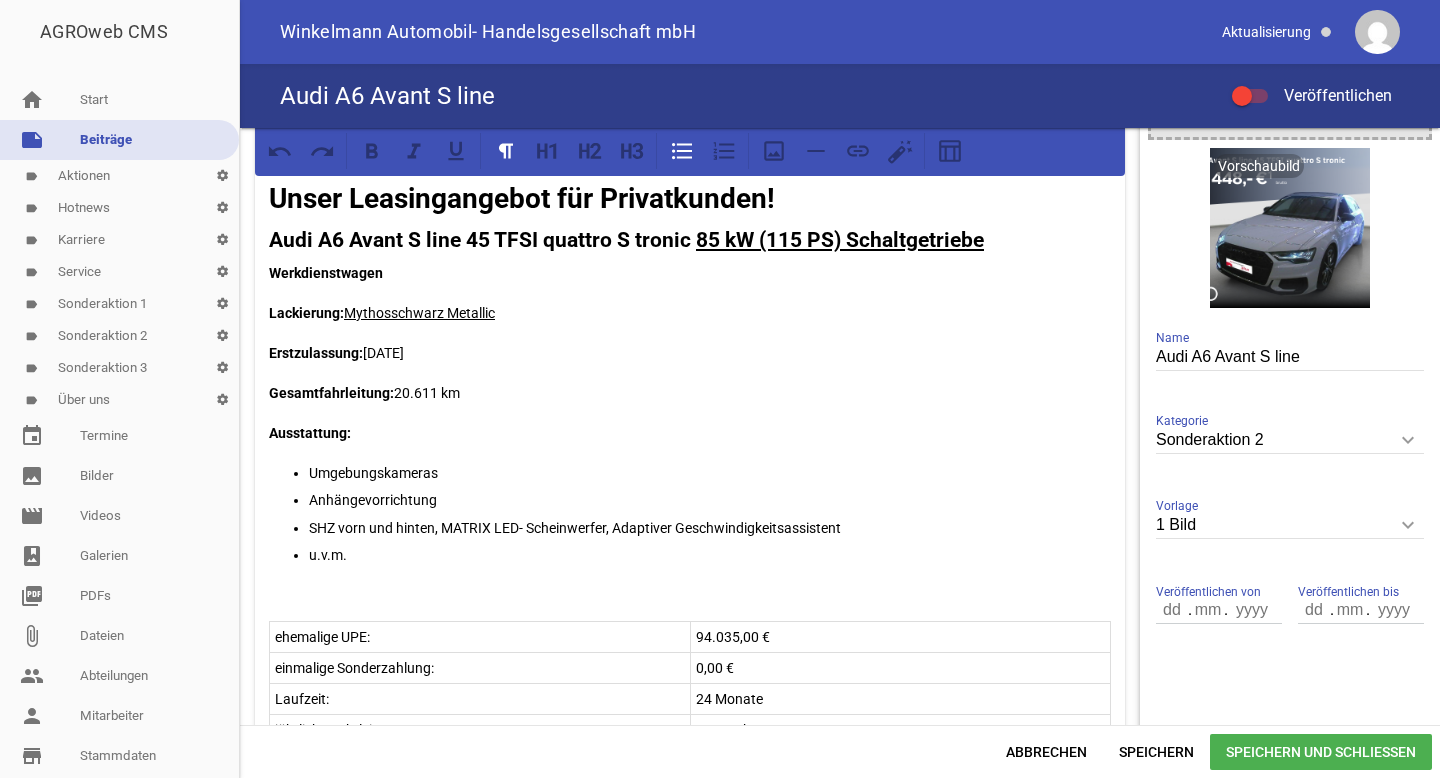 click on "SHZ vorn und hinten, MATRIX LED- Scheinwerfer, Adaptiver Geschwindigkeitsassistent" at bounding box center [710, 528] 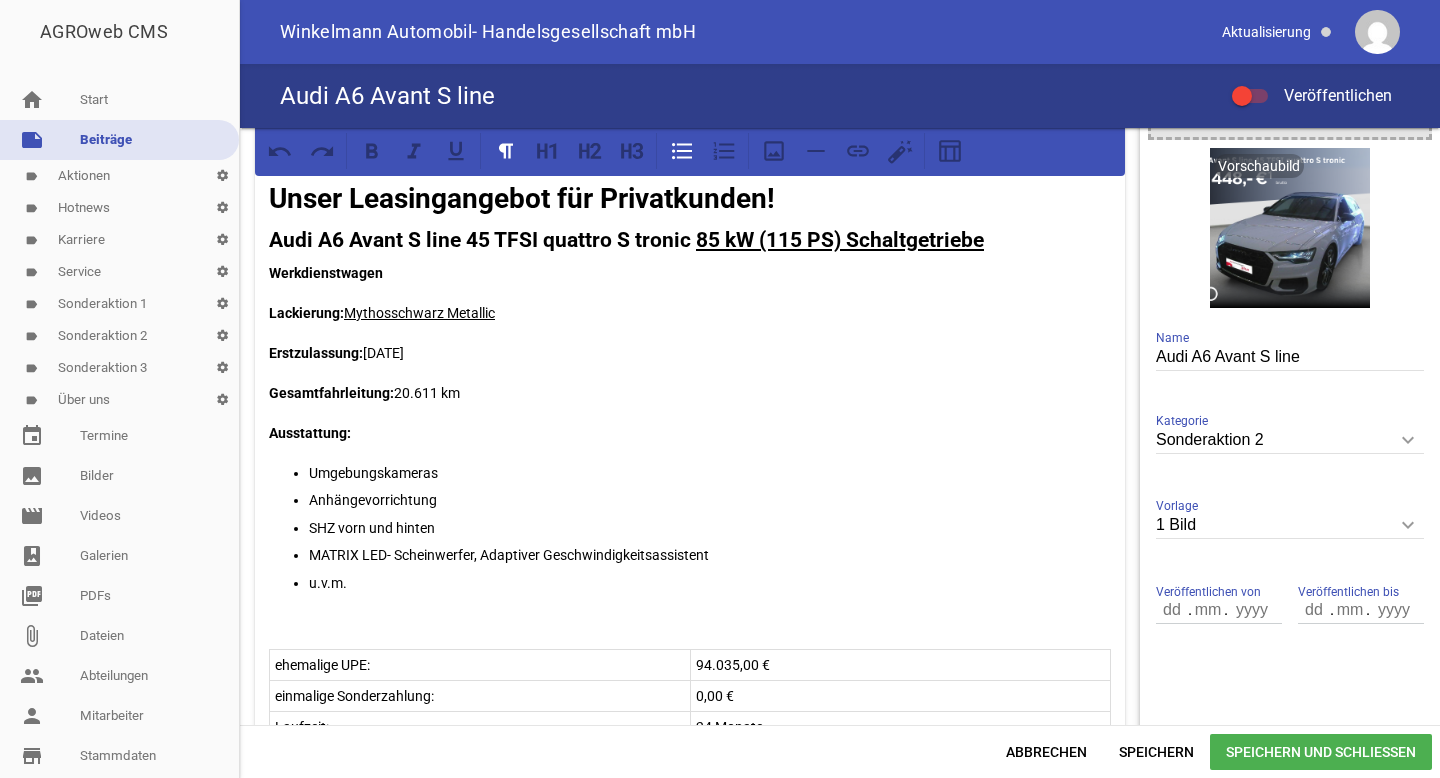 click on "MATRIX LED- Scheinwerfer, Adaptiver Geschwindigkeitsassistent" at bounding box center [710, 555] 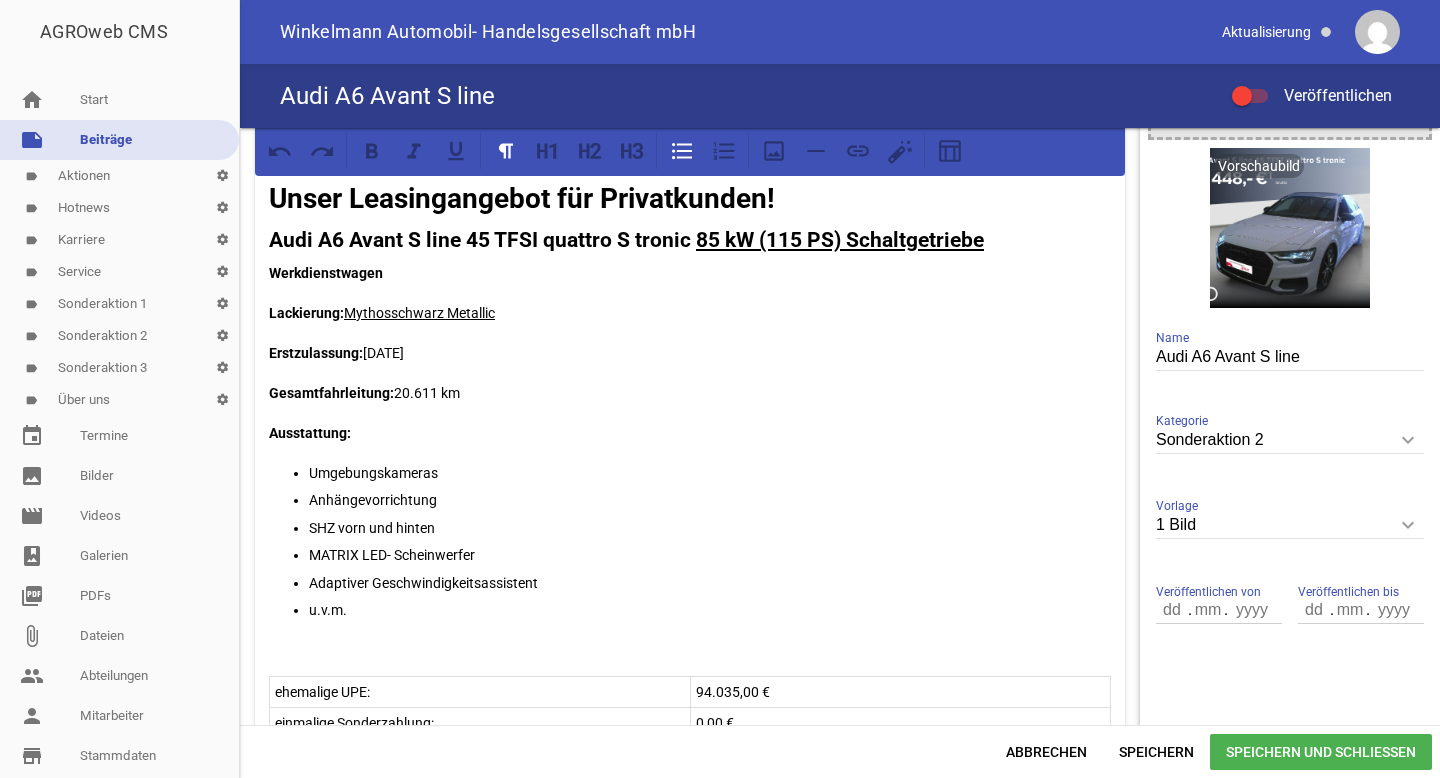 click on "MATRIX LED- Scheinwerfer" at bounding box center (710, 555) 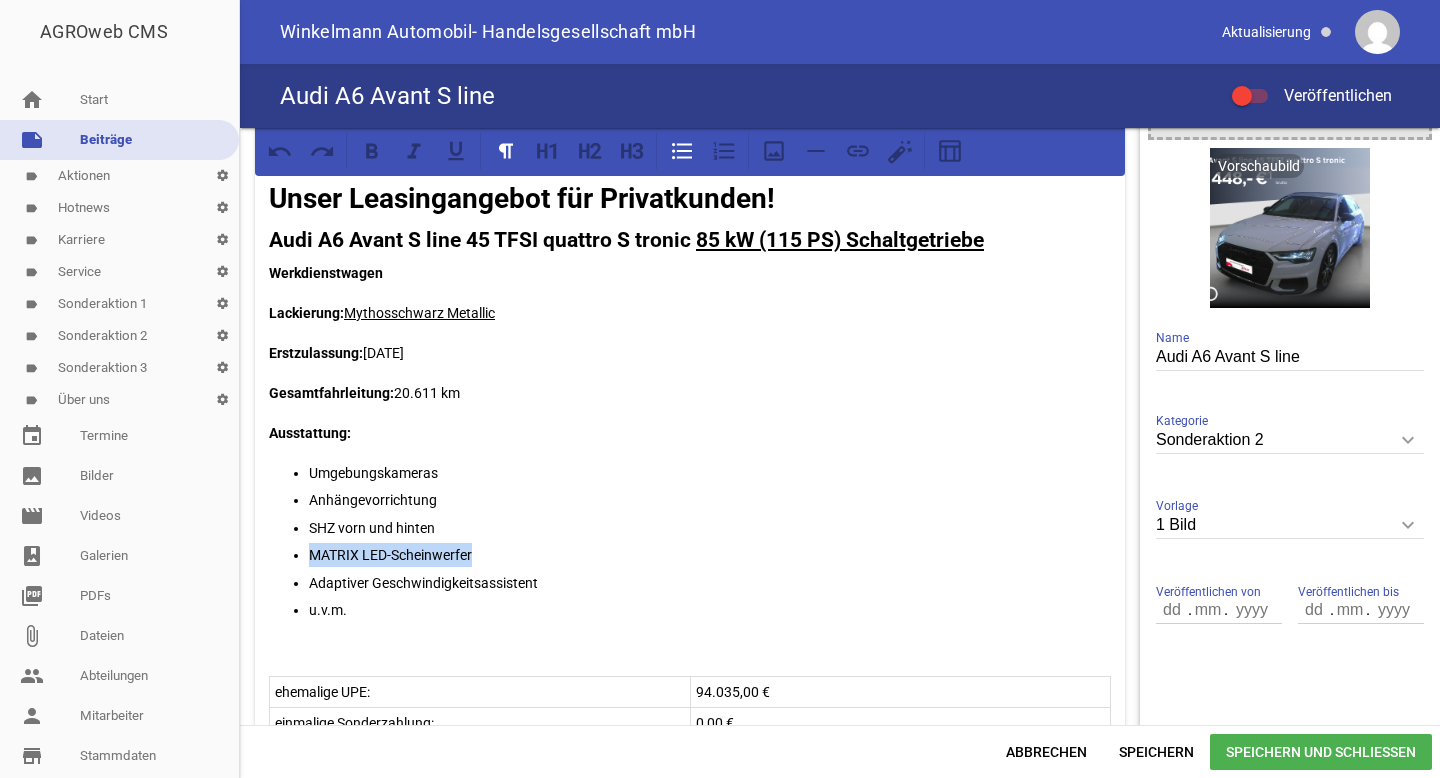 drag, startPoint x: 491, startPoint y: 551, endPoint x: 311, endPoint y: 551, distance: 180 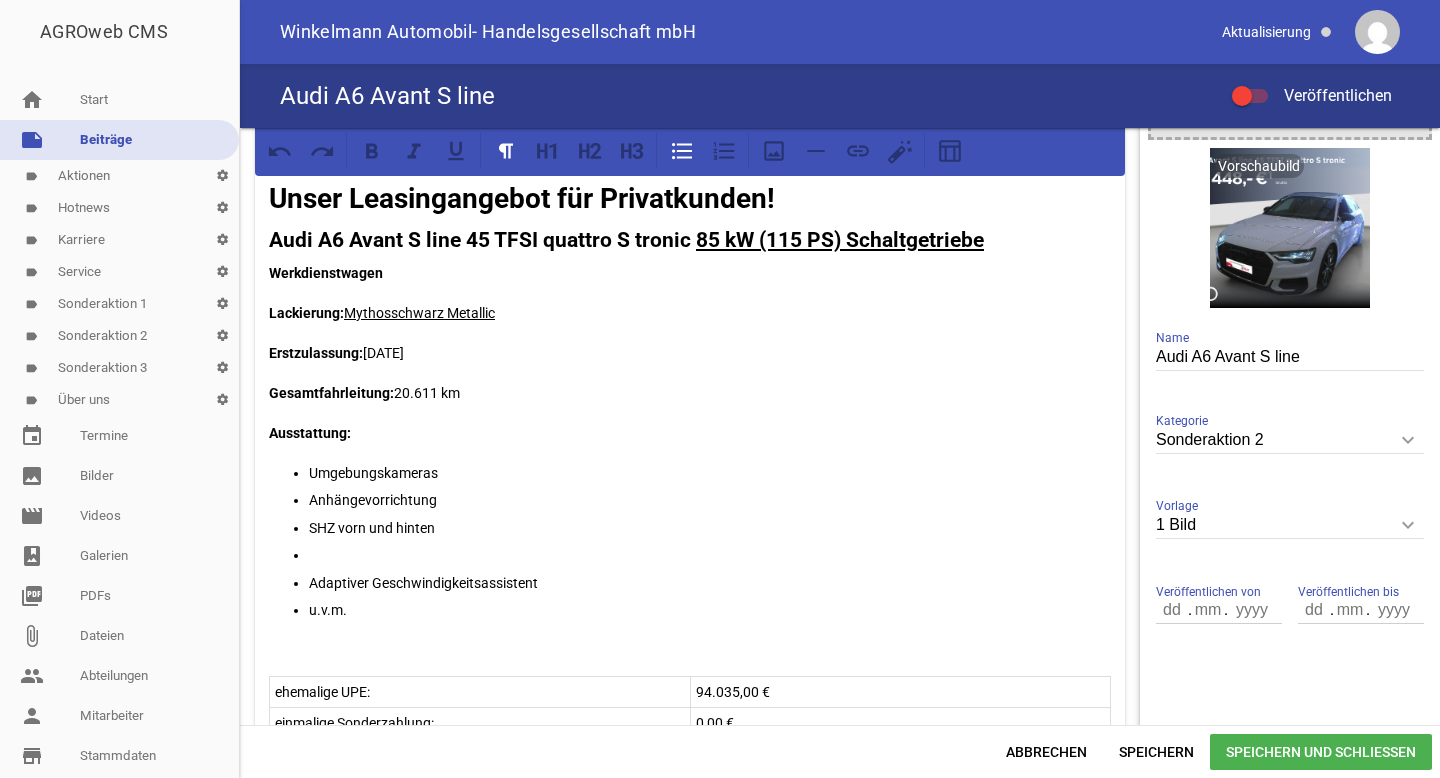 click on "Umgebungskameras" at bounding box center [710, 473] 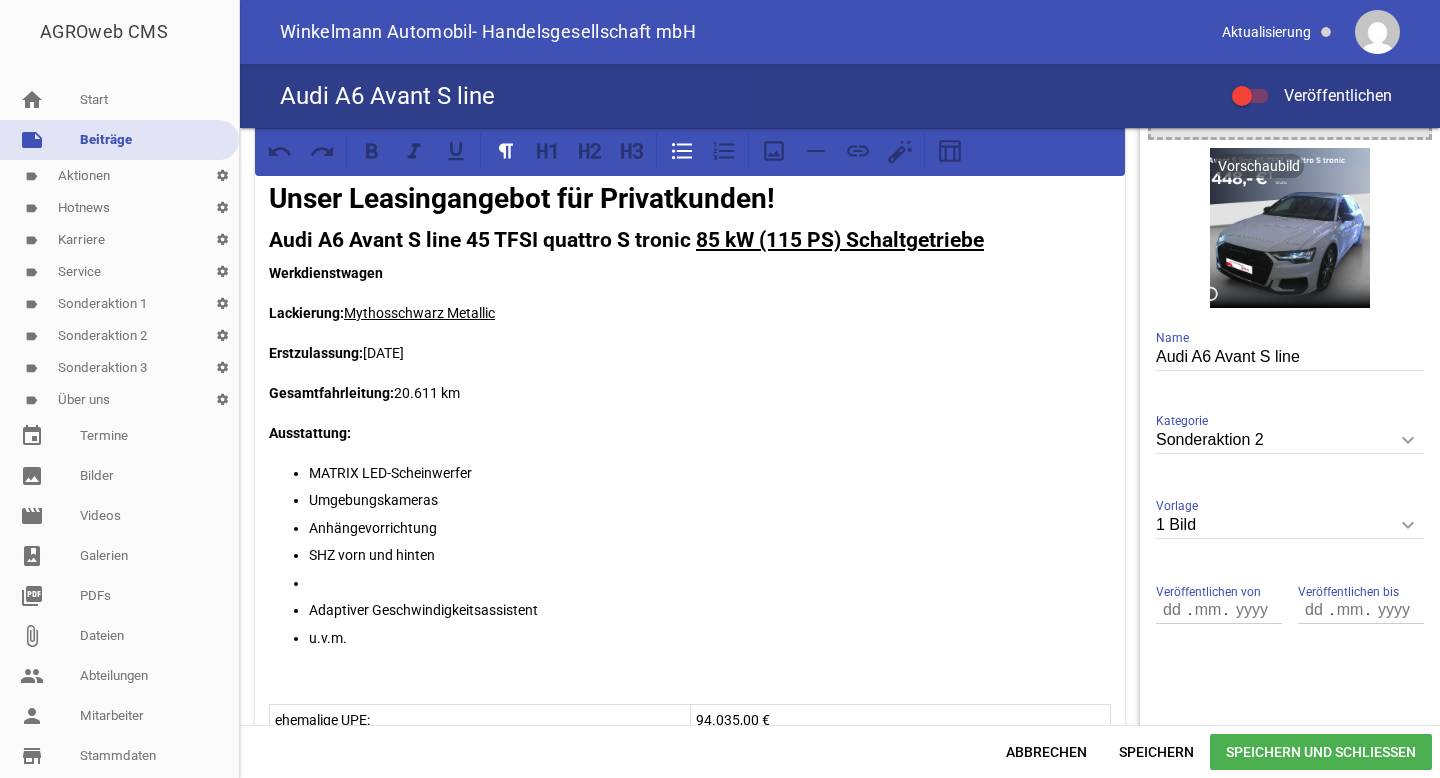 click at bounding box center (710, 583) 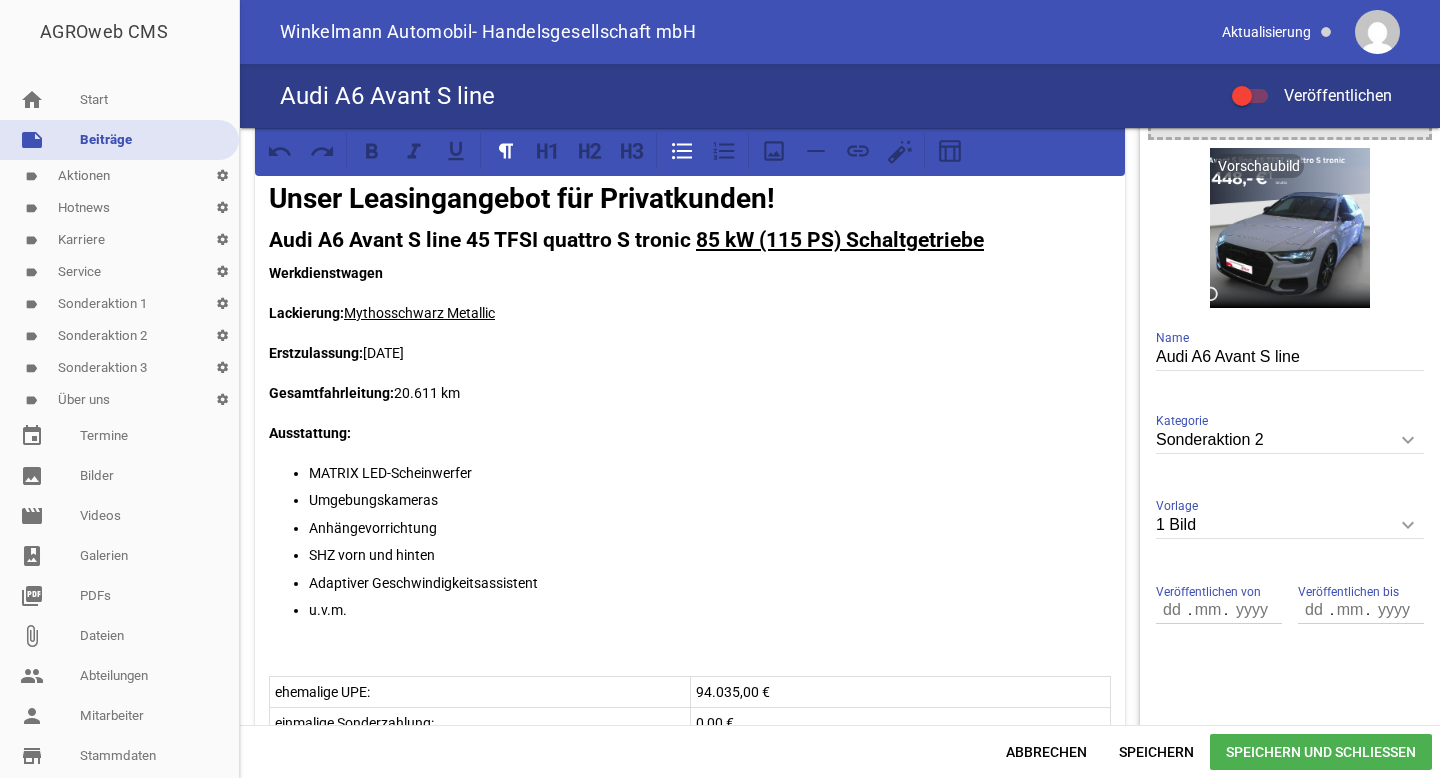 click on "Speichern und Schließen" at bounding box center [1321, 752] 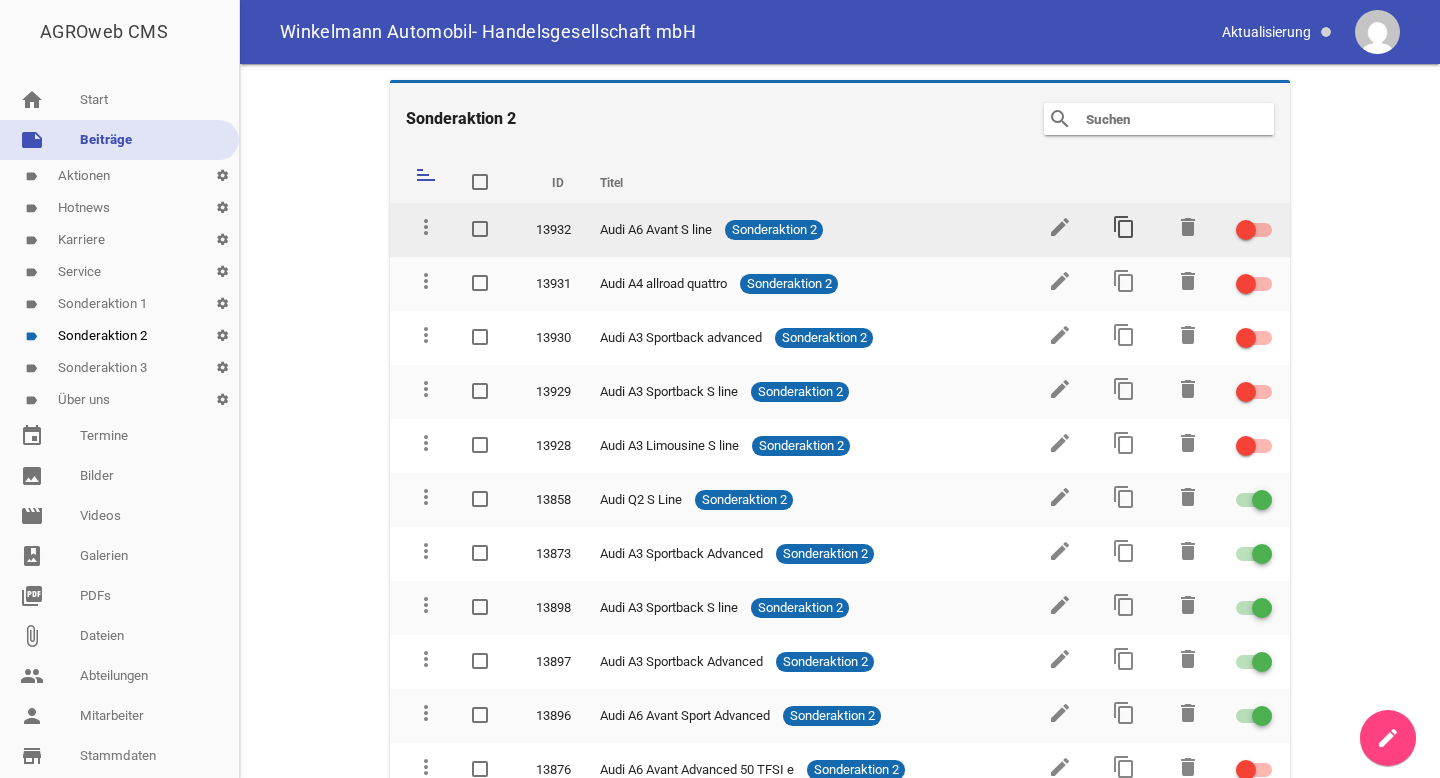 click on "content_copy" at bounding box center (1124, 227) 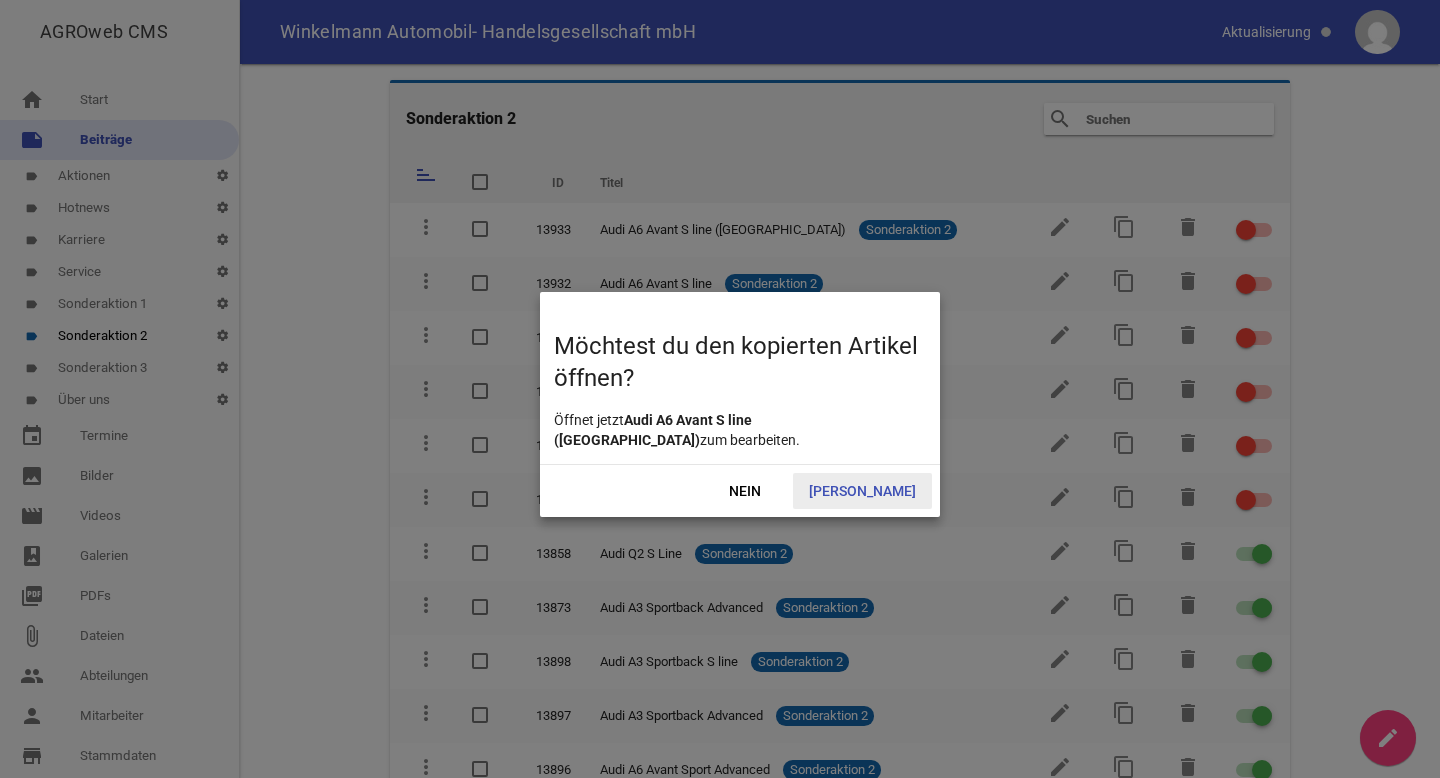 click on "[PERSON_NAME]" at bounding box center [862, 491] 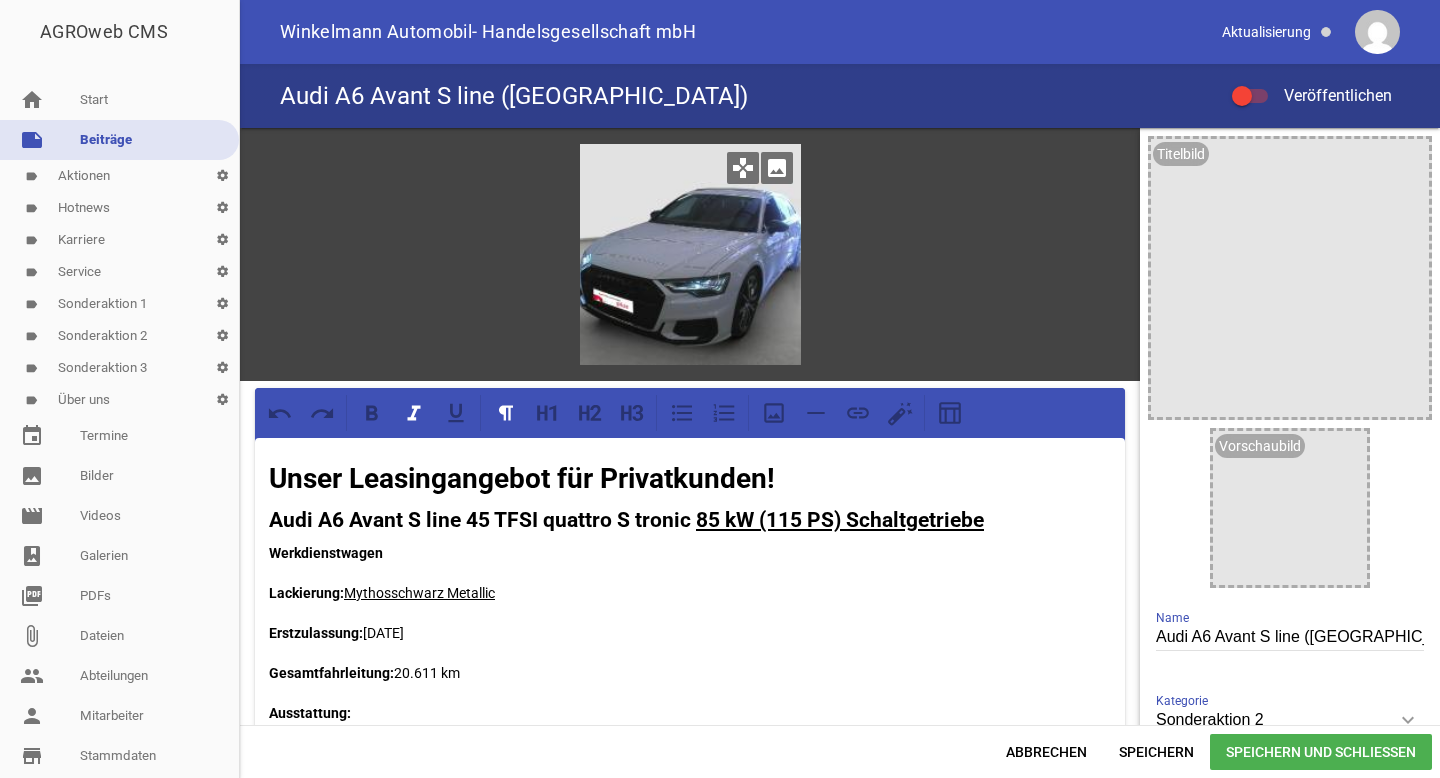 click on "image" at bounding box center [777, 168] 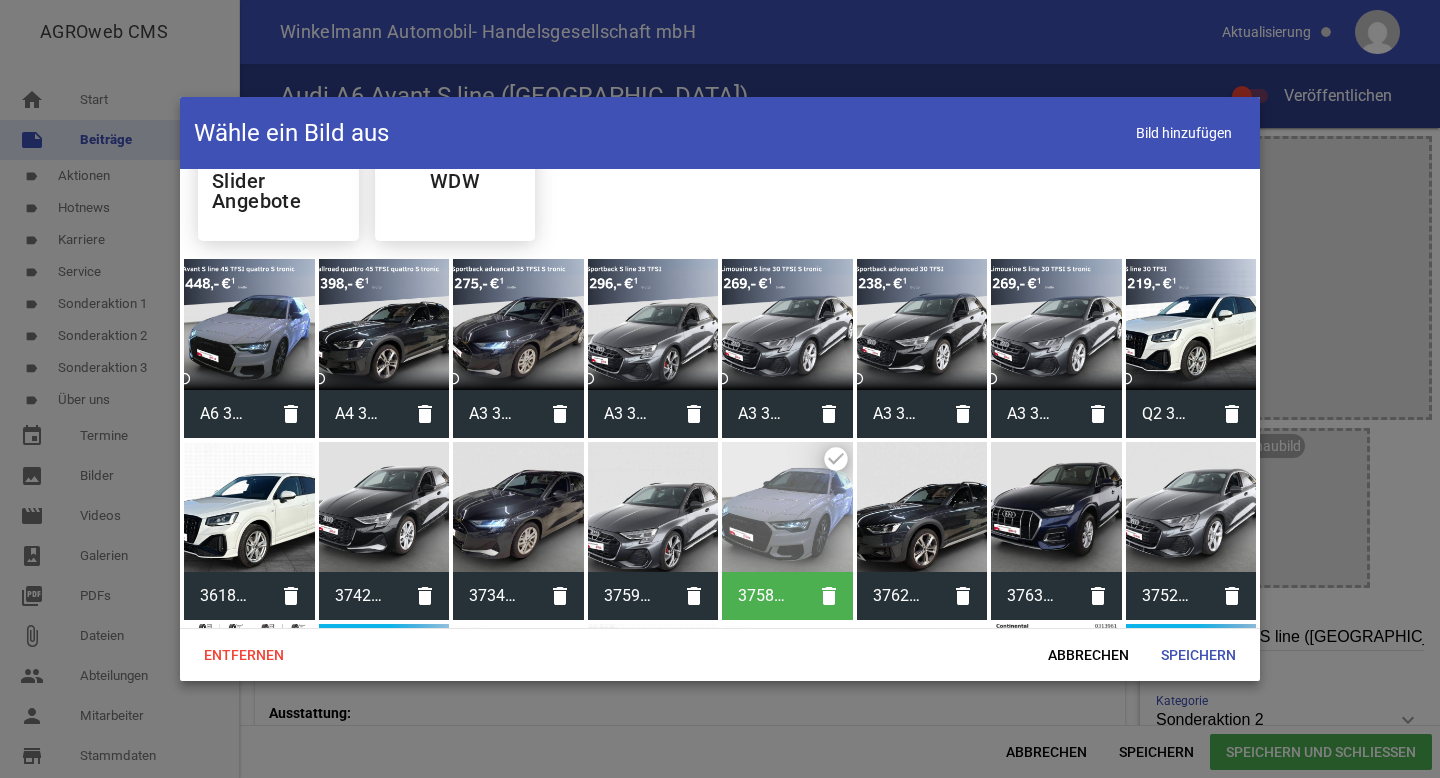scroll, scrollTop: 708, scrollLeft: 0, axis: vertical 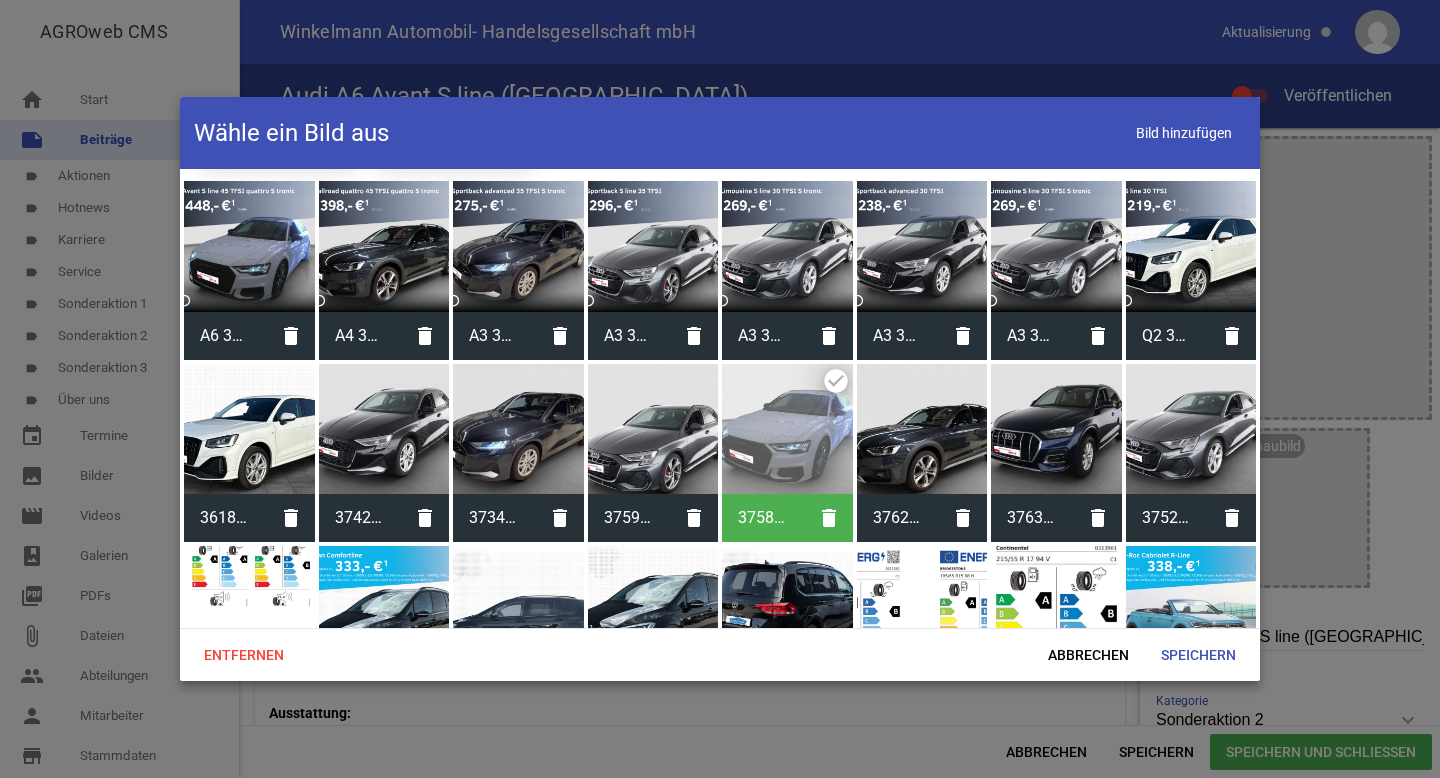click at bounding box center (1056, 429) 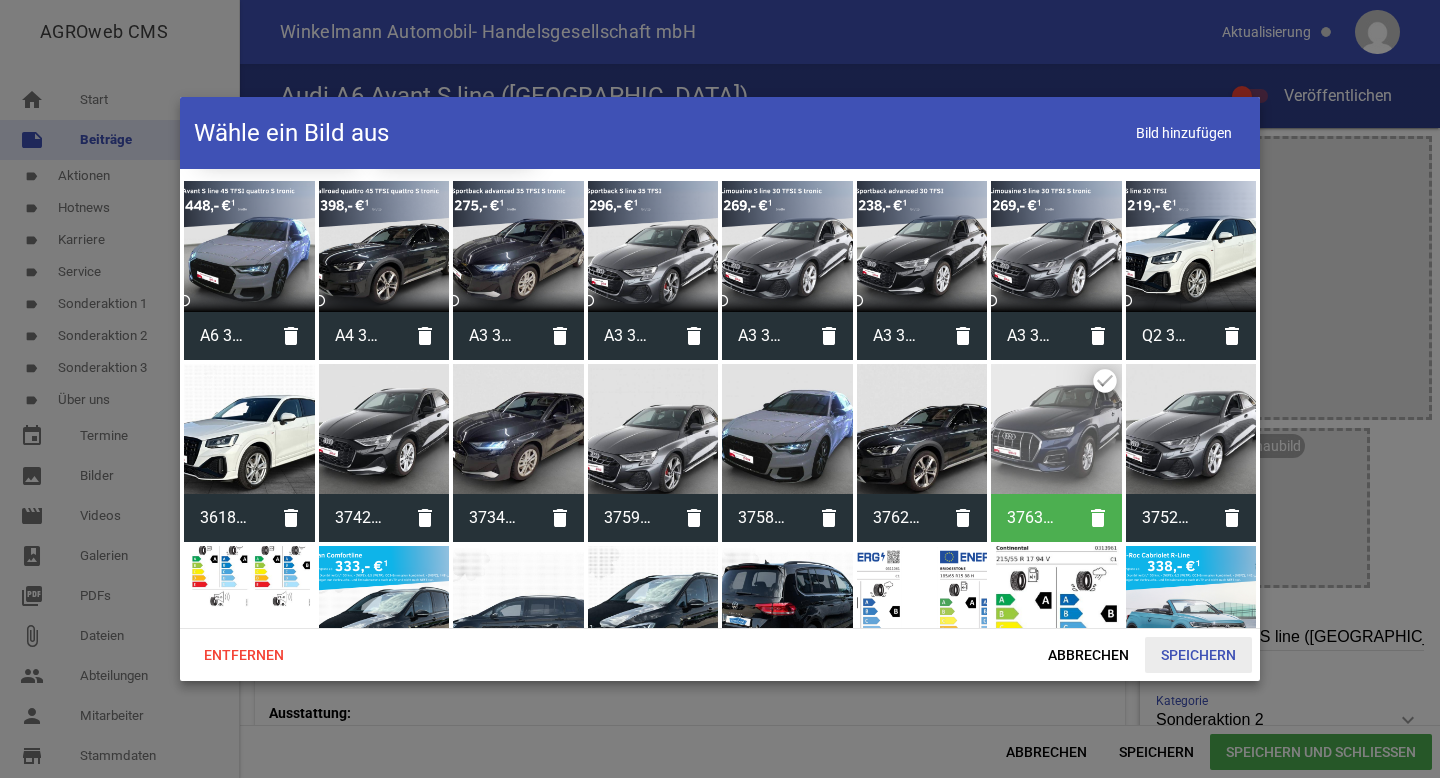 click on "Speichern" at bounding box center [1198, 655] 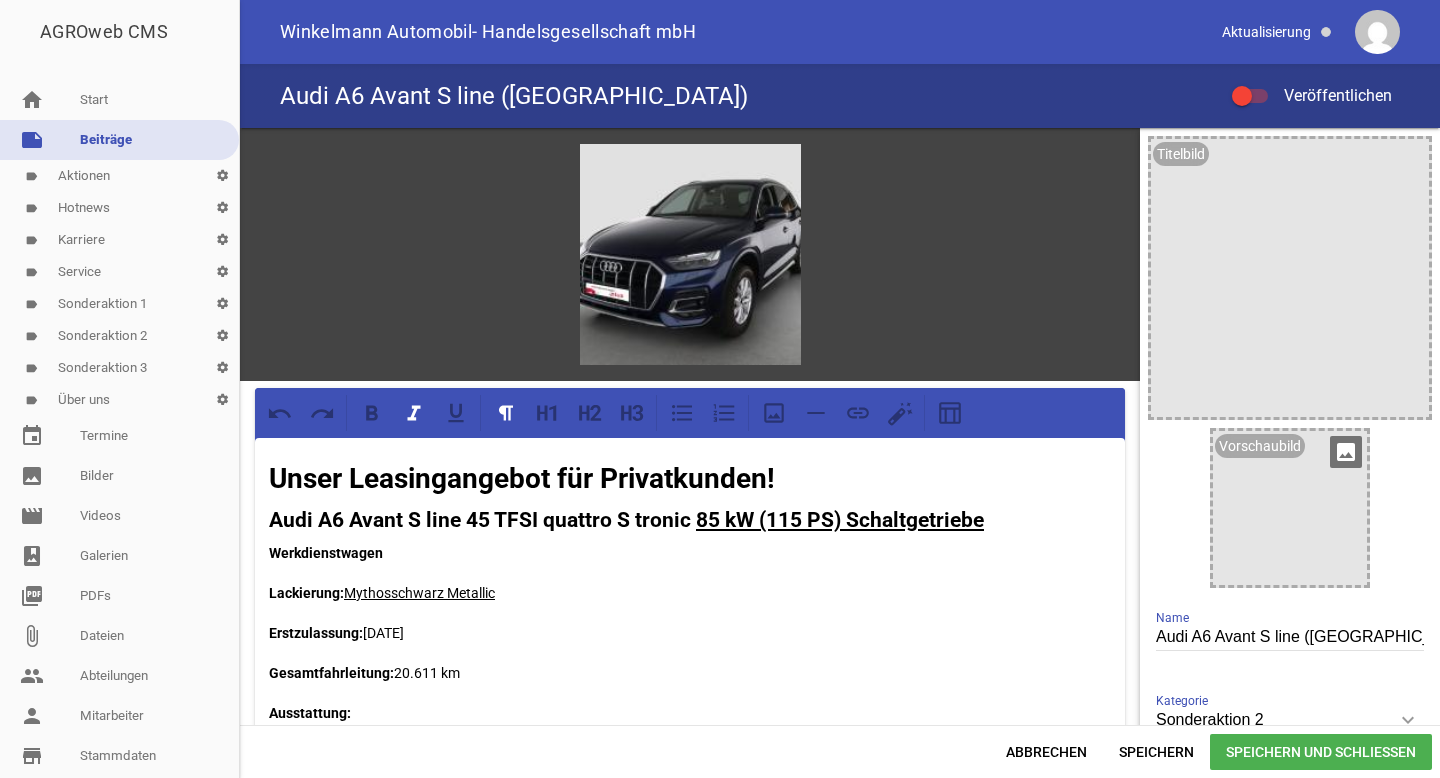 click on "image" at bounding box center (1346, 452) 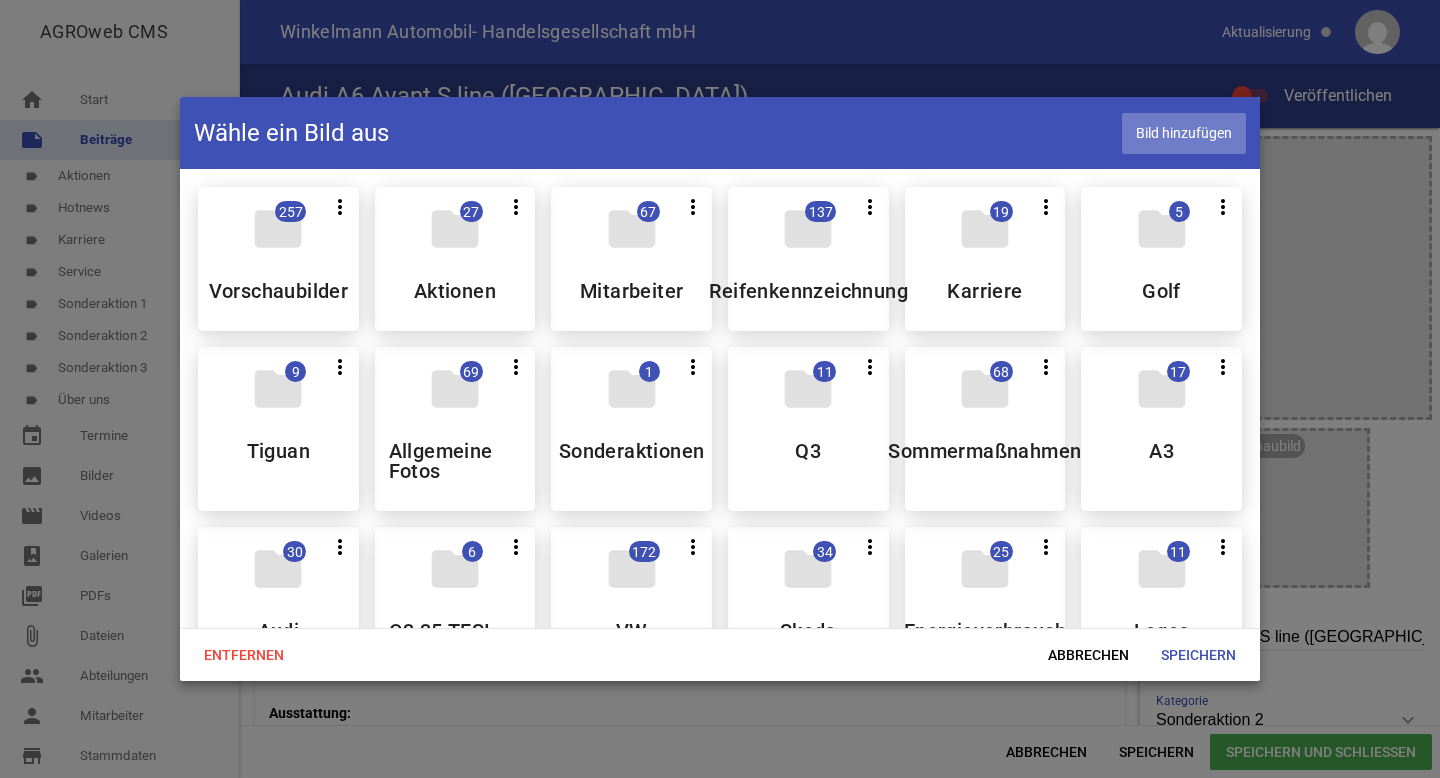 click on "Bild hinzufügen" at bounding box center [1184, 133] 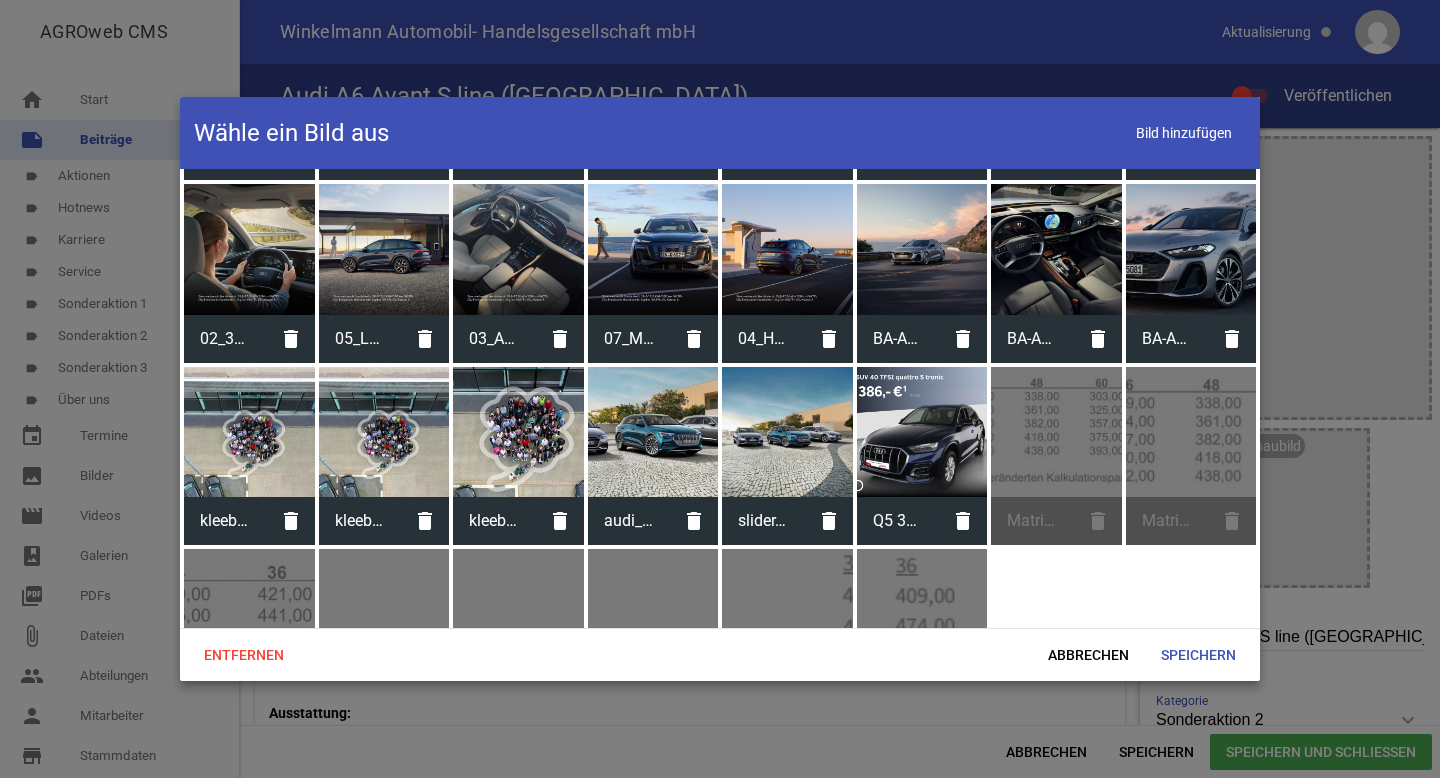 scroll, scrollTop: 7279, scrollLeft: 0, axis: vertical 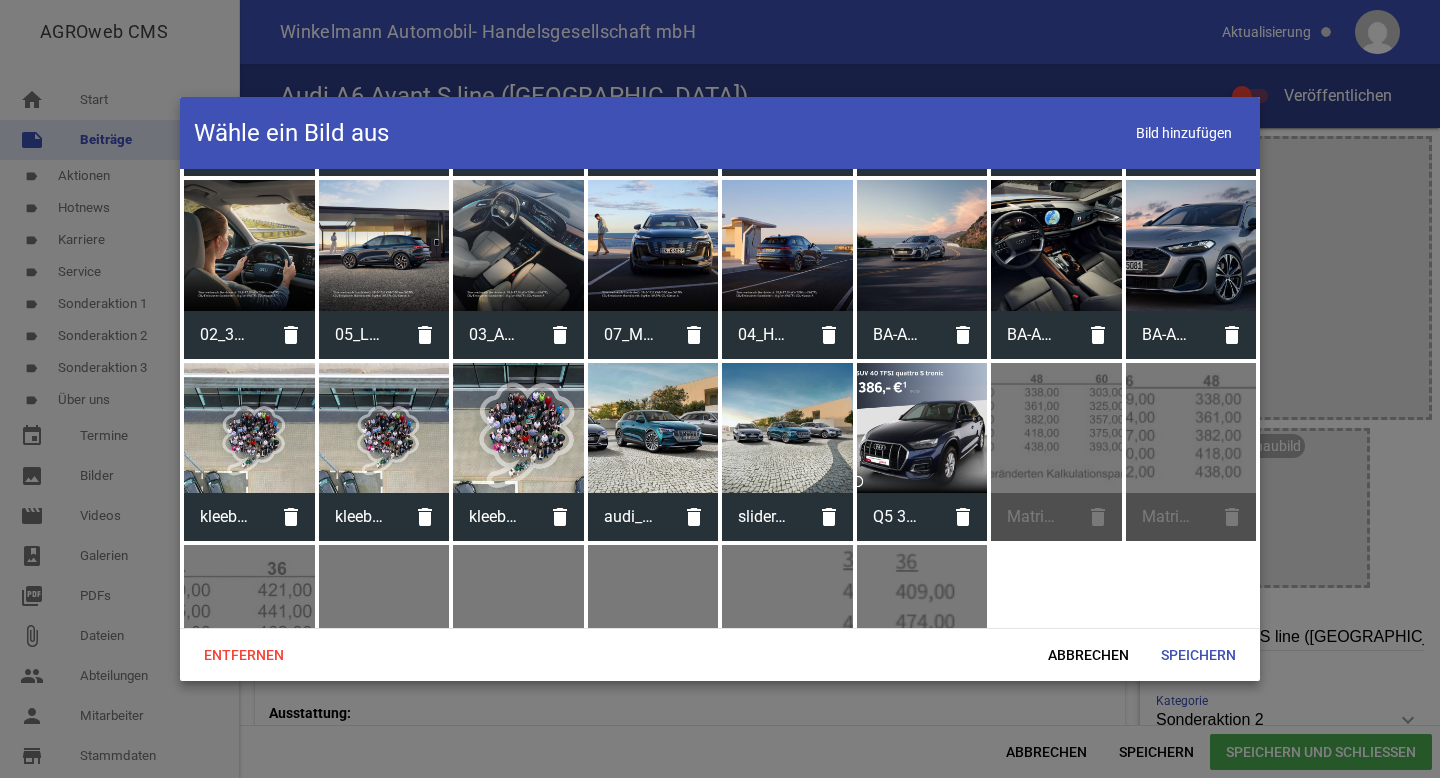 click at bounding box center (922, 428) 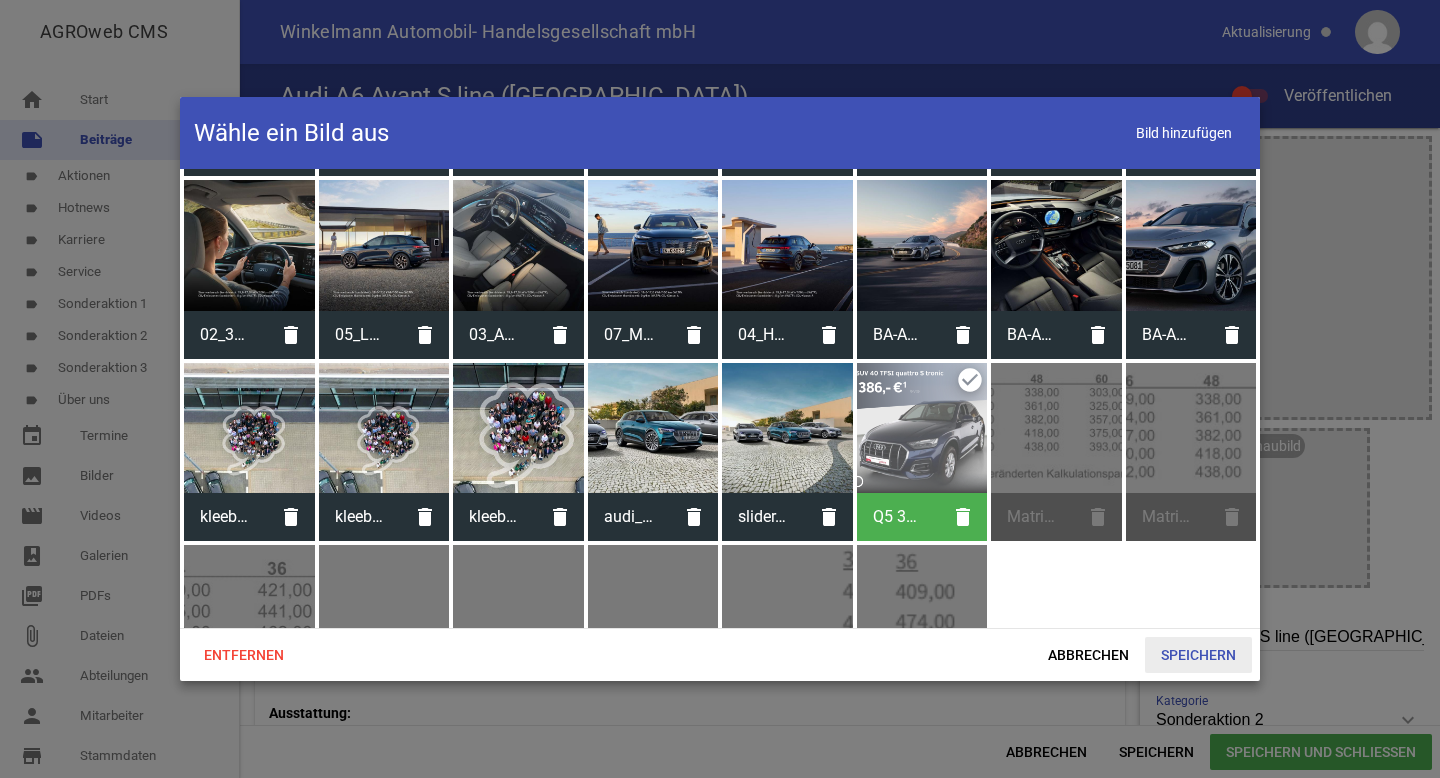 click on "Speichern" at bounding box center (1198, 655) 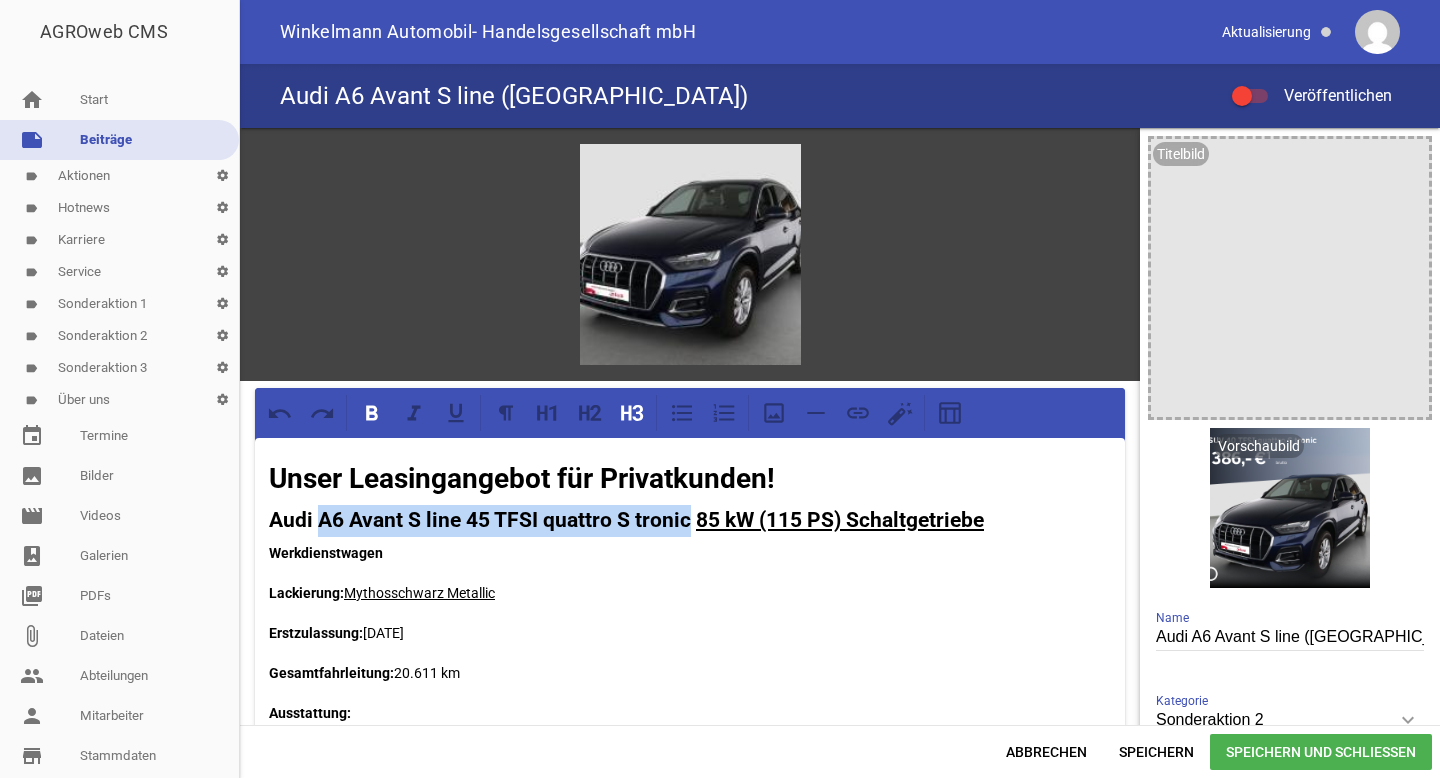 drag, startPoint x: 690, startPoint y: 521, endPoint x: 323, endPoint y: 520, distance: 367.00137 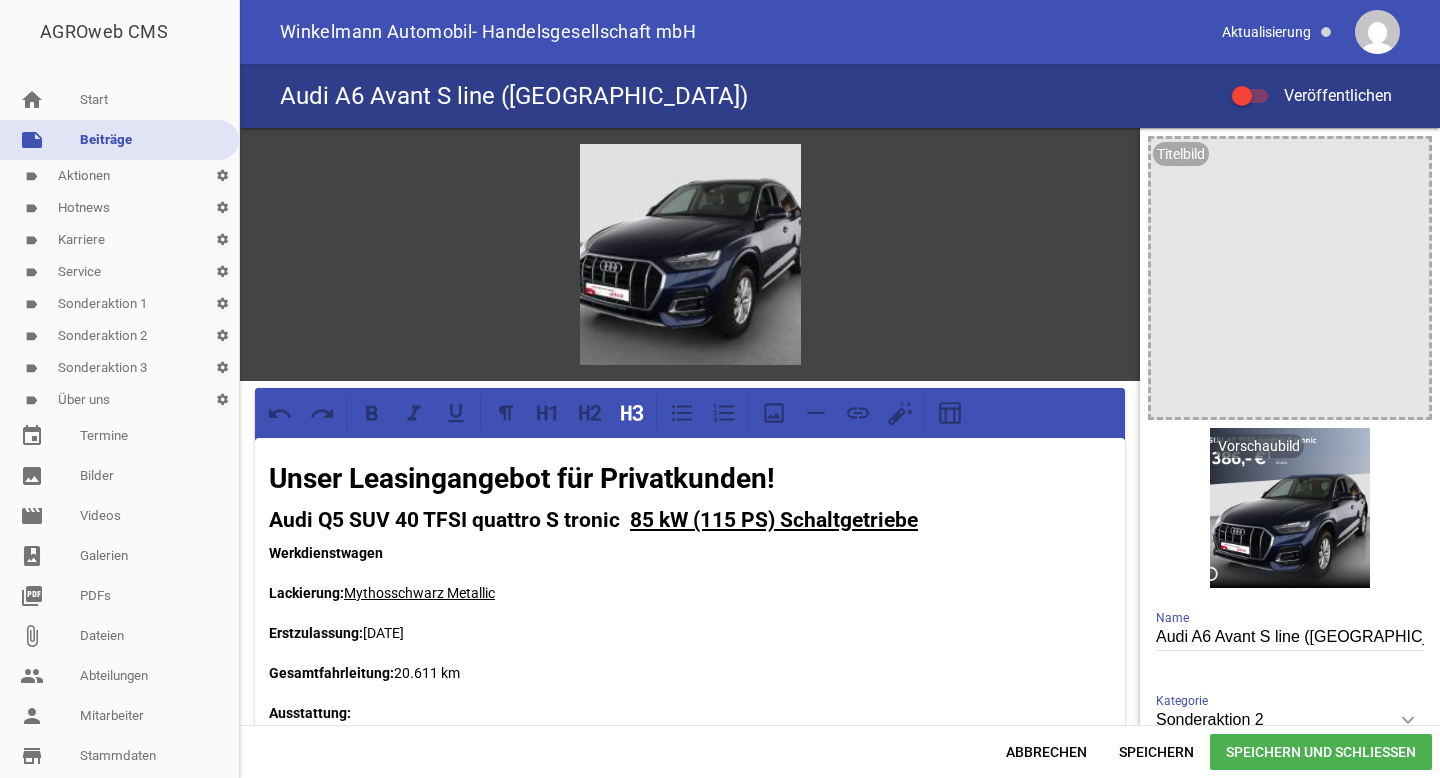 type 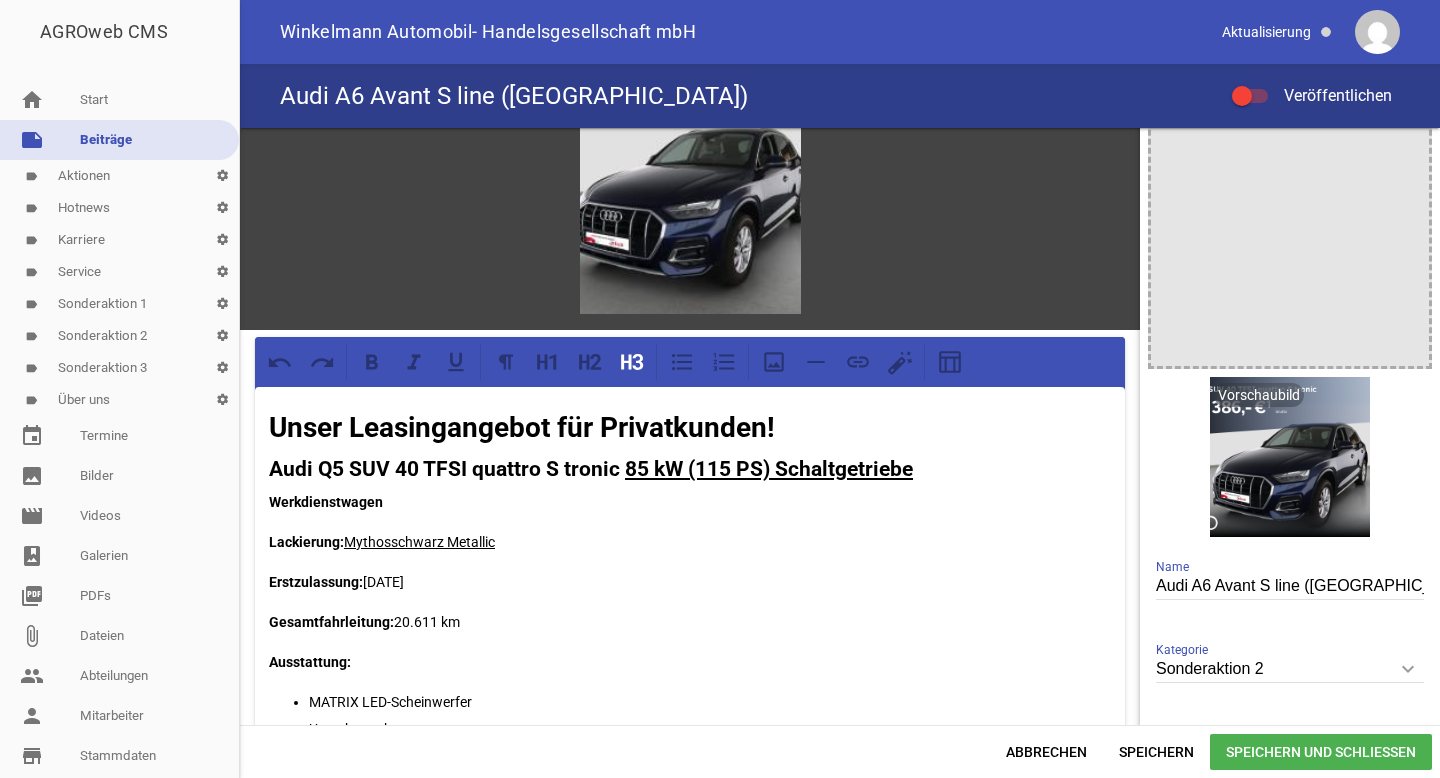 scroll, scrollTop: 166, scrollLeft: 0, axis: vertical 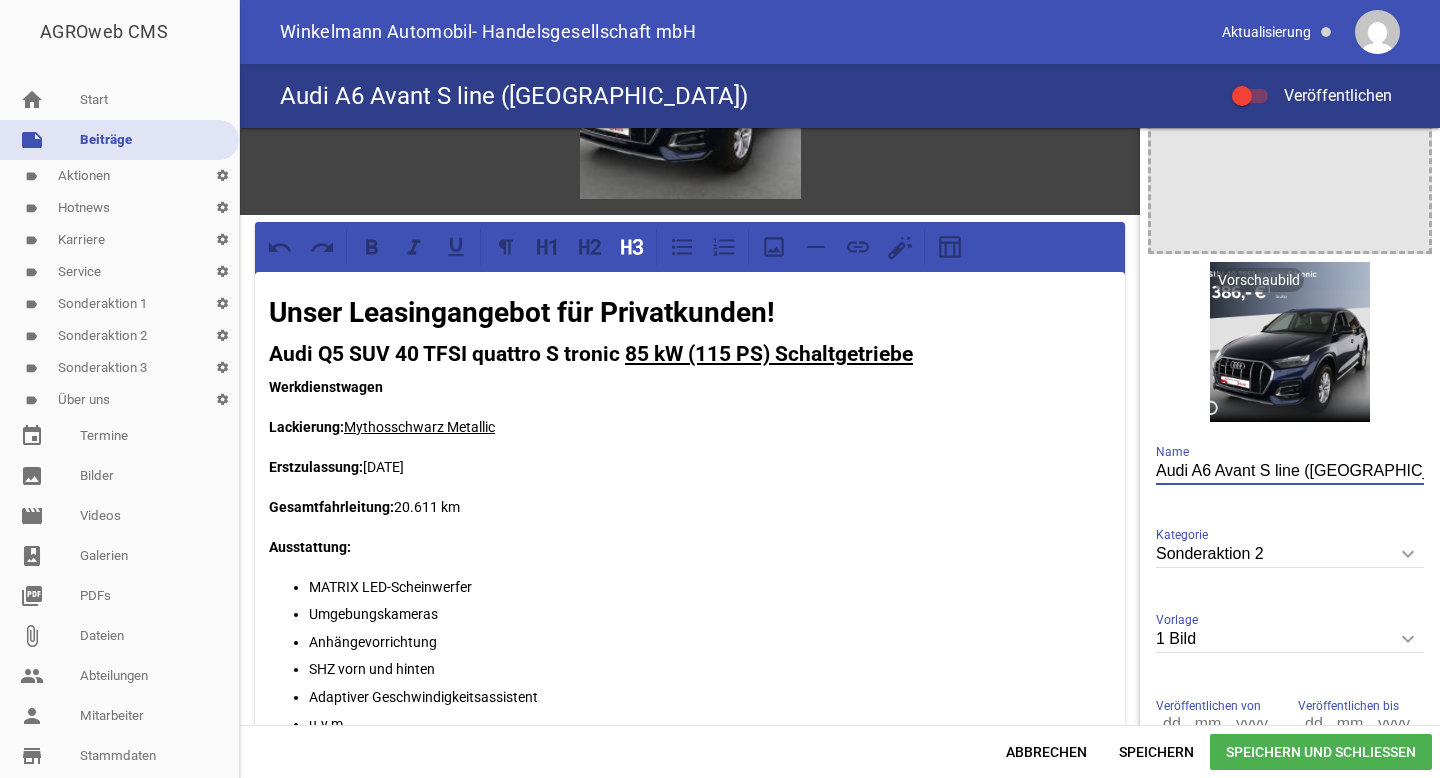 drag, startPoint x: 1184, startPoint y: 473, endPoint x: 1439, endPoint y: 473, distance: 255 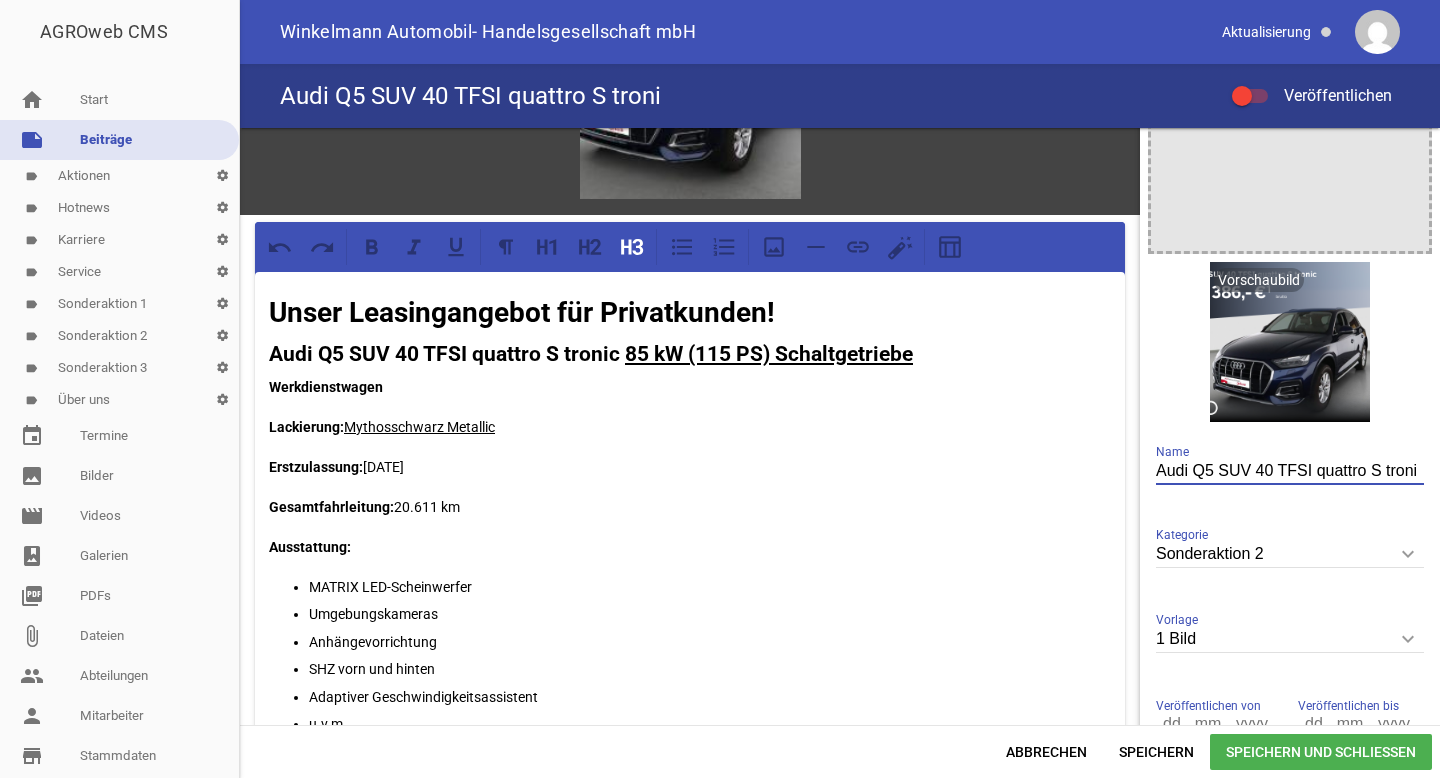 scroll, scrollTop: 0, scrollLeft: 0, axis: both 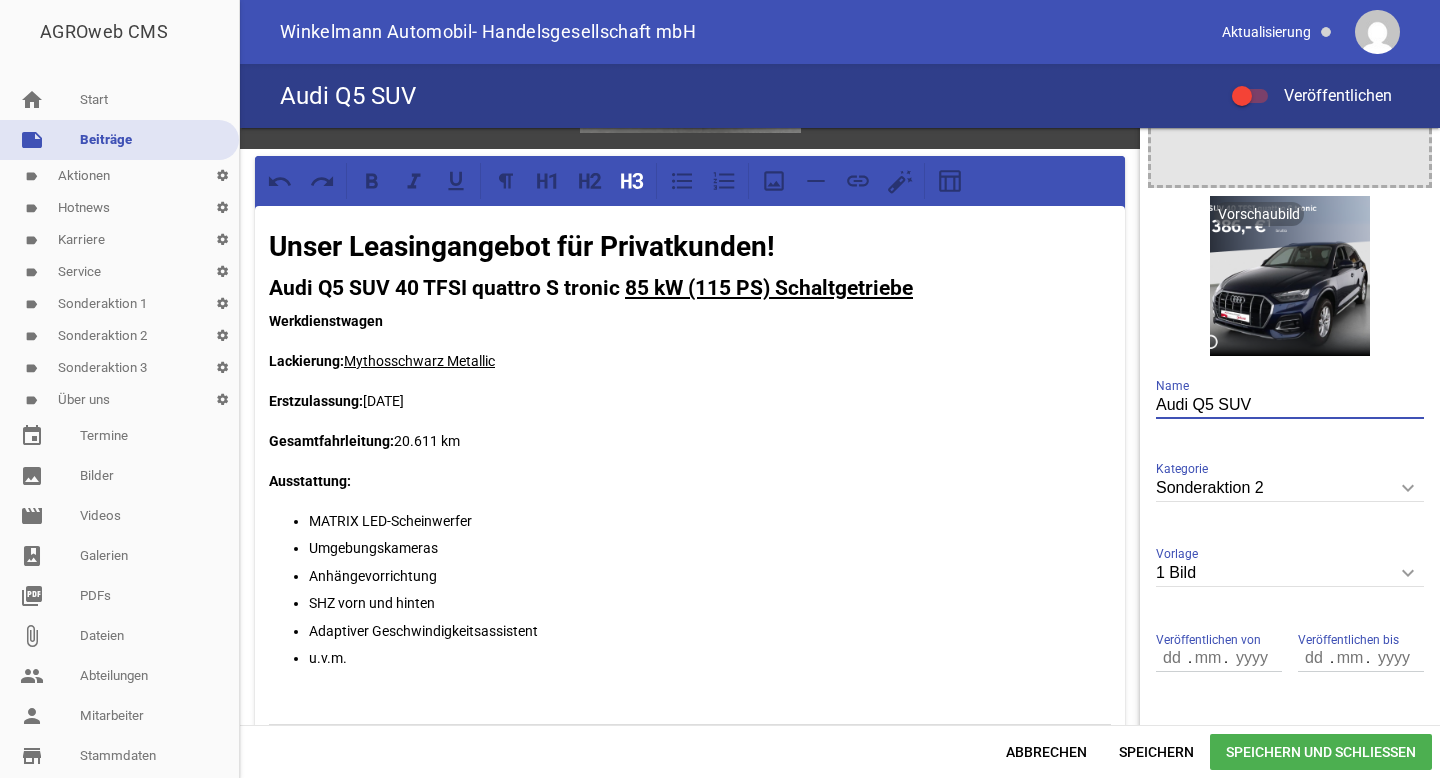 type on "Audi Q5 SUV" 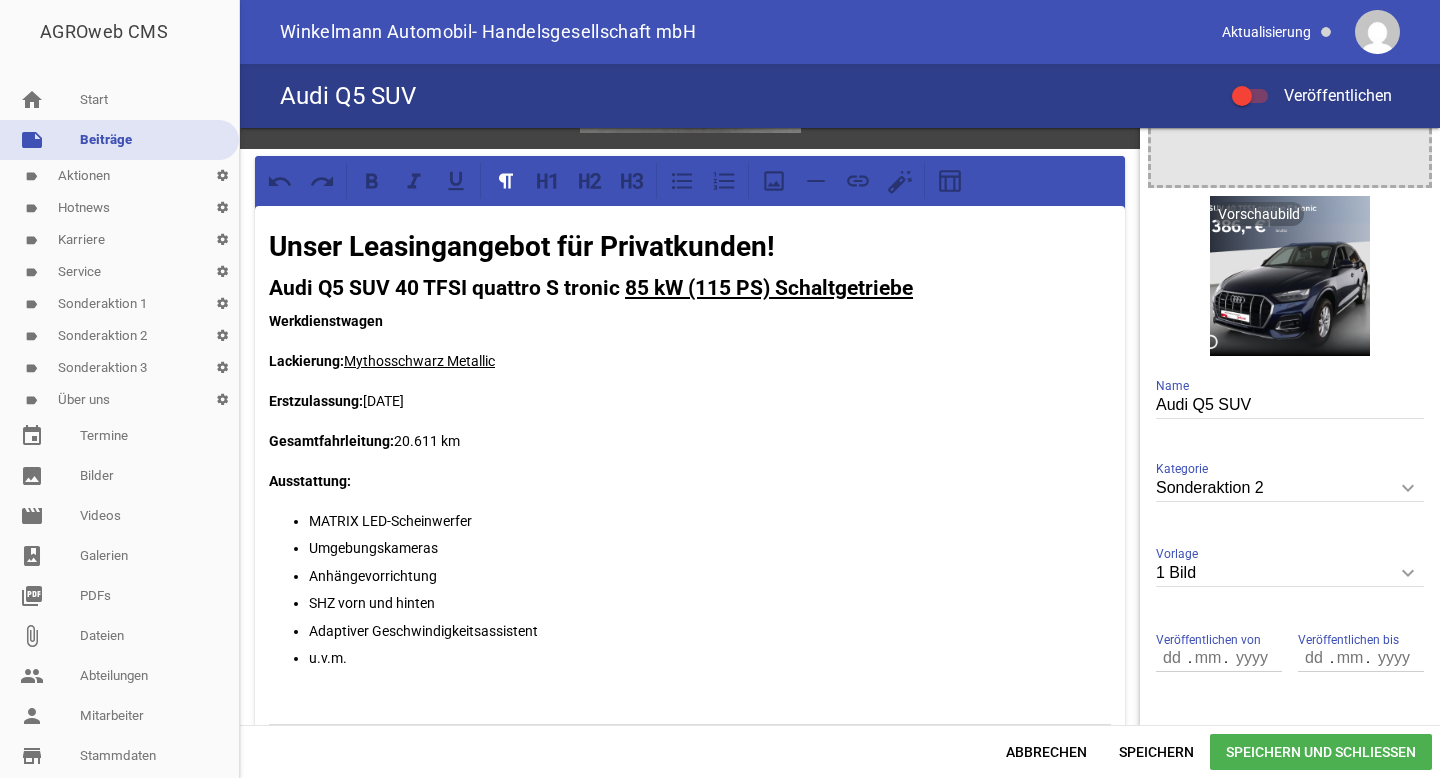 drag, startPoint x: 437, startPoint y: 401, endPoint x: 367, endPoint y: 400, distance: 70.00714 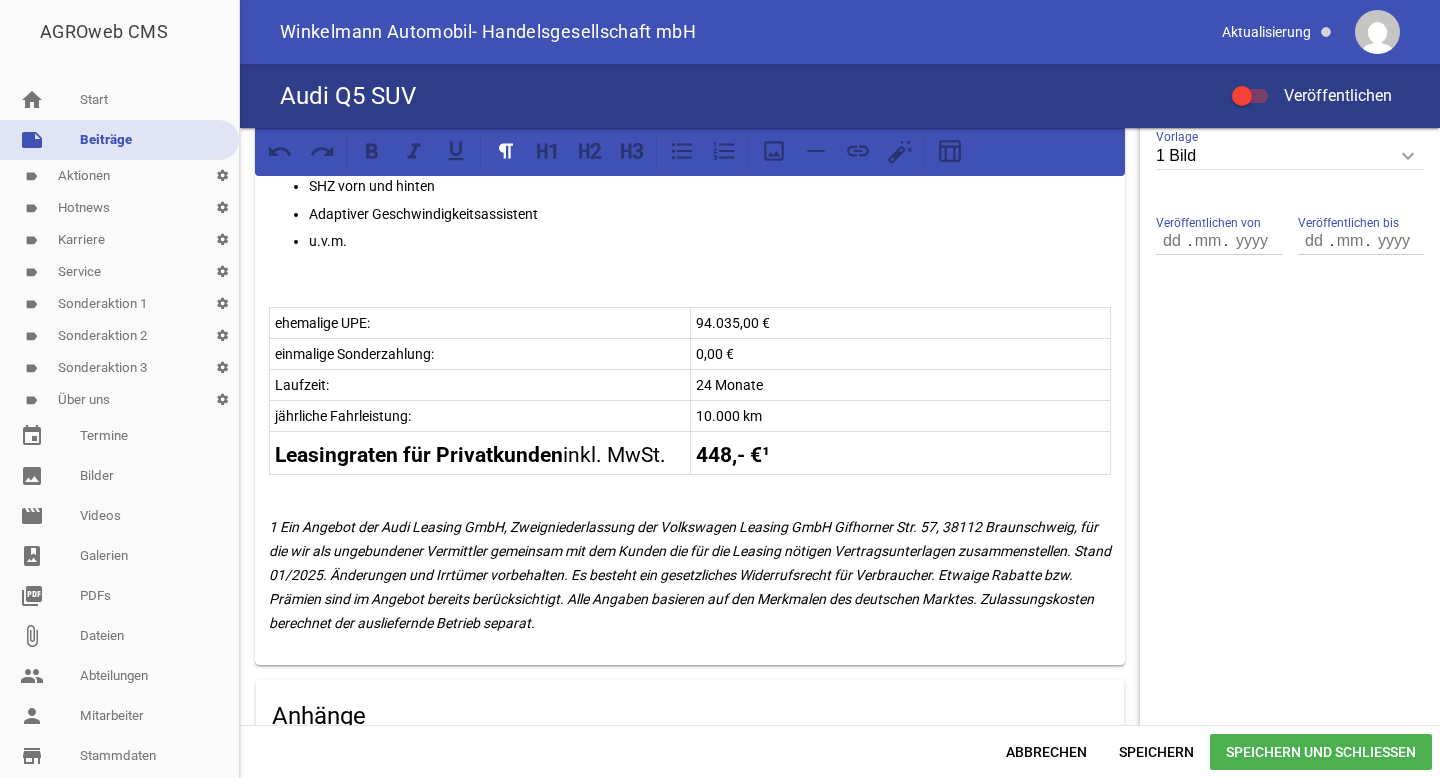 click on "Laufzeit: 24 Monate" at bounding box center (690, 385) 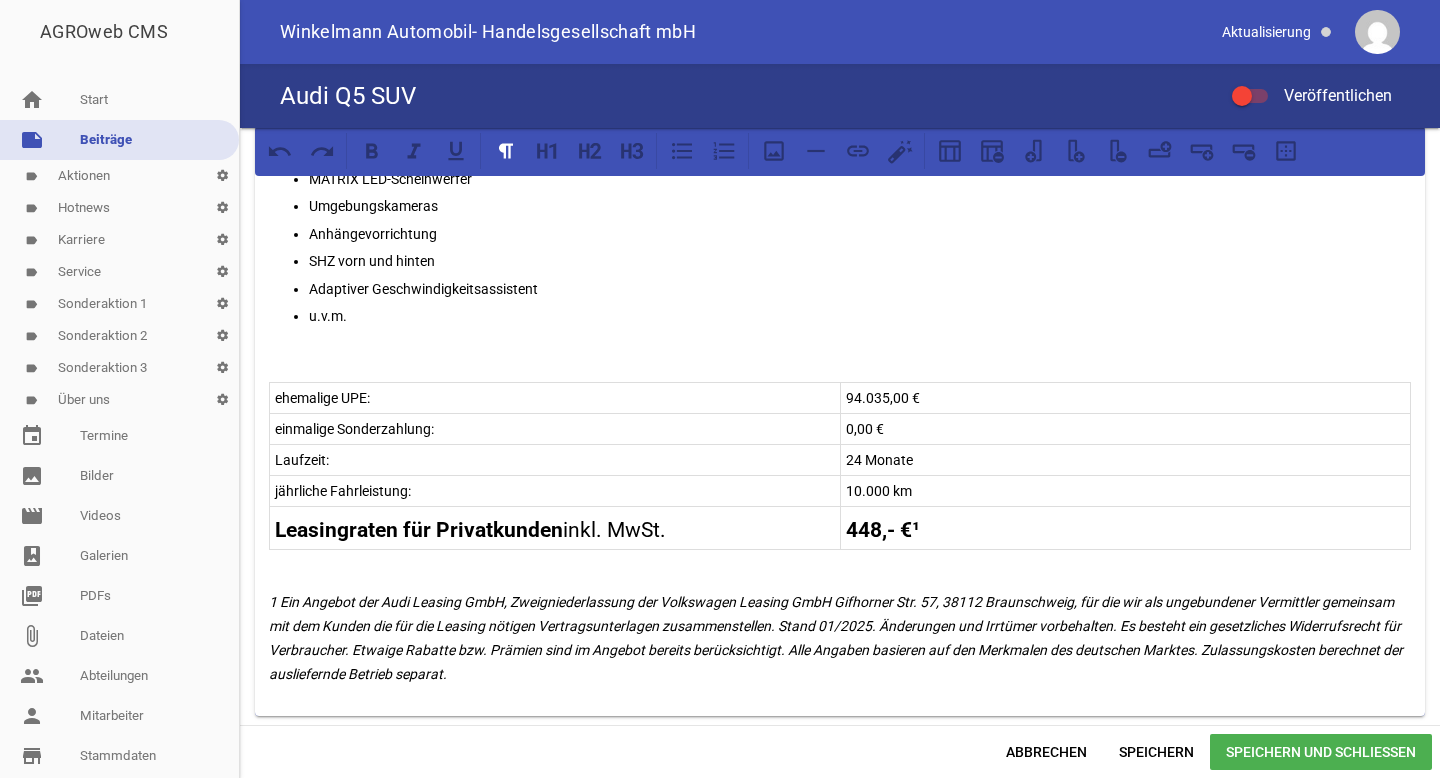 scroll, scrollTop: 724, scrollLeft: 0, axis: vertical 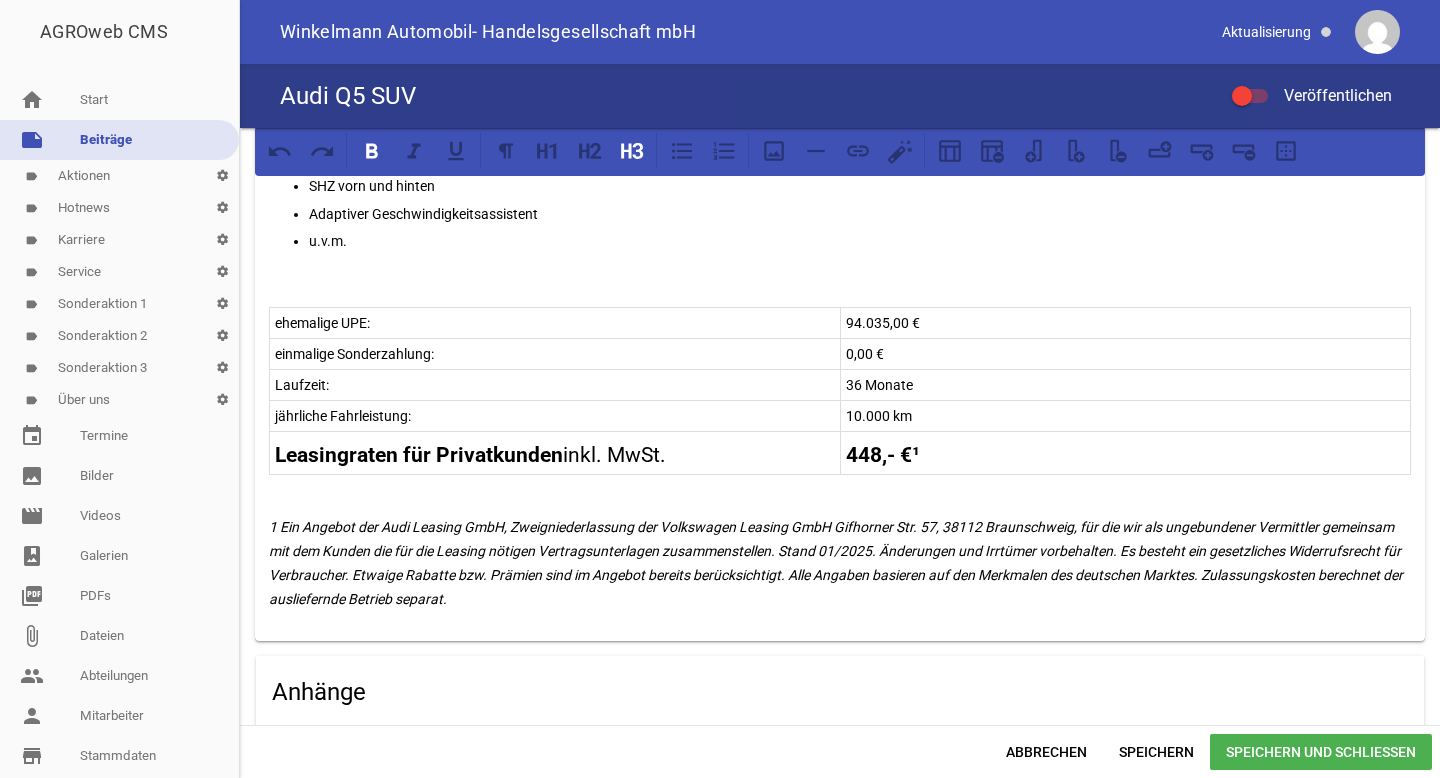 click on "448,- €¹" at bounding box center [883, 455] 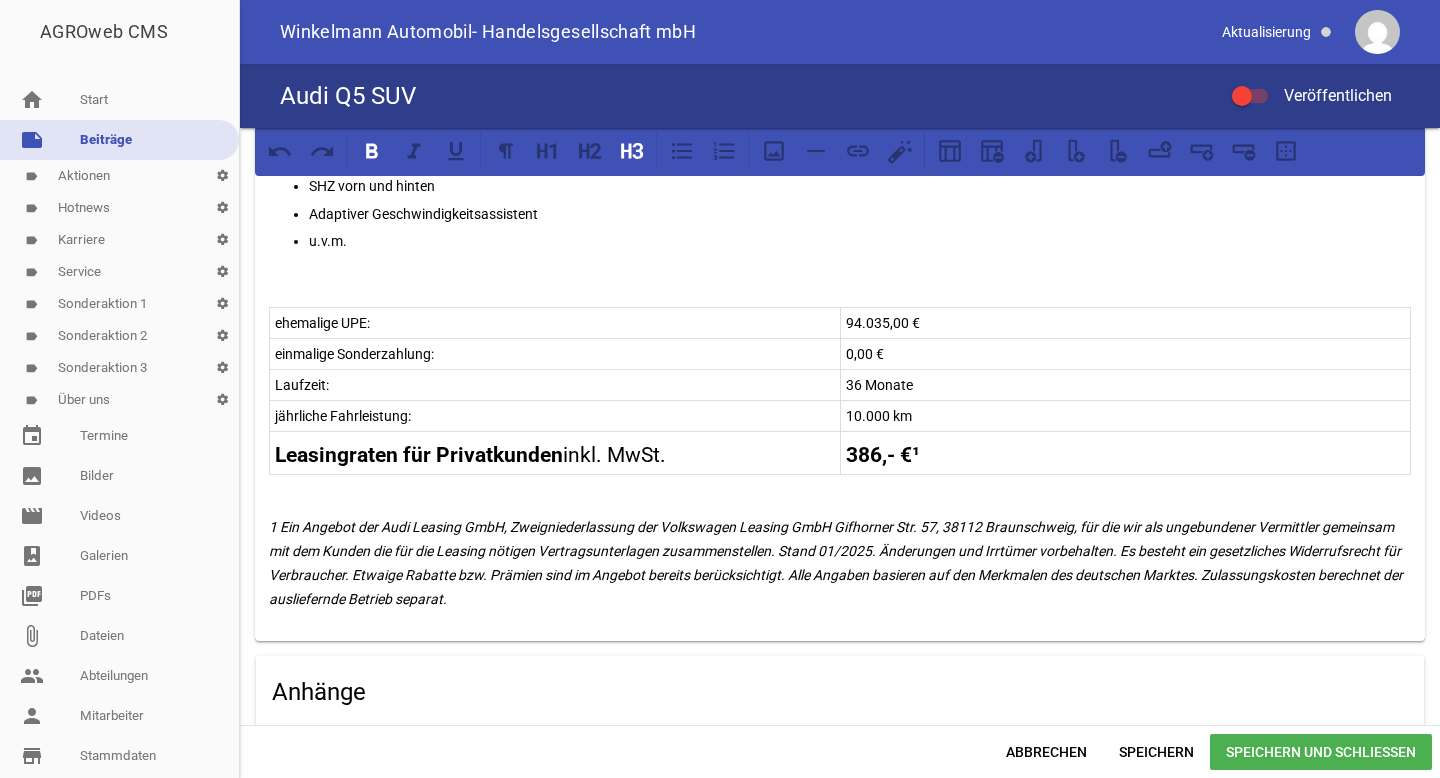 click on "94.035,00 €" at bounding box center (1126, 323) 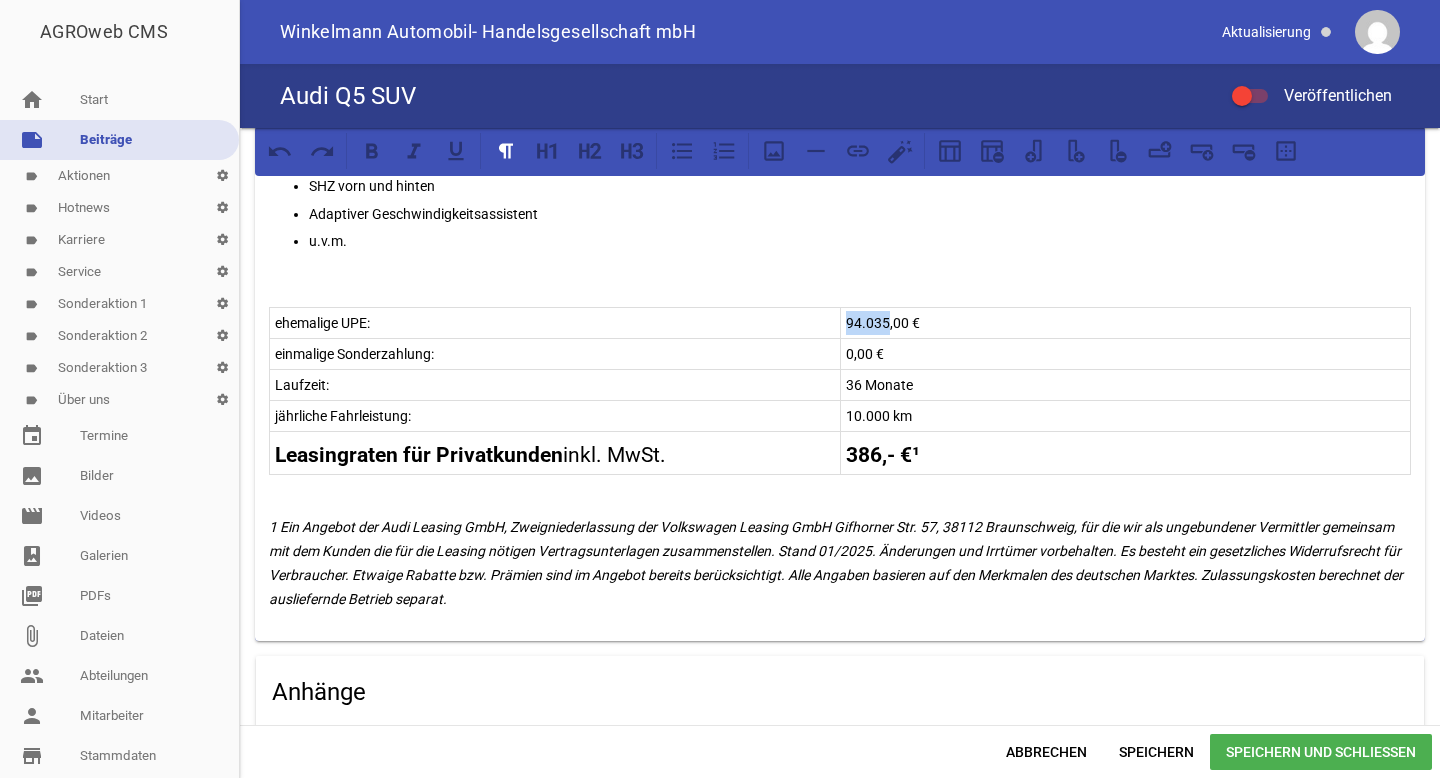 drag, startPoint x: 884, startPoint y: 316, endPoint x: 842, endPoint y: 316, distance: 42 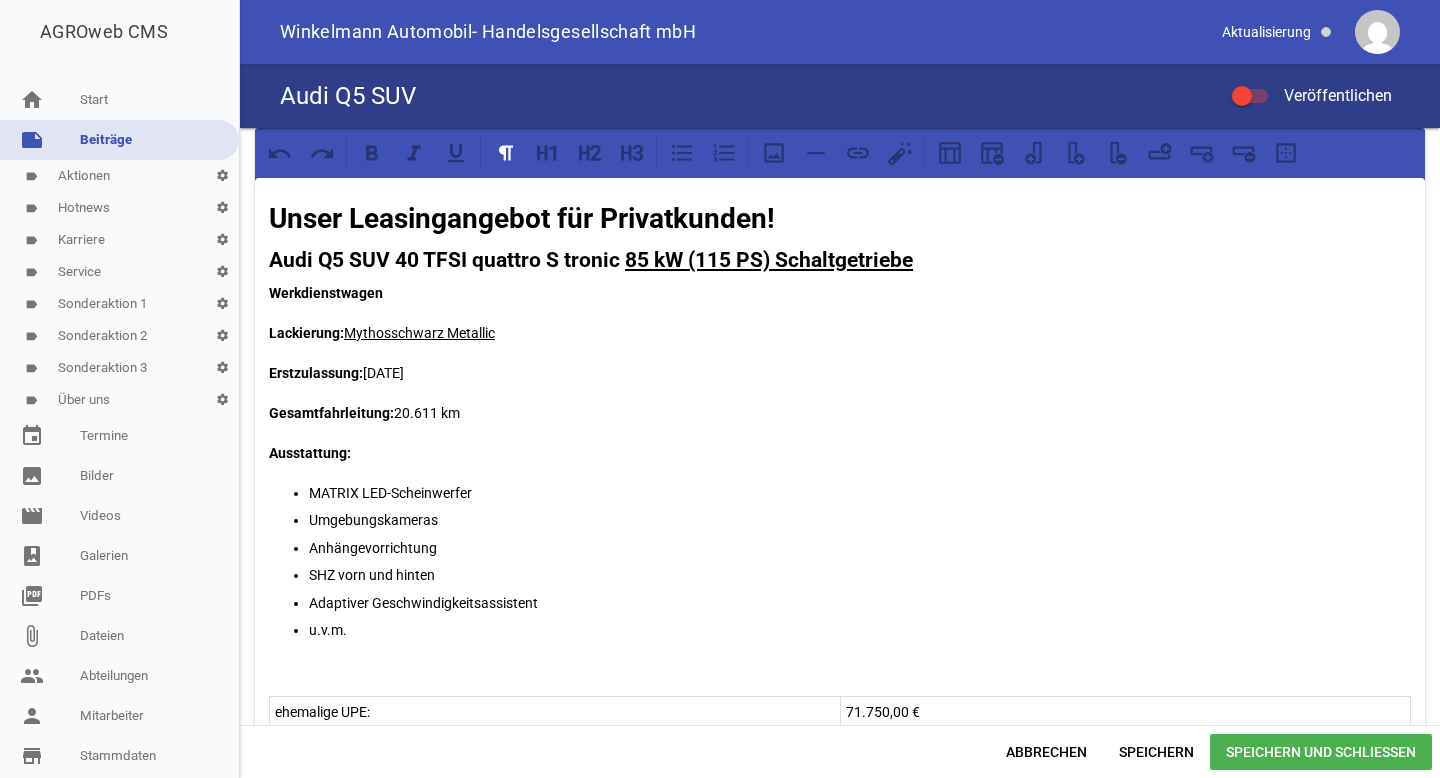 scroll, scrollTop: 330, scrollLeft: 0, axis: vertical 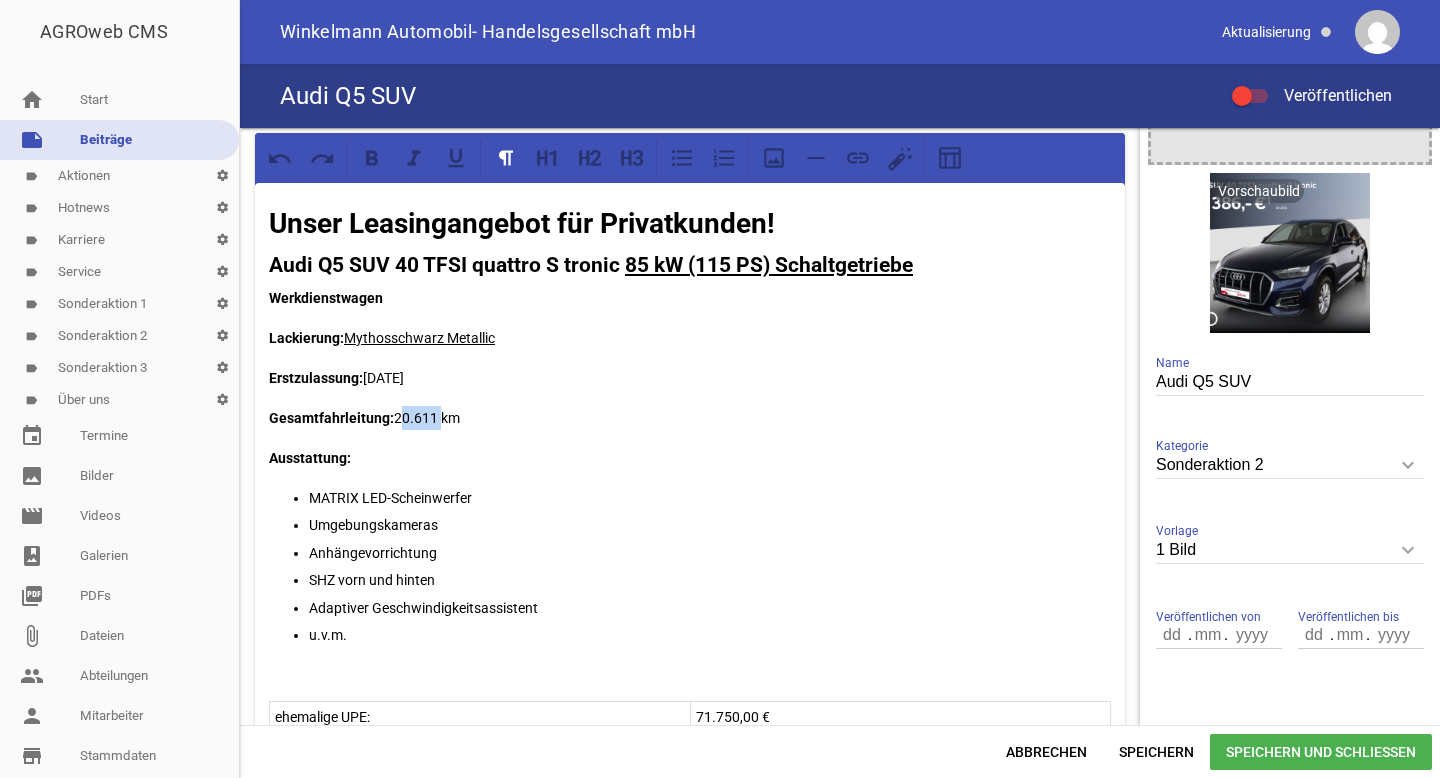 drag, startPoint x: 436, startPoint y: 411, endPoint x: 394, endPoint y: 411, distance: 42 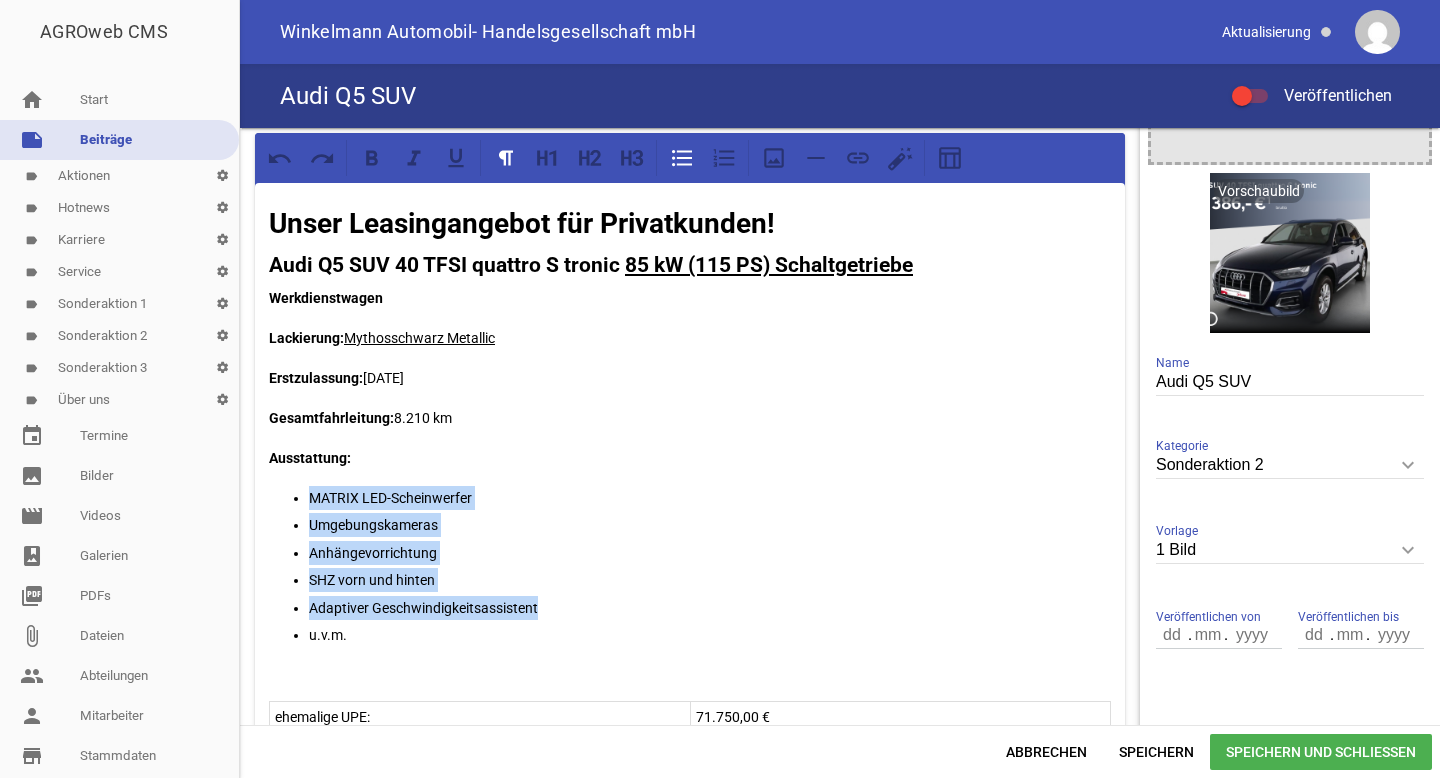 drag, startPoint x: 547, startPoint y: 602, endPoint x: 303, endPoint y: 502, distance: 263.6968 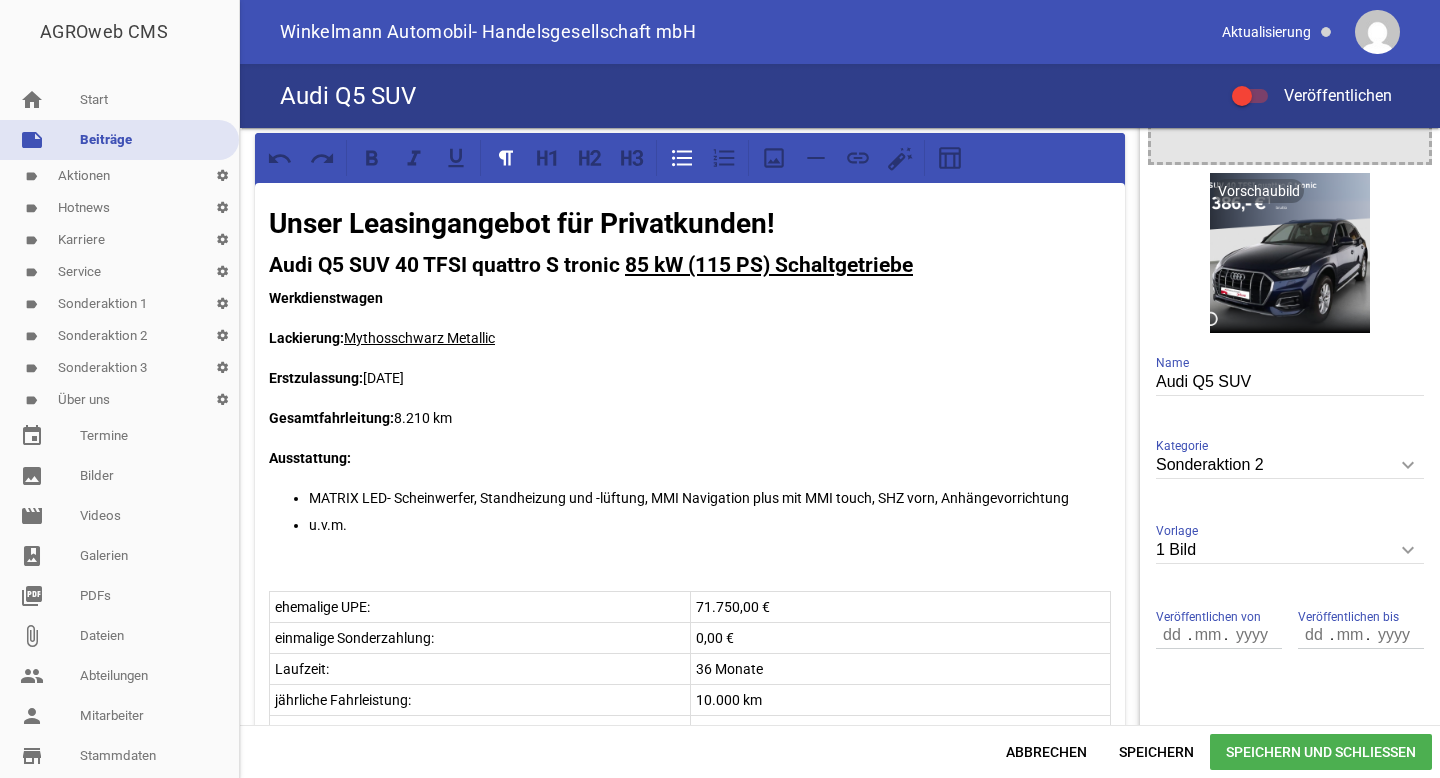 click on "MATRIX LED- Scheinwerfer, Standheizung und -lüftung, MMI Navigation plus mit MMI touch, SHZ vorn, Anhängevorrichtung" at bounding box center [710, 498] 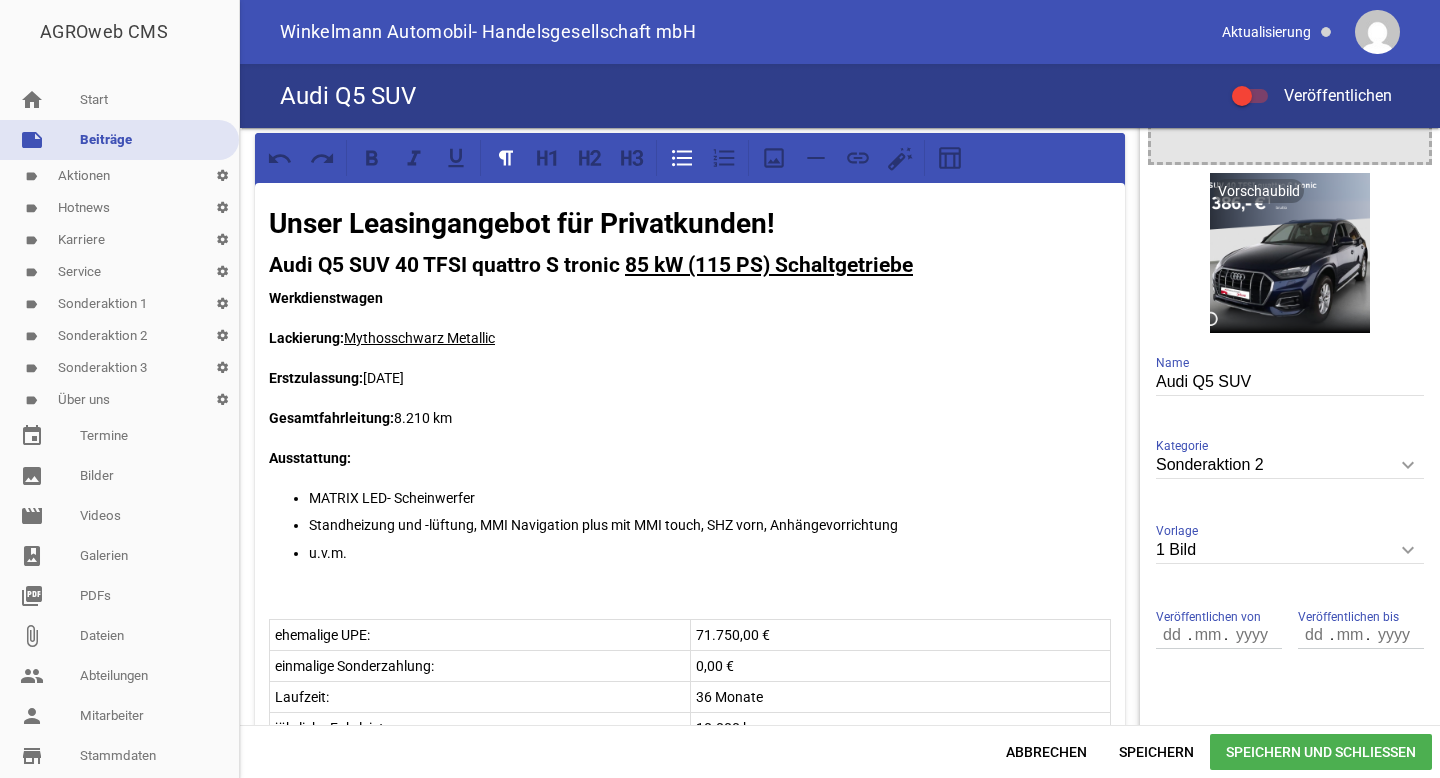 click on "Standheizung und -lüftung, MMI Navigation plus mit MMI touch, SHZ vorn, Anhängevorrichtung" at bounding box center (710, 525) 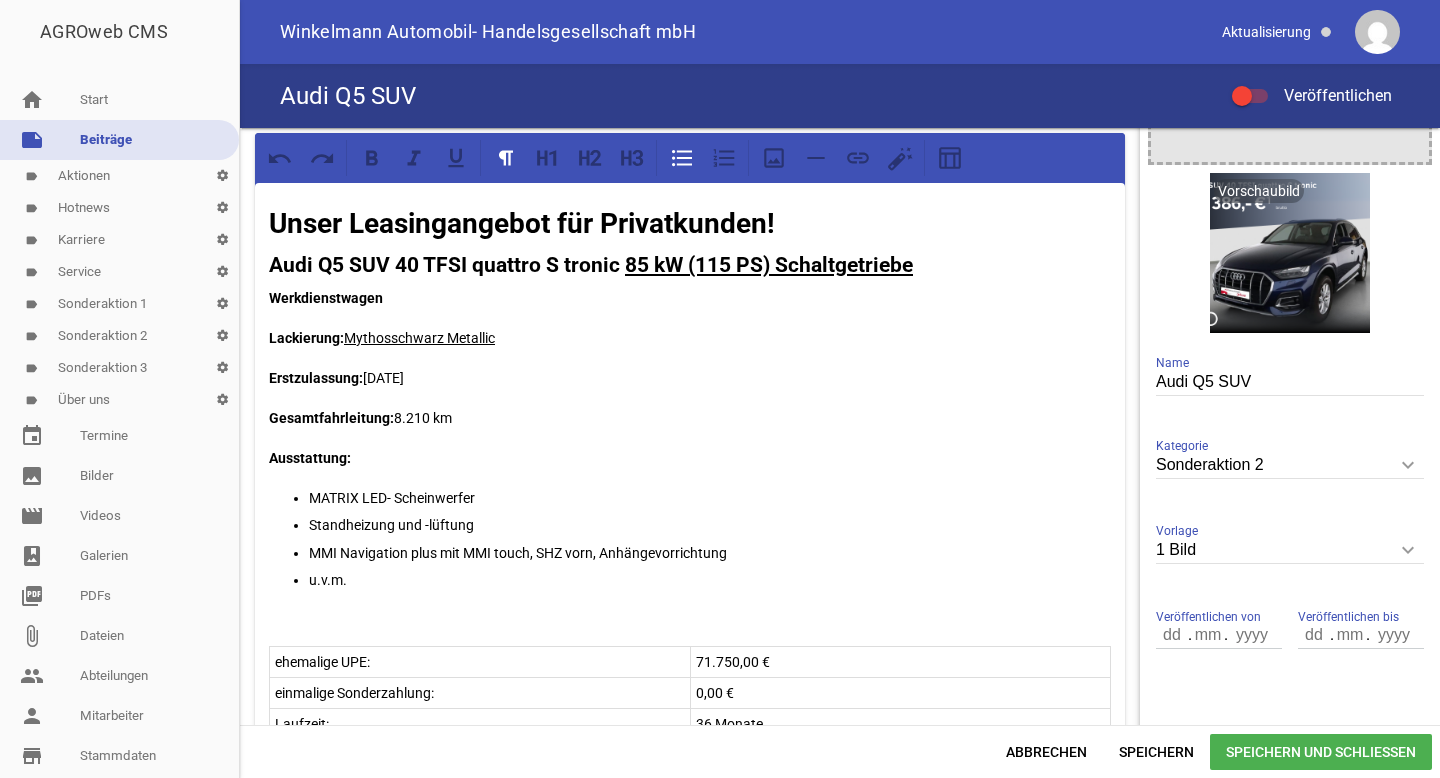 click on "MMI Navigation plus mit MMI touch, SHZ vorn, Anhängevorrichtung" at bounding box center [710, 553] 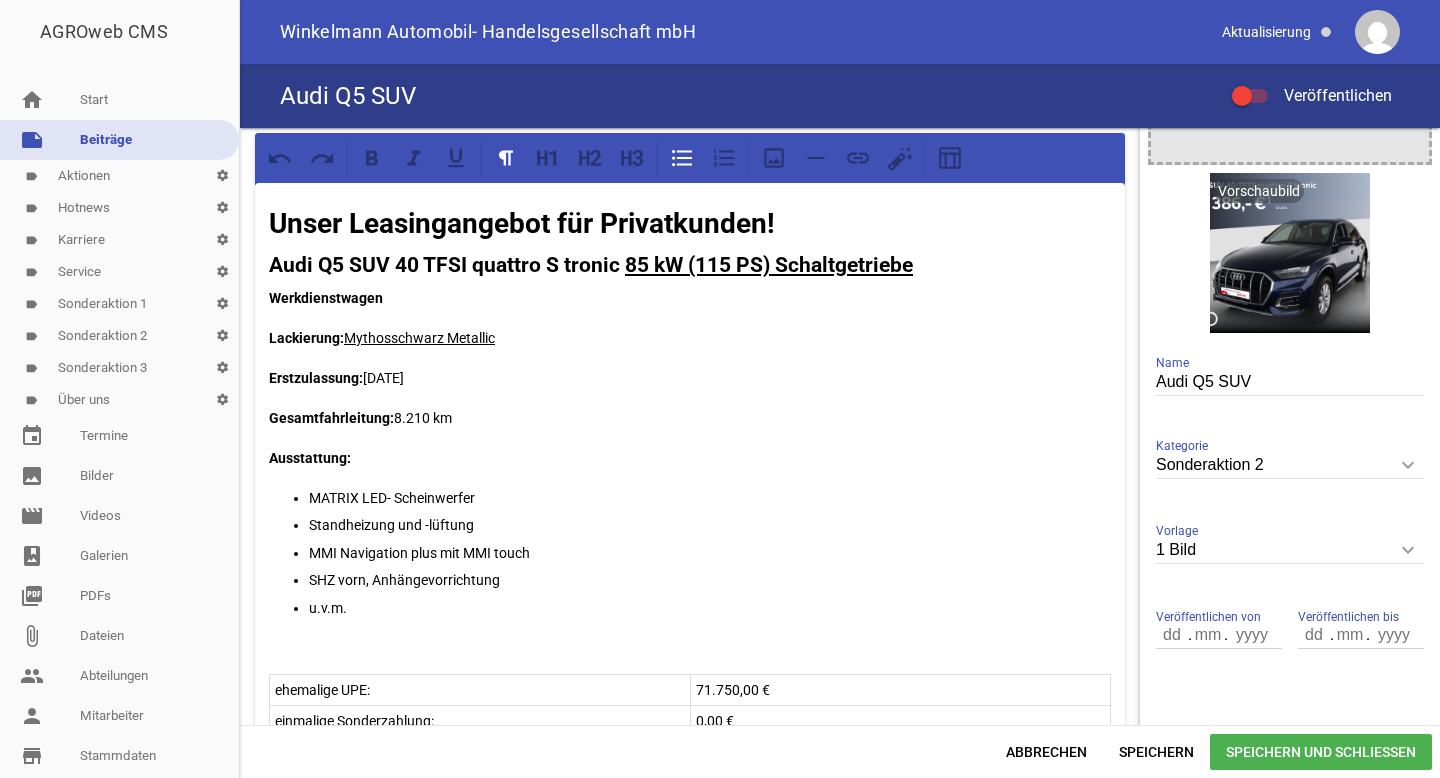 click on "SHZ vorn, Anhängevorrichtung" at bounding box center [710, 580] 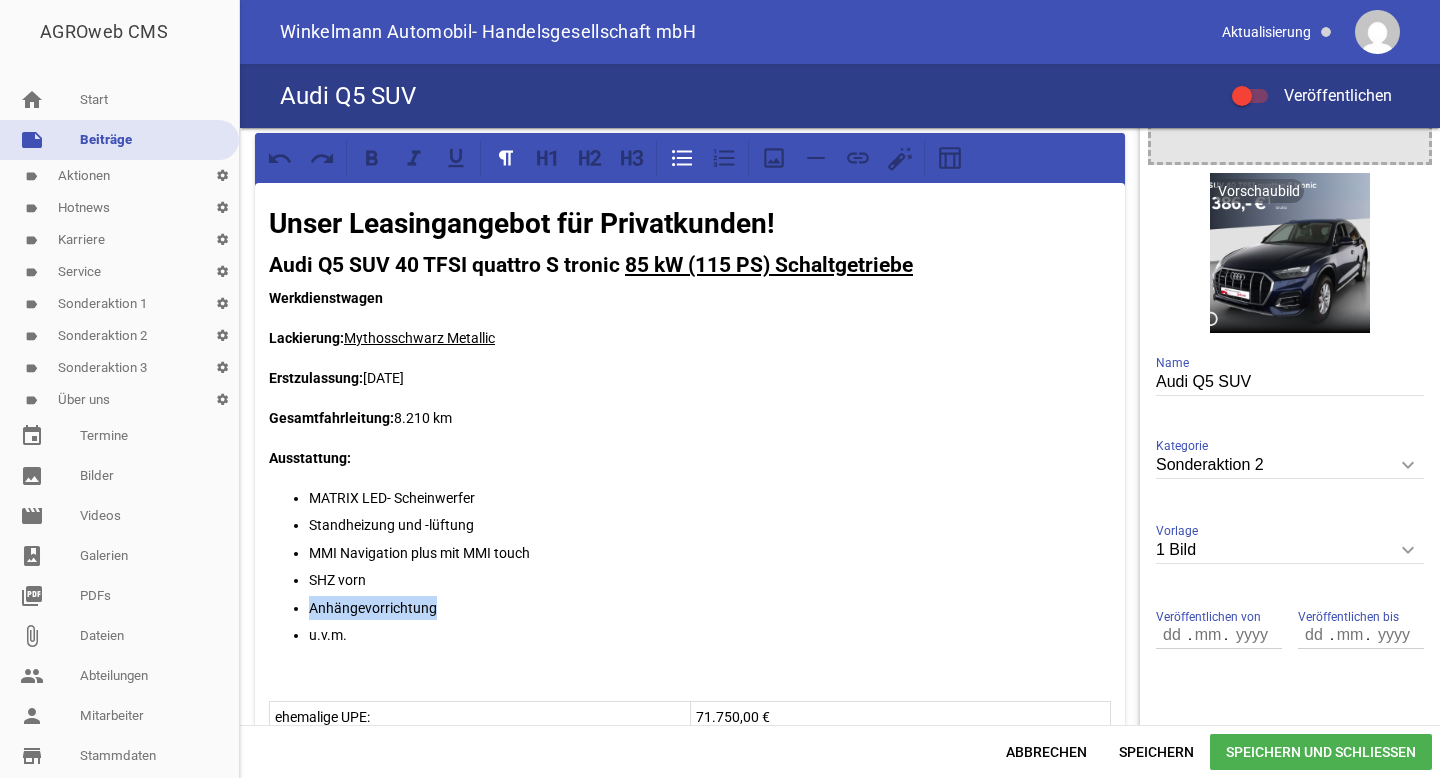 drag, startPoint x: 451, startPoint y: 604, endPoint x: 306, endPoint y: 603, distance: 145.00345 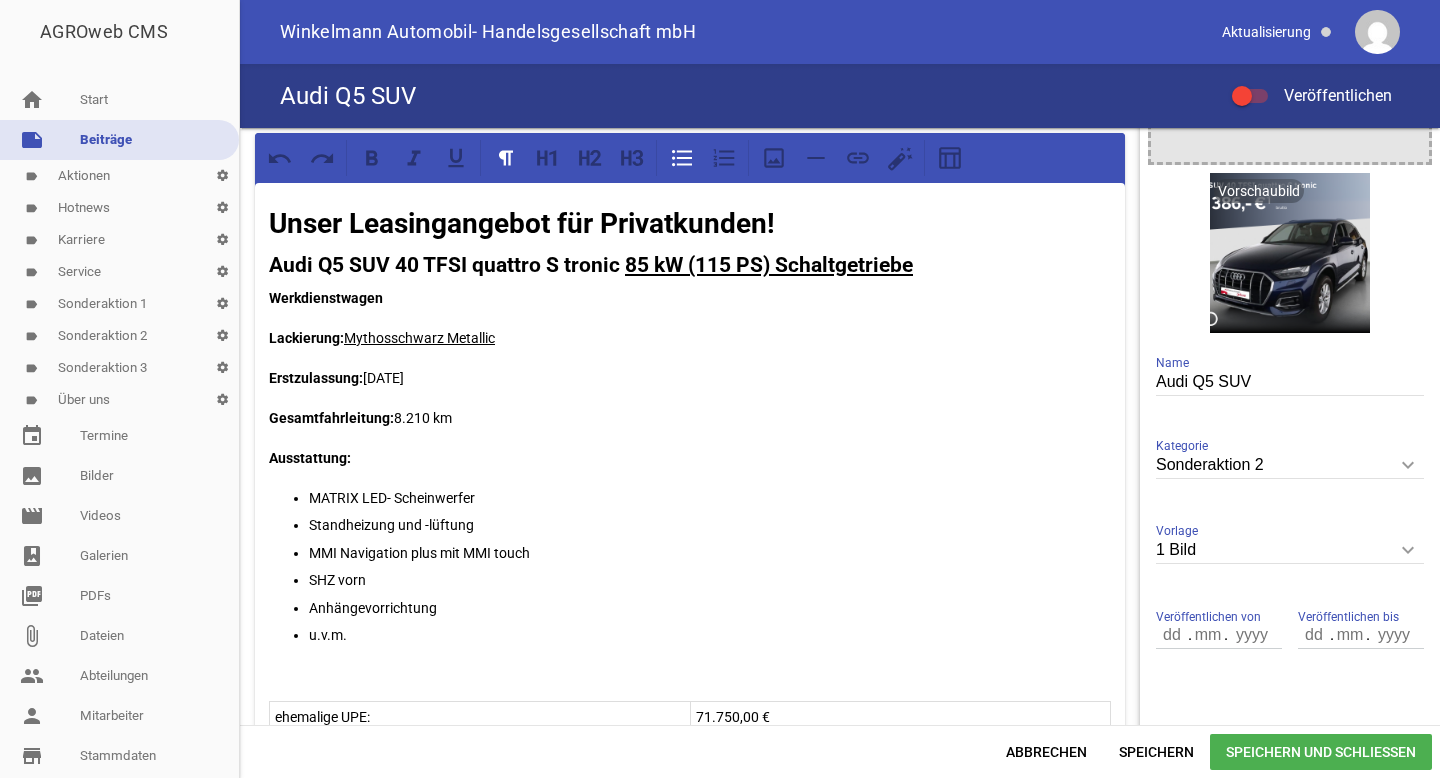 click on "MATRIX LED- Scheinwerfer" at bounding box center [710, 498] 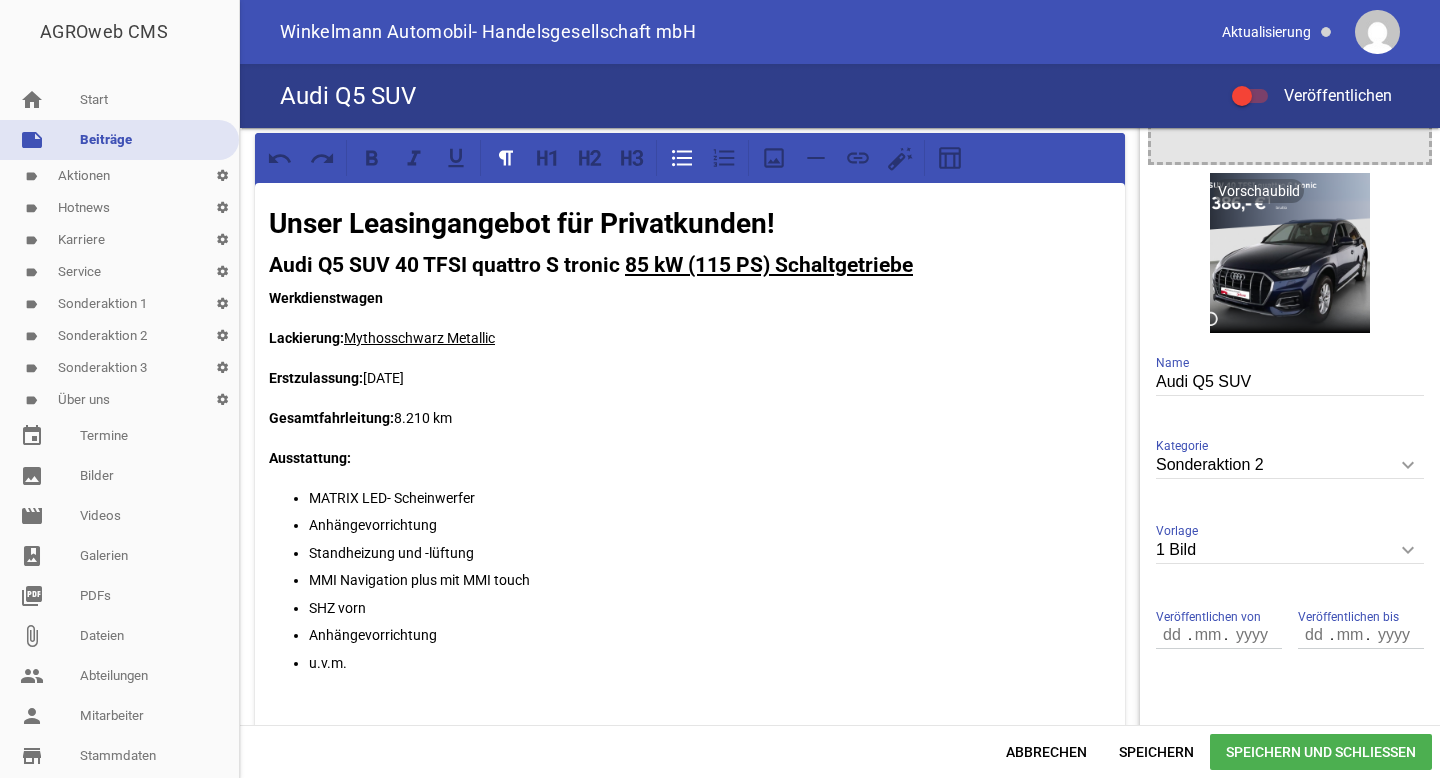 click on "Anhängevorrichtung" at bounding box center [710, 635] 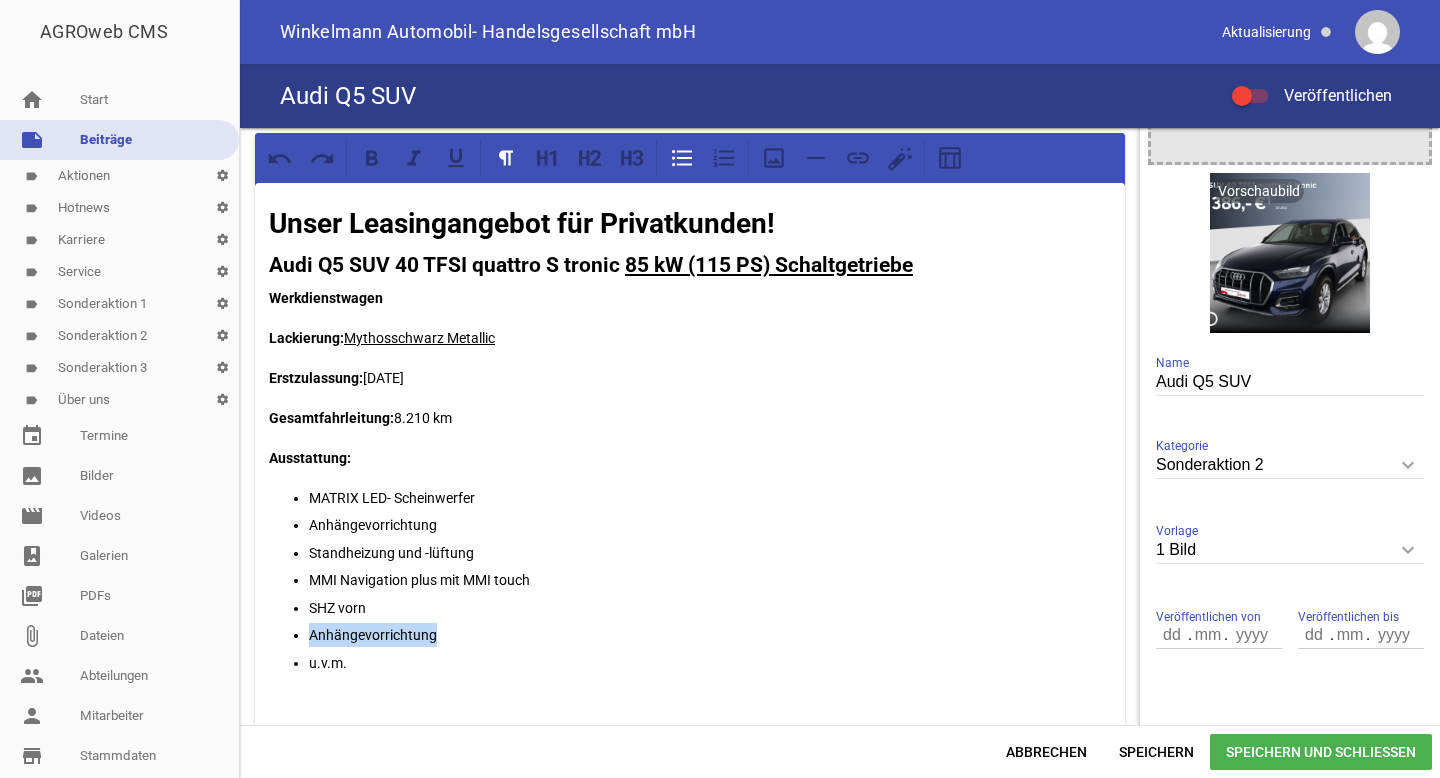 click on "Anhängevorrichtung" at bounding box center (710, 635) 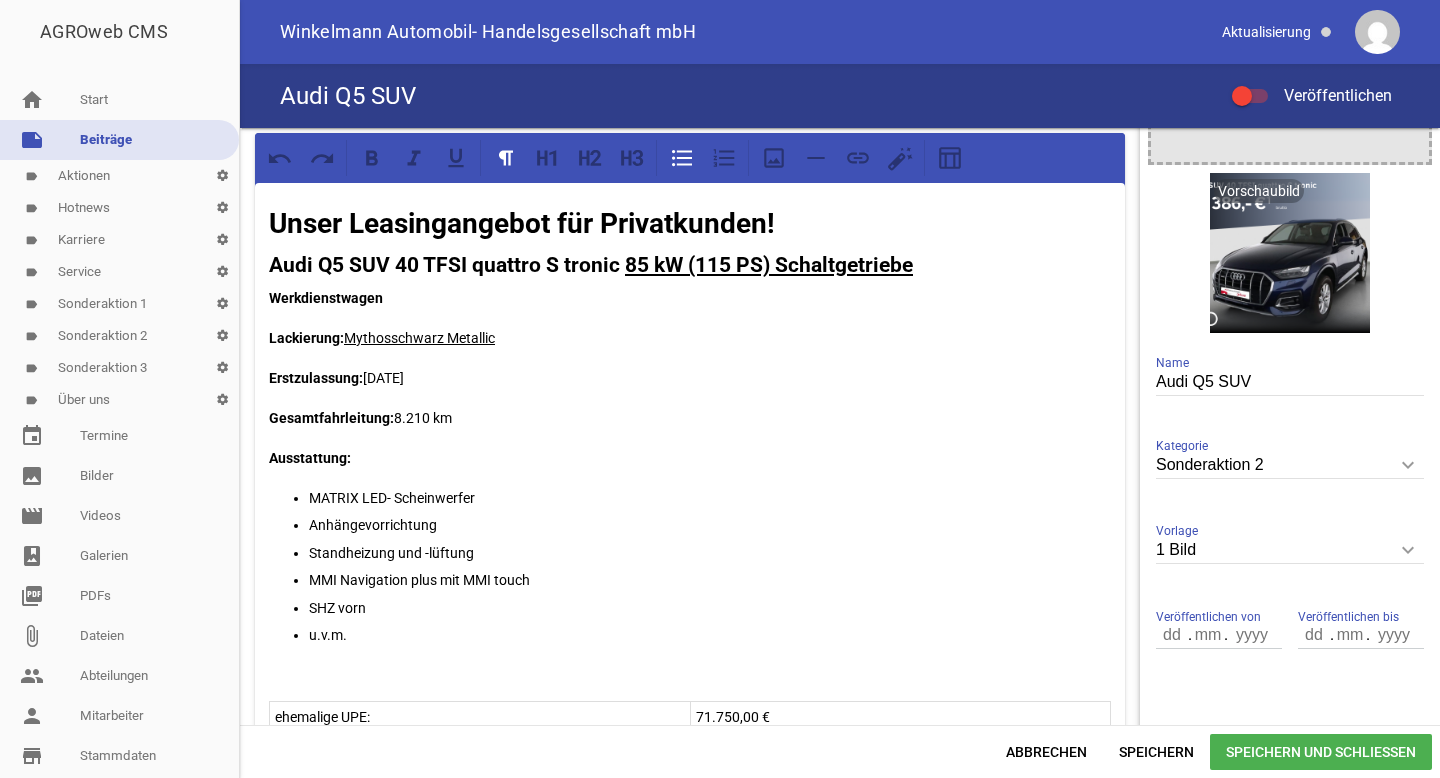 click on "MATRIX LED- Scheinwerfer" at bounding box center (710, 498) 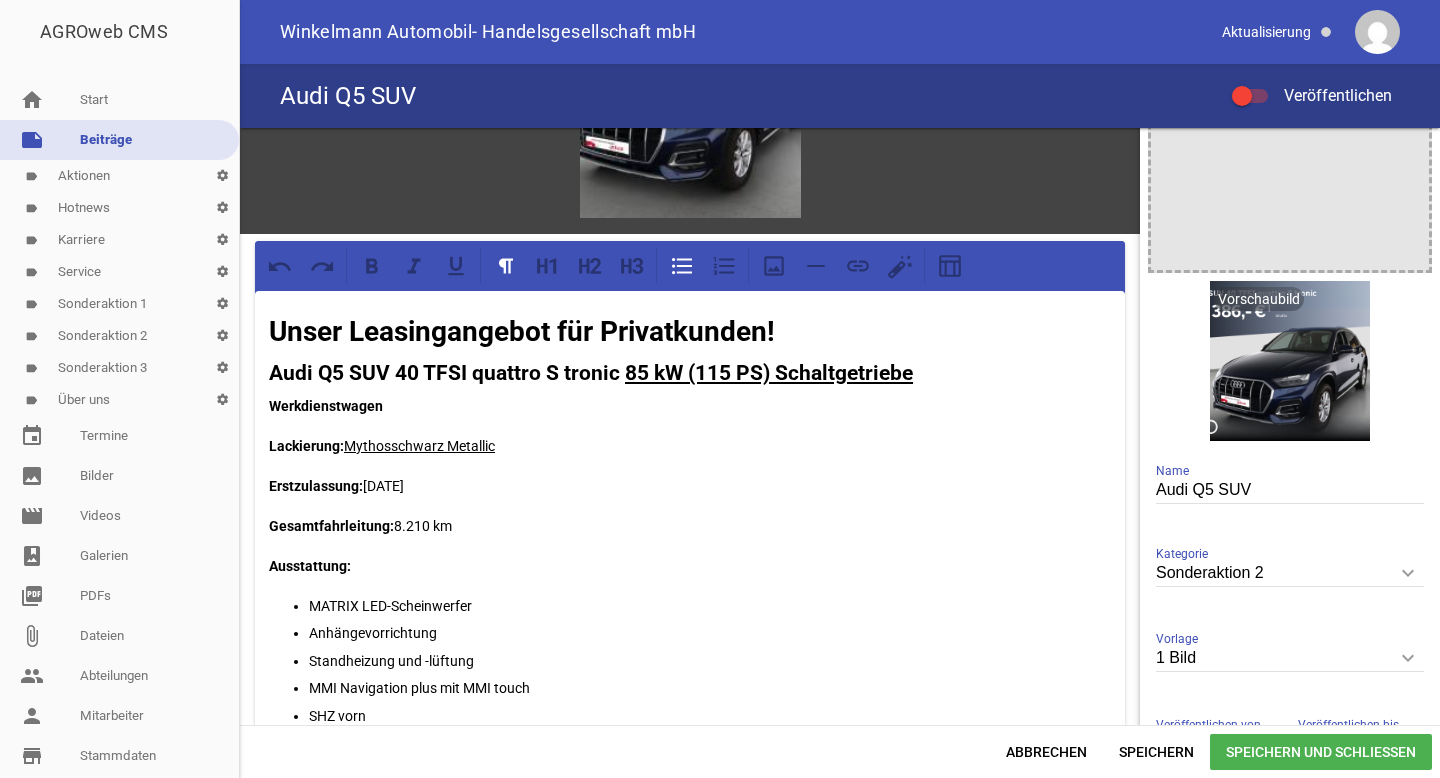 scroll, scrollTop: 0, scrollLeft: 0, axis: both 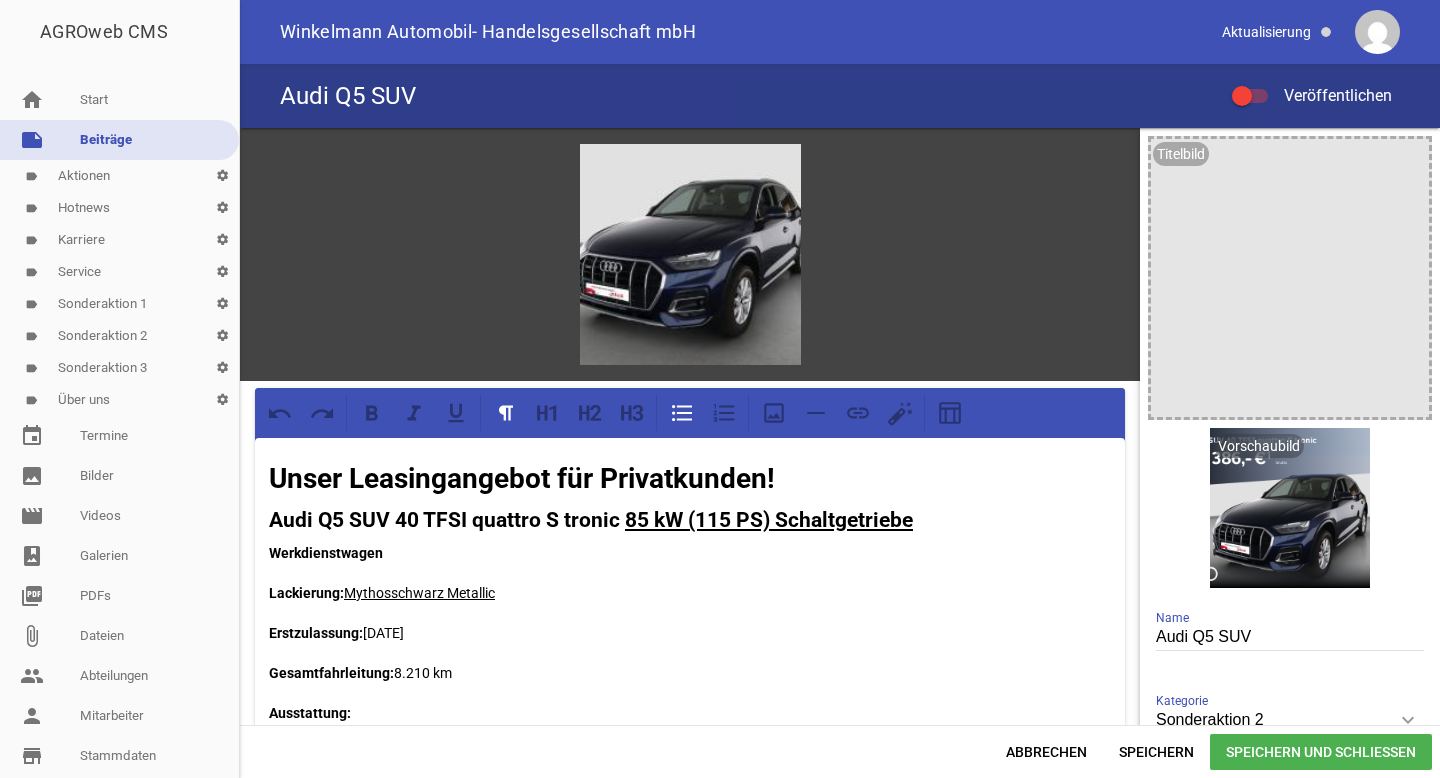 click on "Speichern und Schließen" at bounding box center (1321, 752) 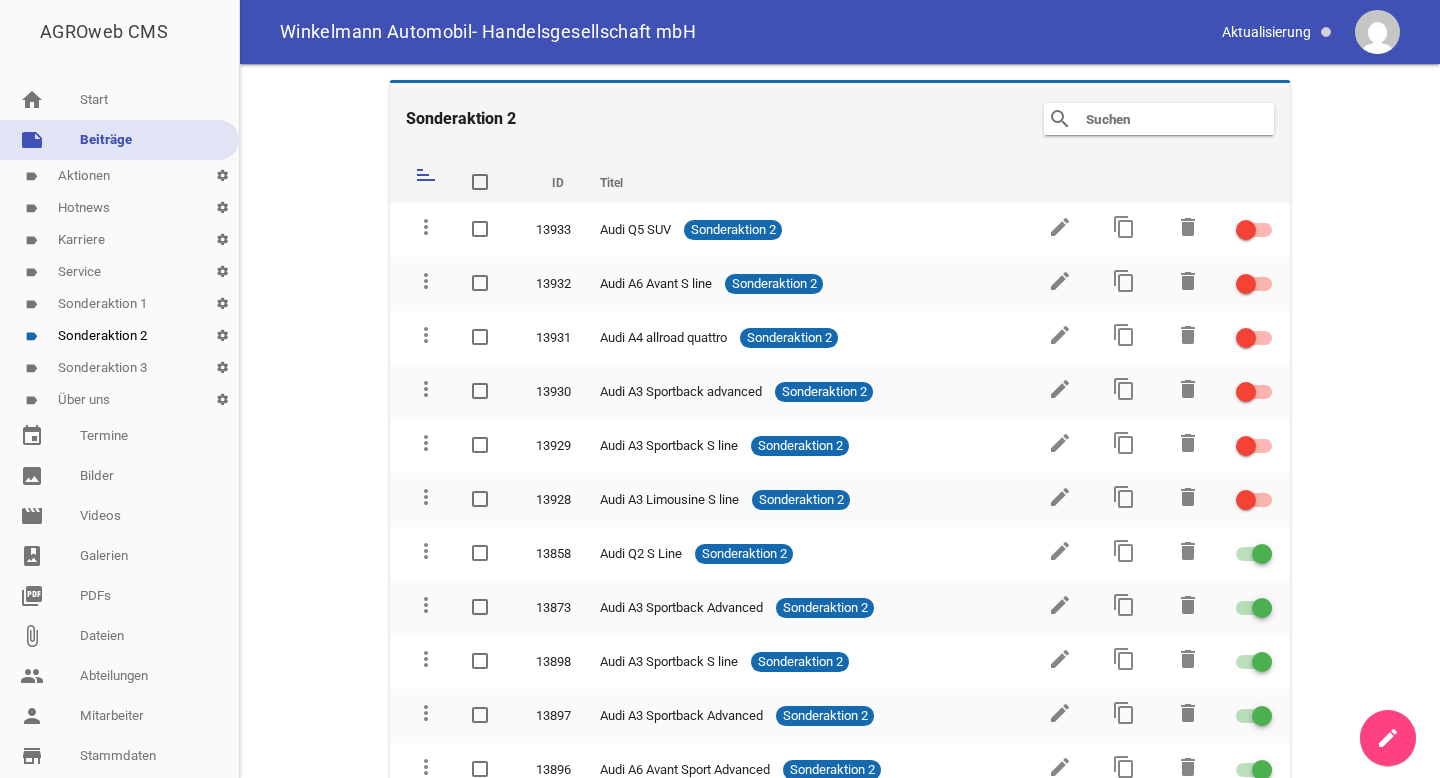 click on "label Aktionen settings" at bounding box center (119, 176) 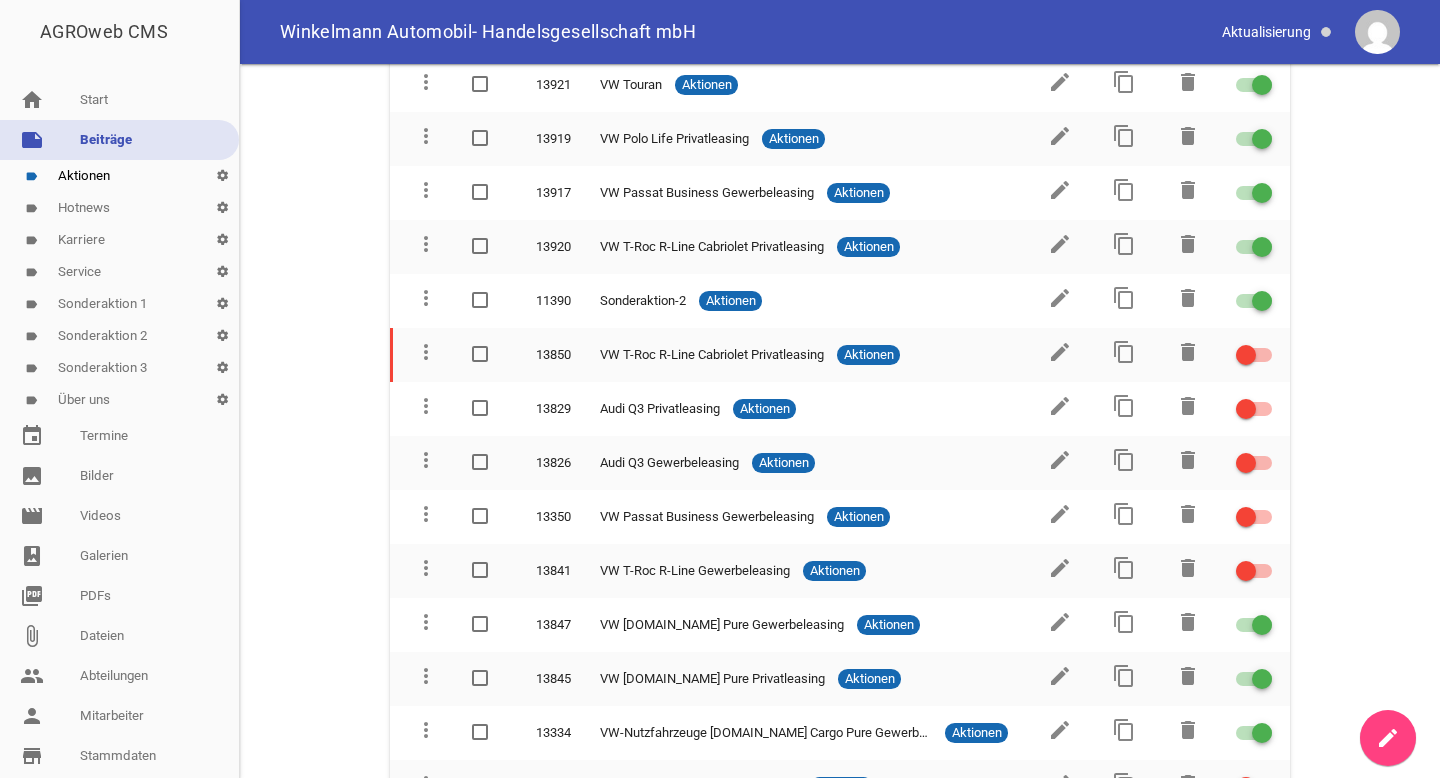 scroll, scrollTop: 0, scrollLeft: 0, axis: both 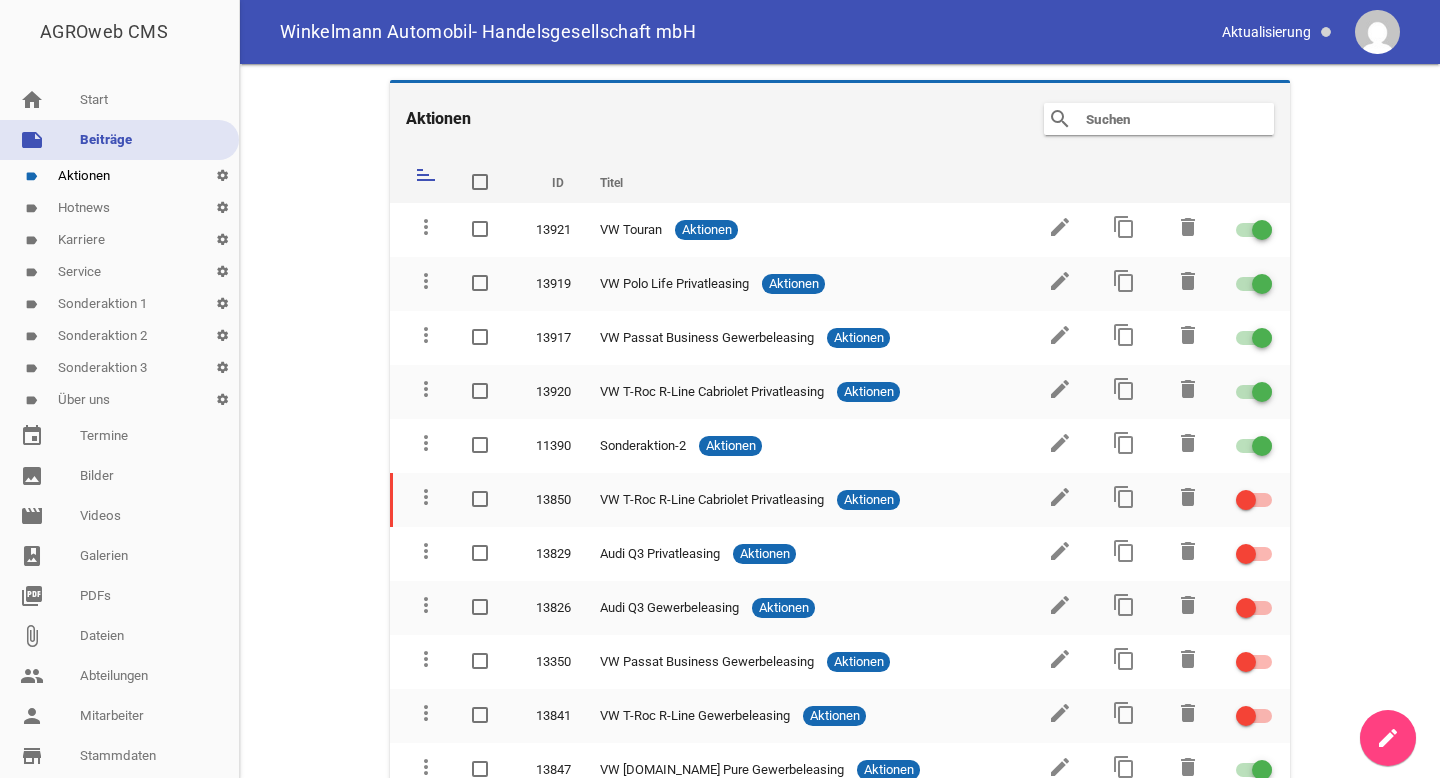 click at bounding box center [1164, 119] 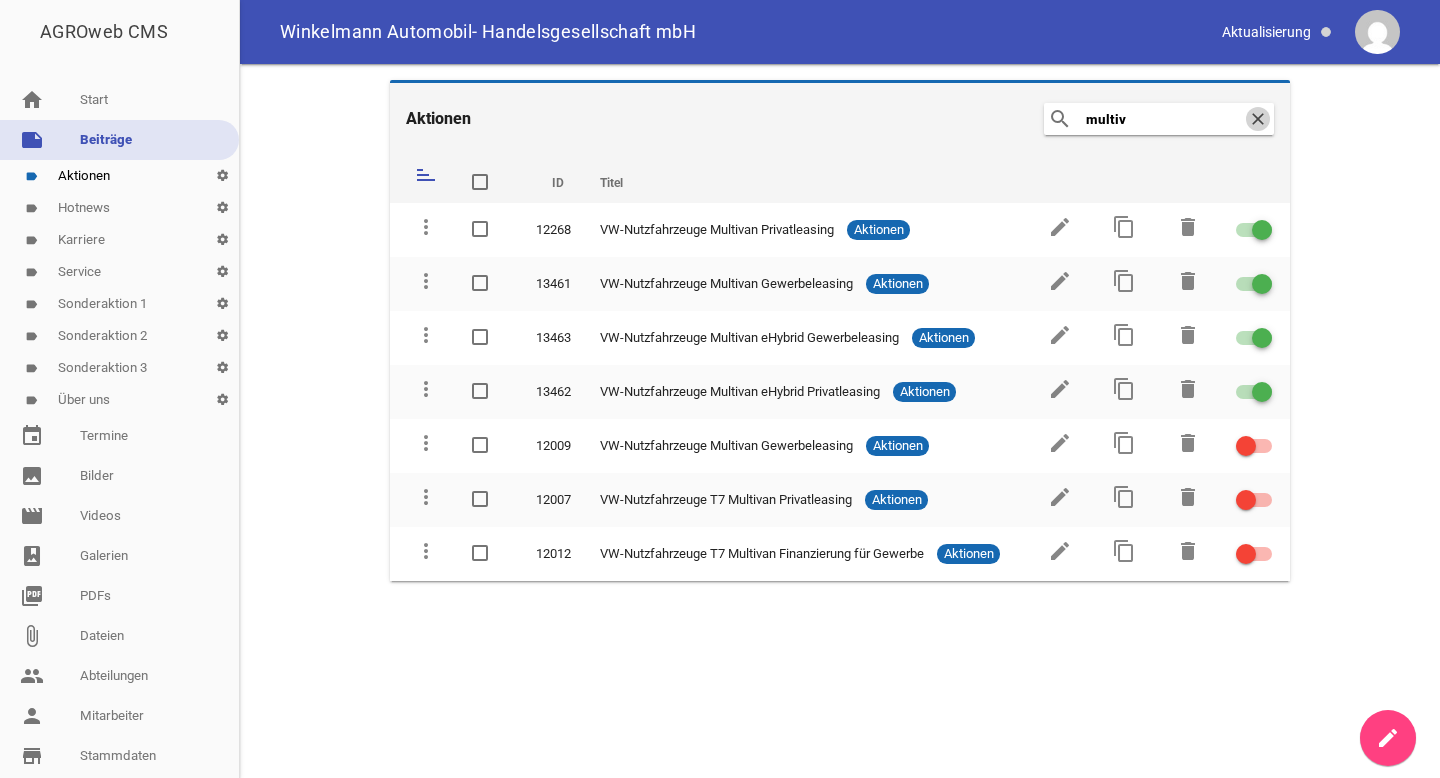 type on "multiv" 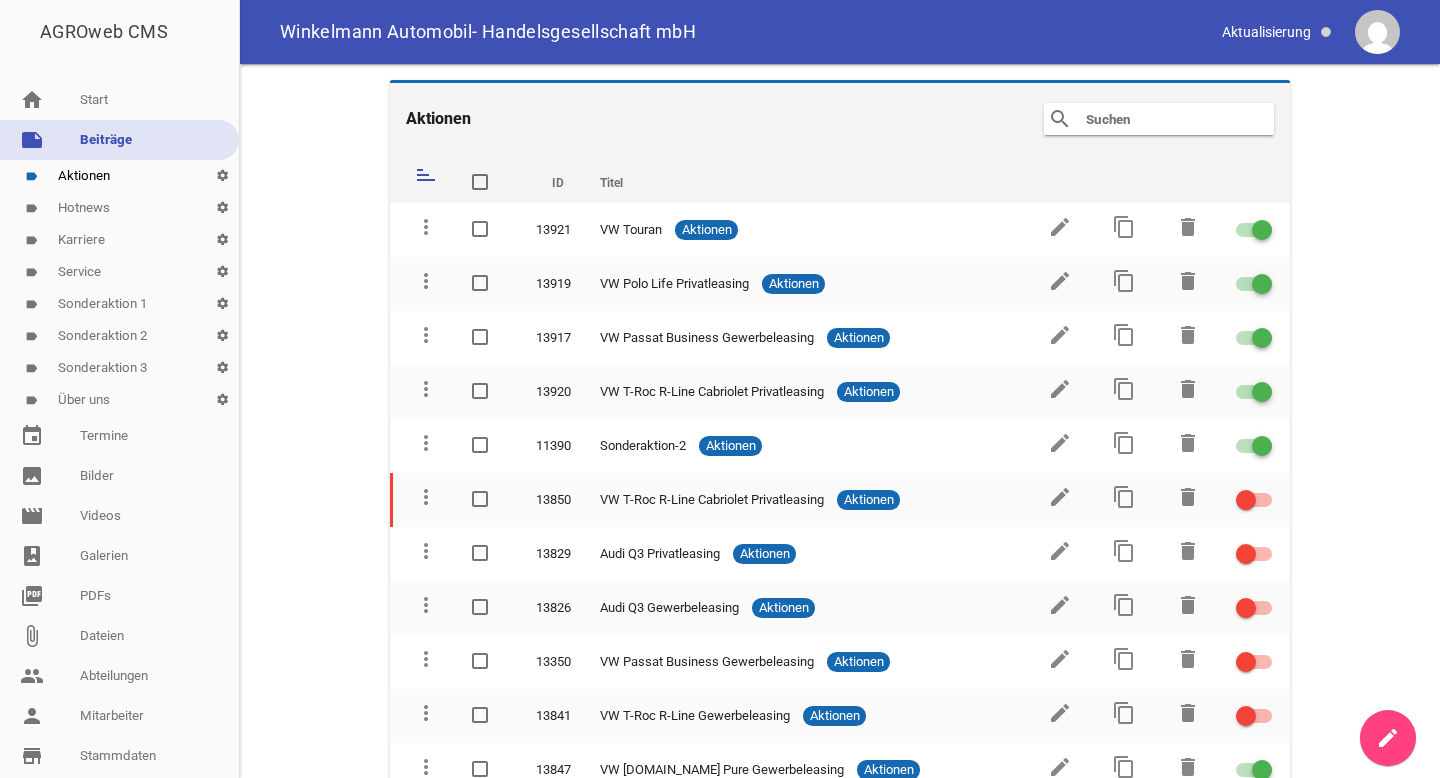 click at bounding box center (1164, 119) 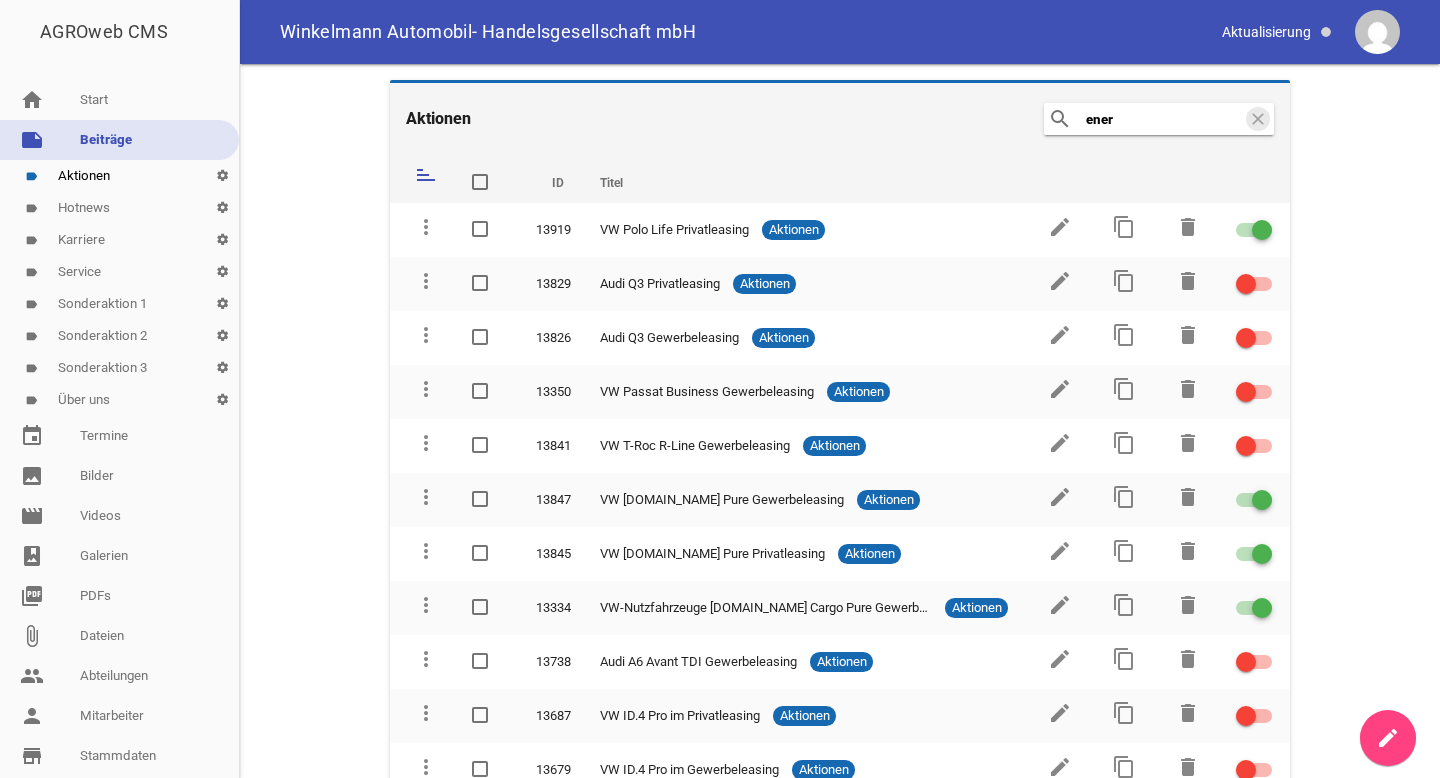 type on "energ" 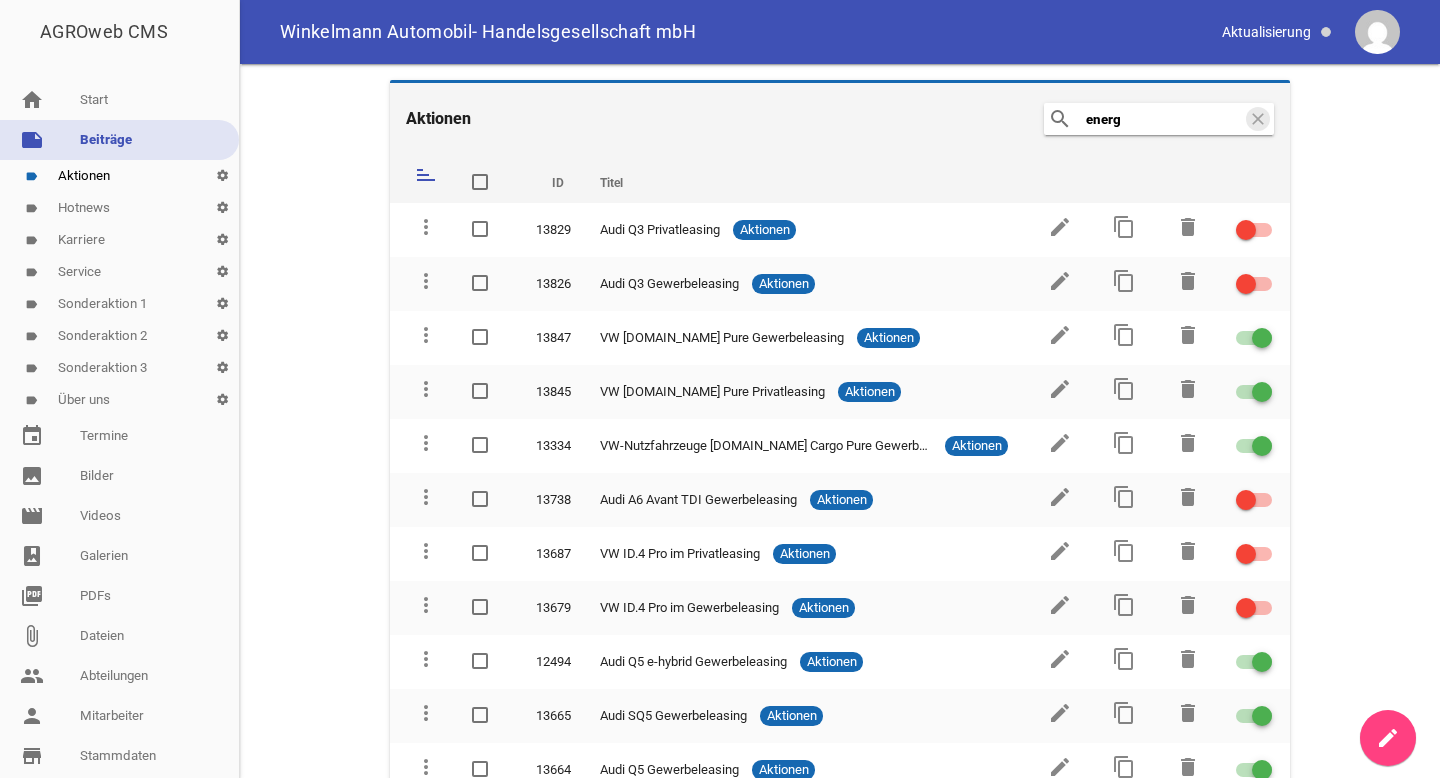 click on "energ" at bounding box center (1164, 119) 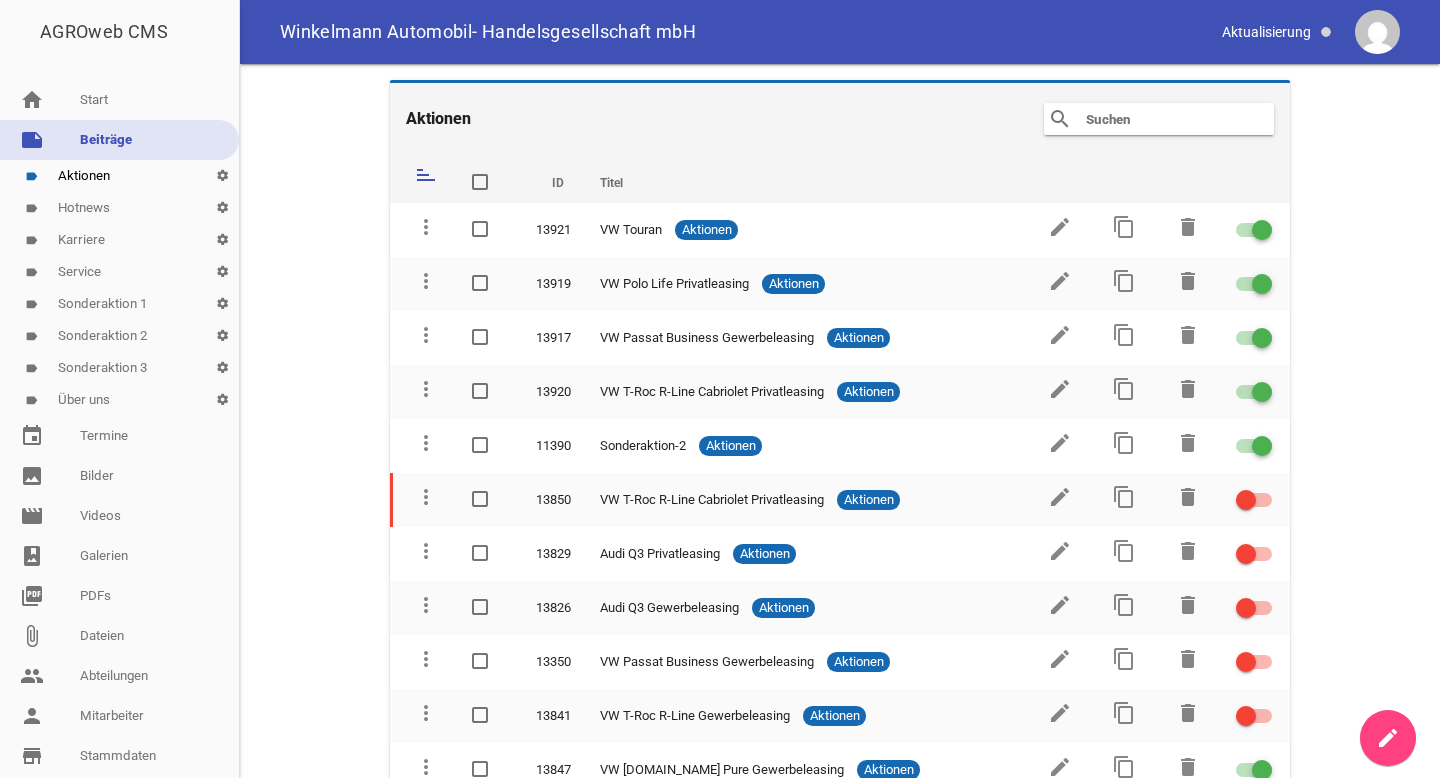 click on "label Aktionen settings" at bounding box center [119, 176] 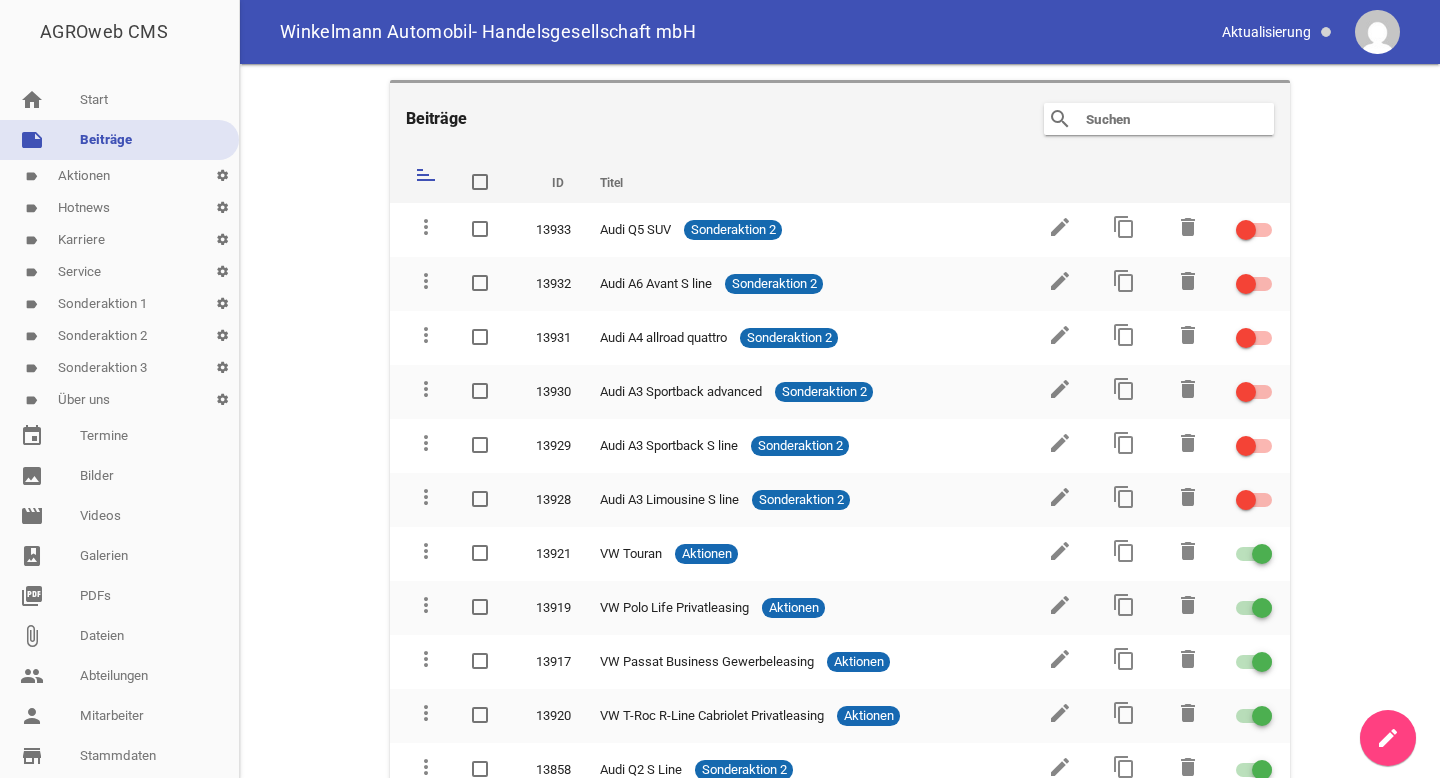 click on "note Beiträge" at bounding box center (119, 140) 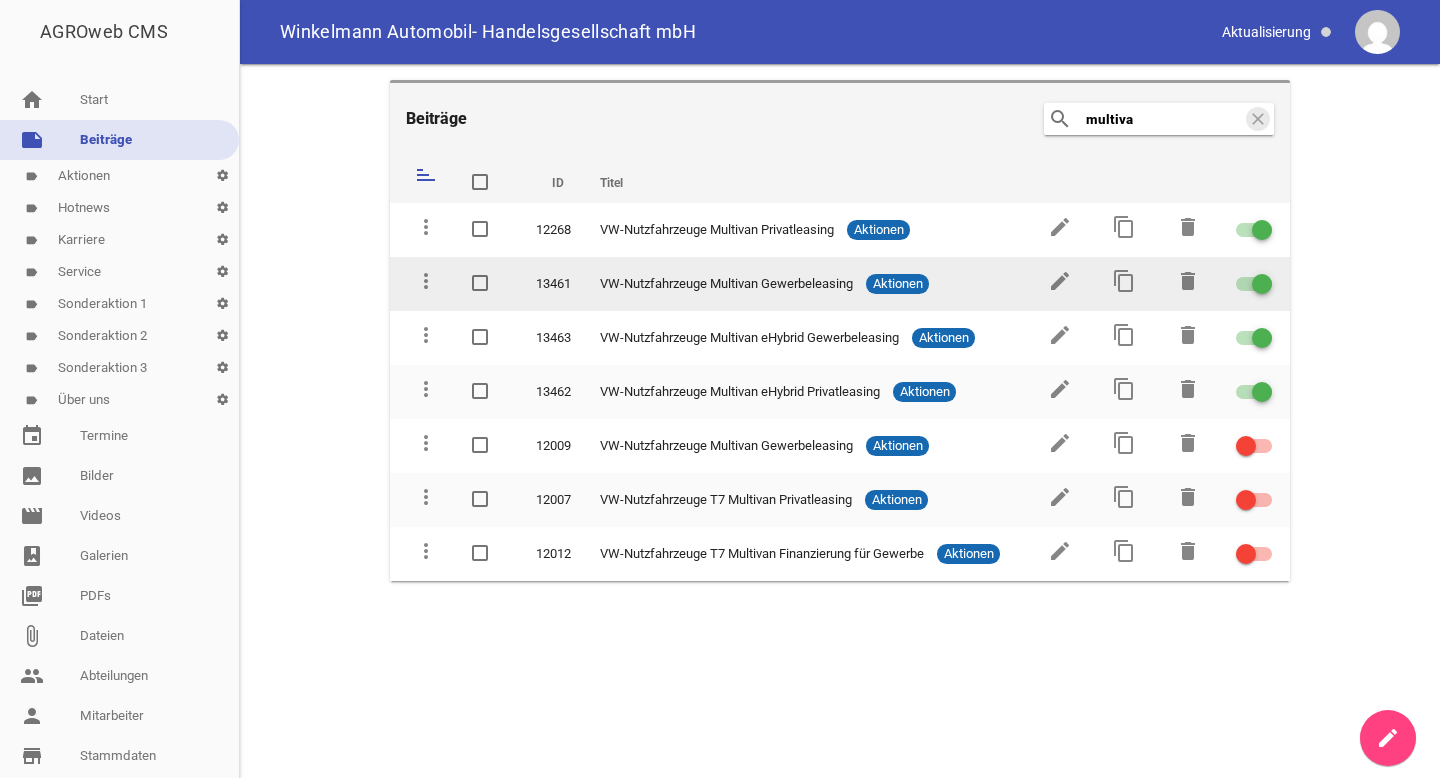 type on "multiva" 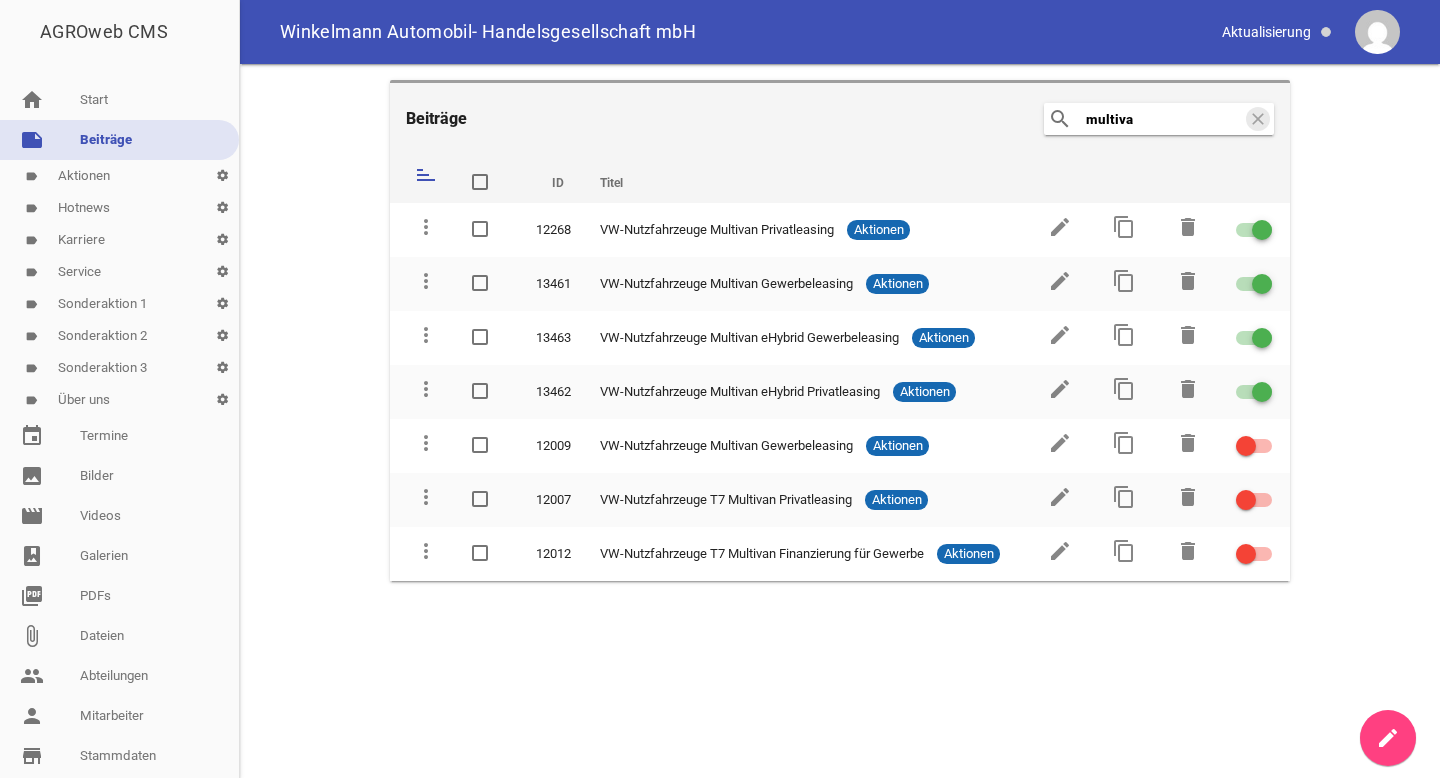 click on "multiva" at bounding box center [1164, 119] 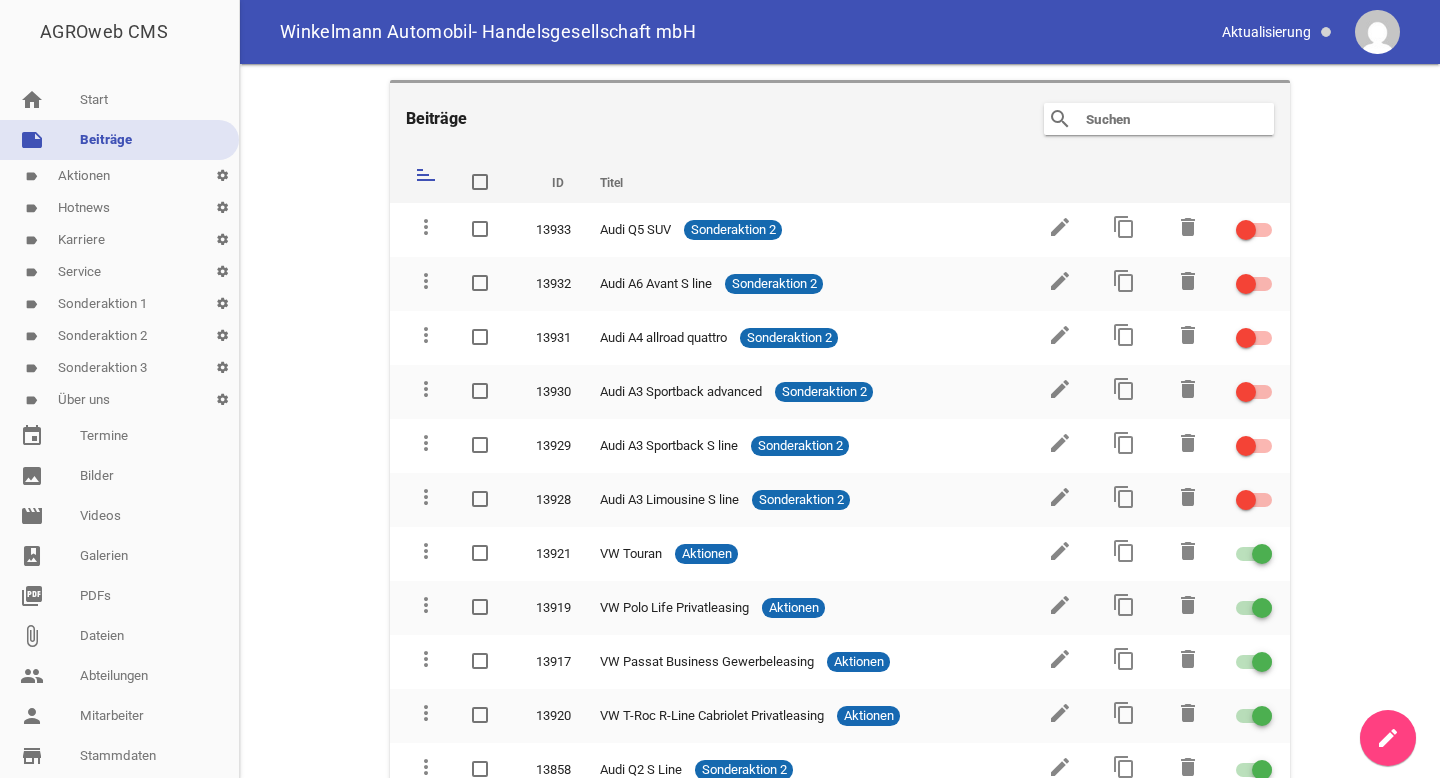 type 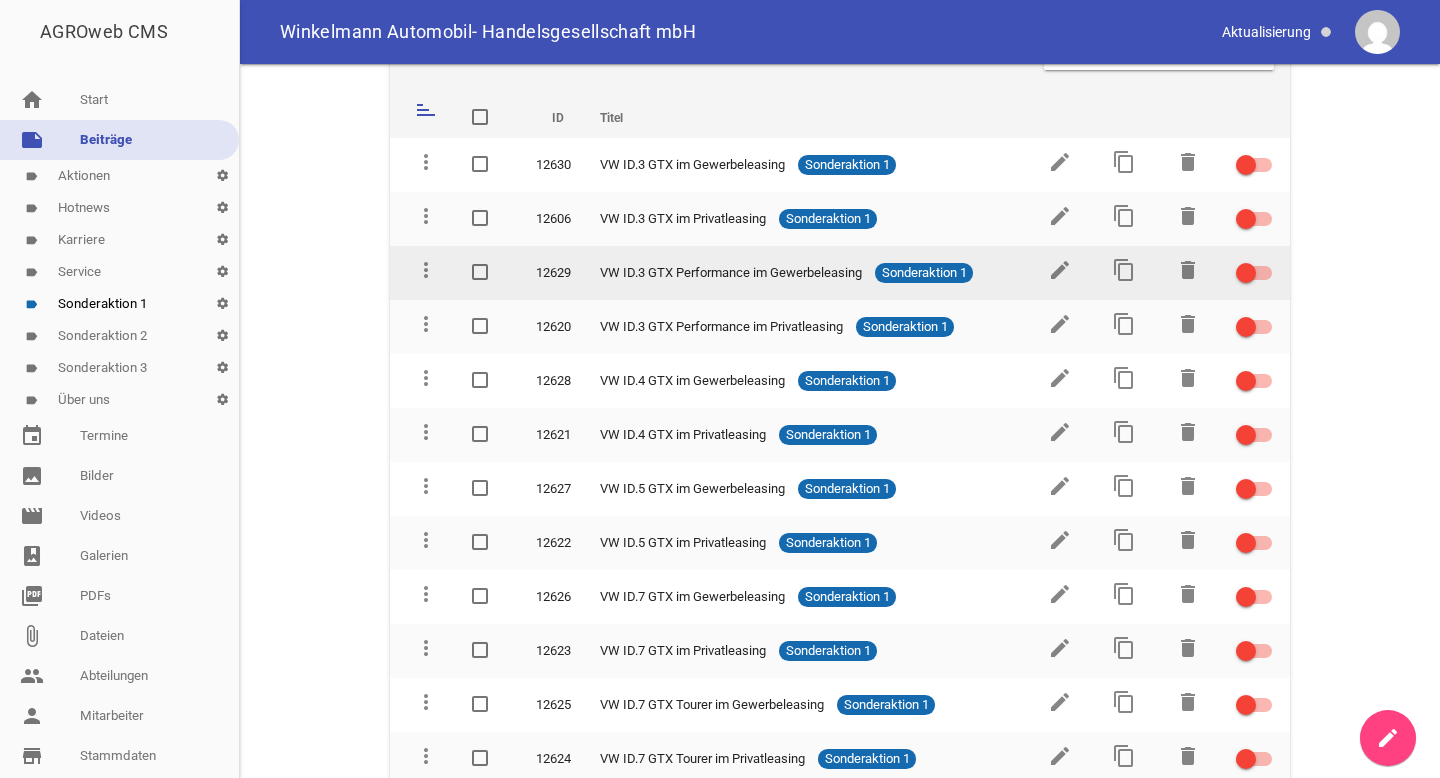 scroll, scrollTop: 0, scrollLeft: 0, axis: both 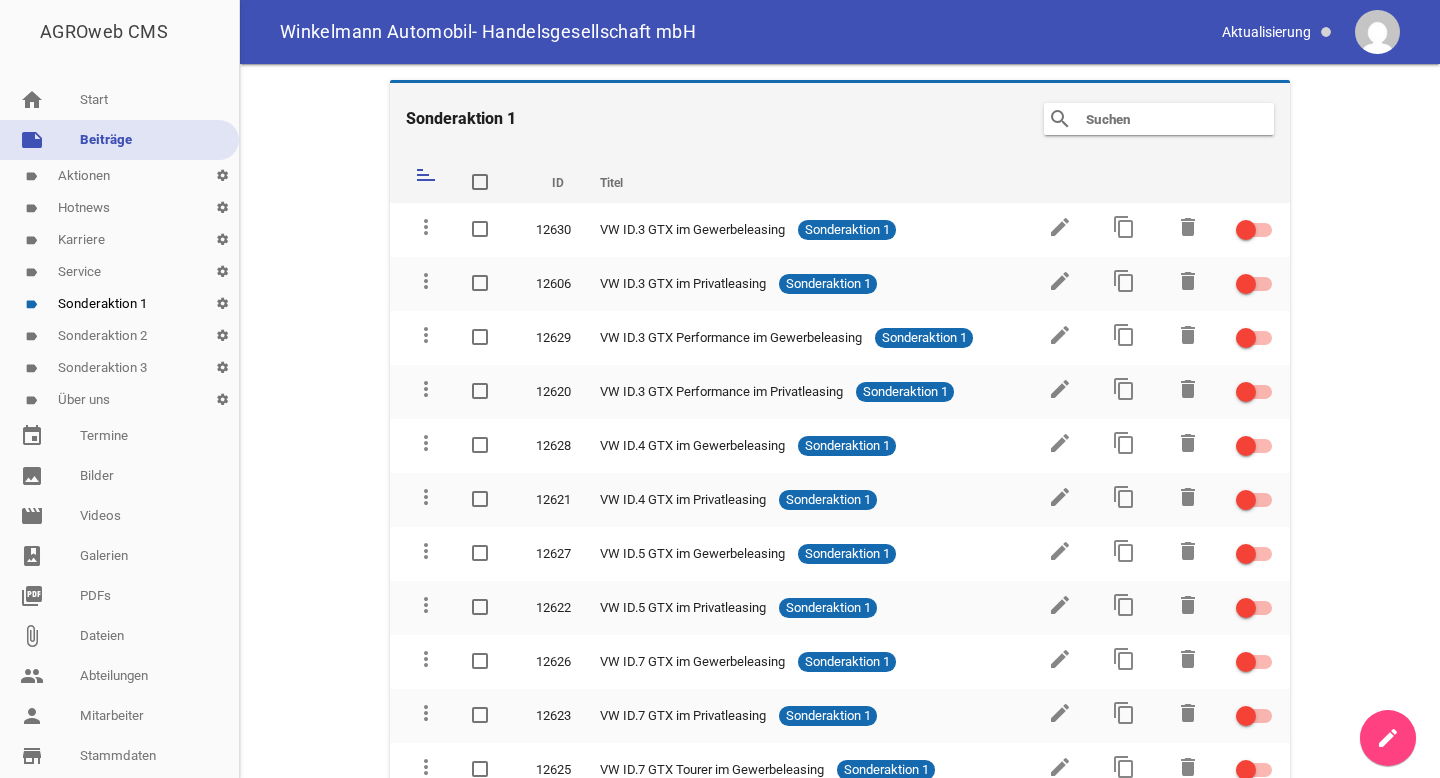 click on "label Sonderaktion 2 settings" at bounding box center (119, 336) 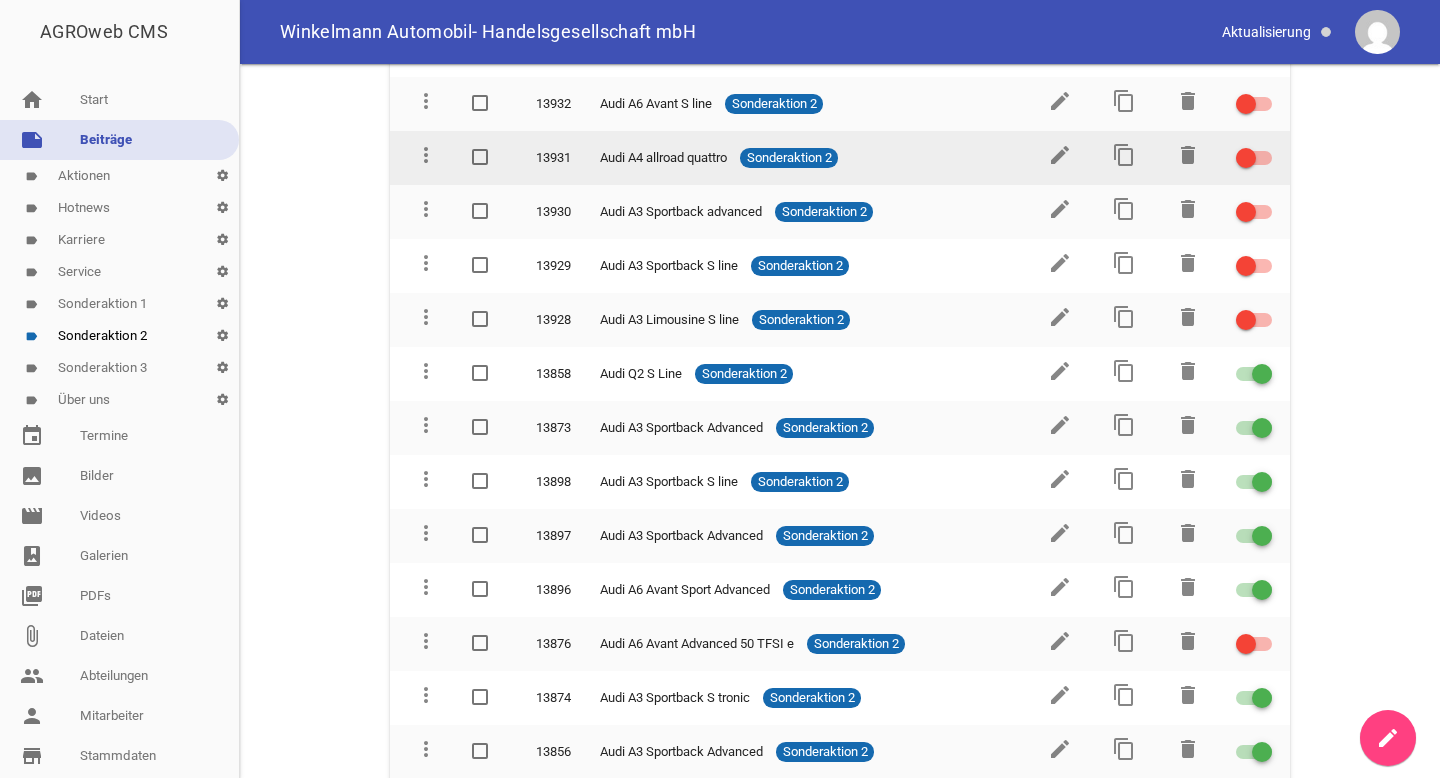 scroll, scrollTop: 0, scrollLeft: 0, axis: both 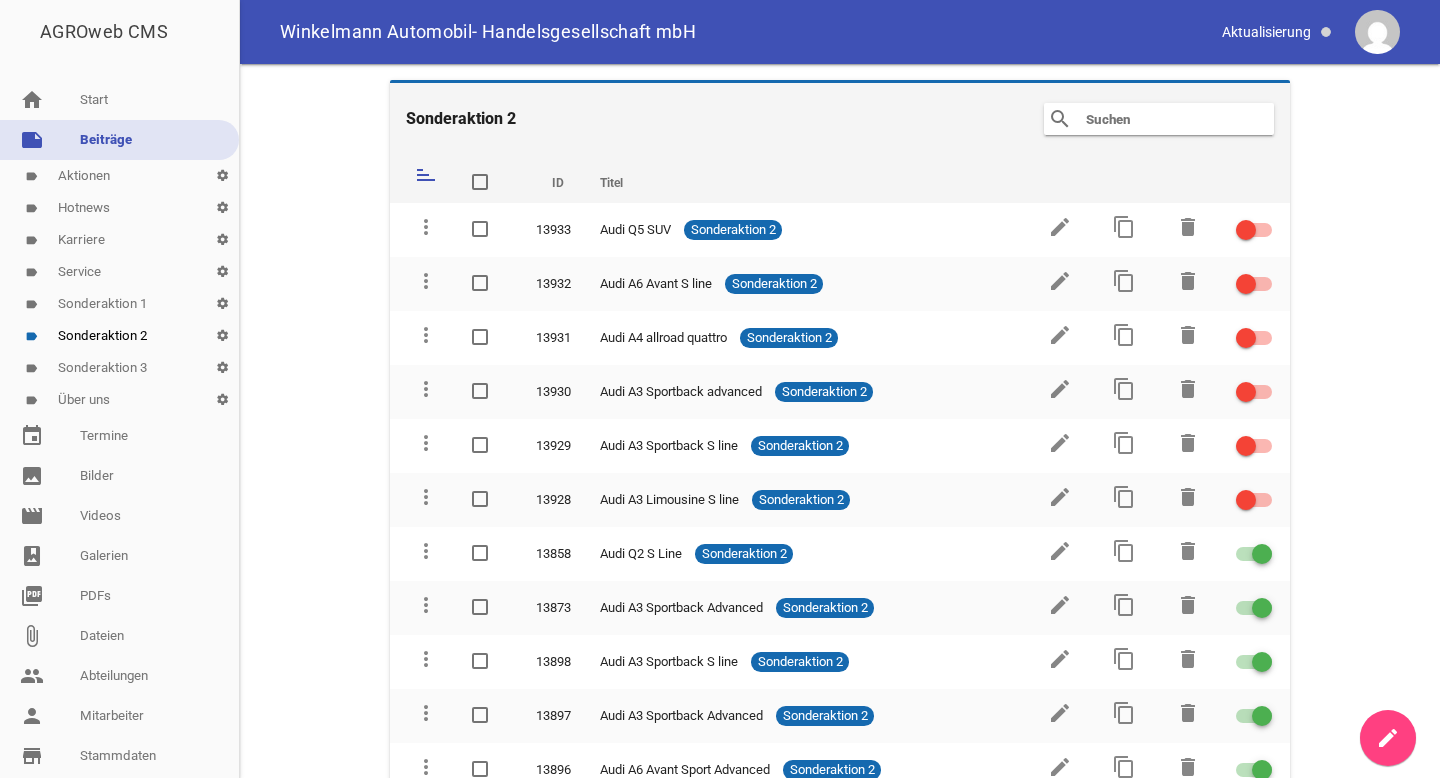 click on "label Sonderaktion 3 settings" at bounding box center (119, 368) 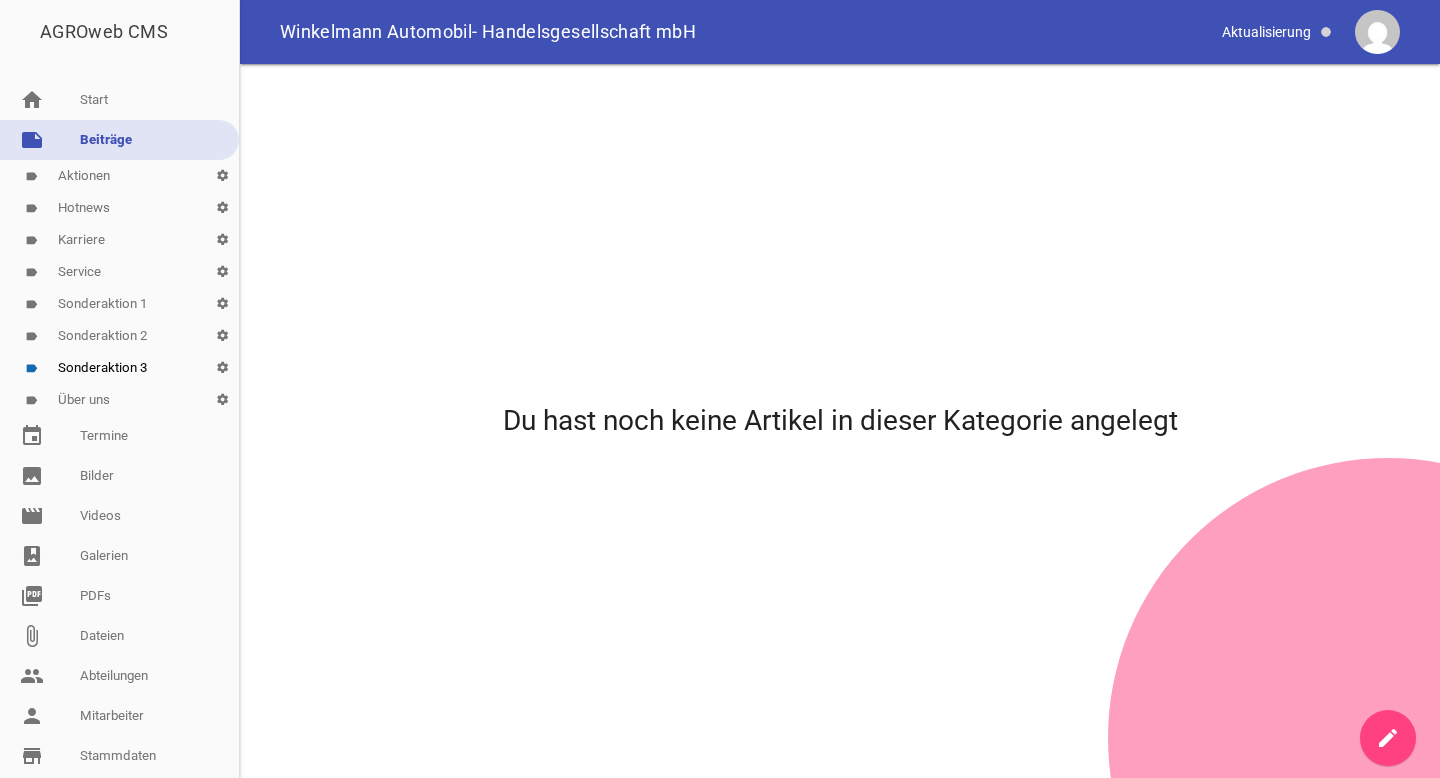 click on "label Sonderaktion 1 settings" at bounding box center (119, 304) 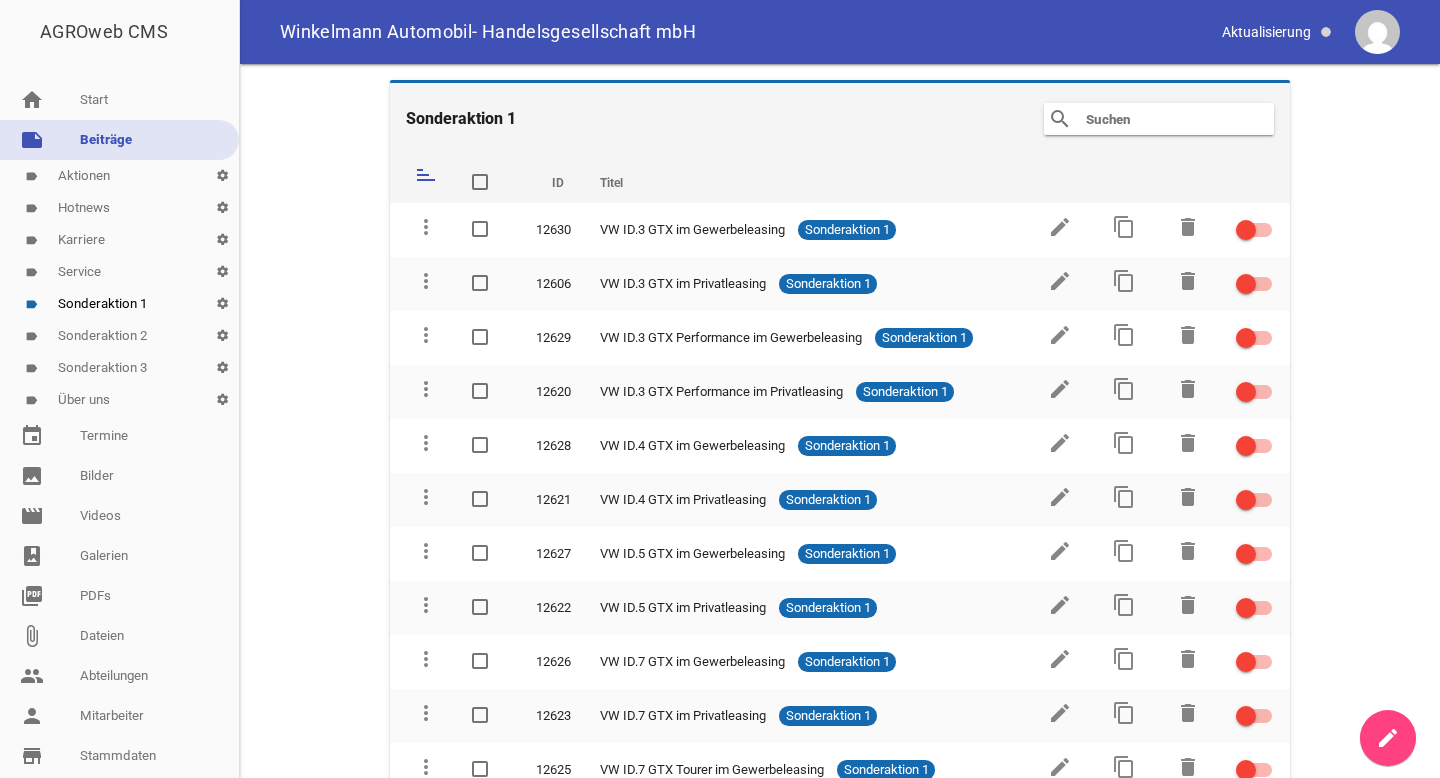 click on "label Aktionen settings" at bounding box center [119, 176] 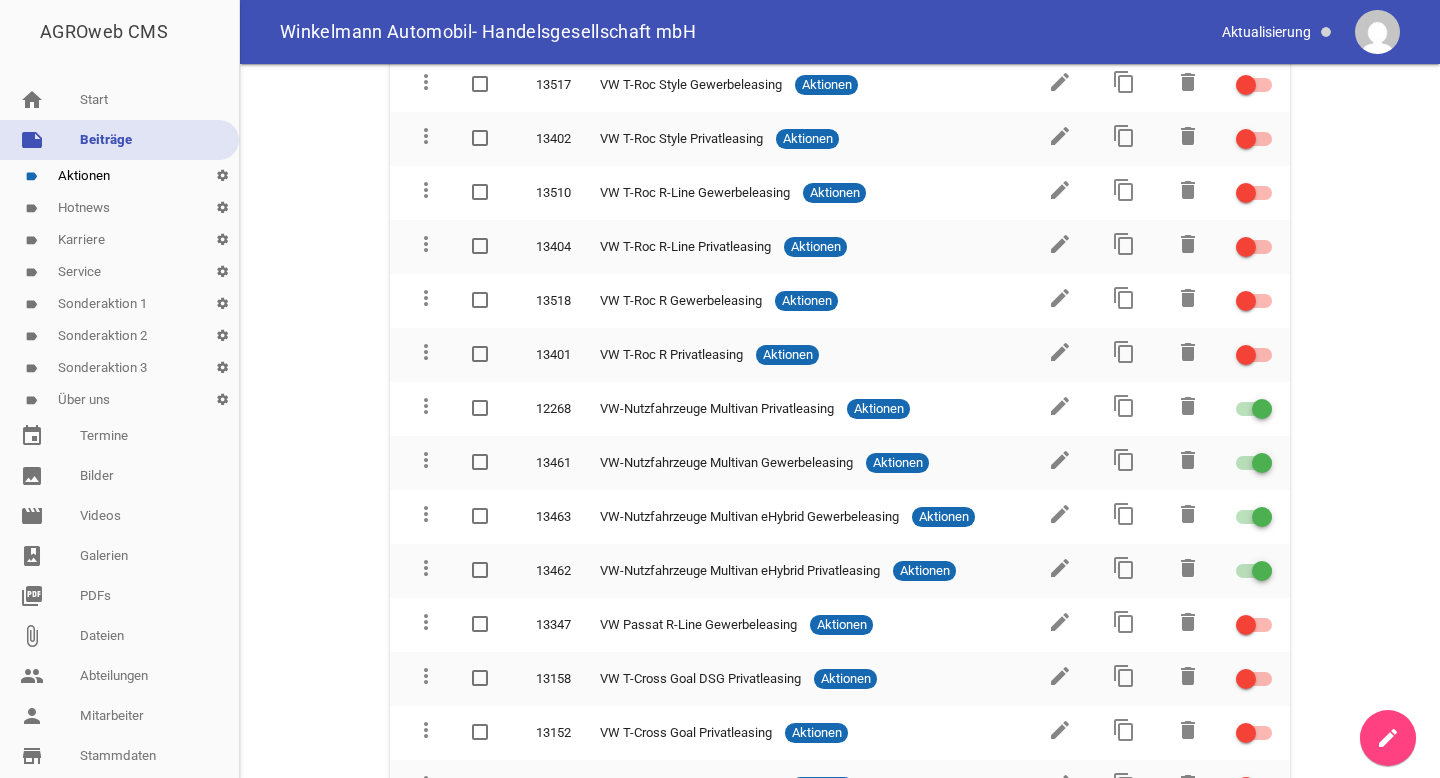 scroll, scrollTop: 1670, scrollLeft: 0, axis: vertical 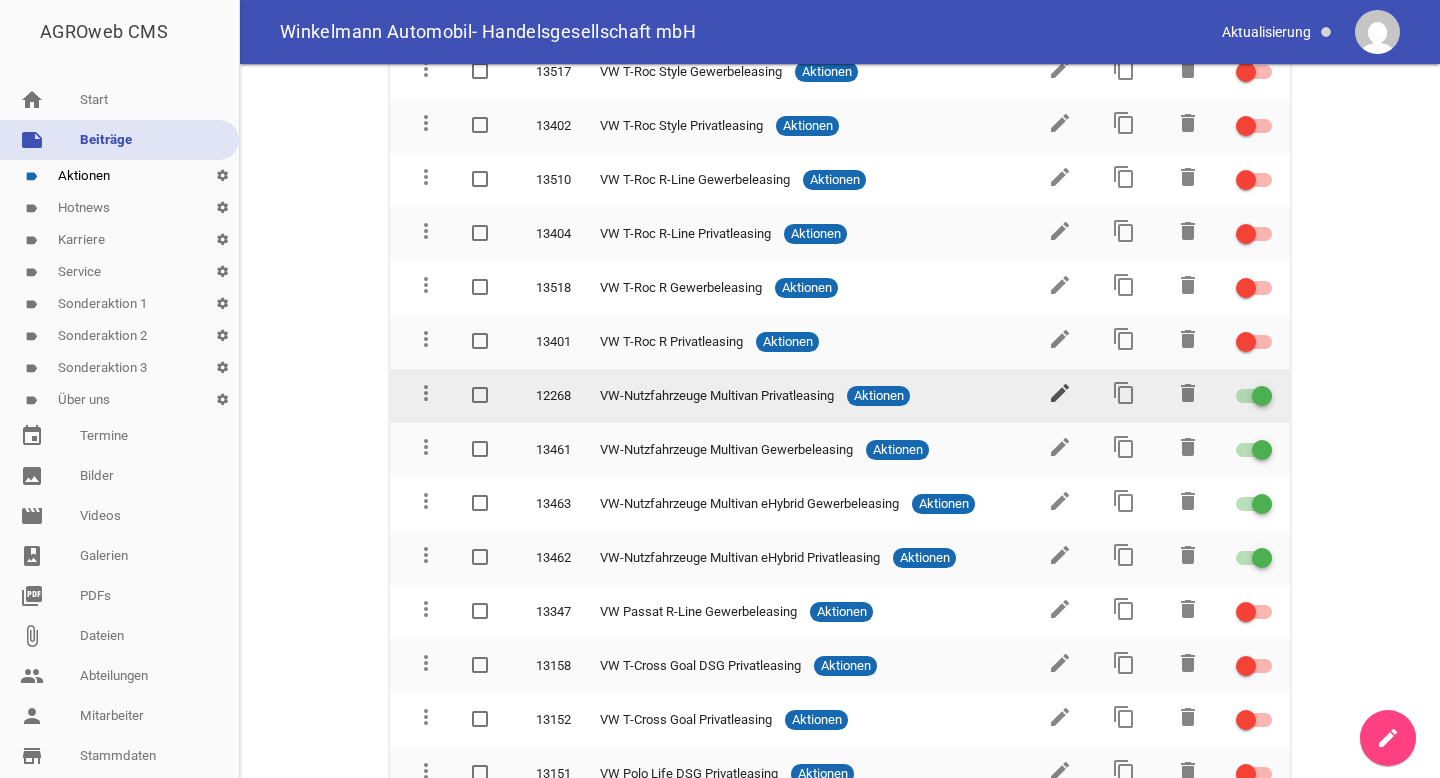 click on "edit" at bounding box center (1060, 393) 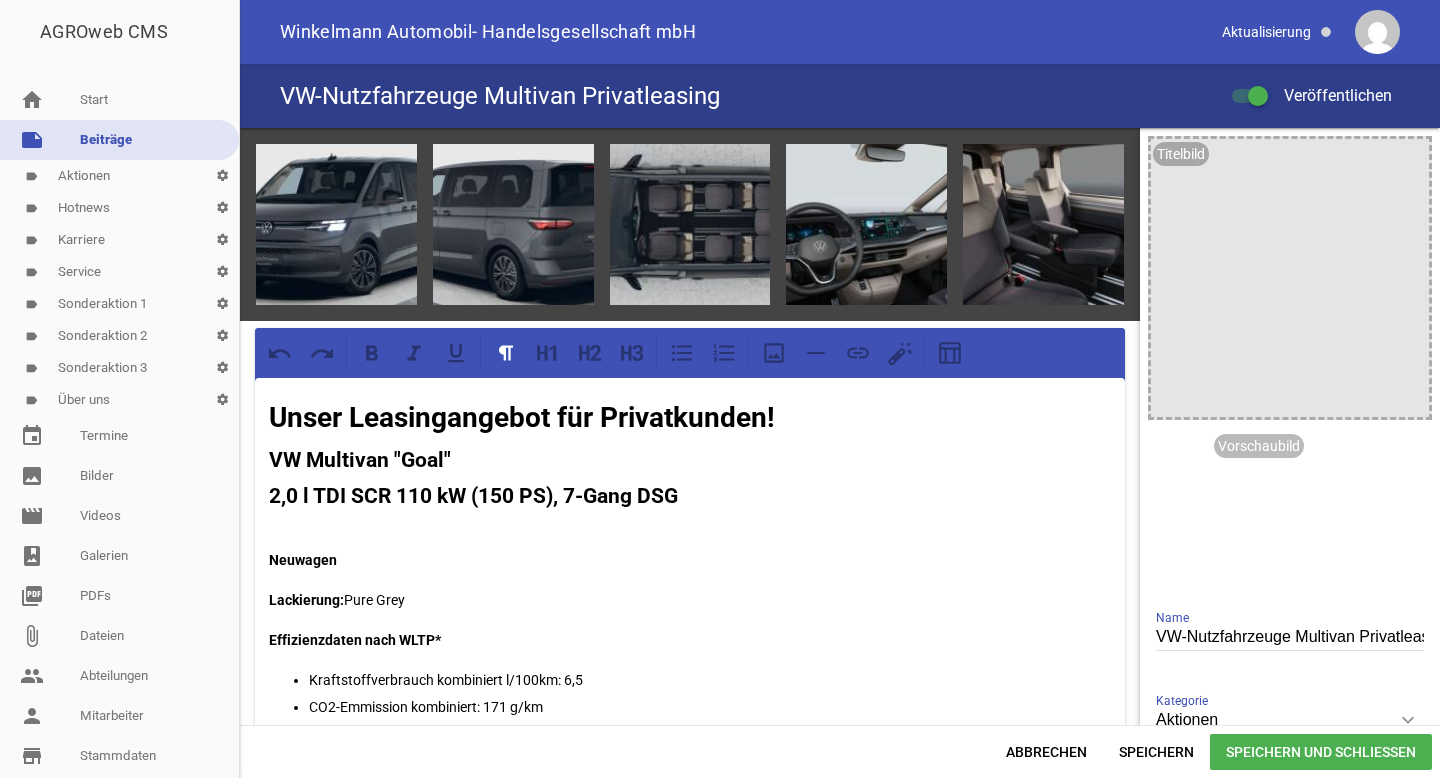 scroll, scrollTop: 0, scrollLeft: 0, axis: both 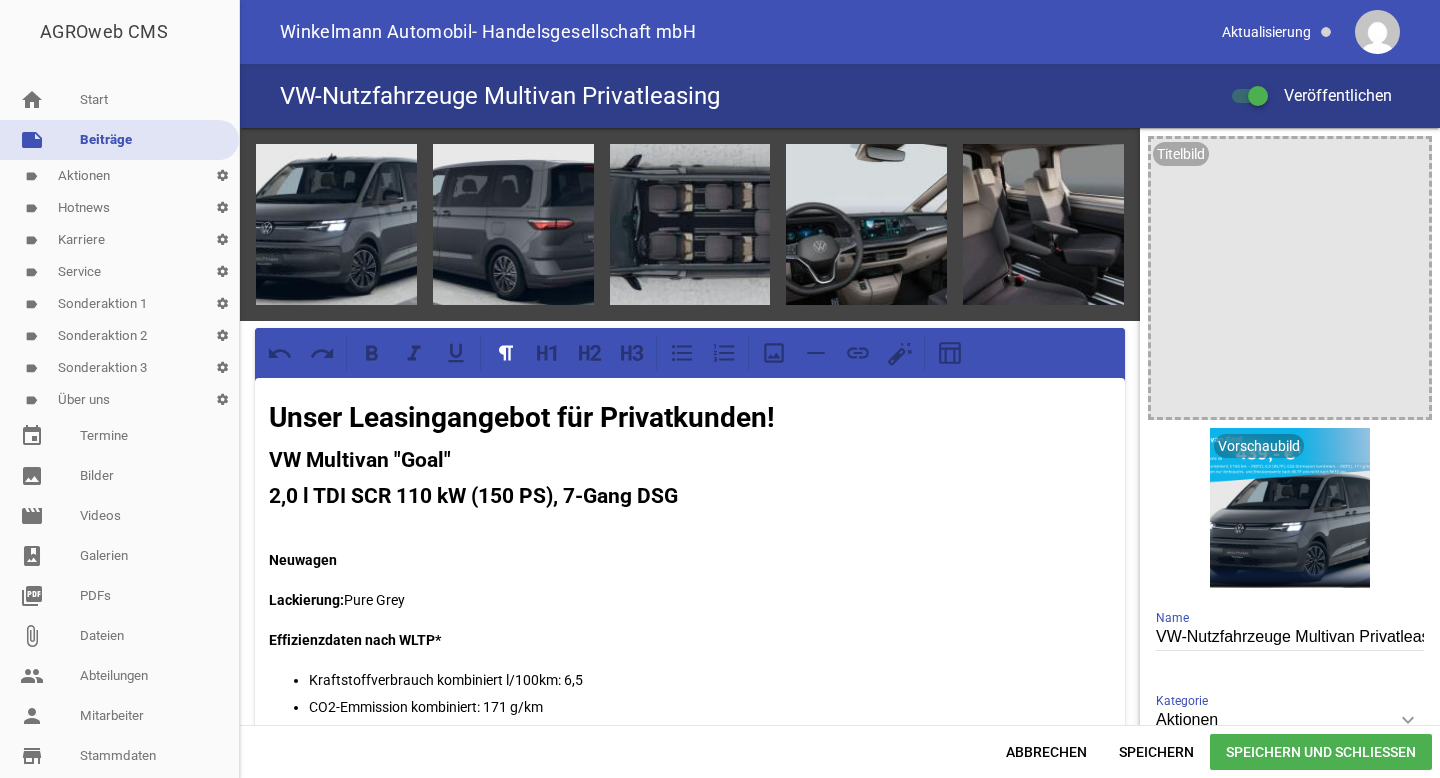 click on "note Beiträge" at bounding box center (119, 140) 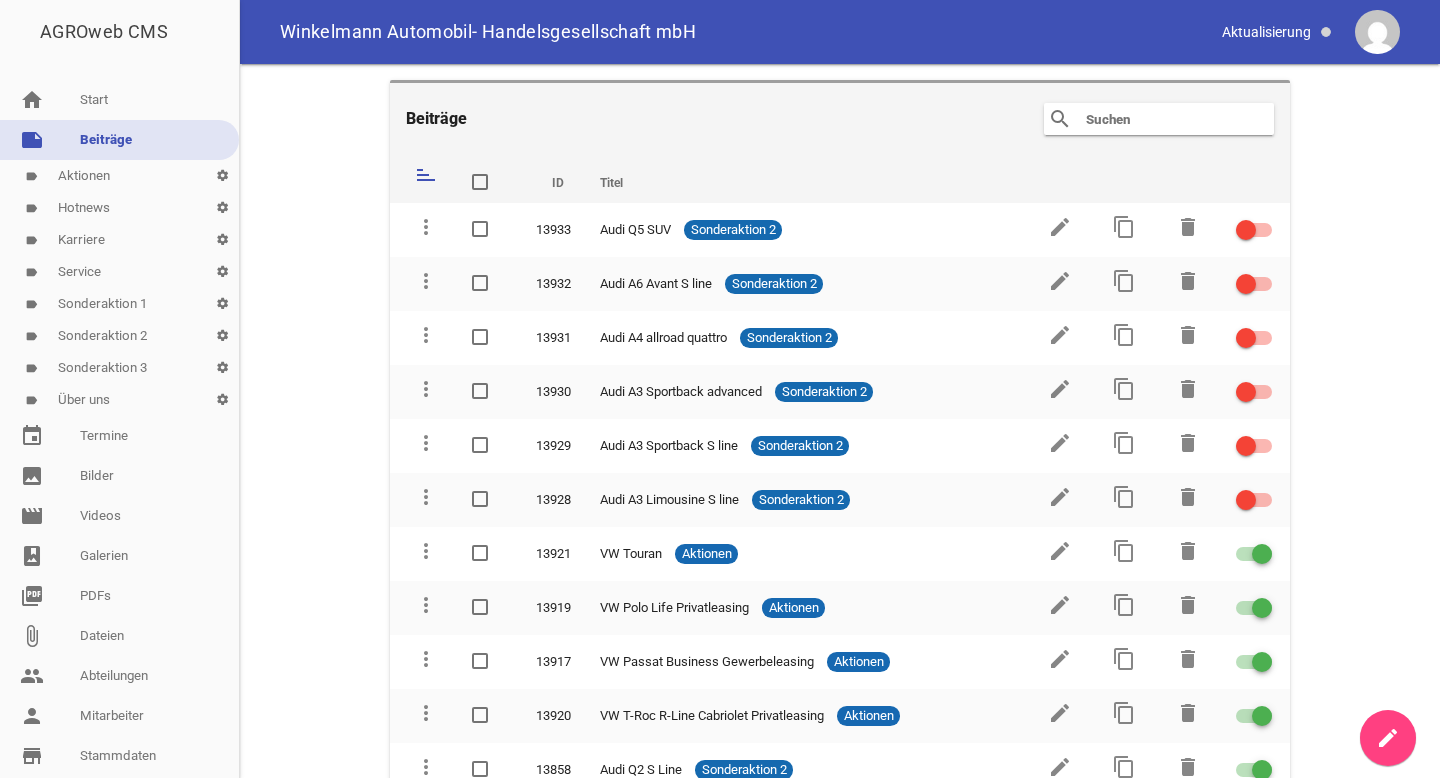 click at bounding box center [1164, 119] 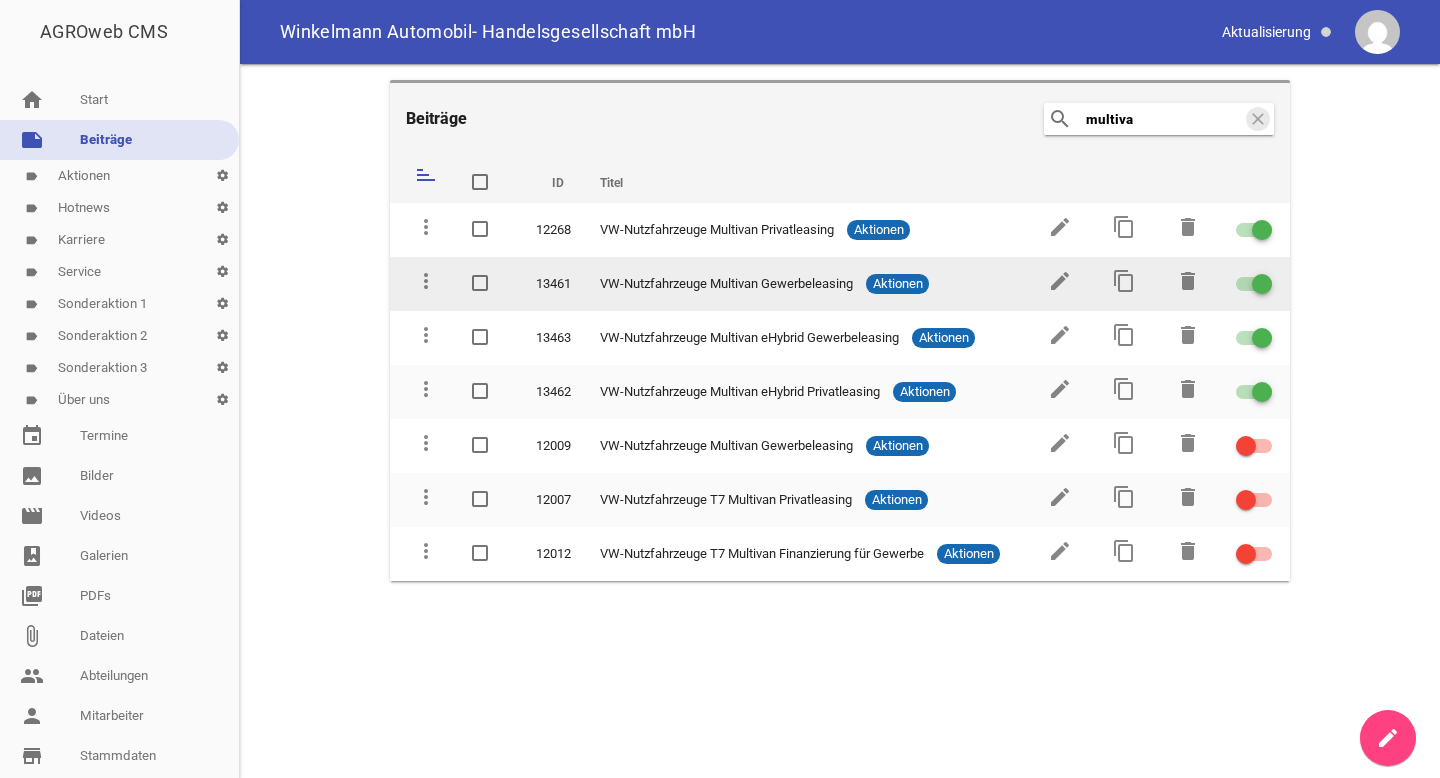 type on "multiva" 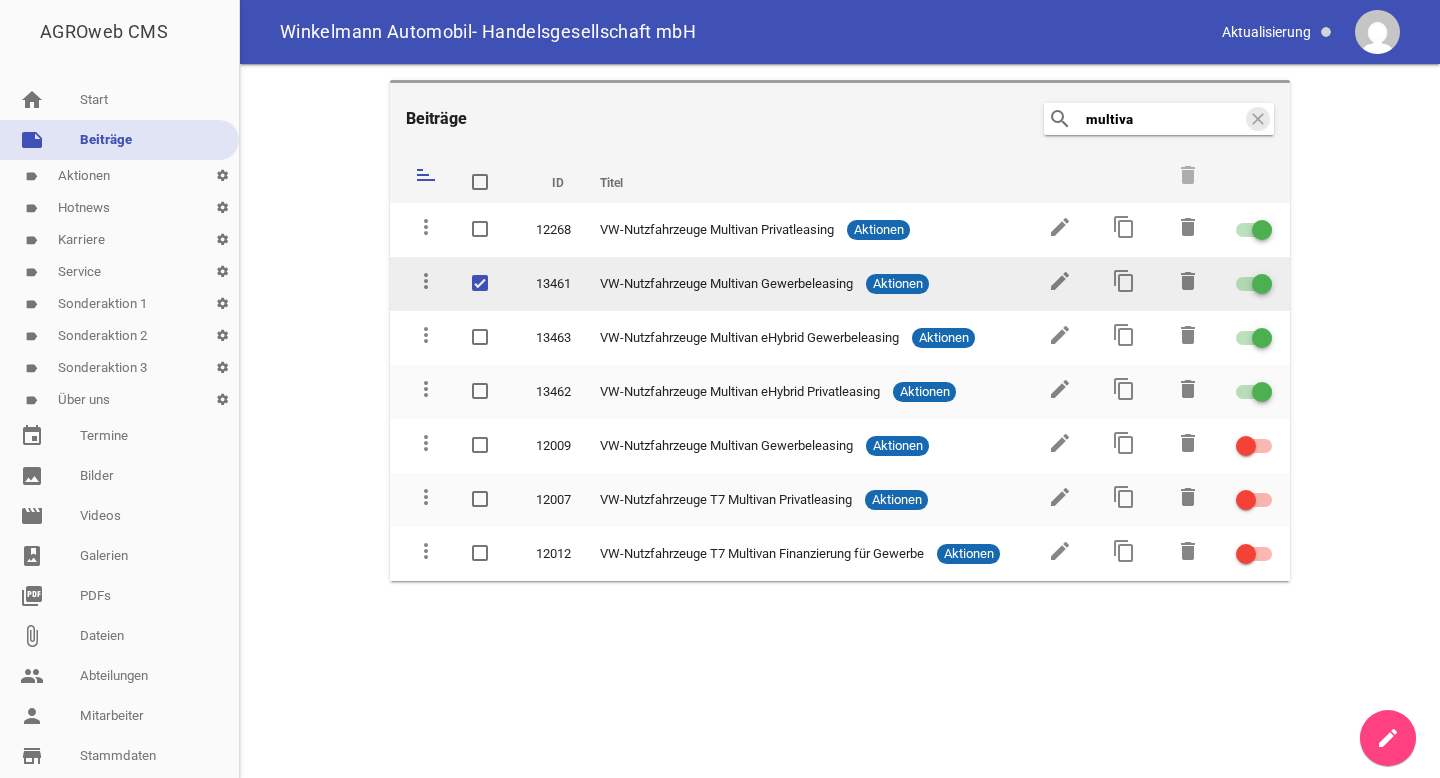 click at bounding box center [480, 283] 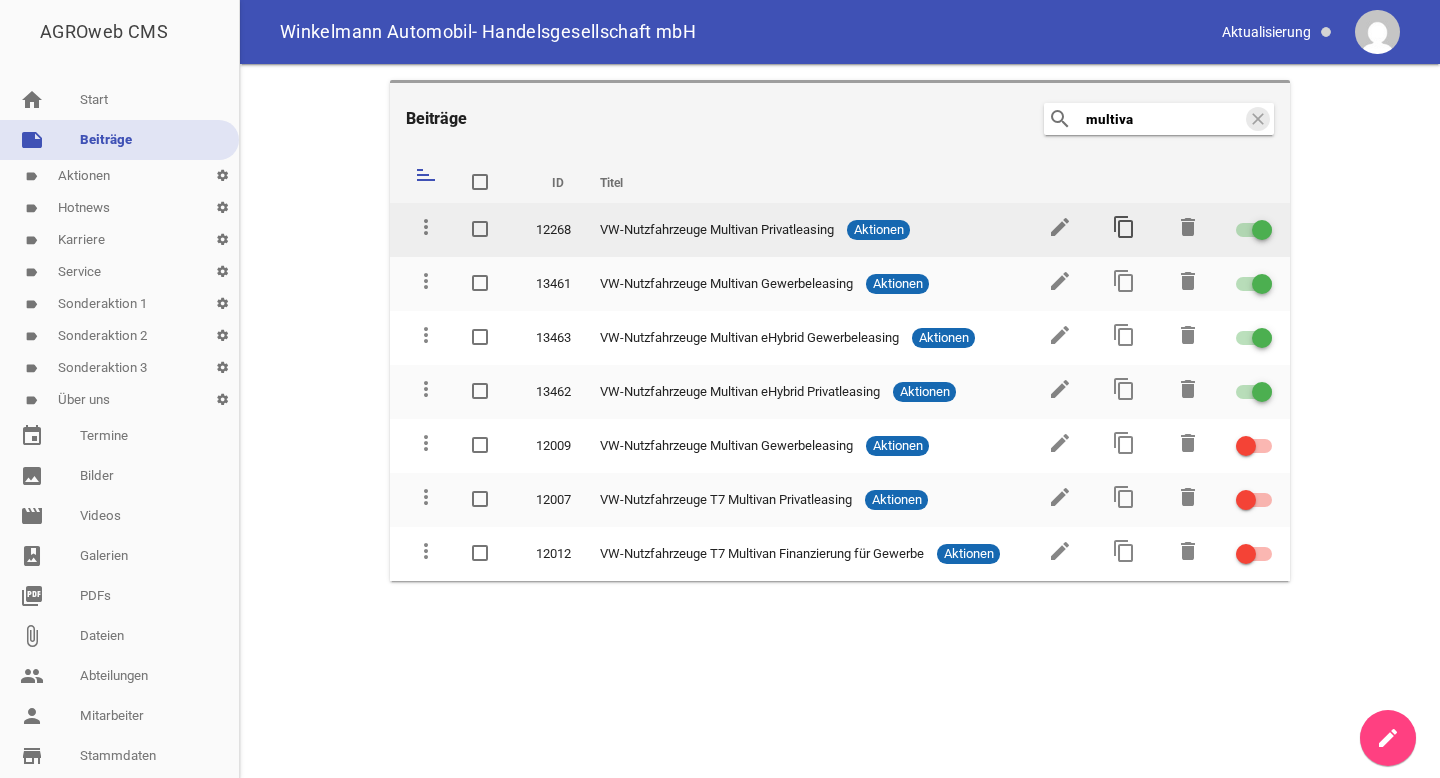click on "content_copy" at bounding box center (1124, 227) 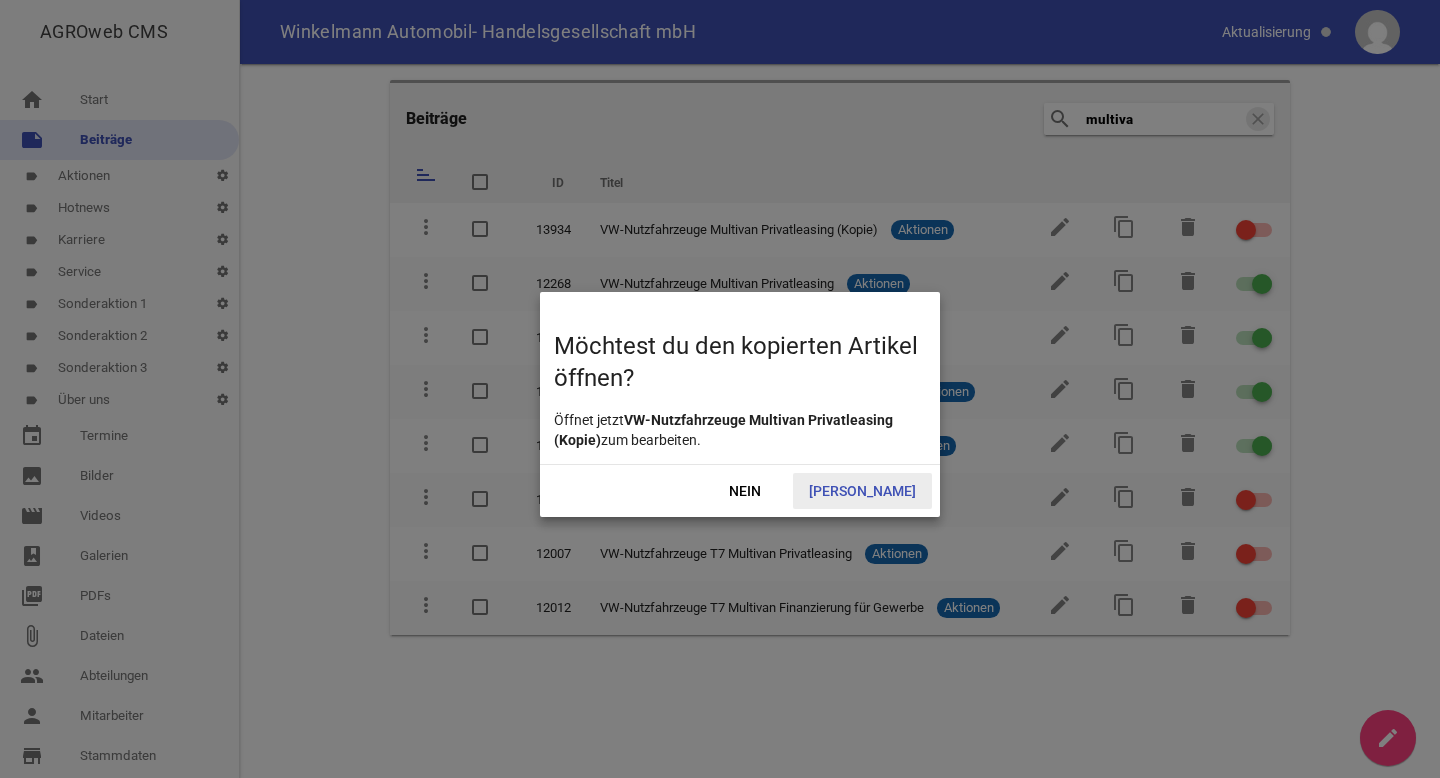 click on "[PERSON_NAME]" at bounding box center (862, 491) 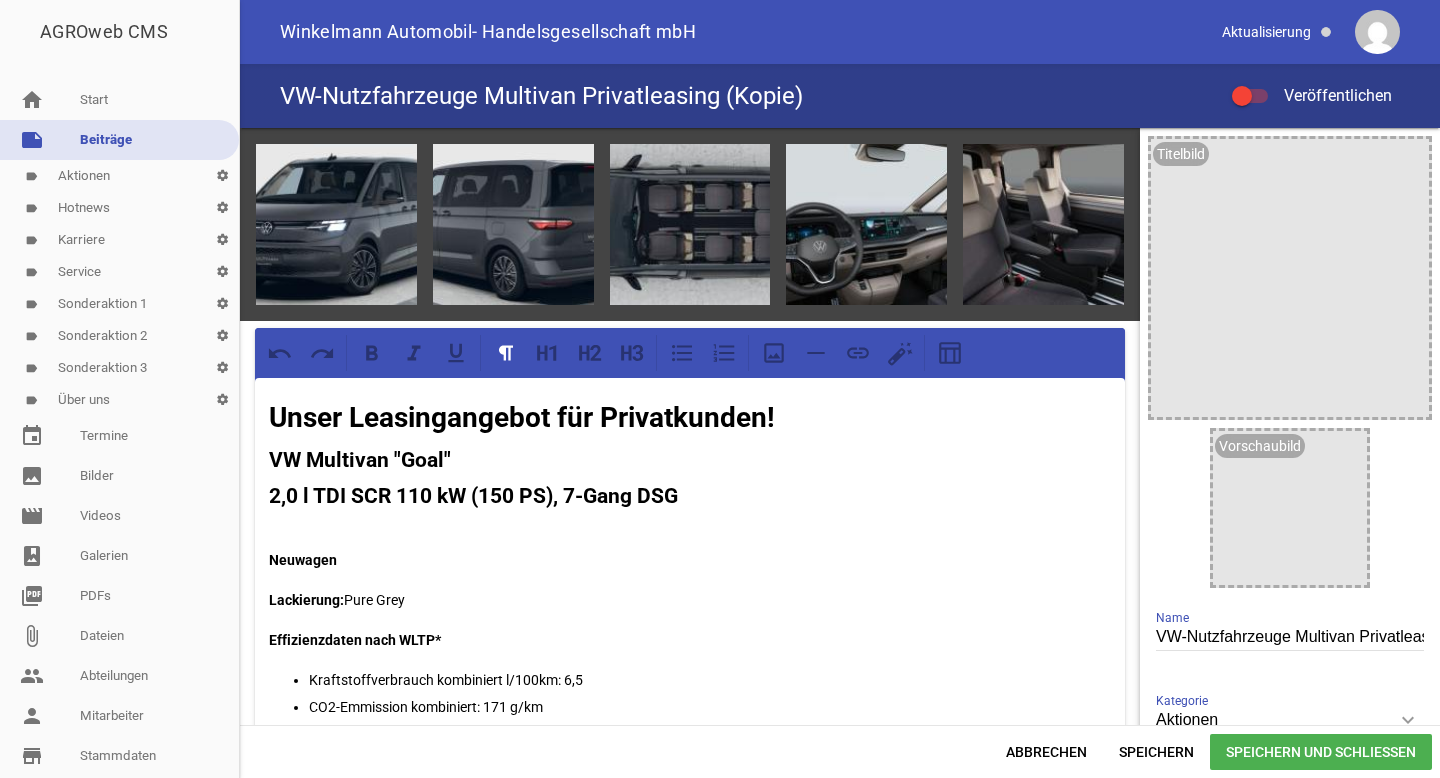 click on "VW Multivan "Goal"" at bounding box center (360, 460) 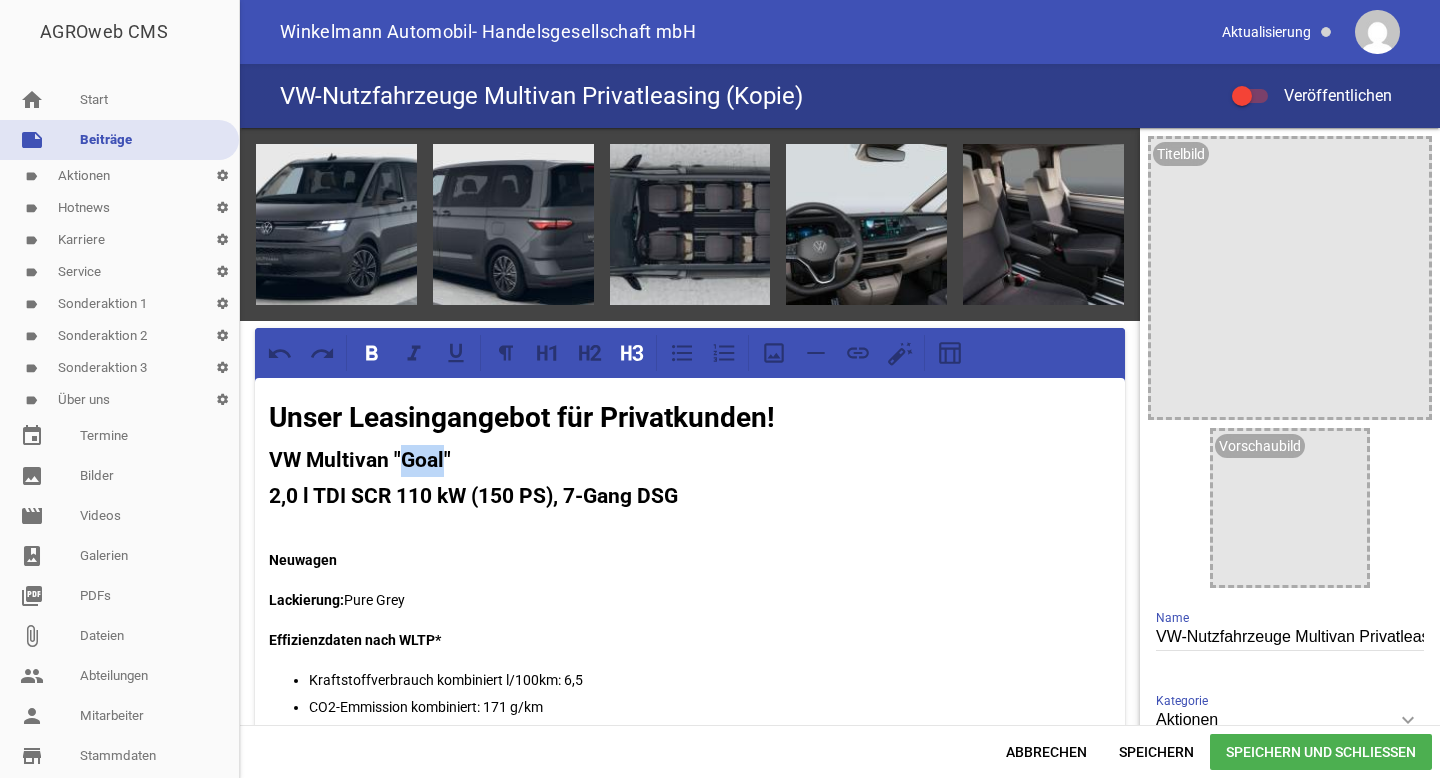 click on "VW Multivan "Goal"" at bounding box center (360, 460) 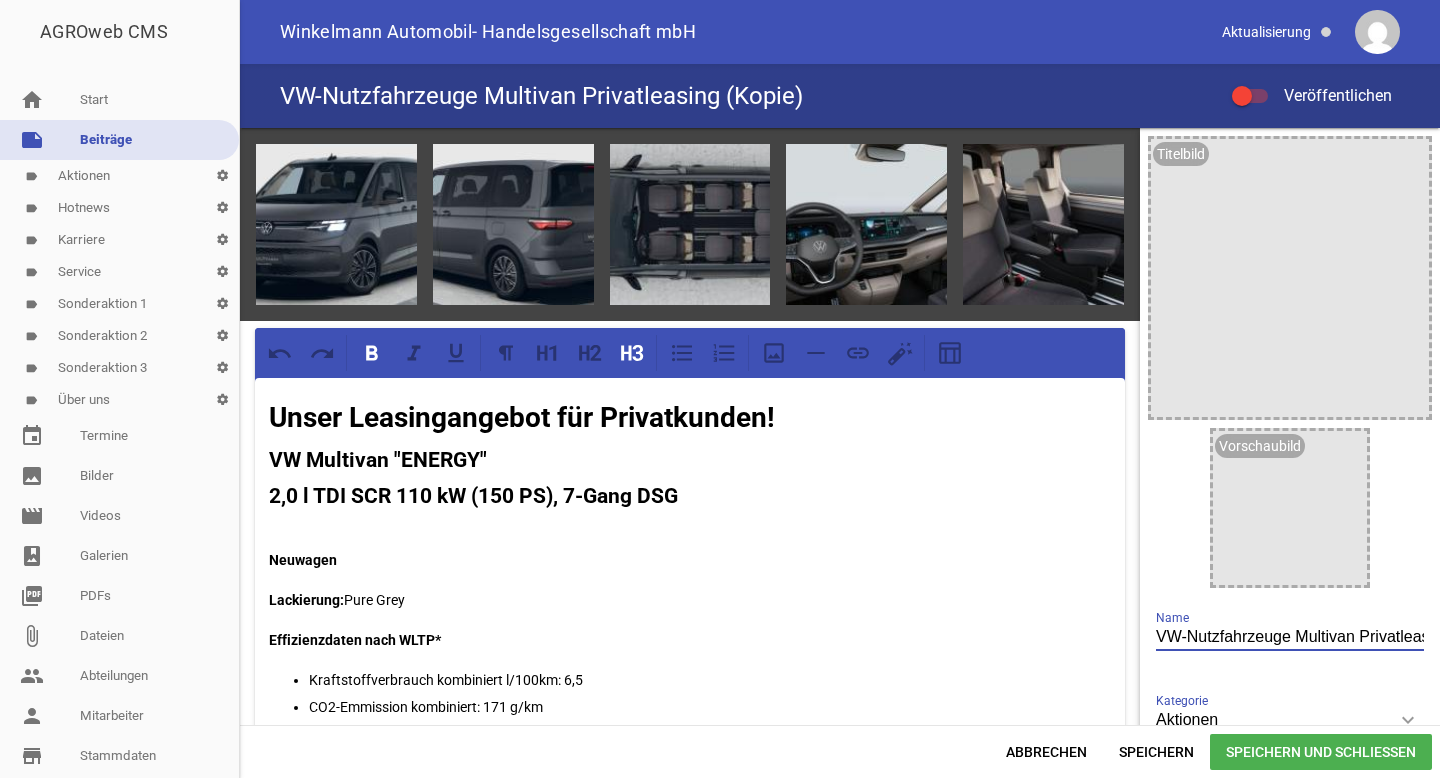 drag, startPoint x: 1177, startPoint y: 637, endPoint x: 1285, endPoint y: 638, distance: 108.00463 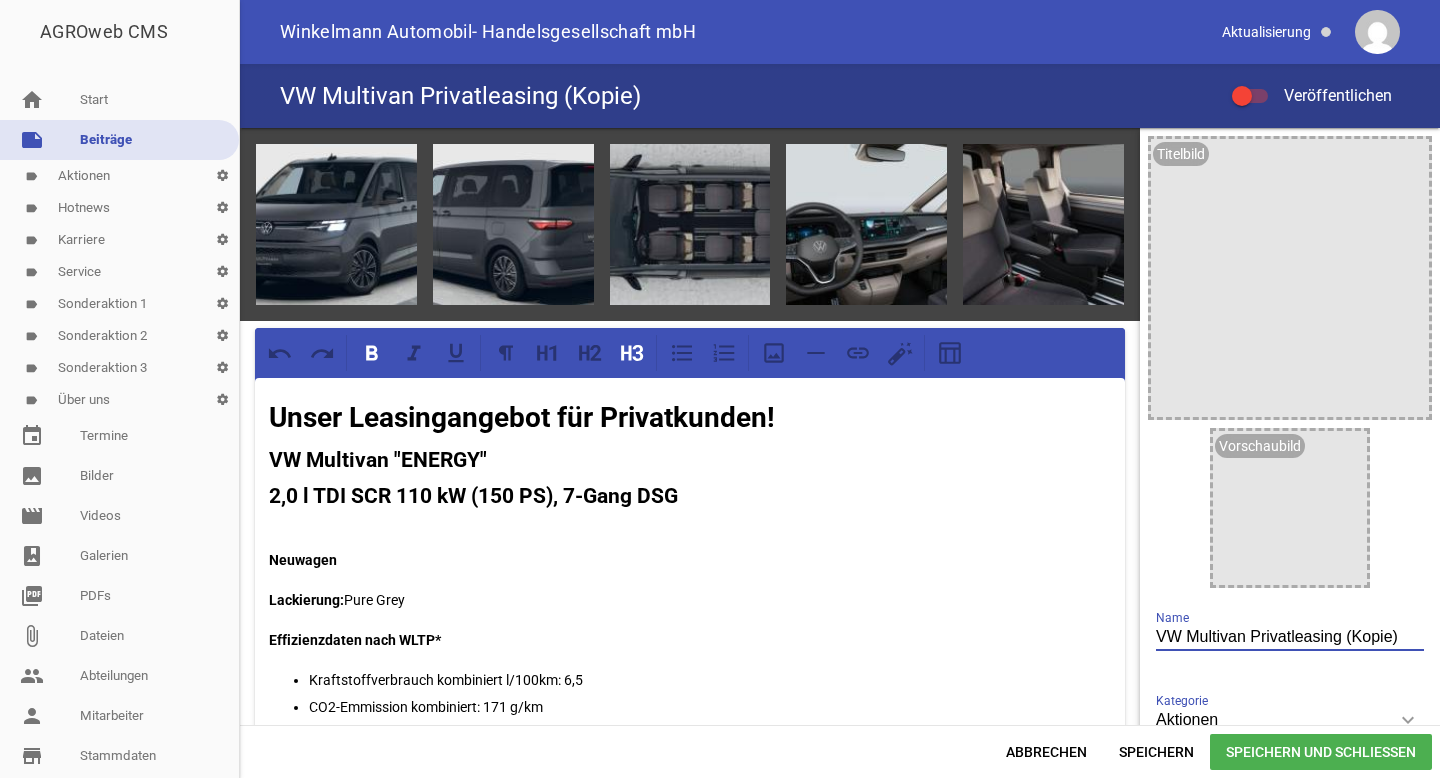 click on "VW Multivan Privatleasing (Kopie)" at bounding box center (1290, 637) 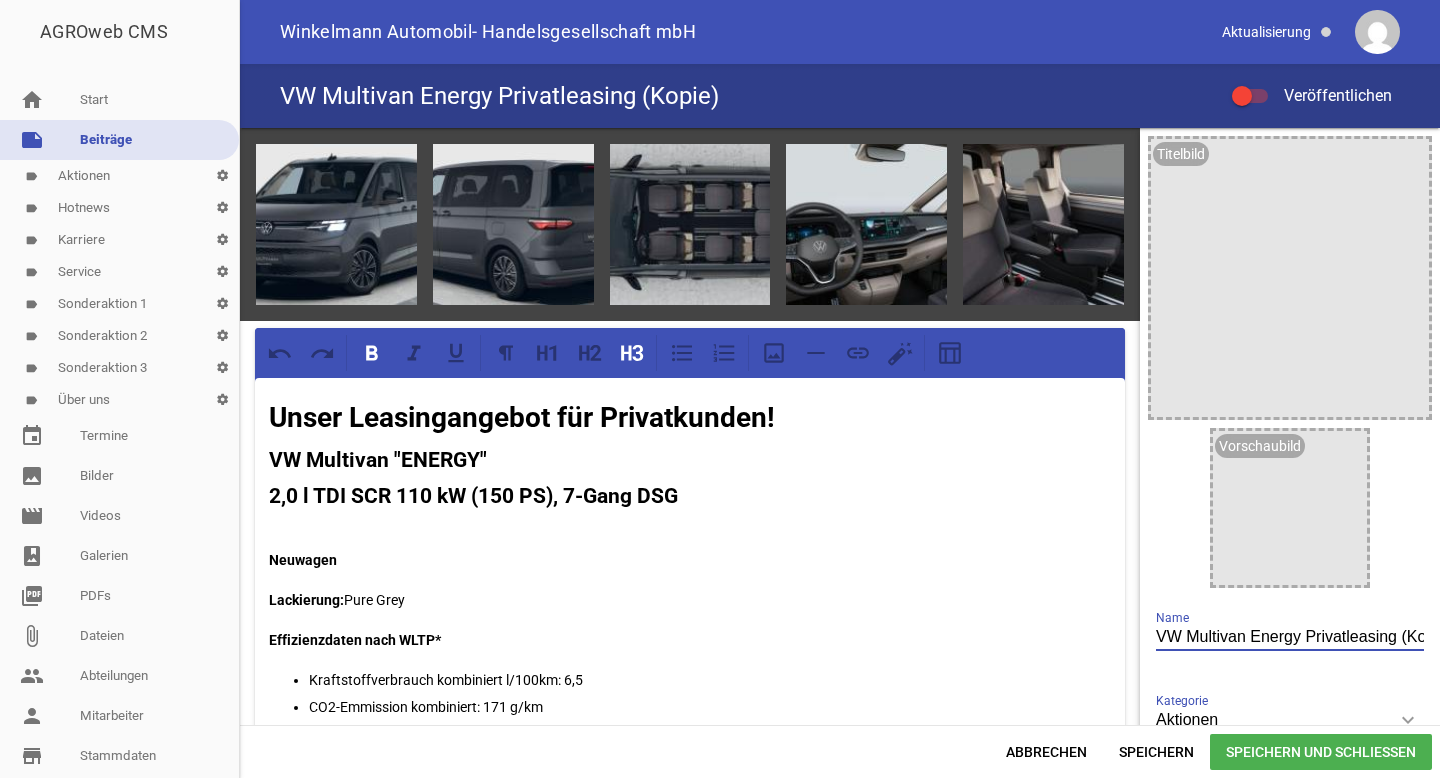 scroll, scrollTop: 0, scrollLeft: 29, axis: horizontal 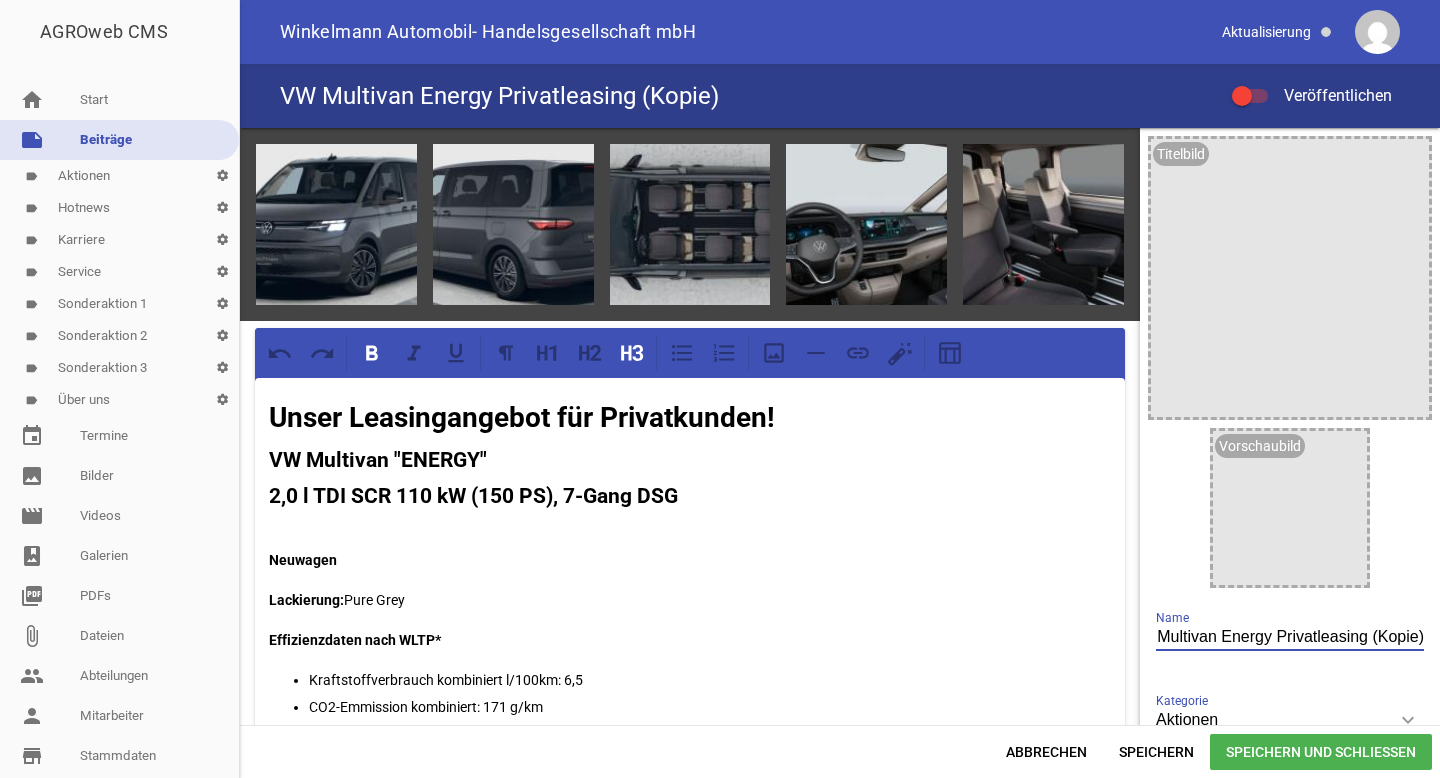 drag, startPoint x: 1388, startPoint y: 638, endPoint x: 1439, endPoint y: 637, distance: 51.009804 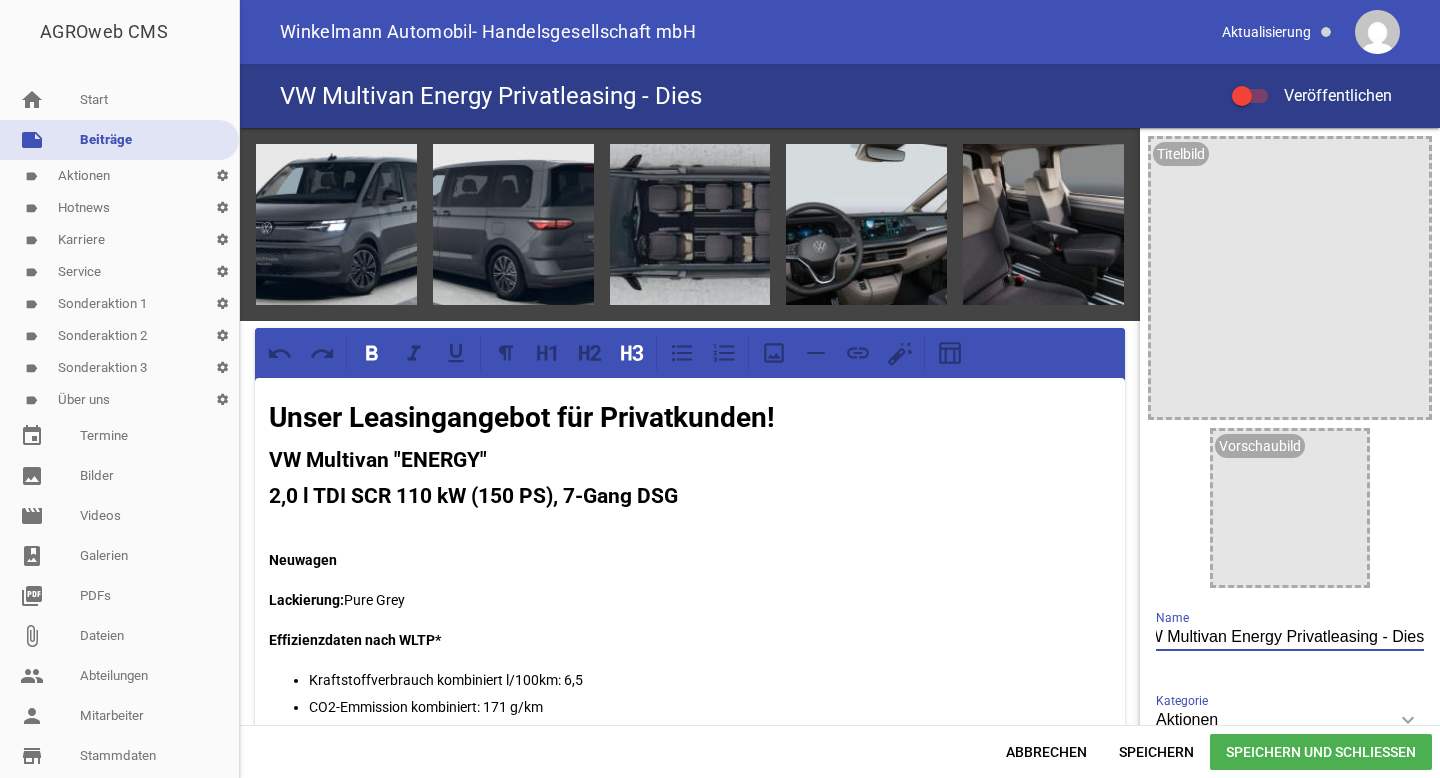 scroll, scrollTop: 0, scrollLeft: 31, axis: horizontal 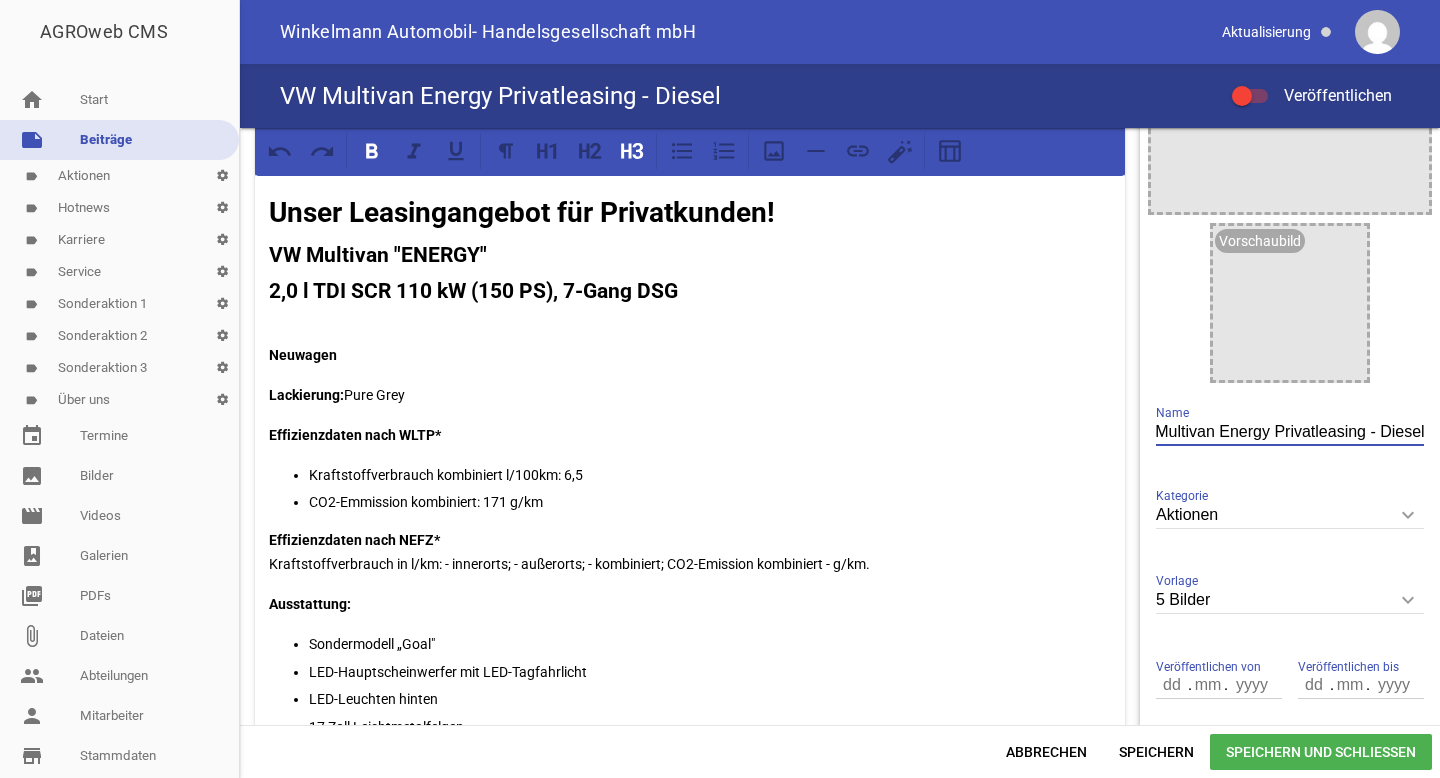type on "VW Multivan Energy Privatleasing - Diesel" 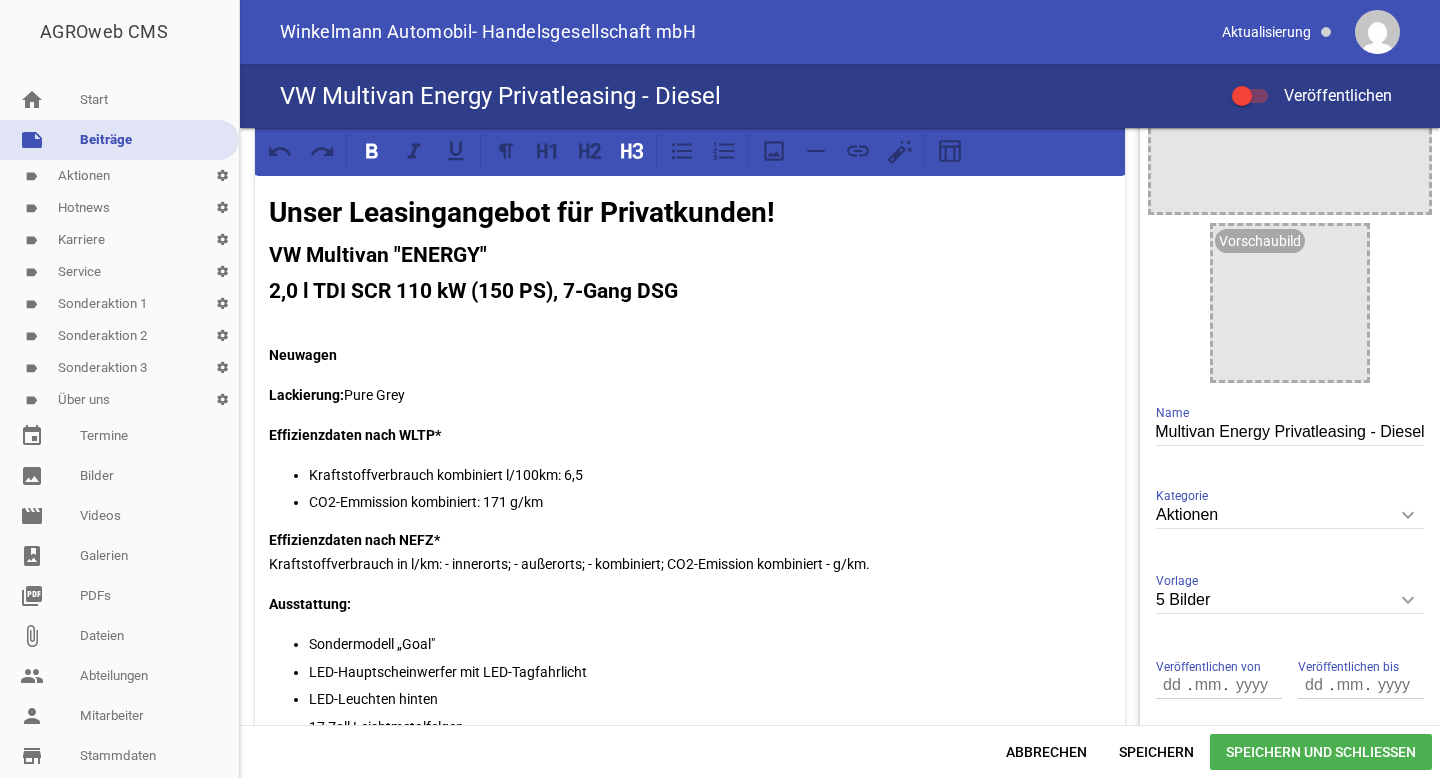 scroll, scrollTop: 0, scrollLeft: 0, axis: both 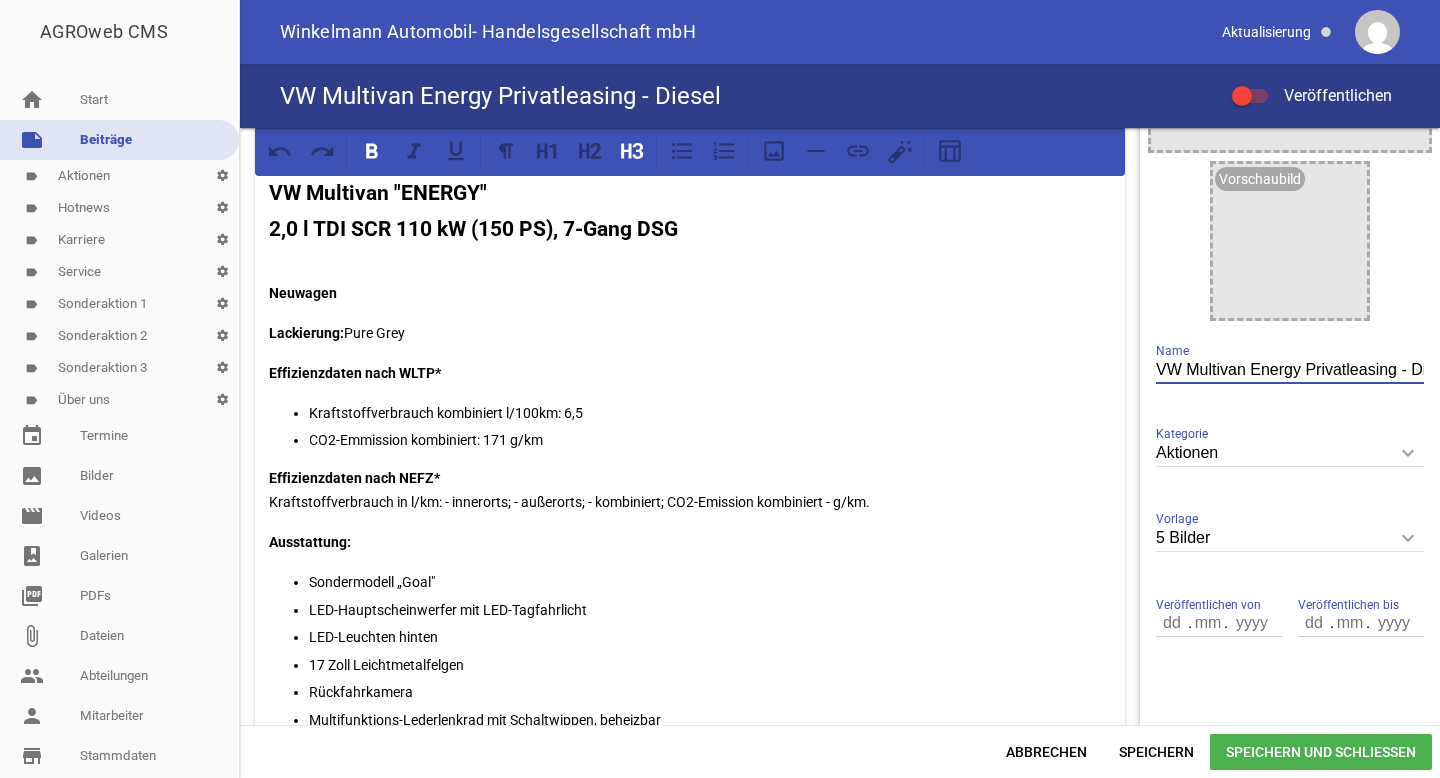 click on "Sondermodell „Goal"" at bounding box center [710, 582] 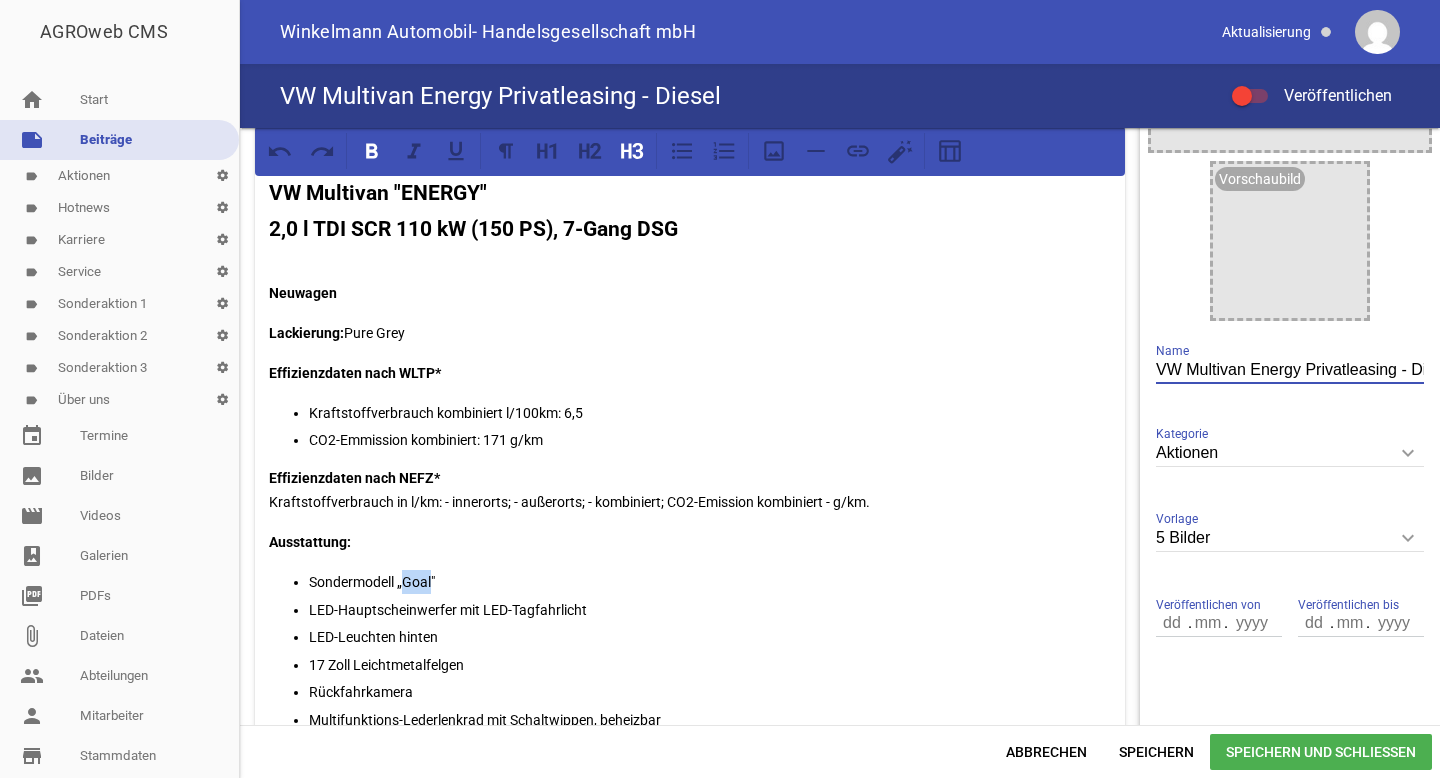 click on "Sondermodell „Goal"" at bounding box center [710, 582] 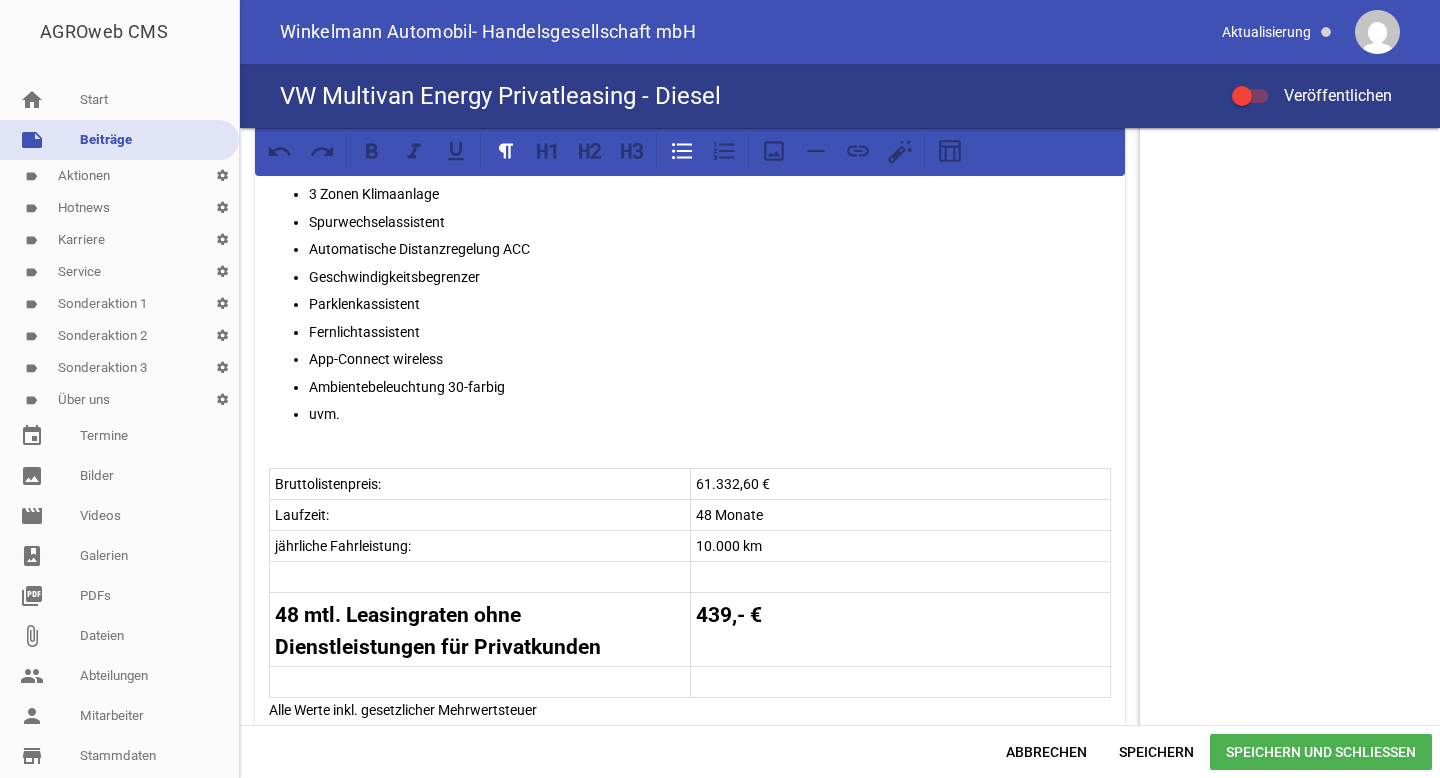 scroll, scrollTop: 896, scrollLeft: 0, axis: vertical 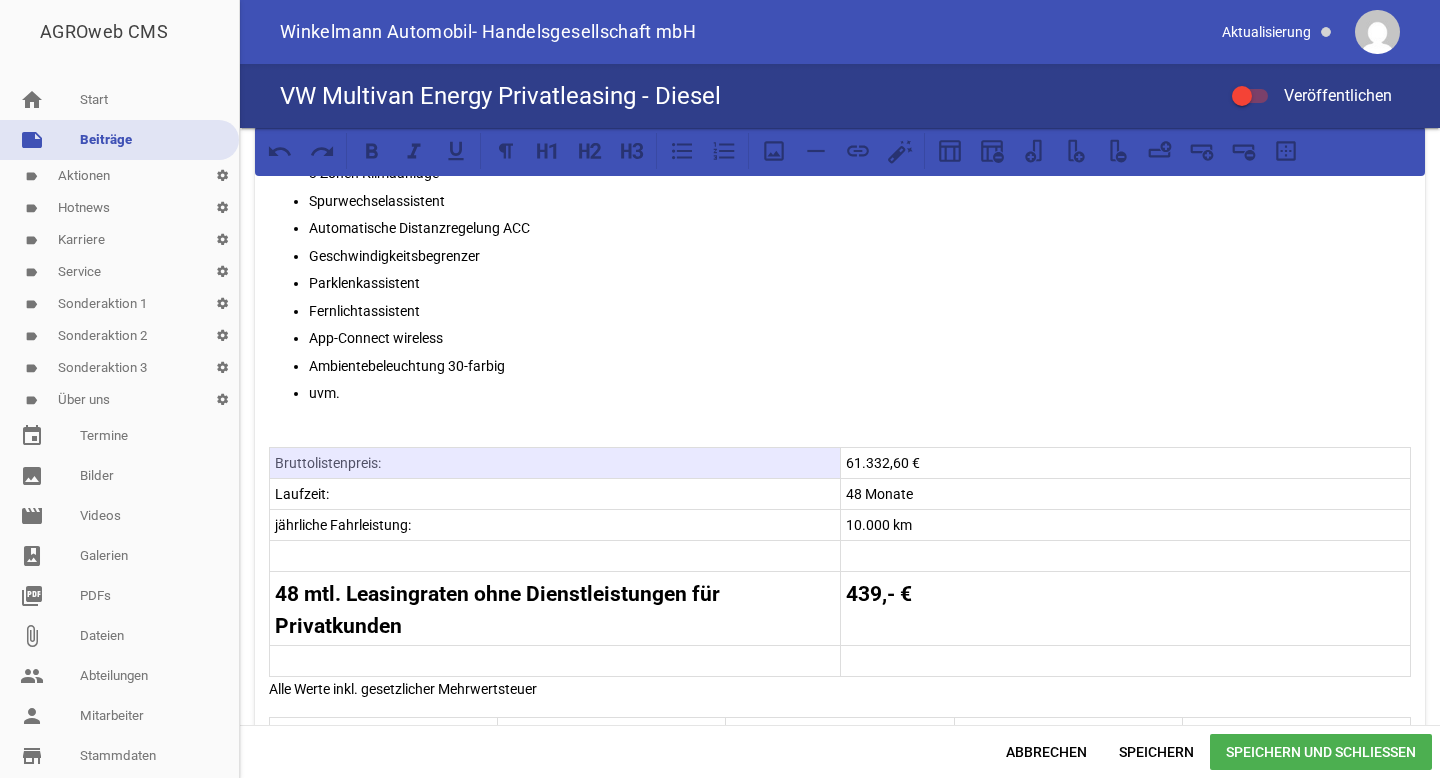 click on "61.332,60 €" at bounding box center [1126, 463] 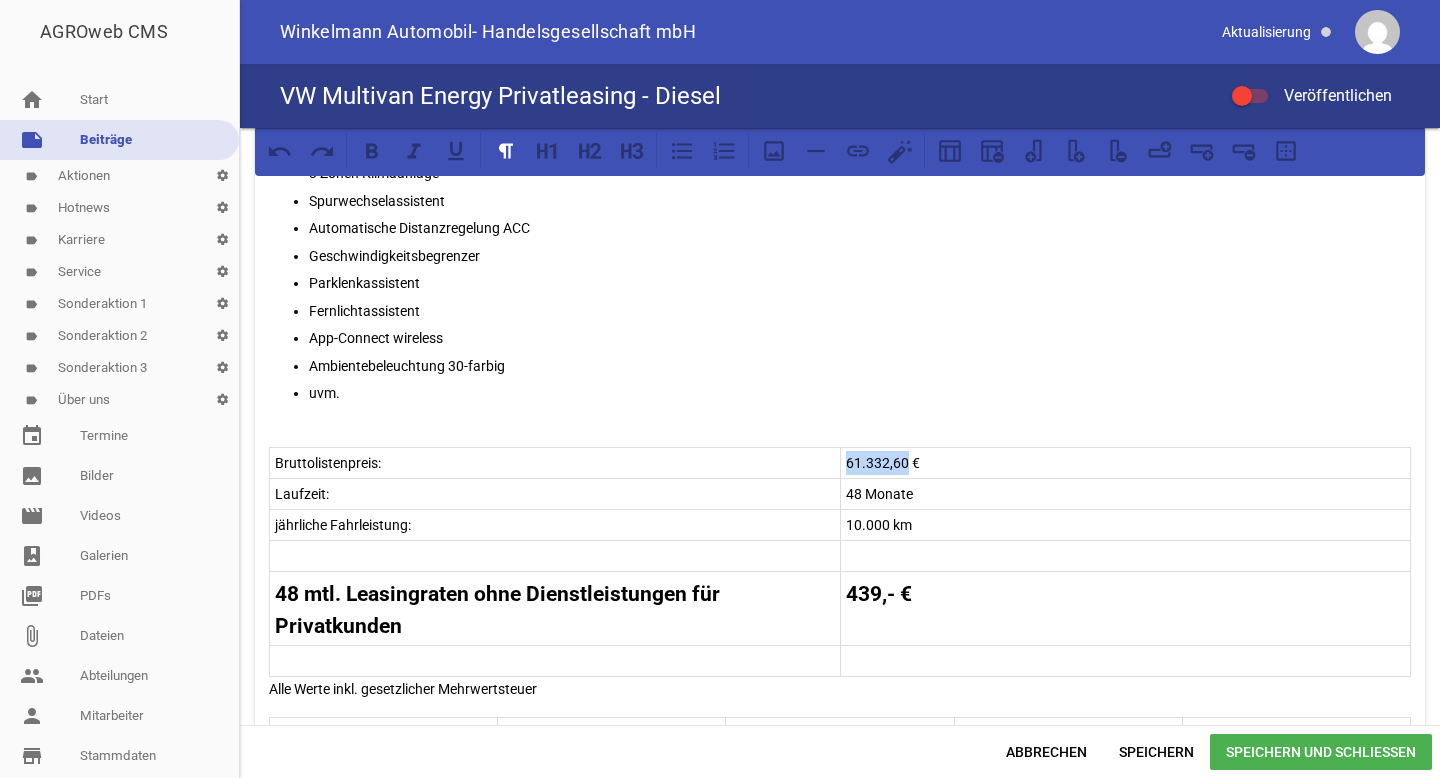 drag, startPoint x: 901, startPoint y: 463, endPoint x: 839, endPoint y: 460, distance: 62.072536 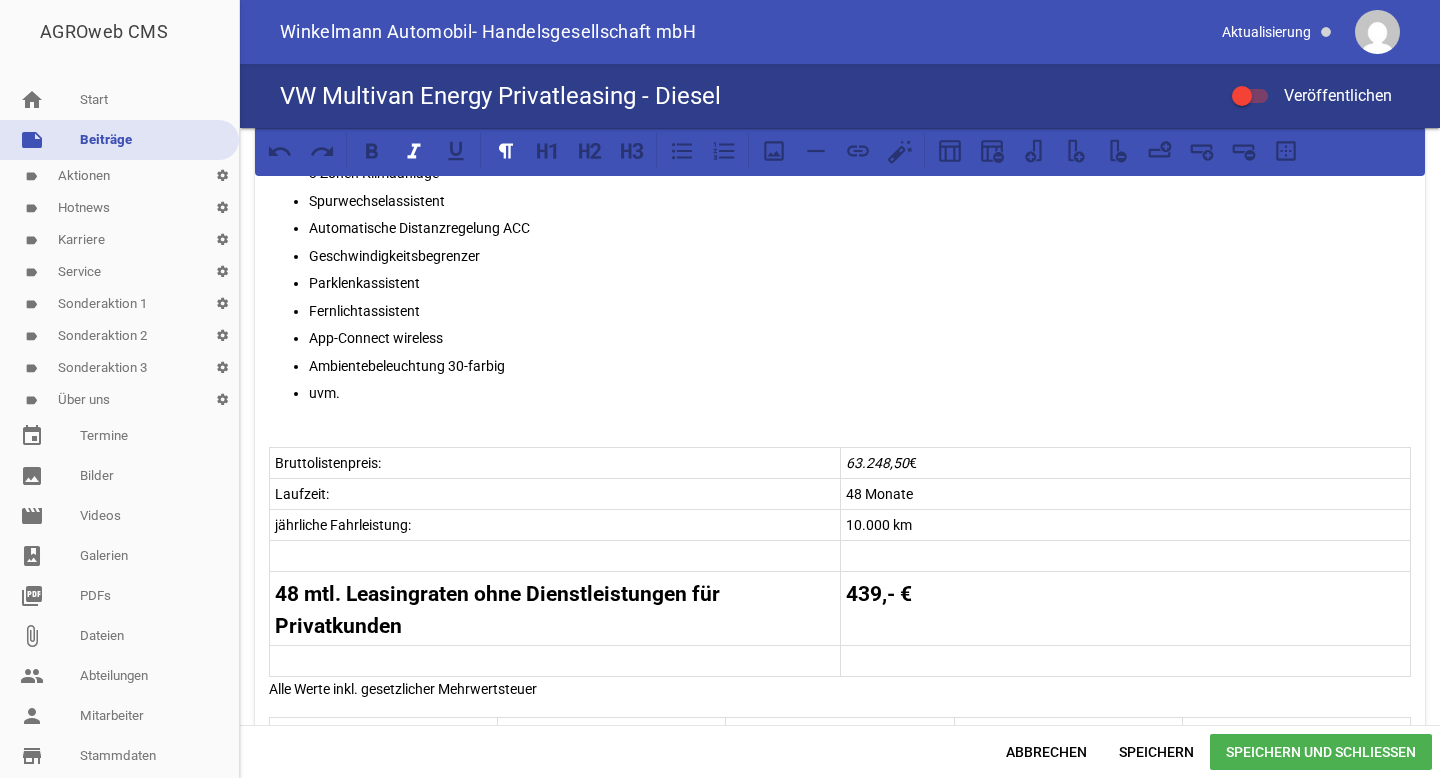 drag, startPoint x: 920, startPoint y: 461, endPoint x: 842, endPoint y: 461, distance: 78 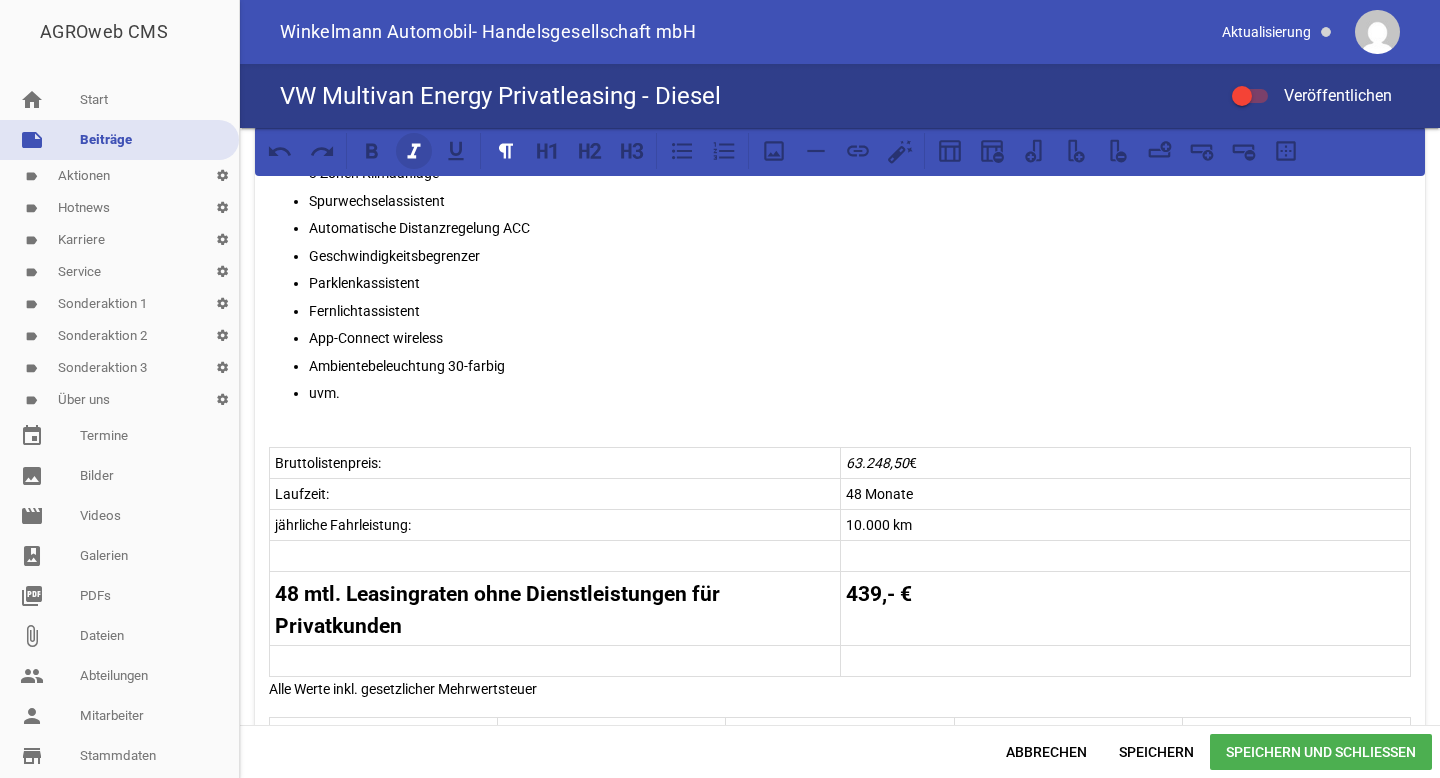 click 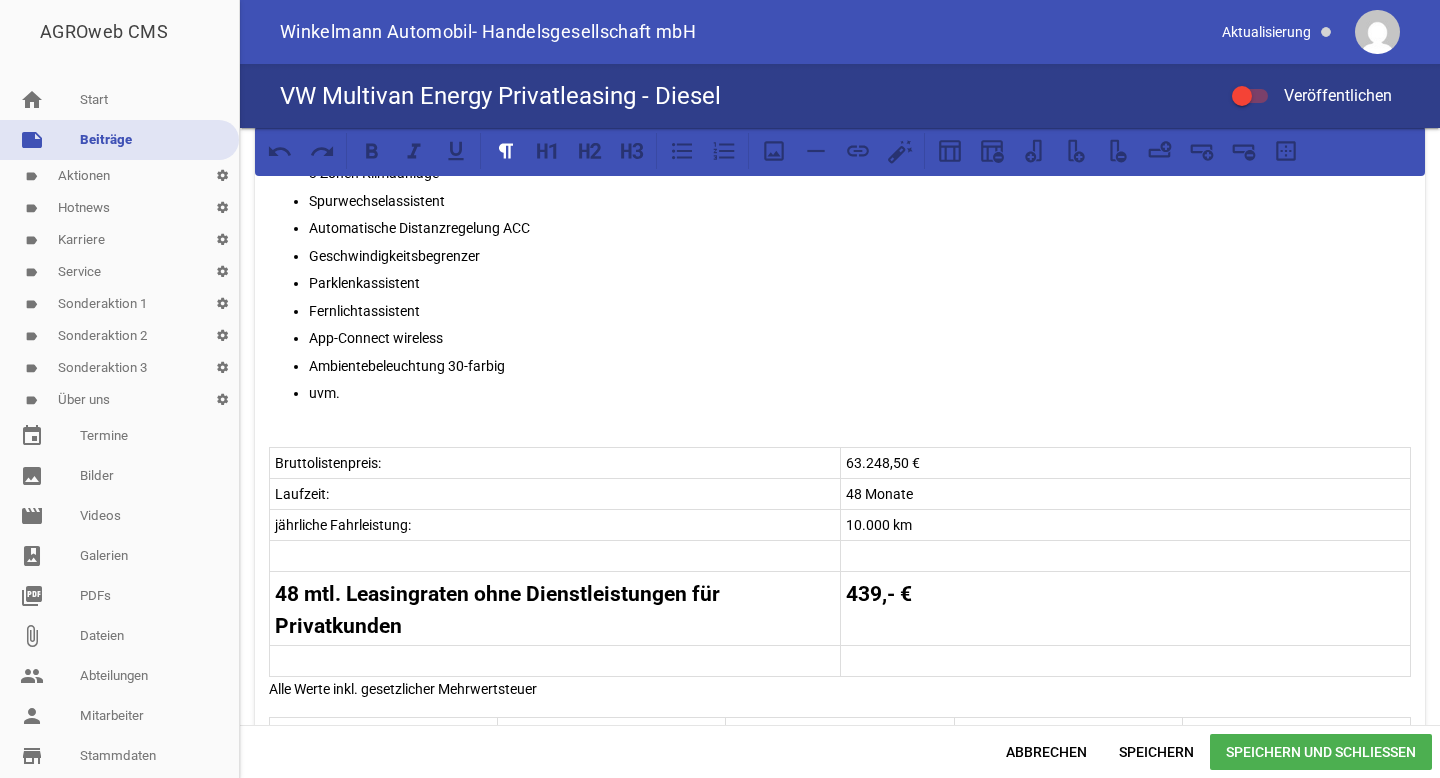 click on "48 Monate" at bounding box center [1126, 494] 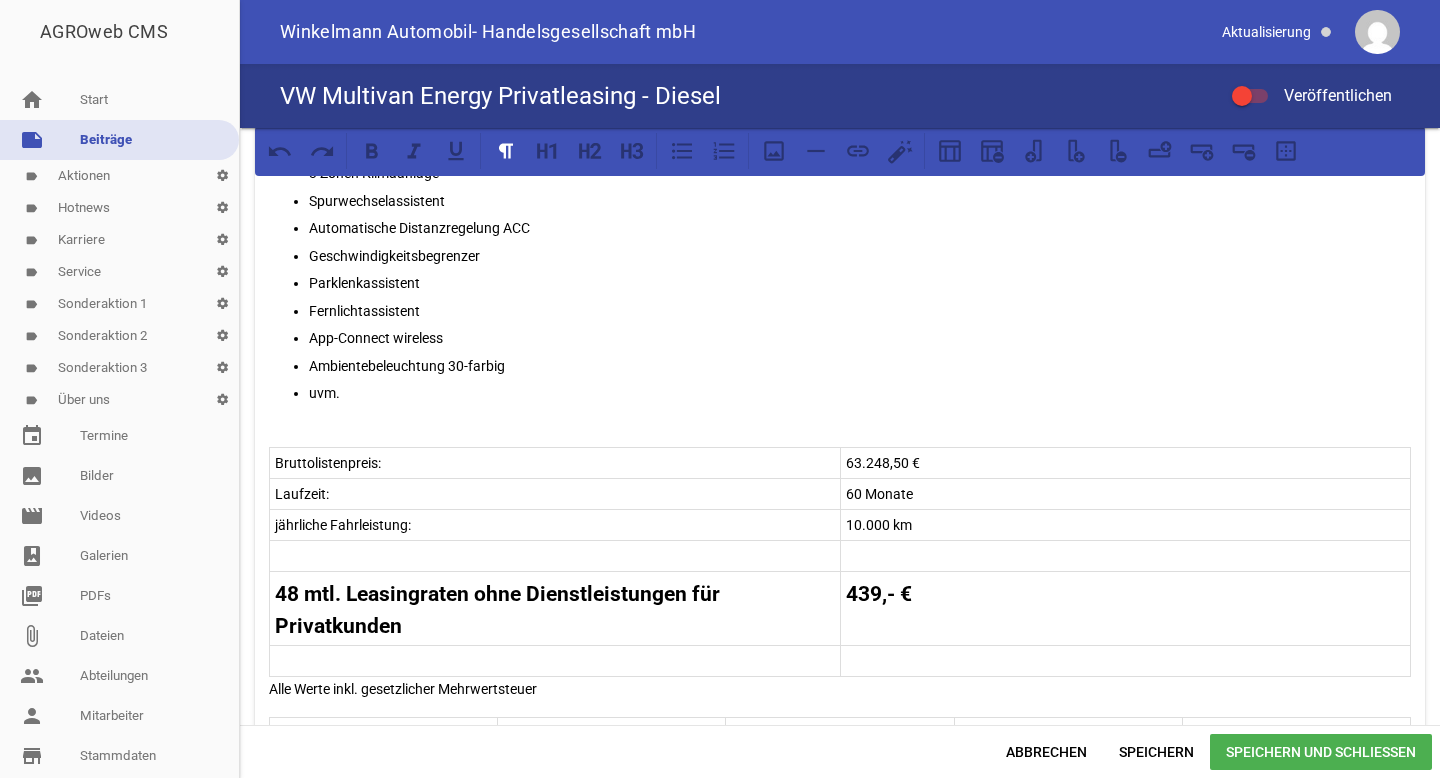 click on "48 mtl. Leasingraten ohne Dienstleistungen für Privatkunden" at bounding box center [500, 610] 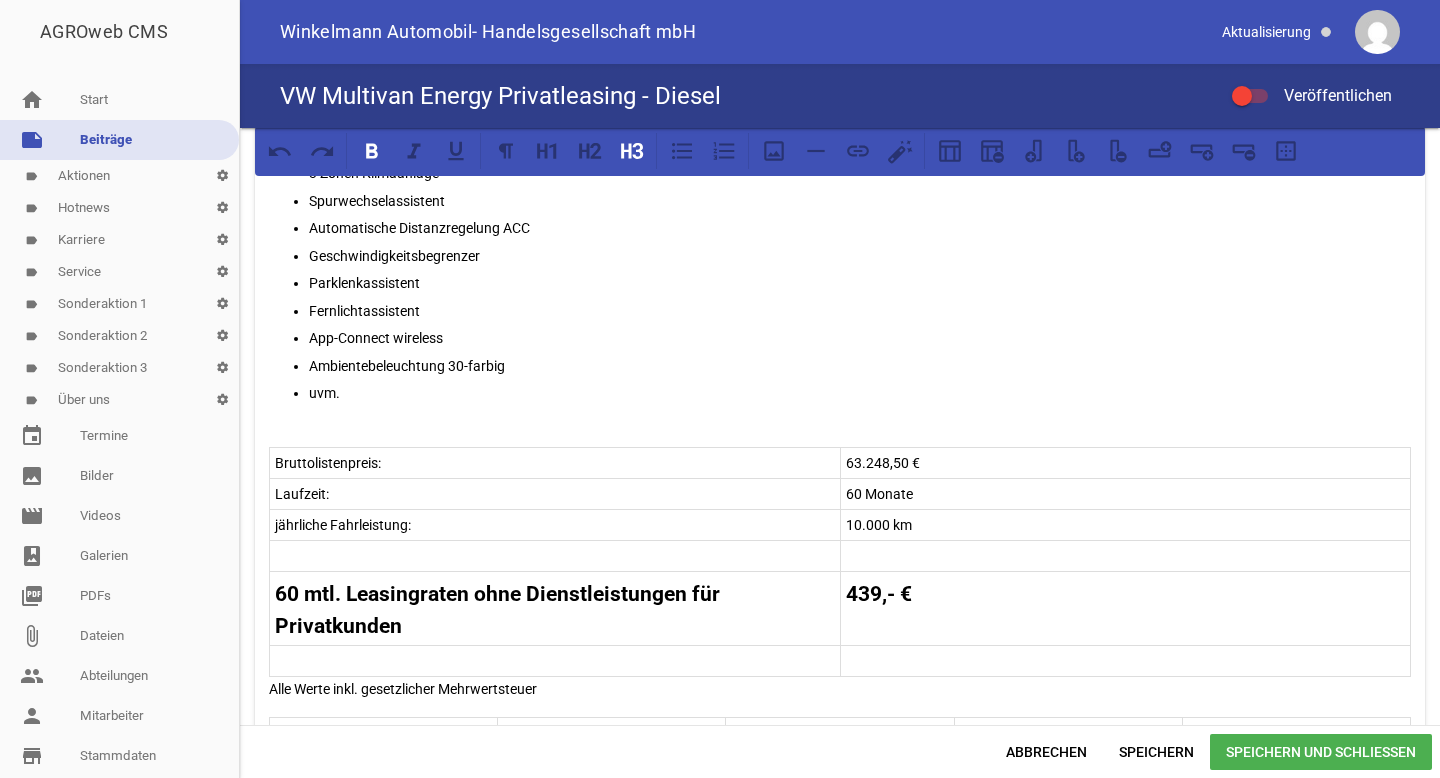 click on "439,- €" at bounding box center [879, 594] 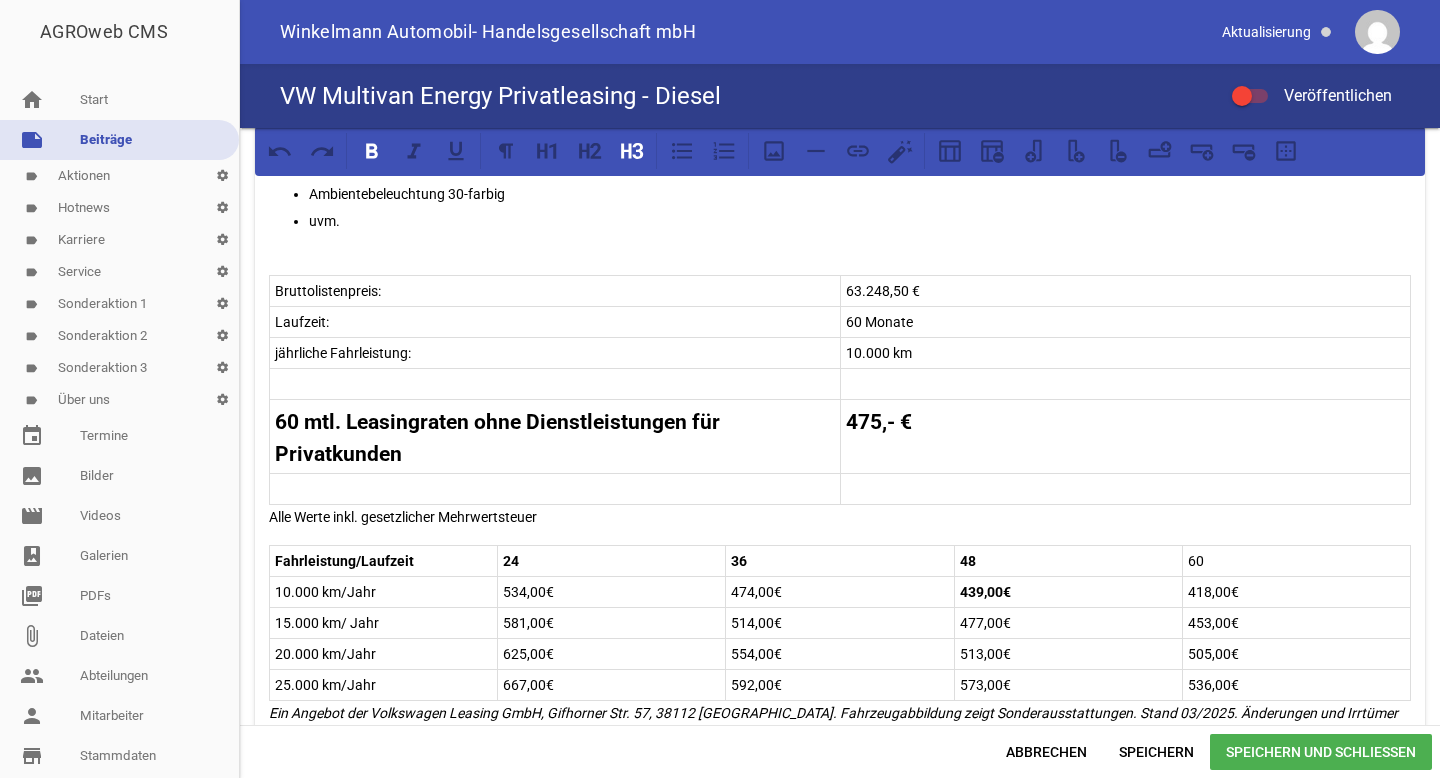 scroll, scrollTop: 1135, scrollLeft: 0, axis: vertical 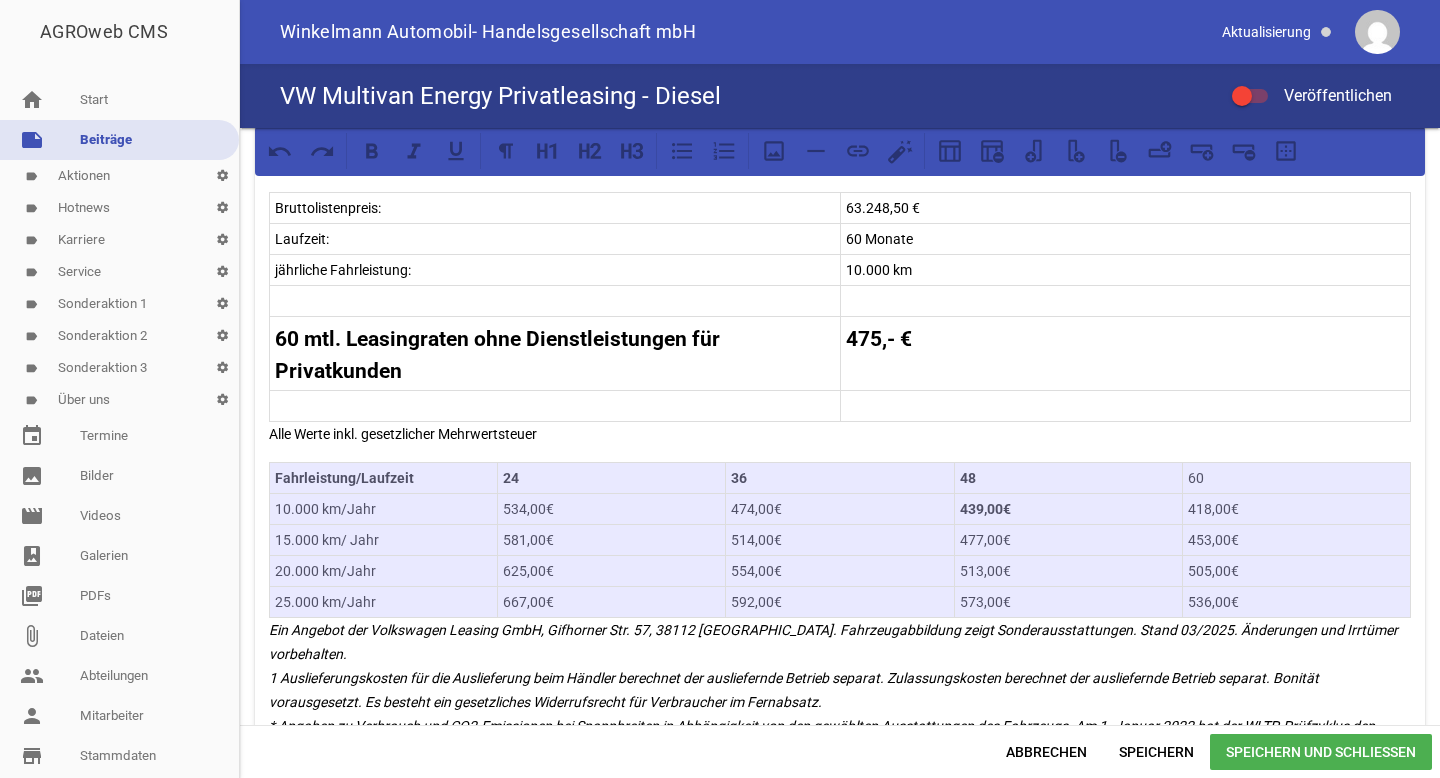 drag, startPoint x: 341, startPoint y: 473, endPoint x: 1202, endPoint y: 591, distance: 869.04834 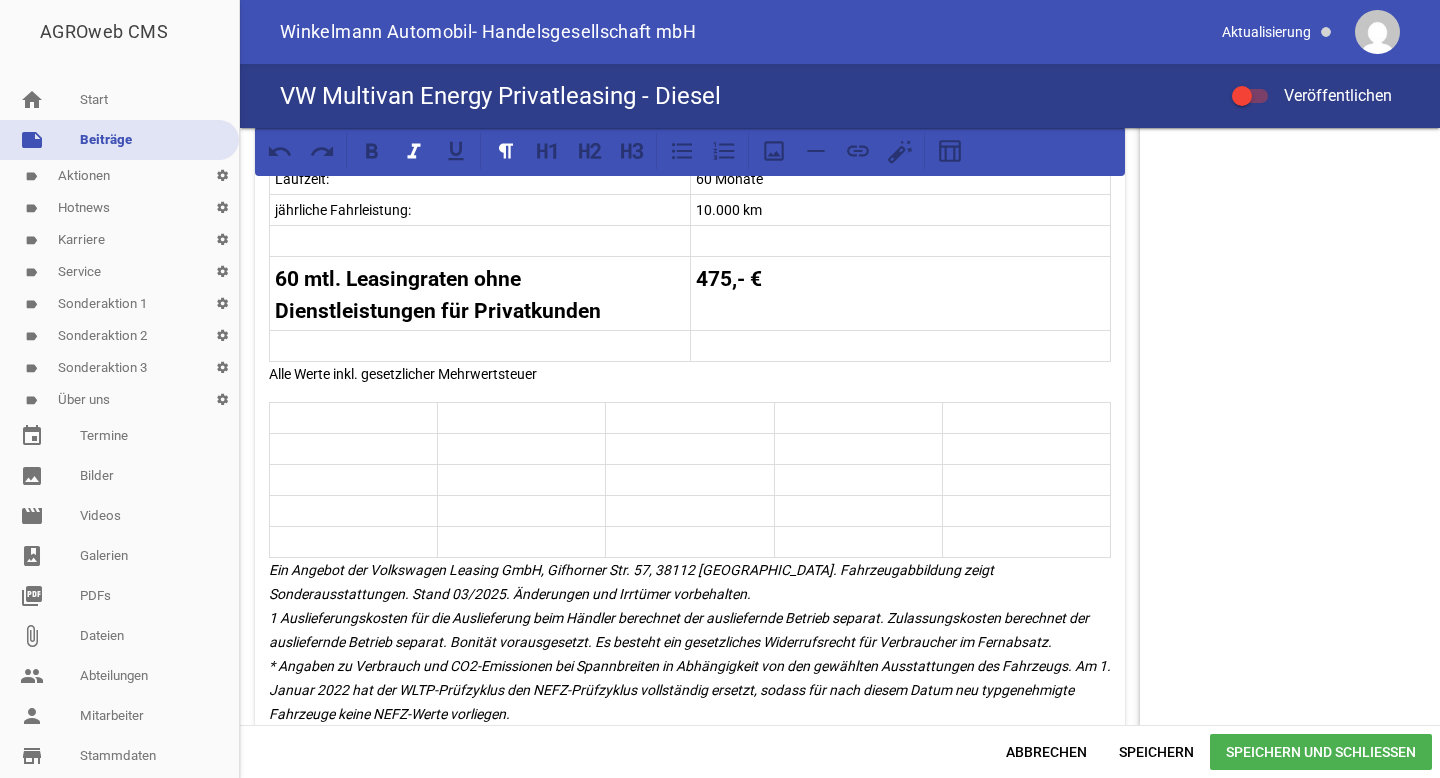 click on "games     image     games     image     games     image     games     image     games     image                                                                                                                                                                                                                                                         Unser Leasingangebot für Privatkunden! VW Multivan "ENERGY" 2,0 l TDI SCR 110 kW (150 PS), 7-Gang DSG Neuwagen Lackierung:  Pure Grey Effizienzdaten nach WLTP* Kraftstoffverbrauch kombiniert l/100km: 6,5 CO2-Emmission kombiniert: 171 g/km Effizienzdaten nach NEFZ* Kraftstoffverbrauch in l/km: - innerorts; - außerorts; - kombiniert; CO2-Emission kombiniert - g/km. Ausstattung:  Sondermodell „Energy" LED-Hauptscheinwerfer mit LED-Tagfahrlicht LED-Leuchten hinten 17 Zoll Leichtmetalfelgen Rückfahrkamera Multifunktions-Lederlenkrad mit Schaltwippen, beheizbar Sitzheizung vorn Digital Cockpit Pro 3 Zonen Klimaanlage Spurwechselassistent Geschwindigkeitsbegrenzer" at bounding box center [840, 426] 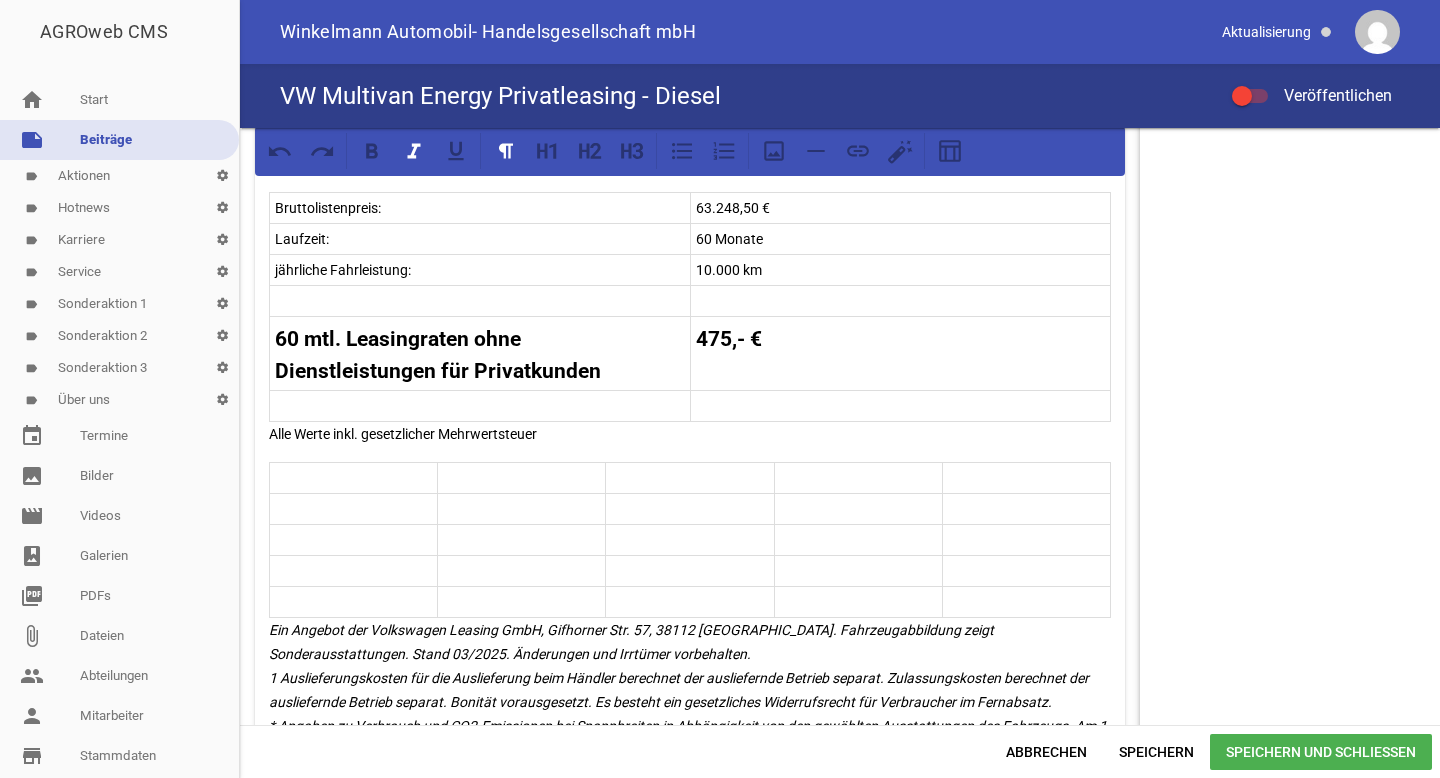 scroll, scrollTop: 1211, scrollLeft: 0, axis: vertical 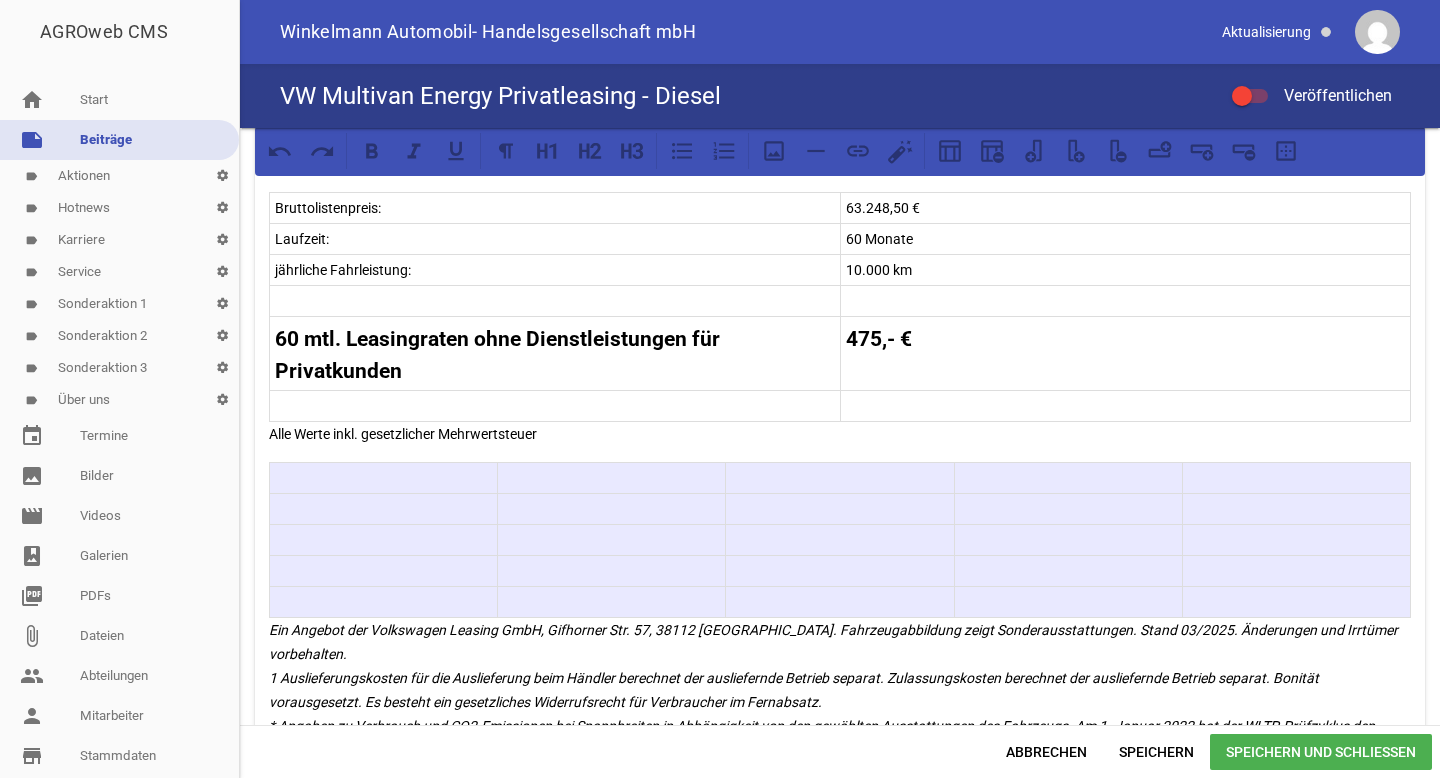click on "Unser Leasingangebot für Privatkunden! VW Multivan "ENERGY" 2,0 l TDI SCR 110 kW (150 PS), 7-Gang DSG Neuwagen Lackierung:  Pure Grey Effizienzdaten nach WLTP* Kraftstoffverbrauch kombiniert l/100km: 6,5 CO2-Emmission kombiniert: 171 g/km Effizienzdaten nach NEFZ* Kraftstoffverbrauch in l/km: - innerorts; - außerorts; - kombiniert; CO2-Emission kombiniert - g/km. Ausstattung:  Sondermodell „Energy" LED-Hauptscheinwerfer mit LED-Tagfahrlicht LED-Leuchten hinten 17 Zoll Leichtmetalfelgen Rückfahrkamera Multifunktions-Lederlenkrad mit Schaltwippen, beheizbar Sitzheizung vorn Digital Cockpit Pro 3 Zonen Klimaanlage Spurwechselassistent Automatische Distanzregelung ACC Geschwindigkeitsbegrenzer Parklenkassistent Fernlichtassistent App-Connect wireless Ambientebeleuchtung 30-farbig uvm. Bruttolistenpreis: 63.248,50 € Laufzeit: 60 Monate jährliche Fahrleistung: 10.000 km 60 mtl. Leasingraten ohne Dienstleistungen für Privatkunden 475,- € Alle Werte inkl. gesetzlicher Mehrwertsteuer" at bounding box center (840, 109) 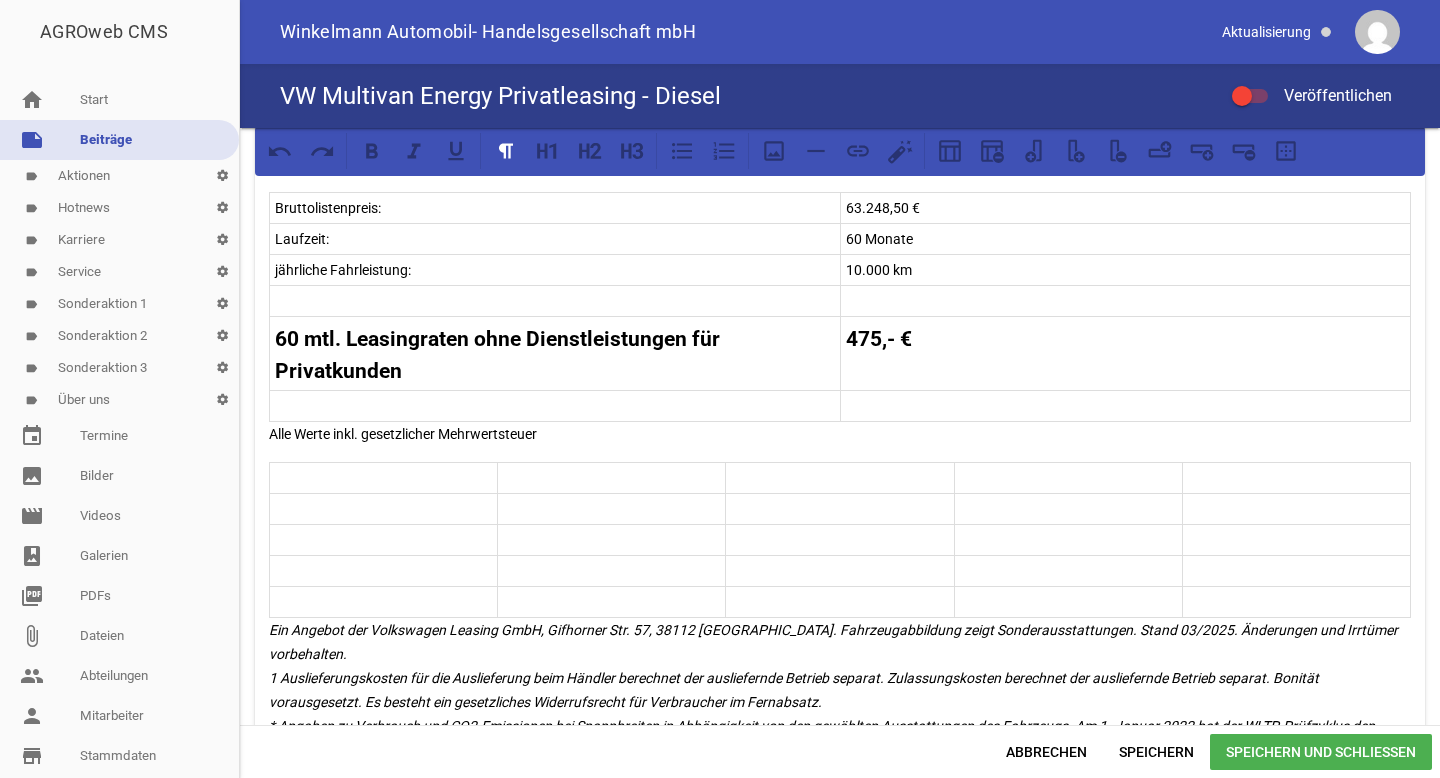 drag, startPoint x: 275, startPoint y: 445, endPoint x: 373, endPoint y: 526, distance: 127.141655 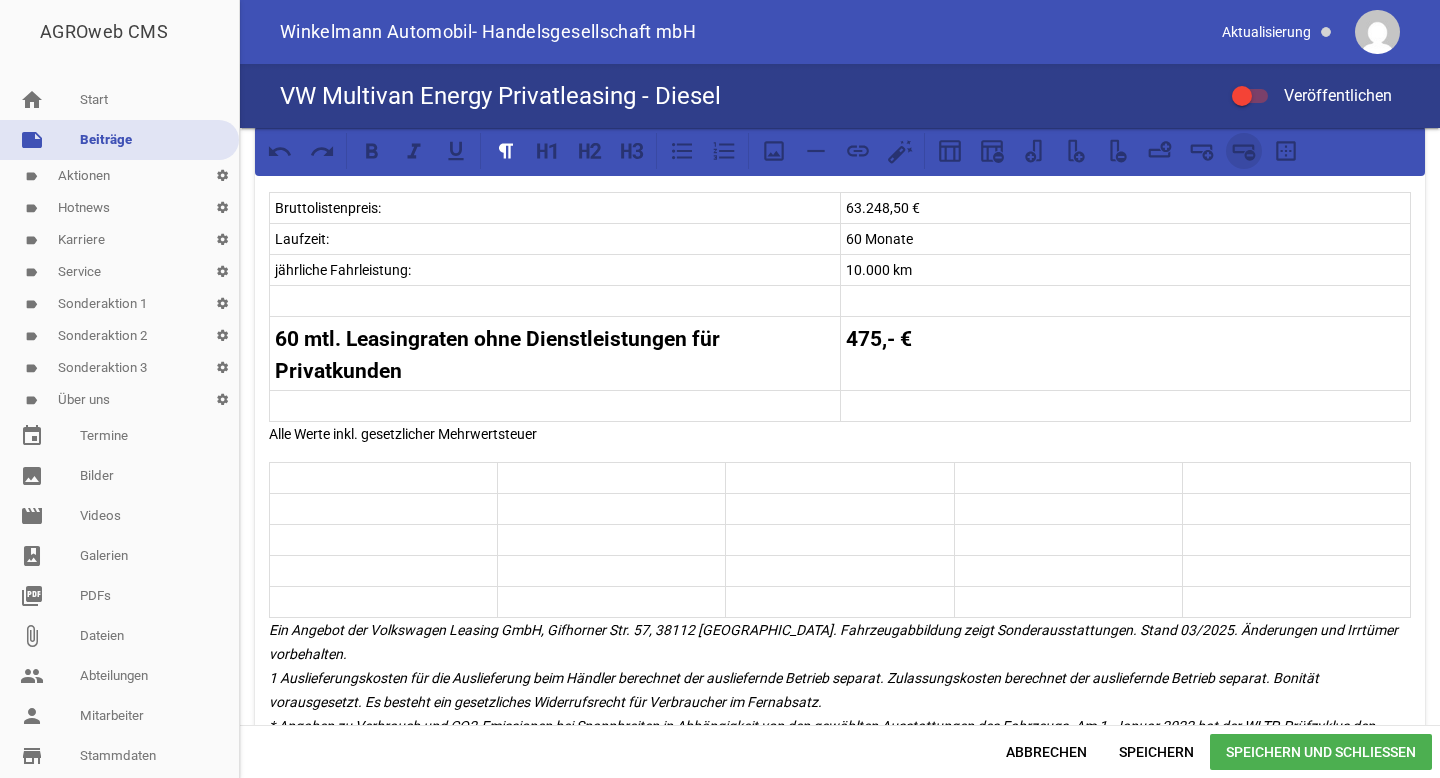 click 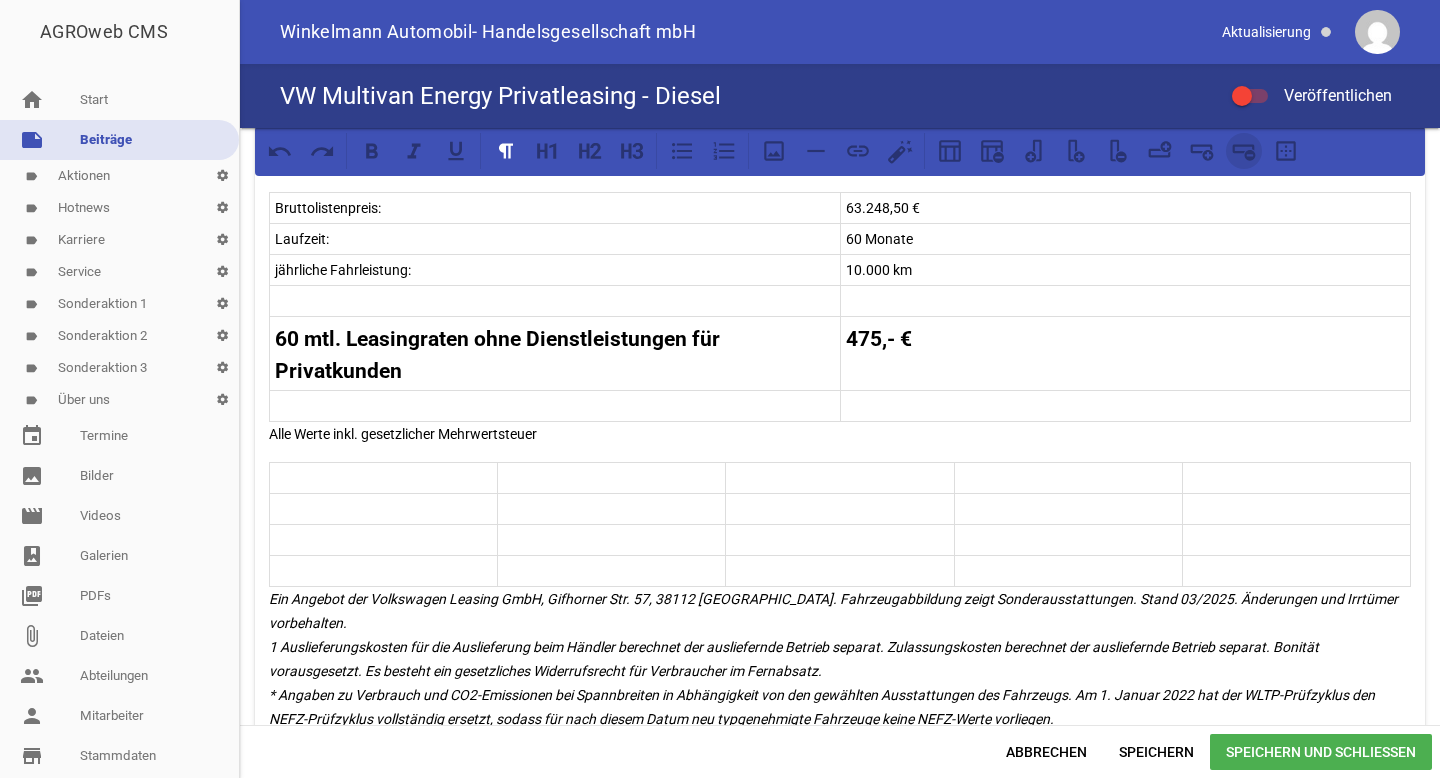 click 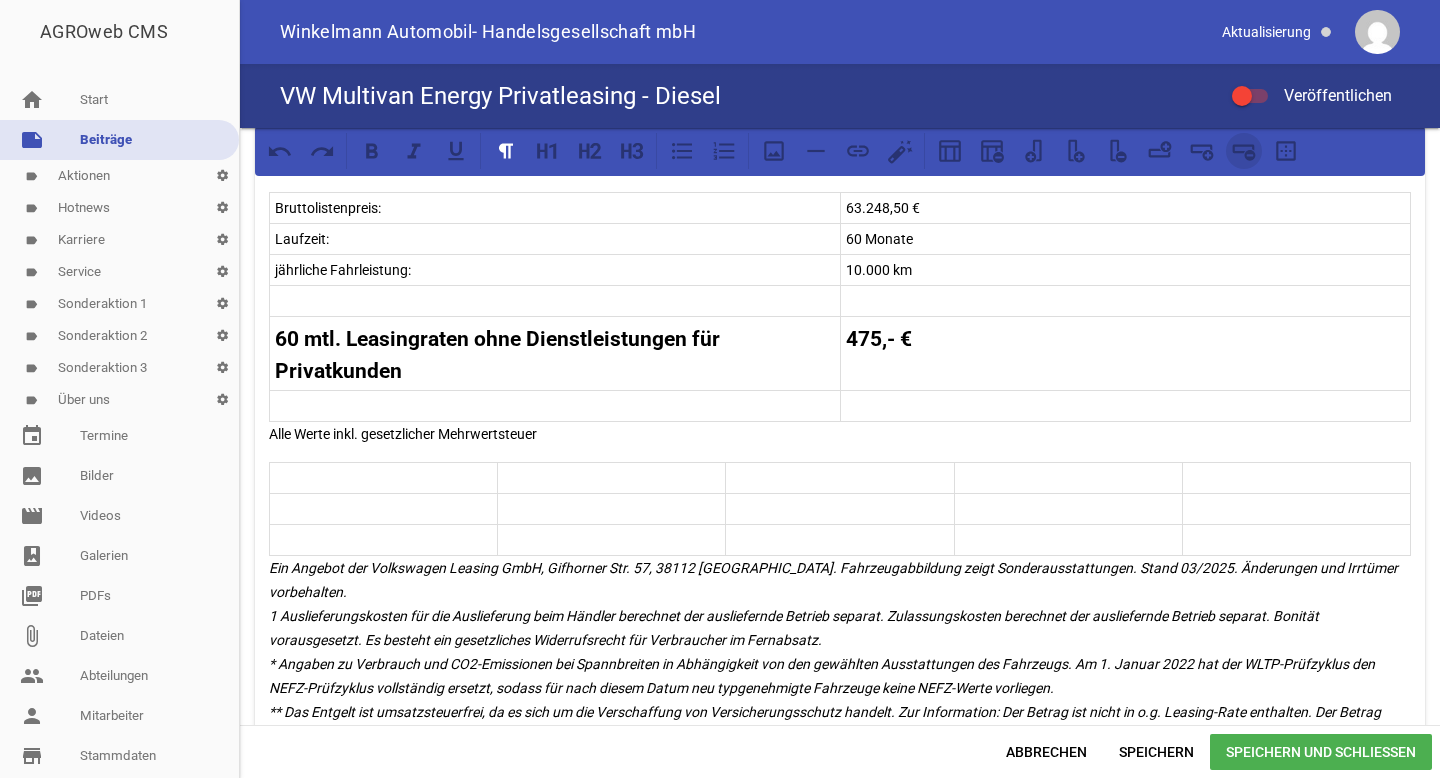 click 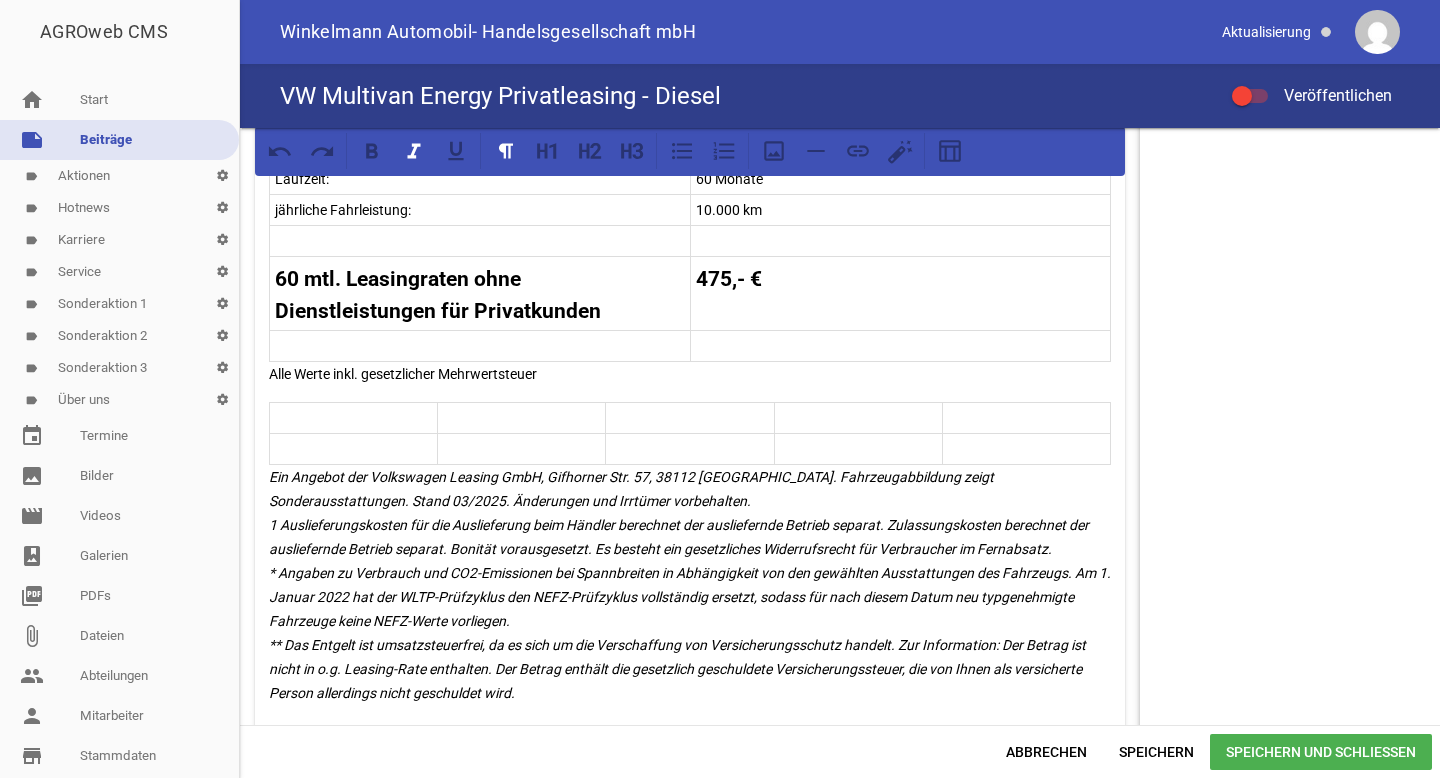 scroll, scrollTop: 1151, scrollLeft: 0, axis: vertical 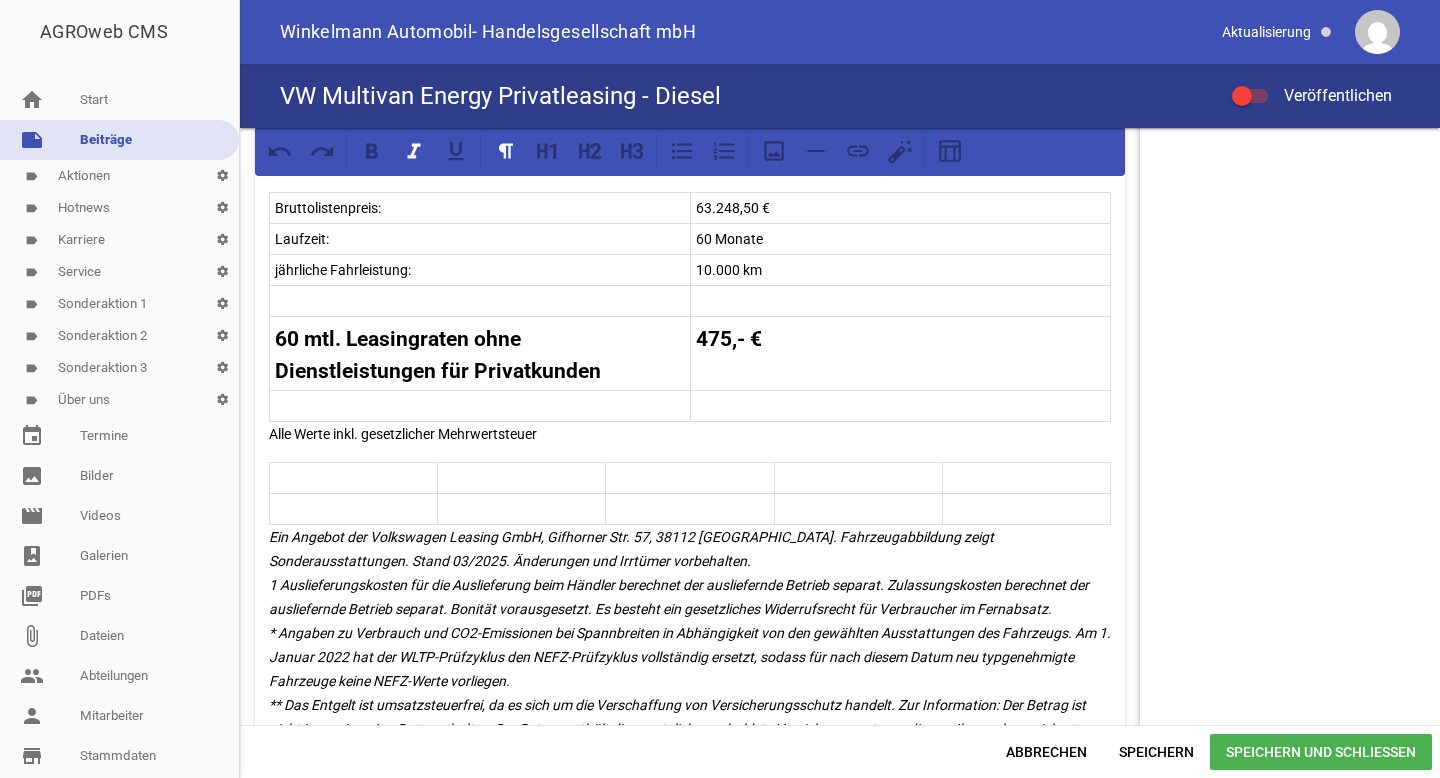 click at bounding box center [353, 478] 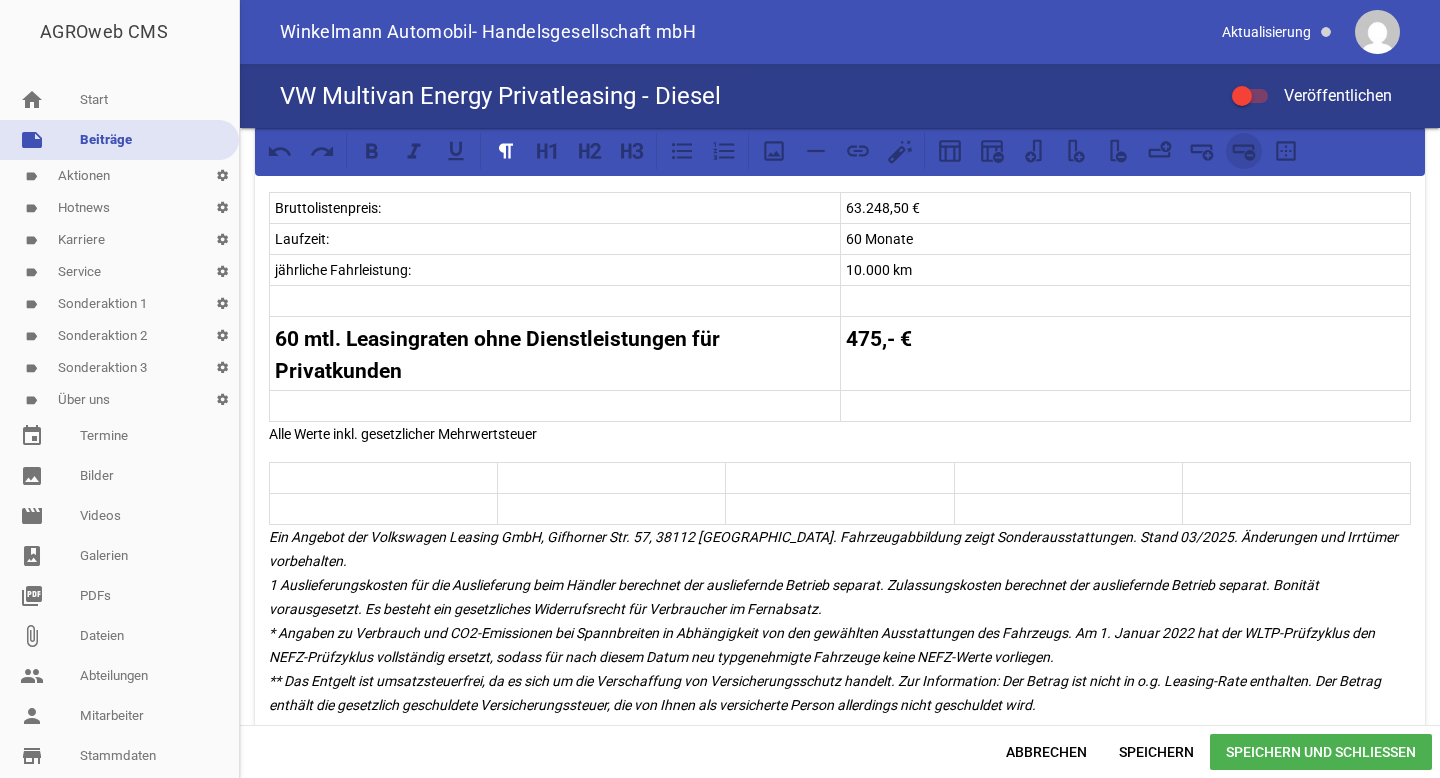 click 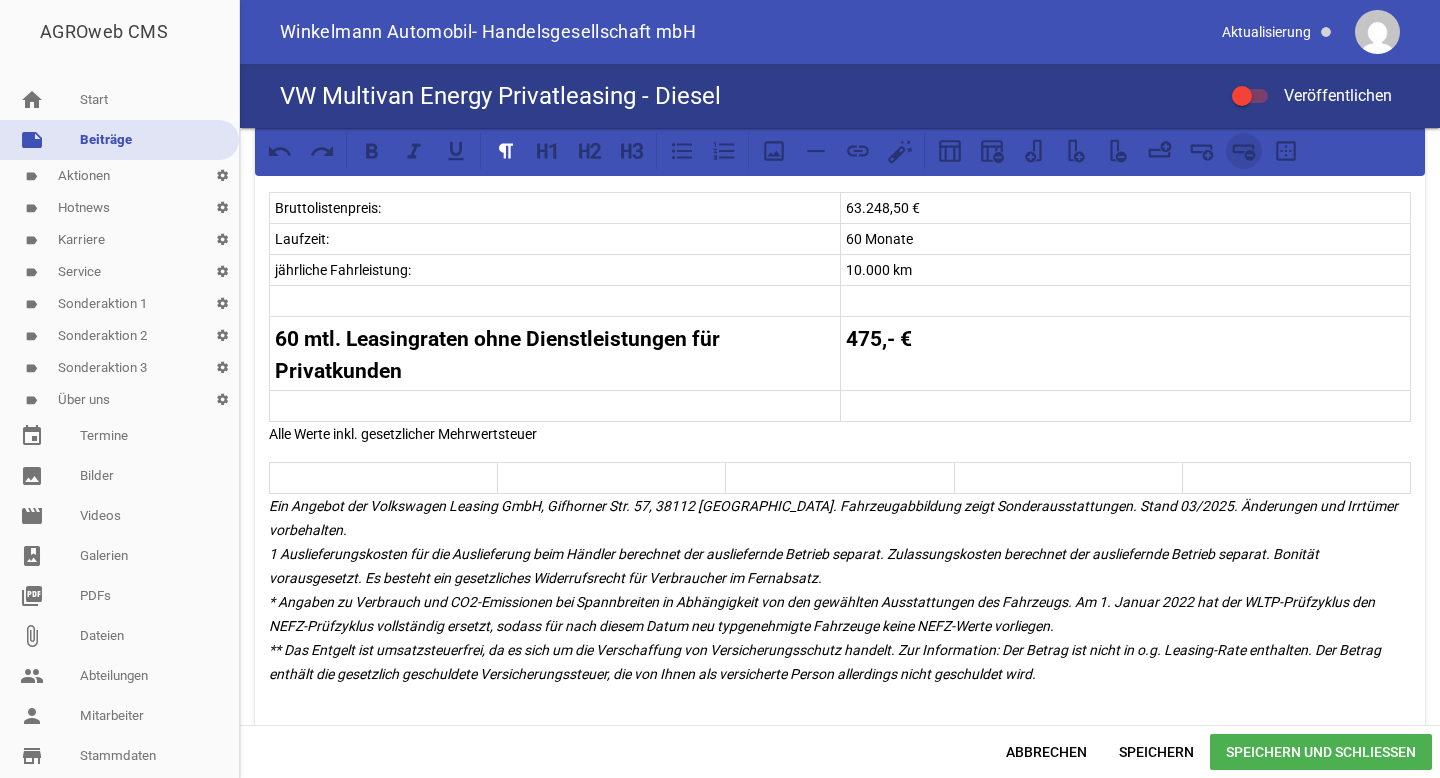 click 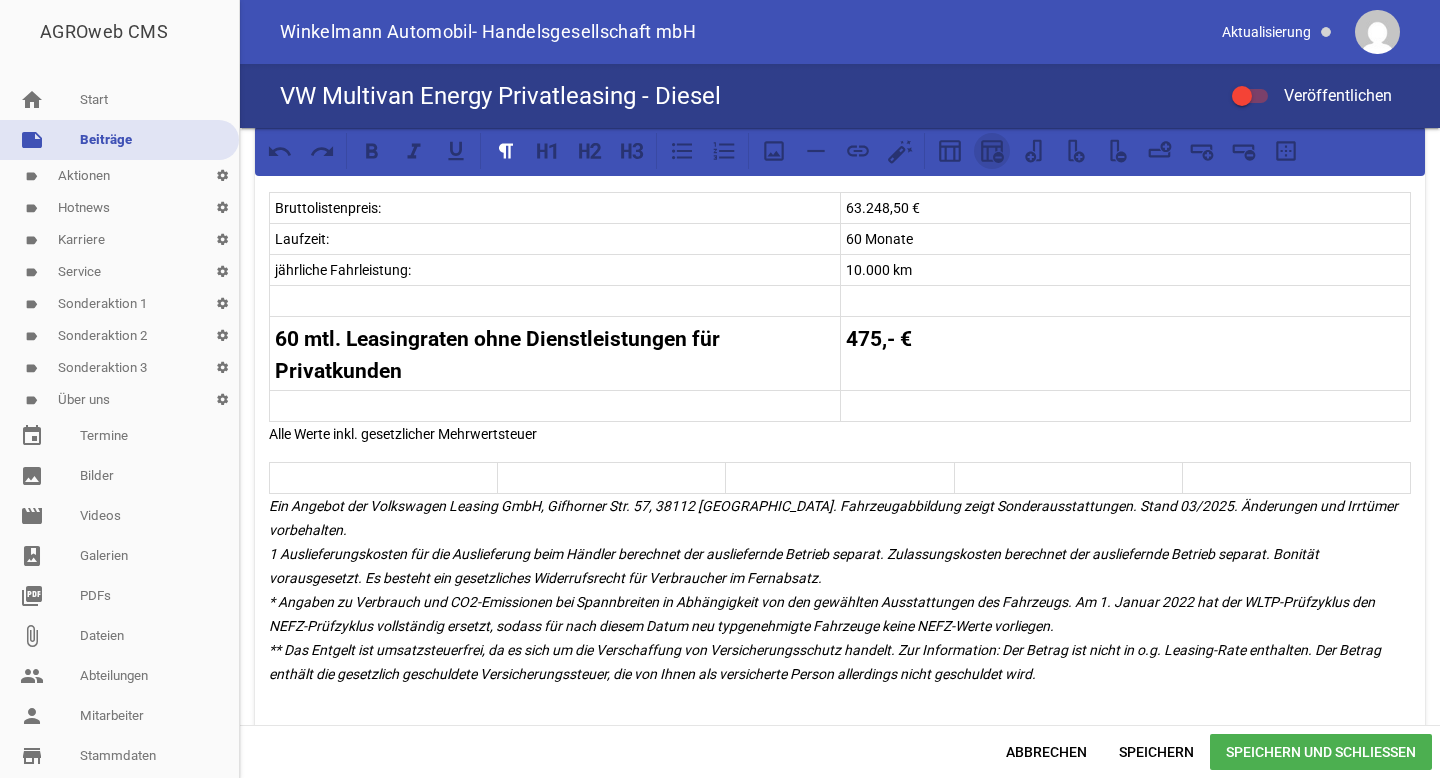 click 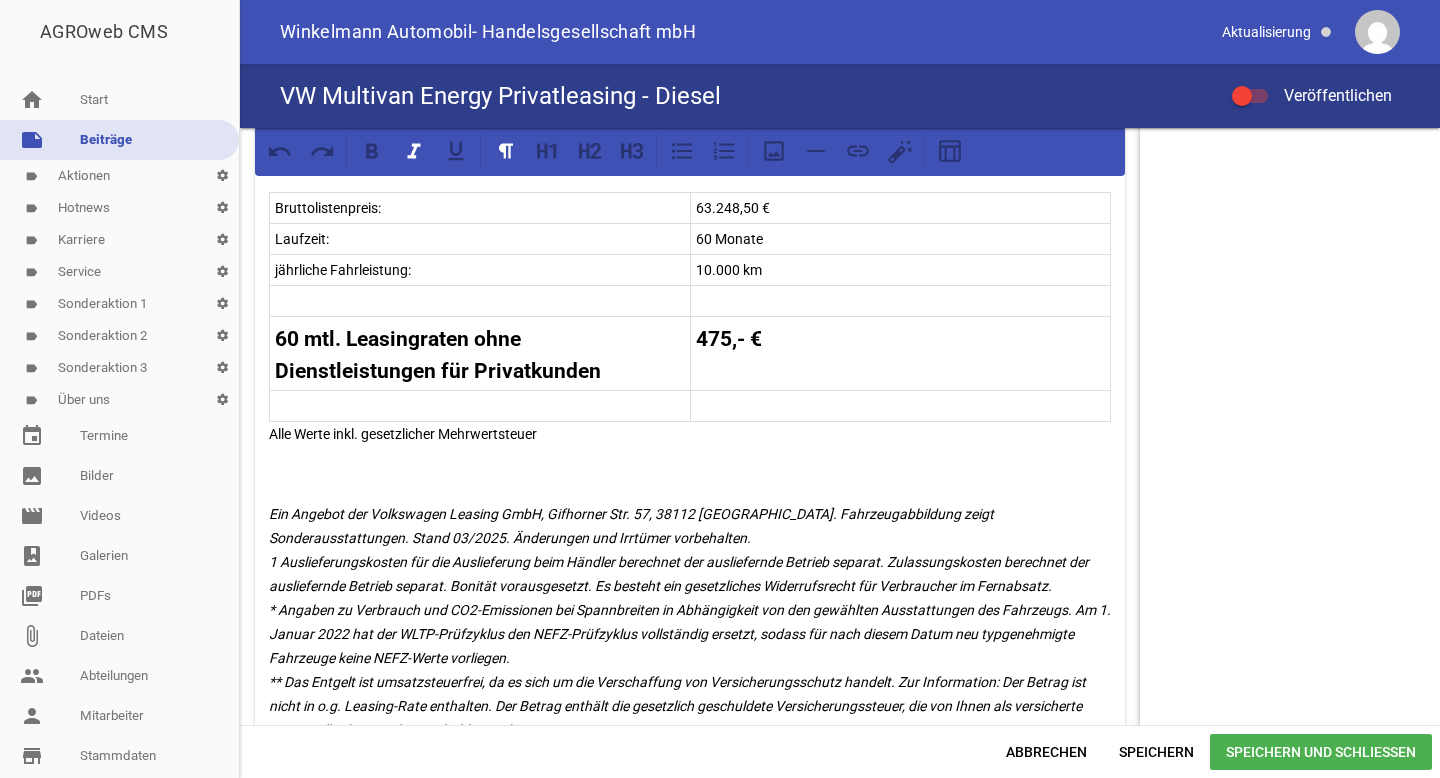 click on "Ein Angebot der Volkswagen Leasing GmbH, Gifhorner Str. 57, 38112 Braunschweig. Fahrzeugabbildung zeigt Sonderausstattungen. Stand 03/2025. Änderungen und Irrtümer vorbehalten. 1 Auslieferungskosten für die Auslieferung beim Händler berechnet der ausliefernde Betrieb separat. Zulassungskosten berechnet der ausliefernde Betrieb separat. Bonität vorausgesetzt. Es besteht ein gesetzliches Widerrufsrecht für Verbraucher im Fernabsatz.  * Angaben zu Verbrauch und CO2-Emissionen bei Spannbreiten in Abhängigkeit von den gewählten Ausstattungen des Fahrzeugs. Am 1. Januar 2022 hat der WLTP-Prüfzyklus den NEFZ-Prüfzyklus vollständig ersetzt, sodass für nach diesem Datum neu typgenehmigte Fahrzeuge keine NEFZ-Werte vorliegen." at bounding box center [691, 622] 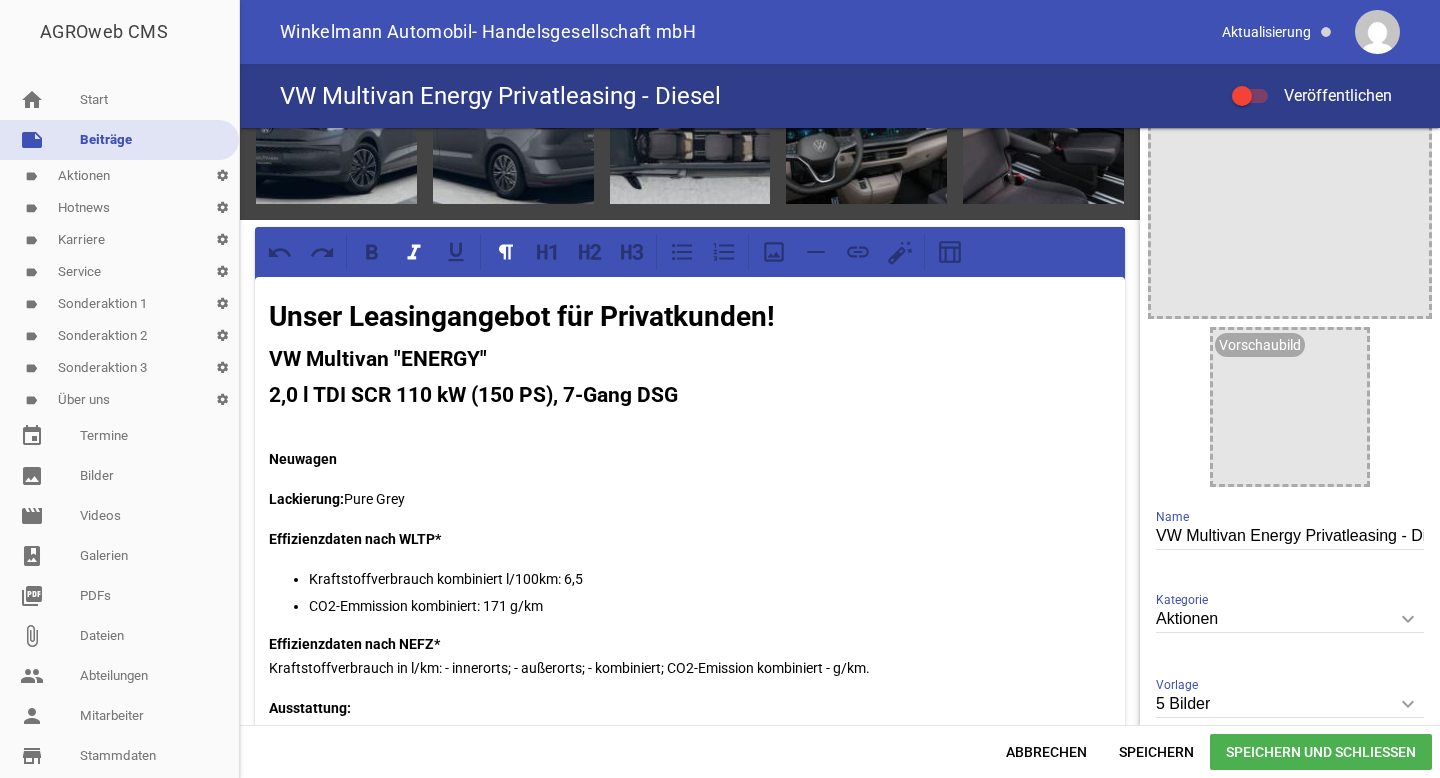 scroll, scrollTop: 0, scrollLeft: 0, axis: both 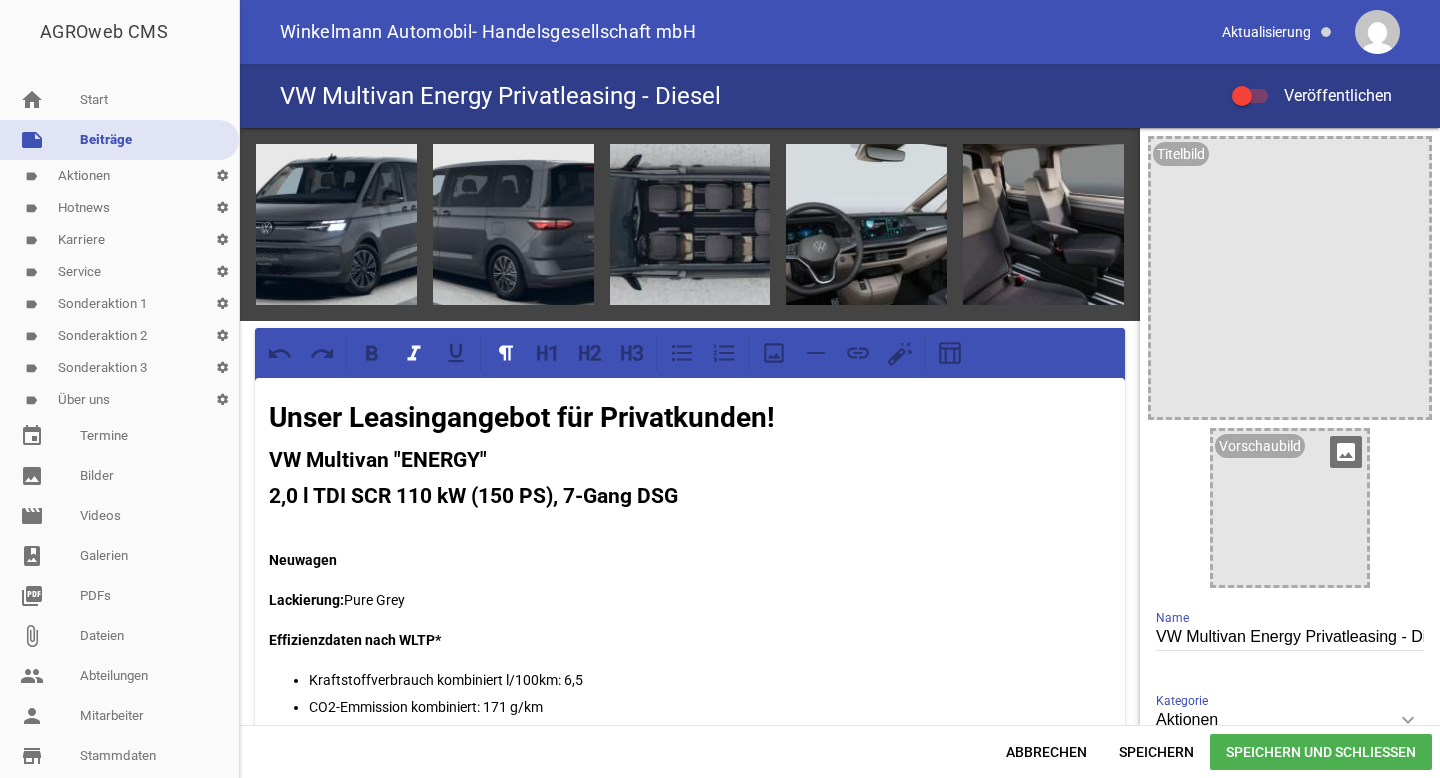 click on "image" at bounding box center (1346, 452) 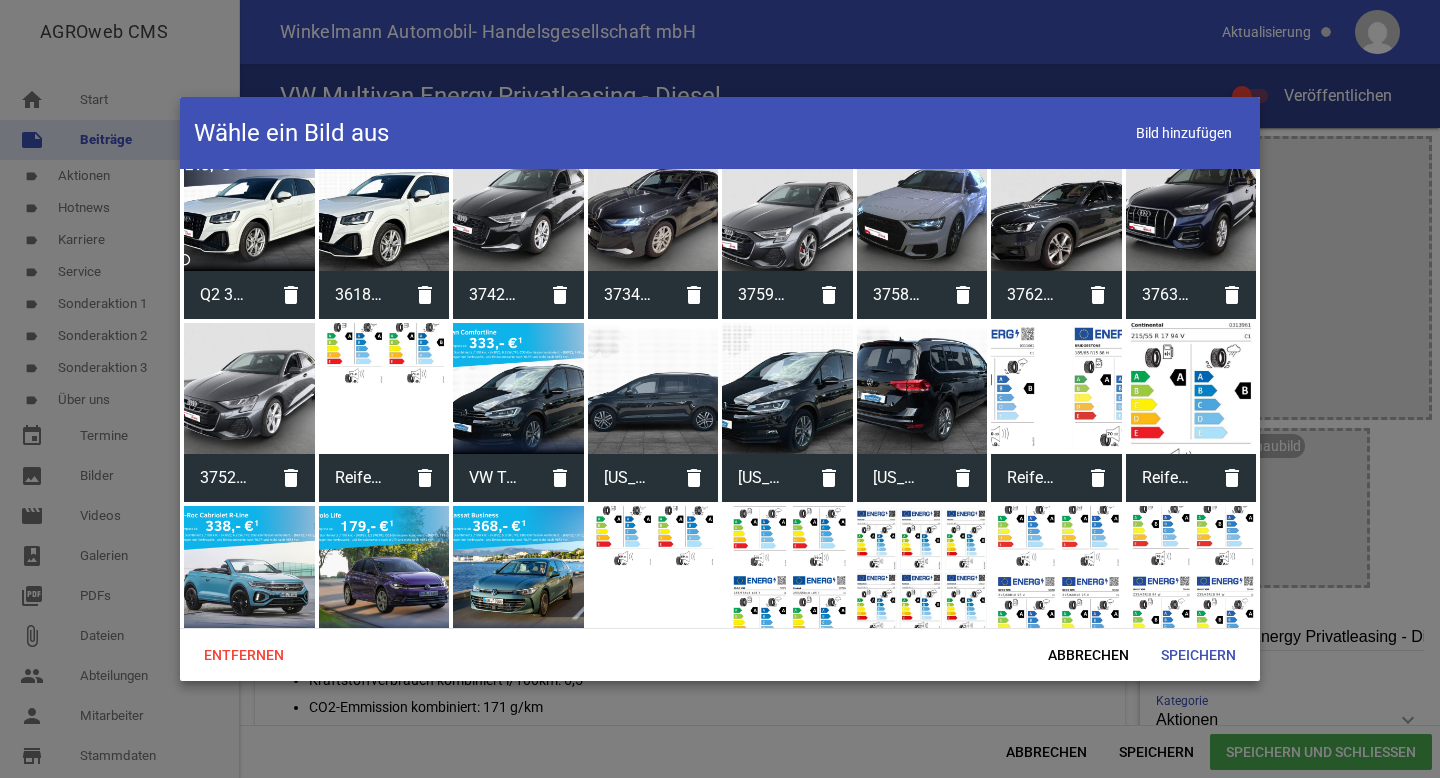 scroll, scrollTop: 890, scrollLeft: 0, axis: vertical 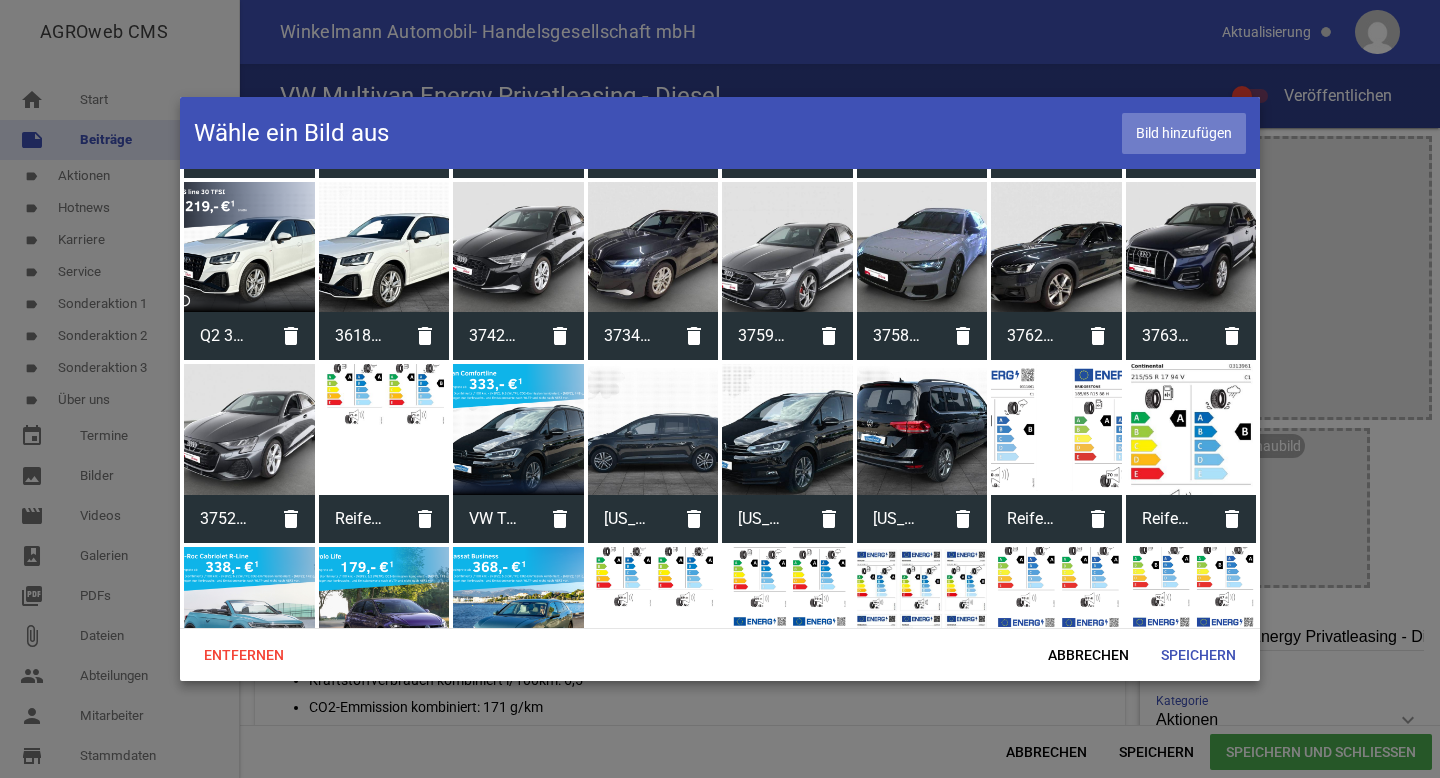 click on "Bild hinzufügen" at bounding box center (1184, 133) 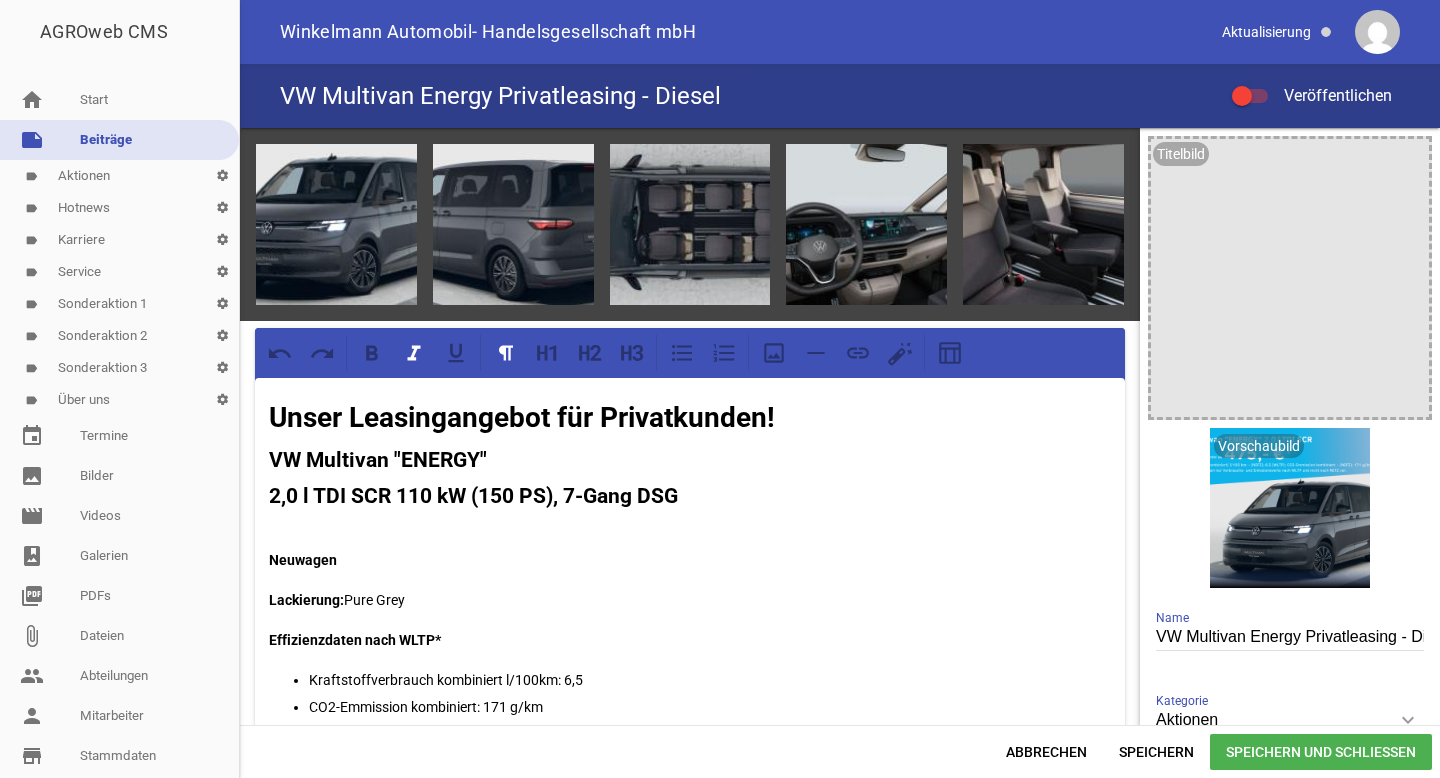 scroll, scrollTop: 0, scrollLeft: 0, axis: both 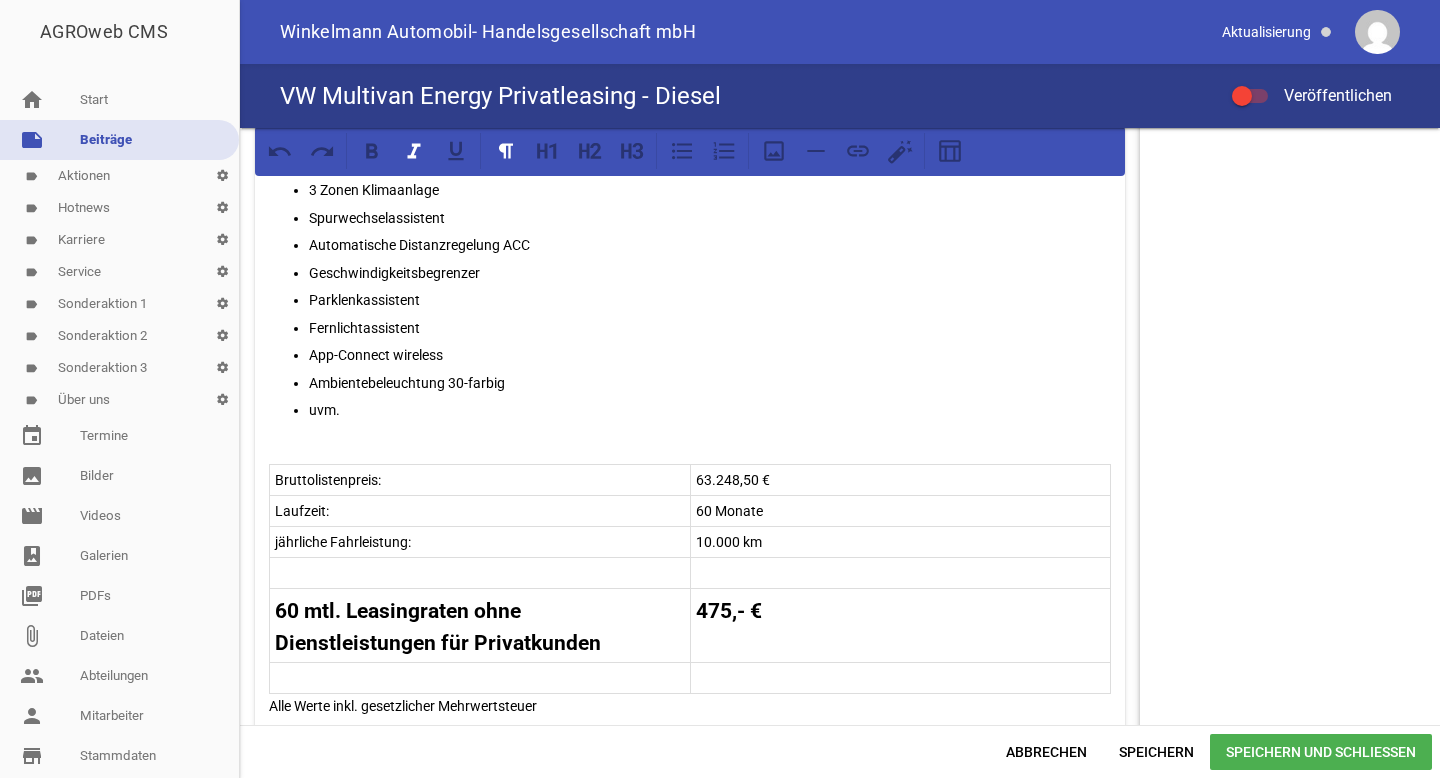 click at bounding box center [480, 573] 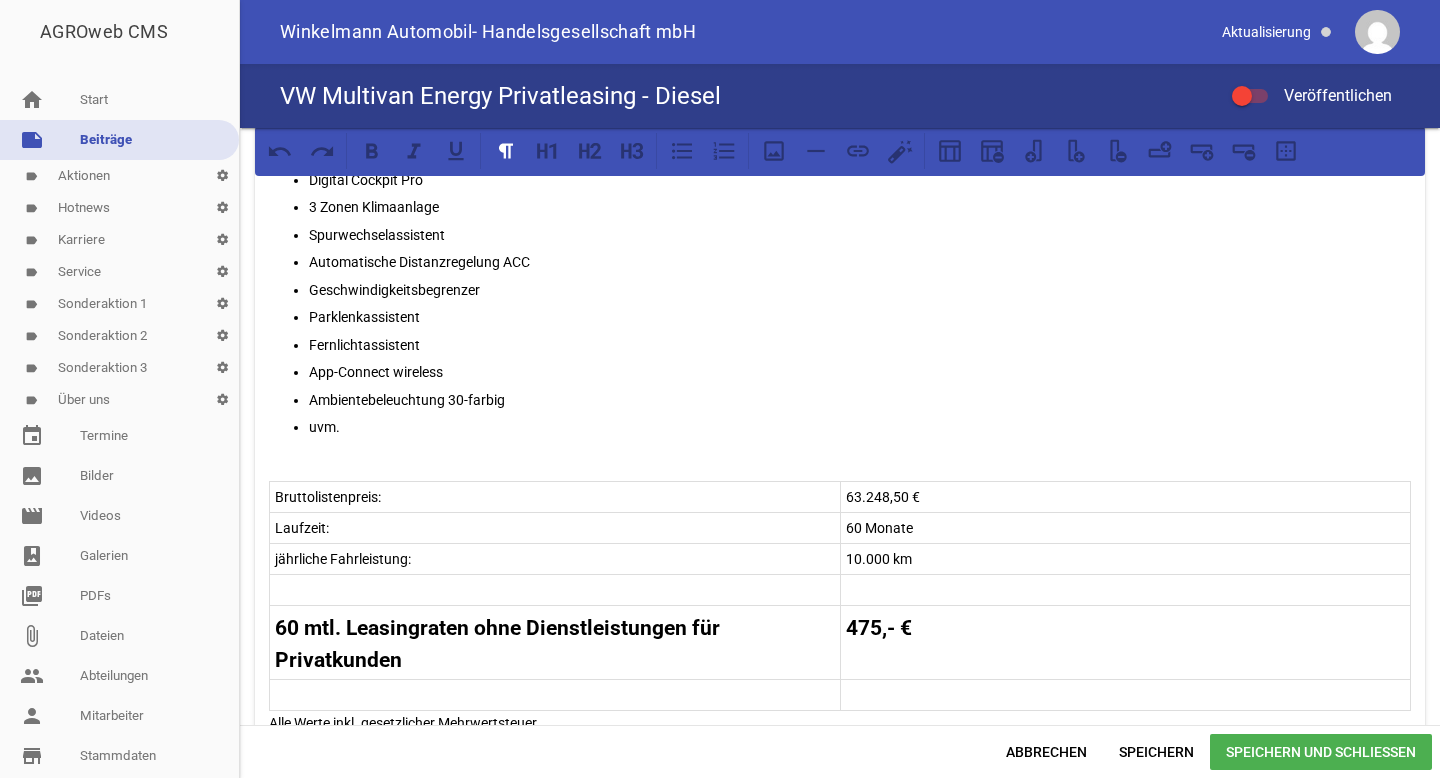 scroll, scrollTop: 921, scrollLeft: 0, axis: vertical 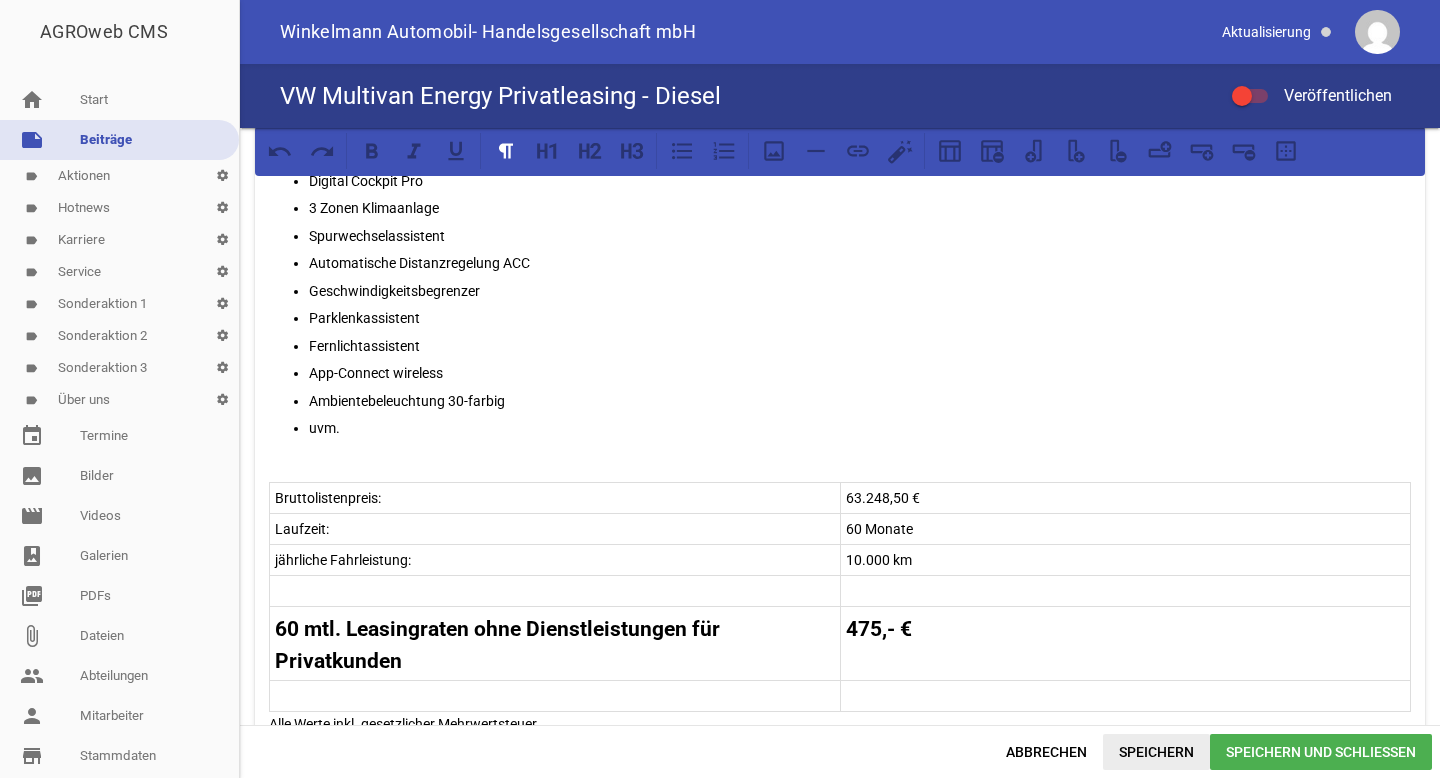 click on "Speichern" at bounding box center (1156, 752) 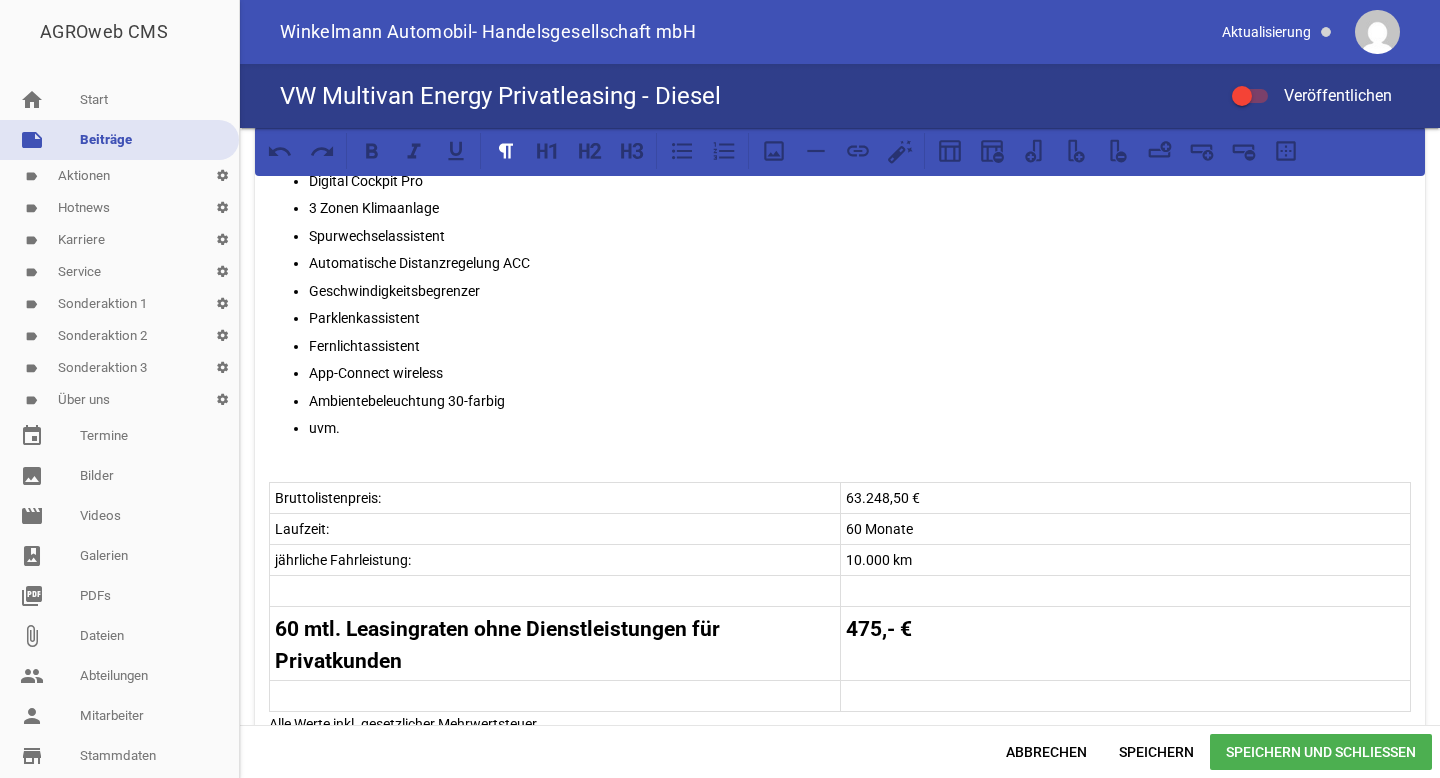 click on "label Aktionen settings" at bounding box center (119, 176) 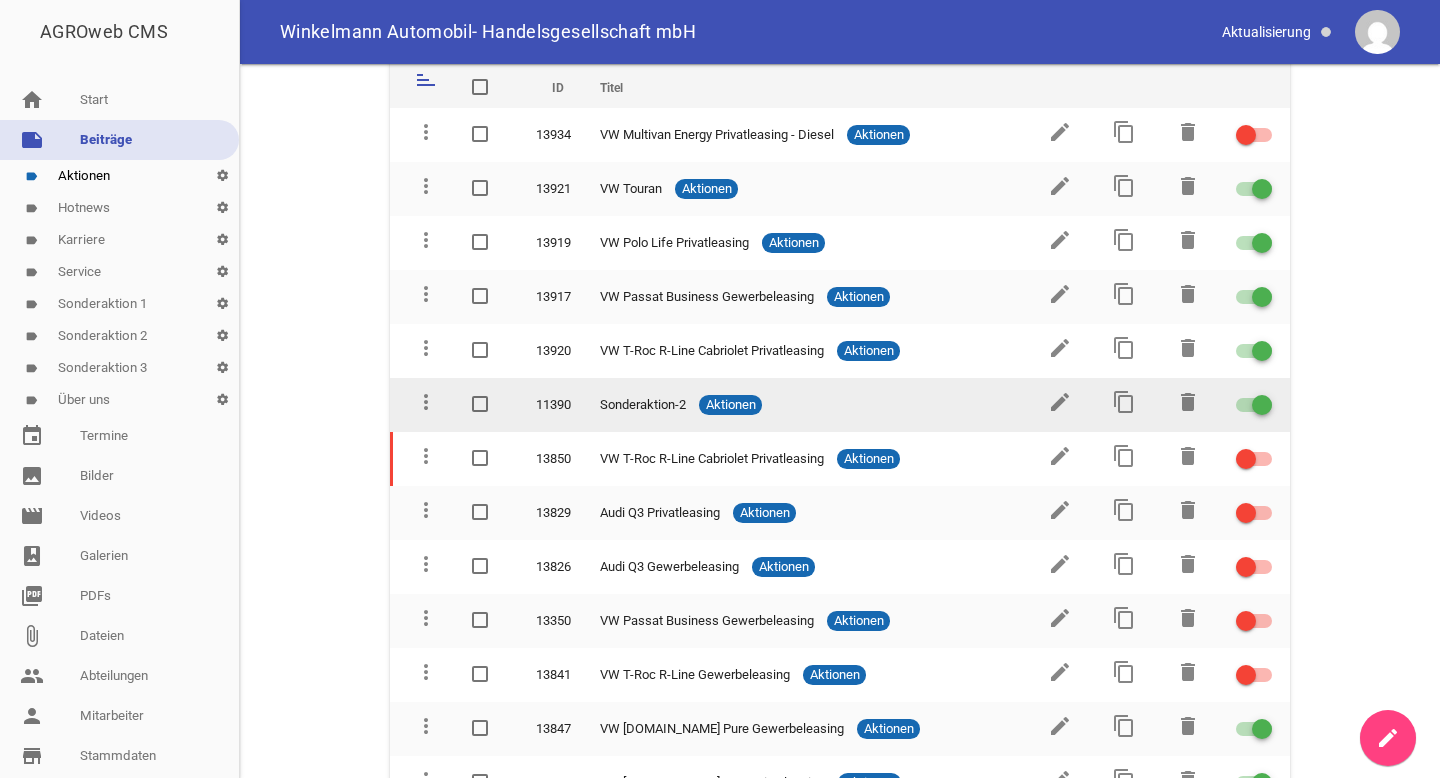 scroll, scrollTop: 0, scrollLeft: 0, axis: both 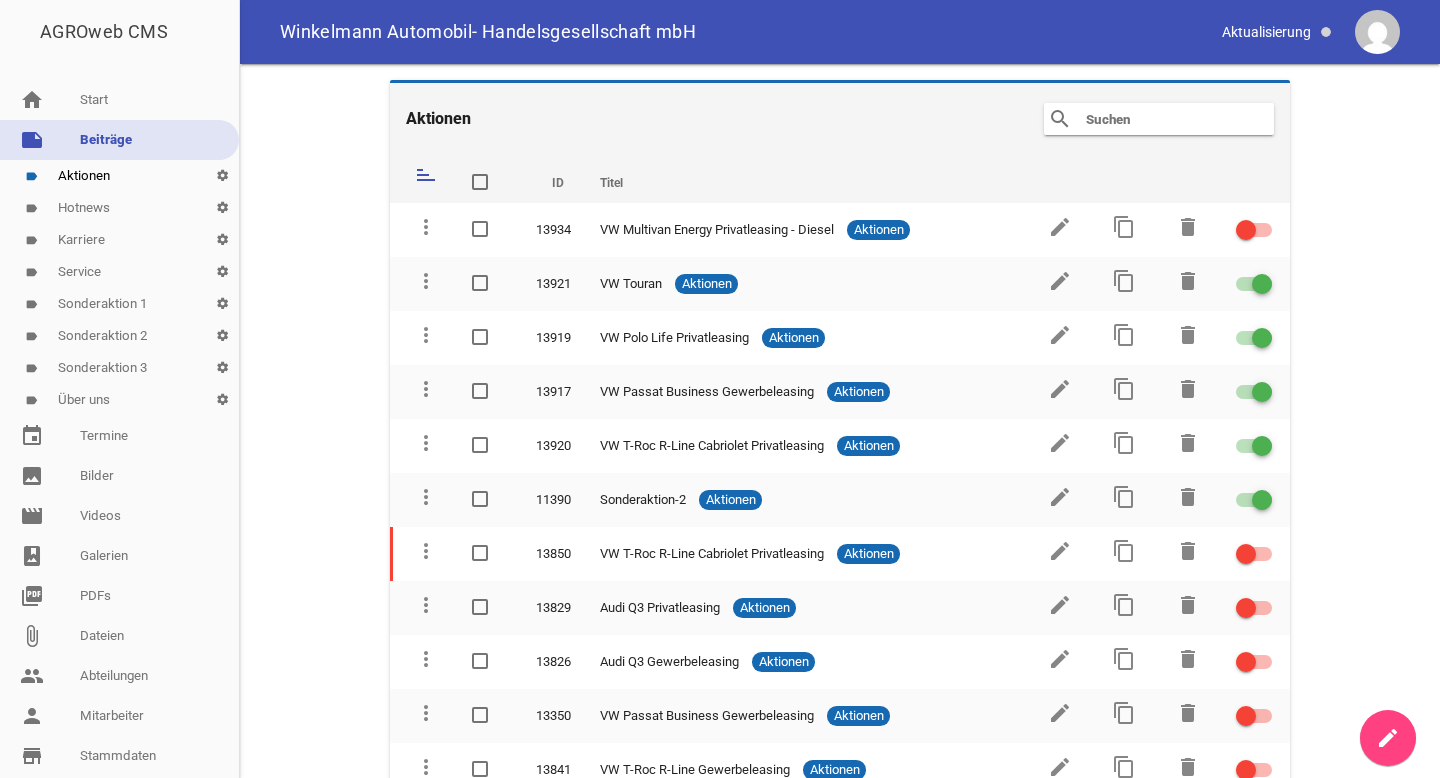click on "label Hotnews settings" at bounding box center [119, 208] 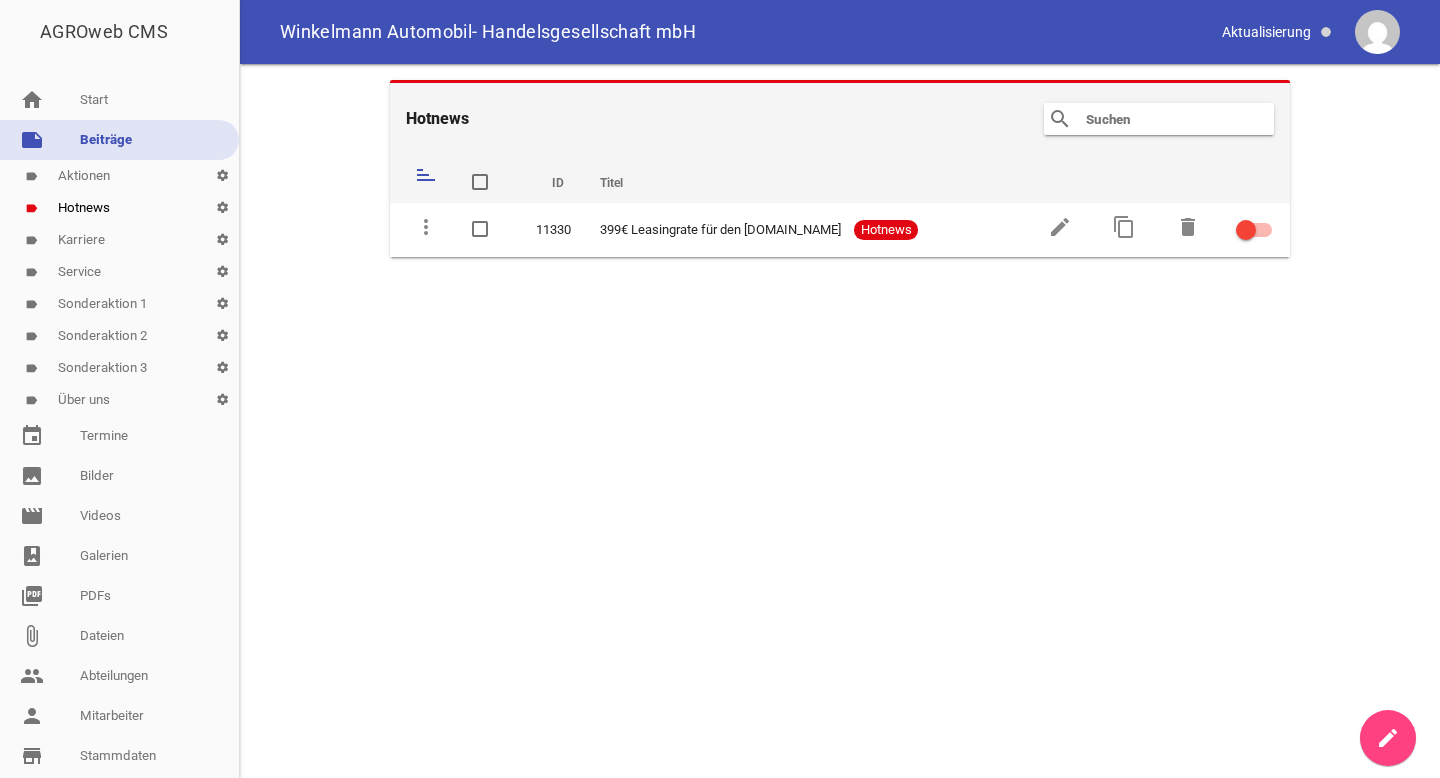 click on "label Aktionen settings" at bounding box center [119, 176] 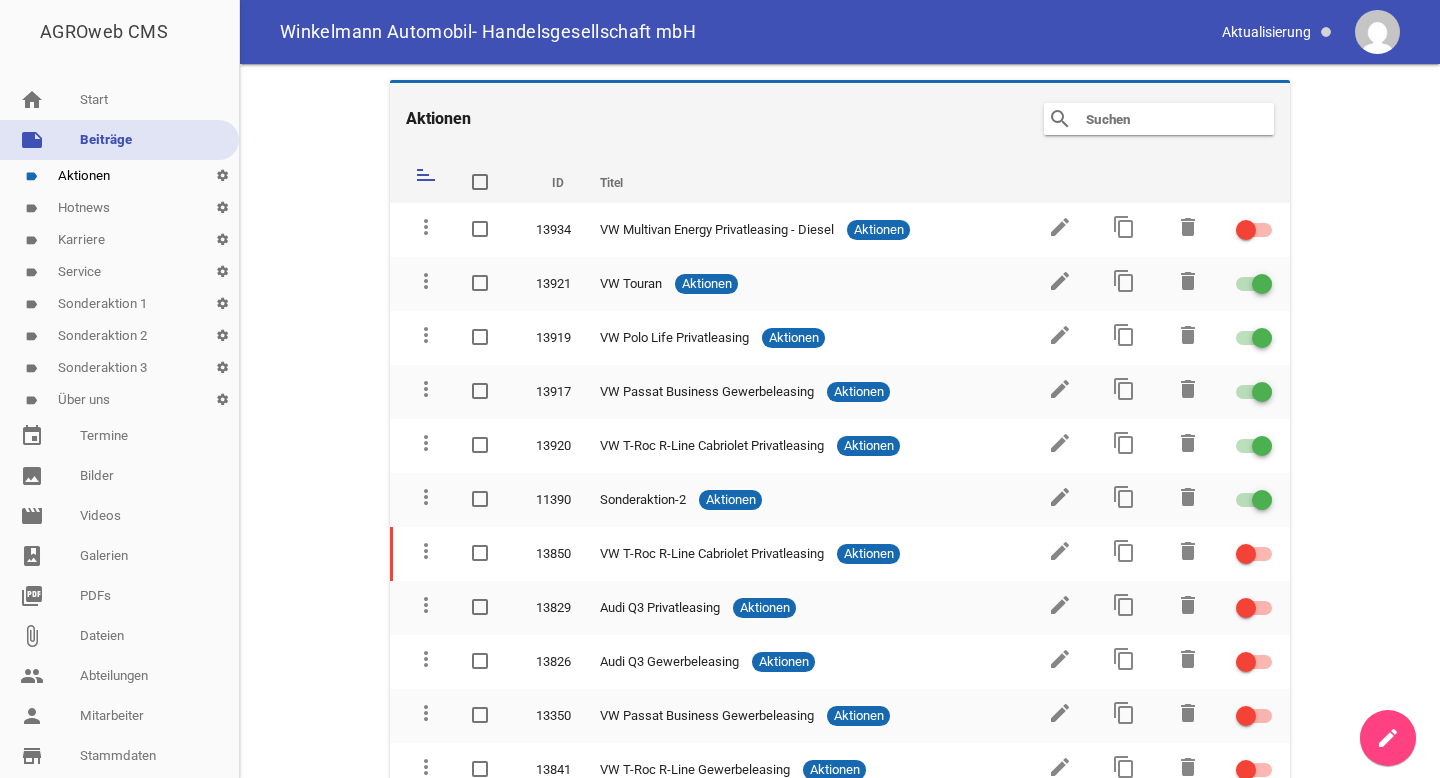 click on "label Sonderaktion 2 settings" at bounding box center [119, 336] 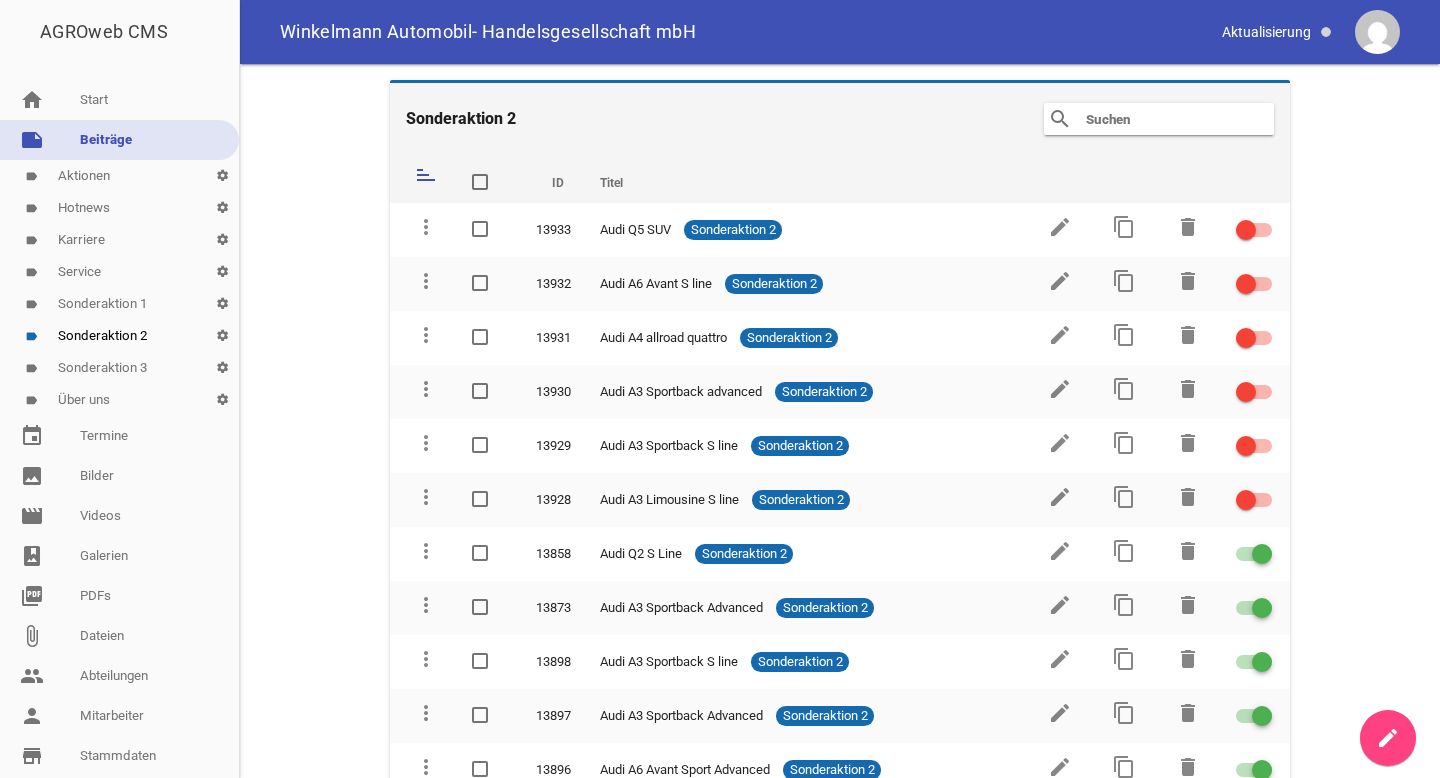 click on "label Aktionen settings" at bounding box center [119, 176] 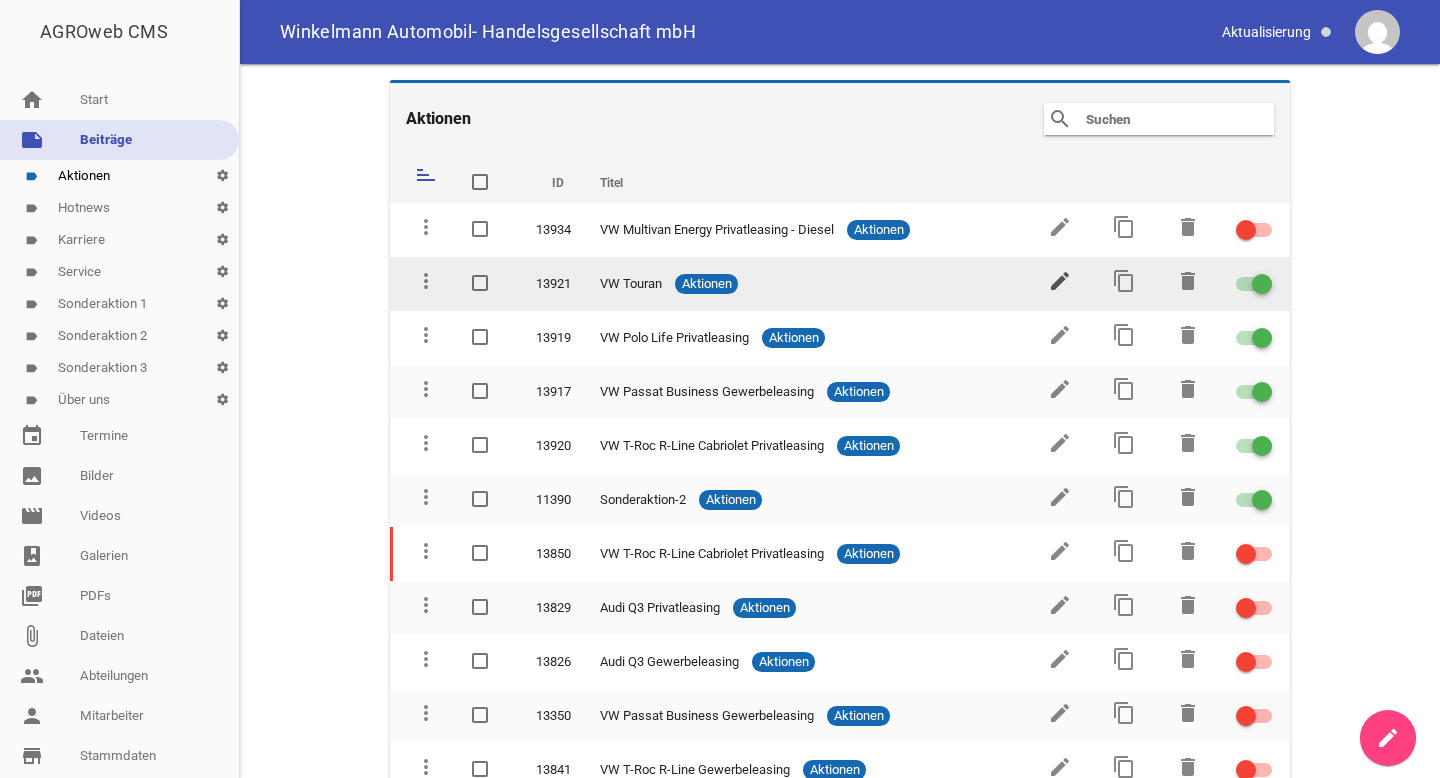 click on "edit" at bounding box center (1060, 281) 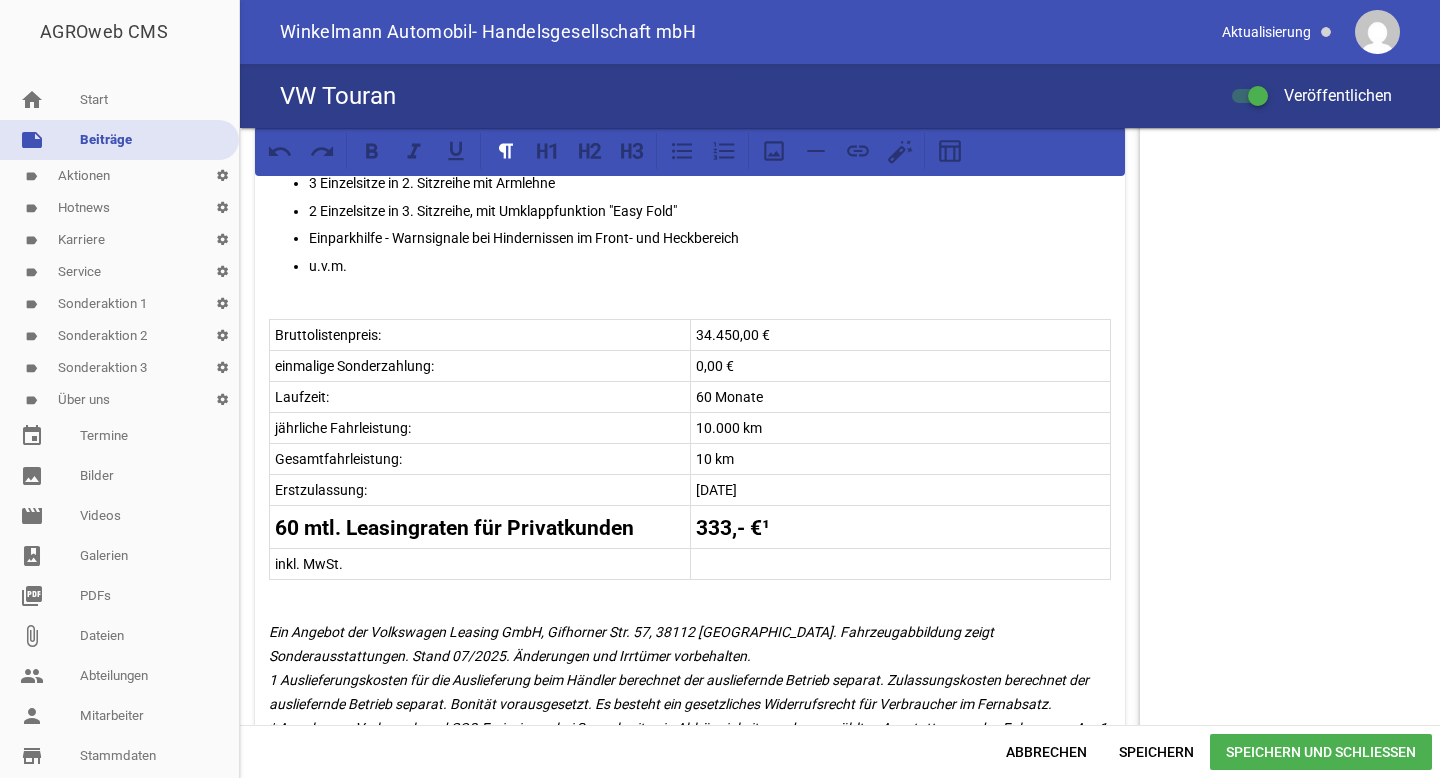 scroll, scrollTop: 862, scrollLeft: 0, axis: vertical 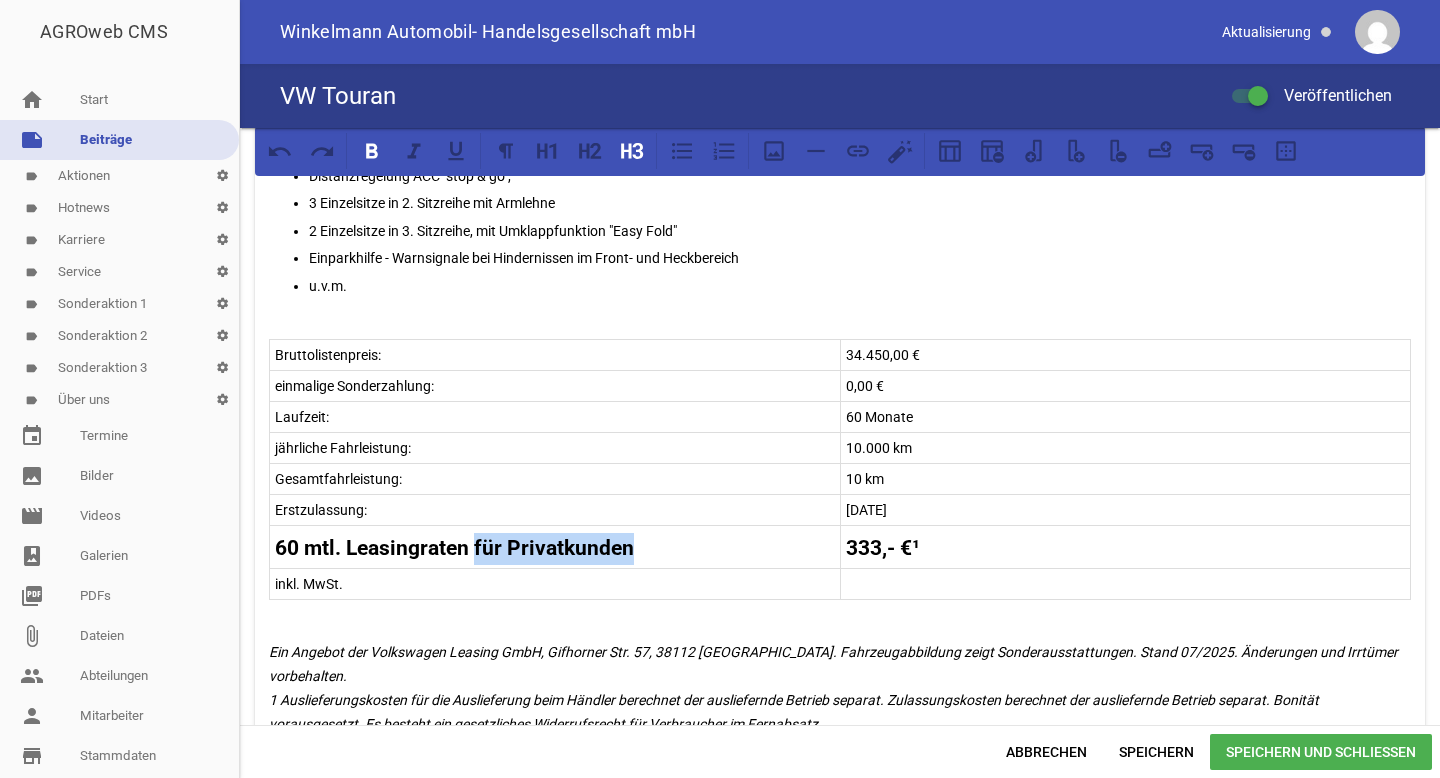 drag, startPoint x: 637, startPoint y: 550, endPoint x: 475, endPoint y: 550, distance: 162 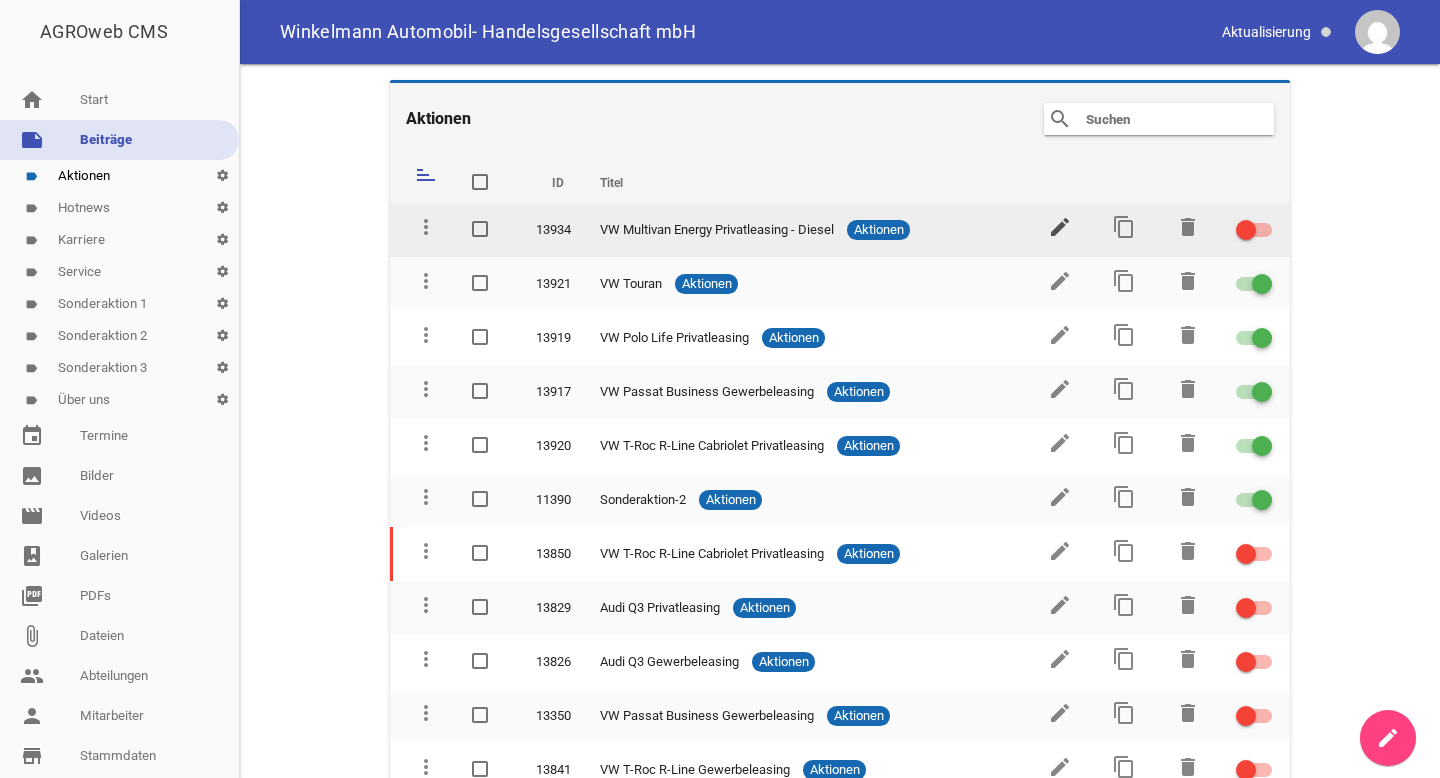 click on "edit" at bounding box center [1060, 227] 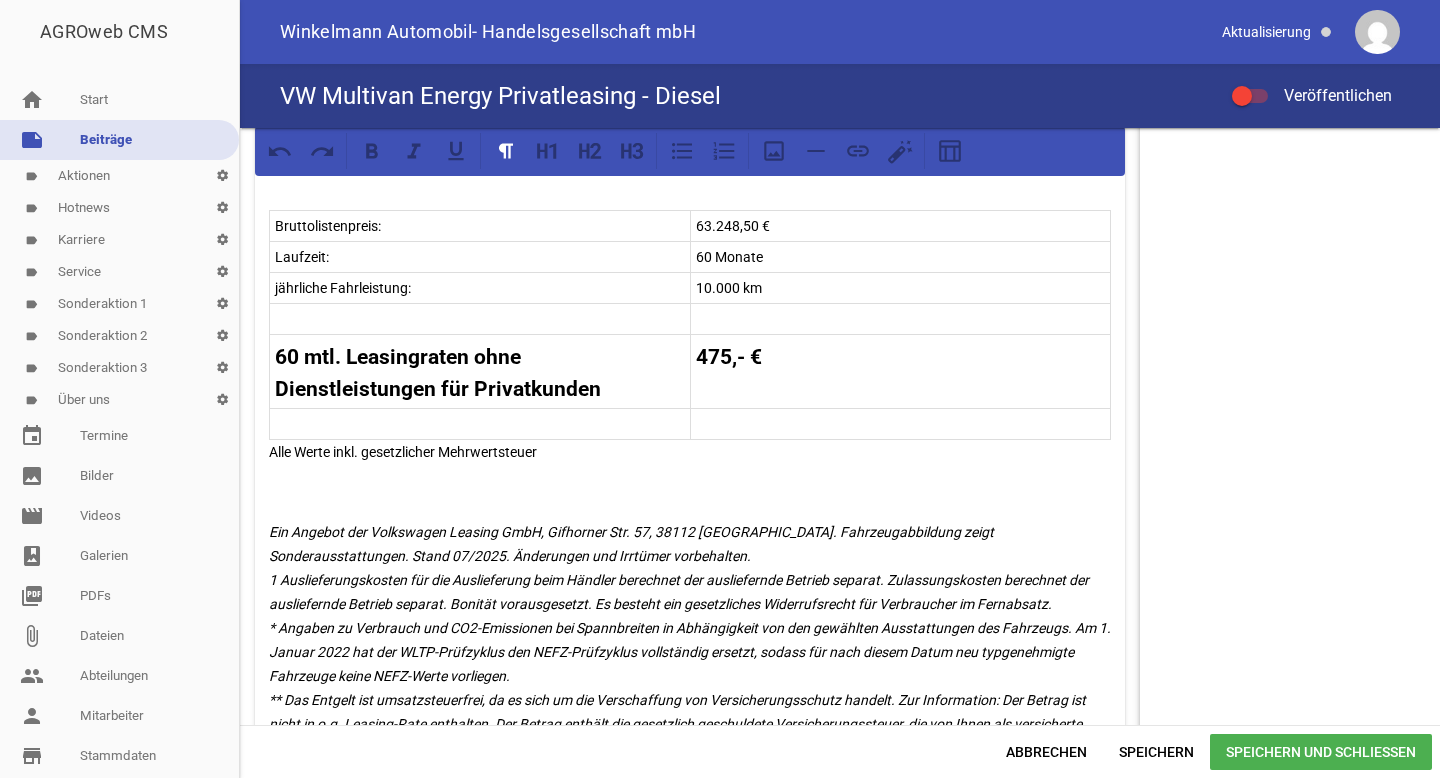 scroll, scrollTop: 1158, scrollLeft: 0, axis: vertical 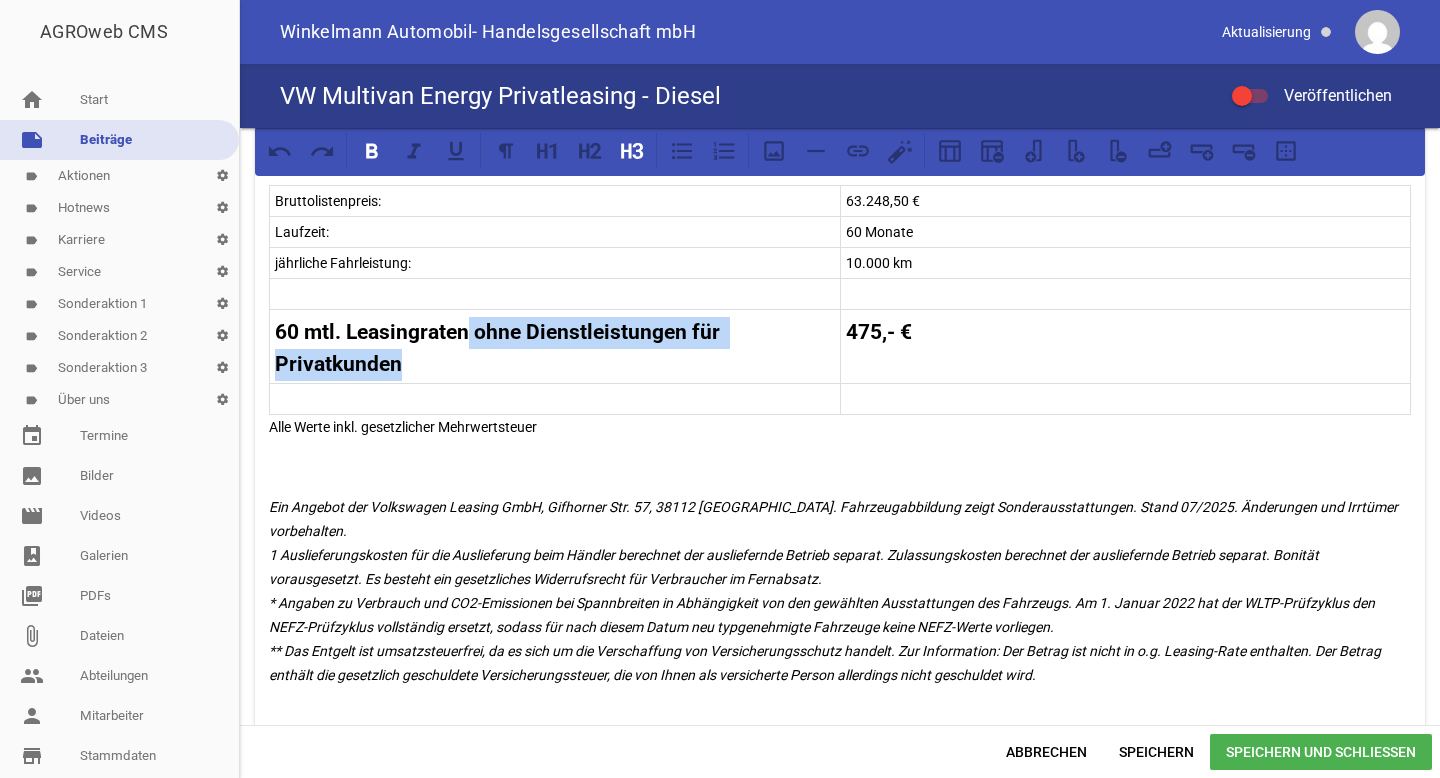 drag, startPoint x: 429, startPoint y: 355, endPoint x: 469, endPoint y: 333, distance: 45.65085 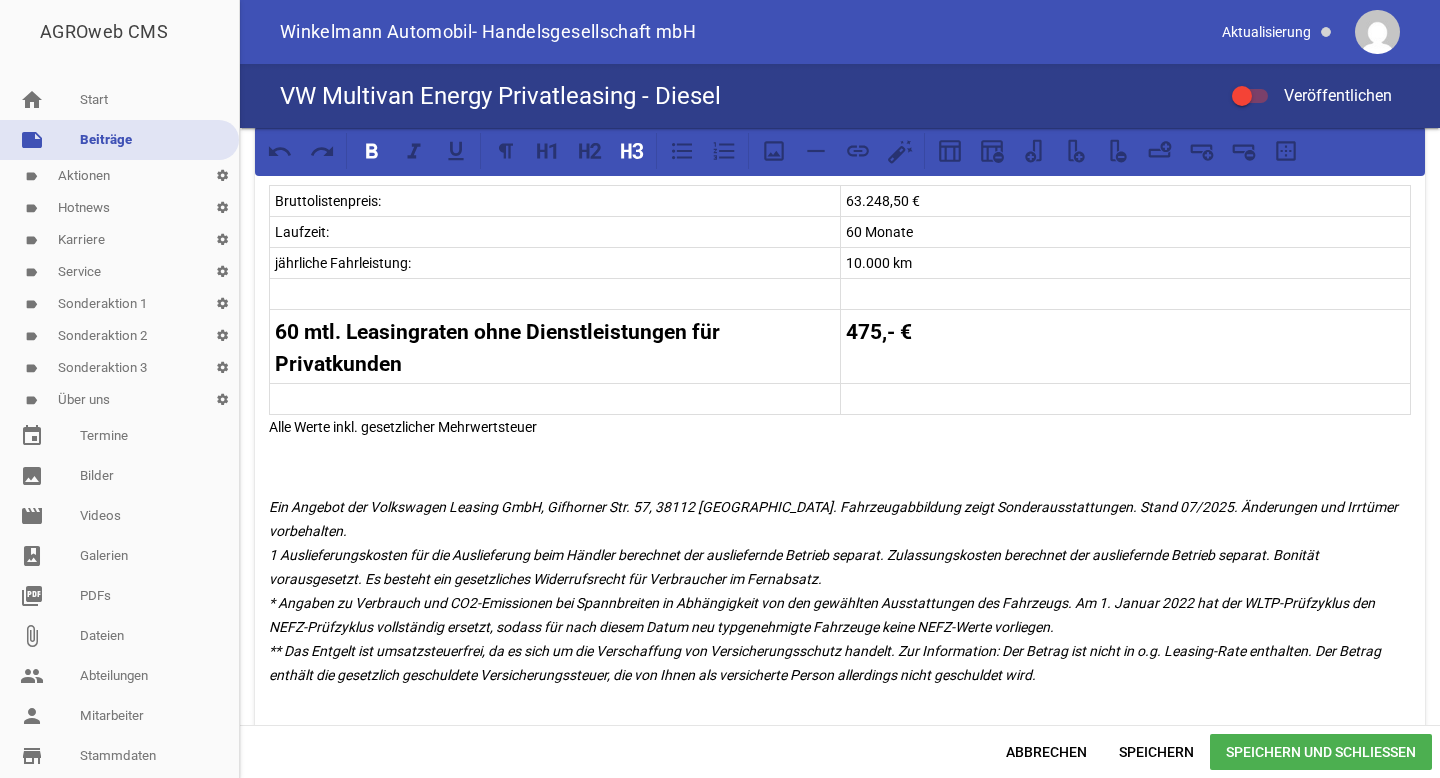 click on "60 mtl. Leasingraten ohne Dienstleistungen für Privatkunden" at bounding box center [500, 348] 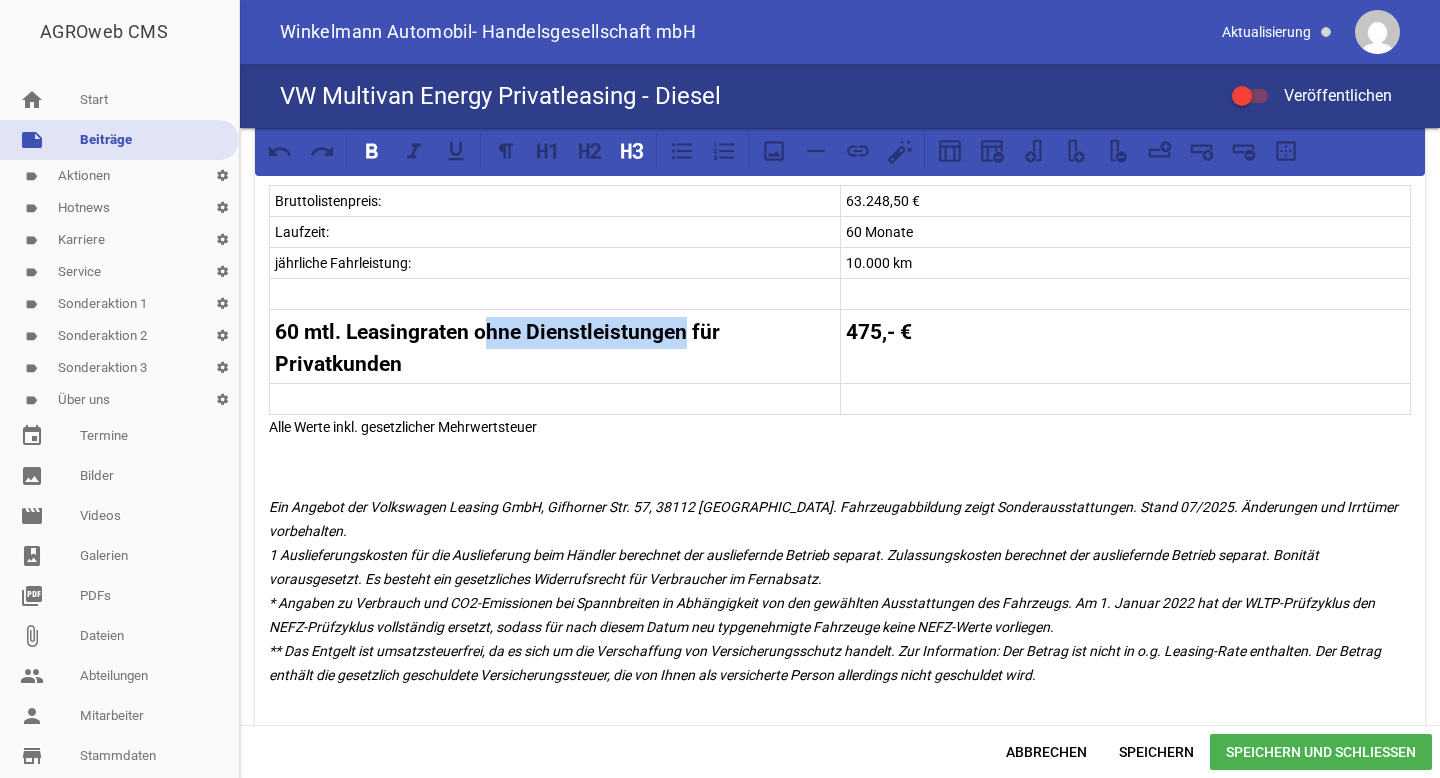 drag, startPoint x: 685, startPoint y: 335, endPoint x: 482, endPoint y: 326, distance: 203.1994 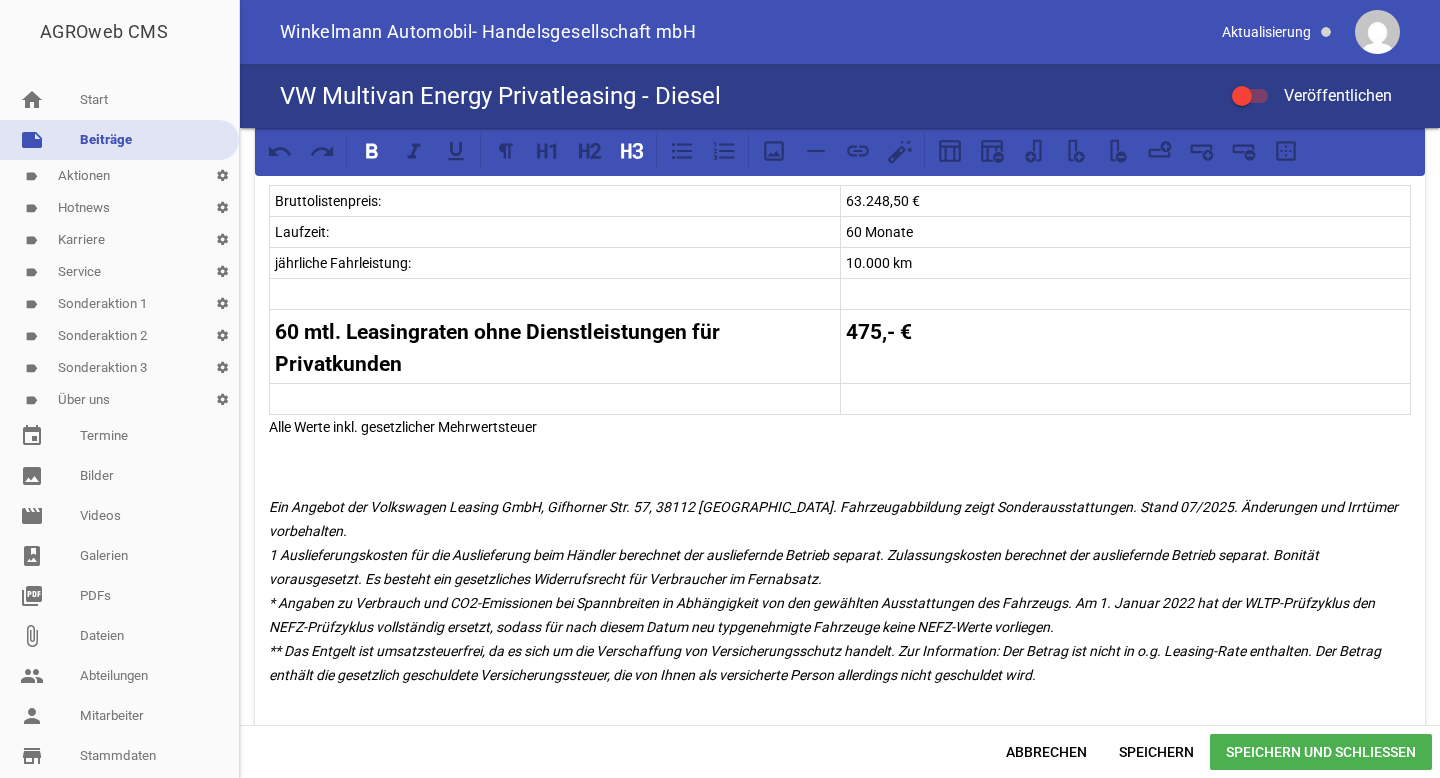 type 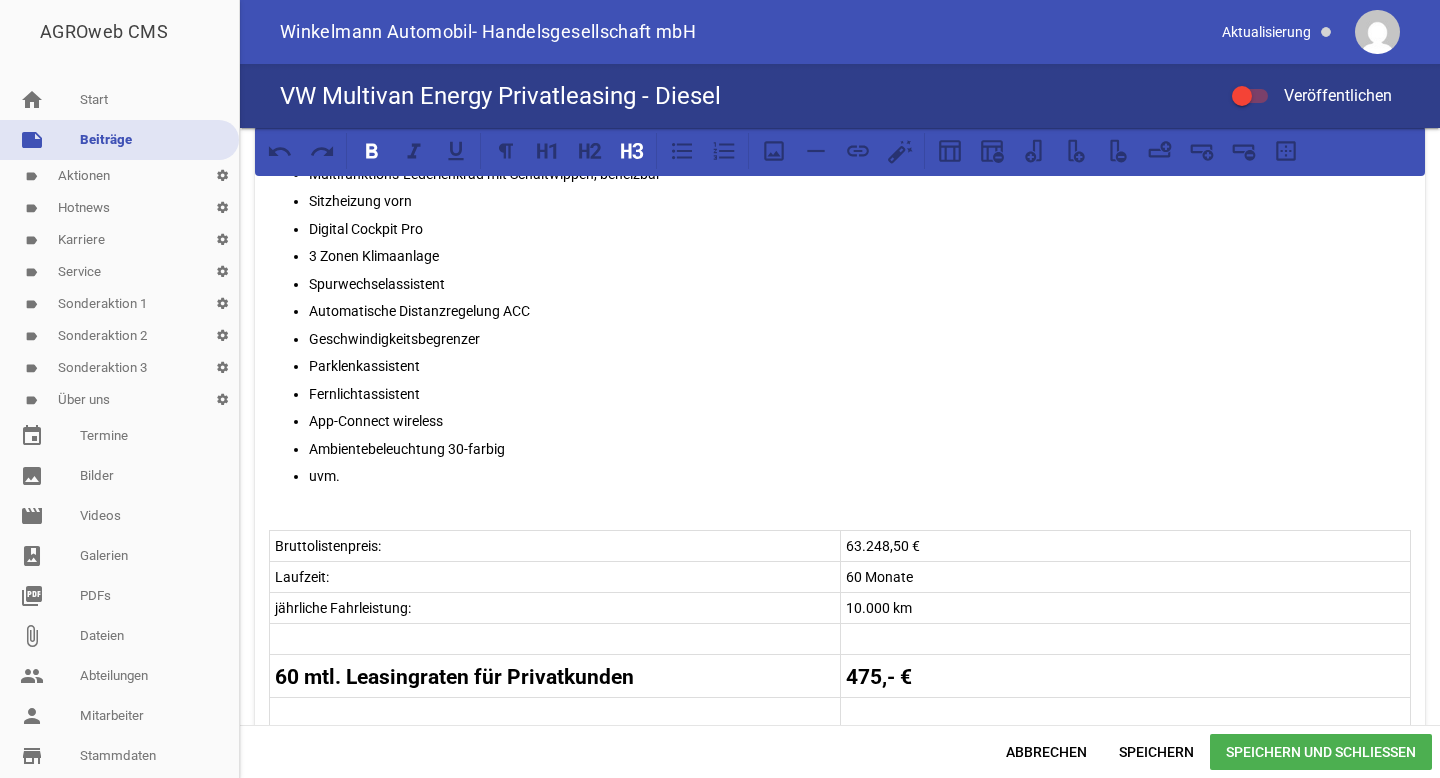 scroll, scrollTop: 861, scrollLeft: 0, axis: vertical 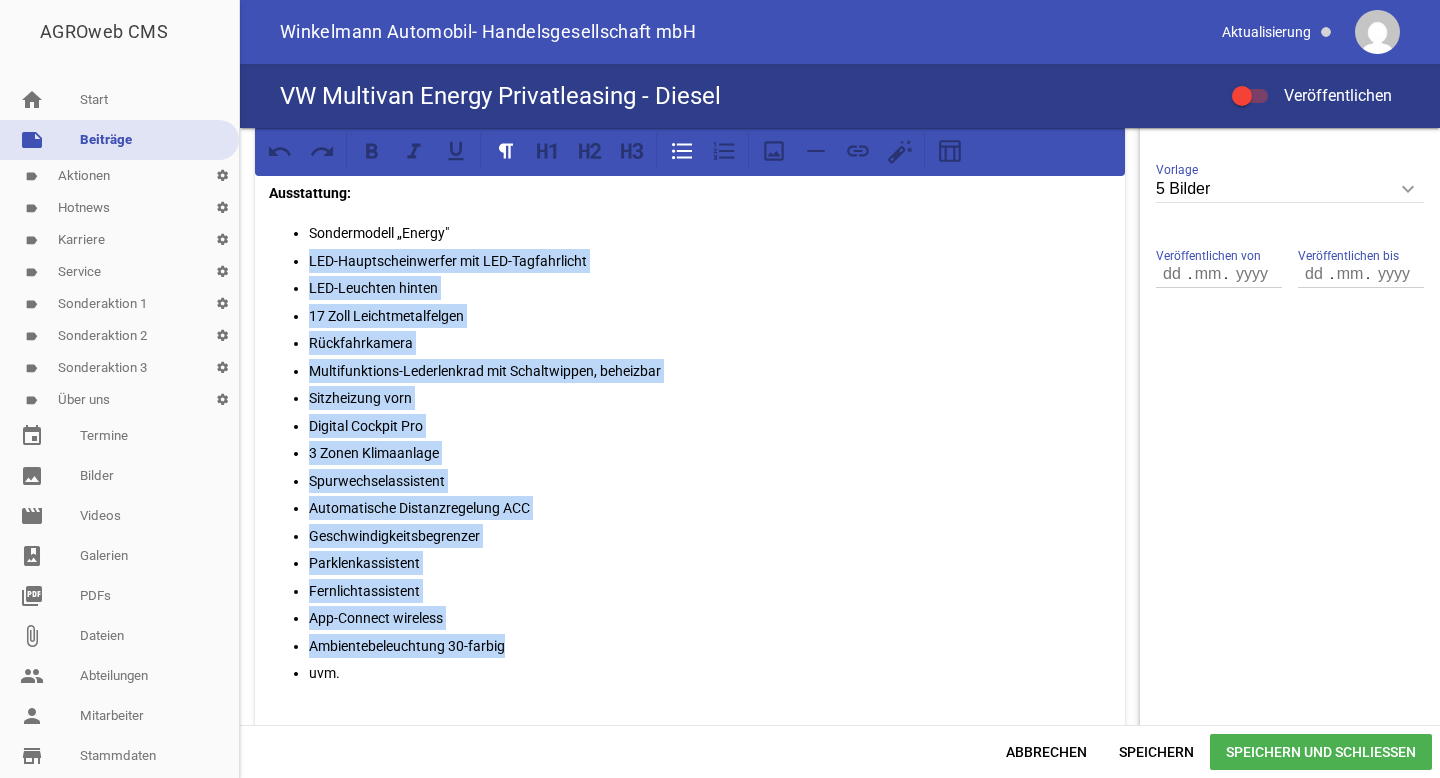 drag, startPoint x: 534, startPoint y: 646, endPoint x: 306, endPoint y: 249, distance: 457.8133 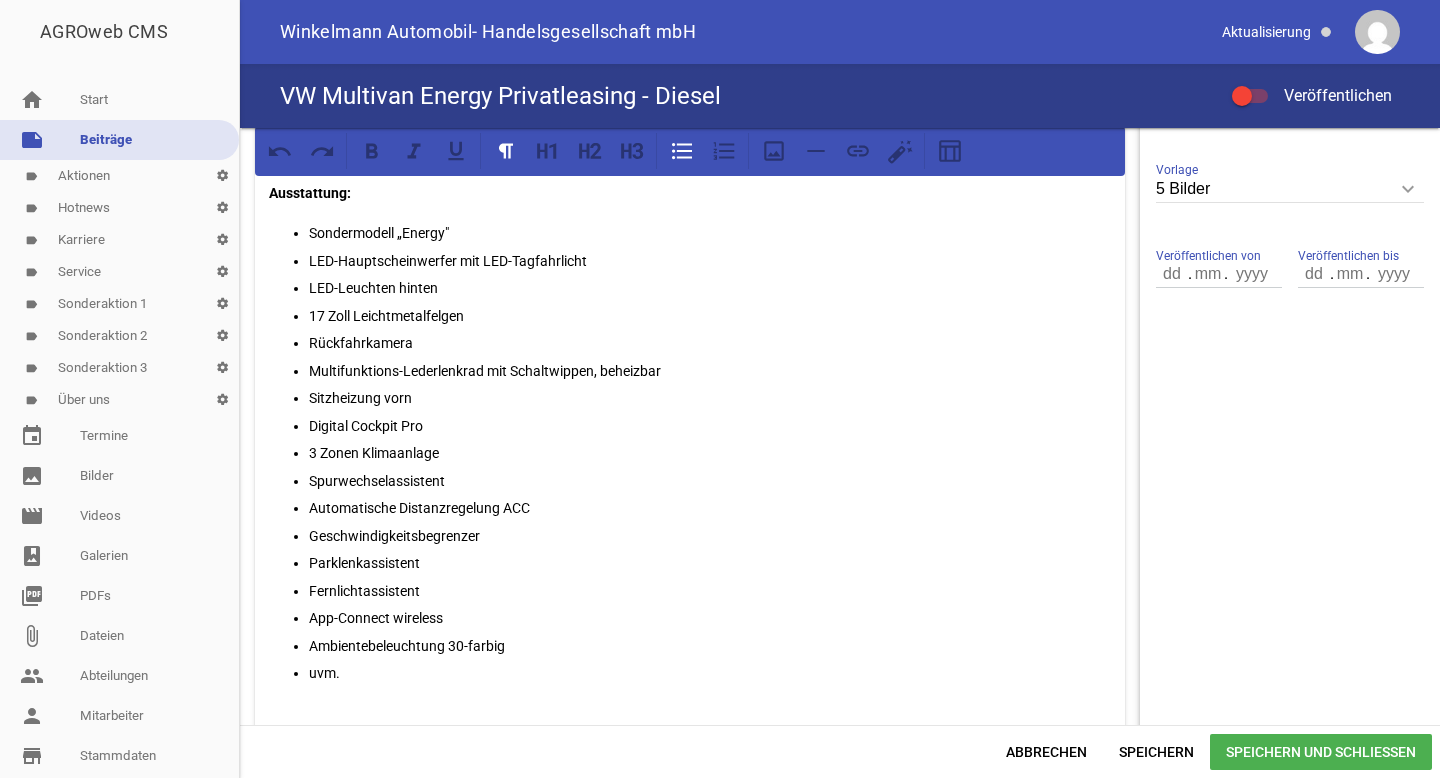 click on "uvm." at bounding box center [710, 673] 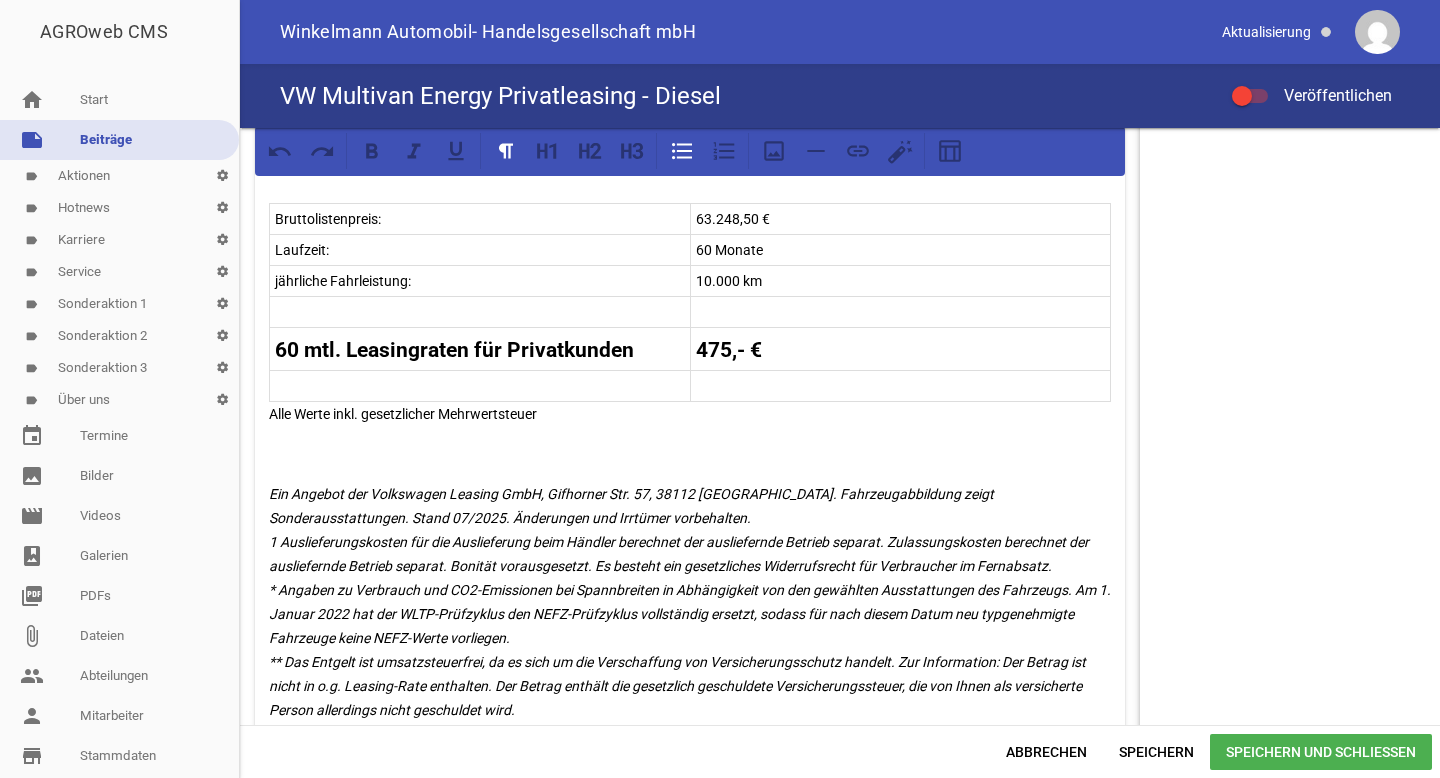 scroll, scrollTop: 1141, scrollLeft: 0, axis: vertical 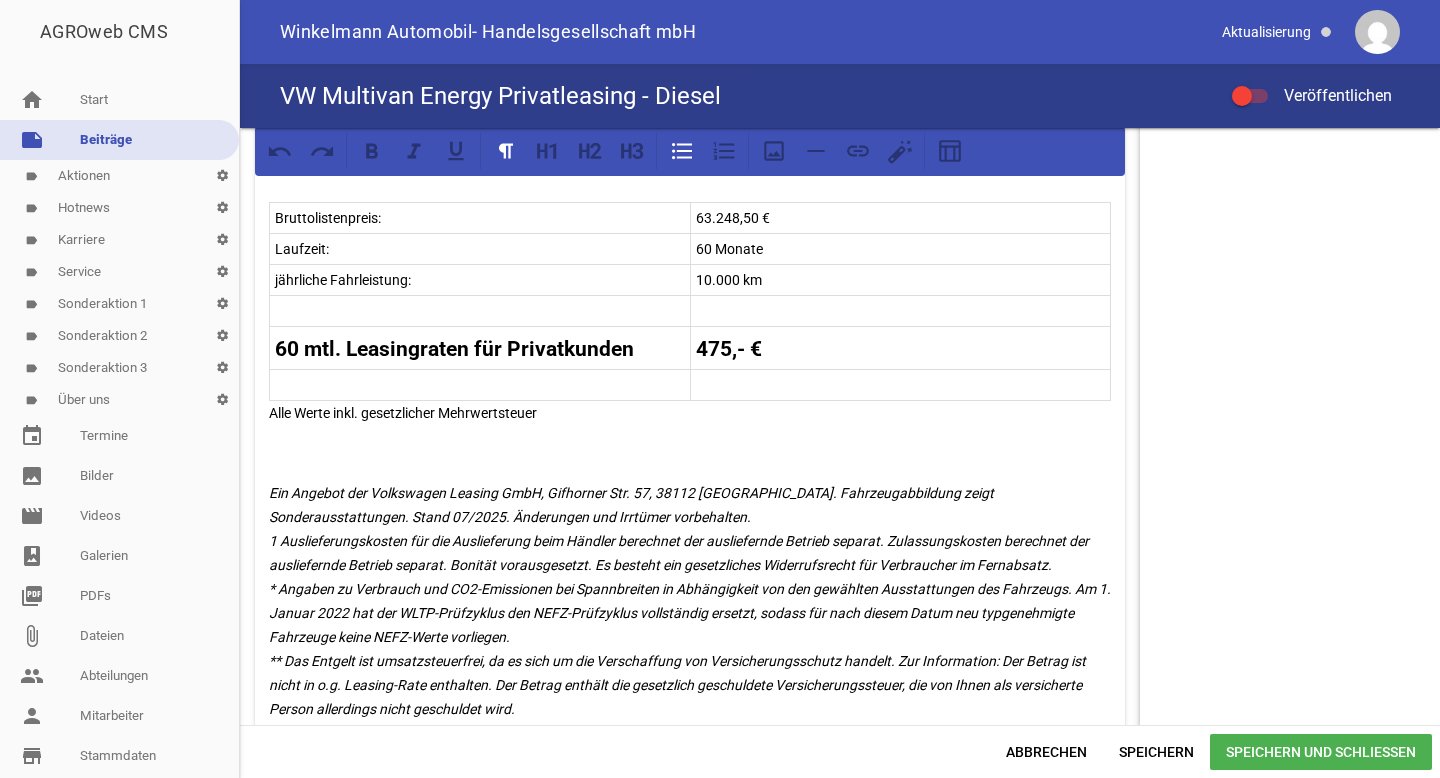 click at bounding box center (480, 385) 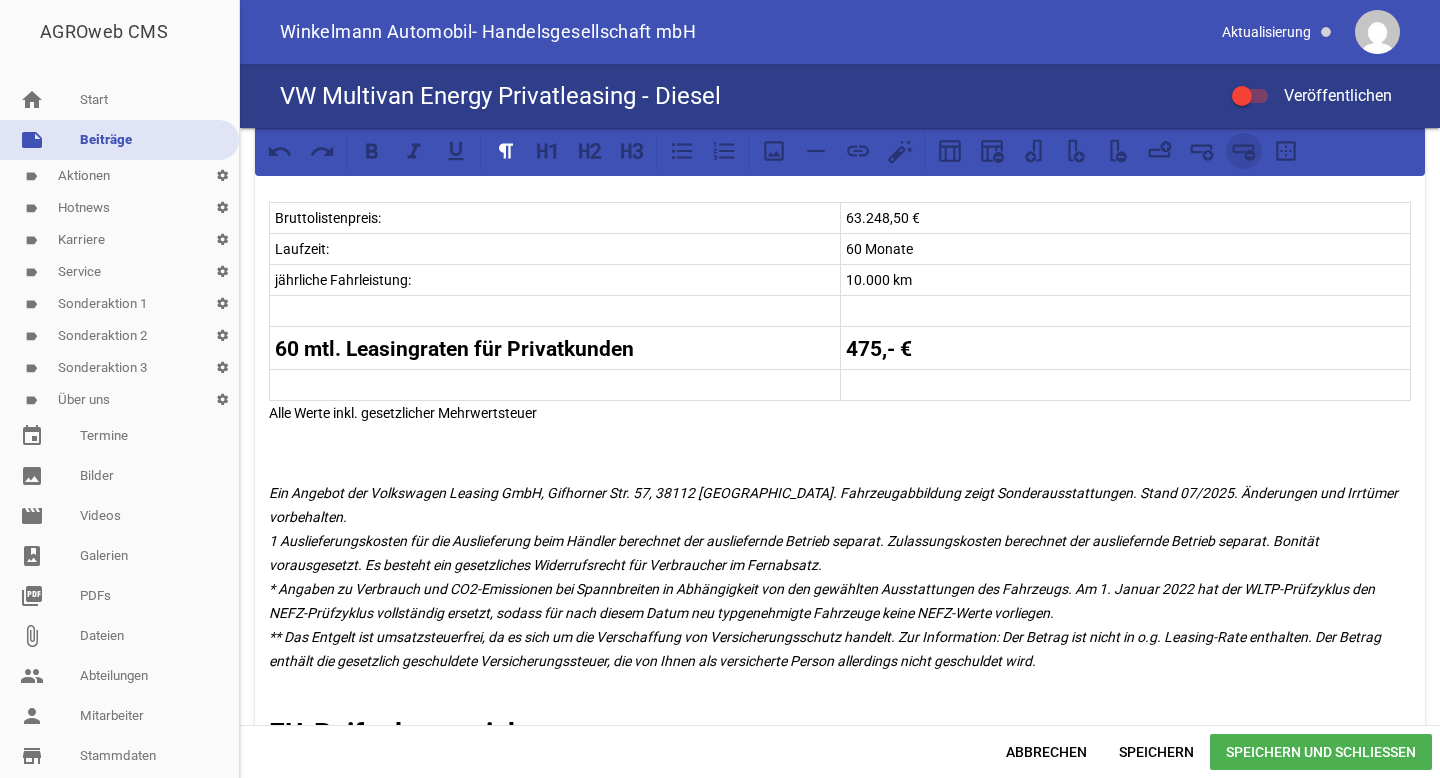 click 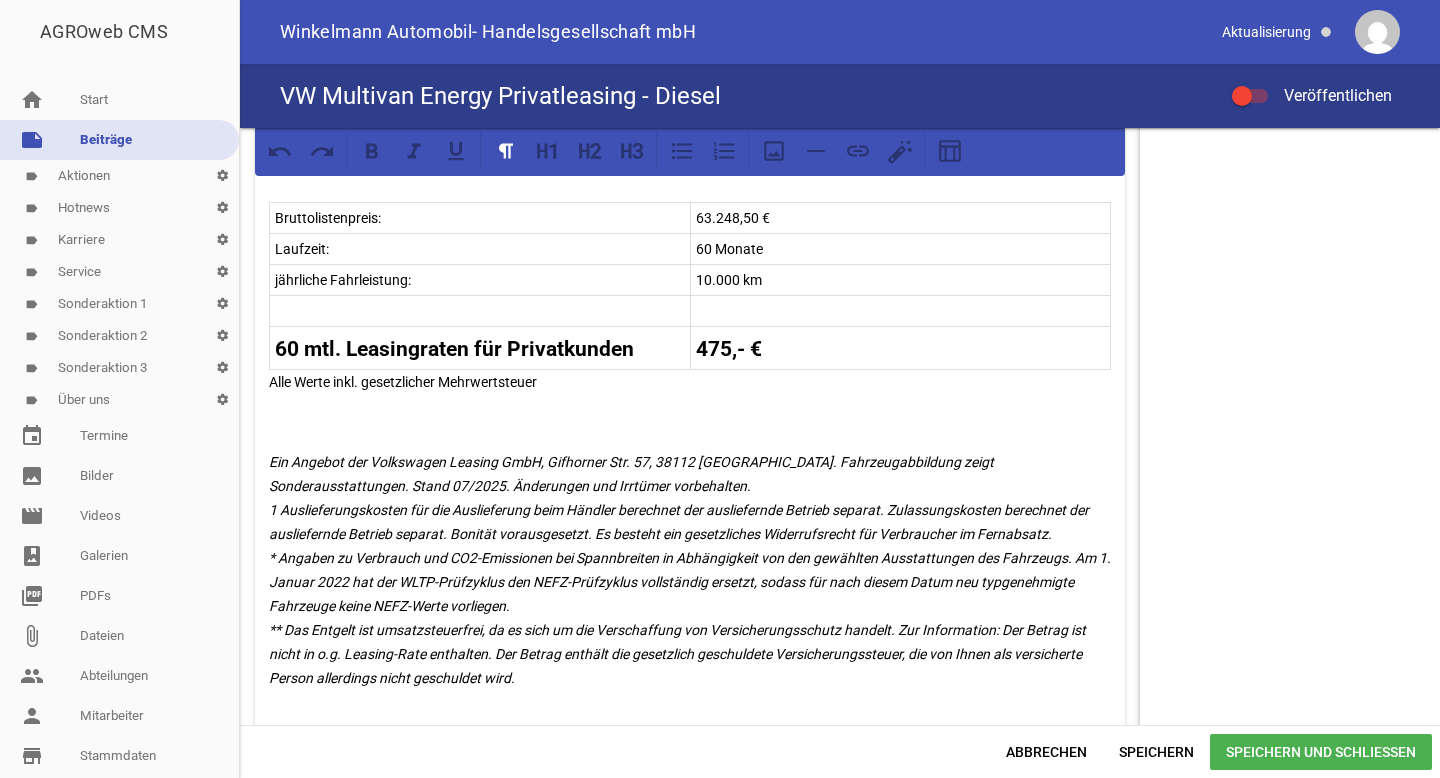 click on "Speichern und Schließen" at bounding box center [1321, 752] 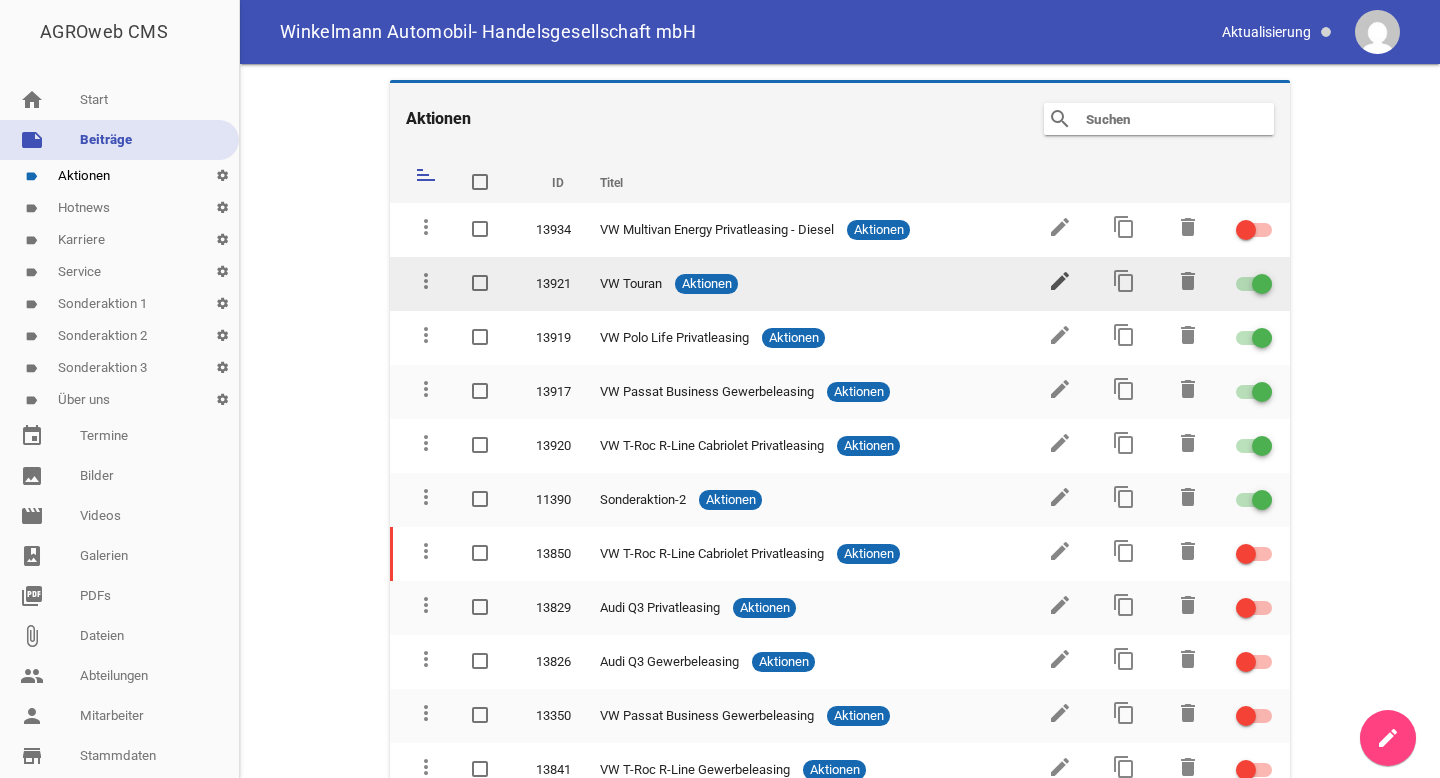click on "edit" at bounding box center [1060, 281] 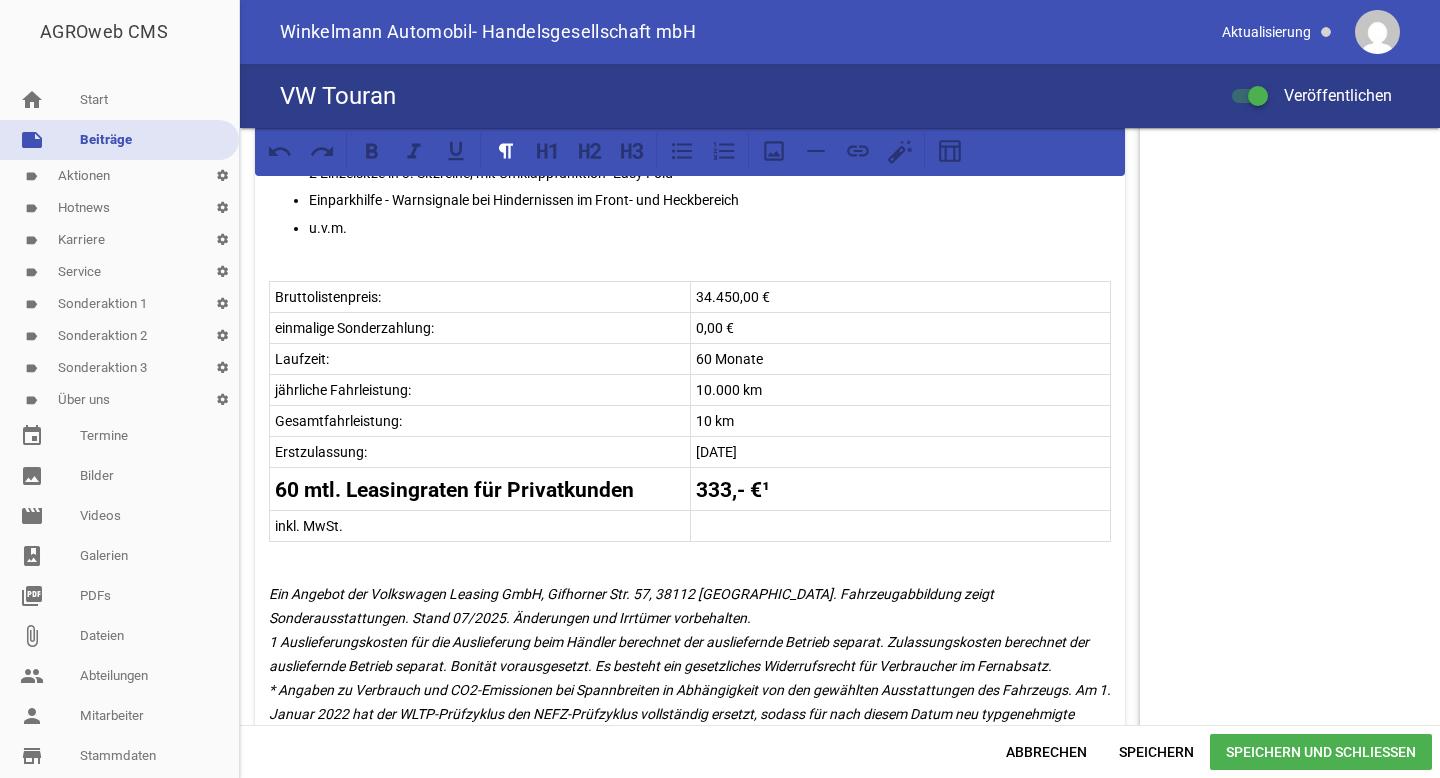 scroll, scrollTop: 904, scrollLeft: 0, axis: vertical 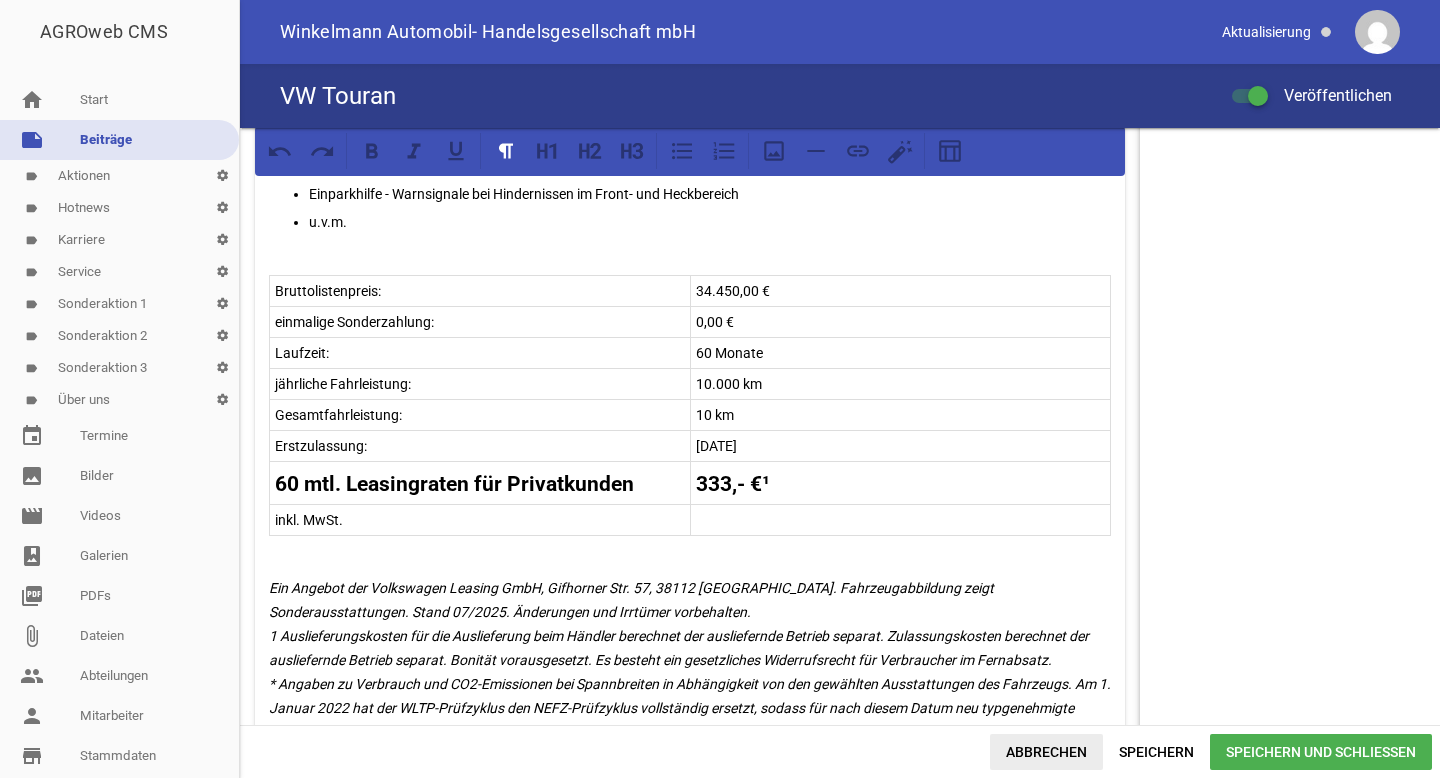click on "Abbrechen" at bounding box center [1046, 752] 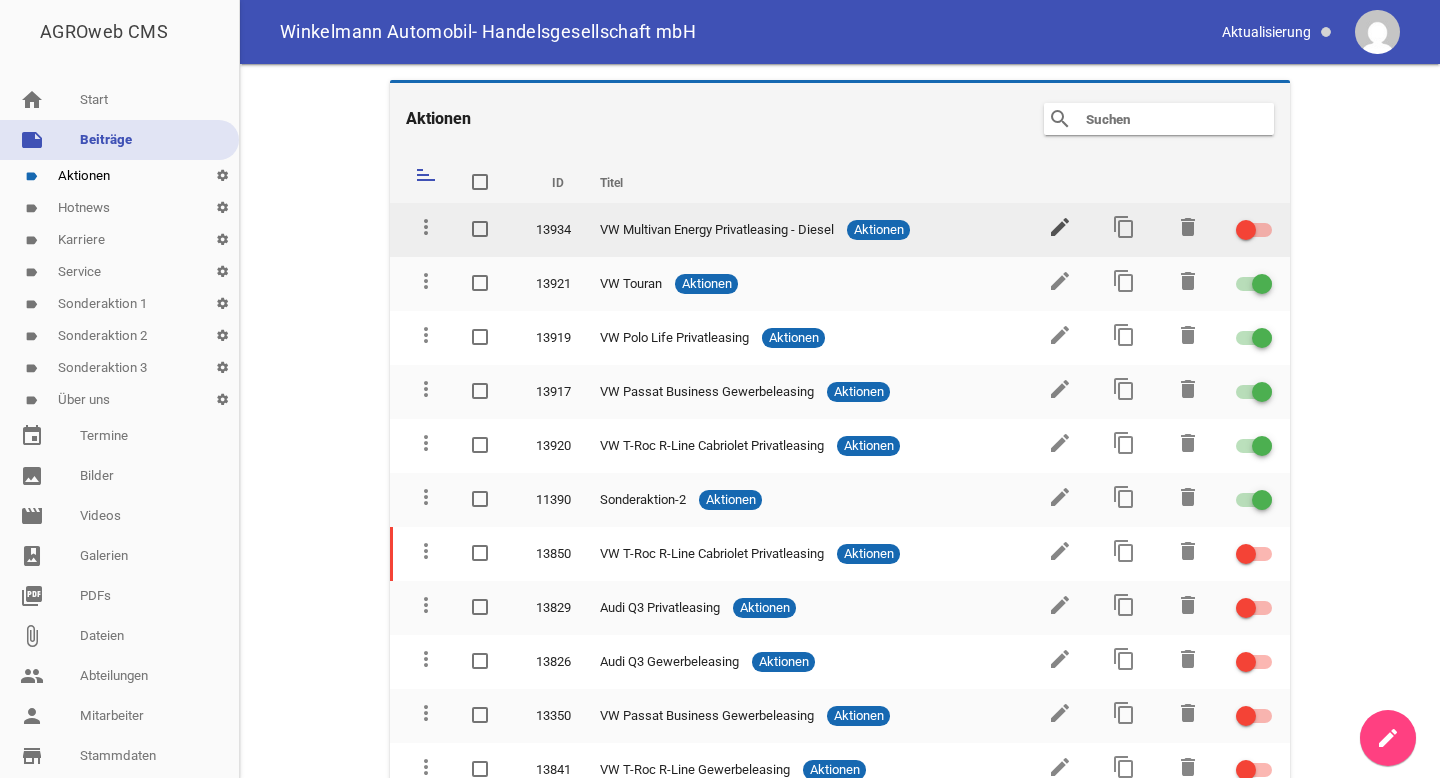 click on "edit" at bounding box center (1060, 227) 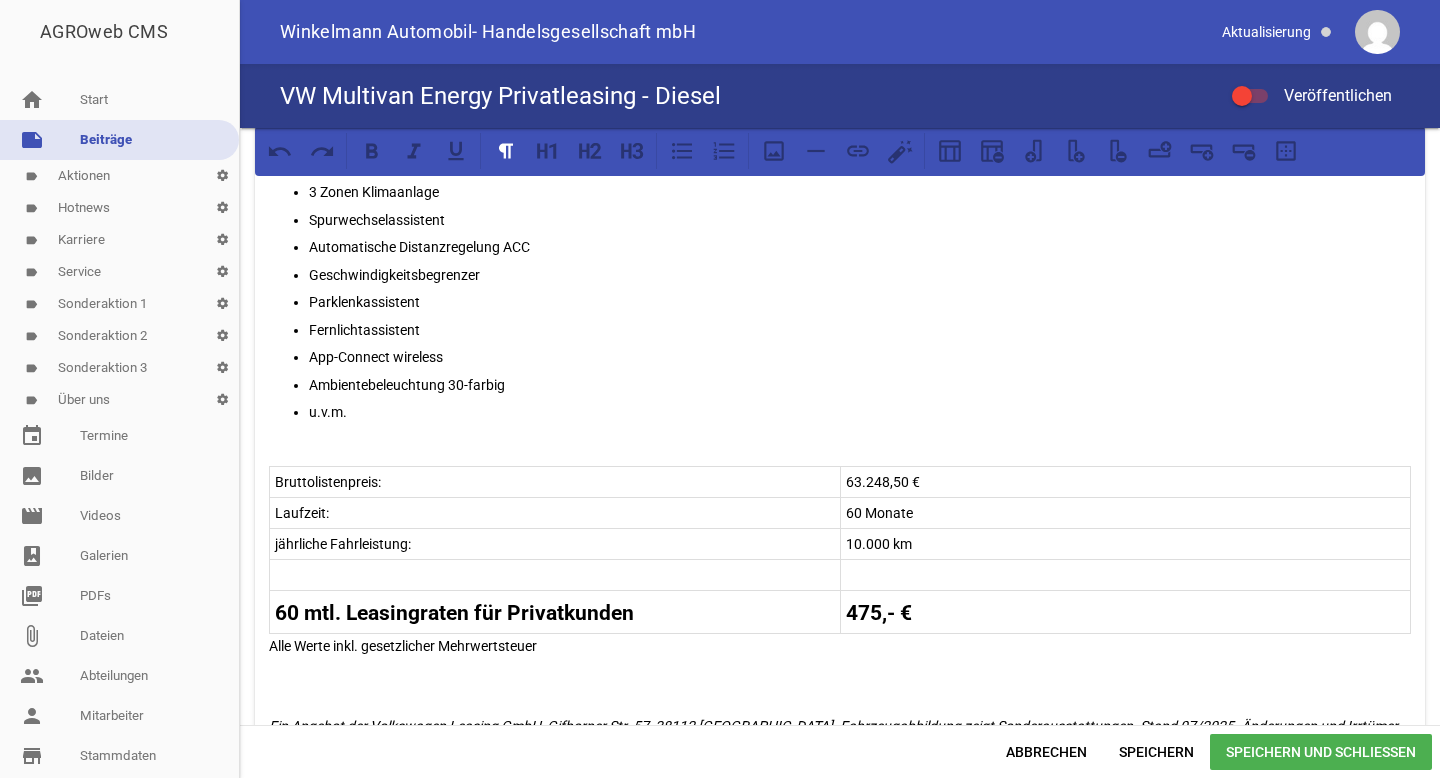 click at bounding box center [555, 575] 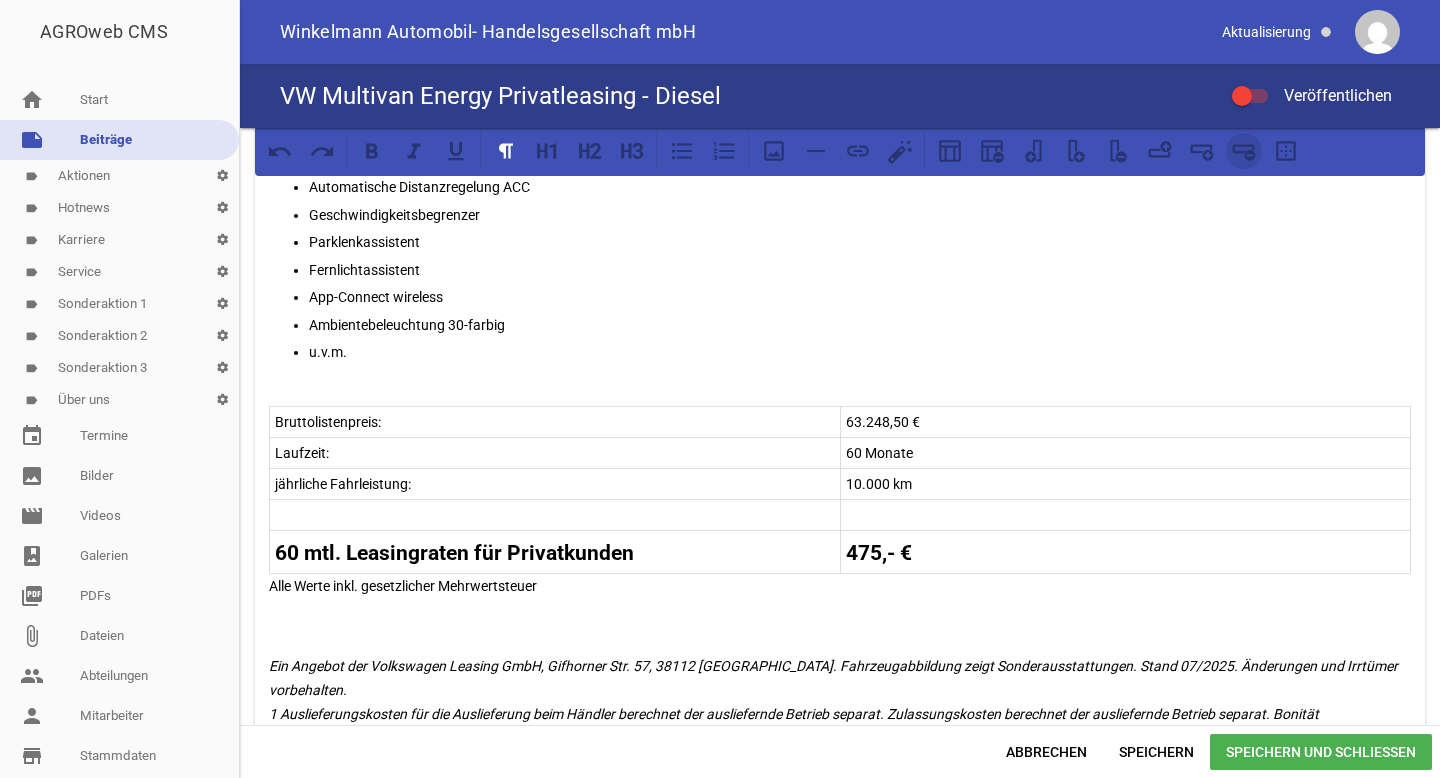 click 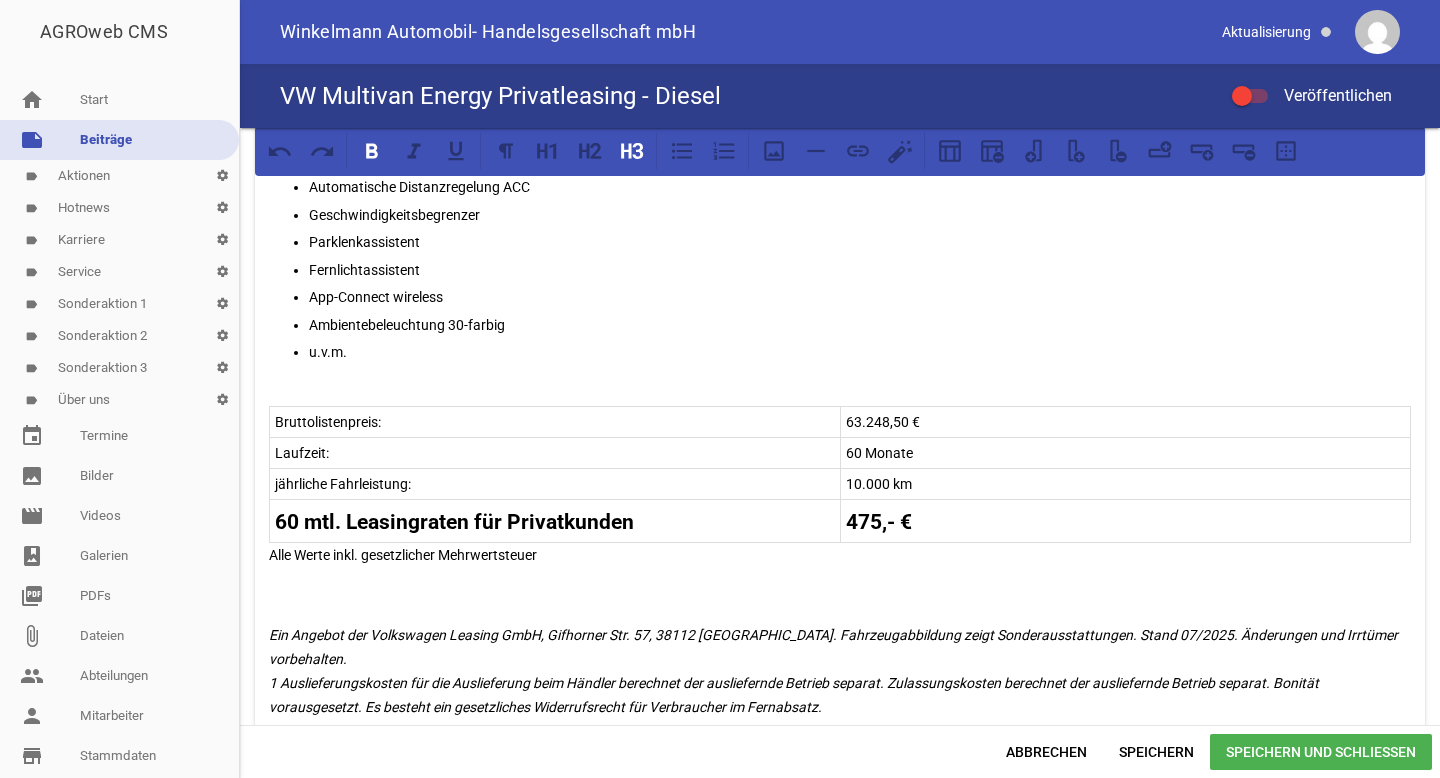 click on "Speichern und Schließen" at bounding box center [1321, 752] 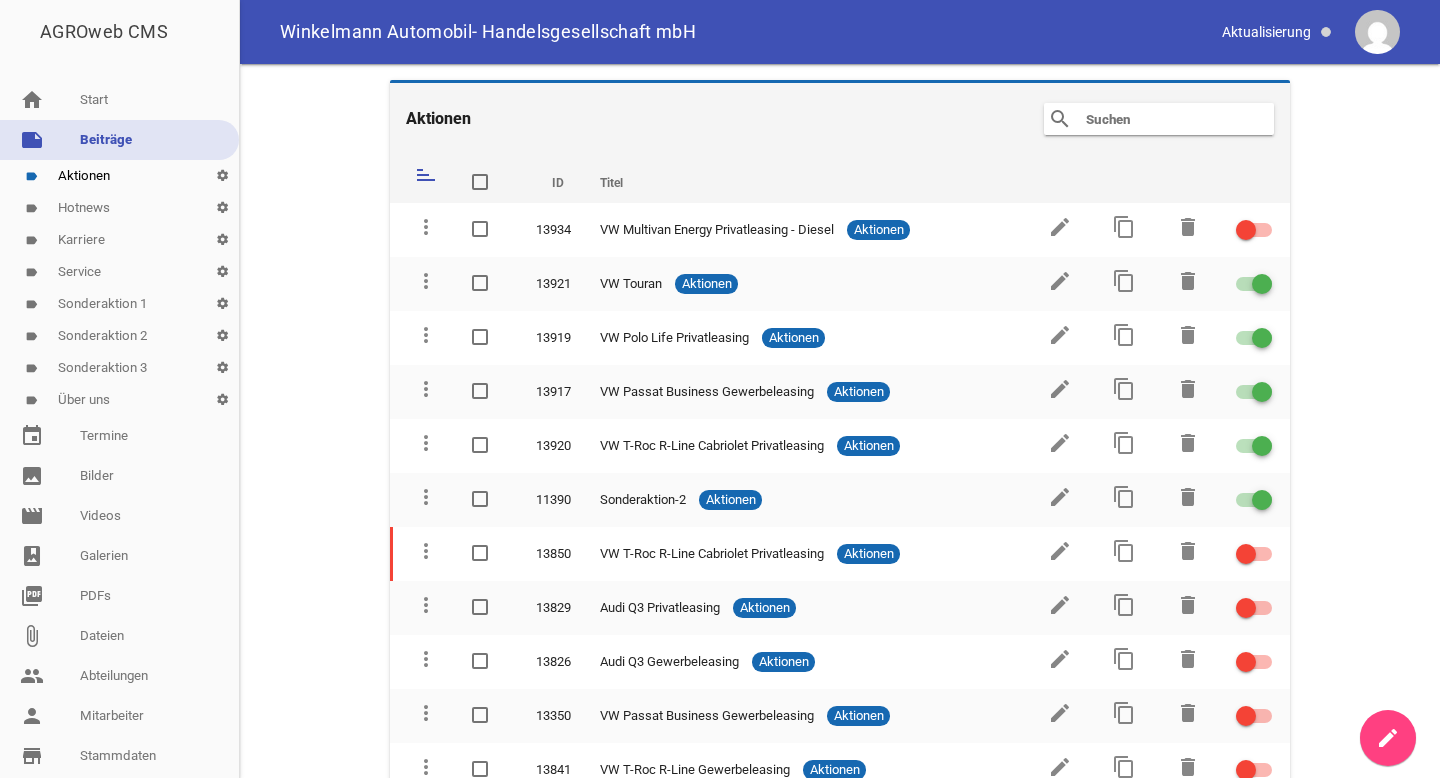 click on "label Sonderaktion 2 settings" at bounding box center (119, 336) 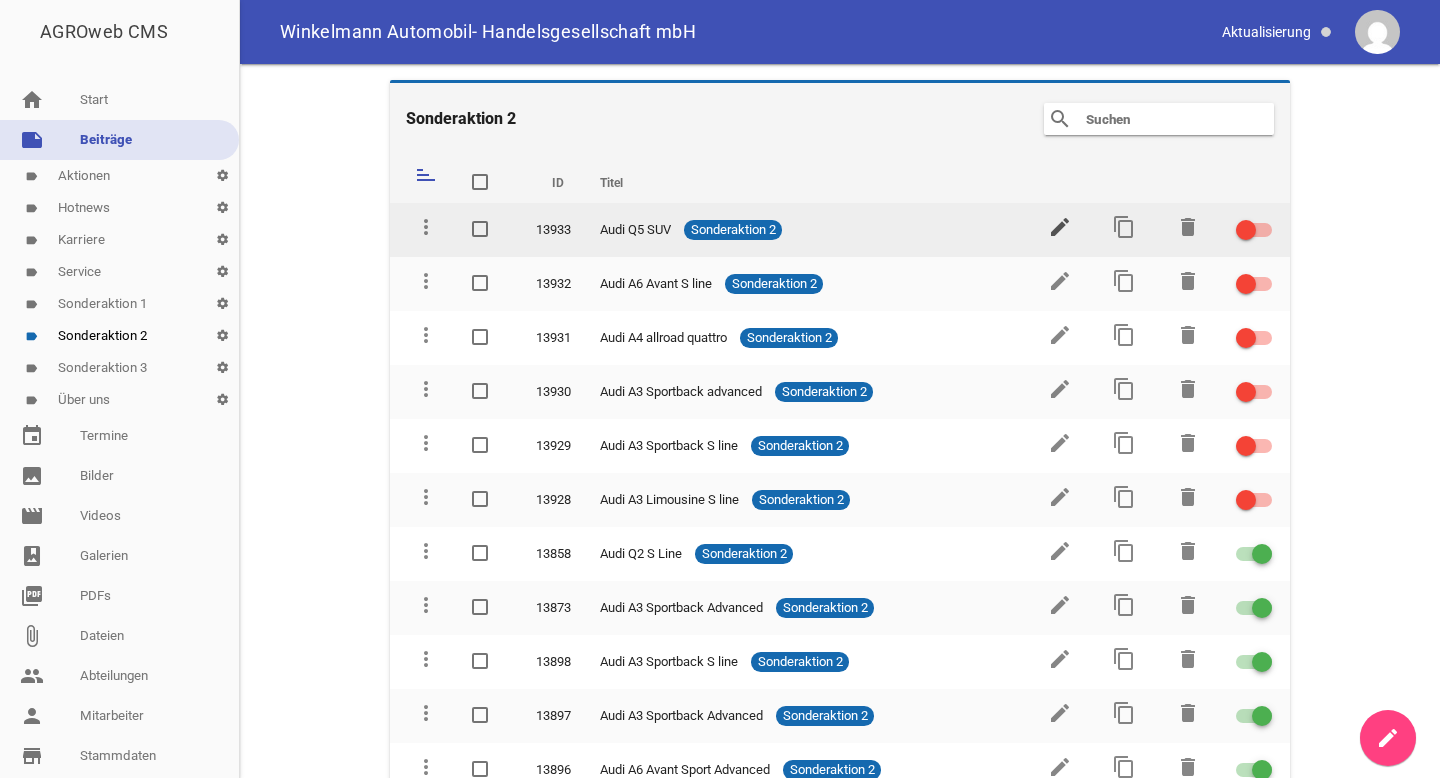 click on "edit" at bounding box center (1060, 227) 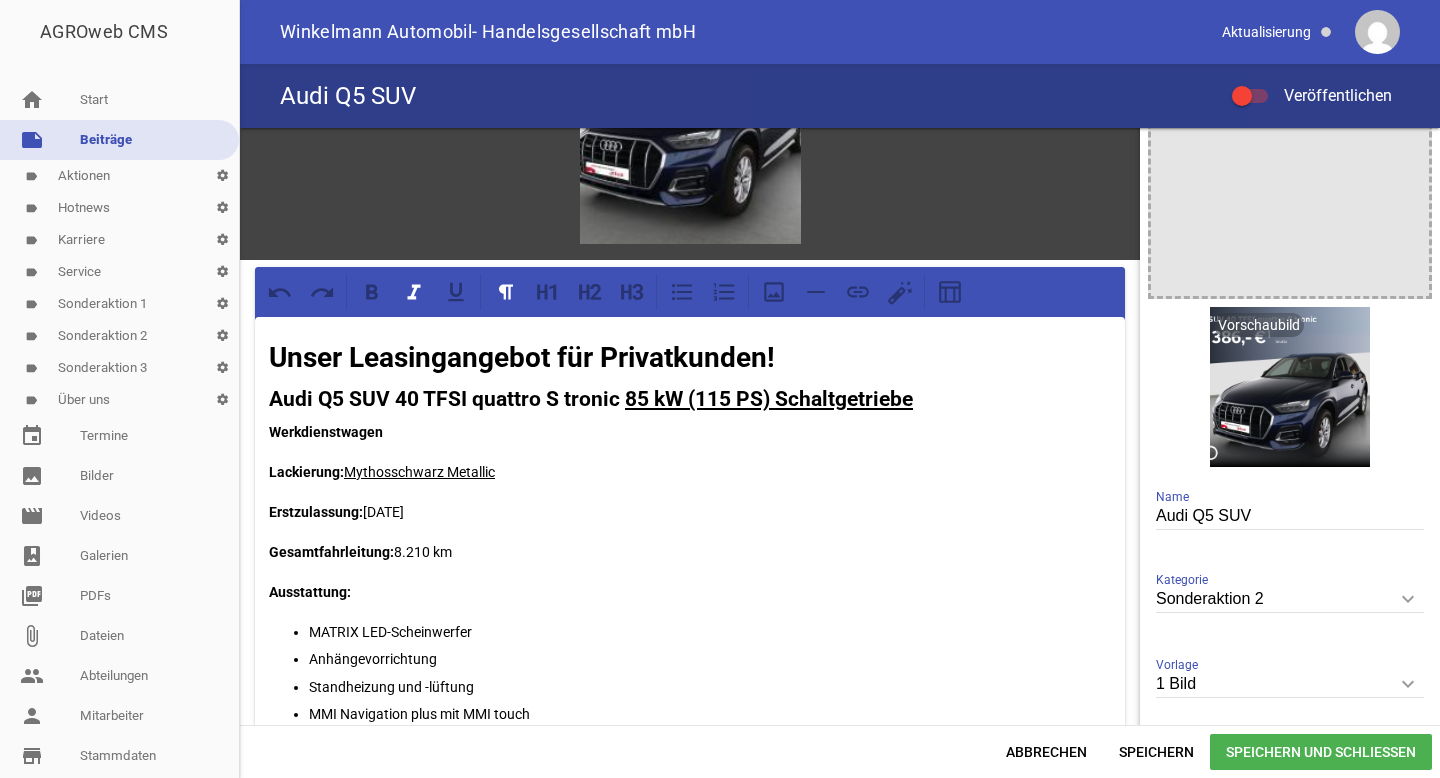 scroll, scrollTop: 119, scrollLeft: 0, axis: vertical 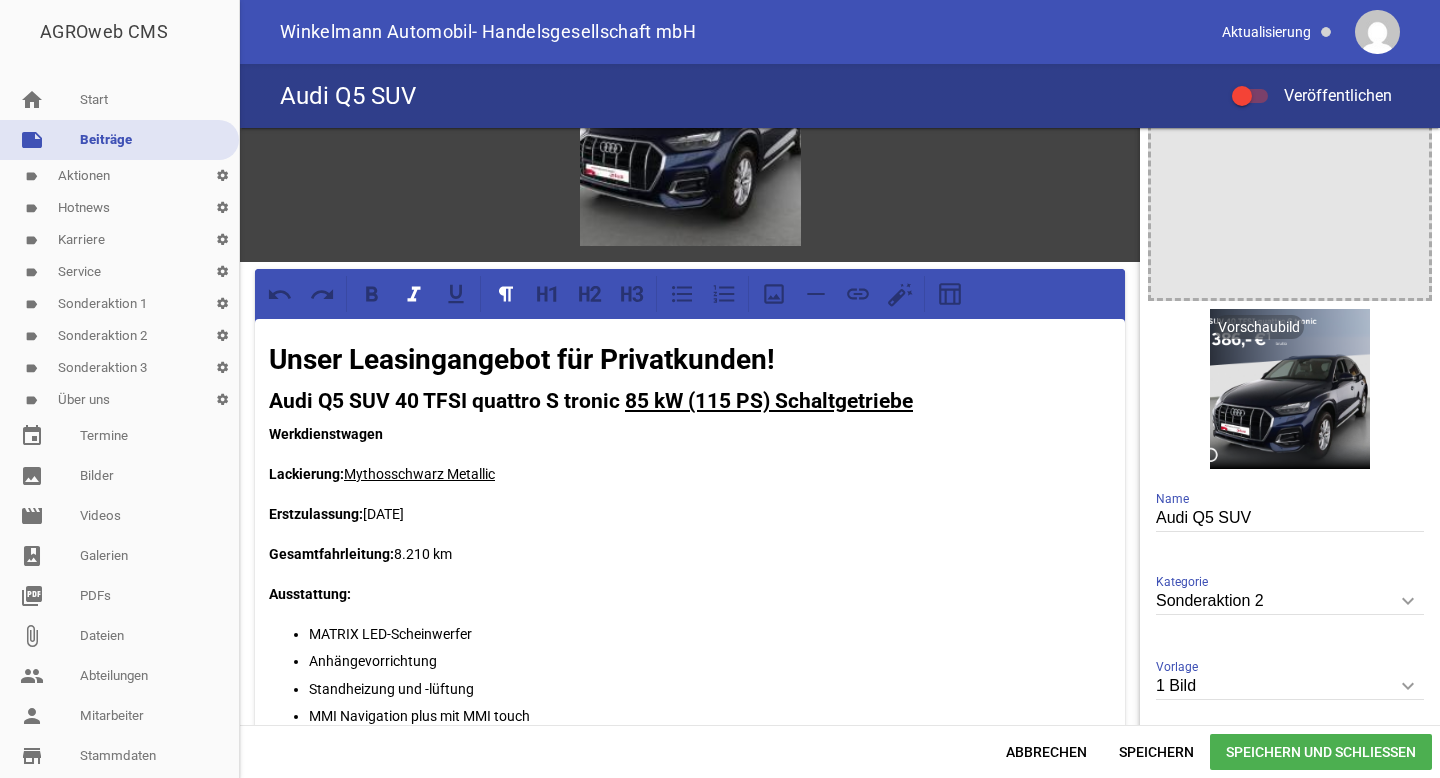 click on "label Aktionen settings" at bounding box center [119, 176] 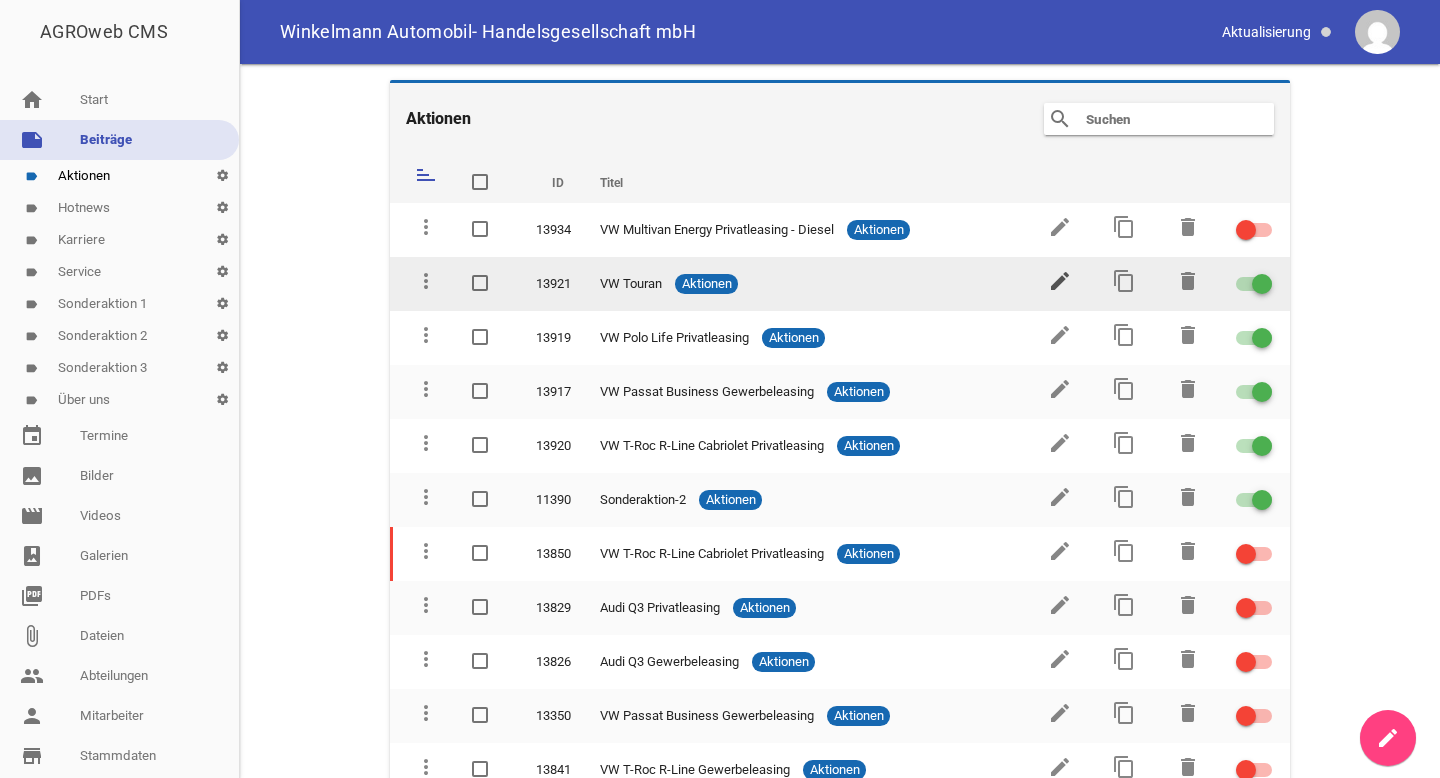 click on "edit" at bounding box center [1060, 281] 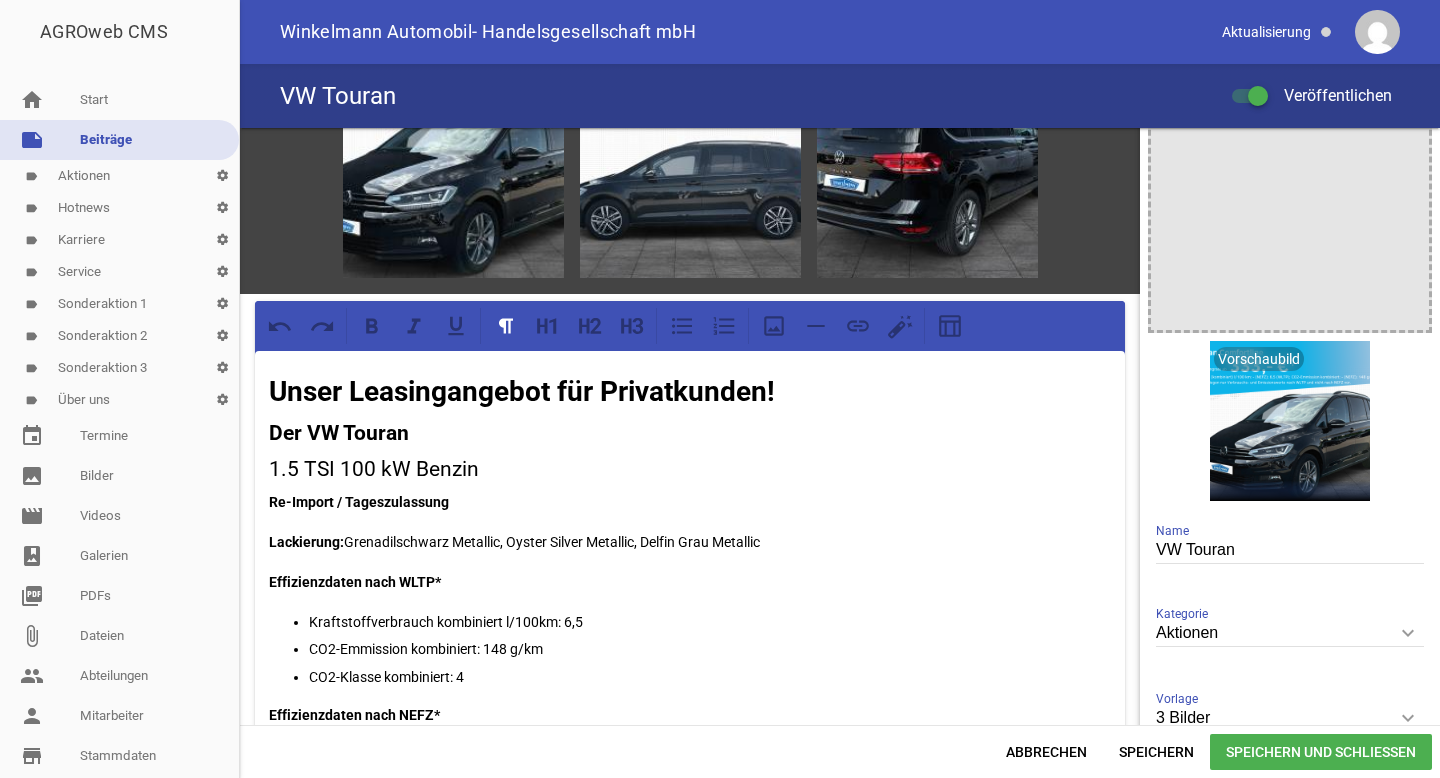 scroll, scrollTop: 75, scrollLeft: 0, axis: vertical 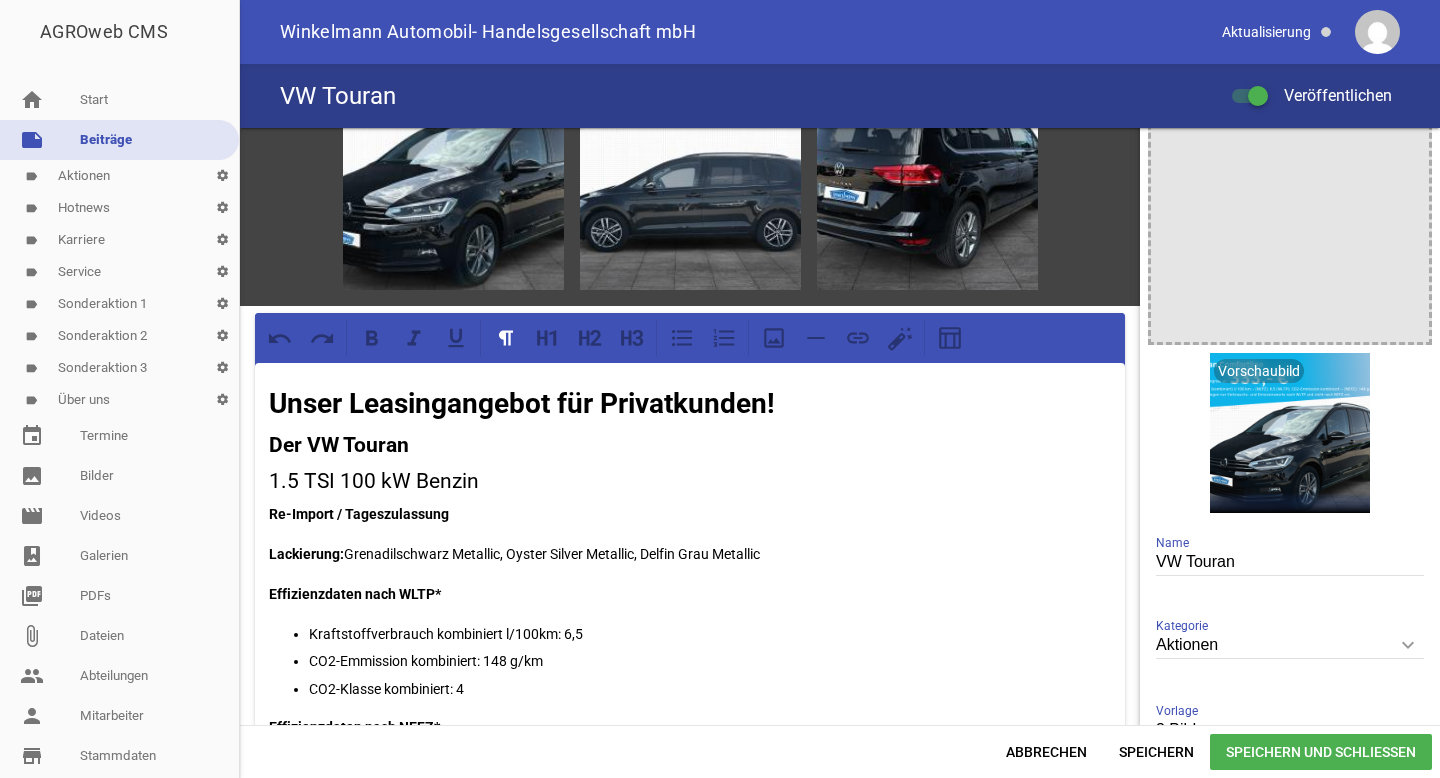 click on "label Aktionen settings" at bounding box center [119, 176] 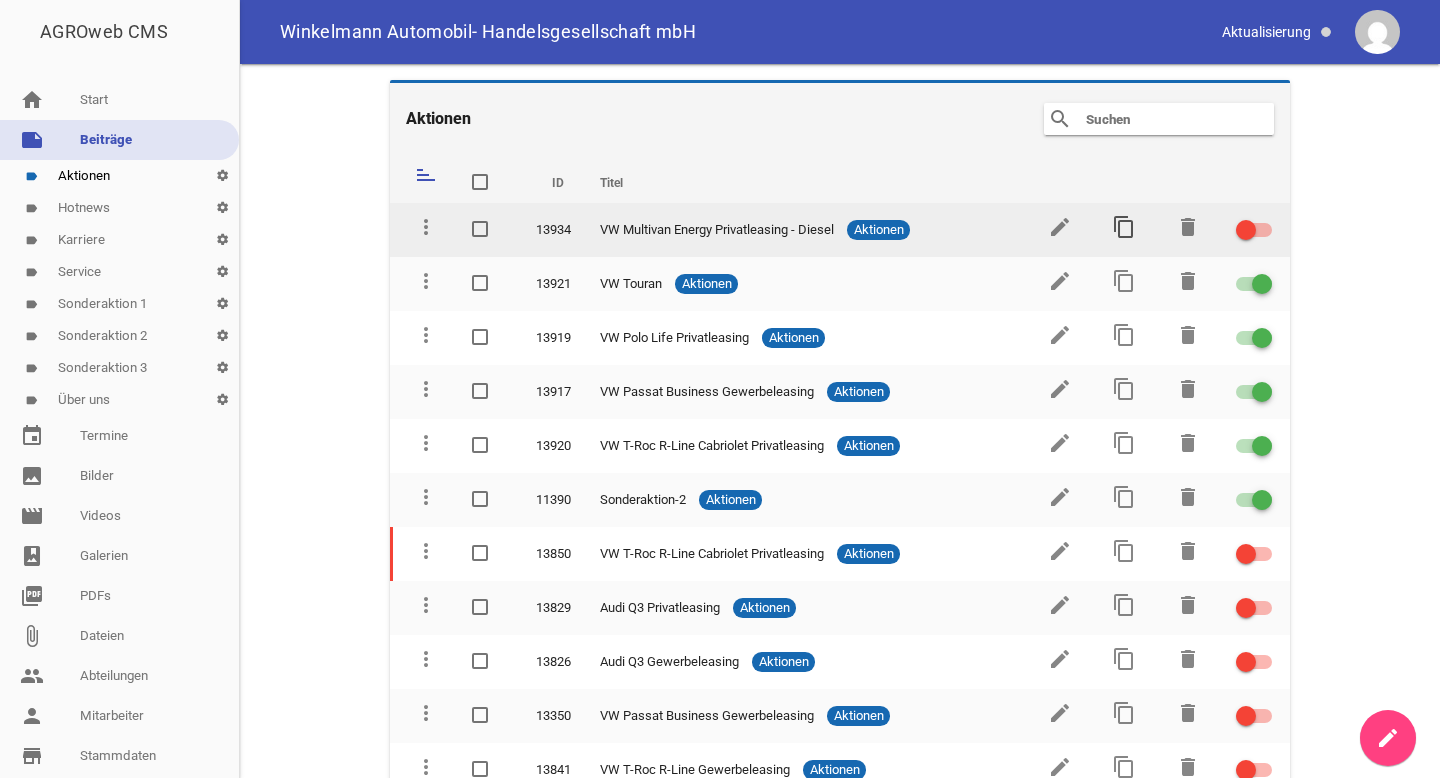 click on "content_copy" at bounding box center [1124, 227] 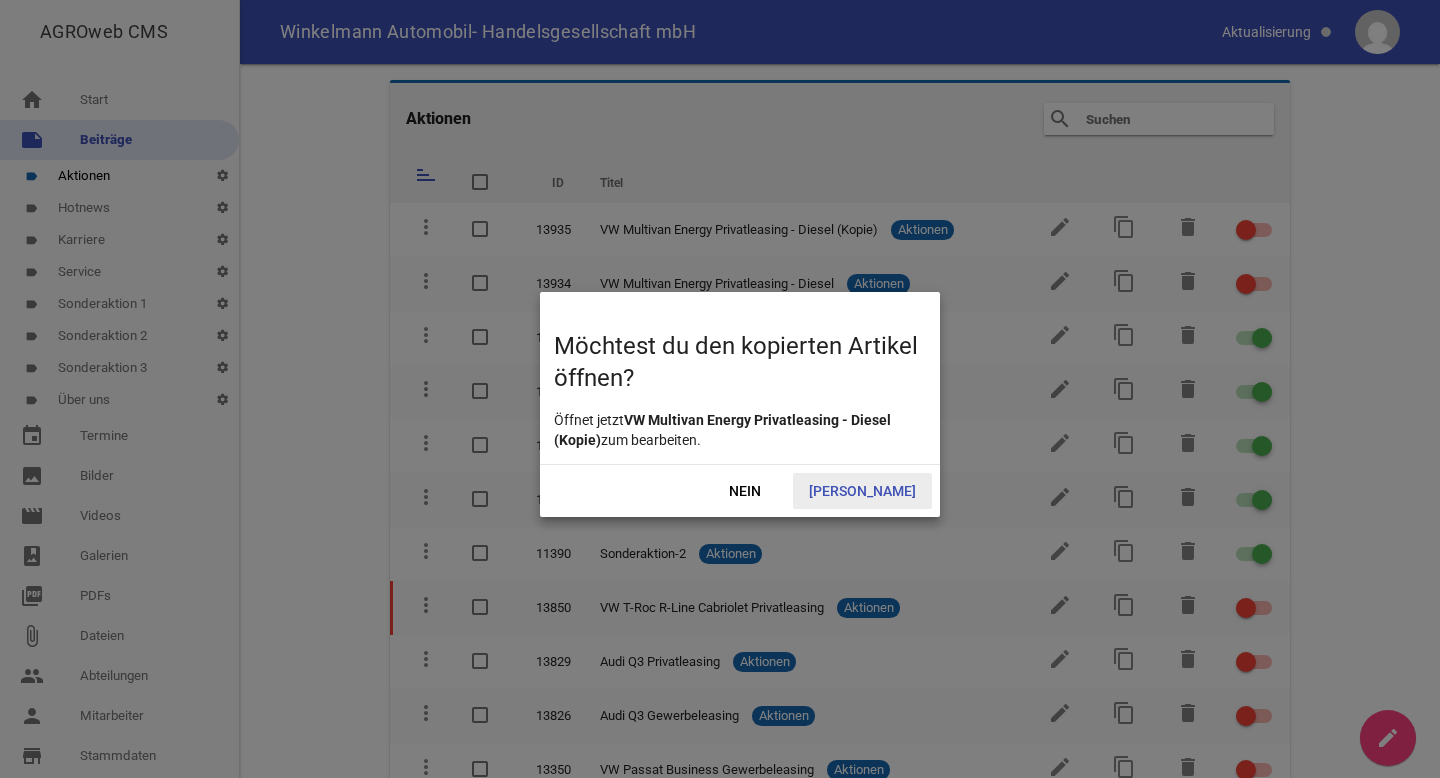 click on "[PERSON_NAME]" at bounding box center [862, 491] 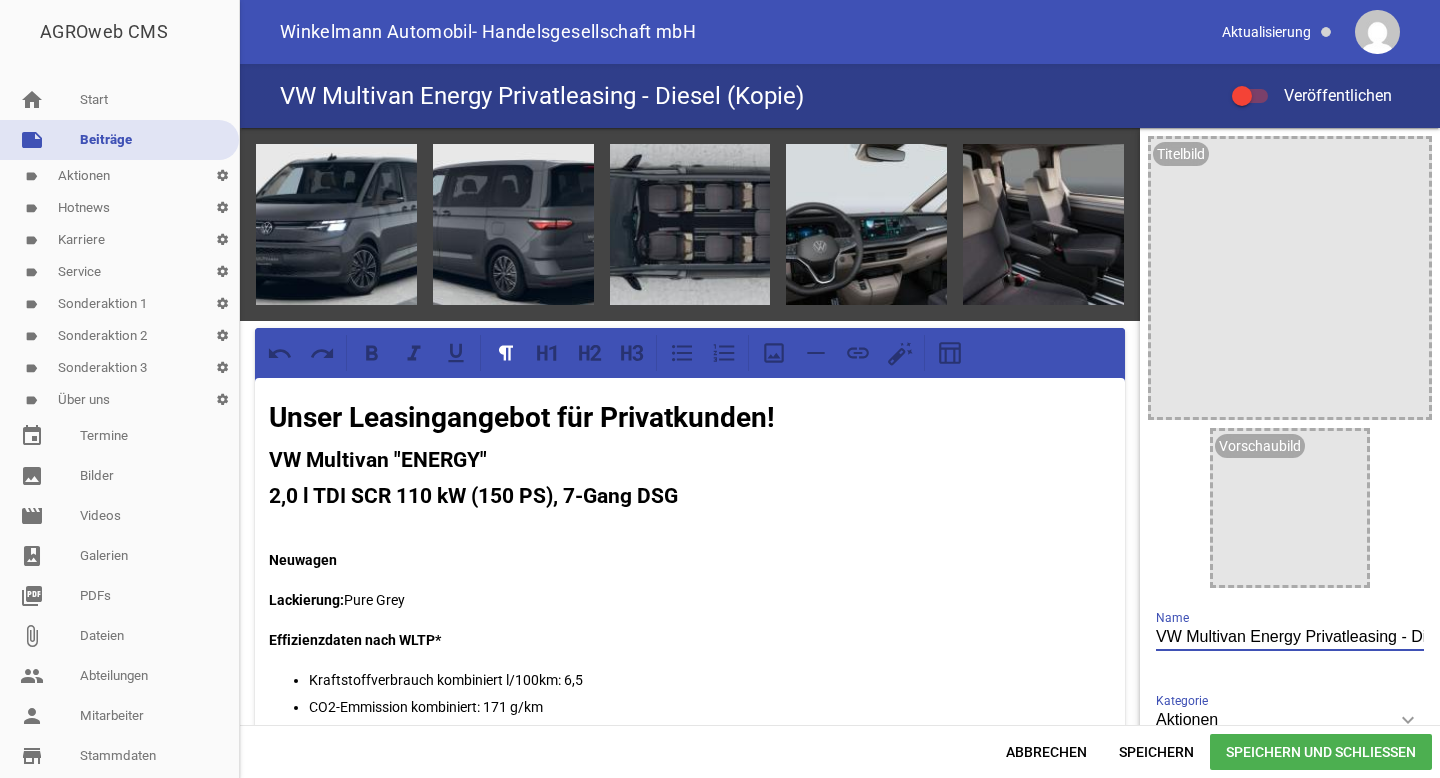 click on "VW Multivan Energy Privatleasing - Diesel (Kopie)" at bounding box center [1290, 637] 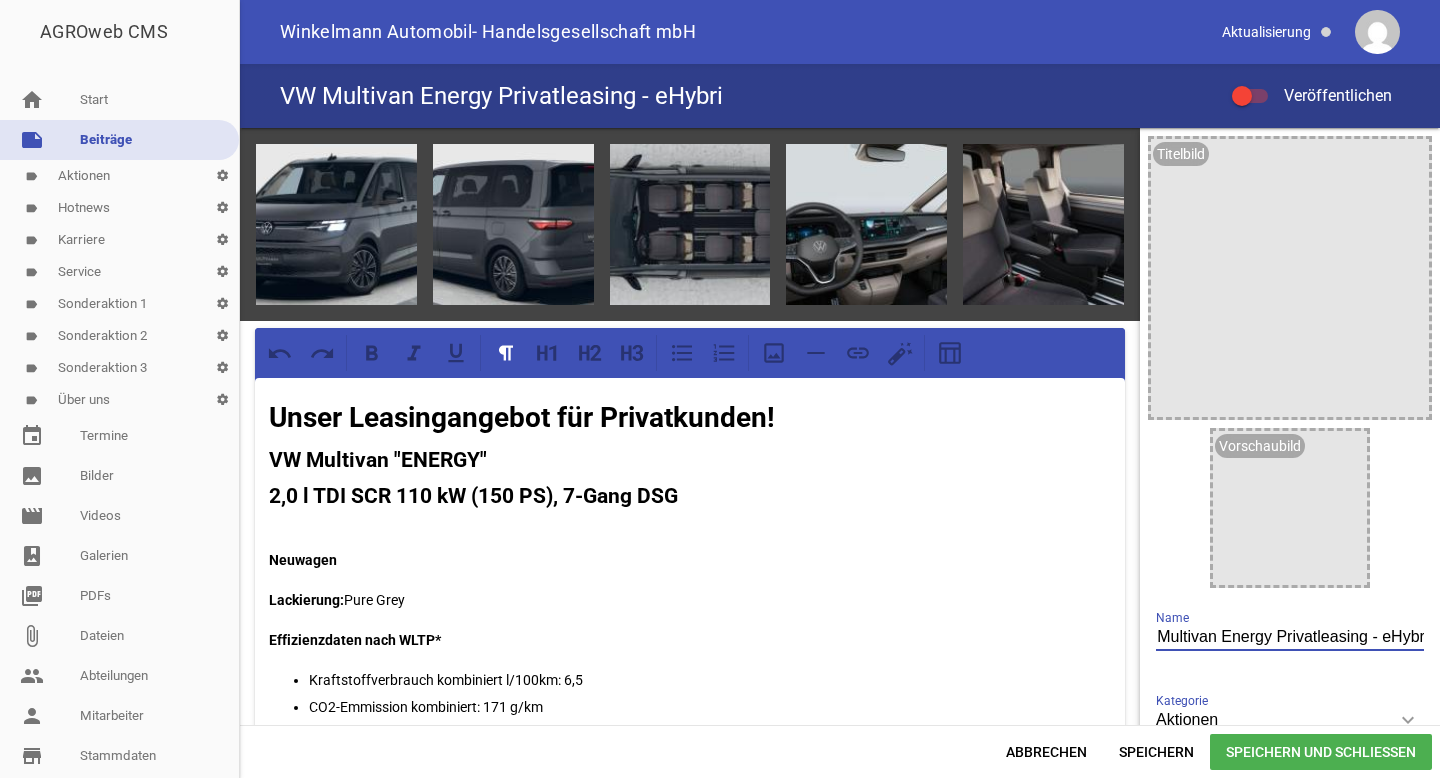 scroll, scrollTop: 0, scrollLeft: 42, axis: horizontal 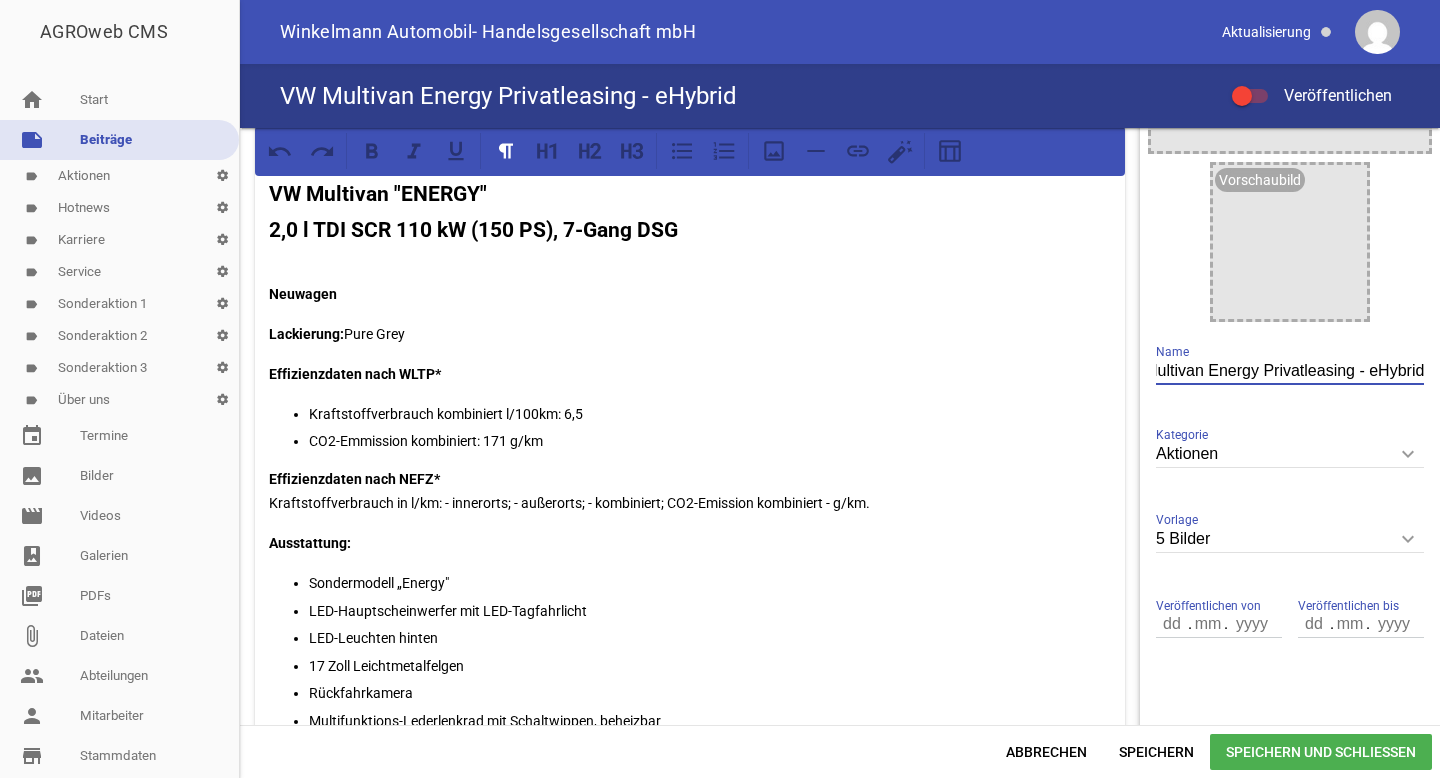 type on "VW Multivan Energy Privatleasing - eHybrid" 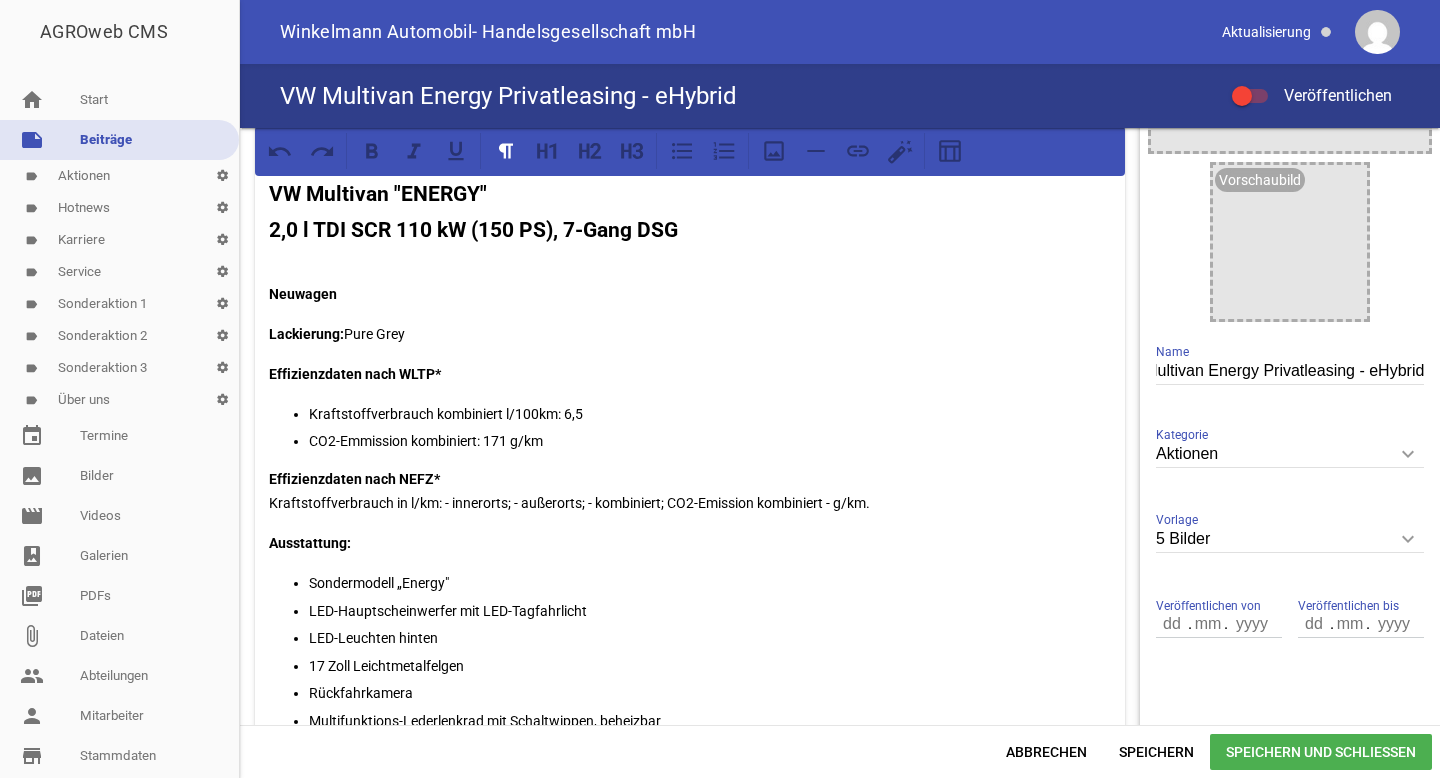 scroll, scrollTop: 0, scrollLeft: 0, axis: both 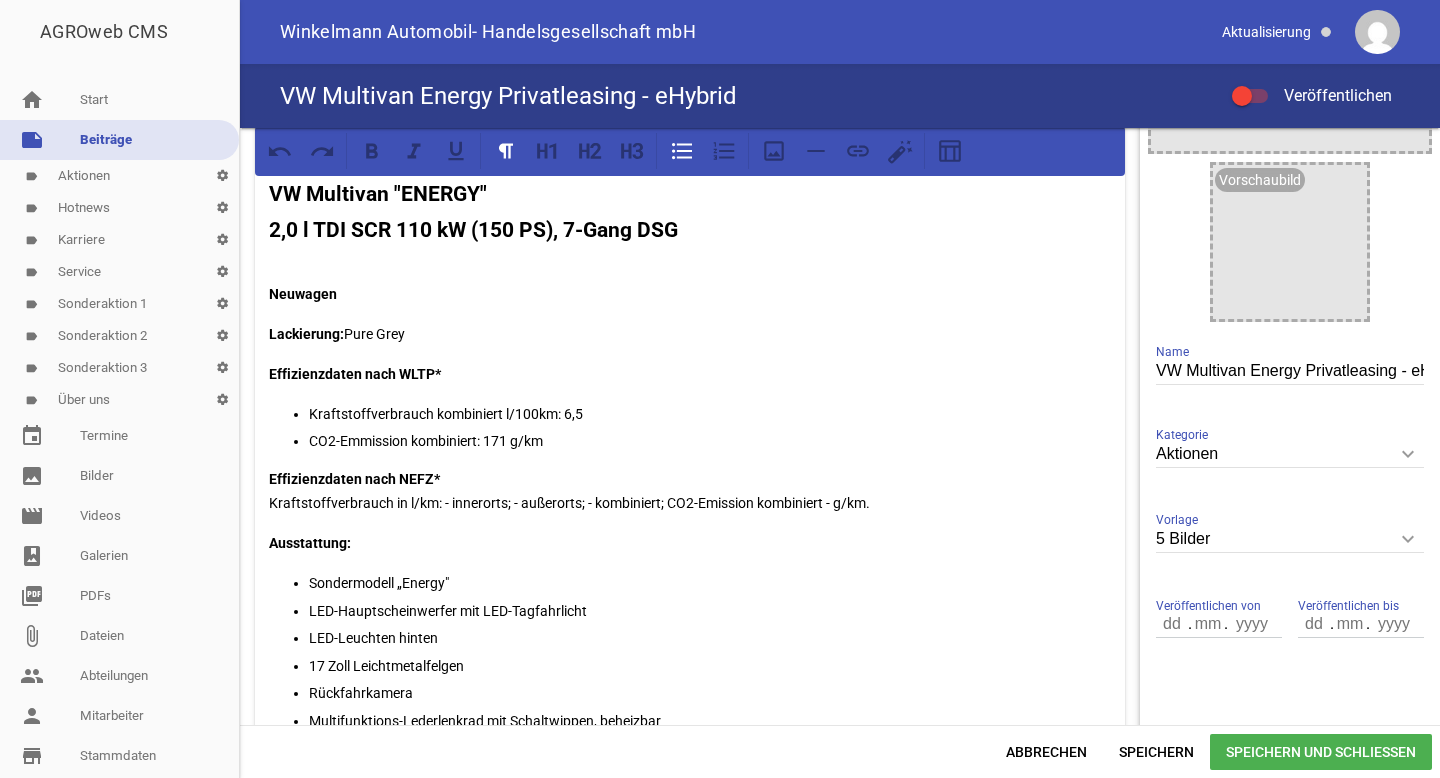 click on "Kraftstoffverbrauch kombiniert l/100km: 6,5" at bounding box center [710, 414] 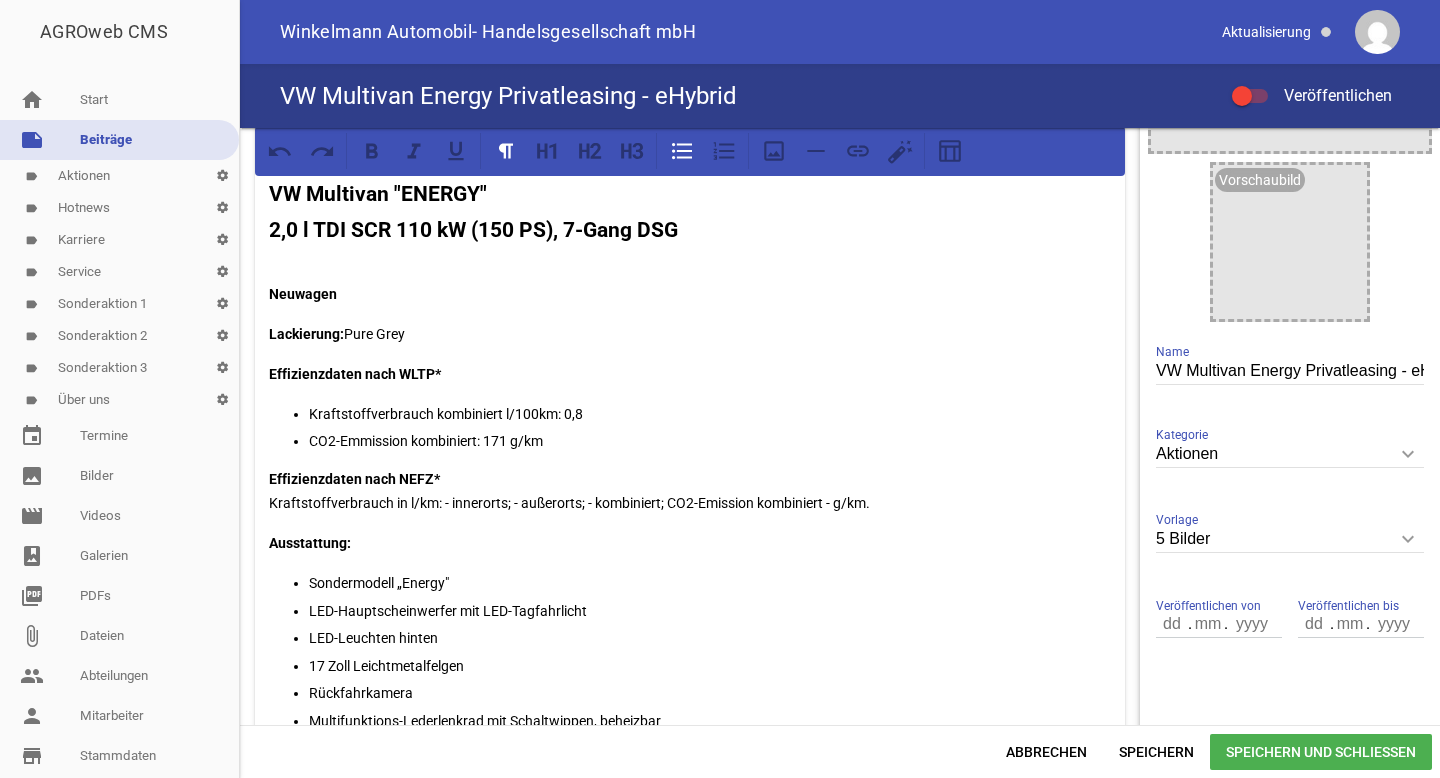 click on "CO2-Emmission kombiniert: 171 g/km" at bounding box center (710, 441) 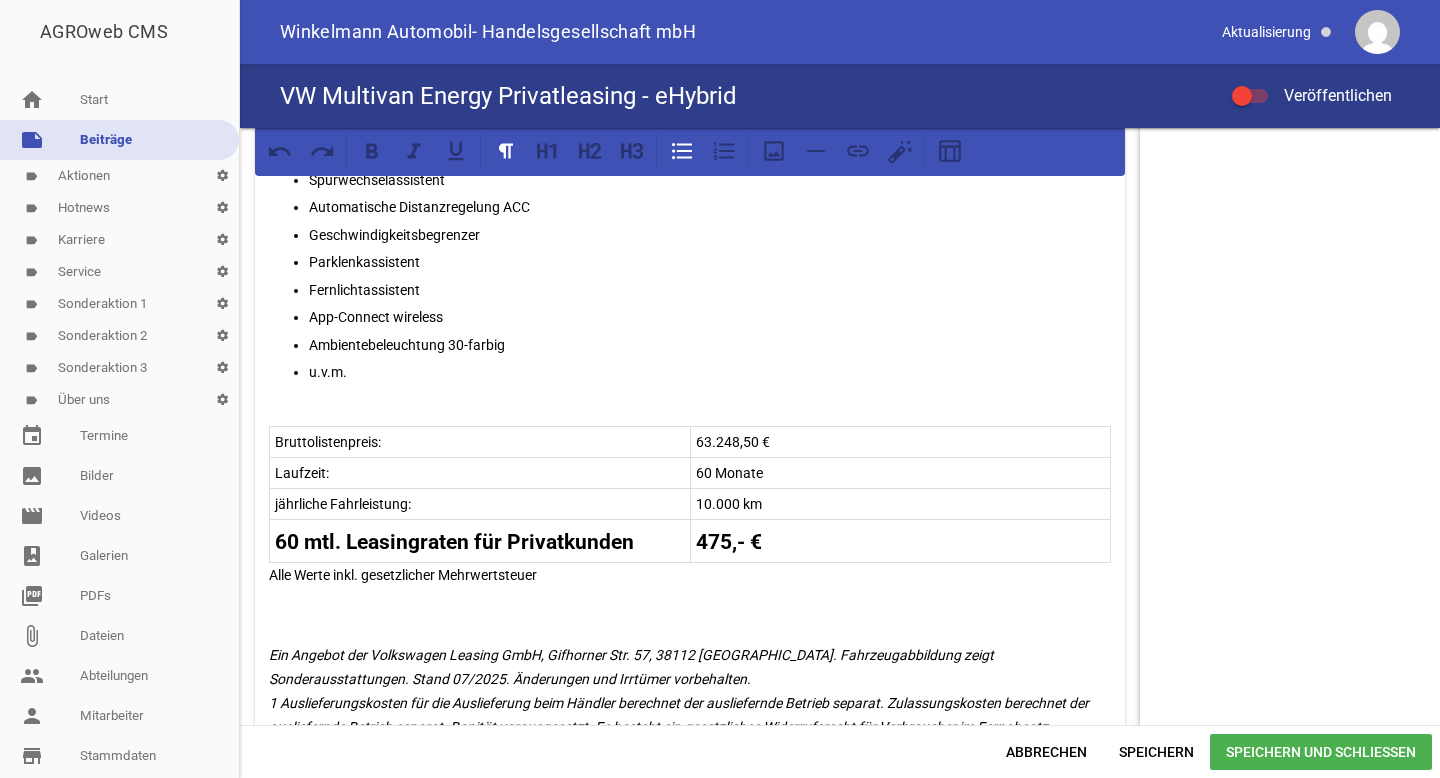 click on "60 mtl. Leasingraten für Privatkunden 475,- €" at bounding box center [690, 540] 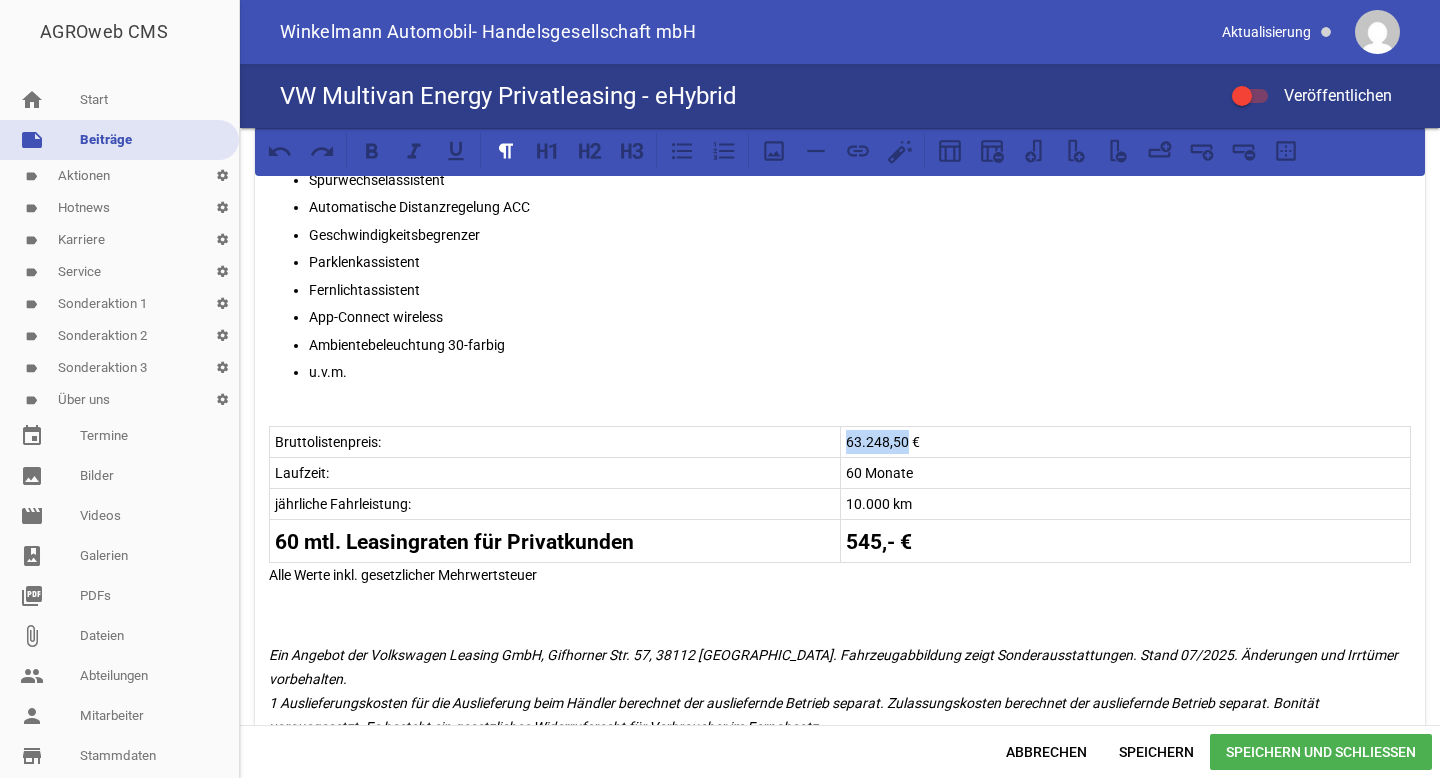 drag, startPoint x: 901, startPoint y: 437, endPoint x: 842, endPoint y: 434, distance: 59.07622 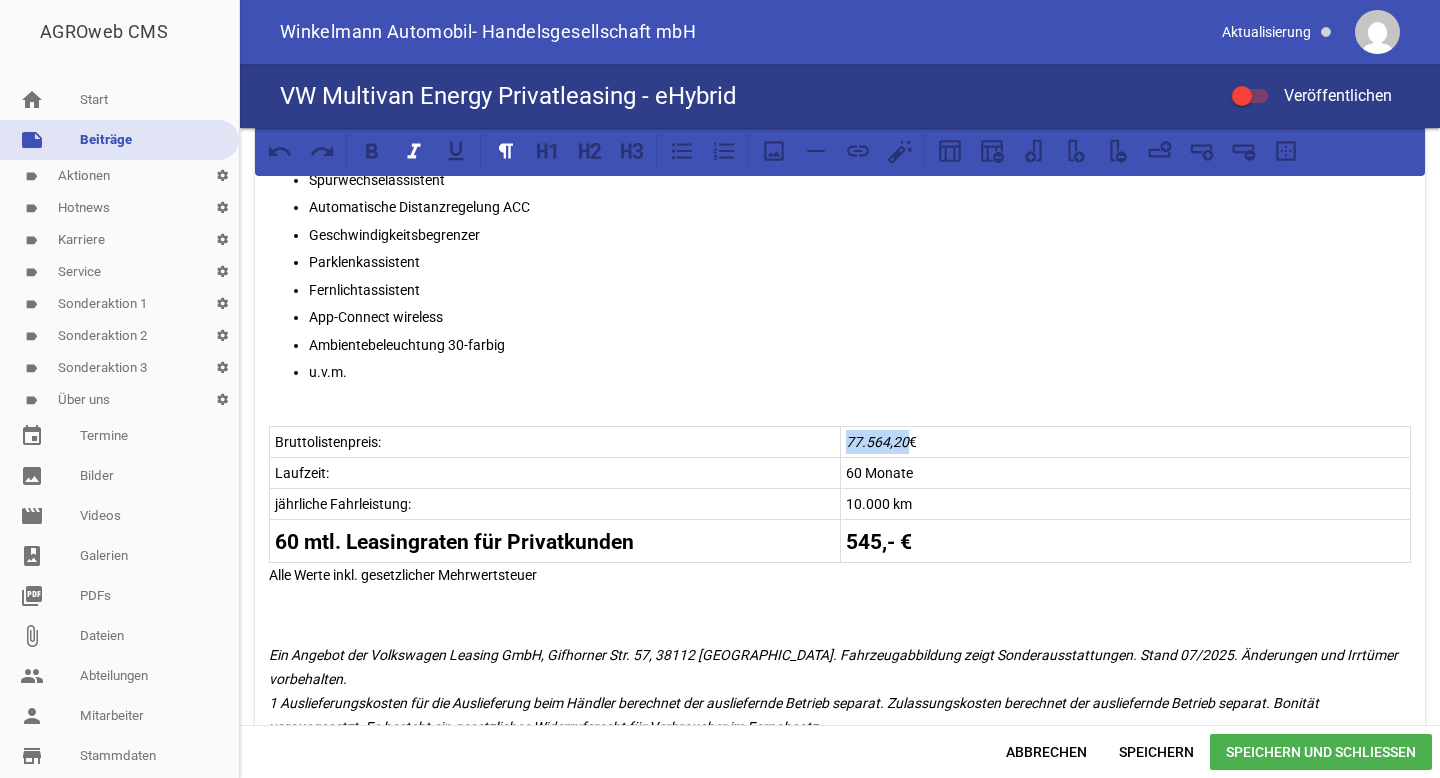 drag, startPoint x: 844, startPoint y: 438, endPoint x: 900, endPoint y: 439, distance: 56.008926 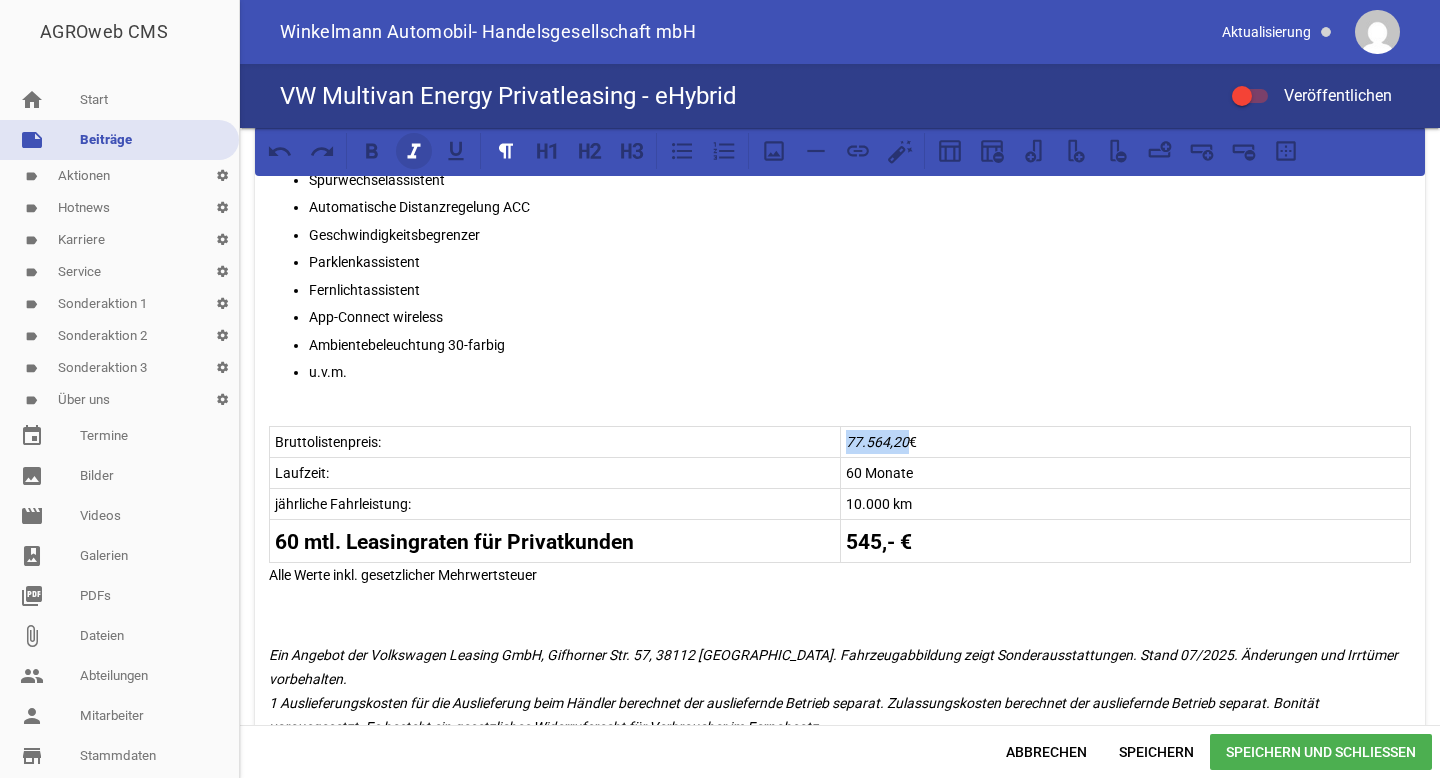 click 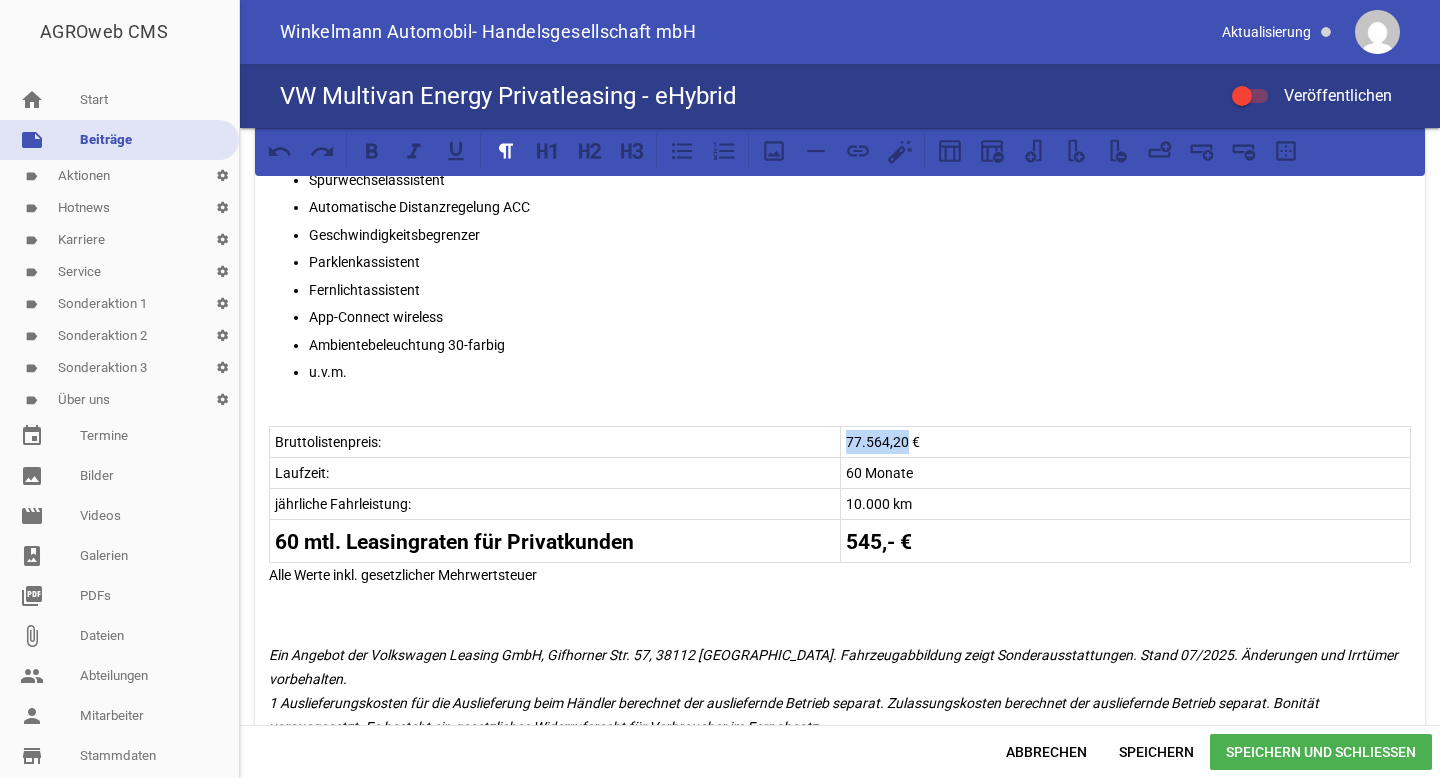 scroll, scrollTop: 1012, scrollLeft: 0, axis: vertical 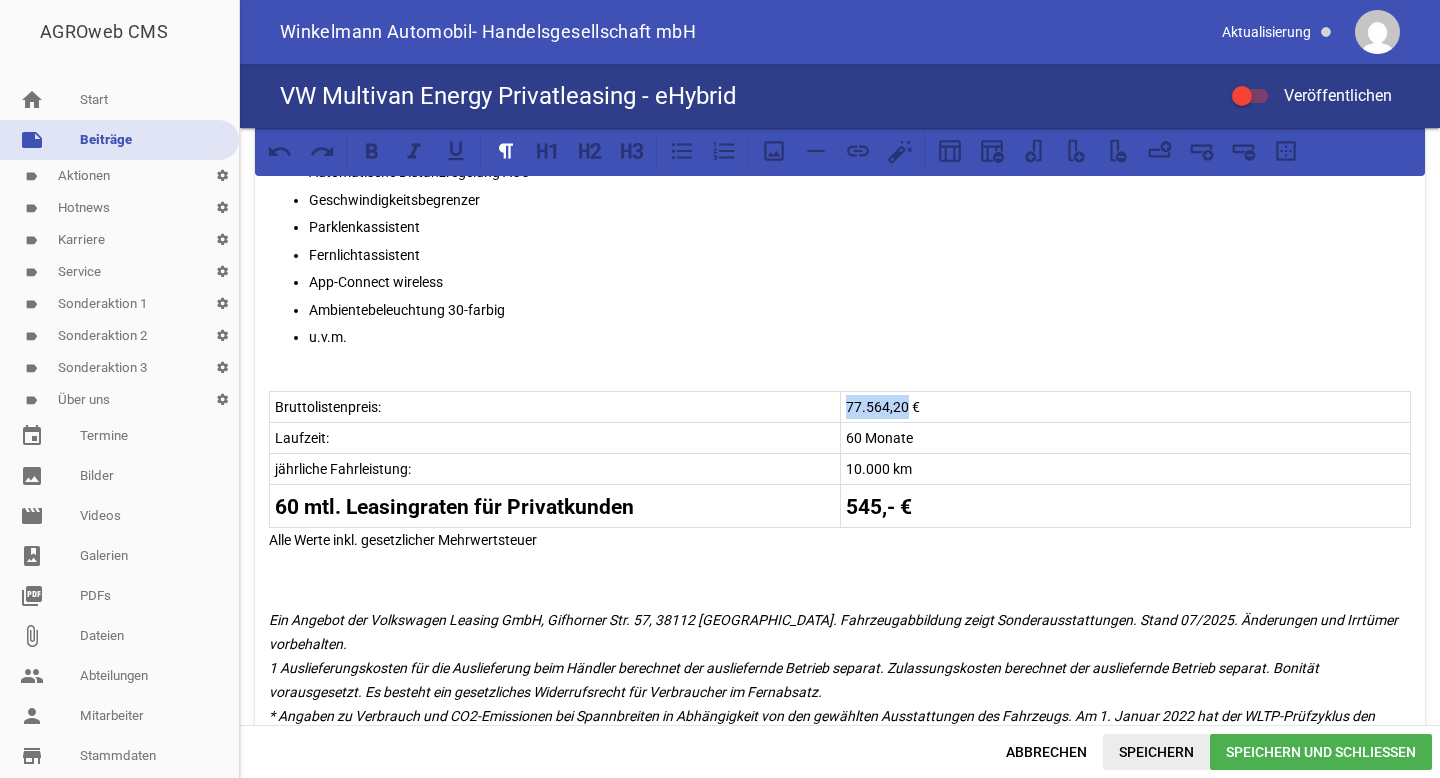 click on "Speichern" at bounding box center (1156, 752) 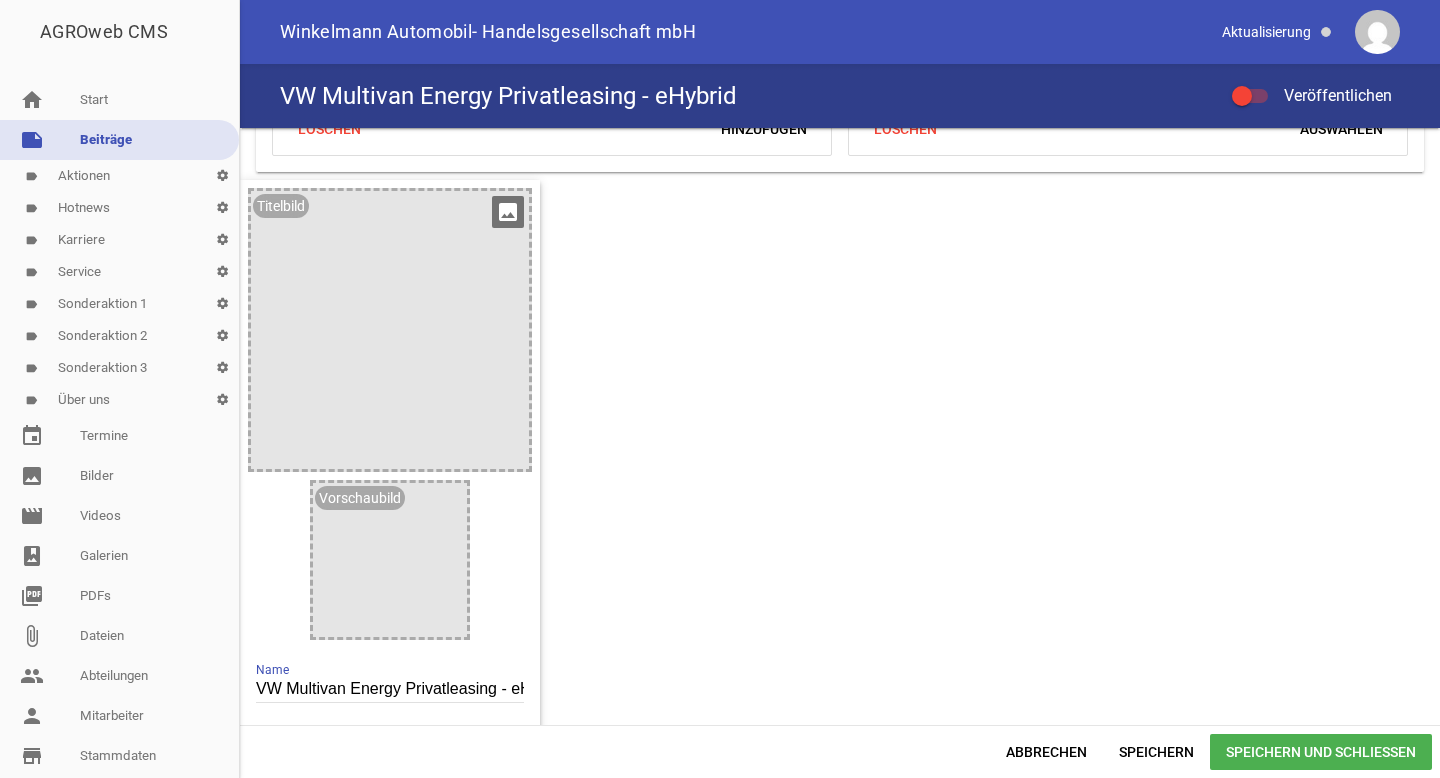 scroll, scrollTop: 2513, scrollLeft: 0, axis: vertical 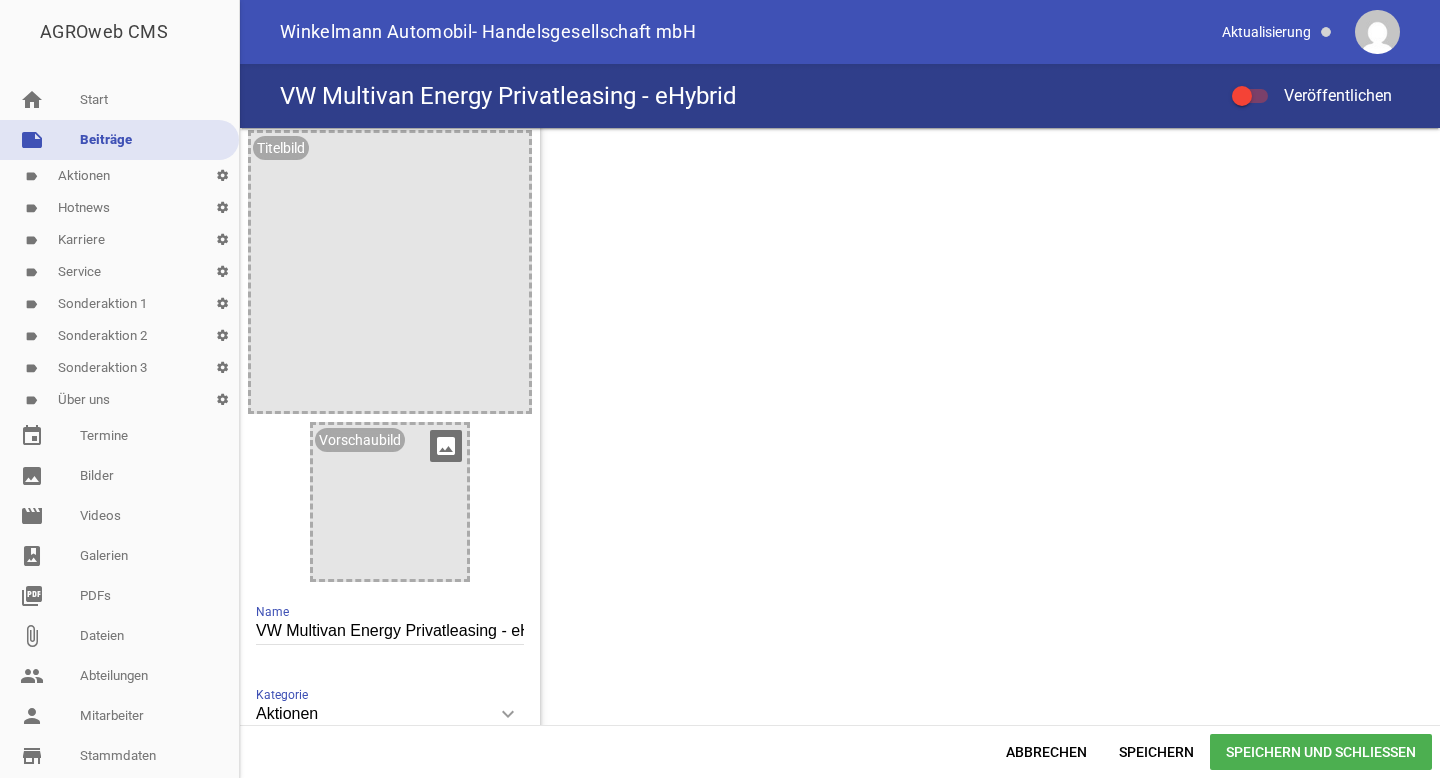 click on "image" at bounding box center [446, 446] 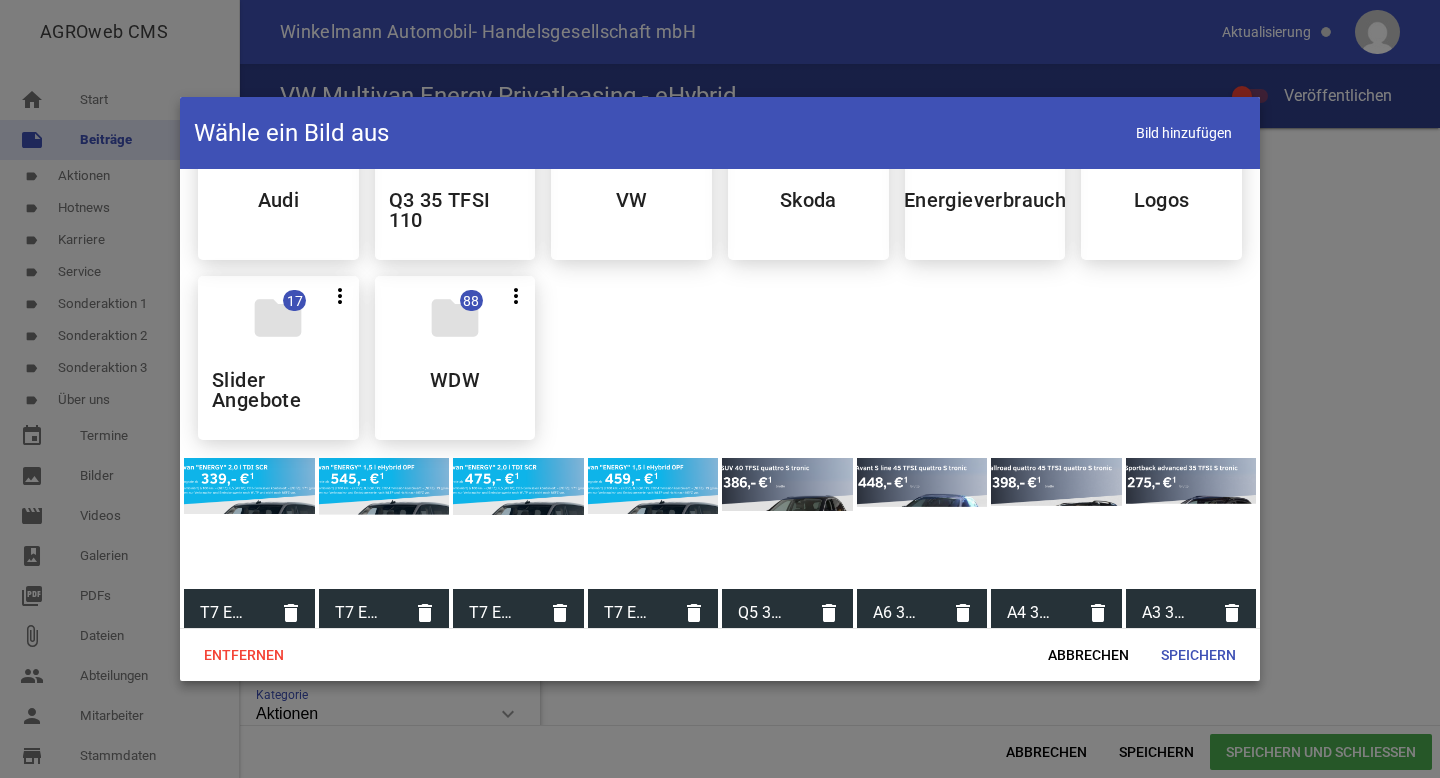 scroll, scrollTop: 436, scrollLeft: 0, axis: vertical 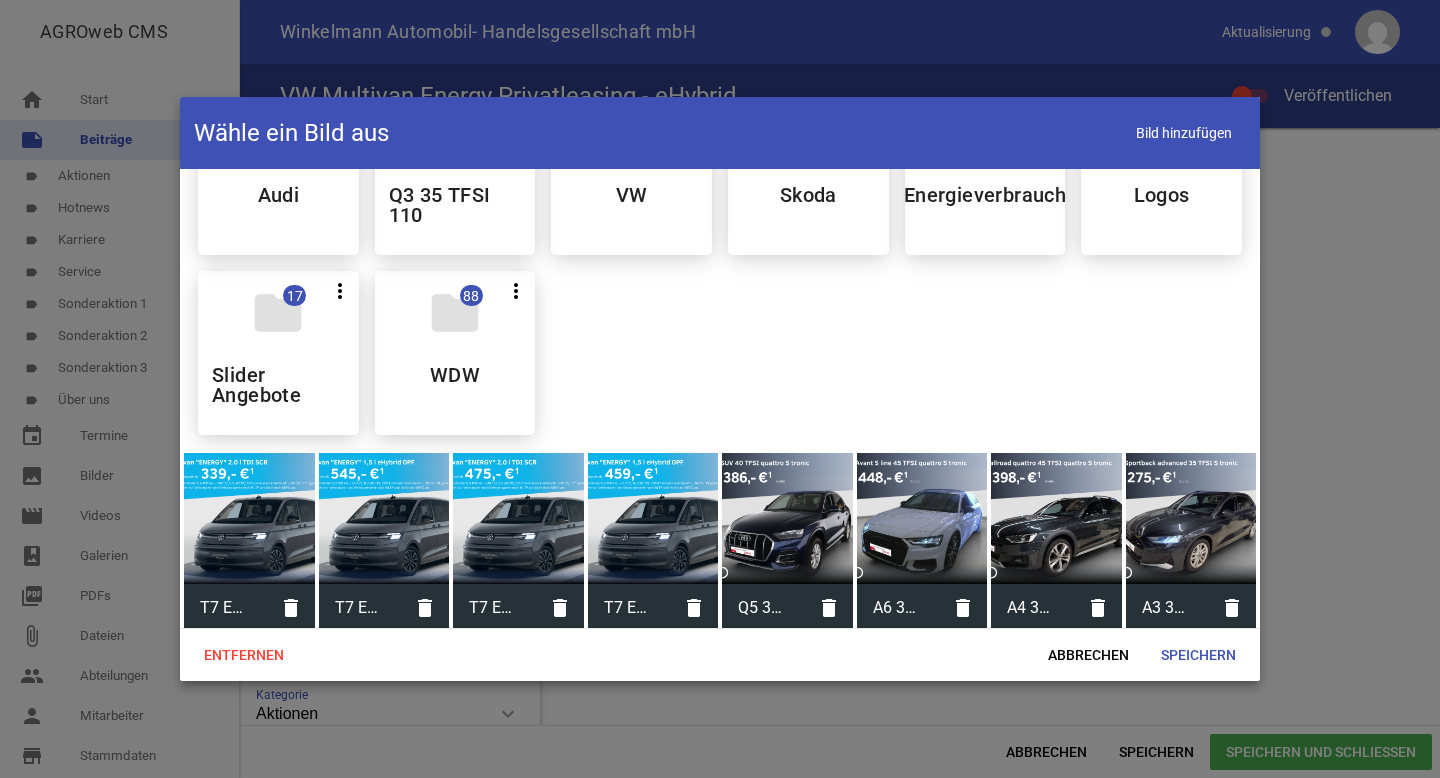click at bounding box center [384, 518] 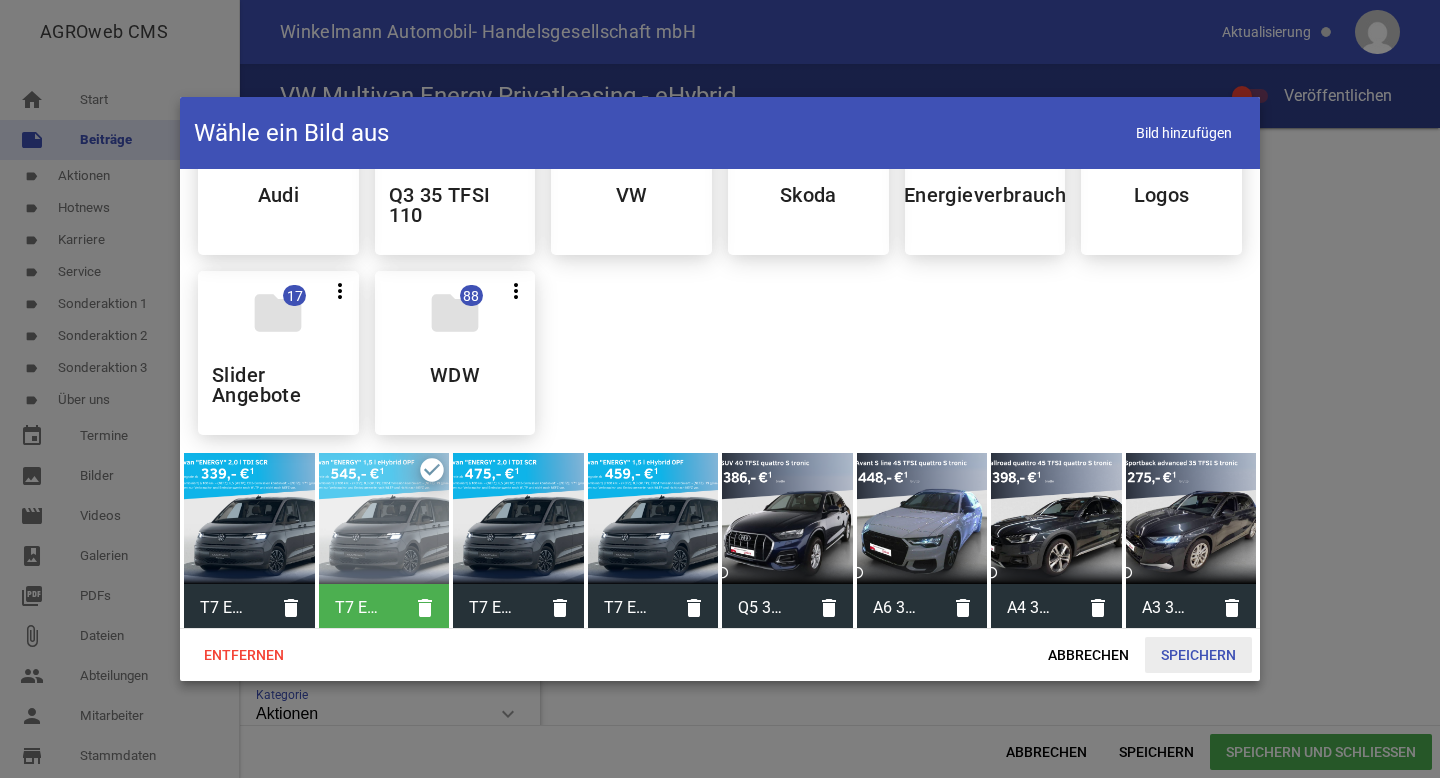 click on "Speichern" at bounding box center [1198, 655] 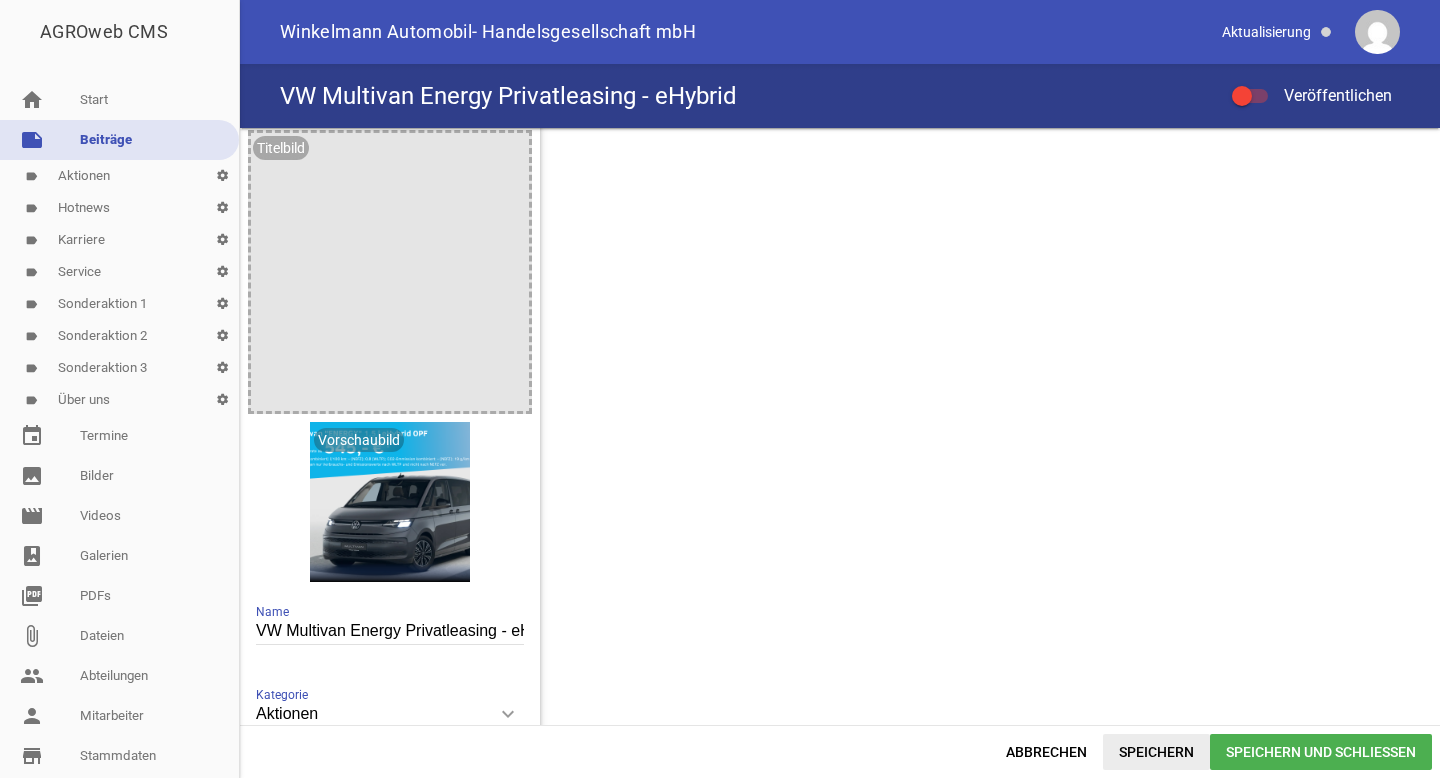 click on "Speichern" at bounding box center (1156, 752) 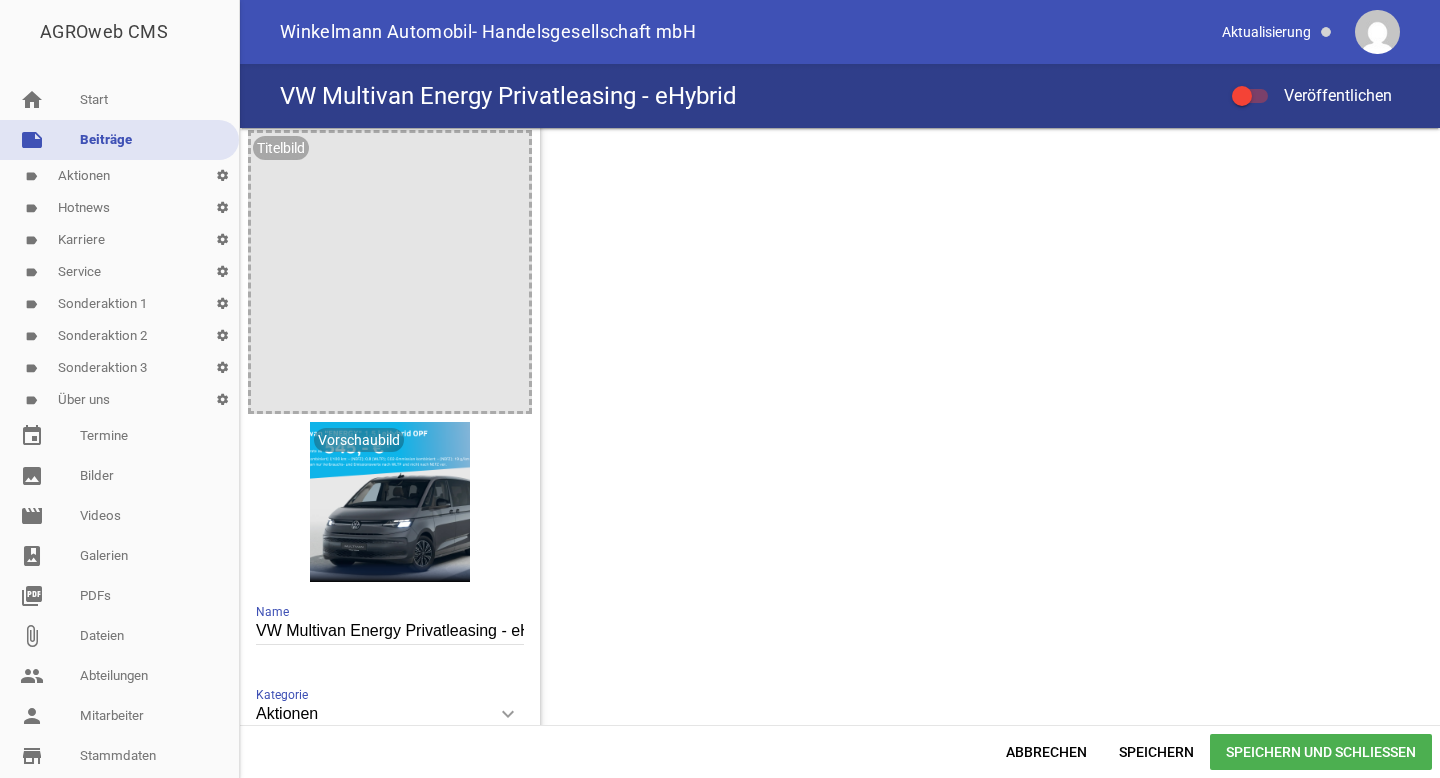 click on "Speichern und Schließen" at bounding box center (1321, 752) 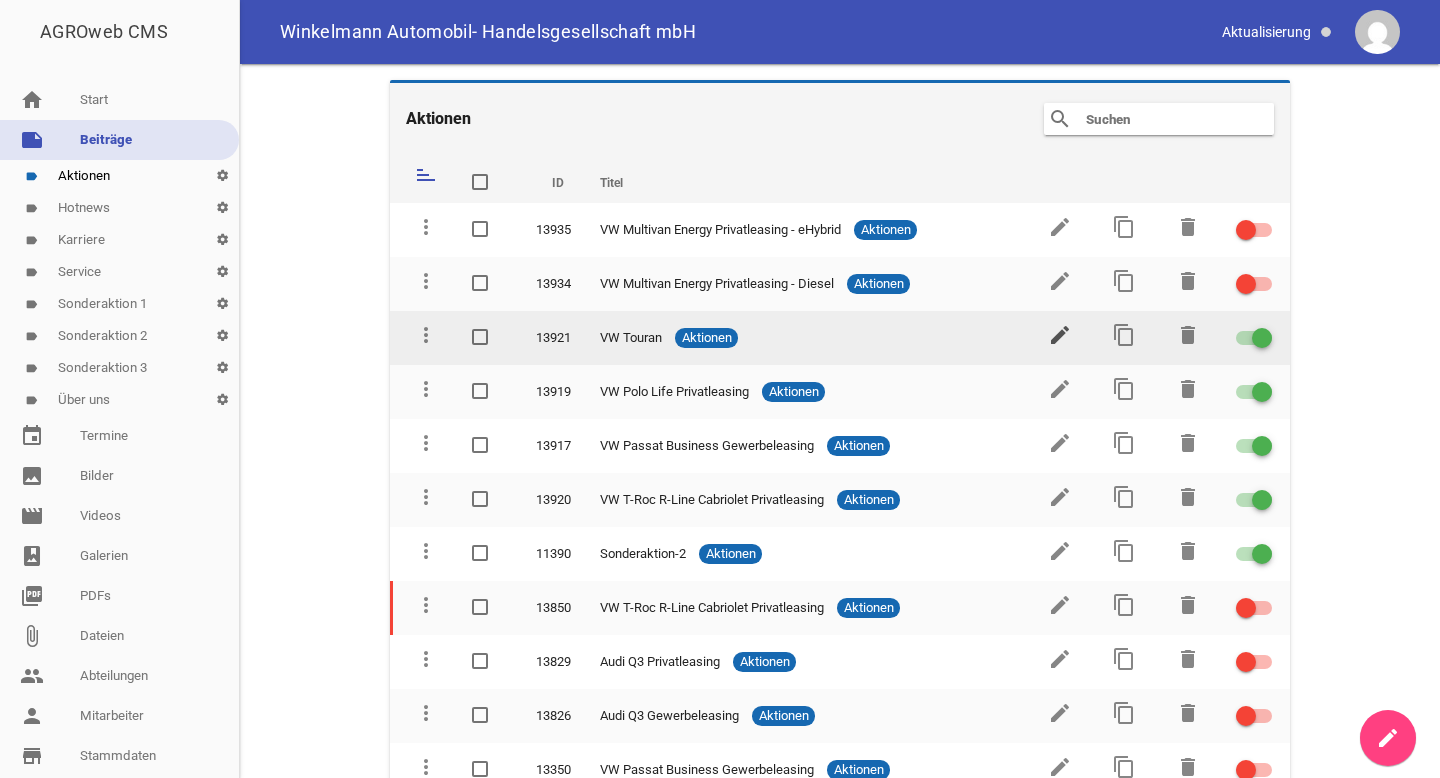 click on "edit" at bounding box center [1060, 335] 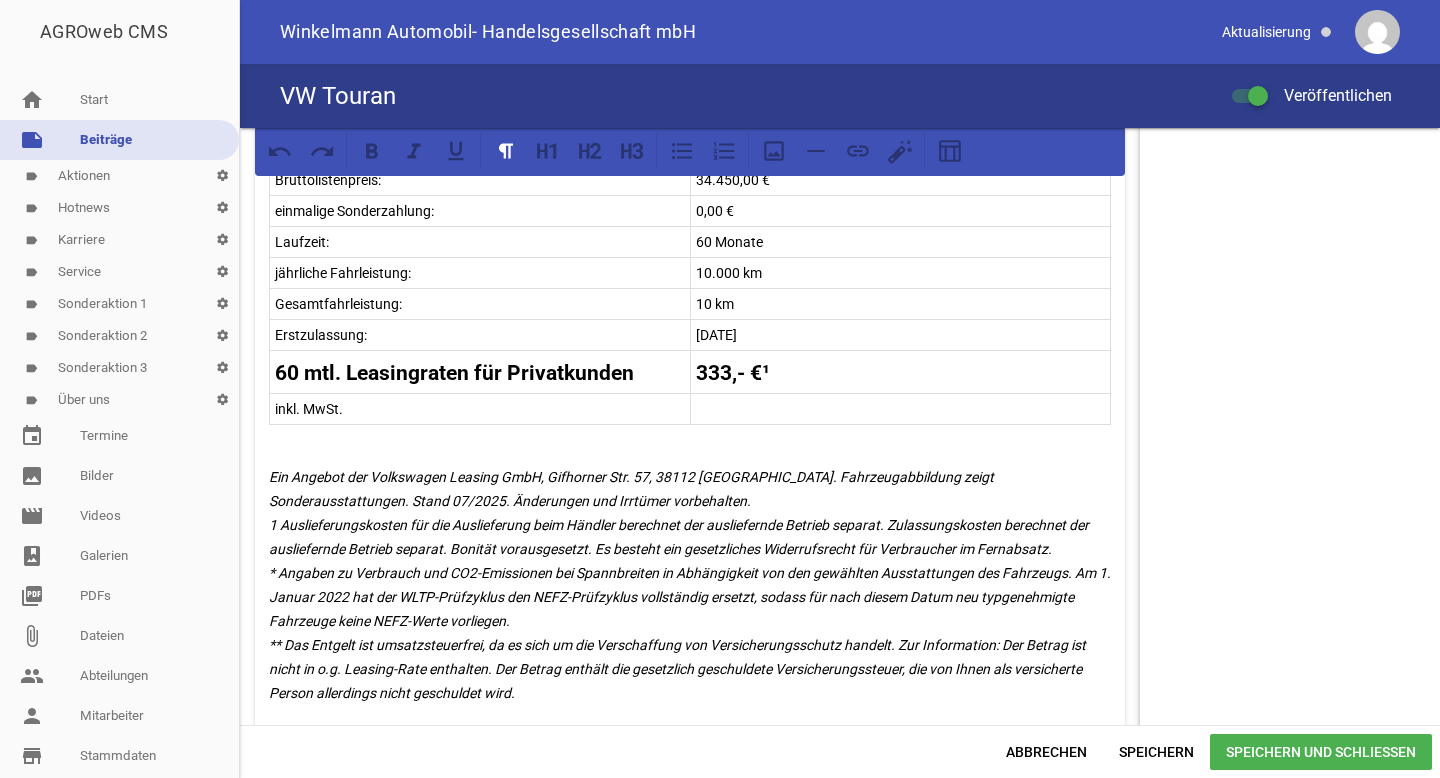 scroll, scrollTop: 662, scrollLeft: 0, axis: vertical 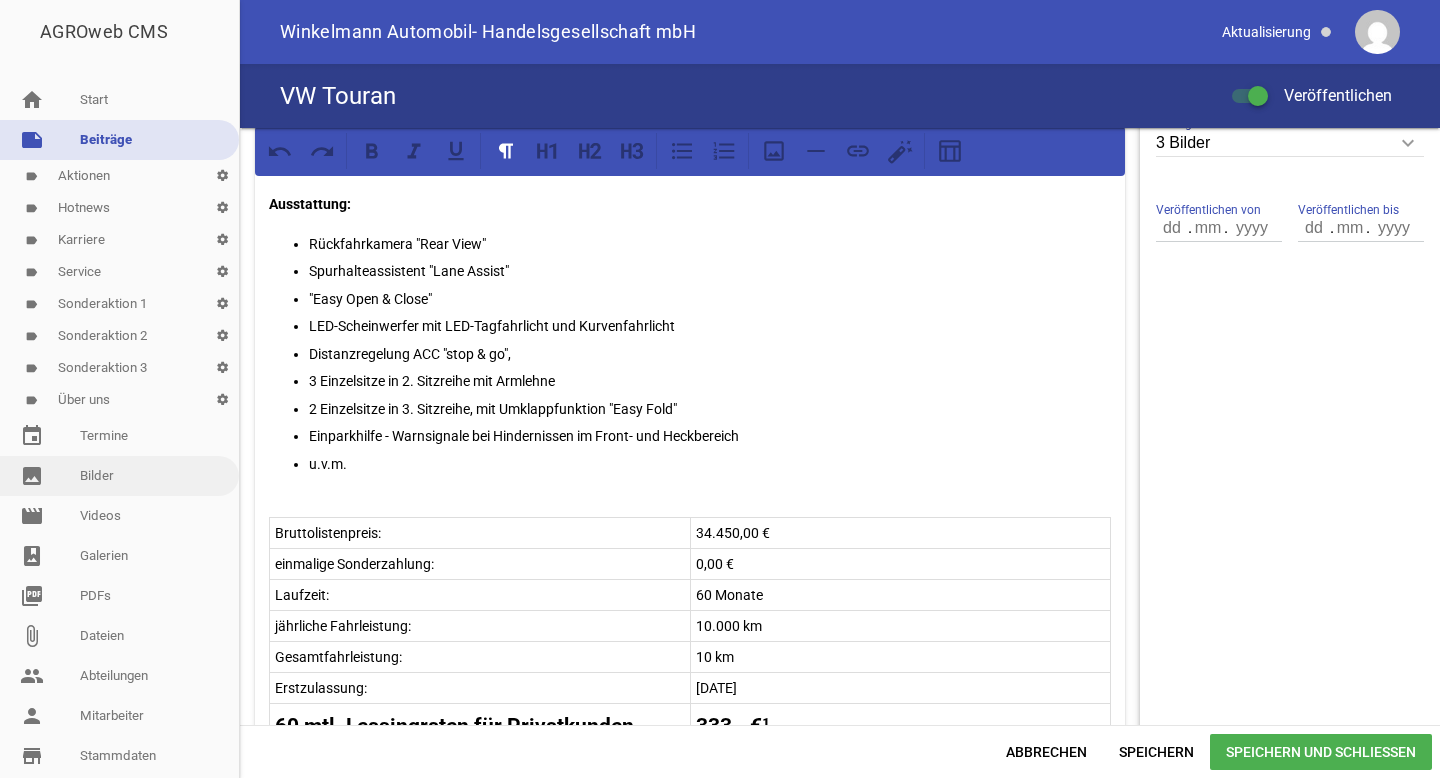 click on "image Bilder" at bounding box center (119, 476) 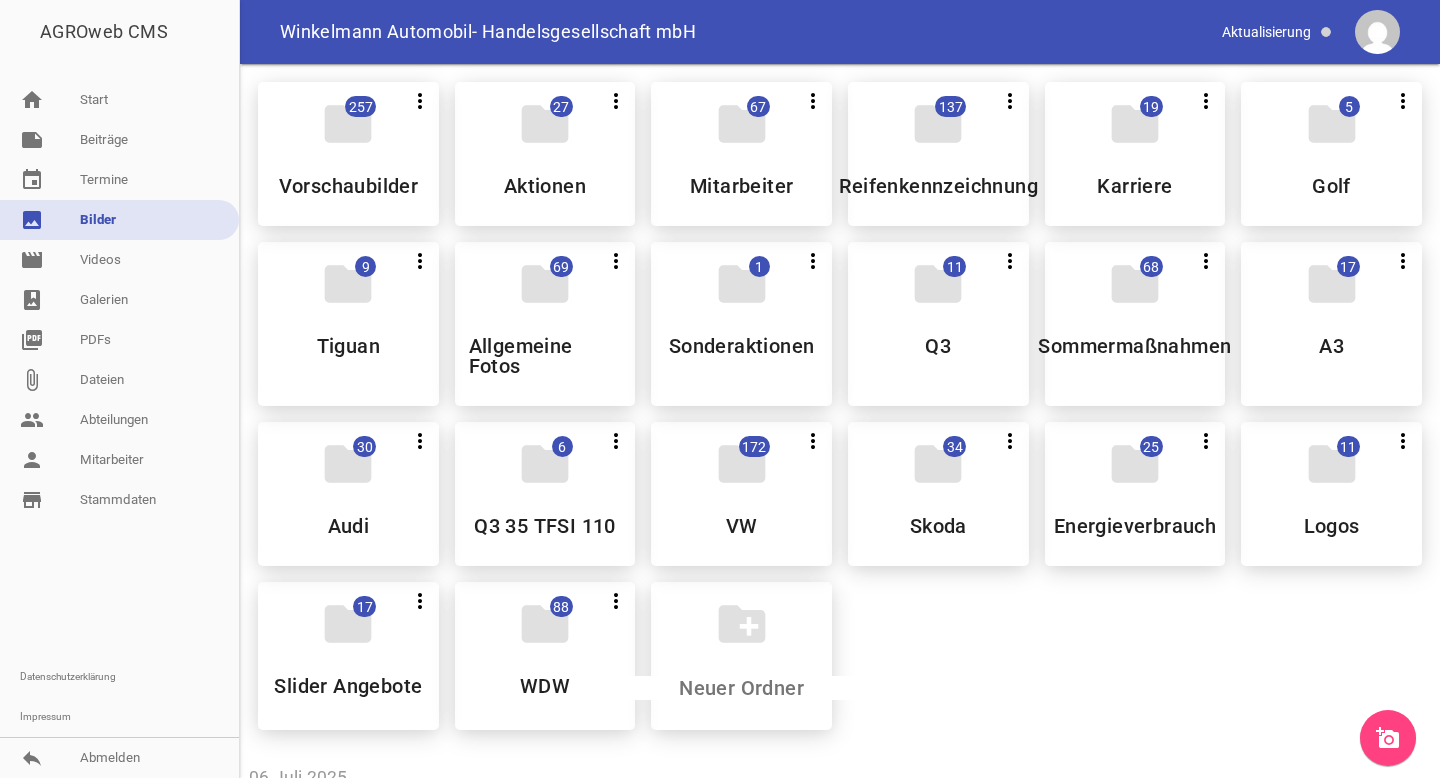 click on "add_a_photo" at bounding box center [1388, 738] 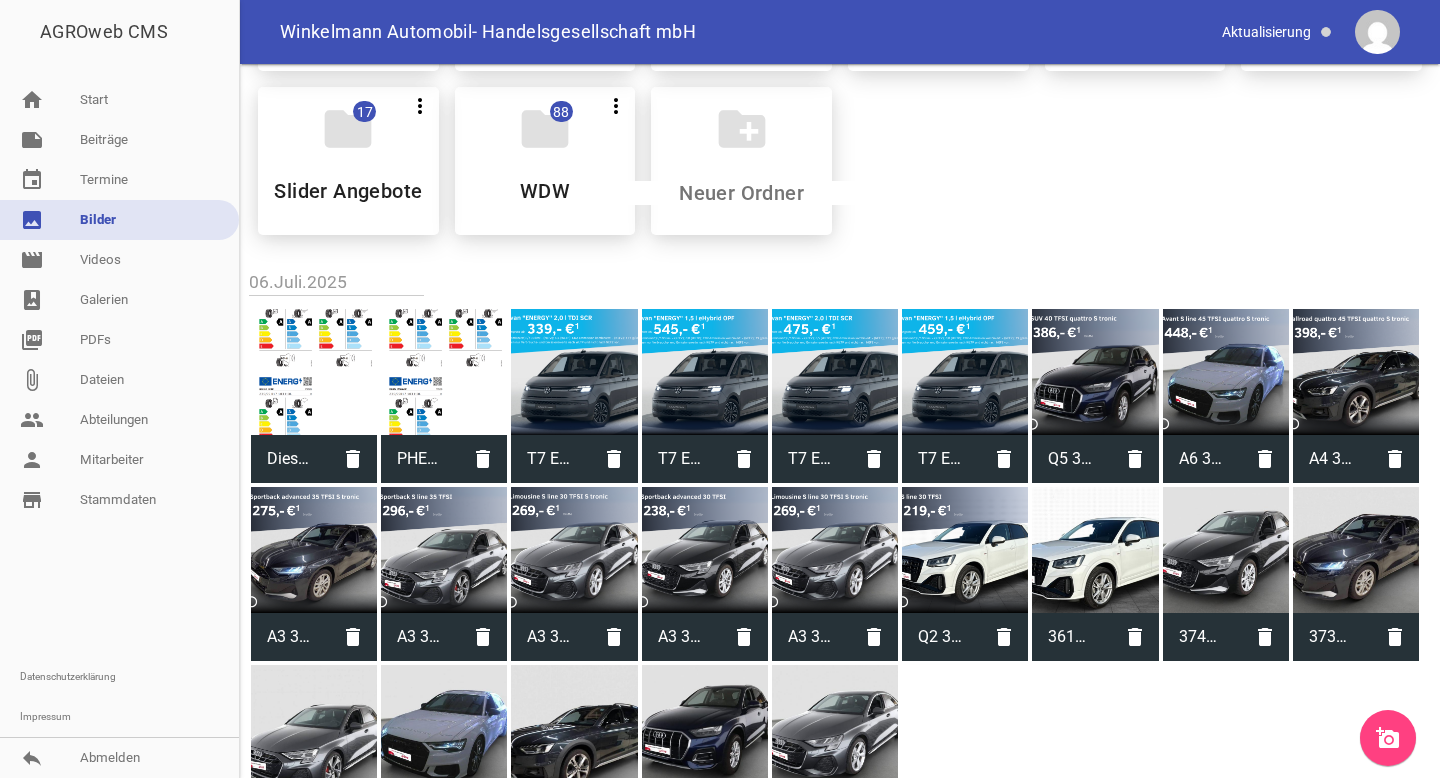 scroll, scrollTop: 473, scrollLeft: 0, axis: vertical 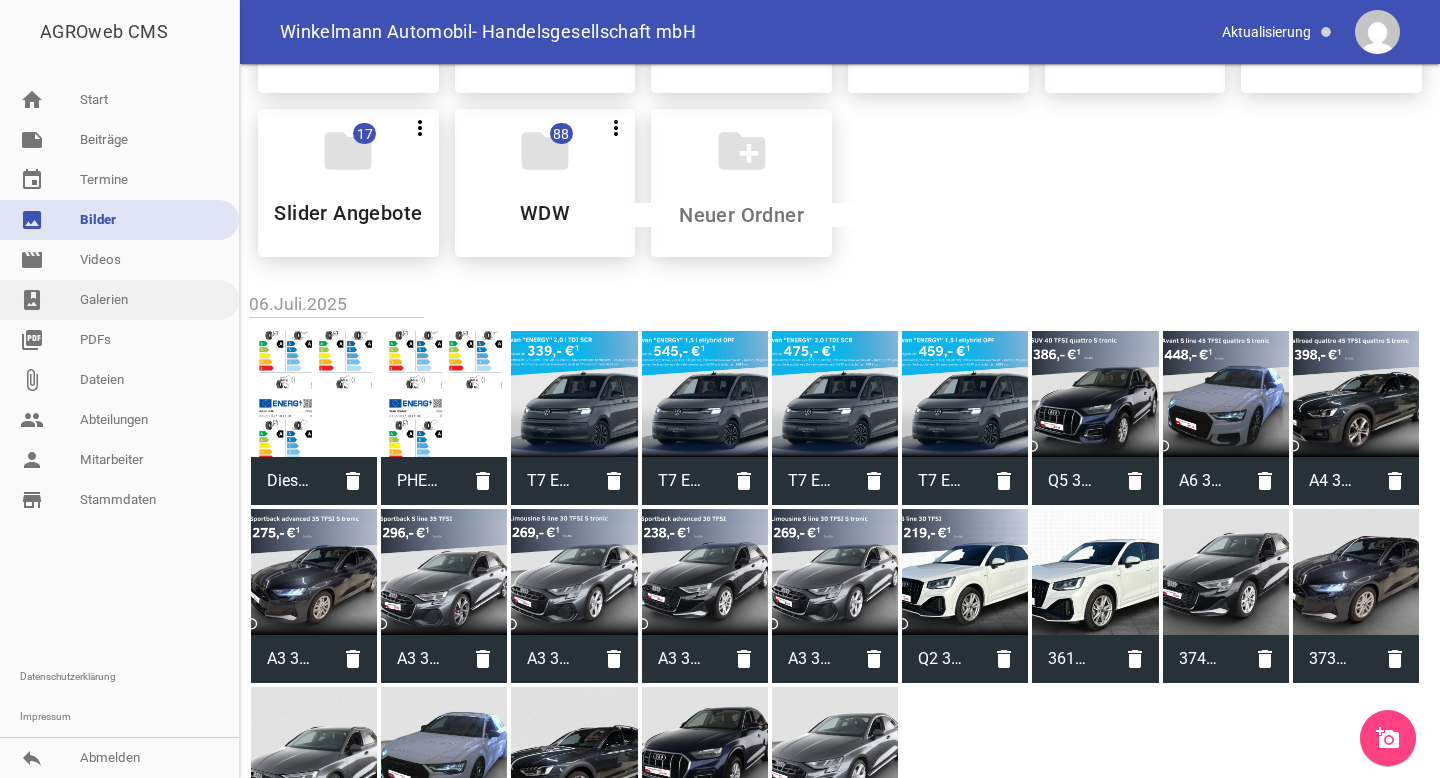click on "photo_album Galerien" at bounding box center [119, 300] 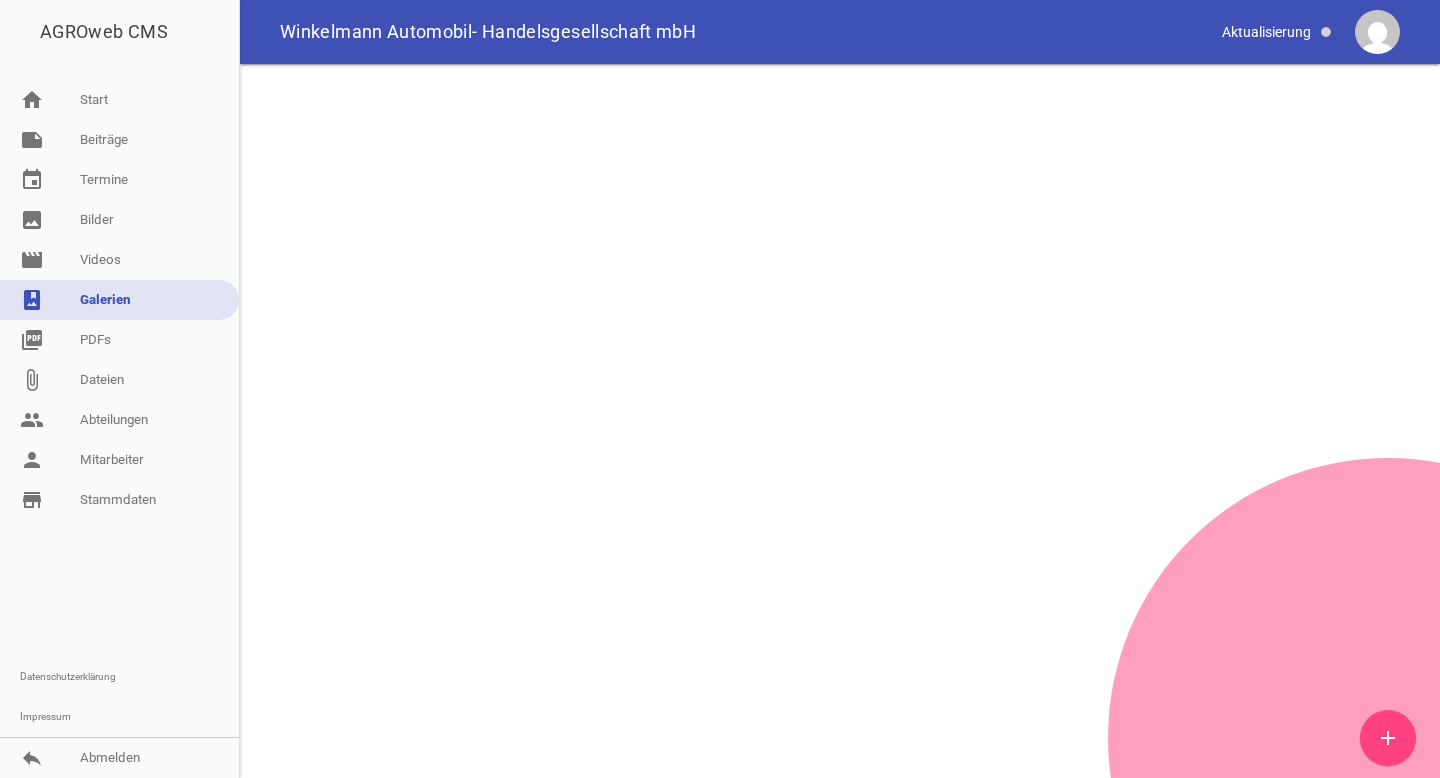 scroll, scrollTop: 0, scrollLeft: 0, axis: both 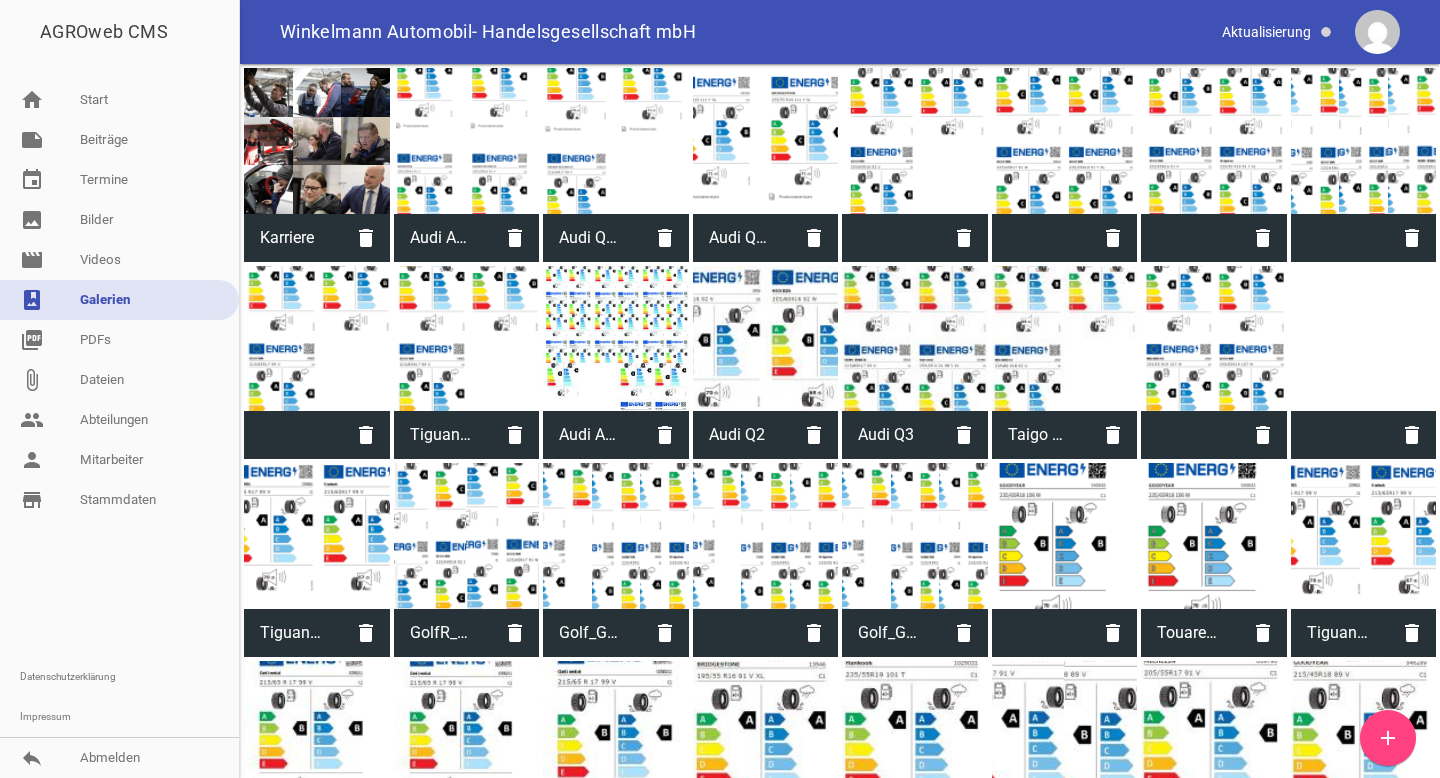 click on "add" at bounding box center [1388, 738] 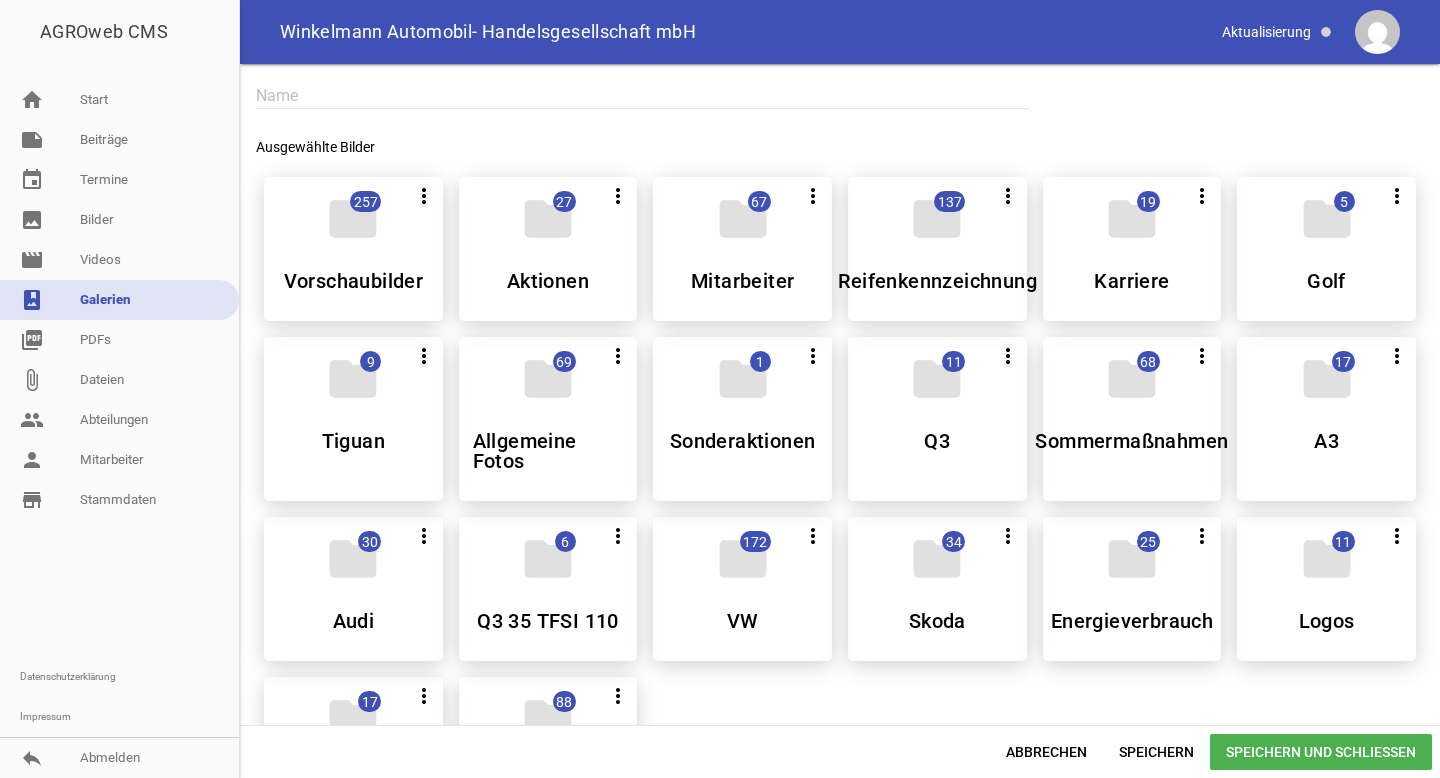scroll, scrollTop: 0, scrollLeft: 0, axis: both 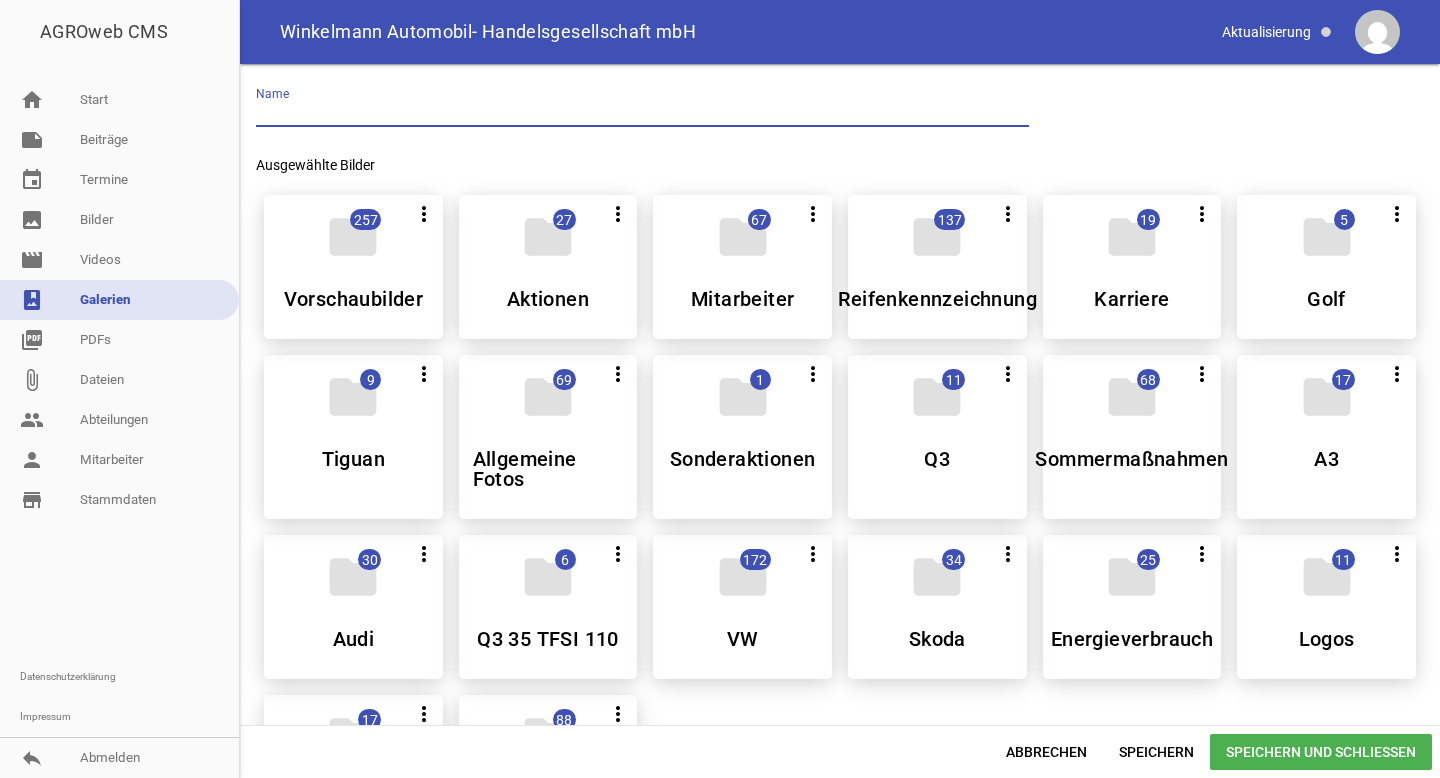 click at bounding box center [642, 113] 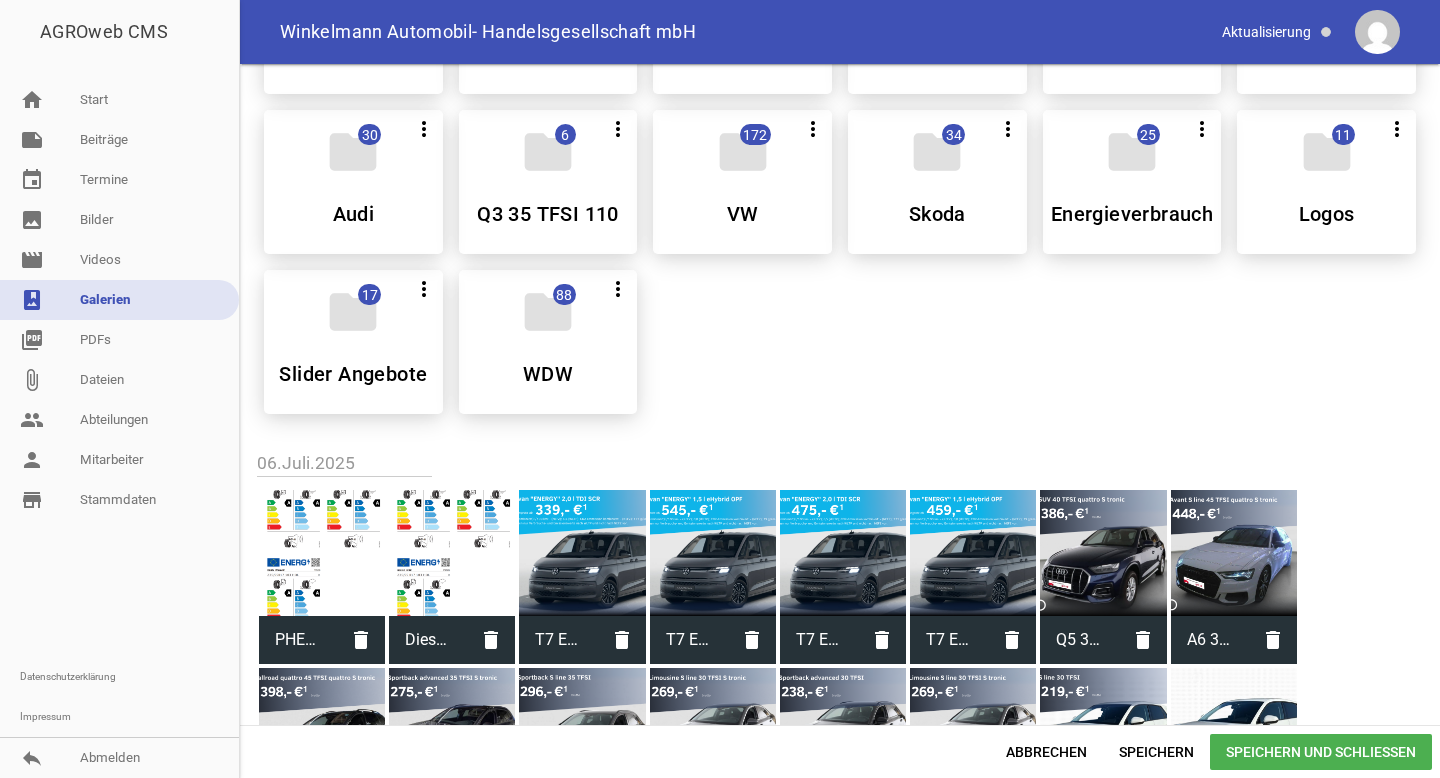 type on "Multivan ENERGY_Diesel" 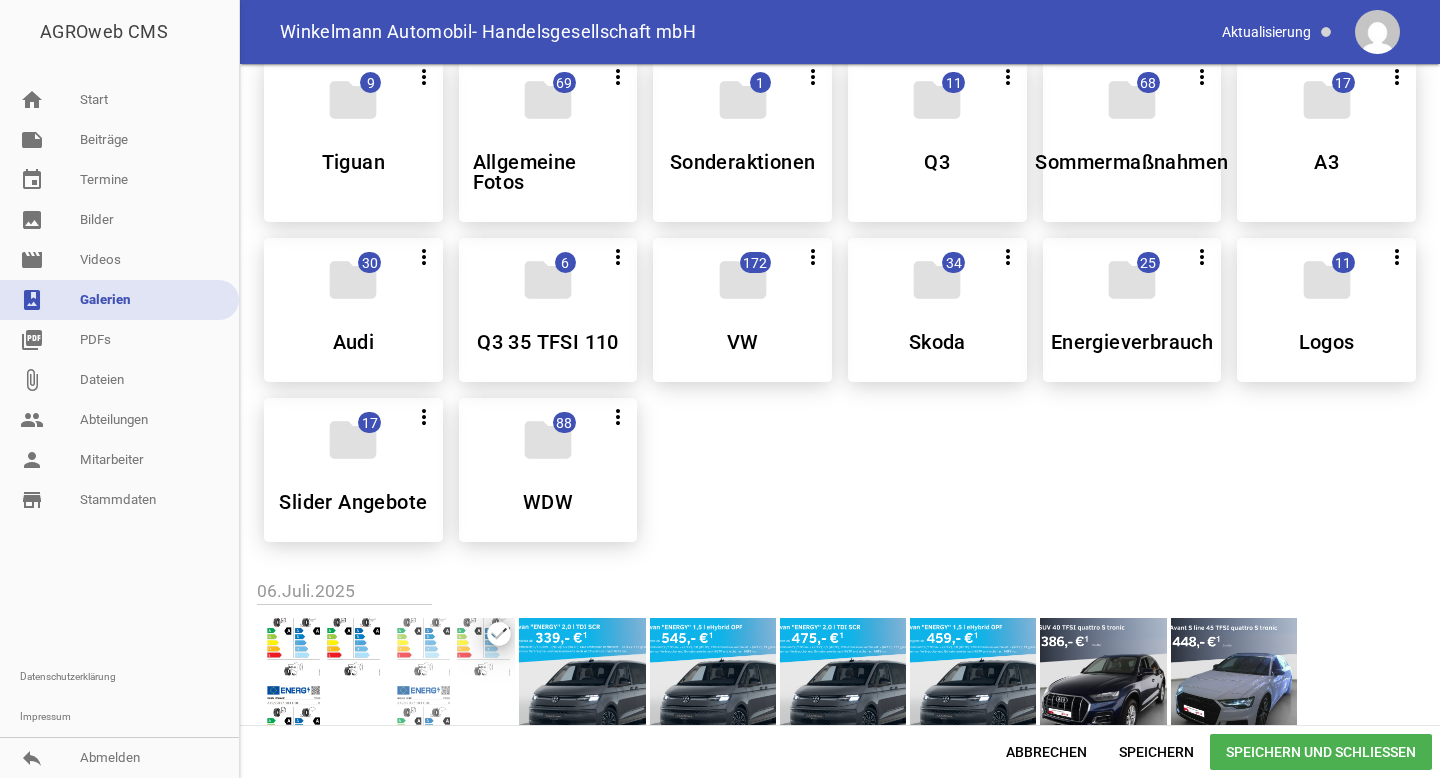 scroll, scrollTop: 553, scrollLeft: 0, axis: vertical 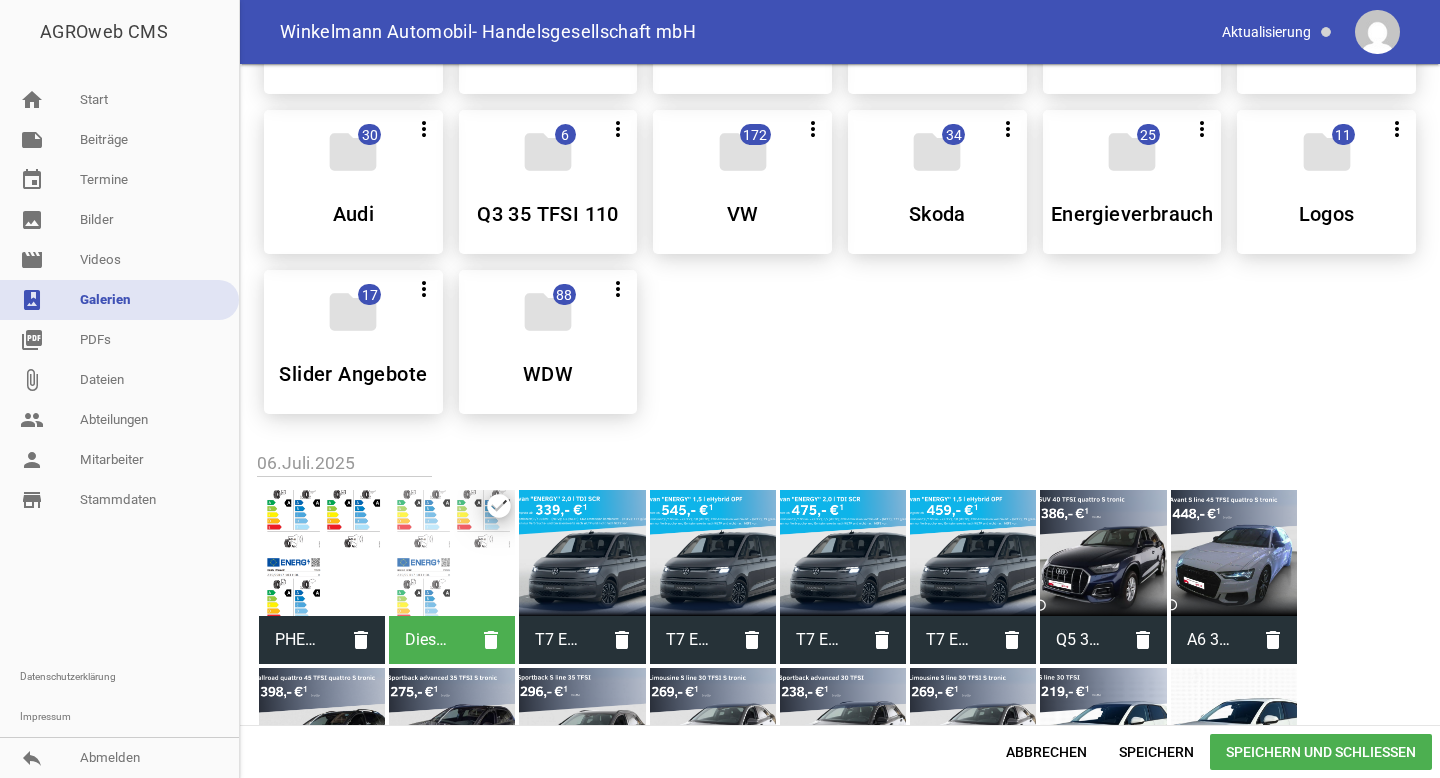 click on "Speichern und Schließen" at bounding box center [1321, 752] 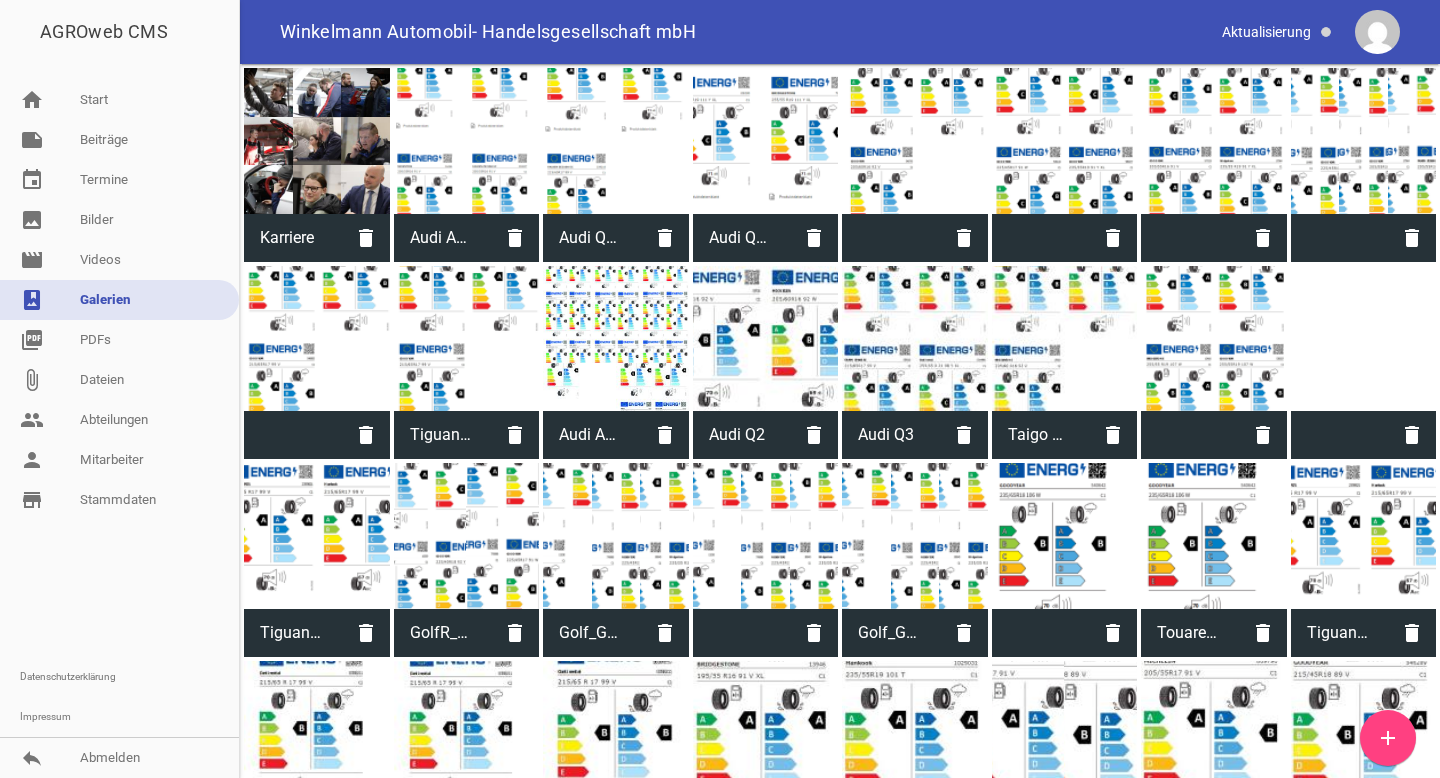 click on "add" at bounding box center (1388, 738) 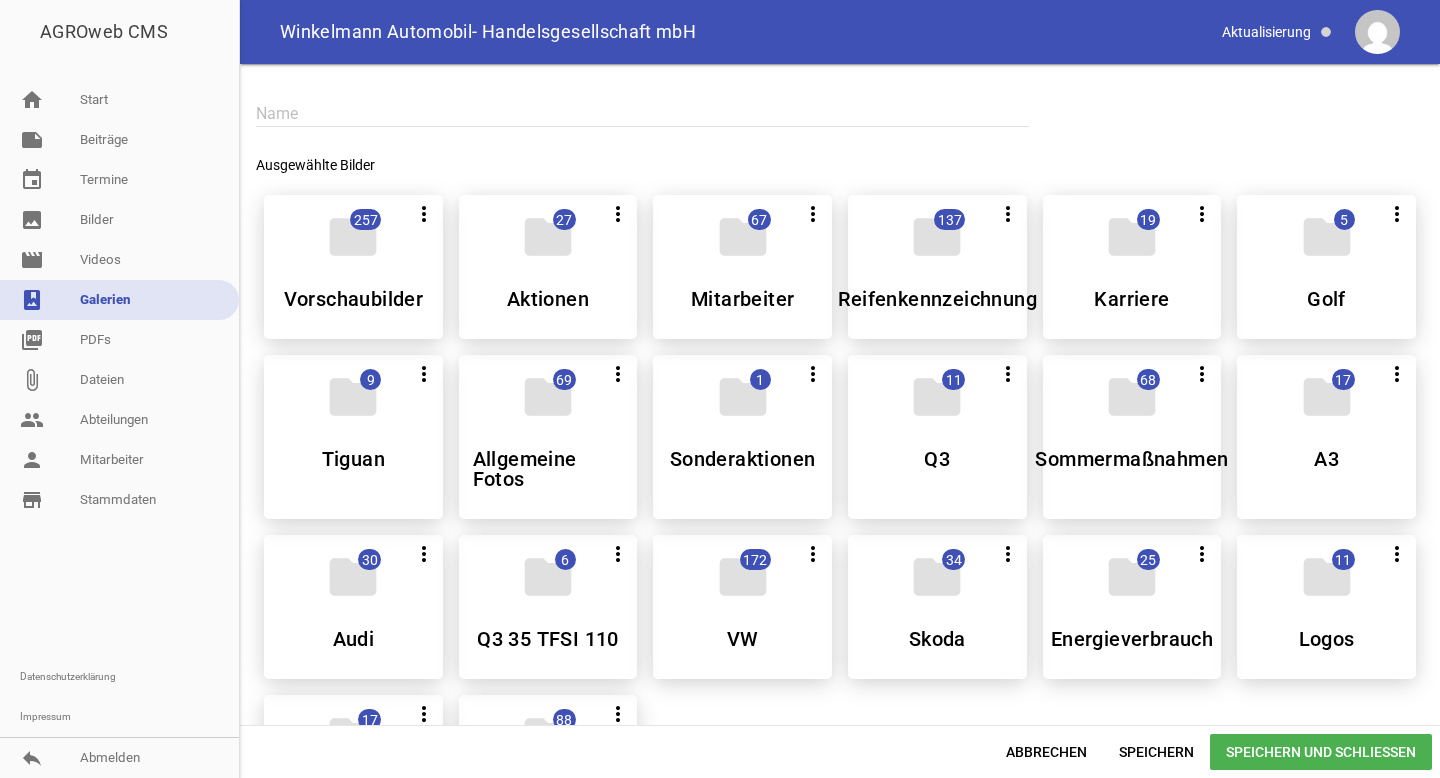click at bounding box center [642, 113] 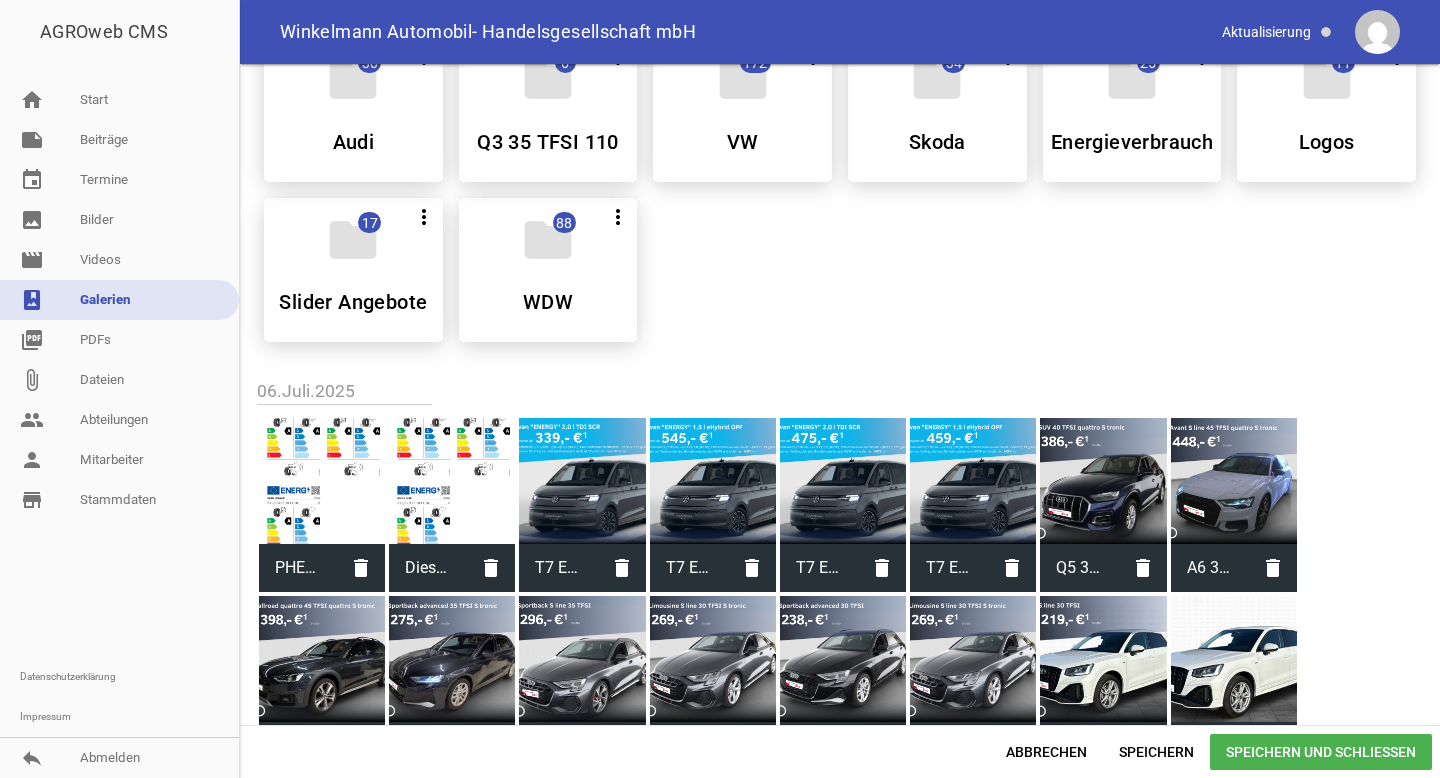 type on "Multivan ENERGY_eHybrid" 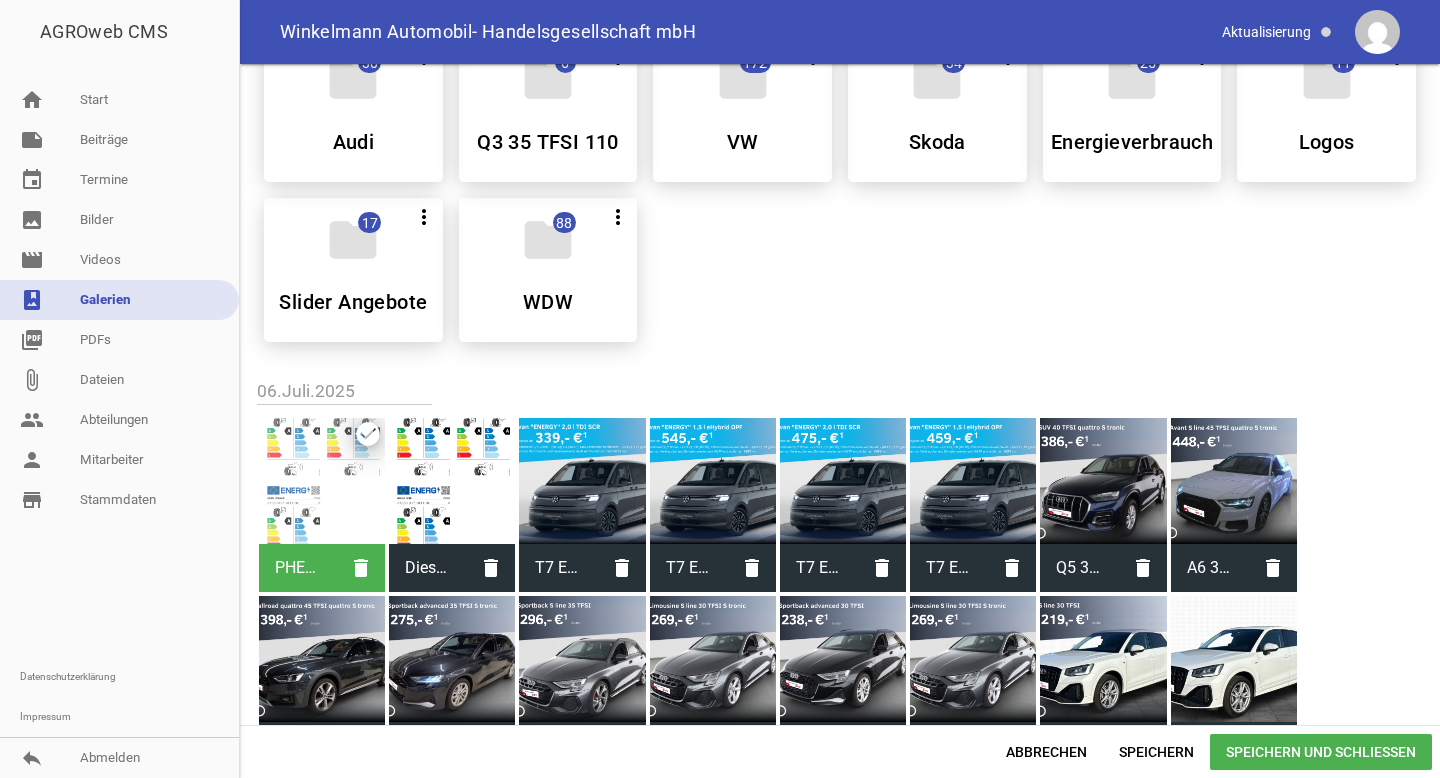click on "Speichern und Schließen" at bounding box center (1321, 752) 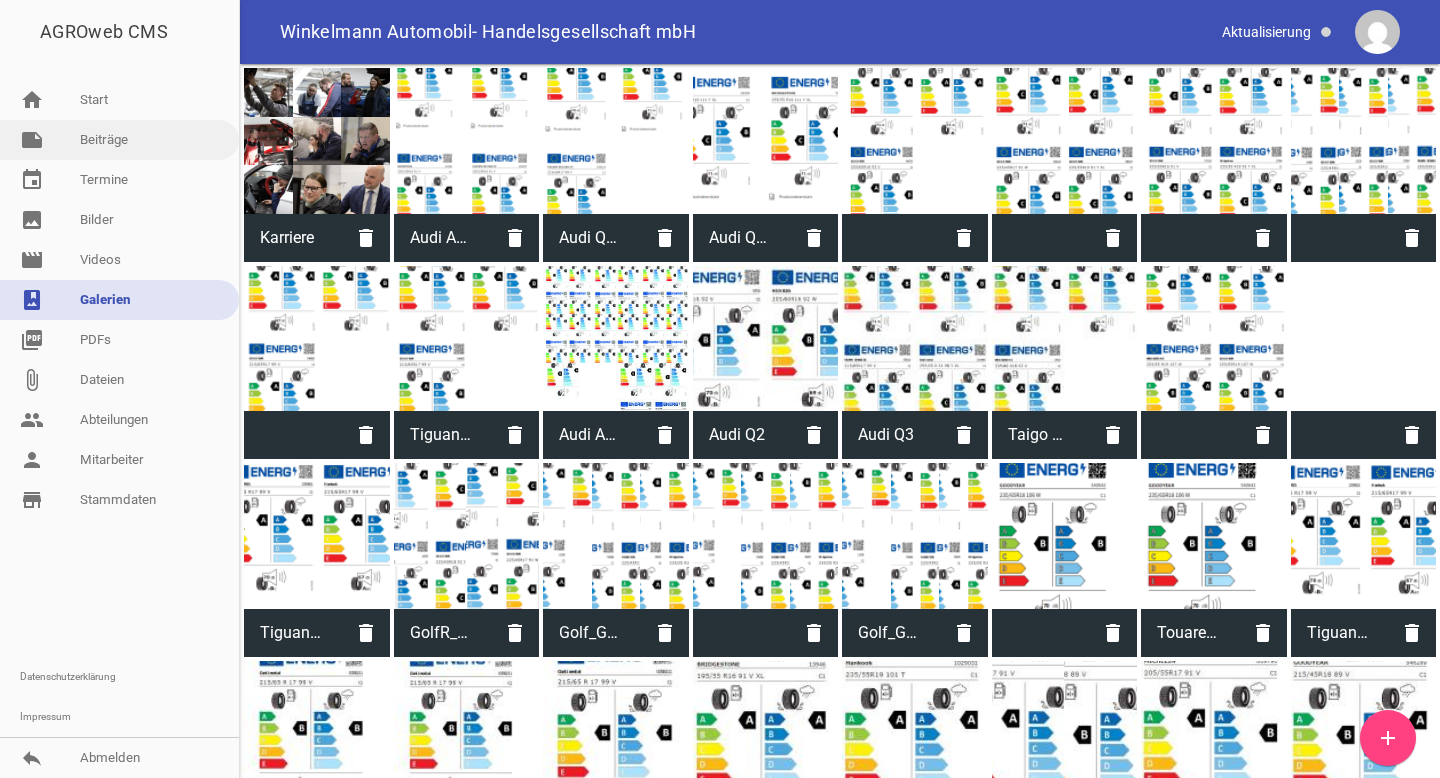 click on "note Beiträge" at bounding box center (119, 140) 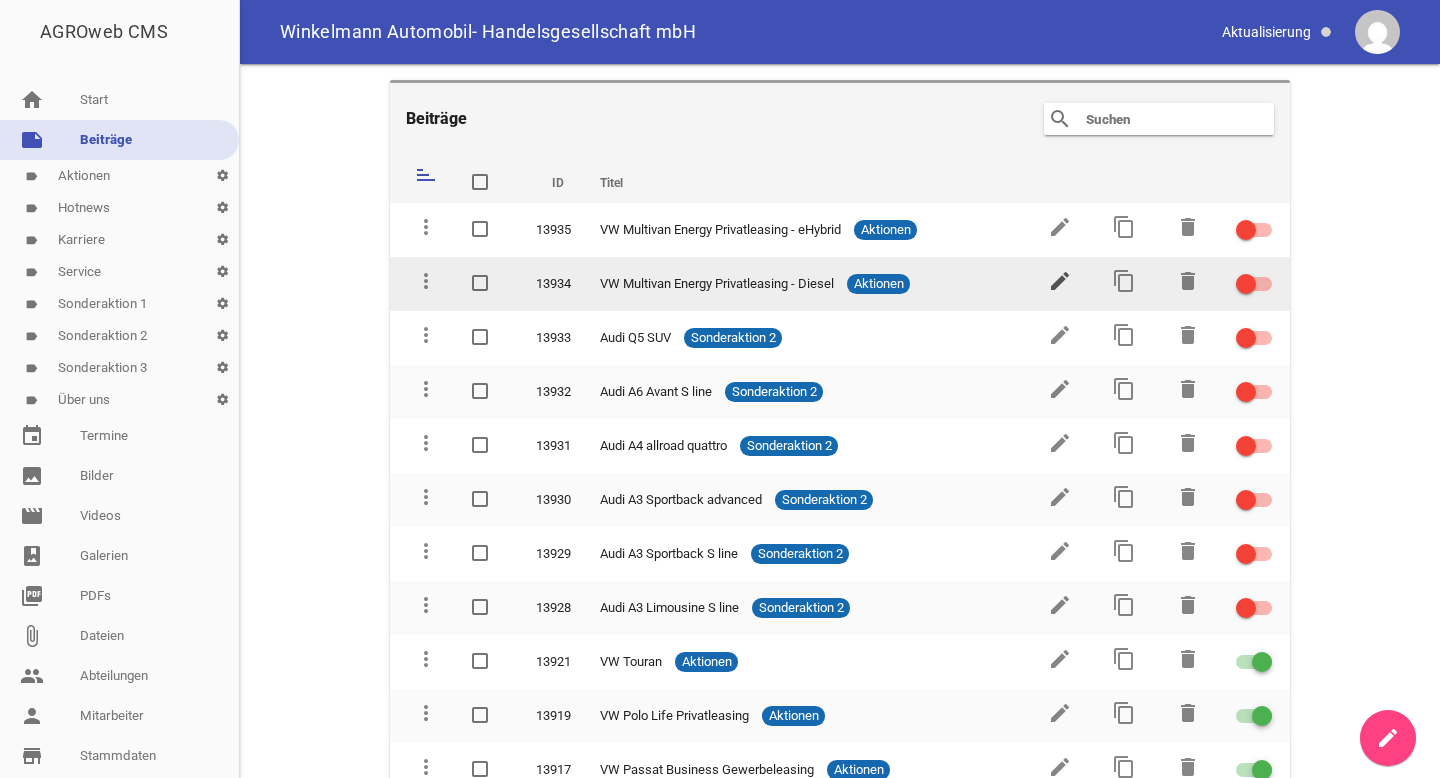 click on "edit" at bounding box center [1060, 281] 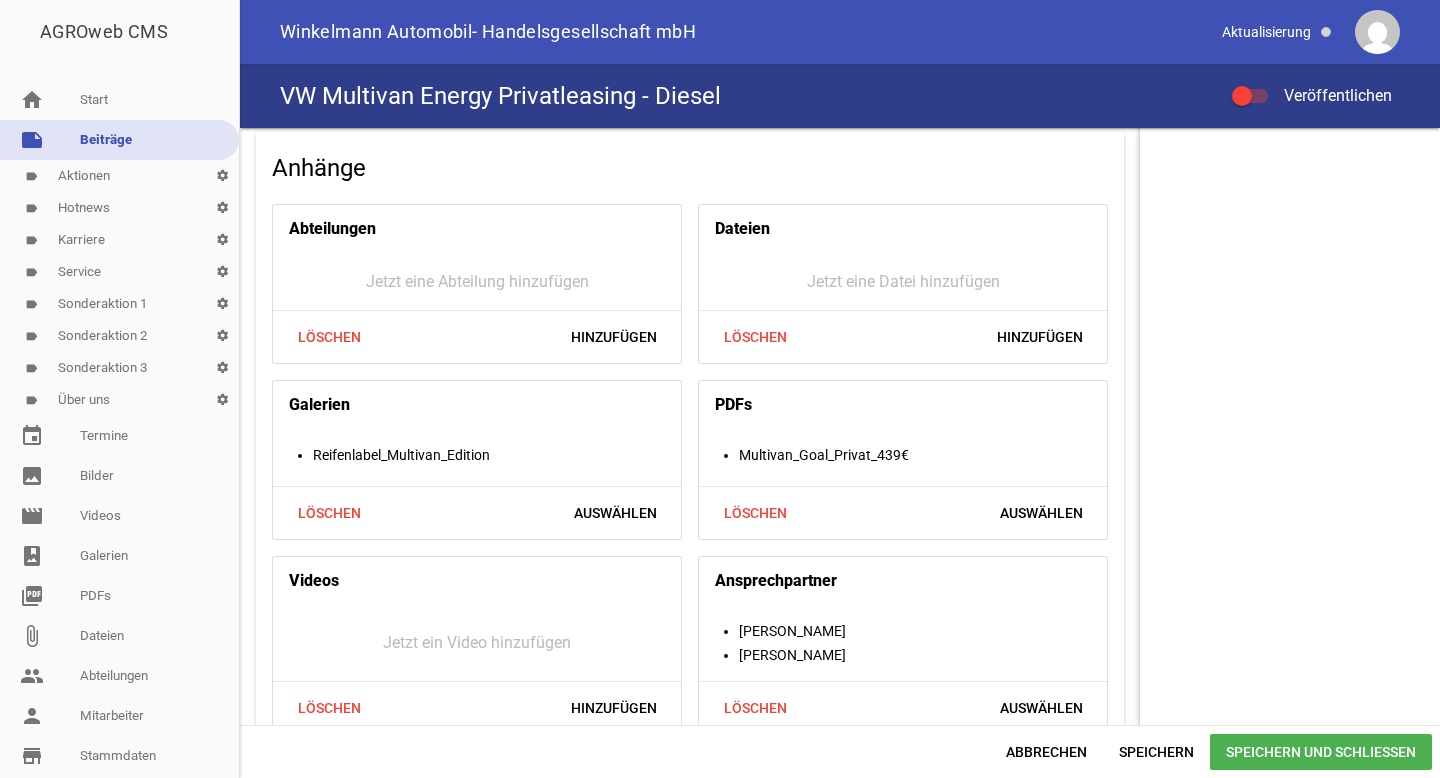 scroll, scrollTop: 1896, scrollLeft: 0, axis: vertical 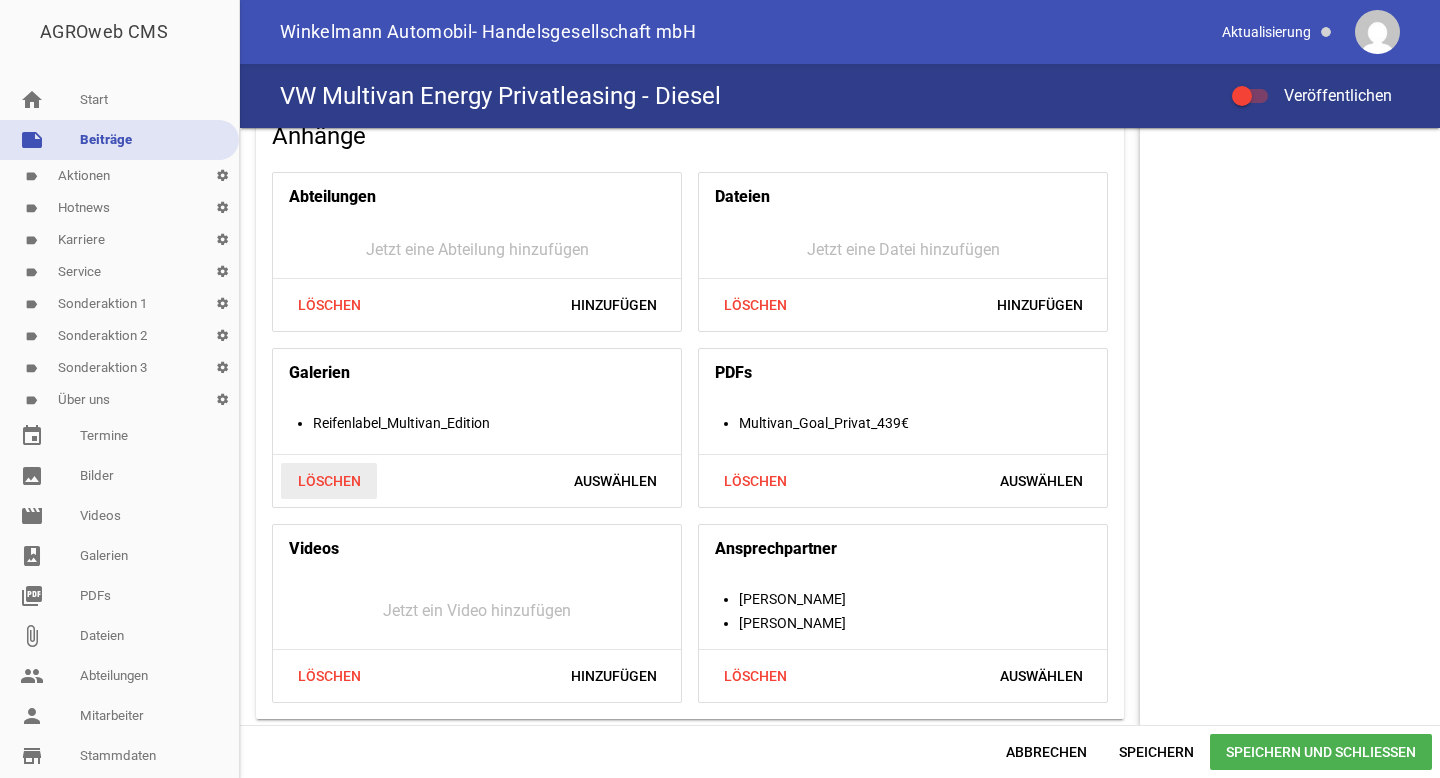 click on "Löschen" at bounding box center [329, 481] 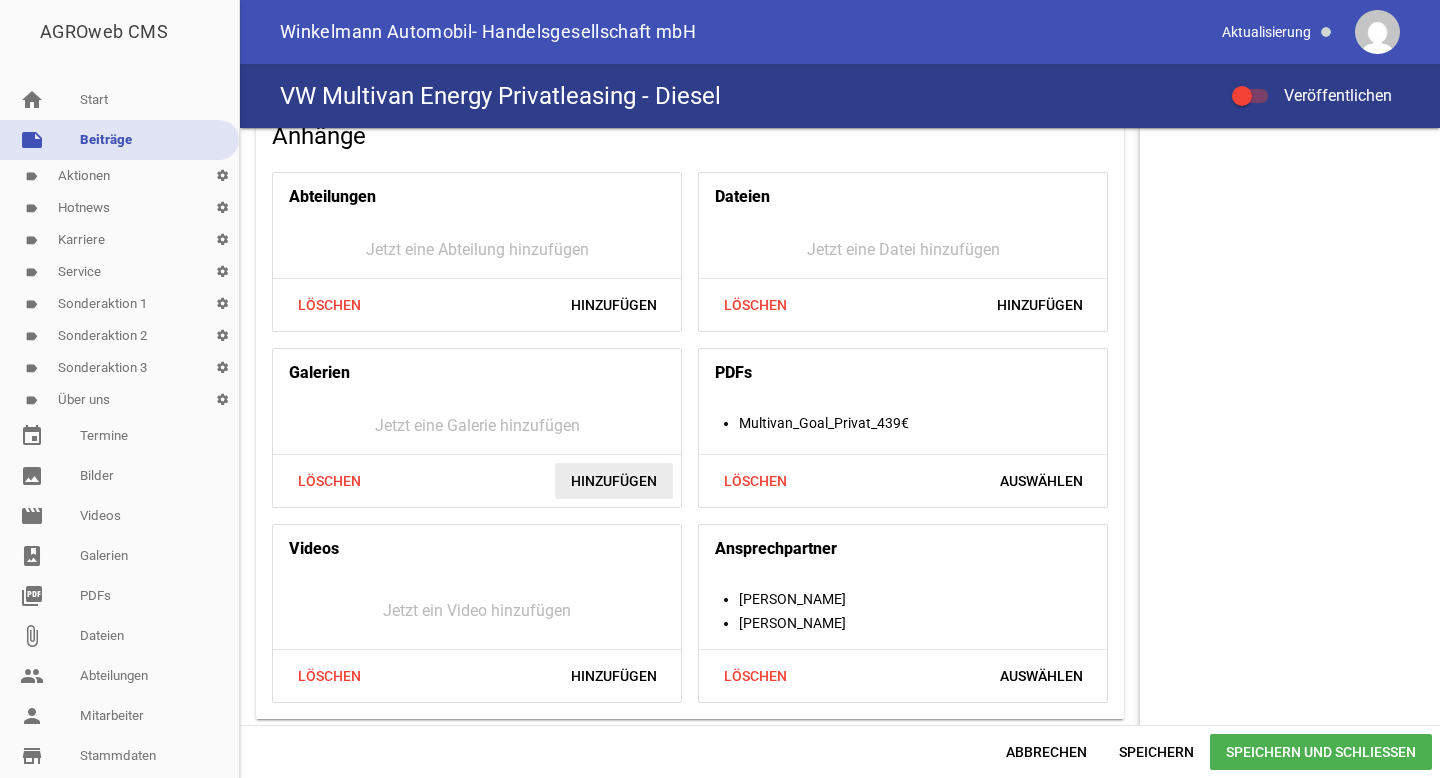 click on "Hinzufügen" at bounding box center (614, 481) 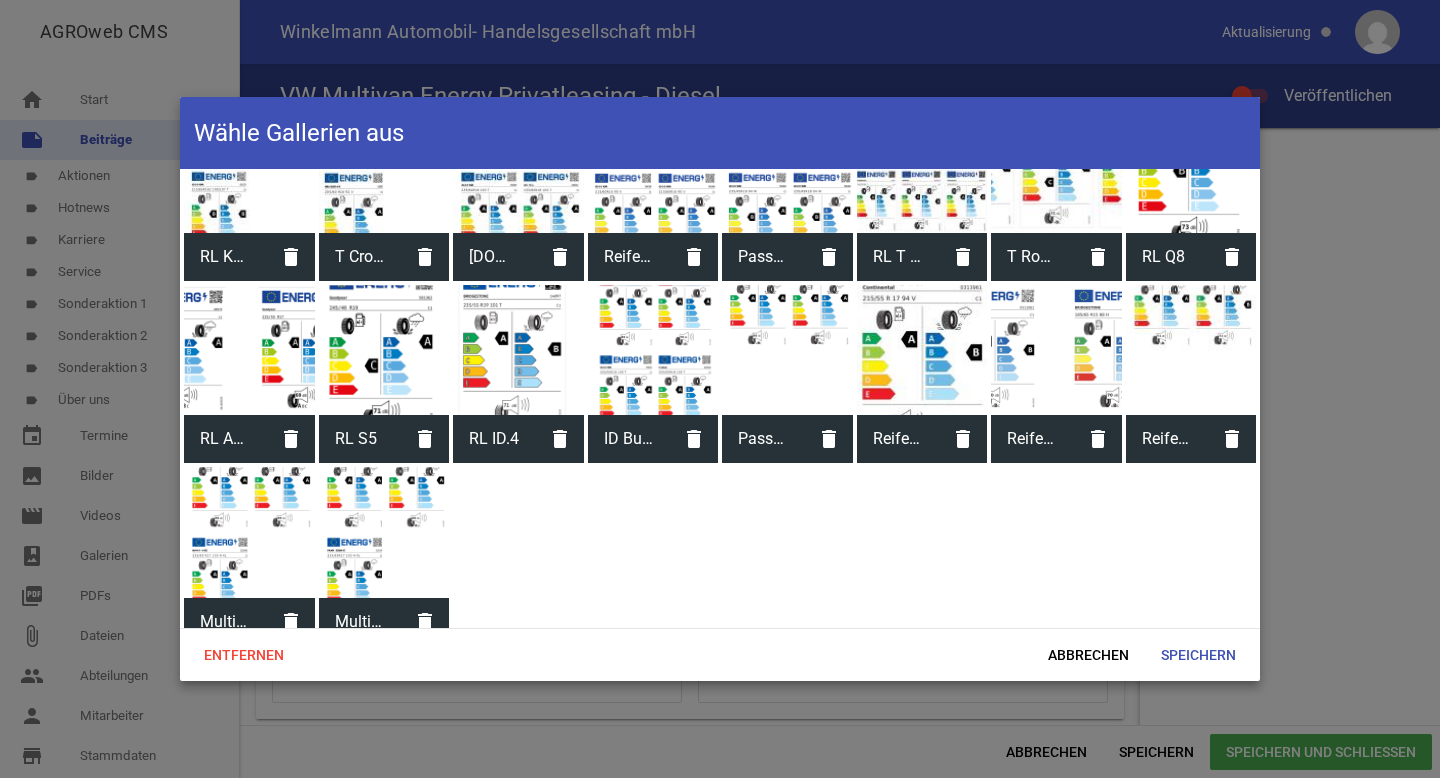 scroll, scrollTop: 1901, scrollLeft: 0, axis: vertical 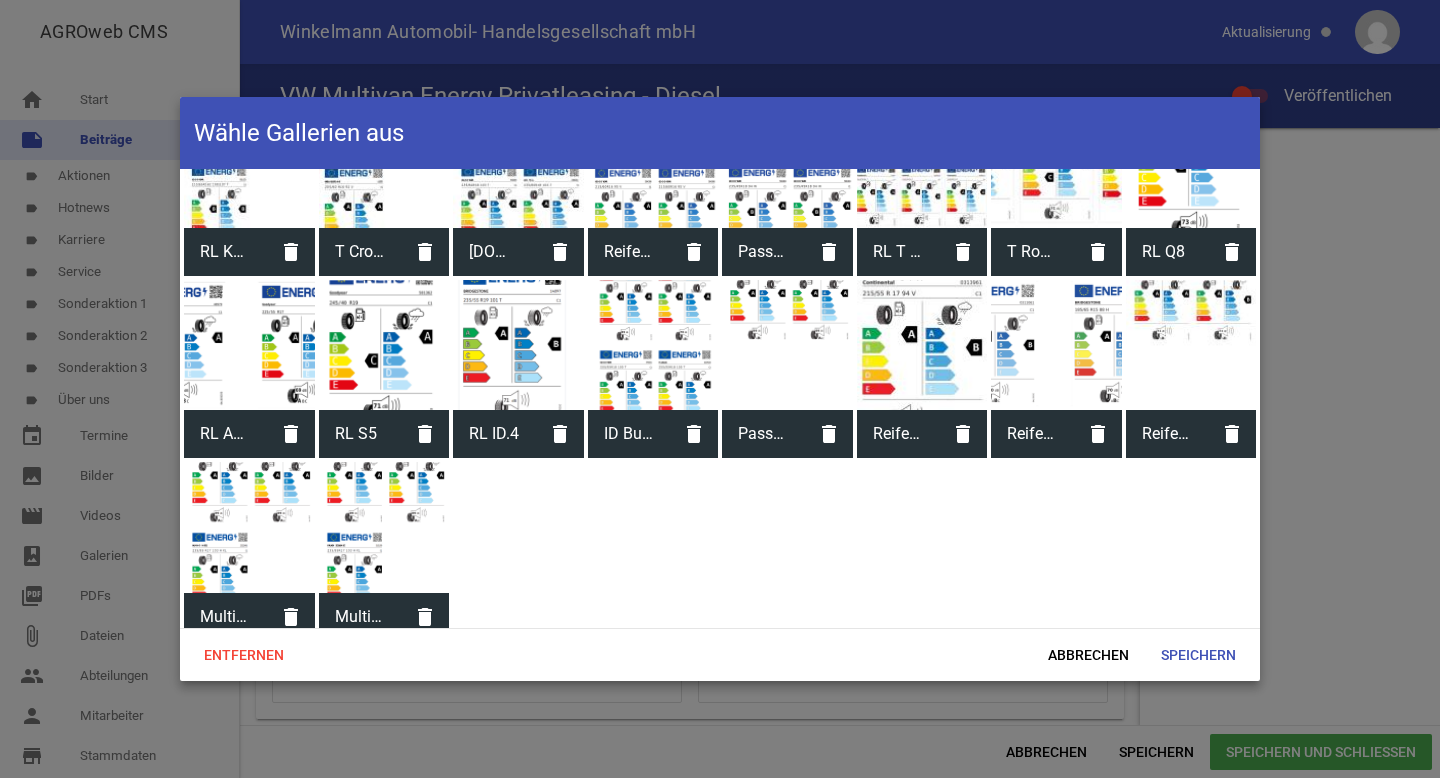 click at bounding box center [384, 527] 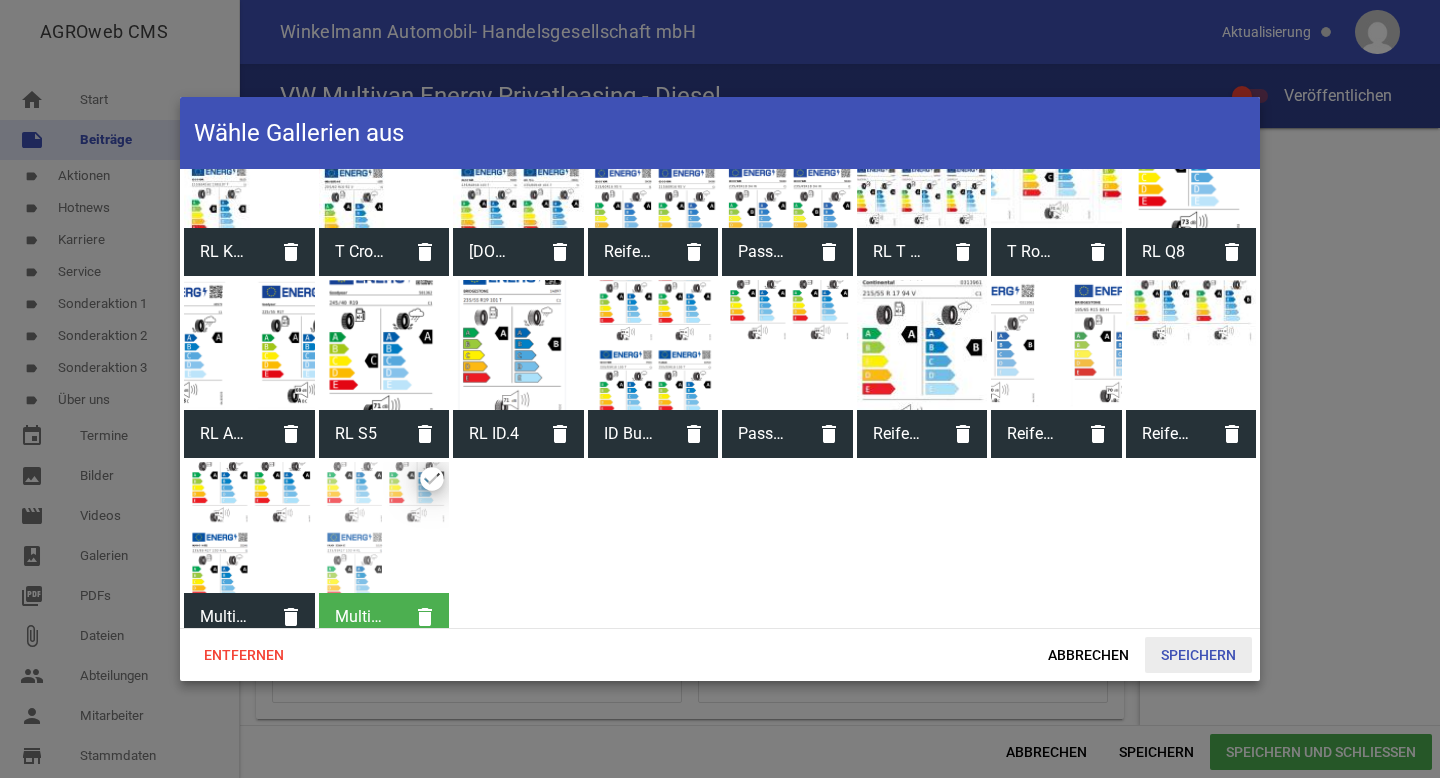click on "Speichern" at bounding box center (1198, 655) 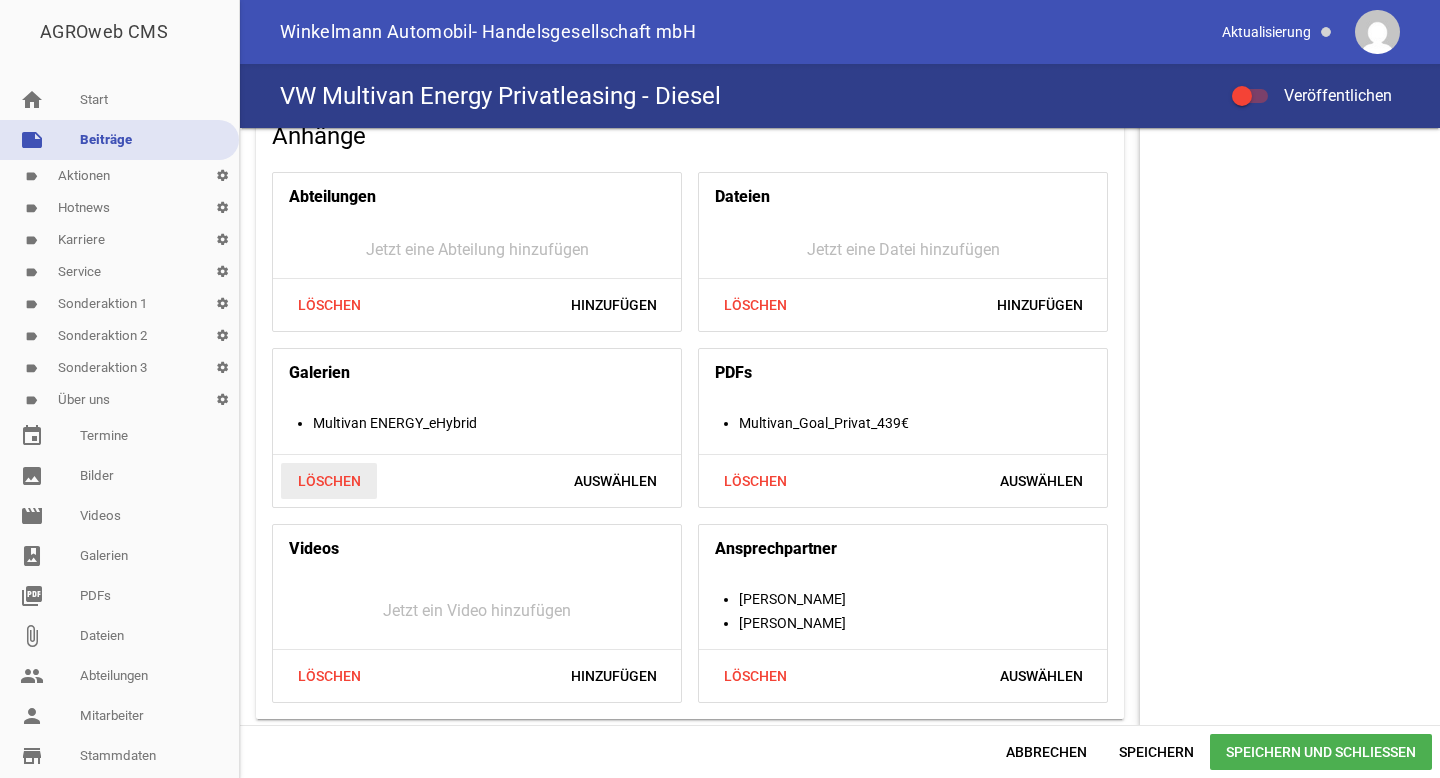 click on "Löschen" at bounding box center (329, 481) 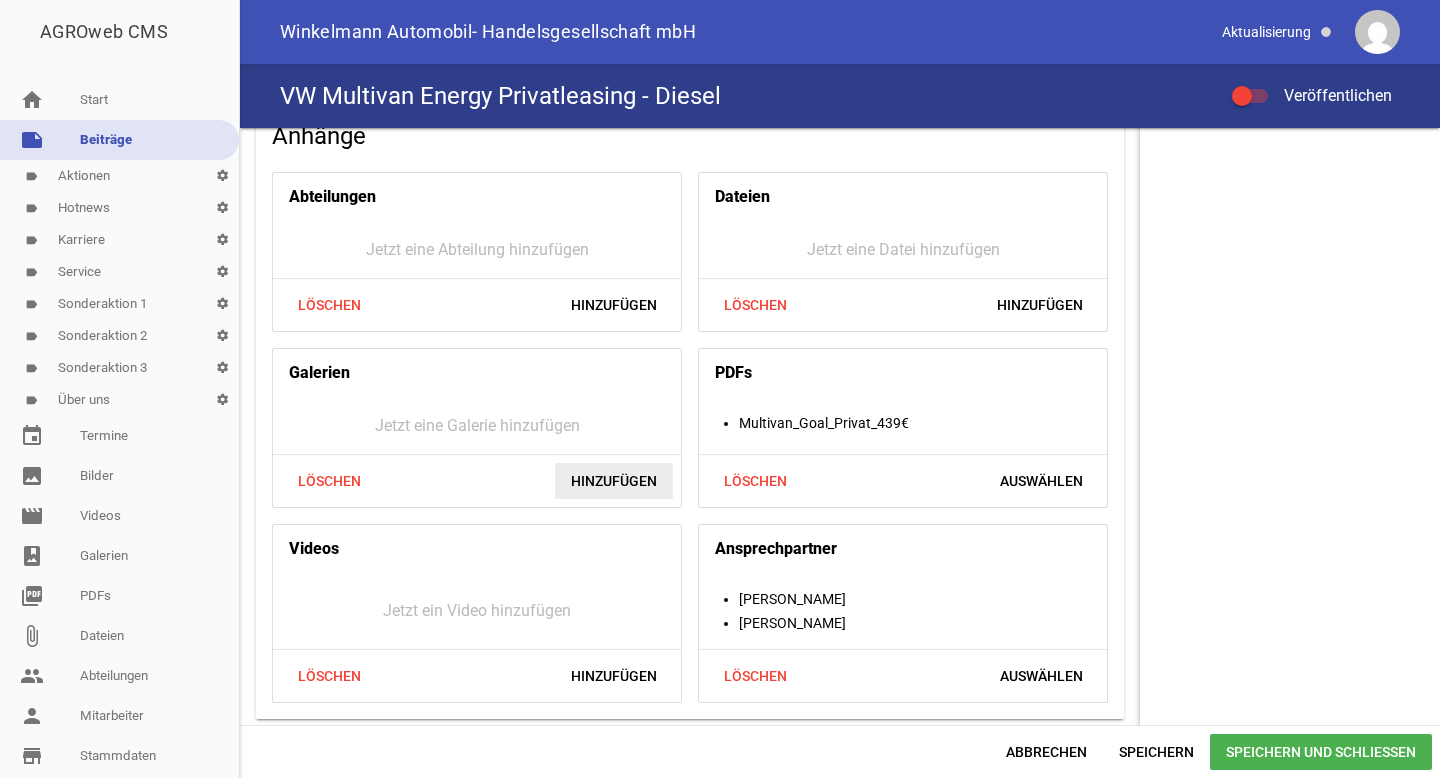 click on "Hinzufügen" at bounding box center [614, 481] 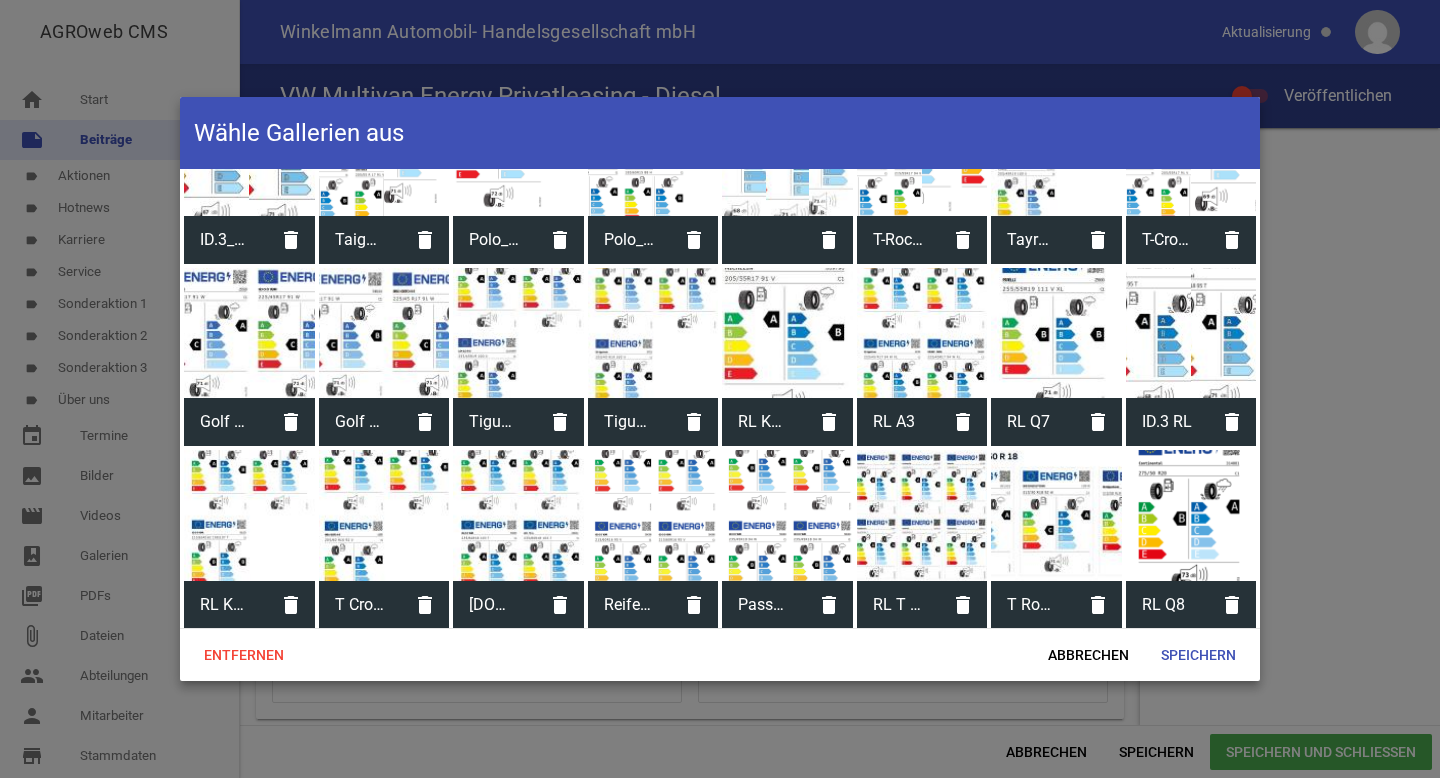 scroll, scrollTop: 1901, scrollLeft: 0, axis: vertical 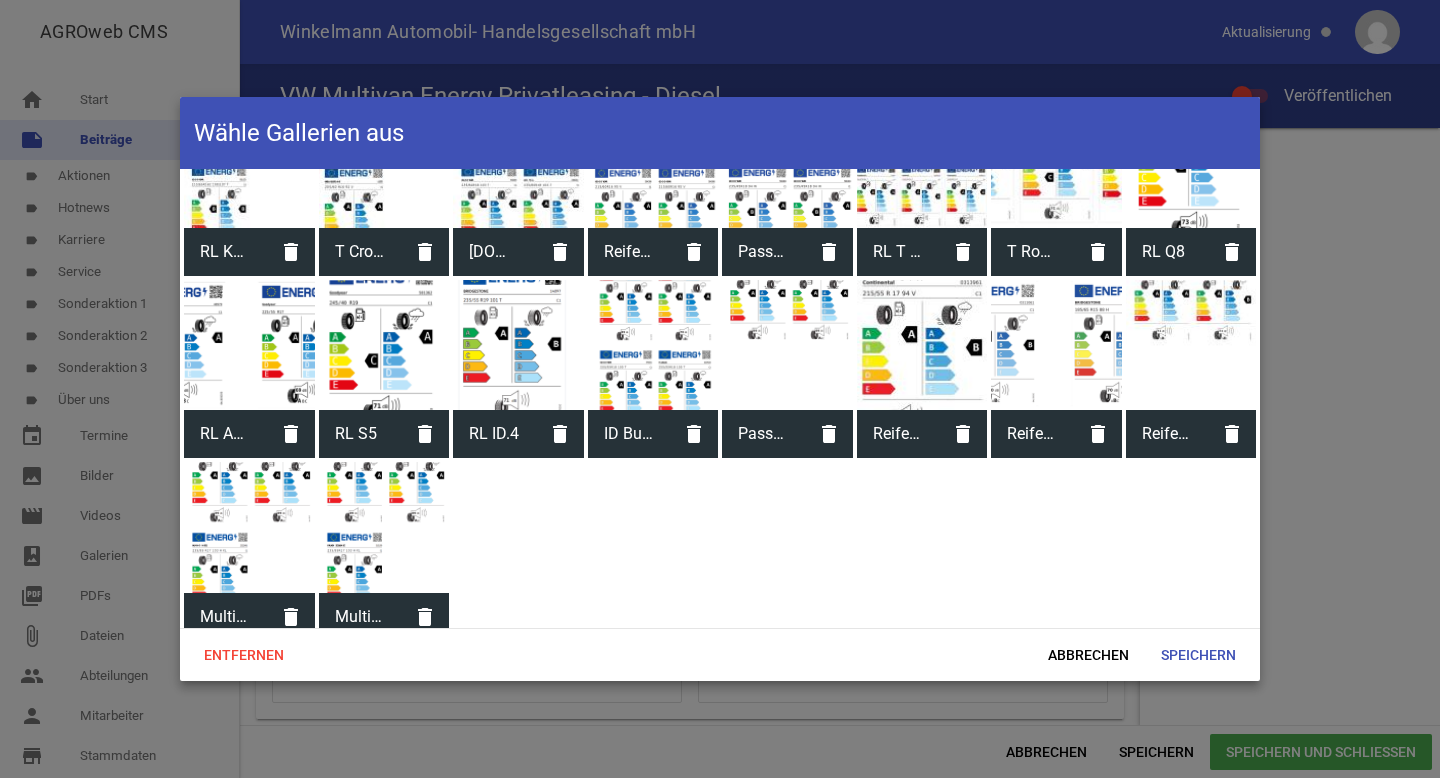 click at bounding box center [249, 527] 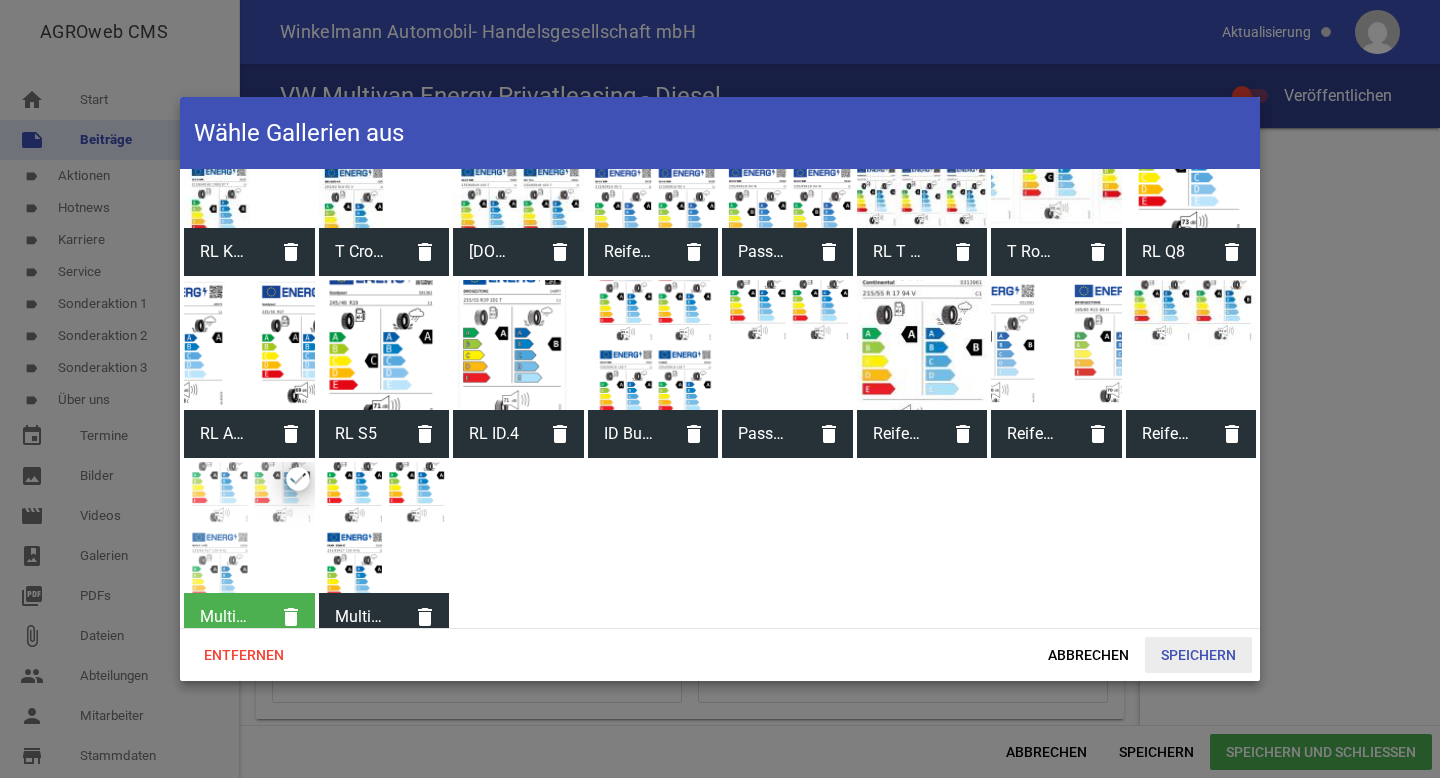 click on "Speichern" at bounding box center [1198, 655] 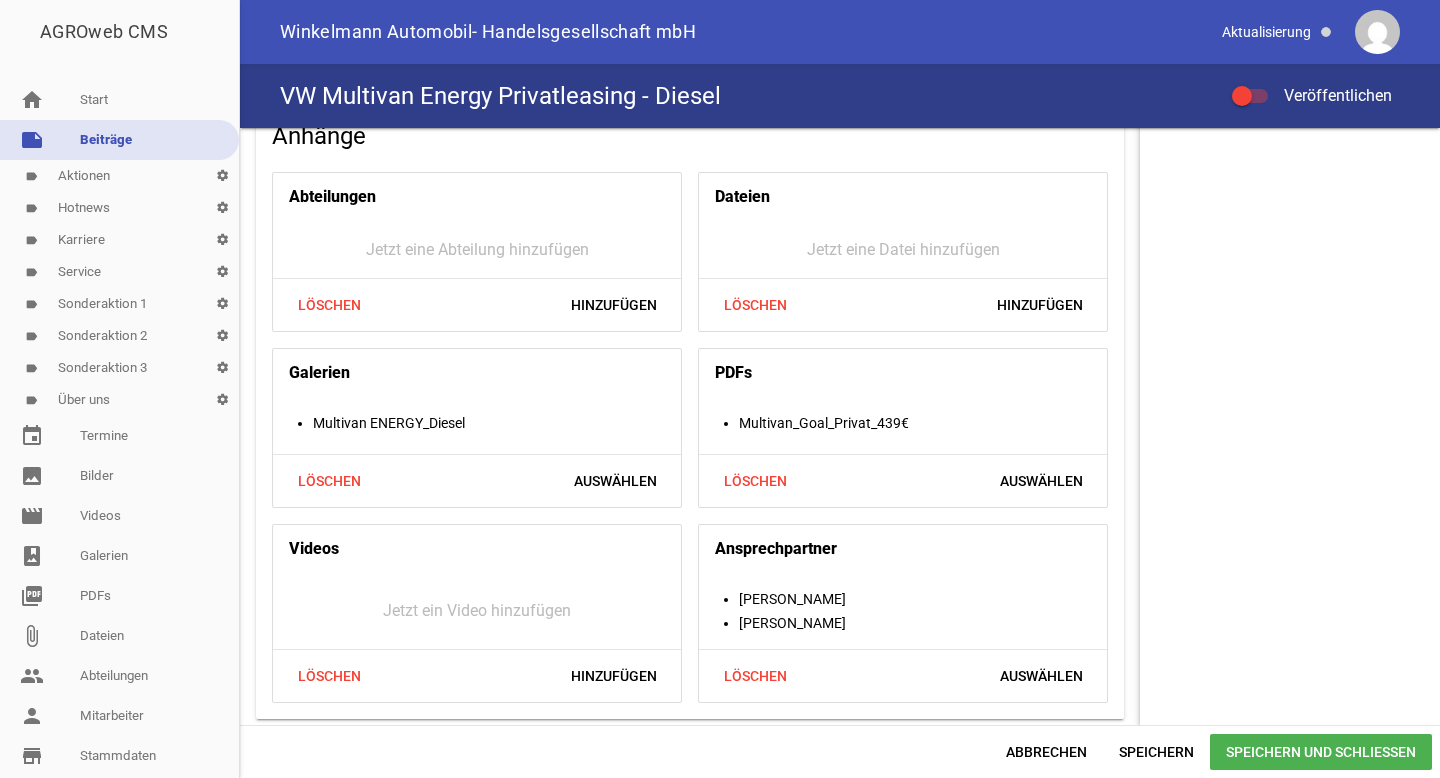 click on "Speichern und Schließen" at bounding box center [1321, 752] 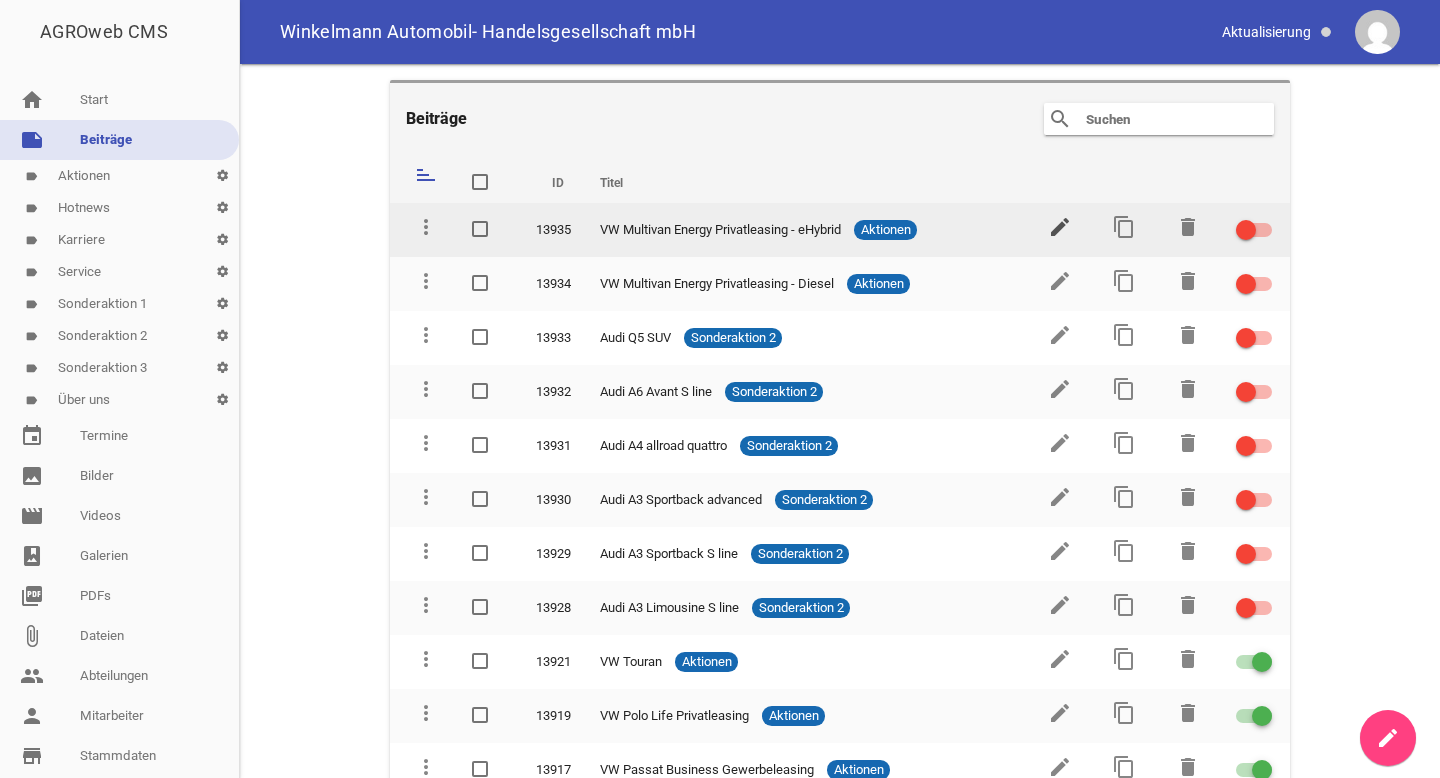 click on "edit" at bounding box center (1060, 227) 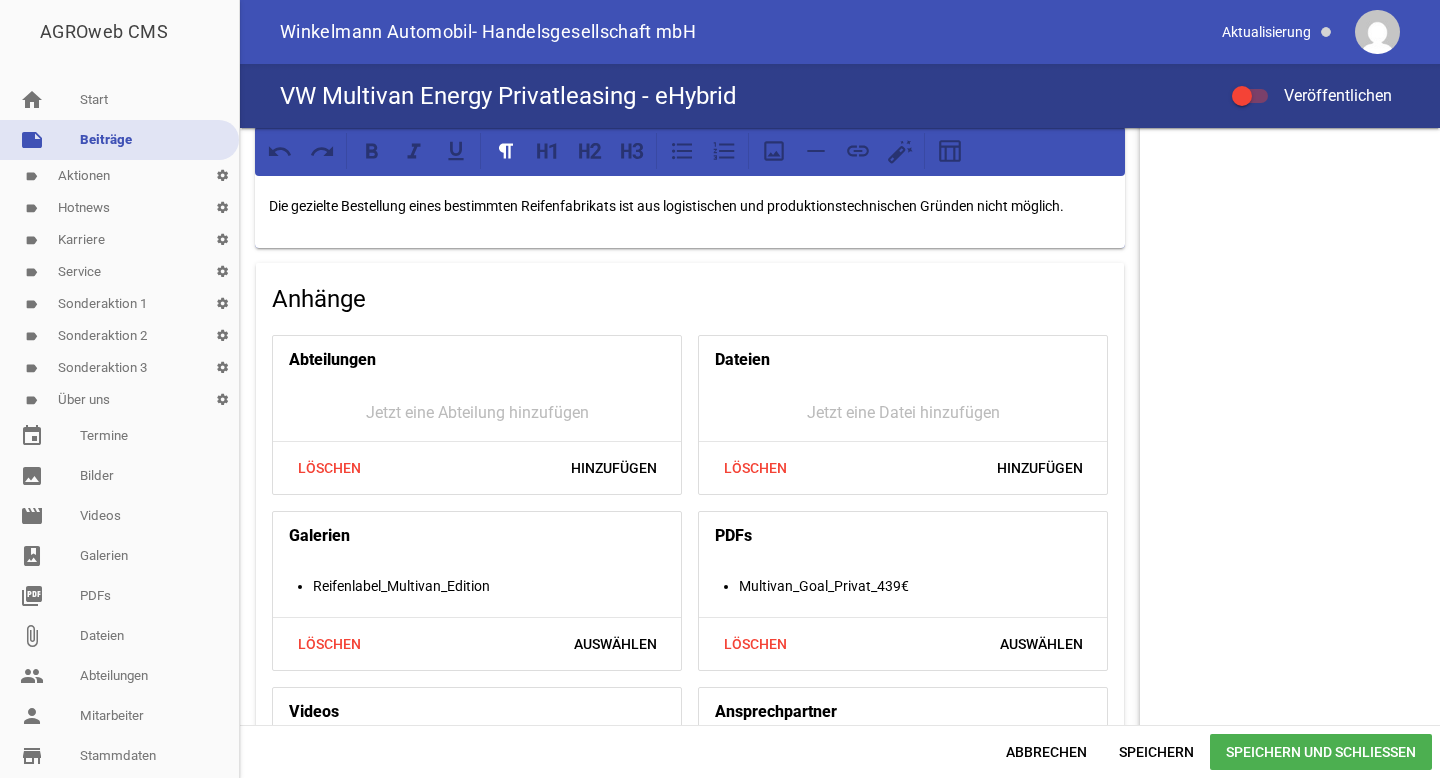 scroll, scrollTop: 1896, scrollLeft: 0, axis: vertical 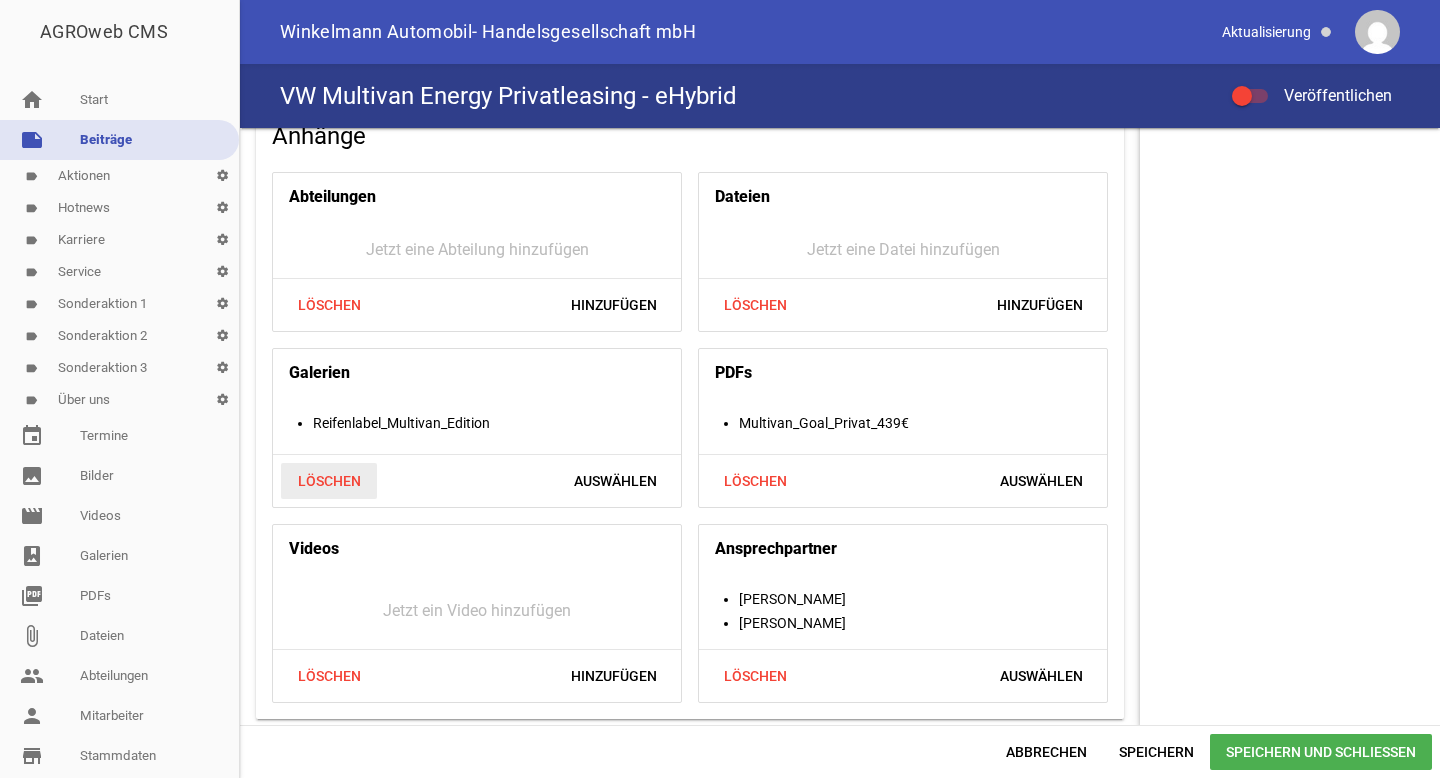 click on "Löschen" at bounding box center (329, 481) 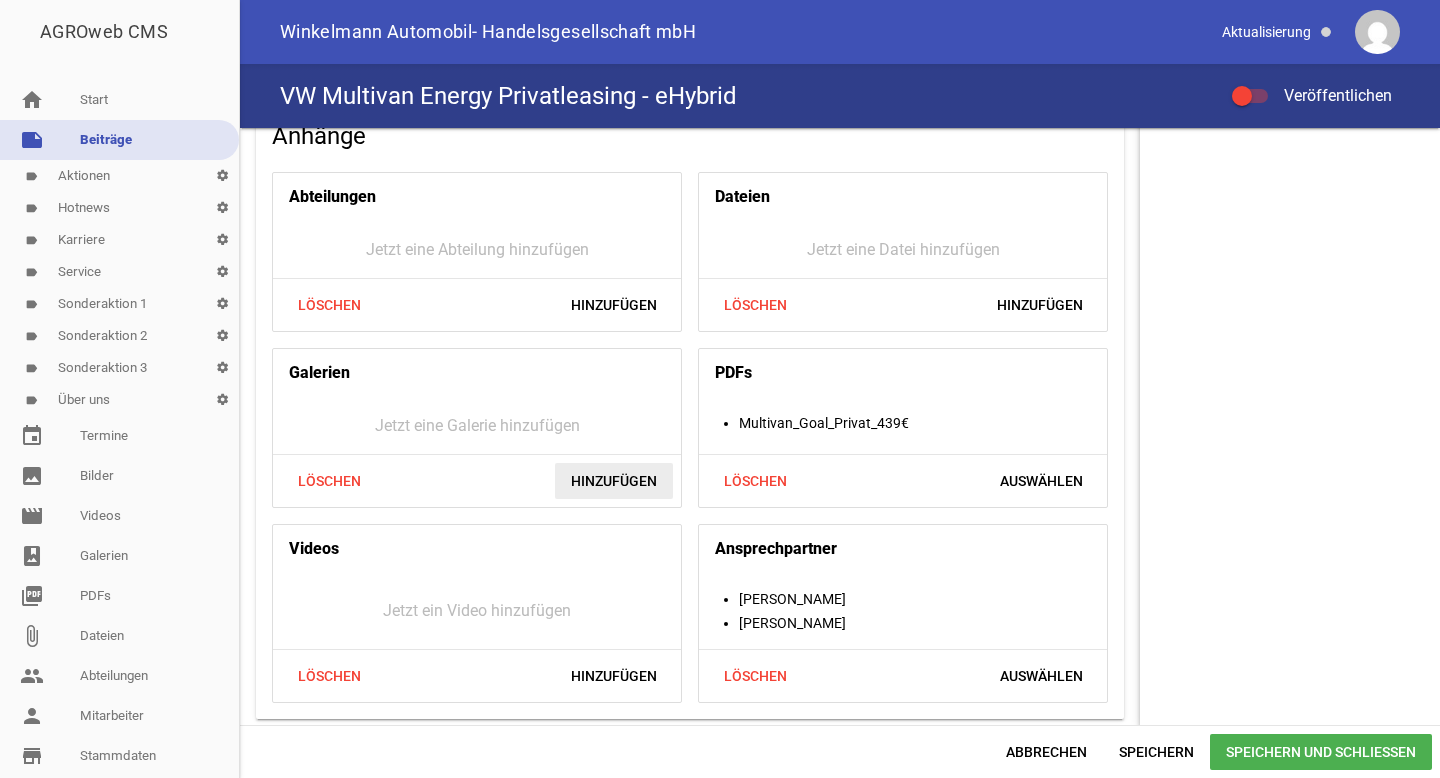 click on "Hinzufügen" at bounding box center [614, 481] 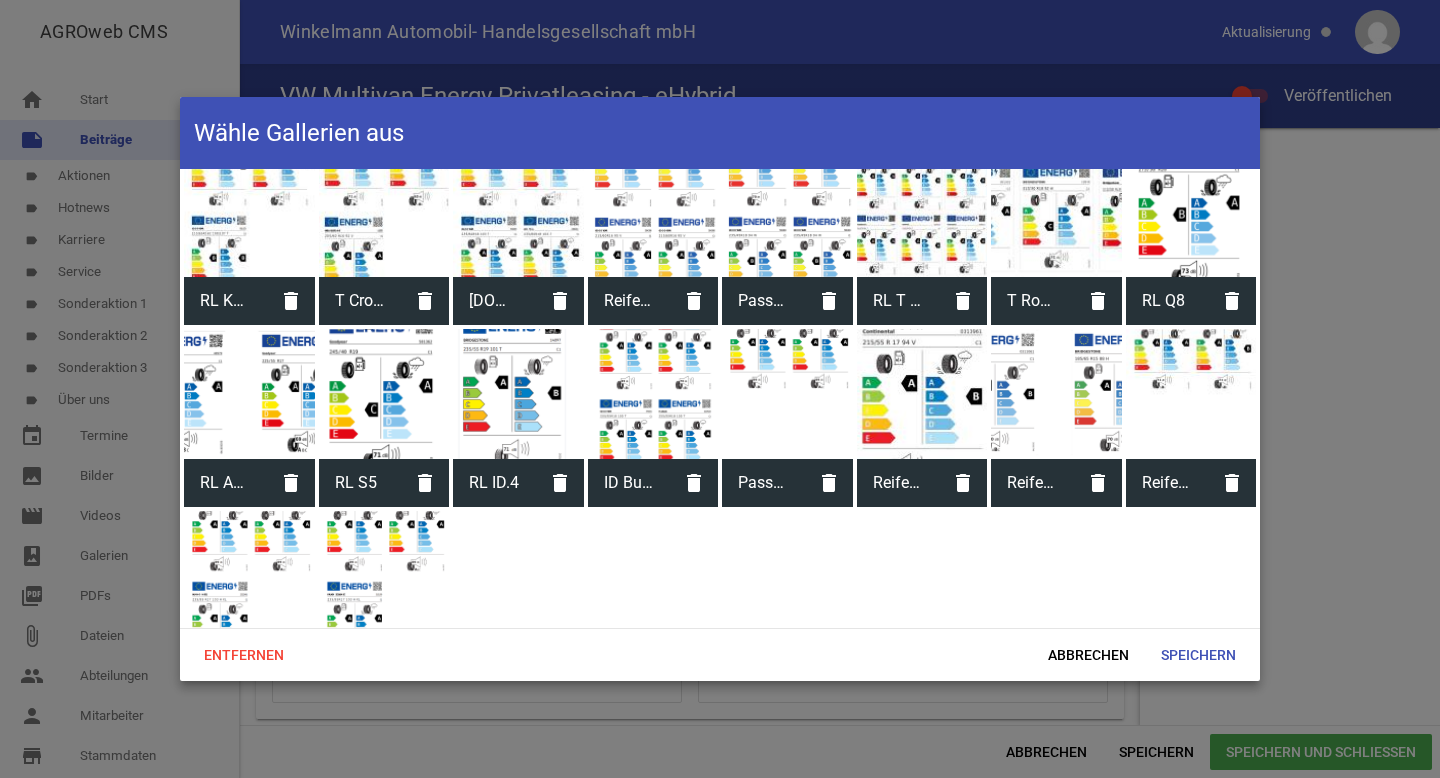 scroll, scrollTop: 1901, scrollLeft: 0, axis: vertical 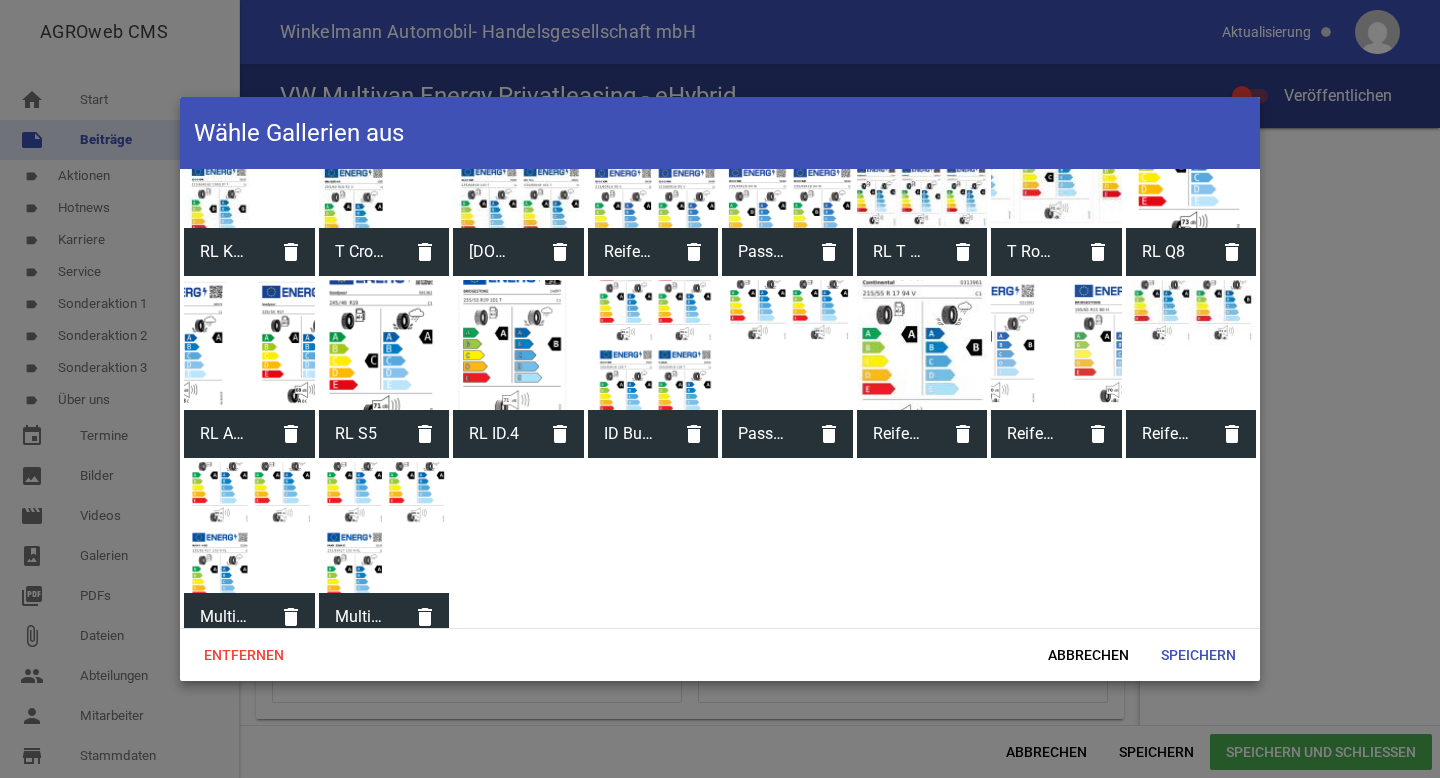 click at bounding box center [384, 527] 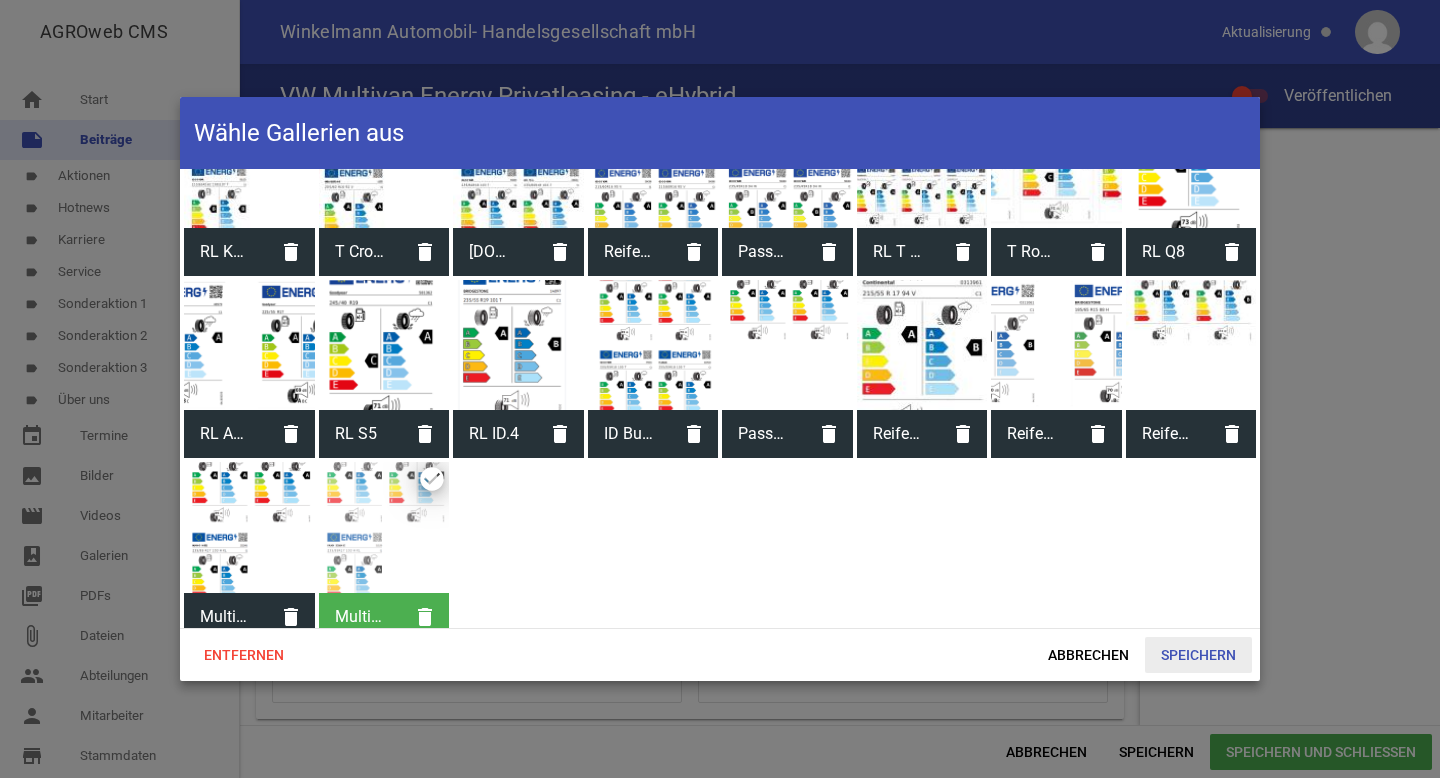 click on "Speichern" at bounding box center [1198, 655] 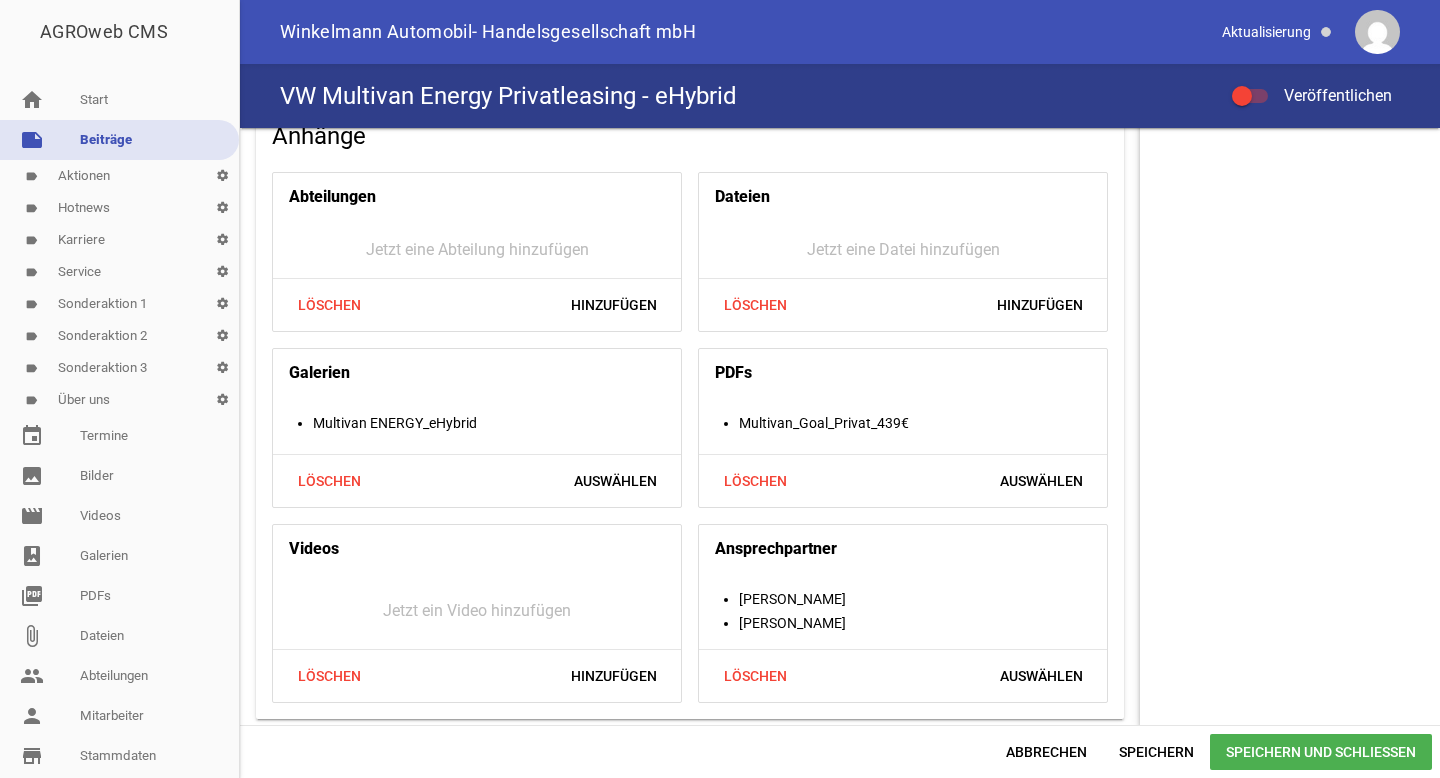 click on "Speichern und Schließen" at bounding box center (1321, 752) 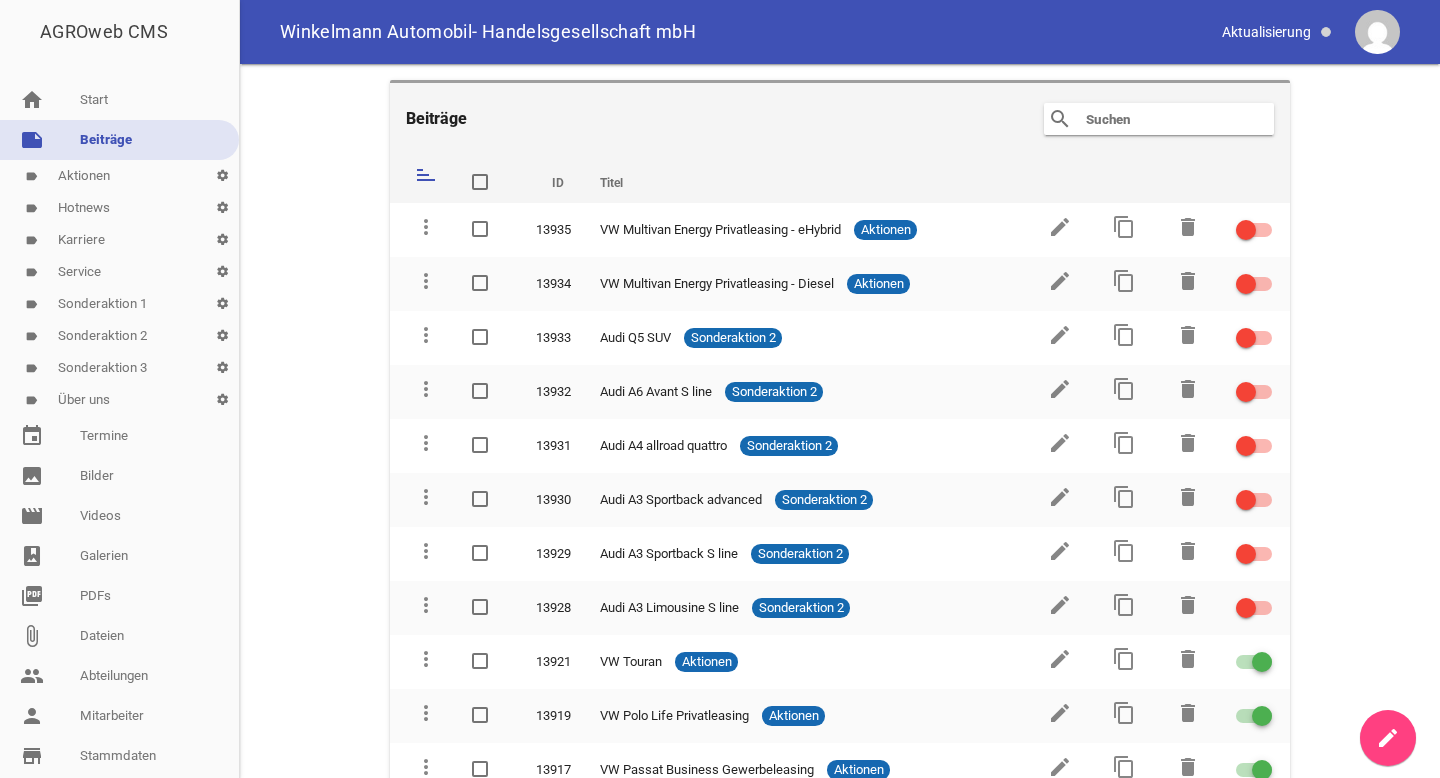 click on "label Aktionen settings" at bounding box center (119, 176) 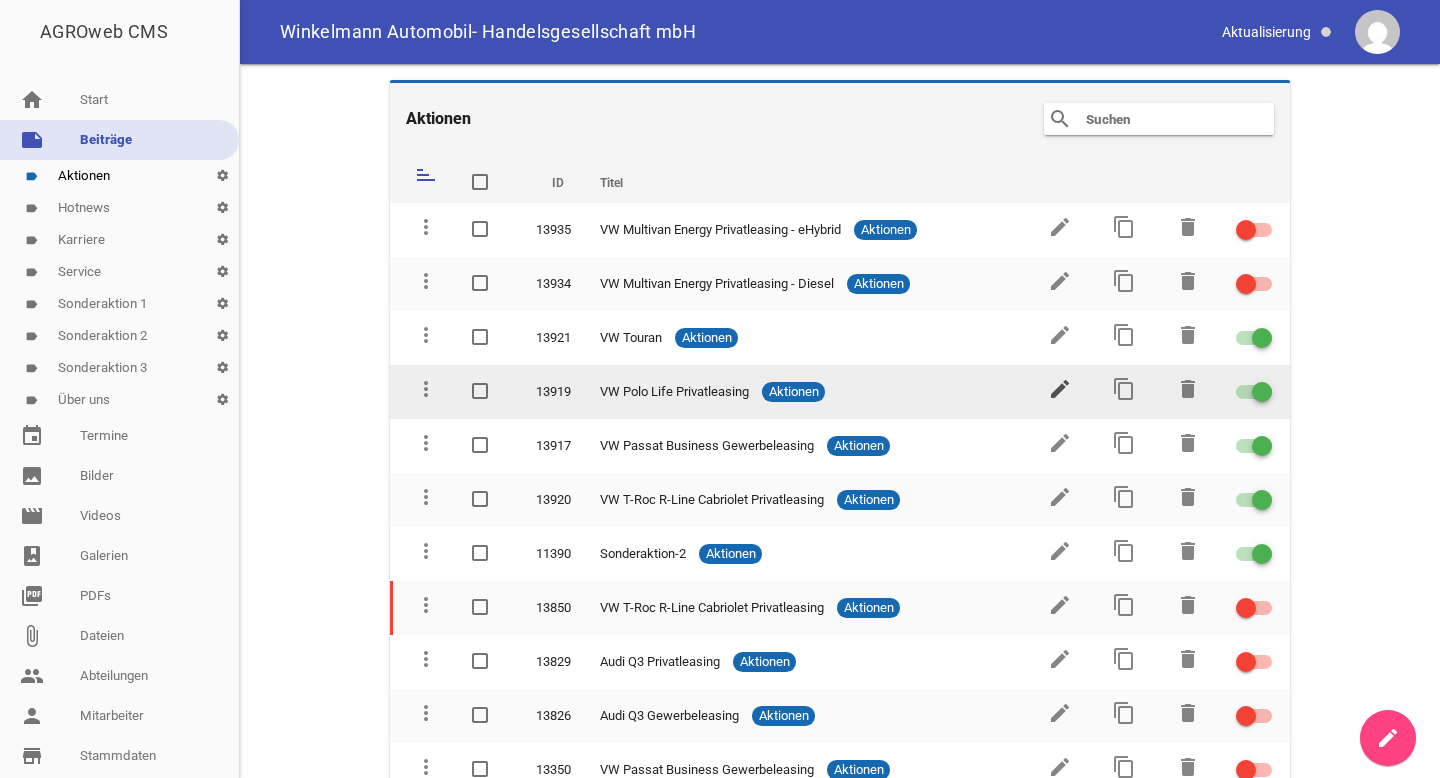 click on "edit" at bounding box center (1060, 389) 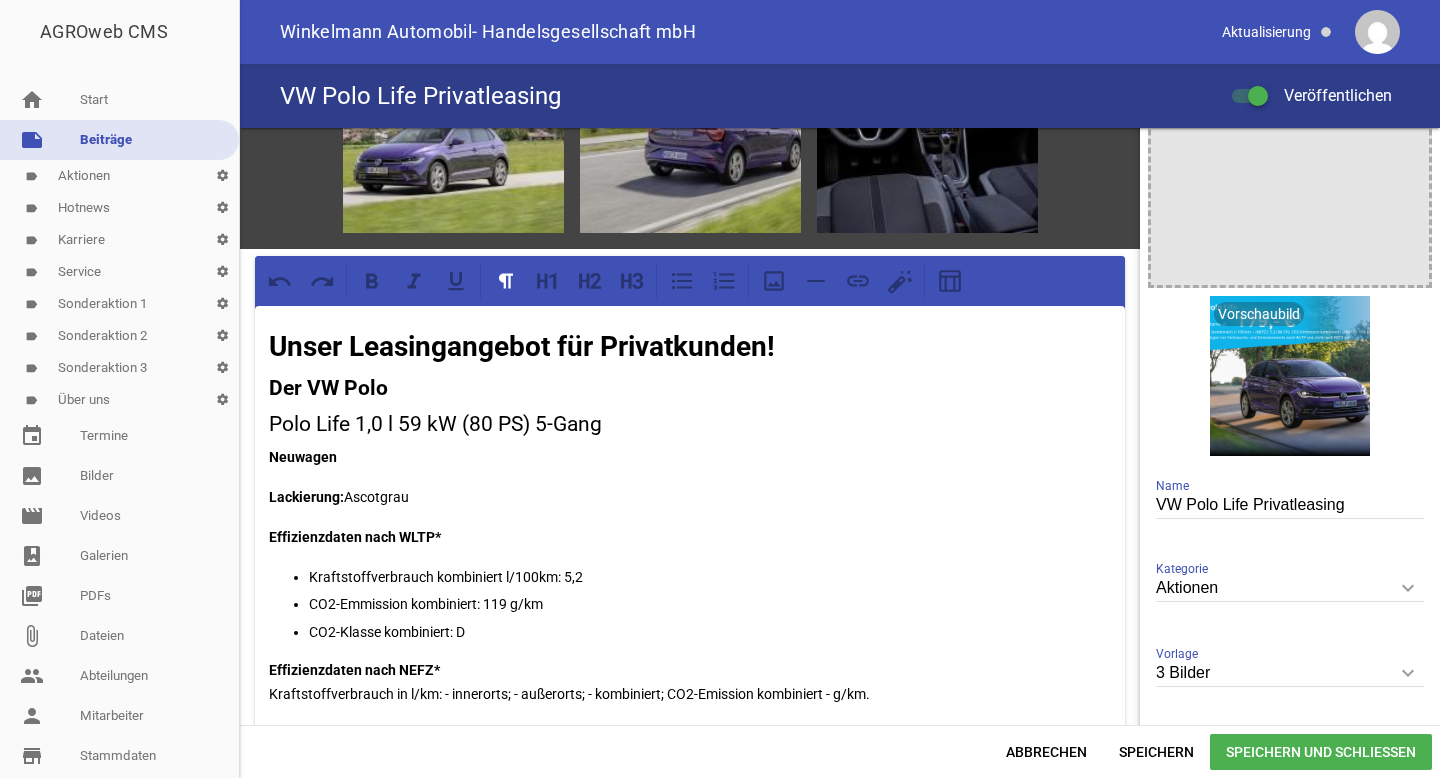 scroll, scrollTop: 127, scrollLeft: 0, axis: vertical 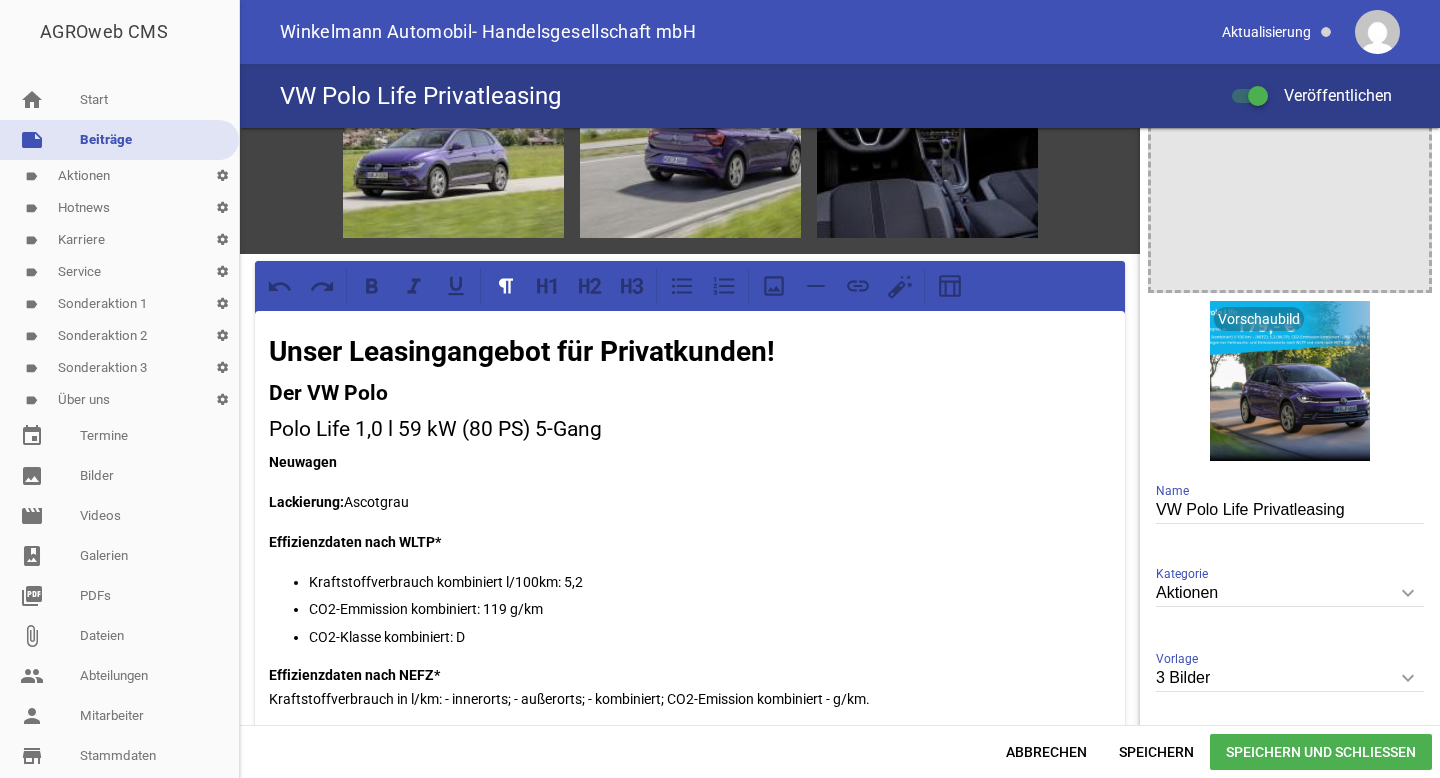 click on "Speichern und Schließen" at bounding box center [1321, 752] 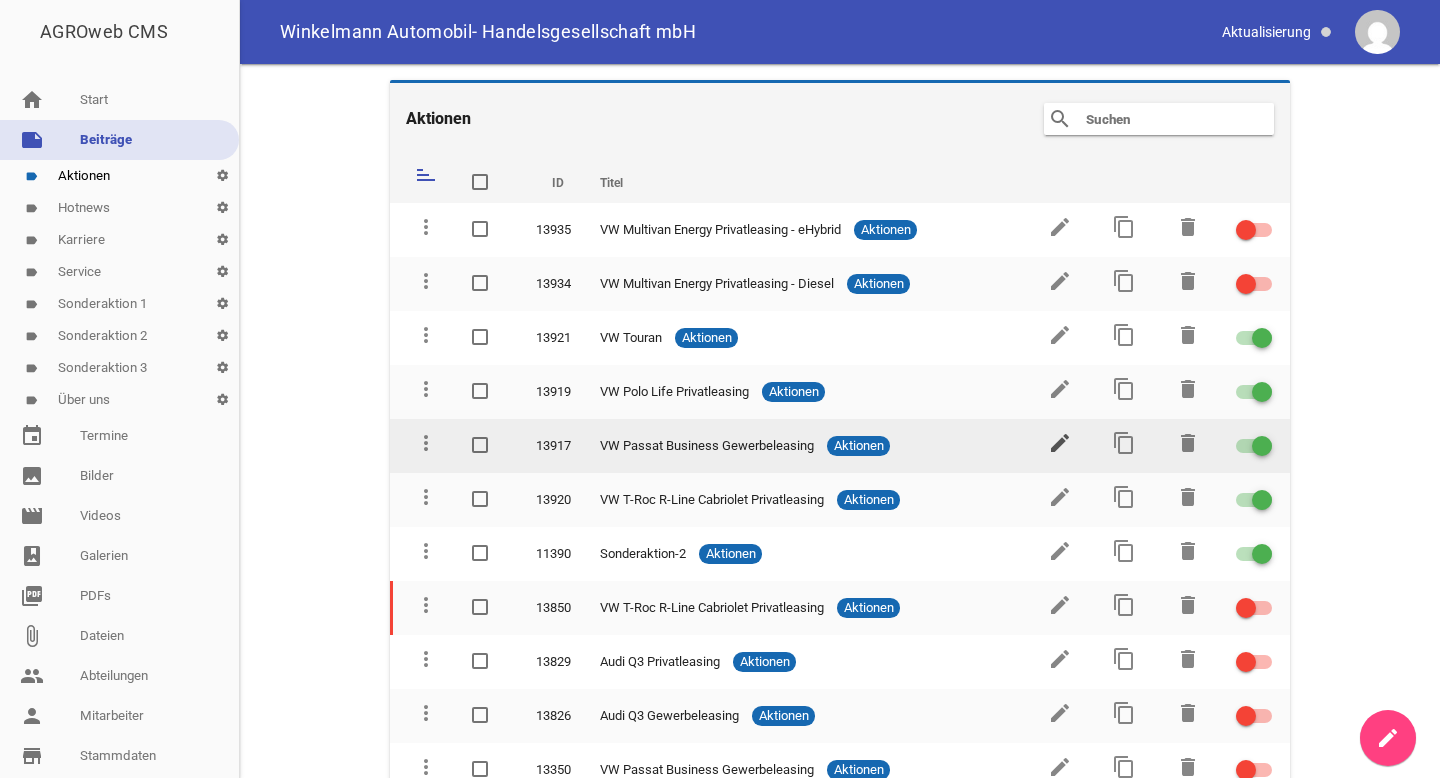 click on "edit" at bounding box center (1060, 443) 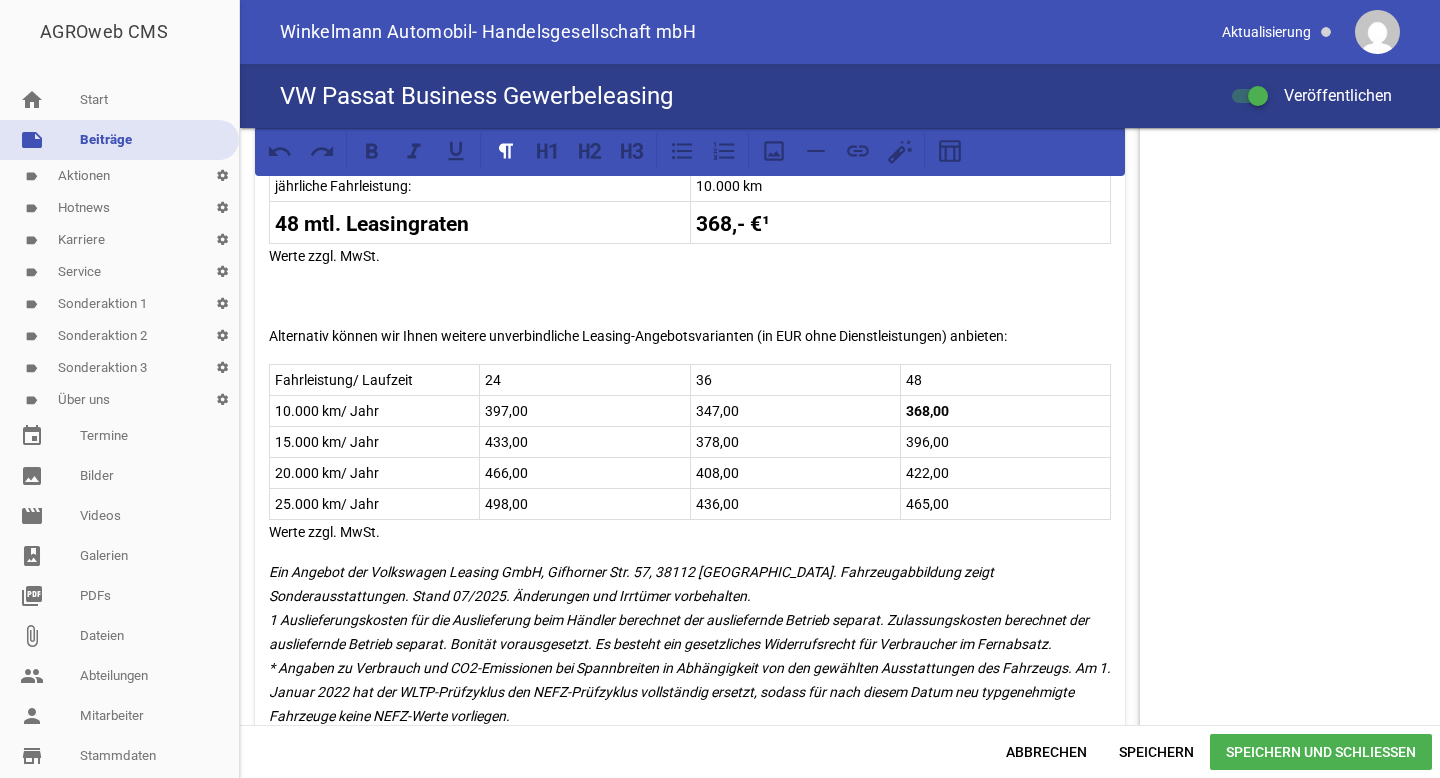 scroll, scrollTop: 1212, scrollLeft: 0, axis: vertical 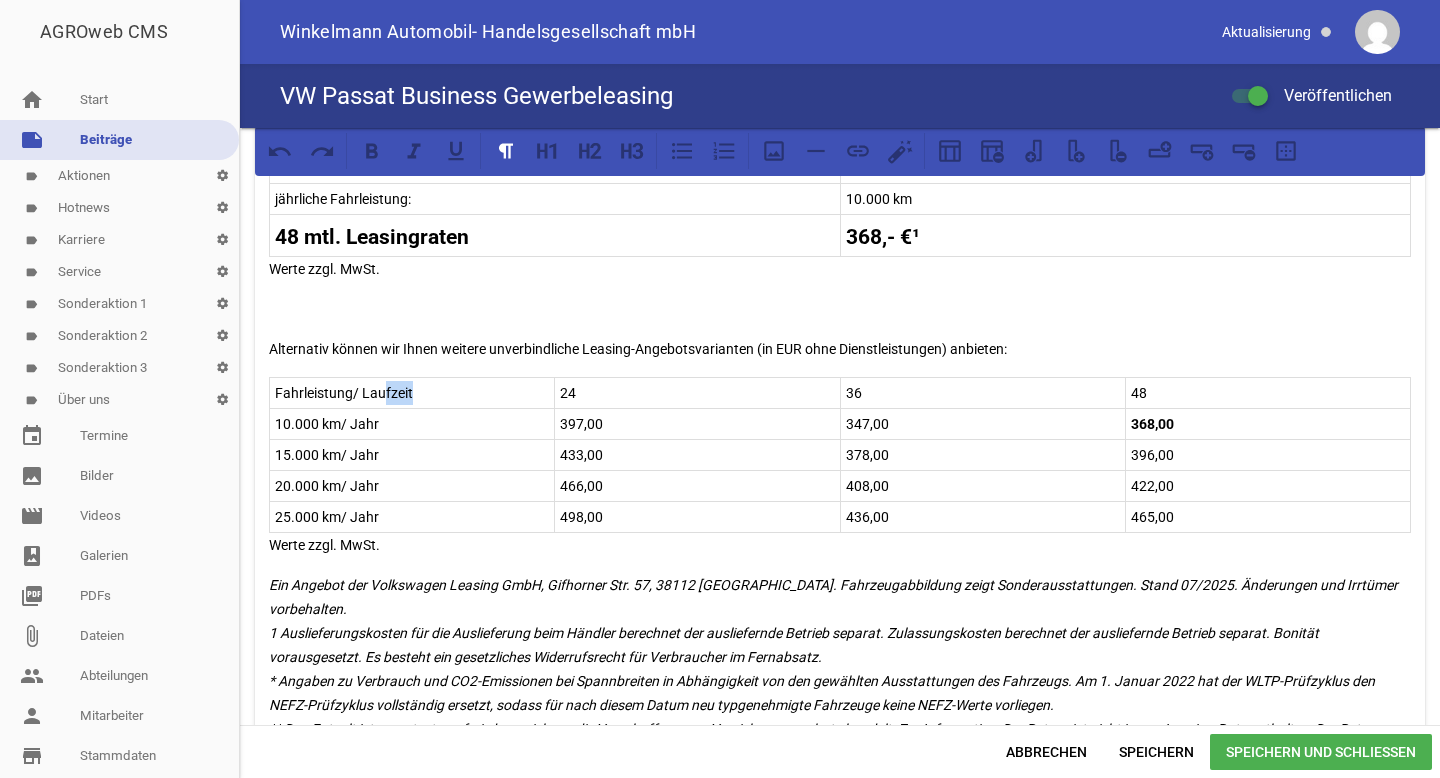 drag, startPoint x: 382, startPoint y: 386, endPoint x: 500, endPoint y: 390, distance: 118.06778 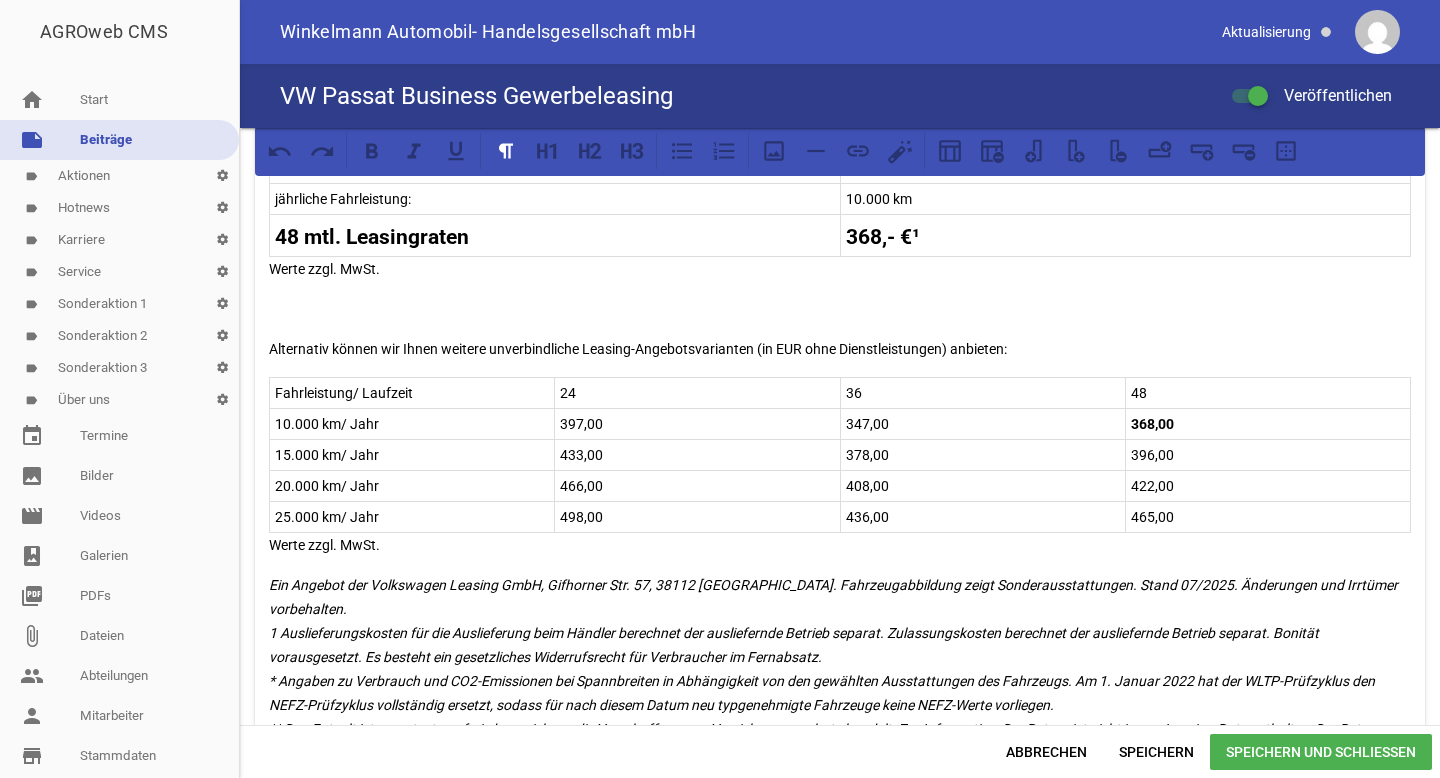 scroll, scrollTop: 1212, scrollLeft: 0, axis: vertical 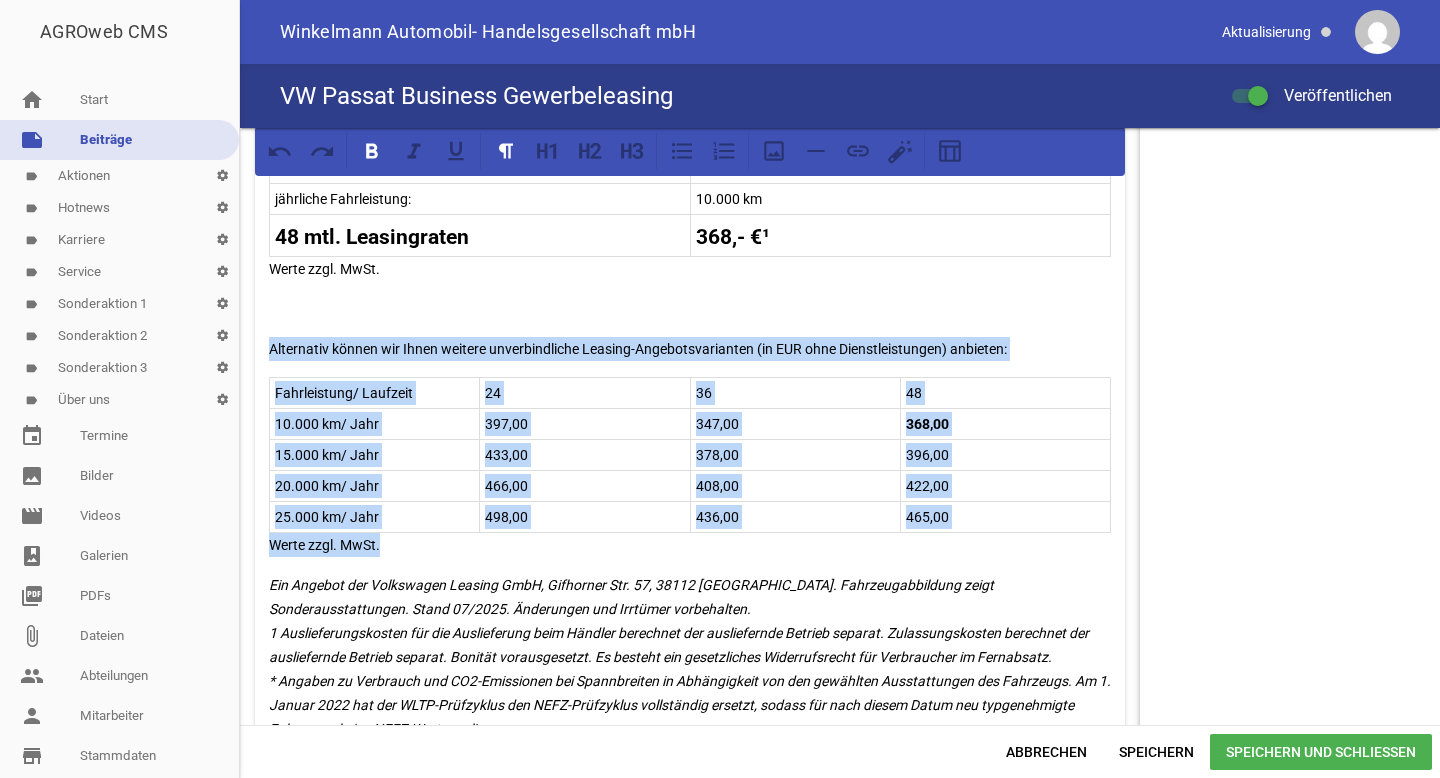 drag, startPoint x: 266, startPoint y: 348, endPoint x: 984, endPoint y: 533, distance: 741.4506 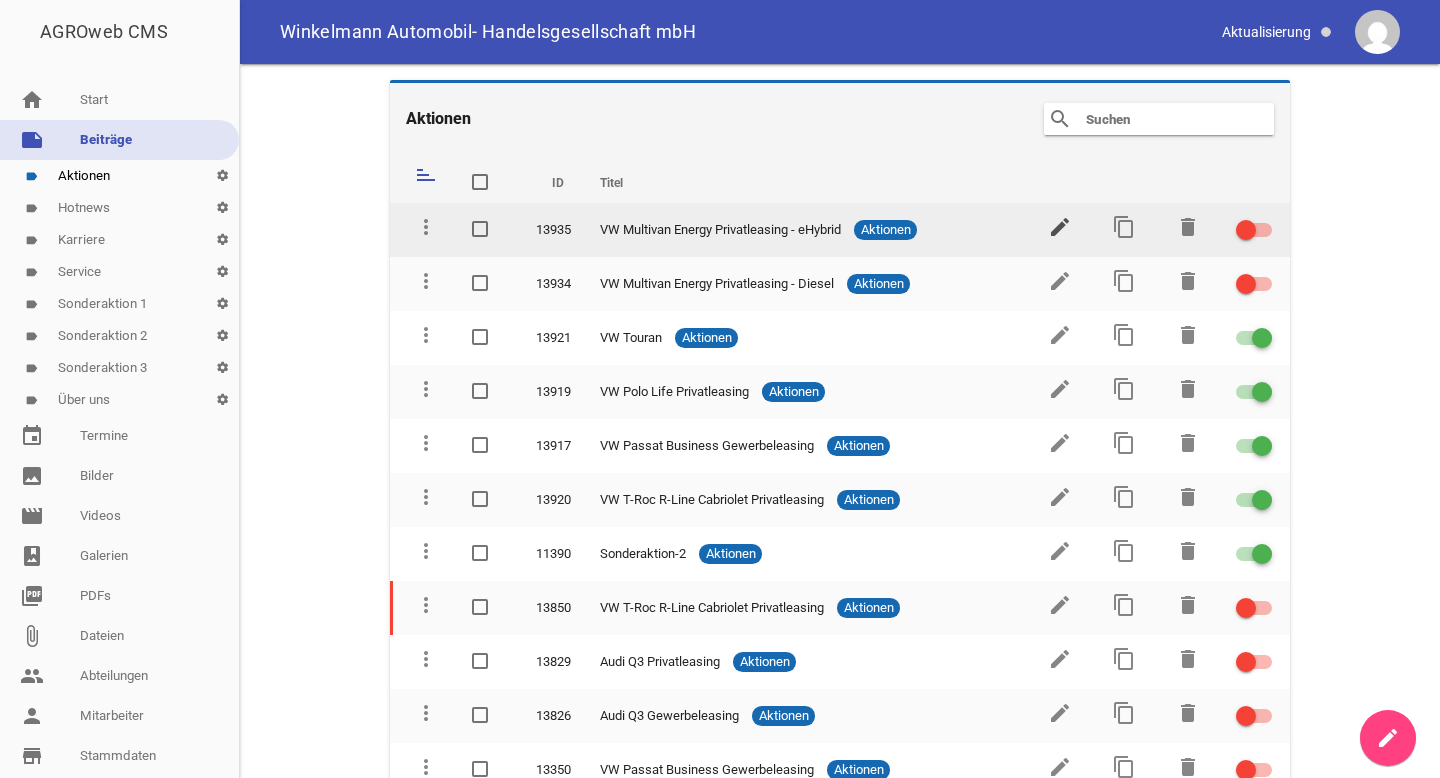 click on "edit" at bounding box center [1060, 227] 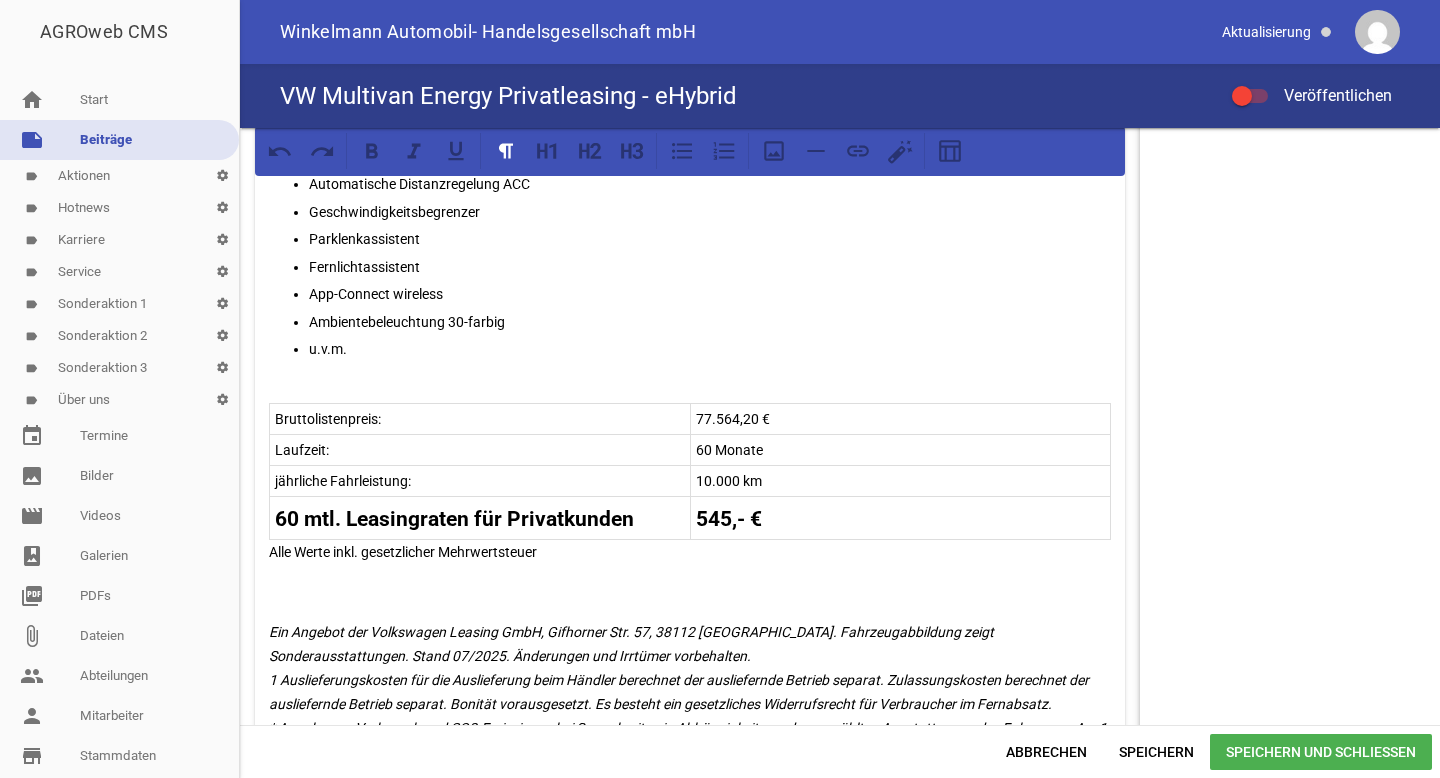 scroll, scrollTop: 973, scrollLeft: 0, axis: vertical 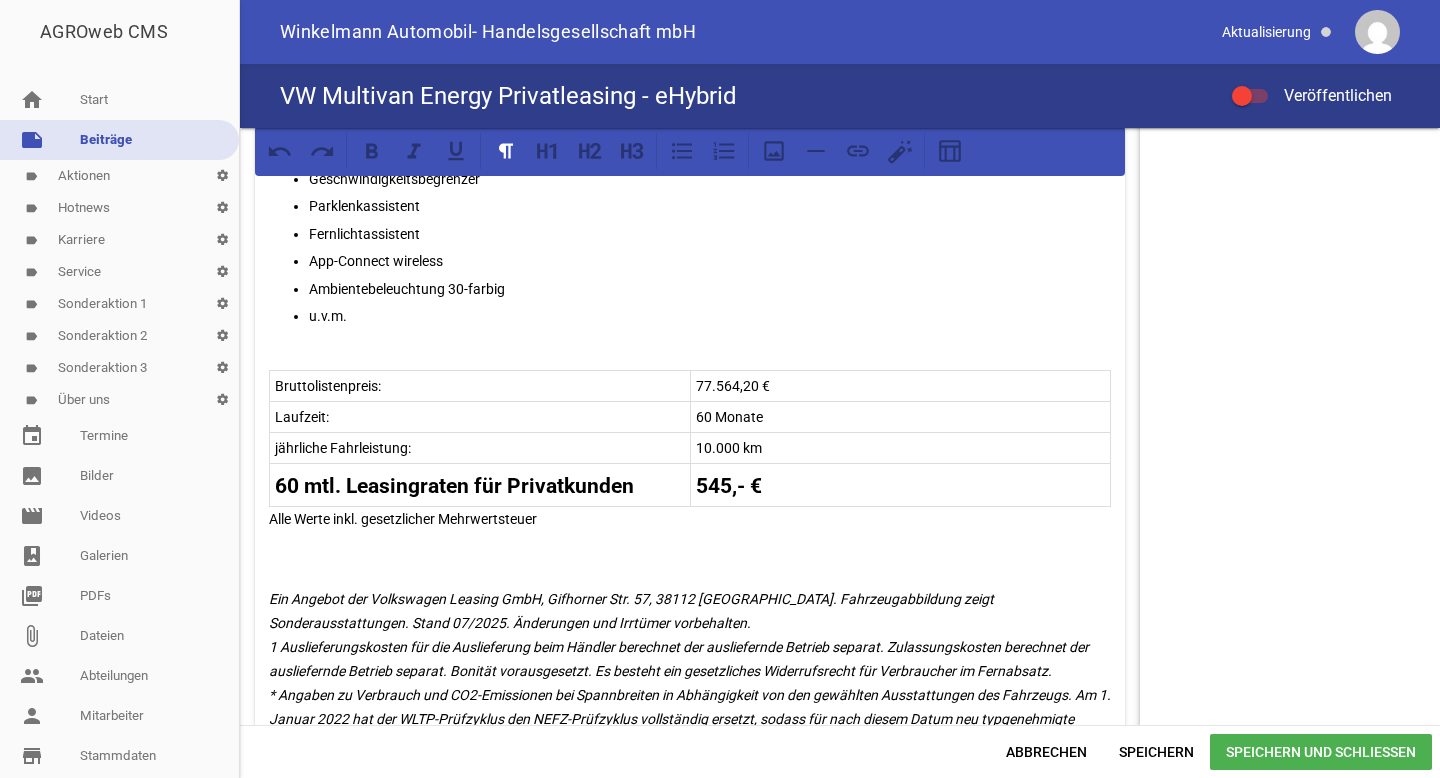 click on "Unser Leasingangebot für Privatkunden! VW Multivan "ENERGY" 2,0 l TDI SCR 110 kW (150 PS), 7-Gang DSG Neuwagen Lackierung:  Pure Grey Effizienzdaten nach WLTP* Kraftstoffverbrauch kombiniert l/100km: 0,8 CO2-Emmission kombiniert: 19 g/km Effizienzdaten nach NEFZ* Kraftstoffverbrauch in l/km: - innerorts; - außerorts; - kombiniert; CO2-Emission kombiniert - g/km. Ausstattung:  Sondermodell „Energy" LED-Hauptscheinwerfer mit LED-Tagfahrlicht LED-Leuchten hinten 17 Zoll Leichtmetalfelgen Rückfahrkamera Multifunktions-Lederlenkrad mit Schaltwippen, beheizbar Sitzheizung vorn Digital Cockpit Pro 3 Zonen Klimaanlage Spurwechselassistent Automatische Distanzregelung ACC Geschwindigkeitsbegrenzer Parklenkassistent Fernlichtassistent App-Connect wireless Ambientebeleuchtung 30-farbig u.v.m. Bruttolistenpreis: 77.564,20 € Laufzeit: 60 Monate jährliche Fahrleistung: 10.000 km 60 mtl. Leasingraten für Privatkunden 545,- € Alle Werte inkl. gesetzlicher Mehrwertsteuer EU-Reifenkennzeichnung" at bounding box center (690, 206) 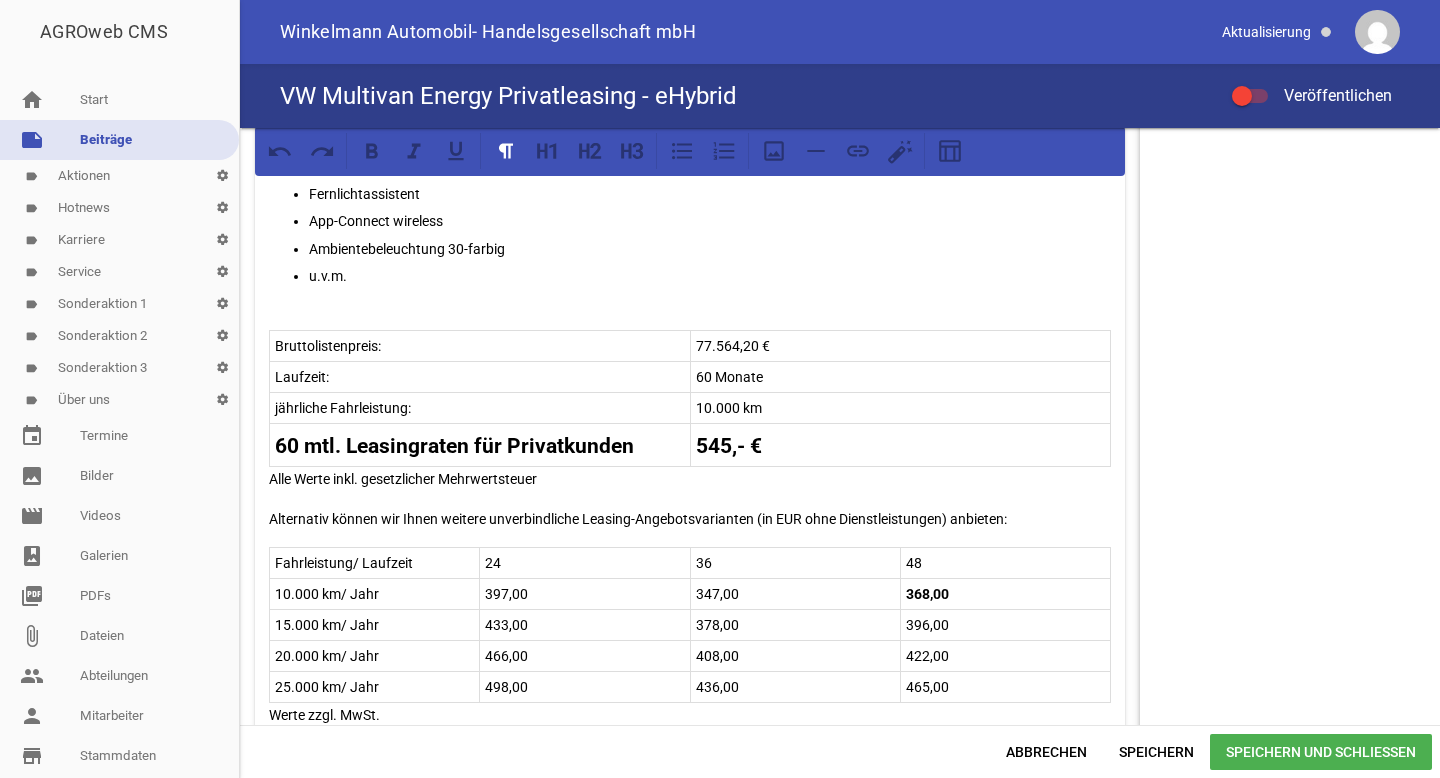 click on "Alternativ können wir Ihnen weitere unverbindliche Leasing-Angebotsvarianten (in EUR ohne Dienstleistungen) anbieten:" at bounding box center (690, 519) 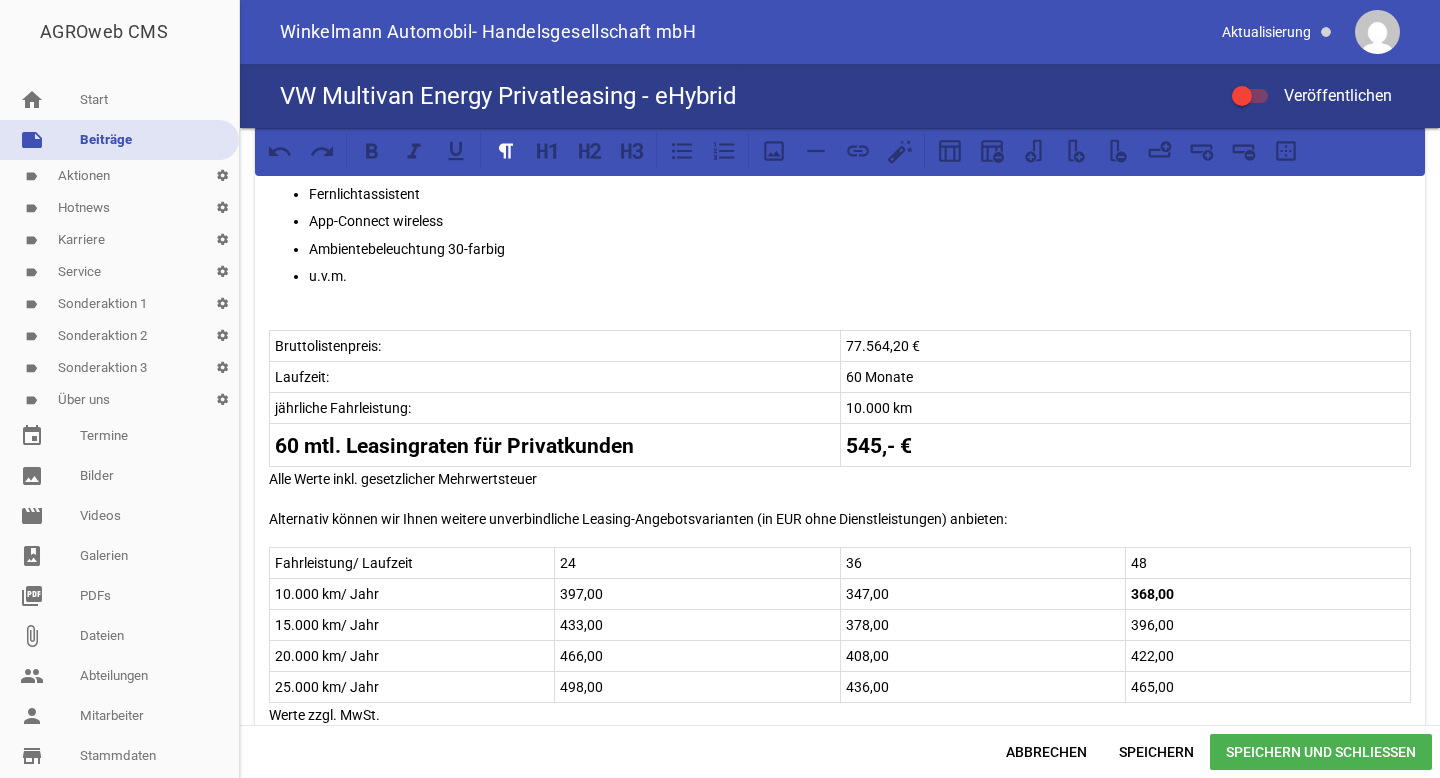 scroll, scrollTop: 1013, scrollLeft: 0, axis: vertical 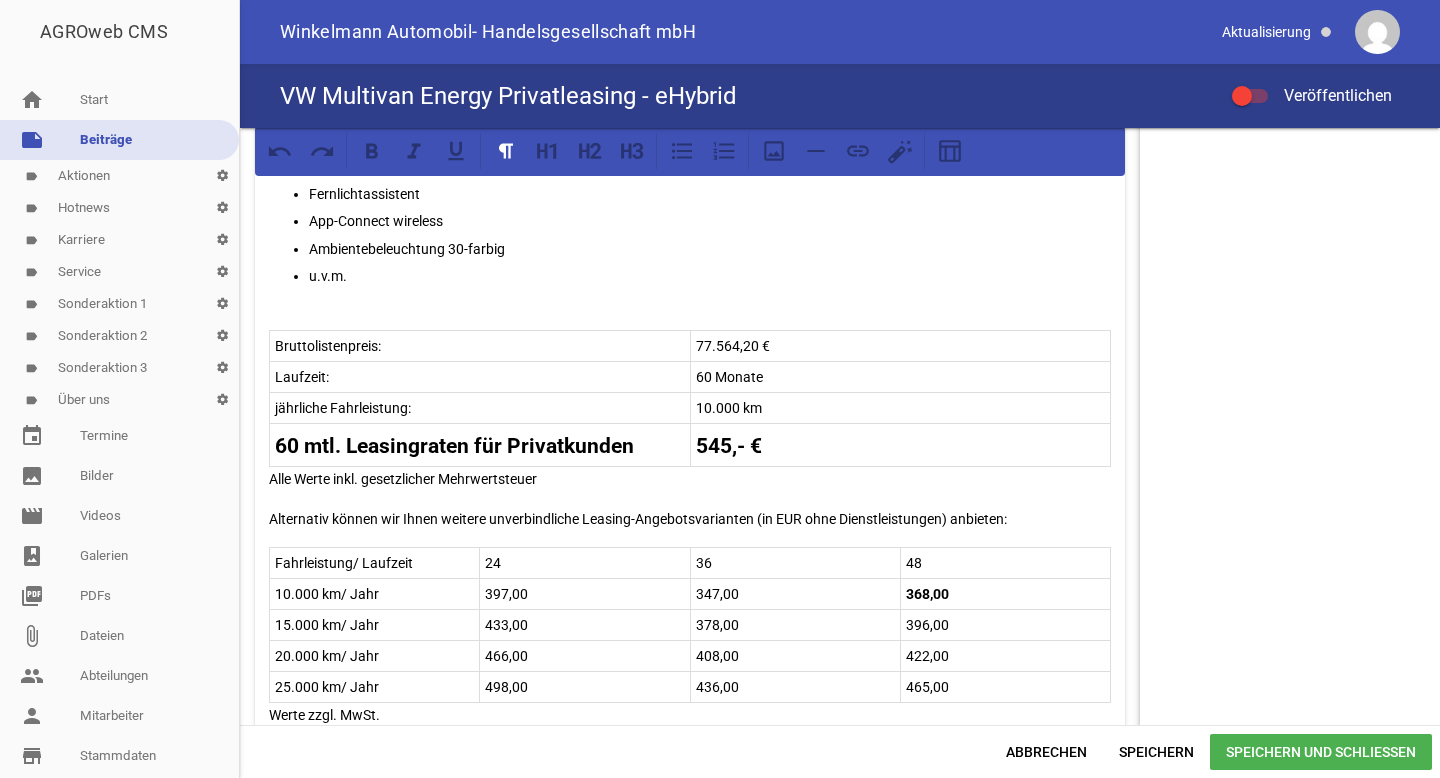 click on "Unser Leasingangebot für Privatkunden! VW Multivan "ENERGY" 2,0 l TDI SCR 110 kW (150 PS), 7-Gang DSG Neuwagen Lackierung:  Pure Grey Effizienzdaten nach WLTP* Kraftstoffverbrauch kombiniert l/100km: 0,8 CO2-Emmission kombiniert: 19 g/km Effizienzdaten nach NEFZ* Kraftstoffverbrauch in l/km: - innerorts; - außerorts; - kombiniert; CO2-Emission kombiniert - g/km. Ausstattung:  Sondermodell „Energy" LED-Hauptscheinwerfer mit LED-Tagfahrlicht LED-Leuchten hinten 17 Zoll Leichtmetalfelgen Rückfahrkamera Multifunktions-Lederlenkrad mit Schaltwippen, beheizbar Sitzheizung vorn Digital Cockpit Pro 3 Zonen Klimaanlage Spurwechselassistent Automatische Distanzregelung ACC Geschwindigkeitsbegrenzer Parklenkassistent Fernlichtassistent App-Connect wireless Ambientebeleuchtung 30-farbig u.v.m. Bruttolistenpreis: 77.564,20 € Laufzeit: 60 Monate jährliche Fahrleistung: 10.000 km 60 mtl. Leasingraten für Privatkunden 545,- € Alle Werte inkl. gesetzlicher Mehrwertsteuer Fahrleistung/ Laufzeit 24 36 48 397,00" at bounding box center [690, 264] 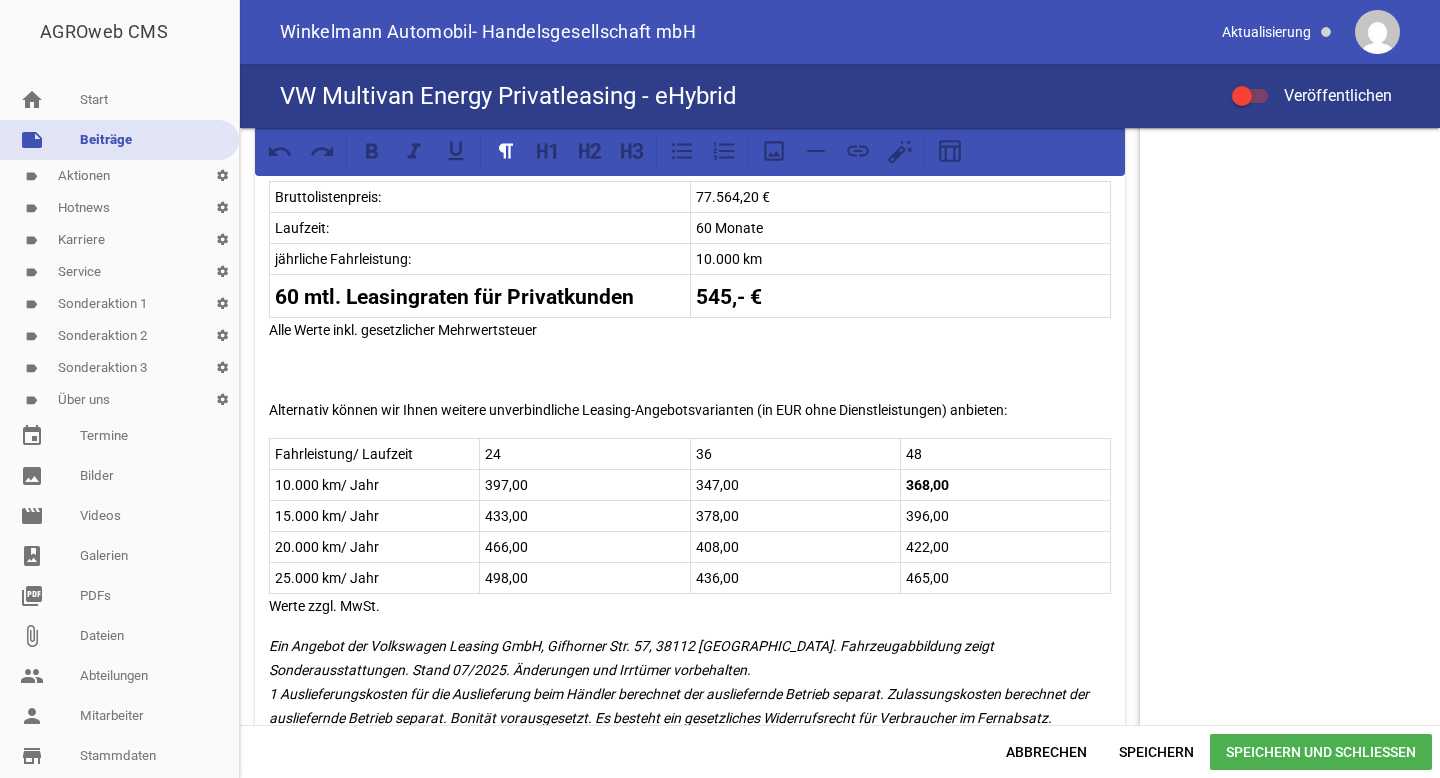scroll, scrollTop: 1199, scrollLeft: 0, axis: vertical 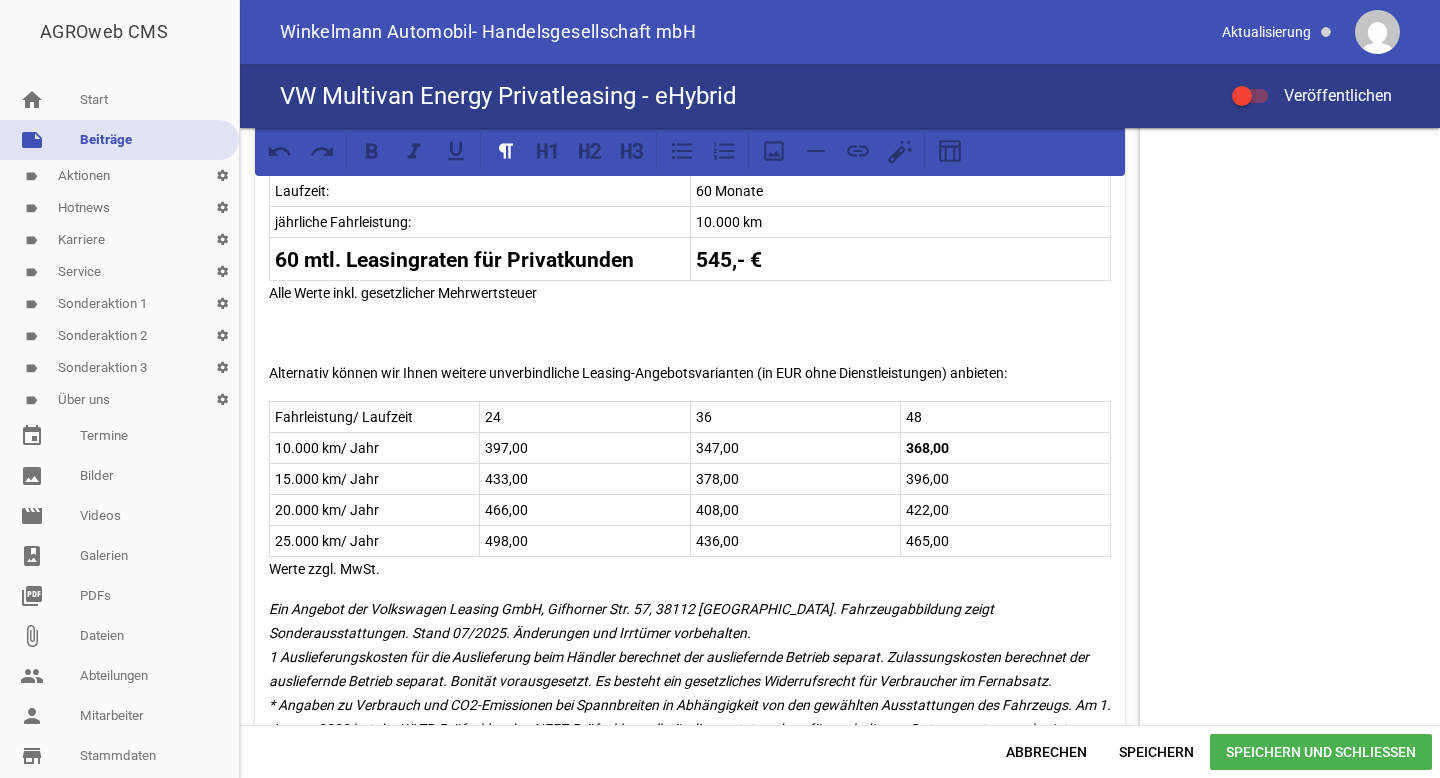 click on "Werte zzgl. MwSt." at bounding box center (690, 569) 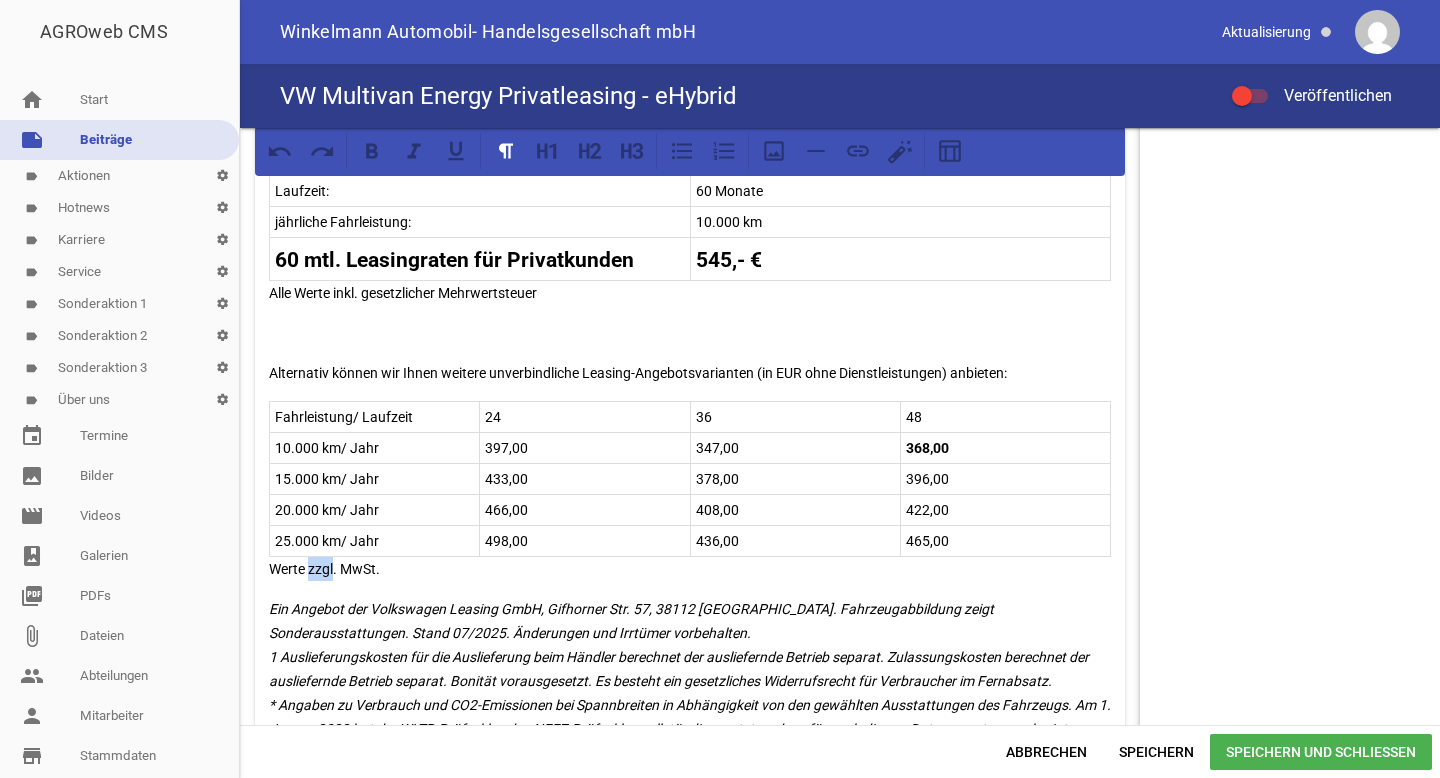click on "Werte zzgl. MwSt." at bounding box center (690, 569) 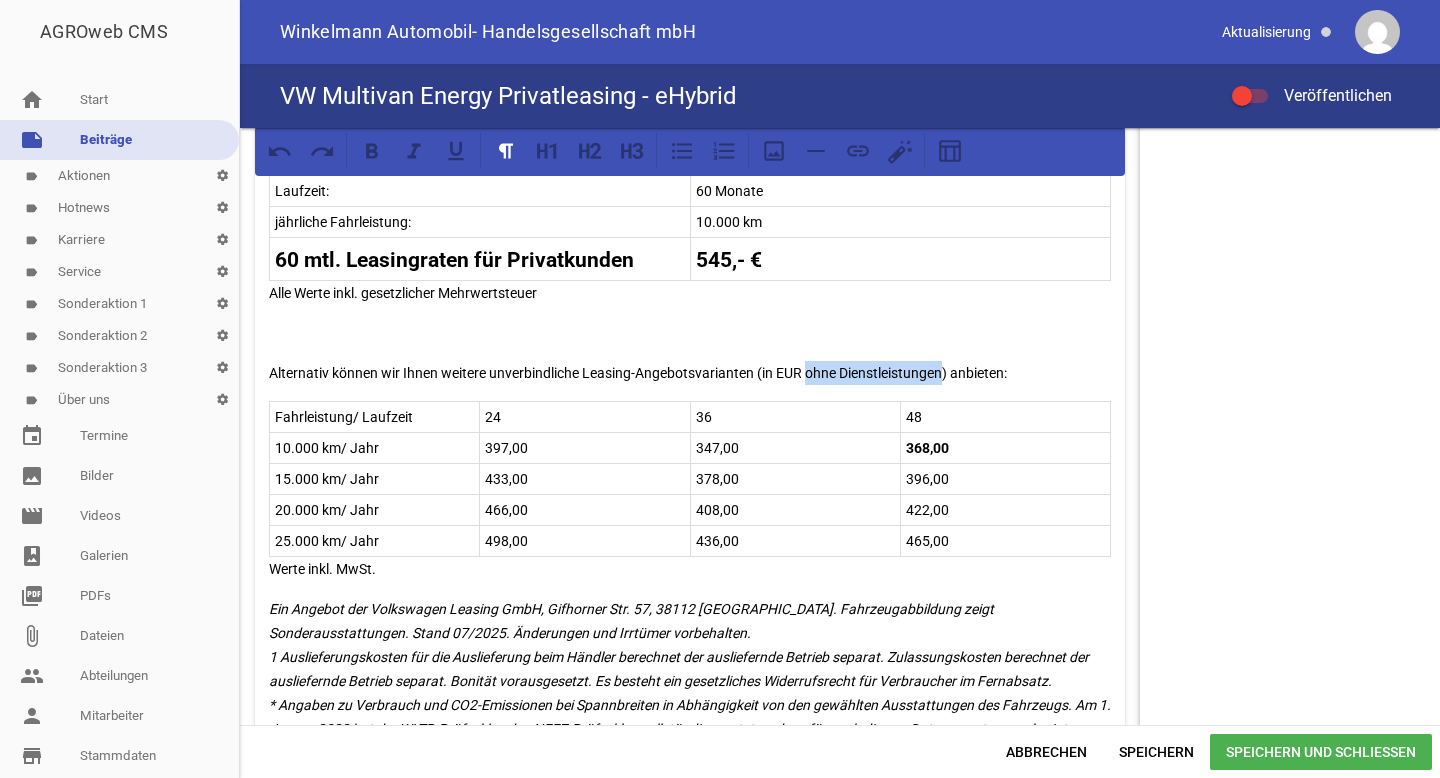 drag, startPoint x: 942, startPoint y: 370, endPoint x: 806, endPoint y: 361, distance: 136.29747 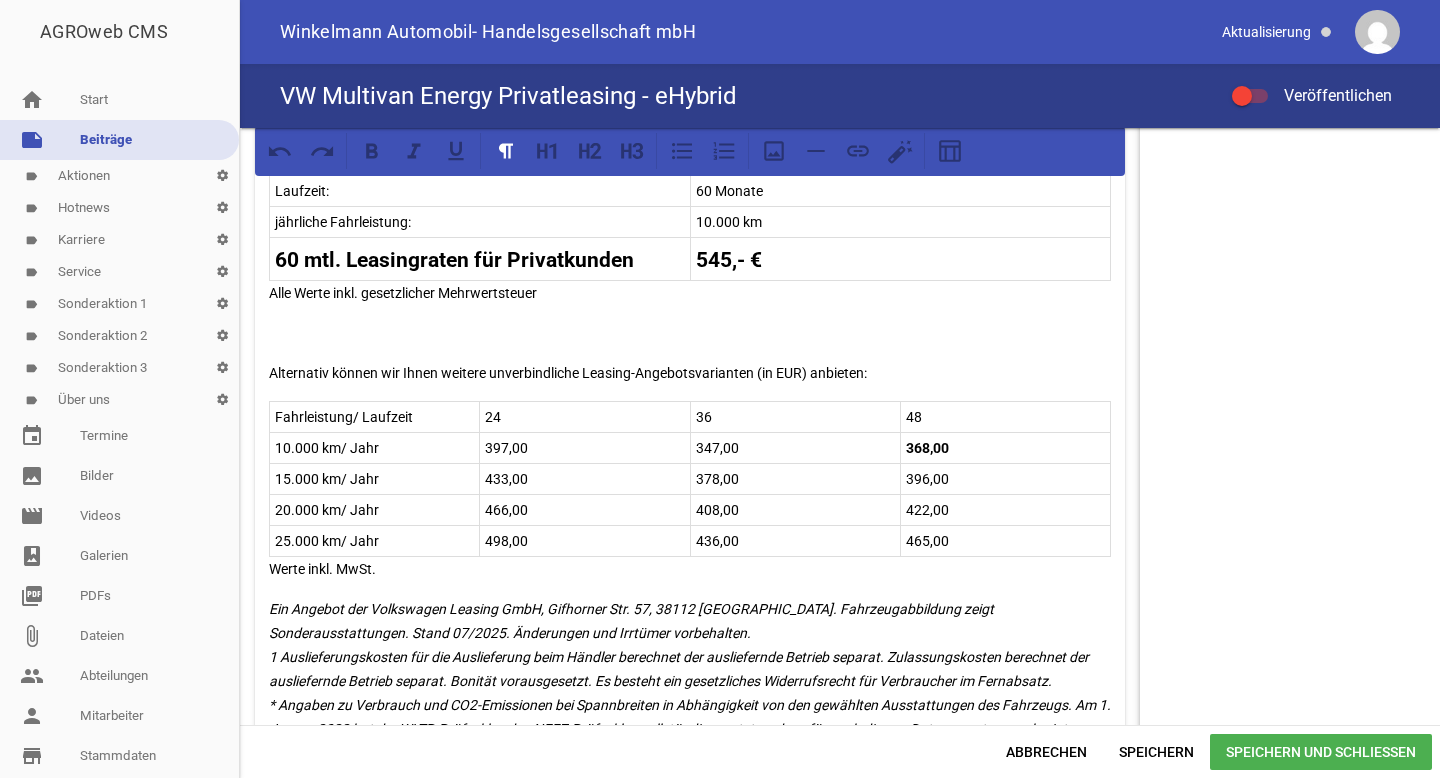 click on "25.000 km/ Jahr" at bounding box center (374, 541) 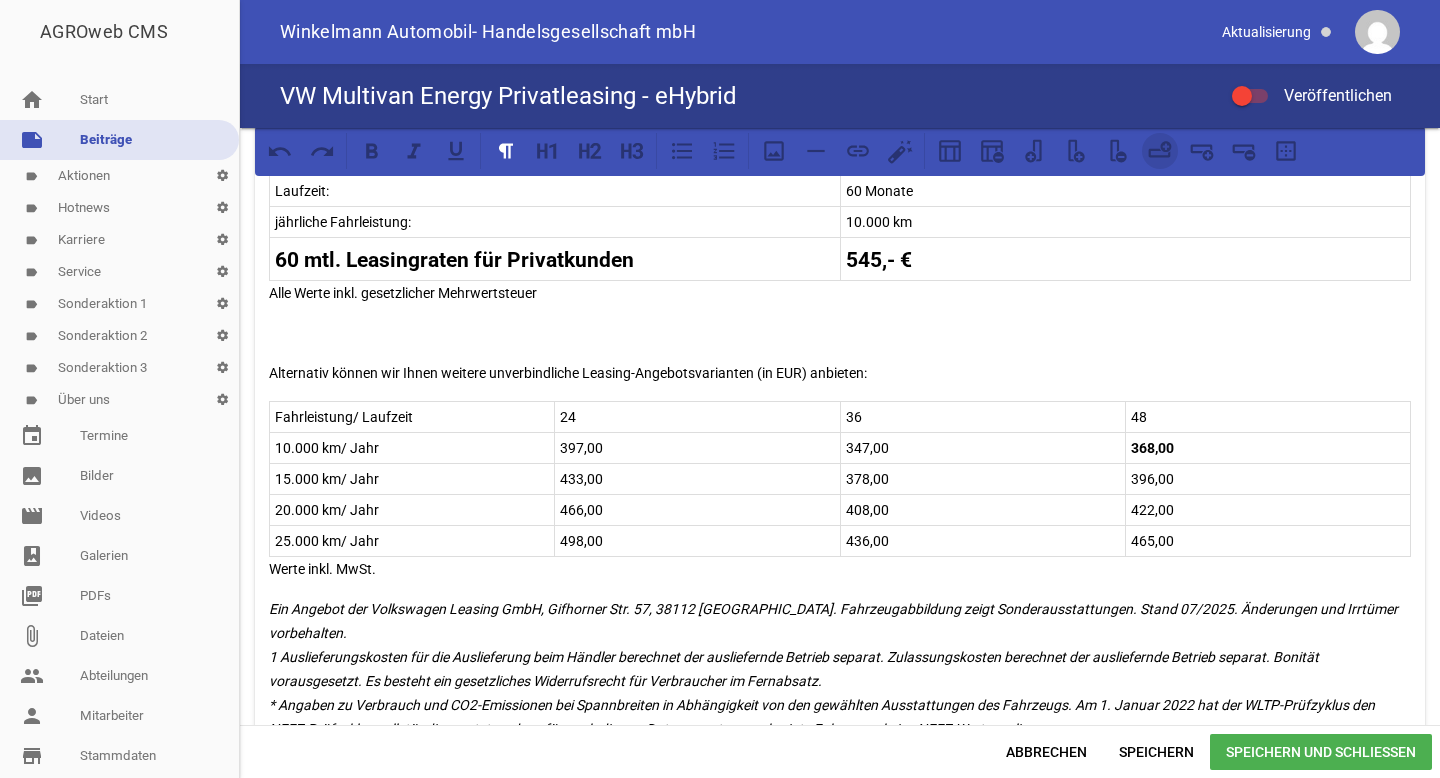 click at bounding box center (1160, 151) 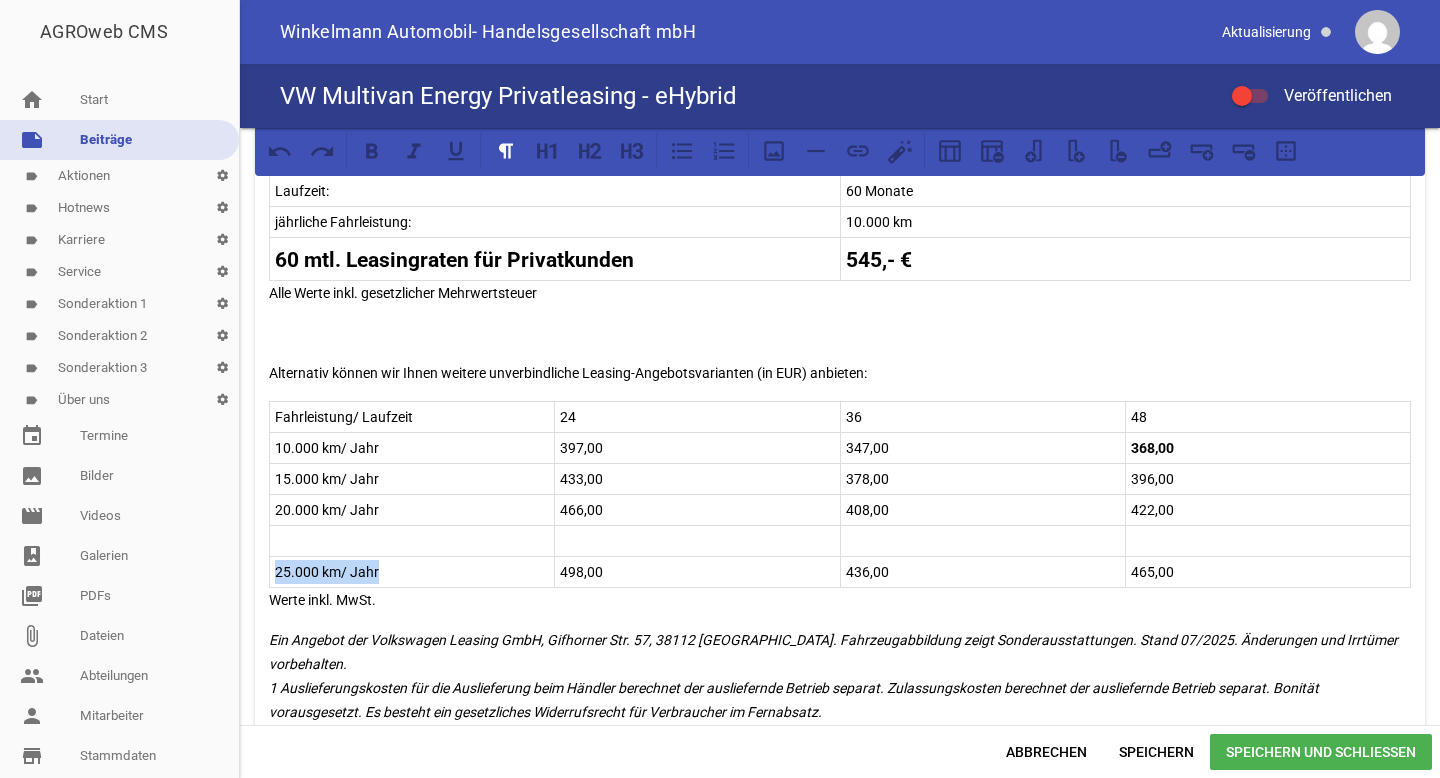 drag, startPoint x: 389, startPoint y: 569, endPoint x: 277, endPoint y: 560, distance: 112.36102 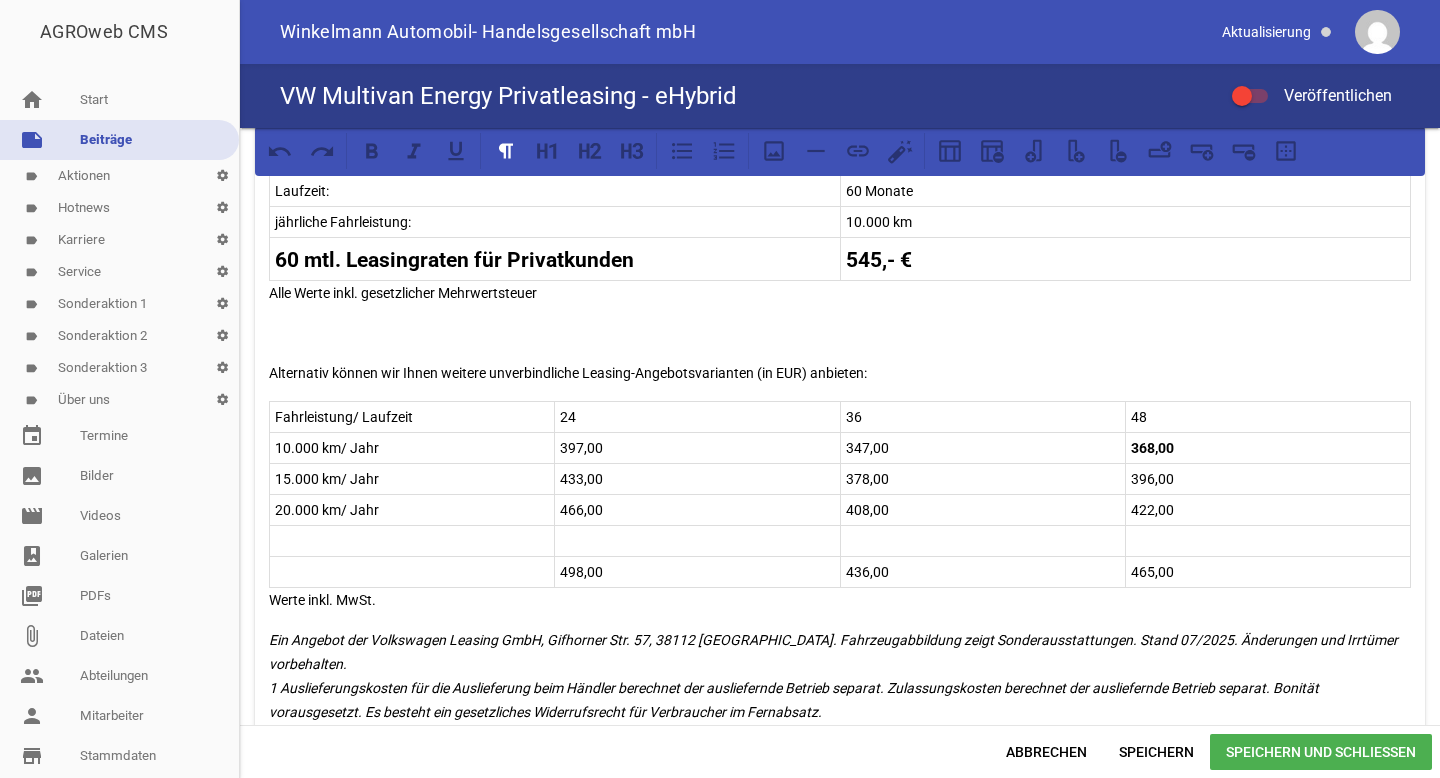 click at bounding box center (412, 541) 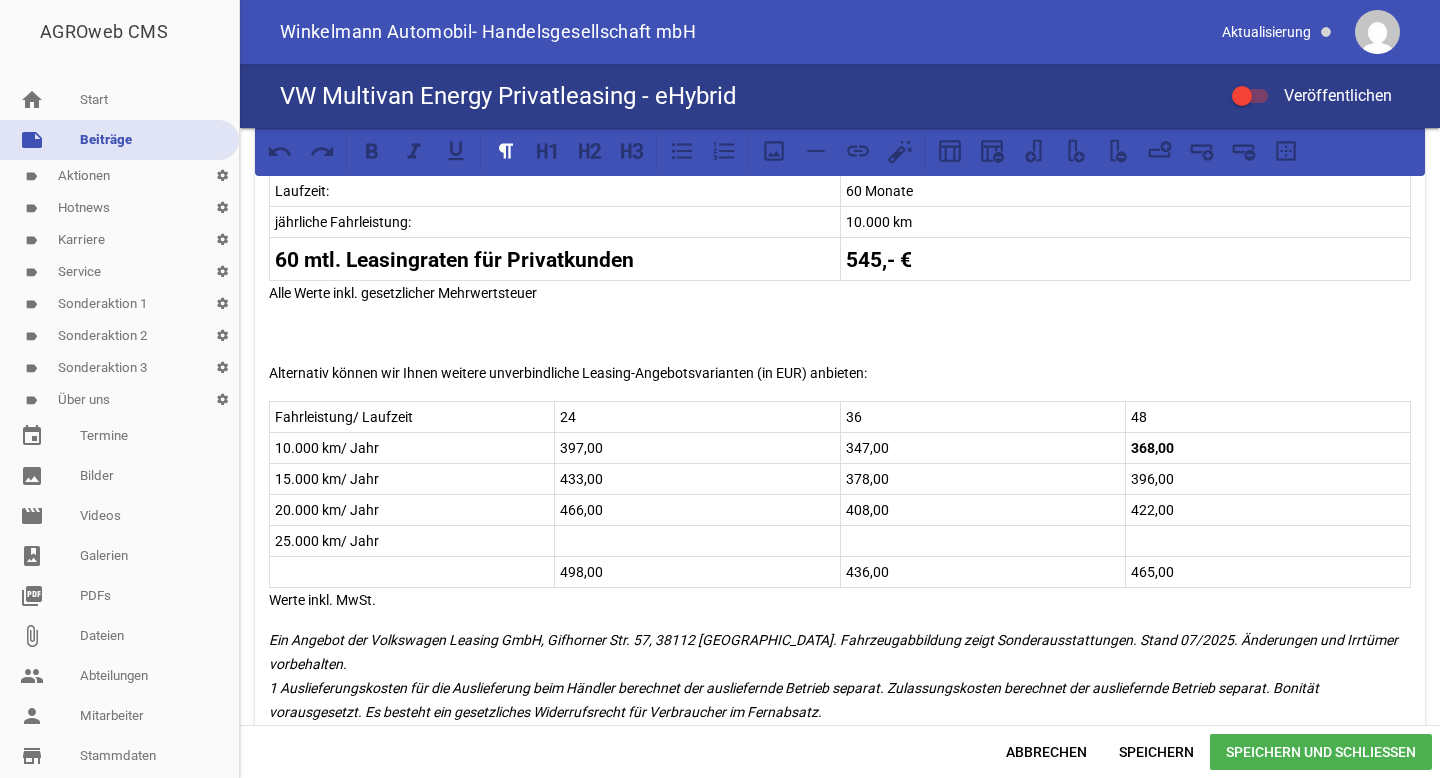 click at bounding box center [412, 572] 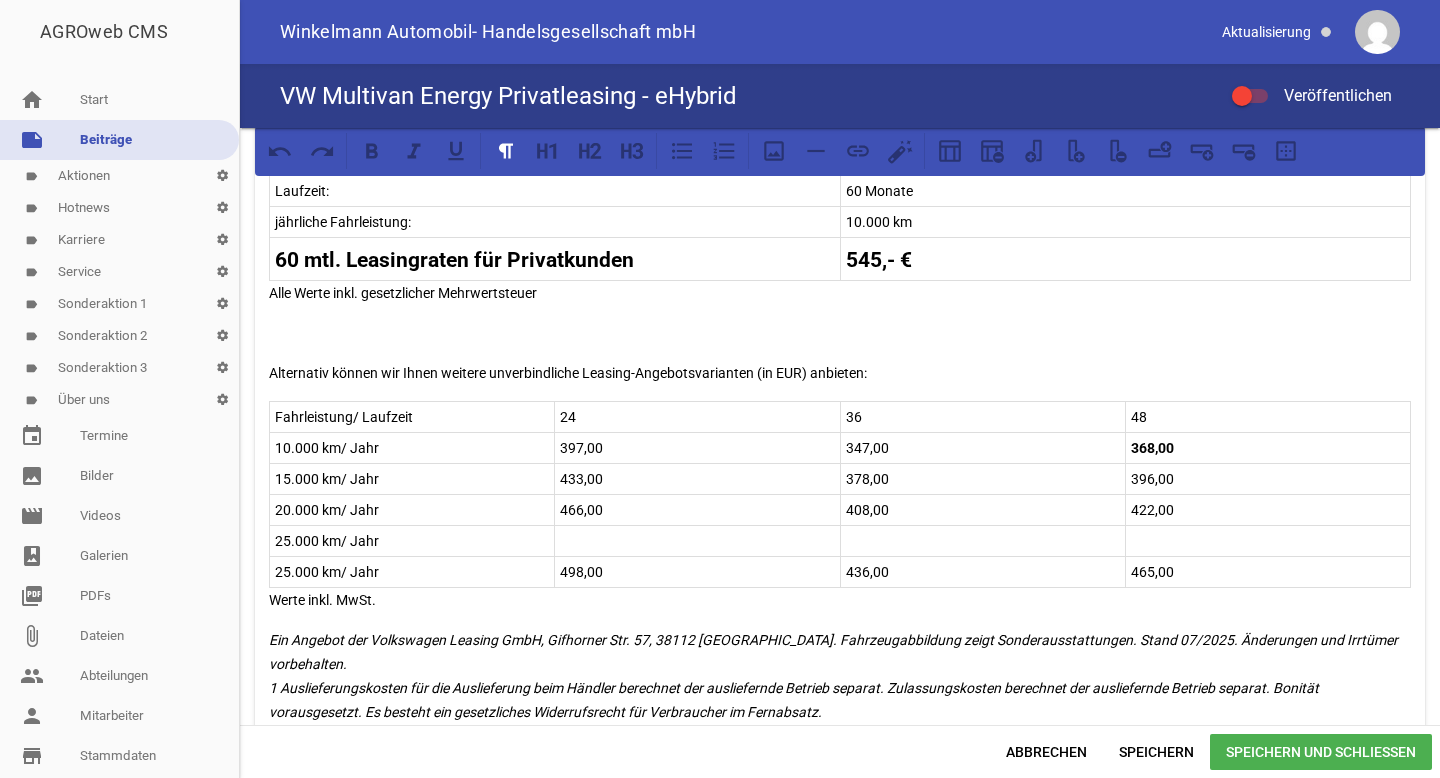 click on "25.000 km/ Jahr" at bounding box center (412, 572) 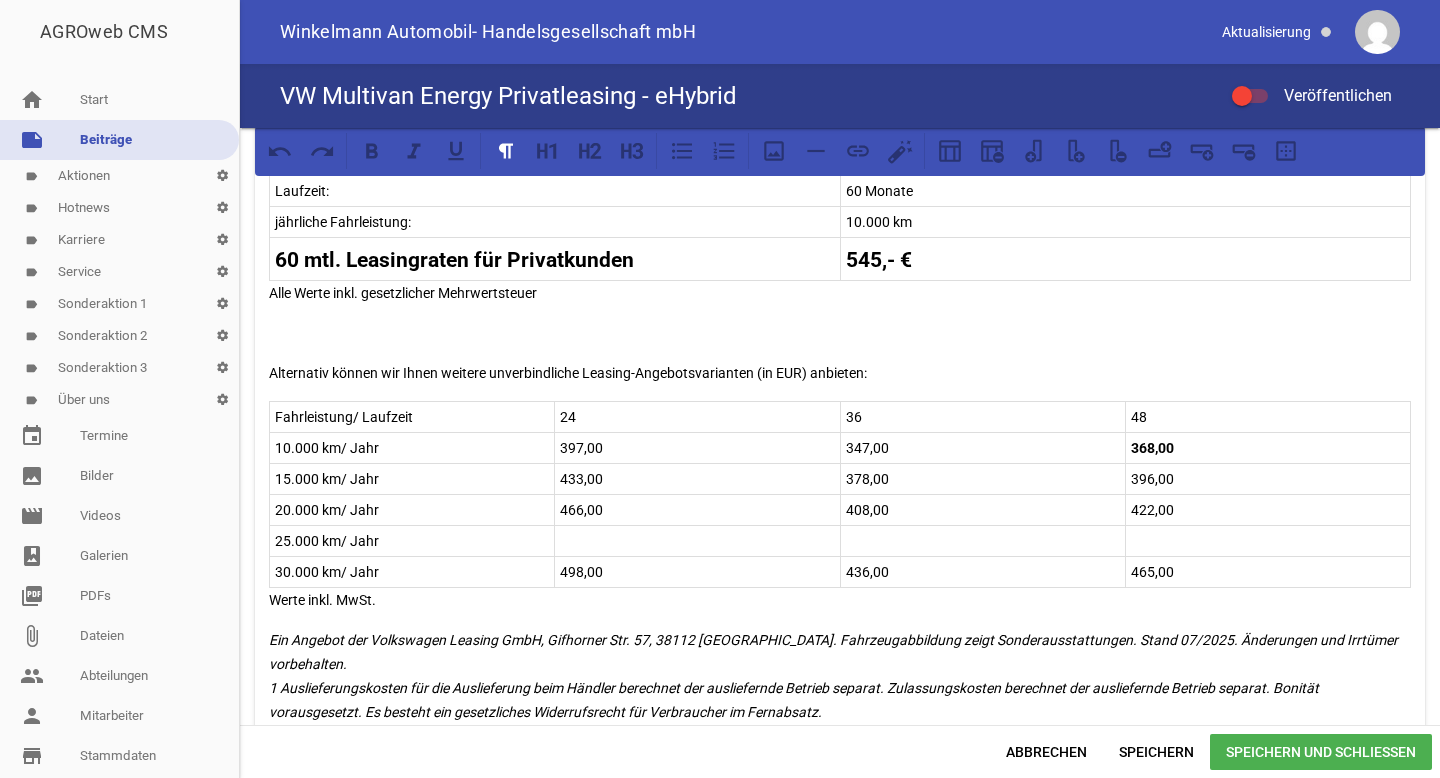click on "397,00" at bounding box center [697, 448] 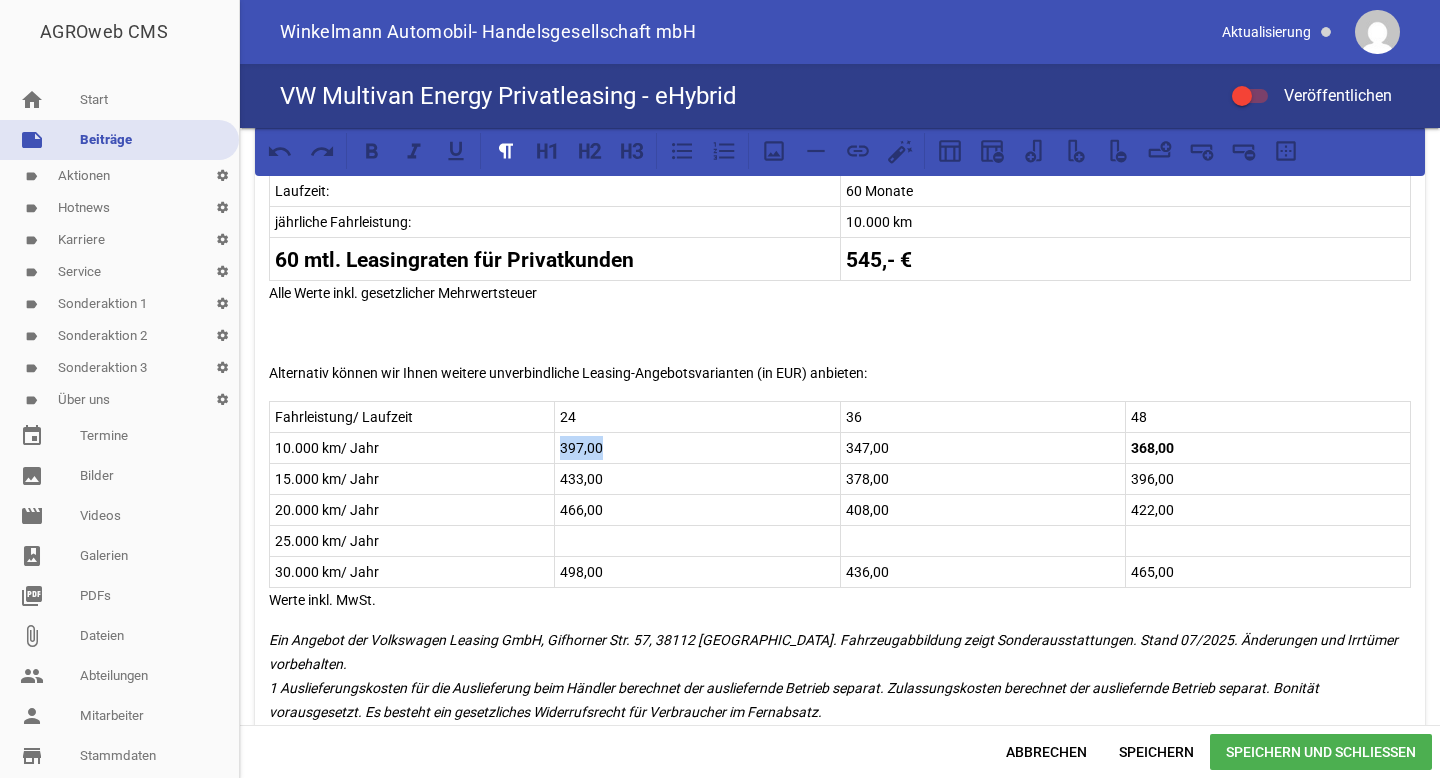 click on "397,00" at bounding box center [697, 448] 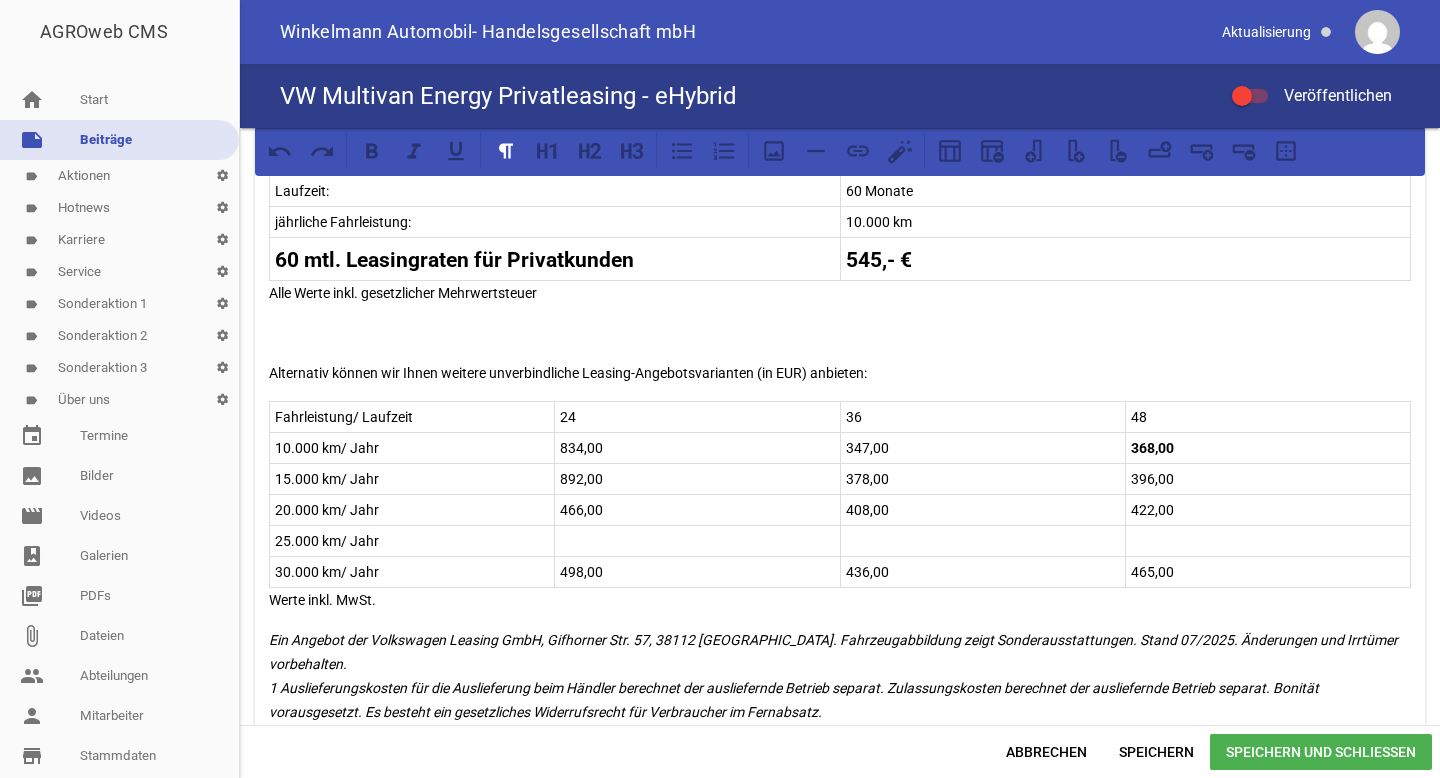 click on "466,00" at bounding box center [697, 510] 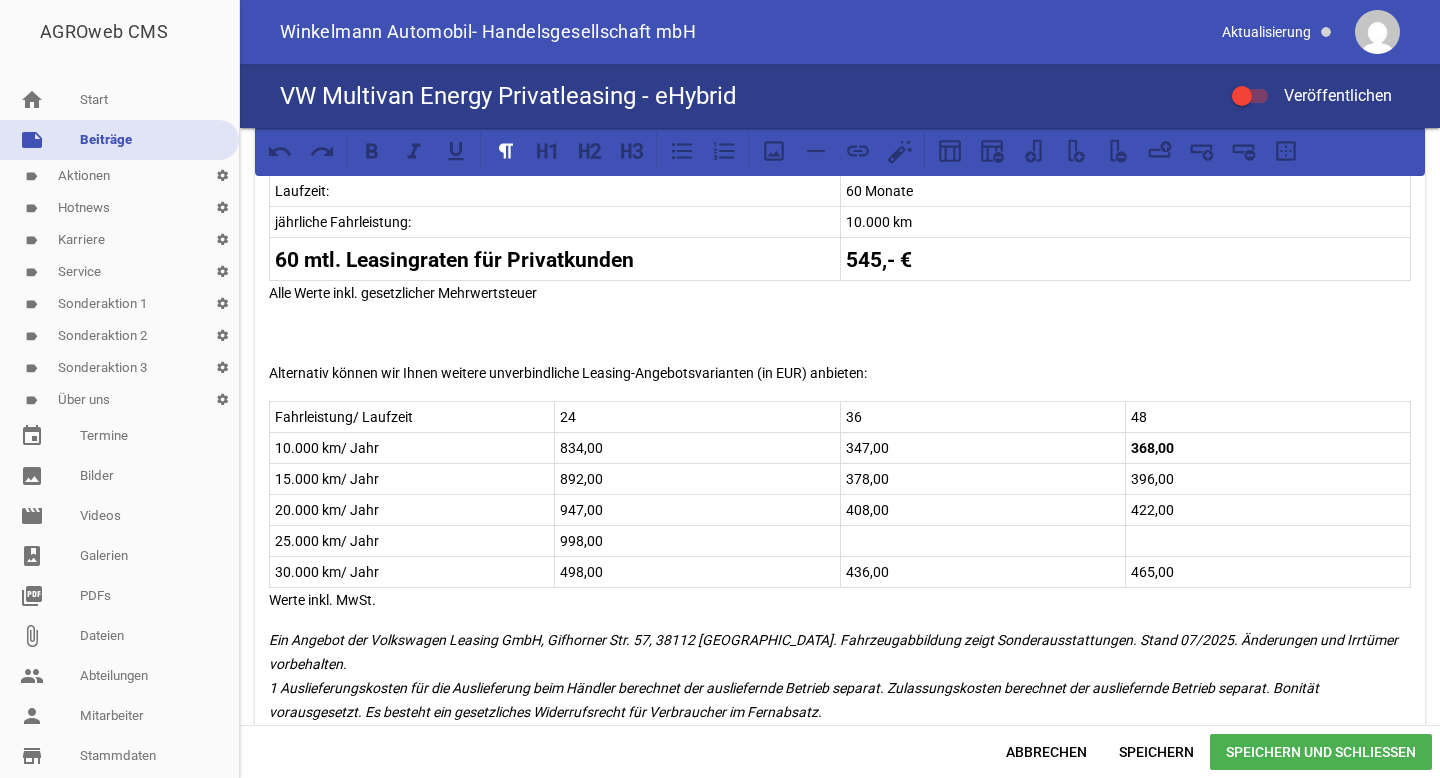 click on "498,00" at bounding box center [697, 572] 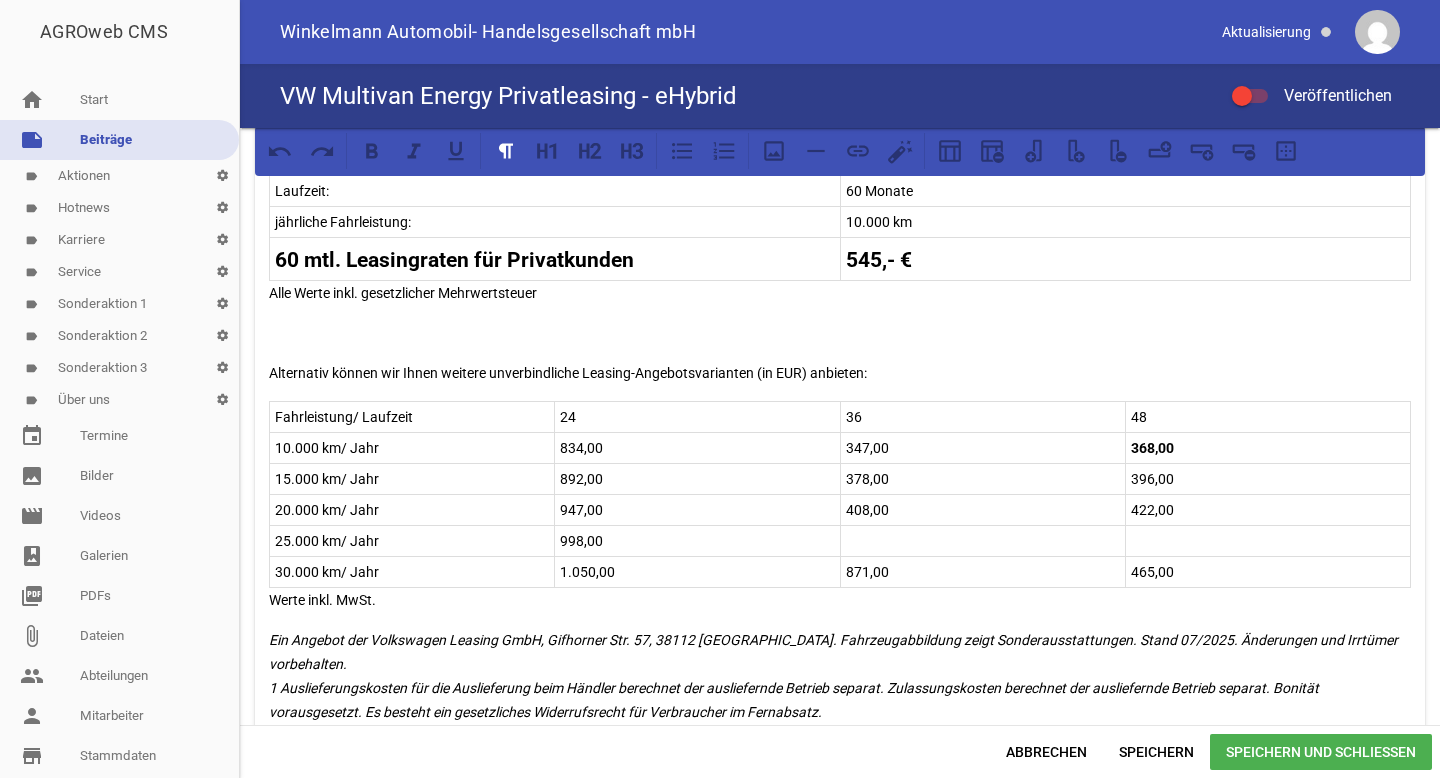 click on "36" at bounding box center [983, 417] 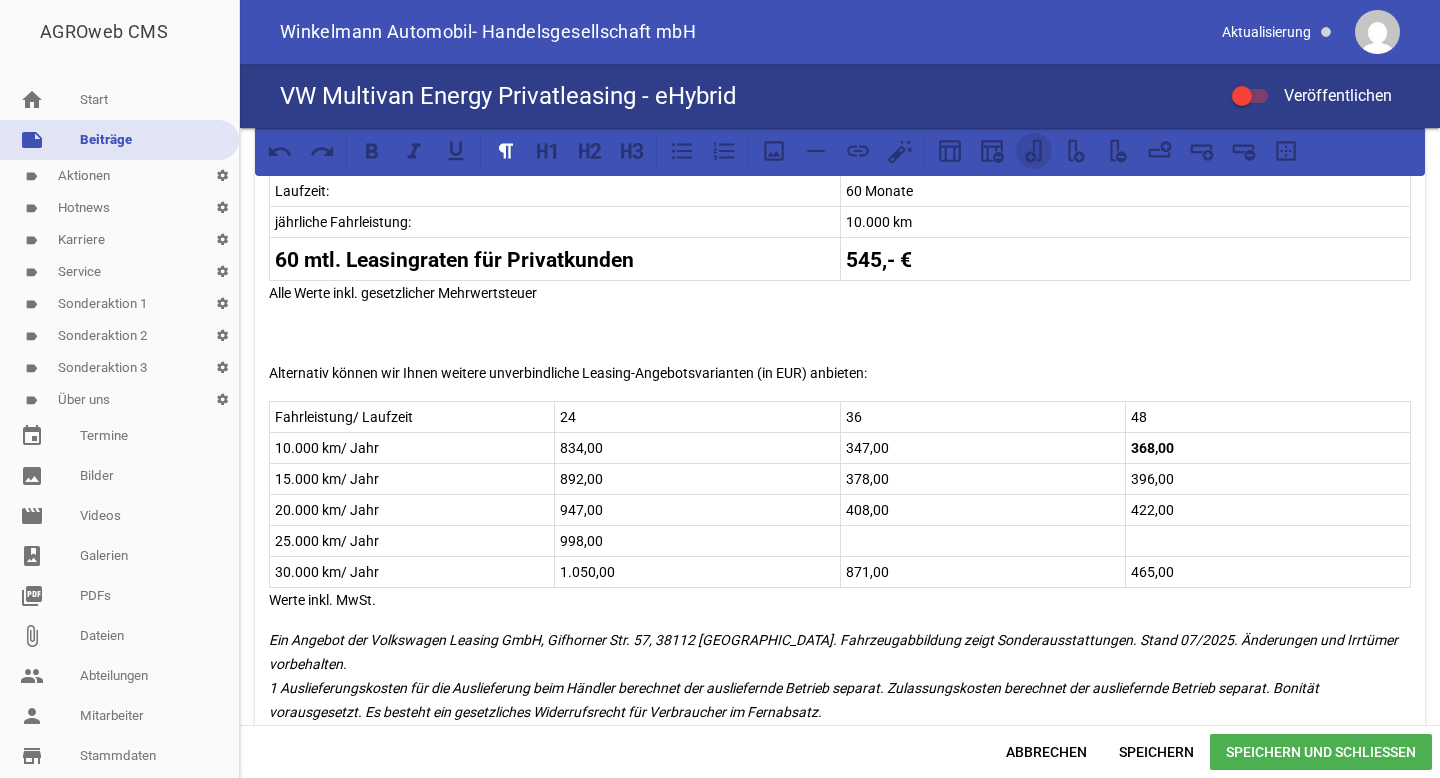 click at bounding box center (1034, 151) 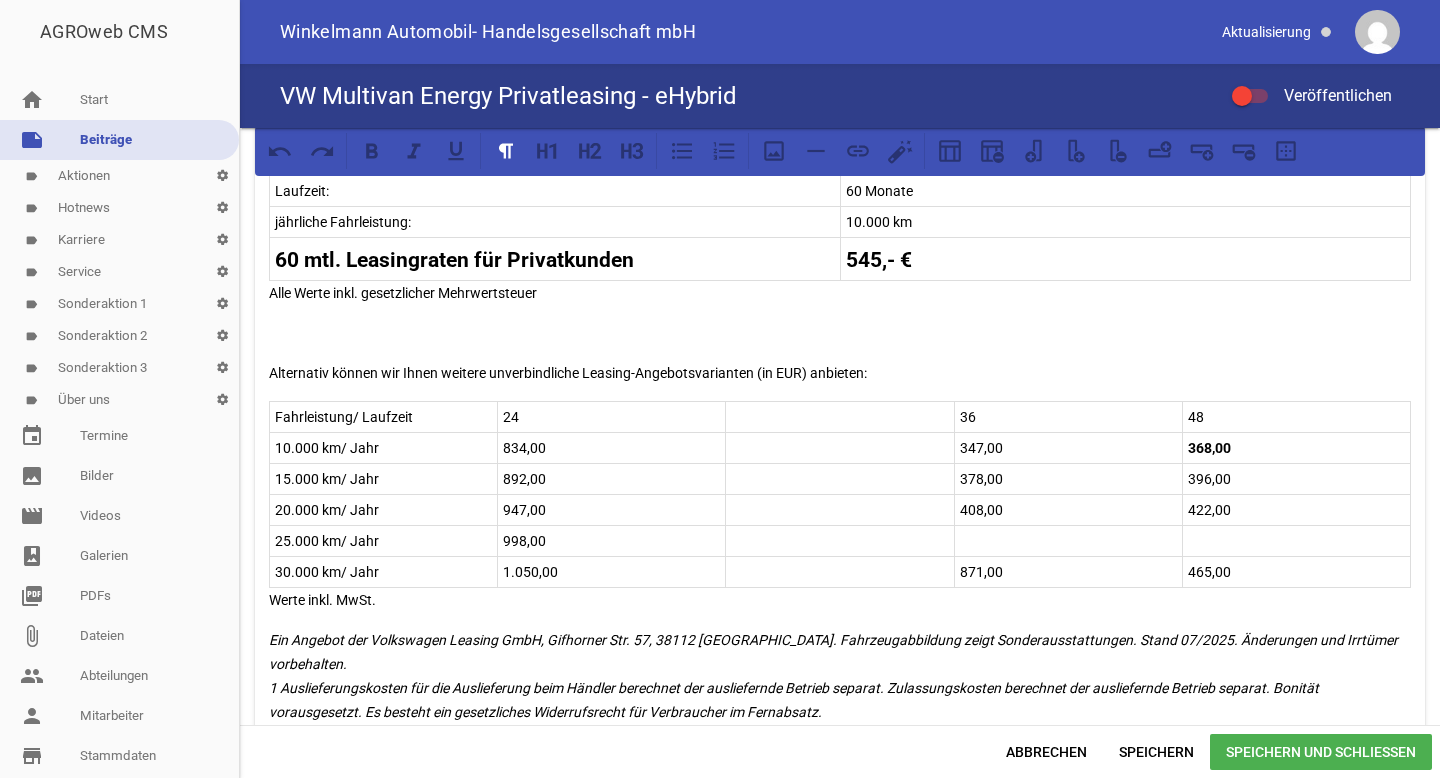 click at bounding box center (839, 417) 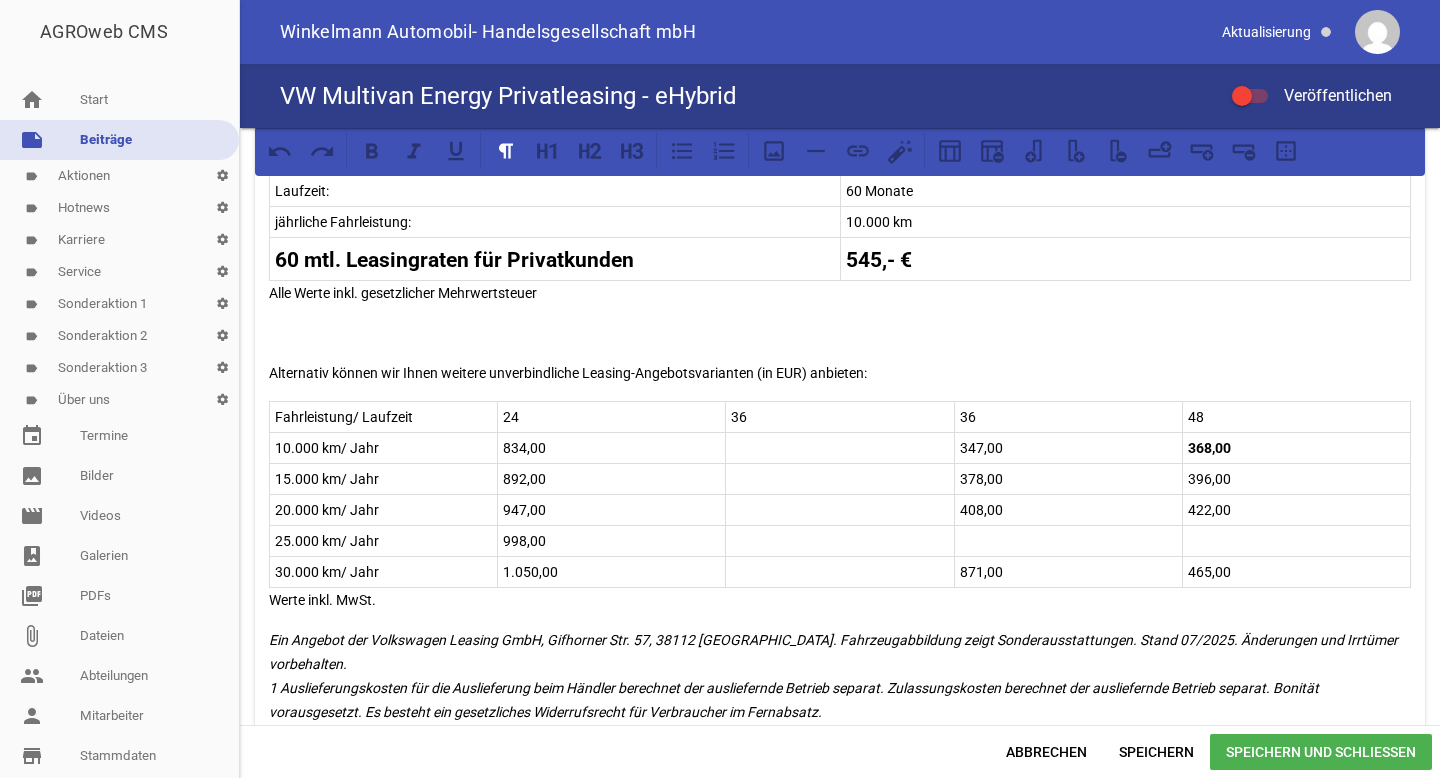 click at bounding box center [839, 448] 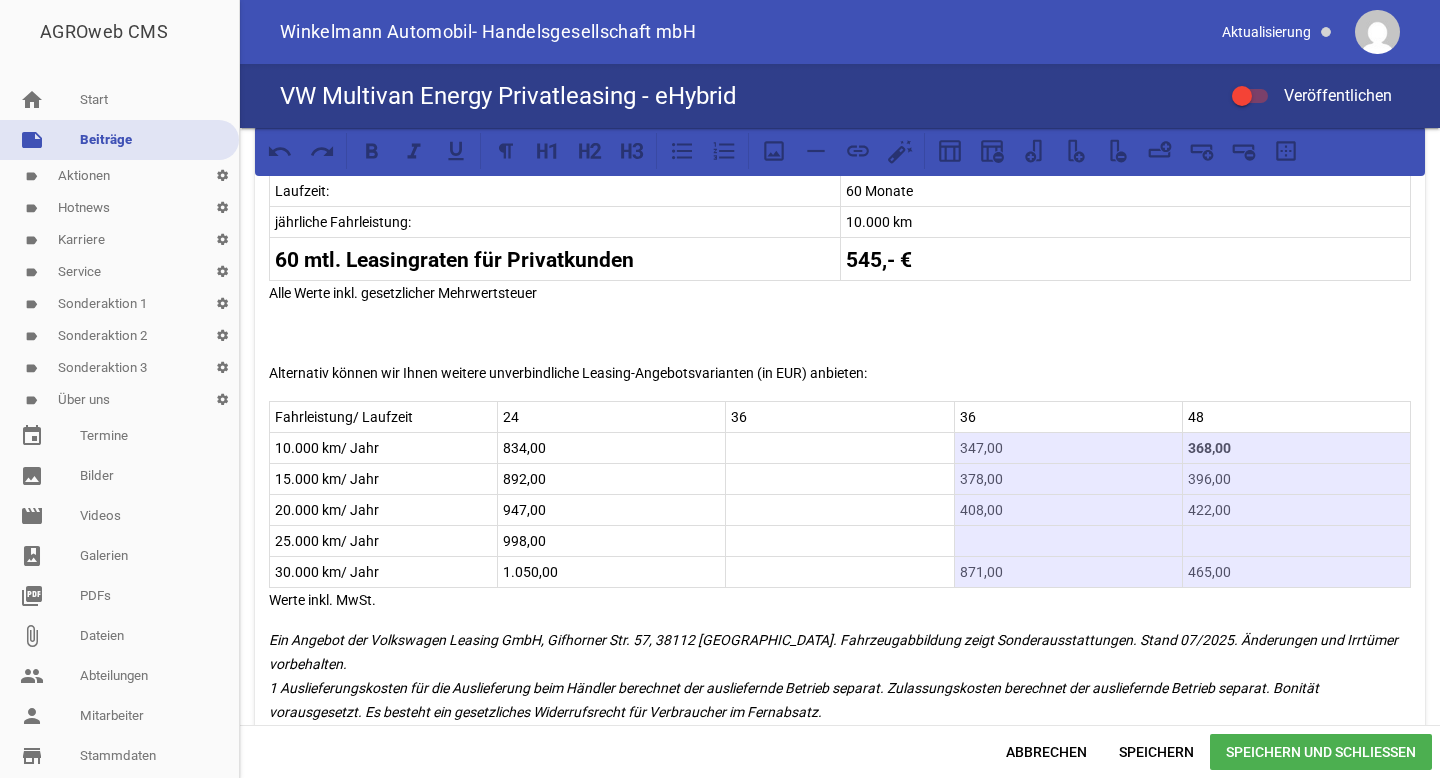 drag, startPoint x: 1038, startPoint y: 447, endPoint x: 1201, endPoint y: 568, distance: 203.00246 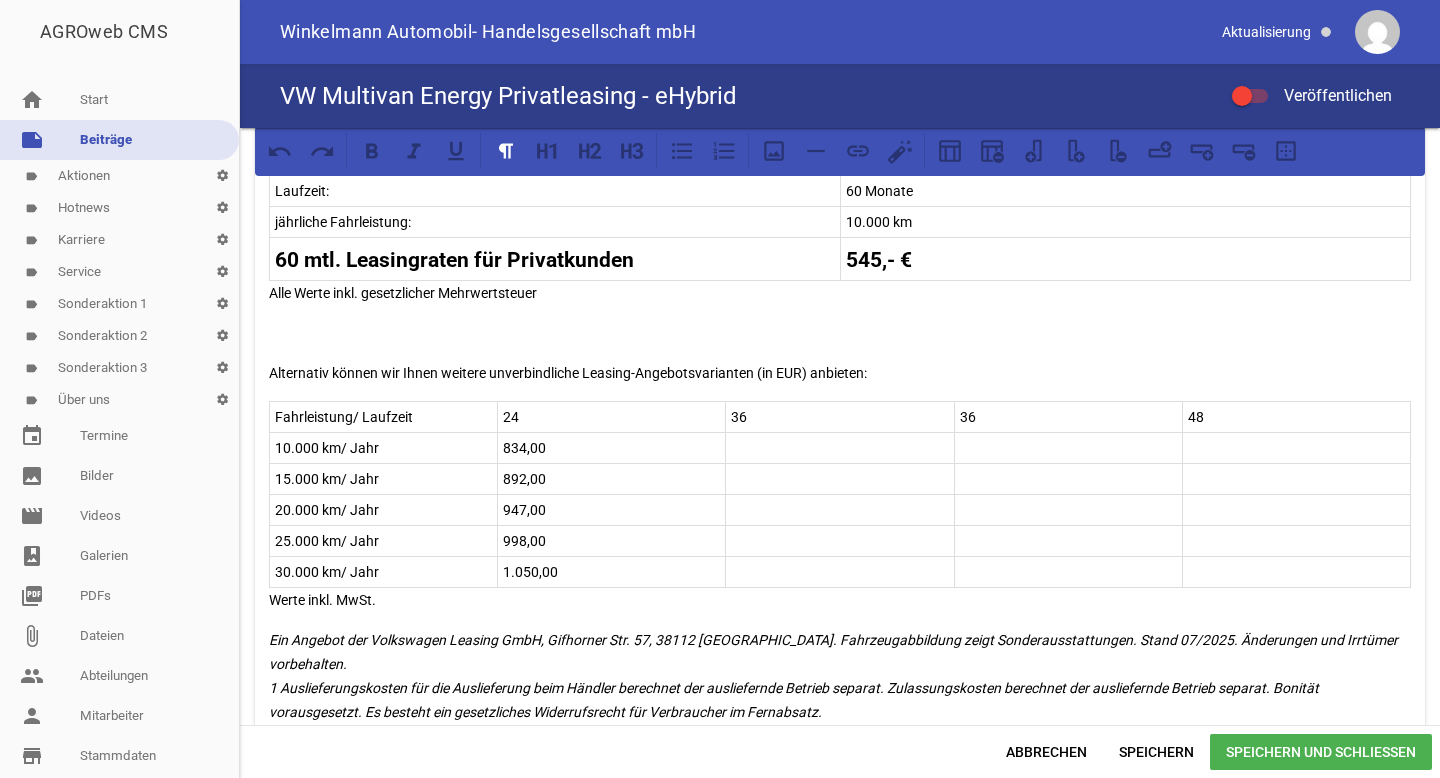 click on "36" at bounding box center [1068, 417] 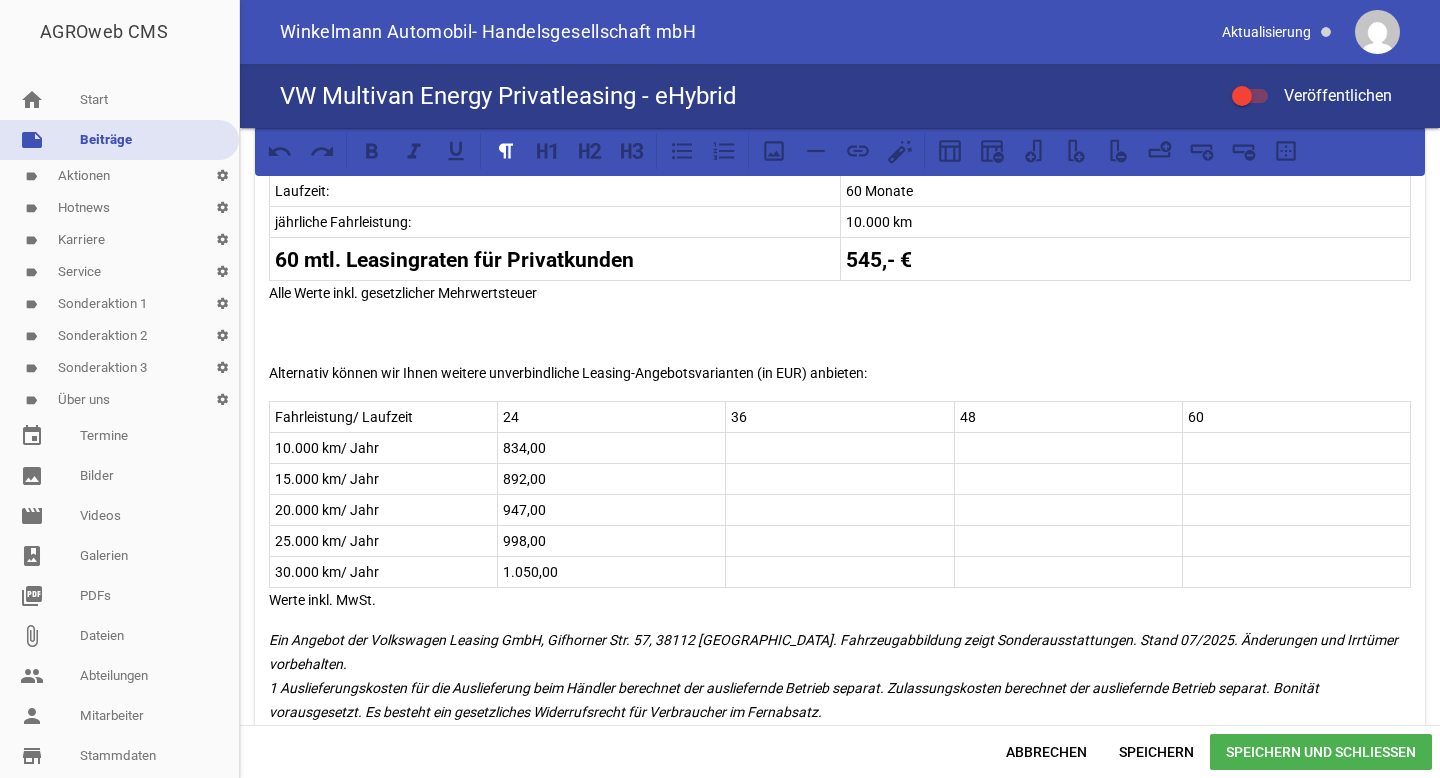 click at bounding box center (839, 448) 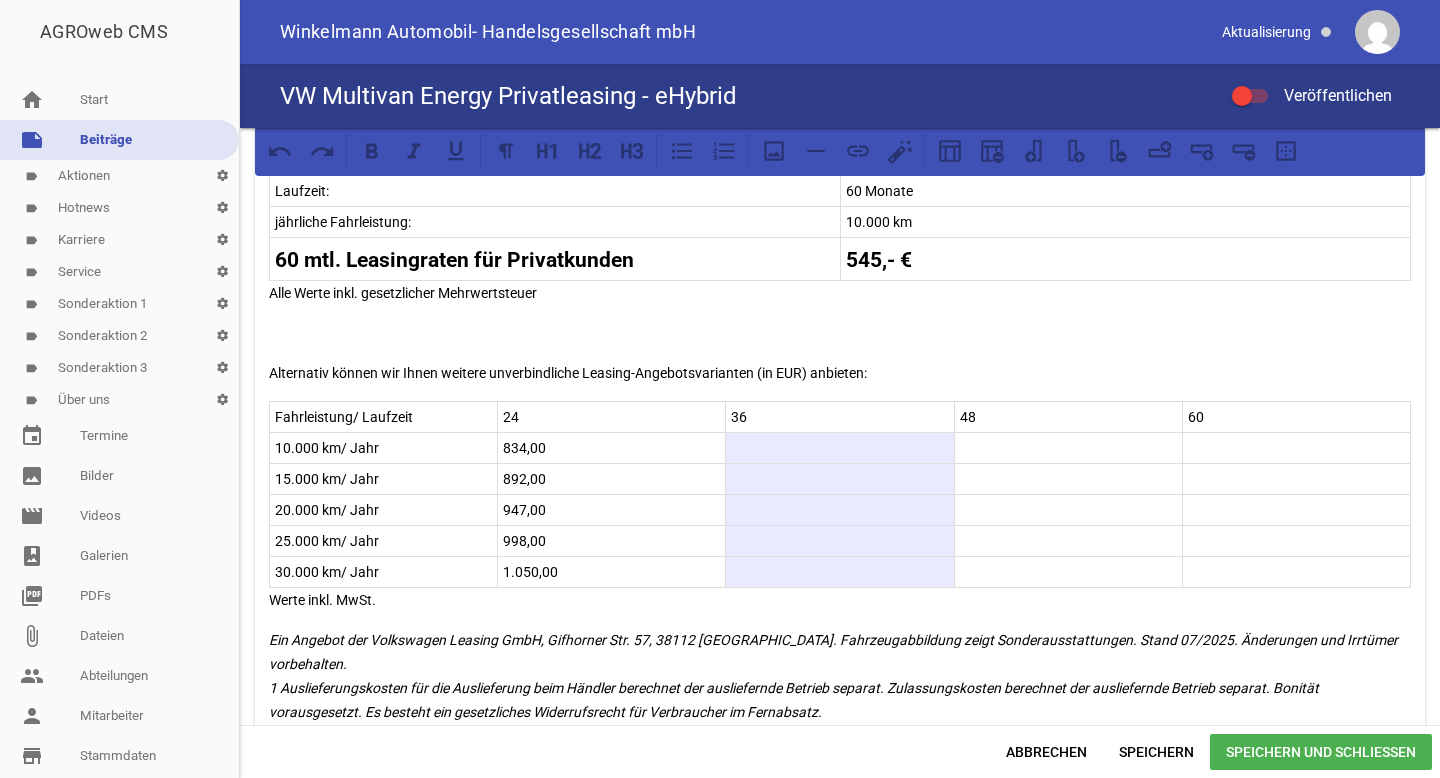 click at bounding box center [839, 448] 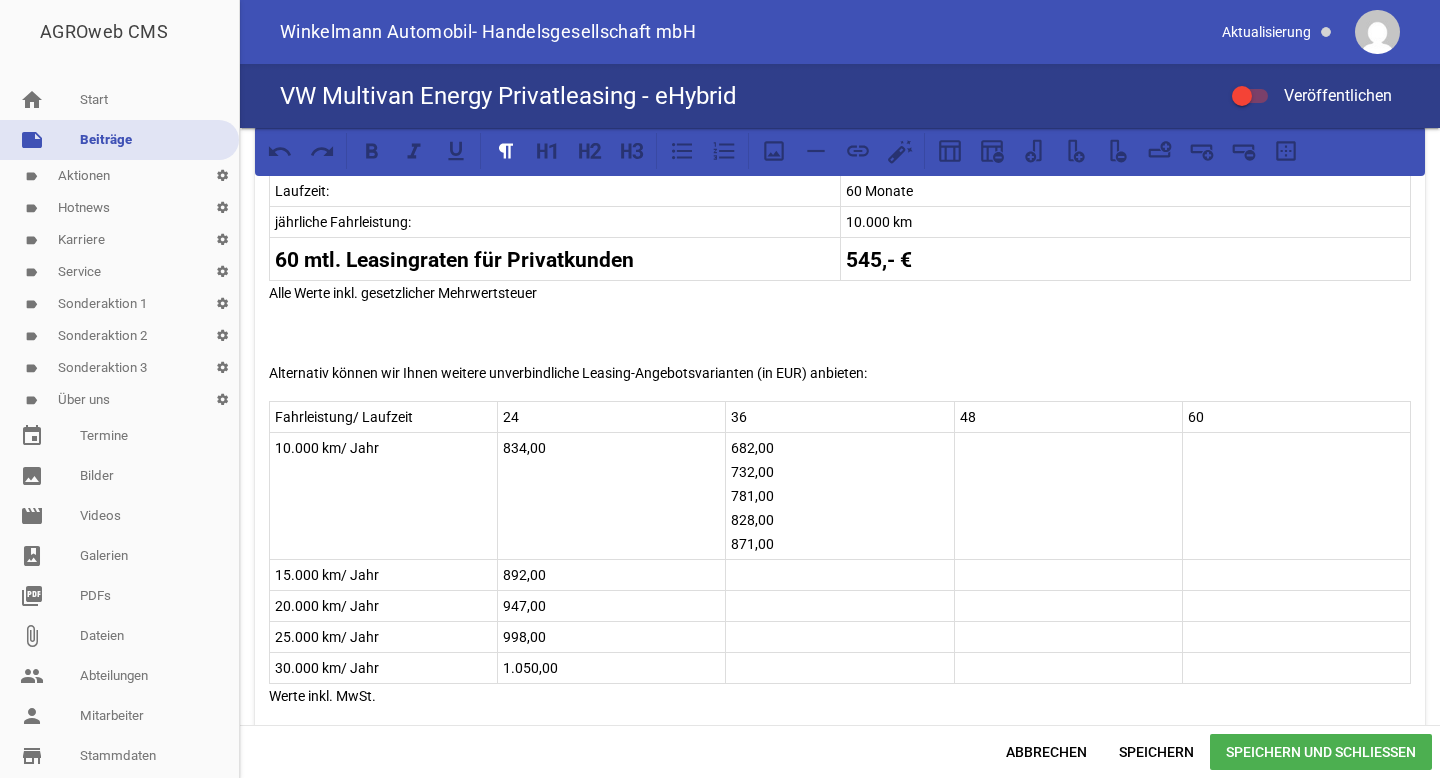 click at bounding box center [839, 668] 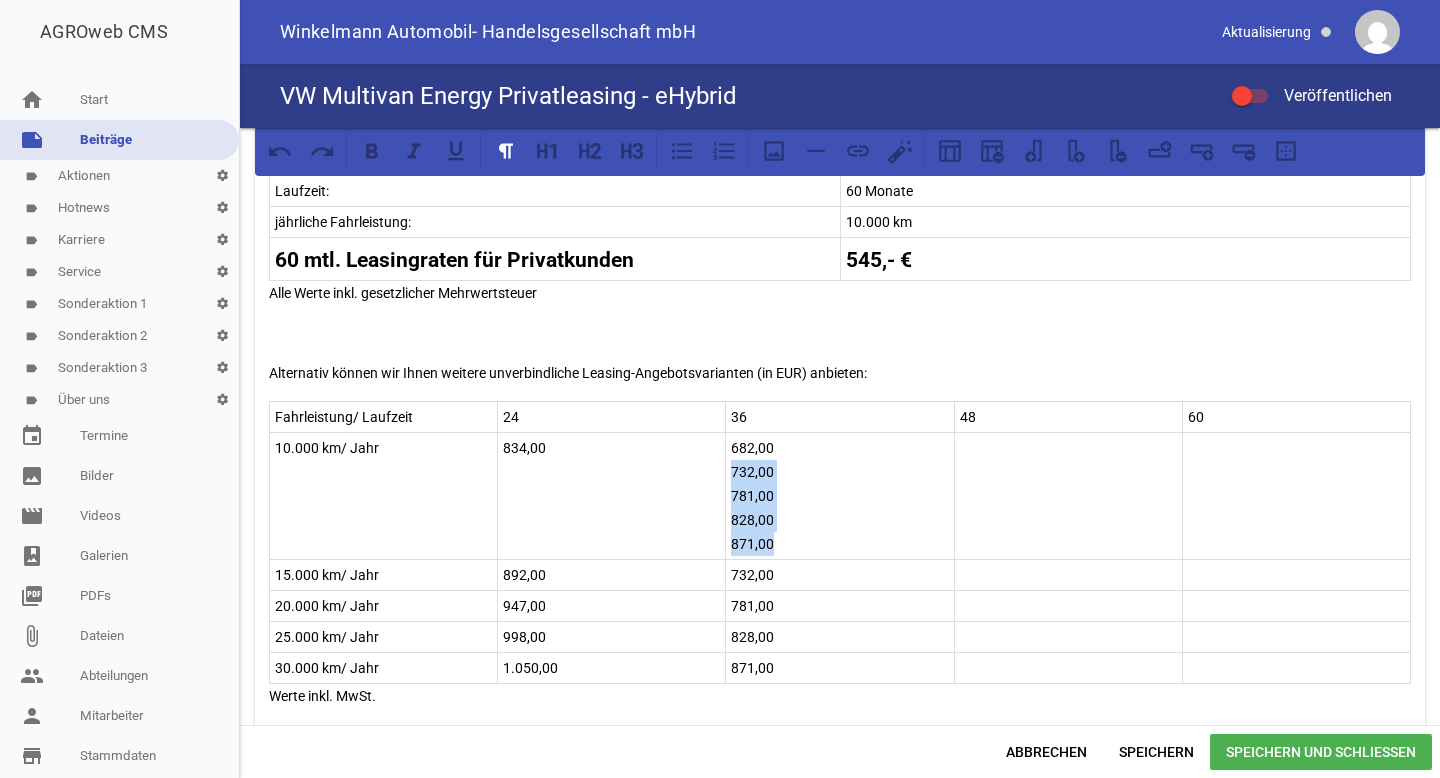 drag, startPoint x: 776, startPoint y: 543, endPoint x: 731, endPoint y: 467, distance: 88.32327 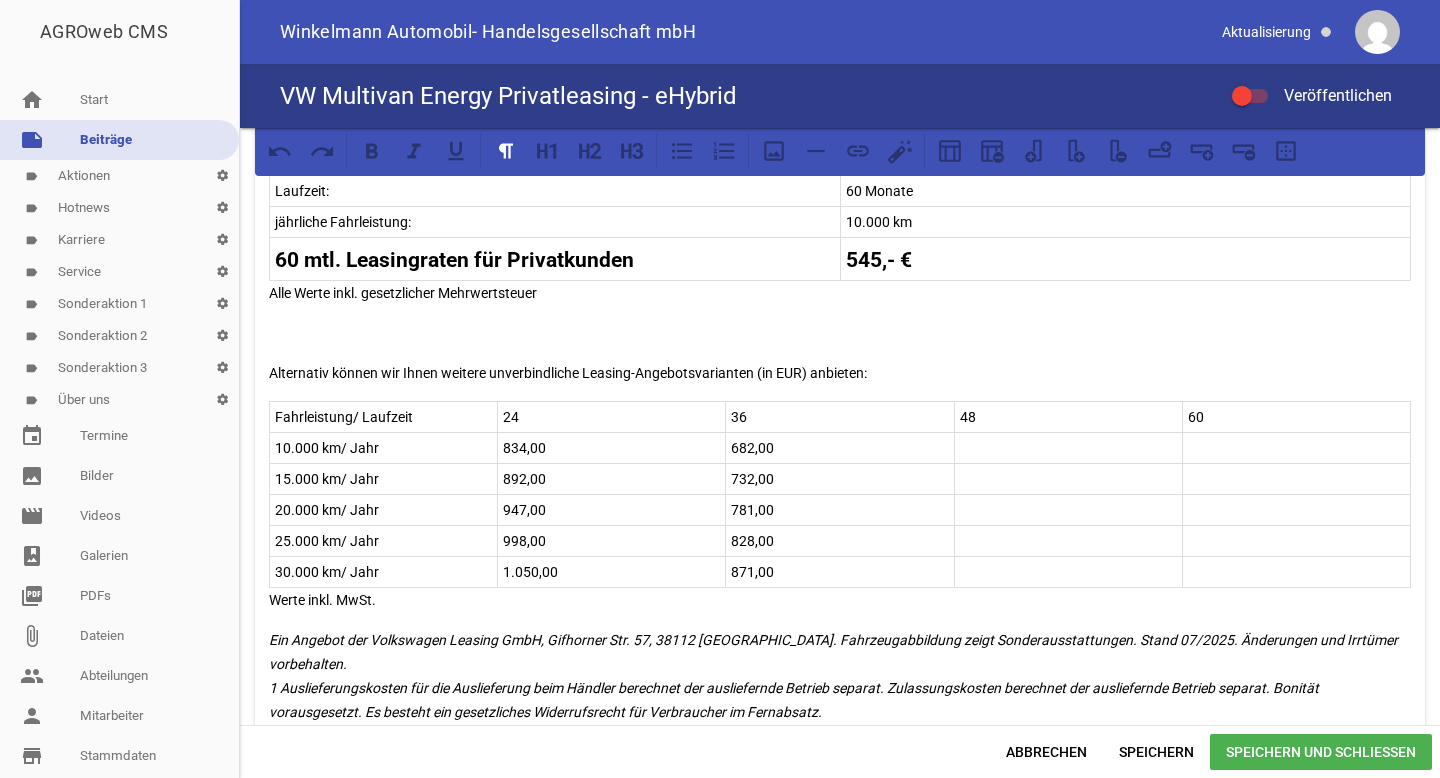 click at bounding box center (1068, 448) 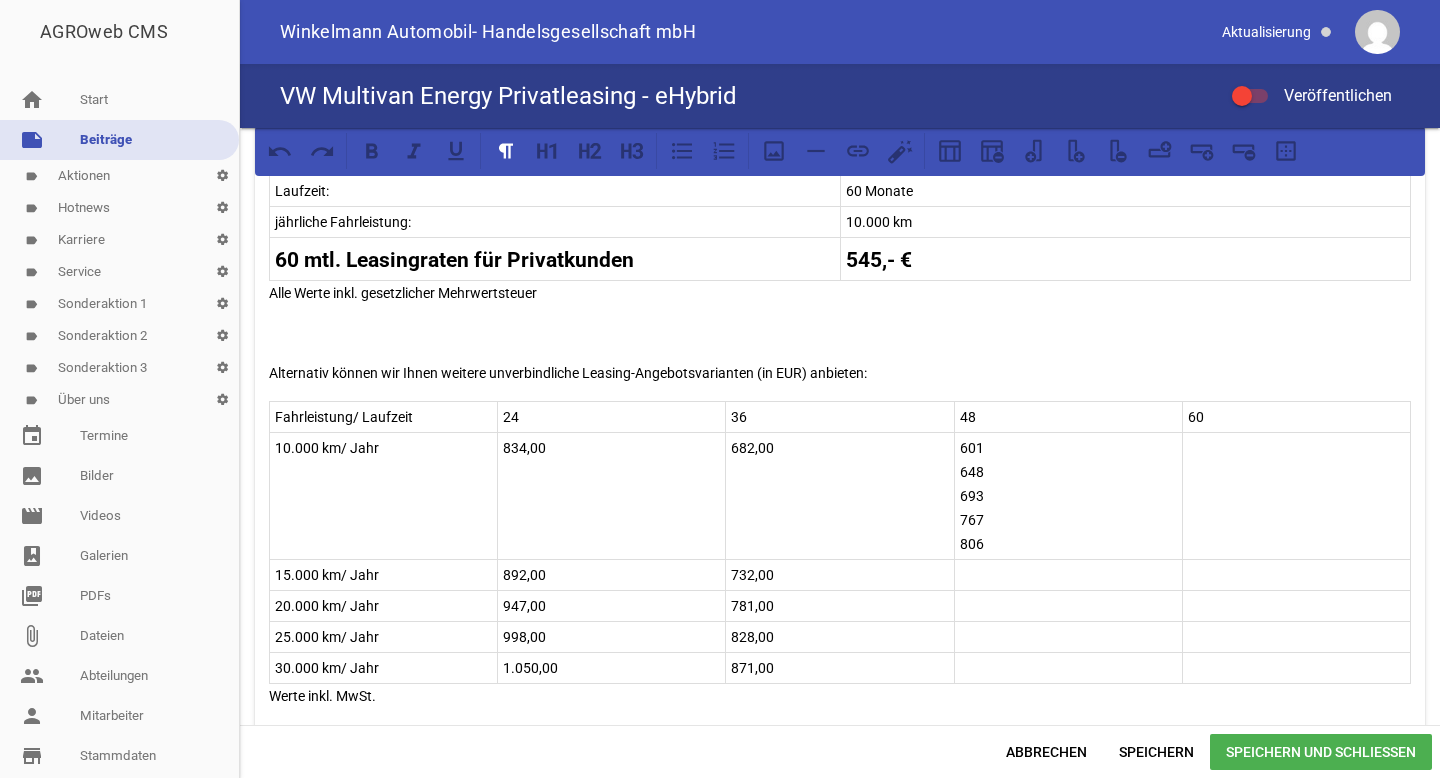 click at bounding box center (1068, 668) 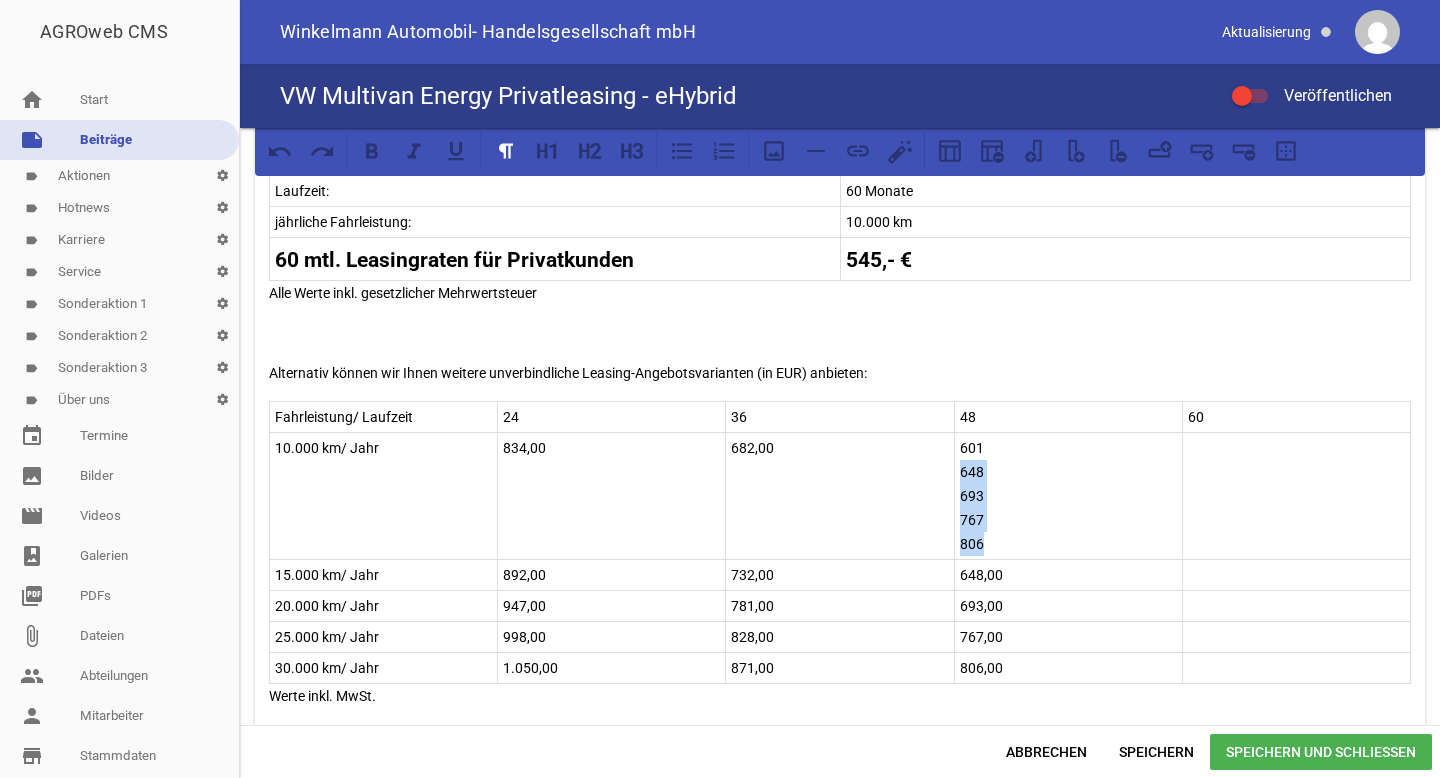 drag, startPoint x: 995, startPoint y: 545, endPoint x: 953, endPoint y: 471, distance: 85.08819 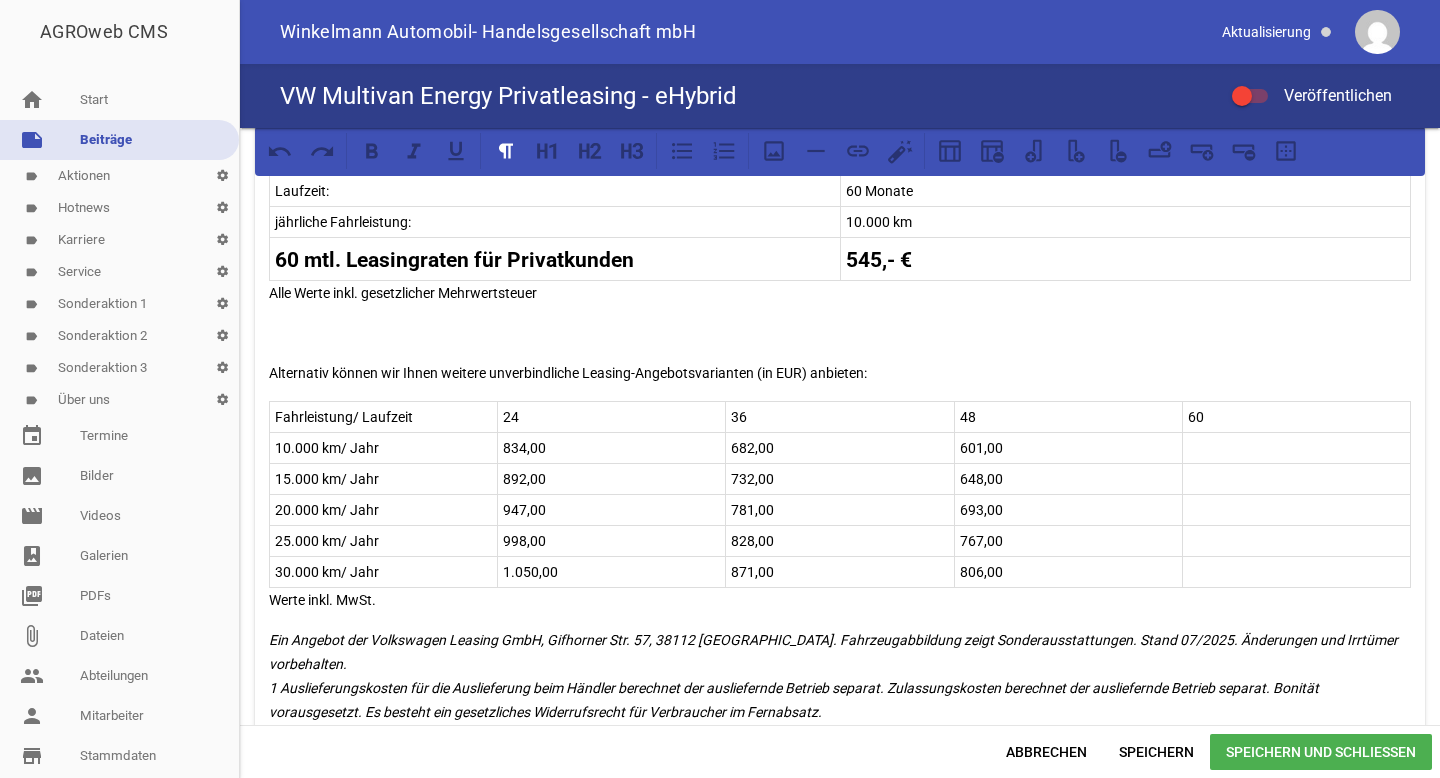 click at bounding box center (1296, 448) 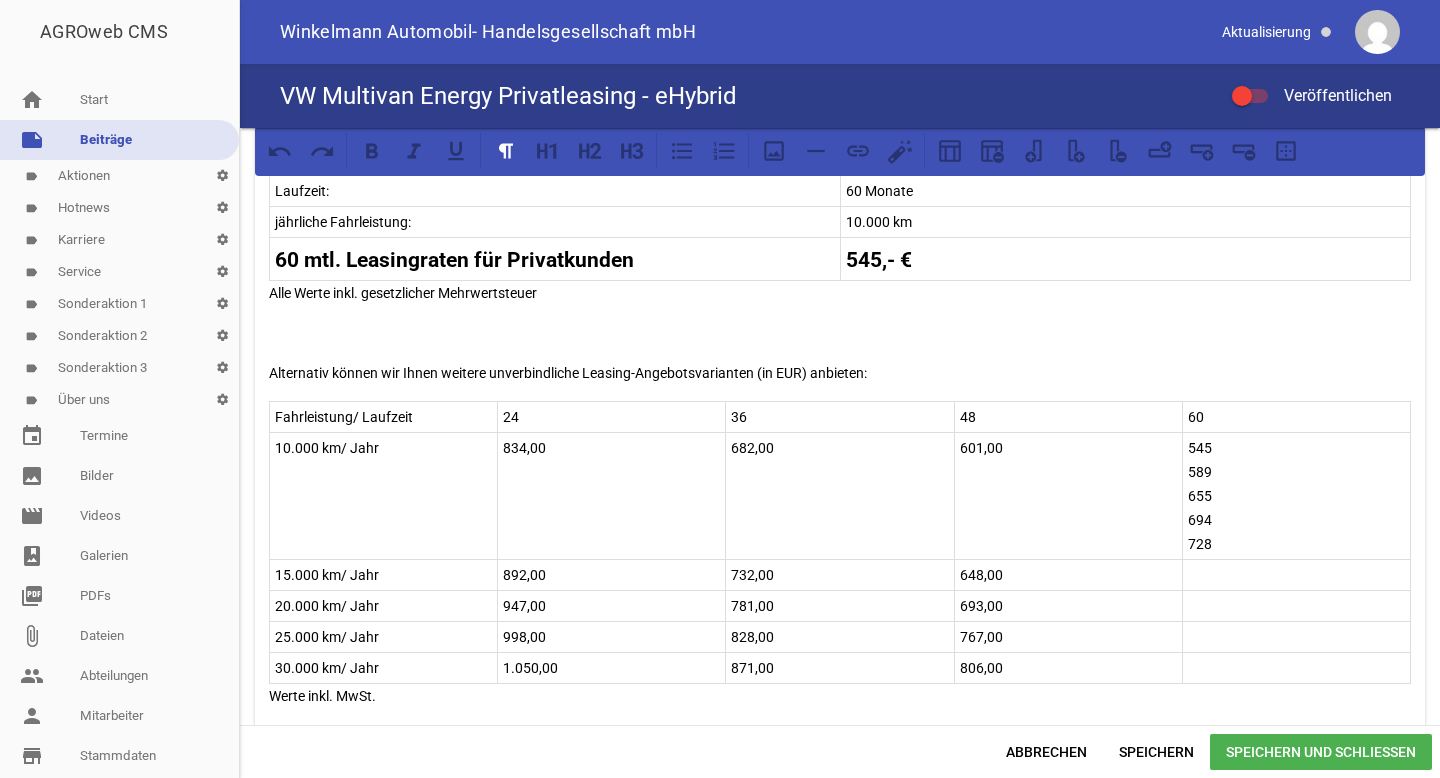 click at bounding box center [1296, 668] 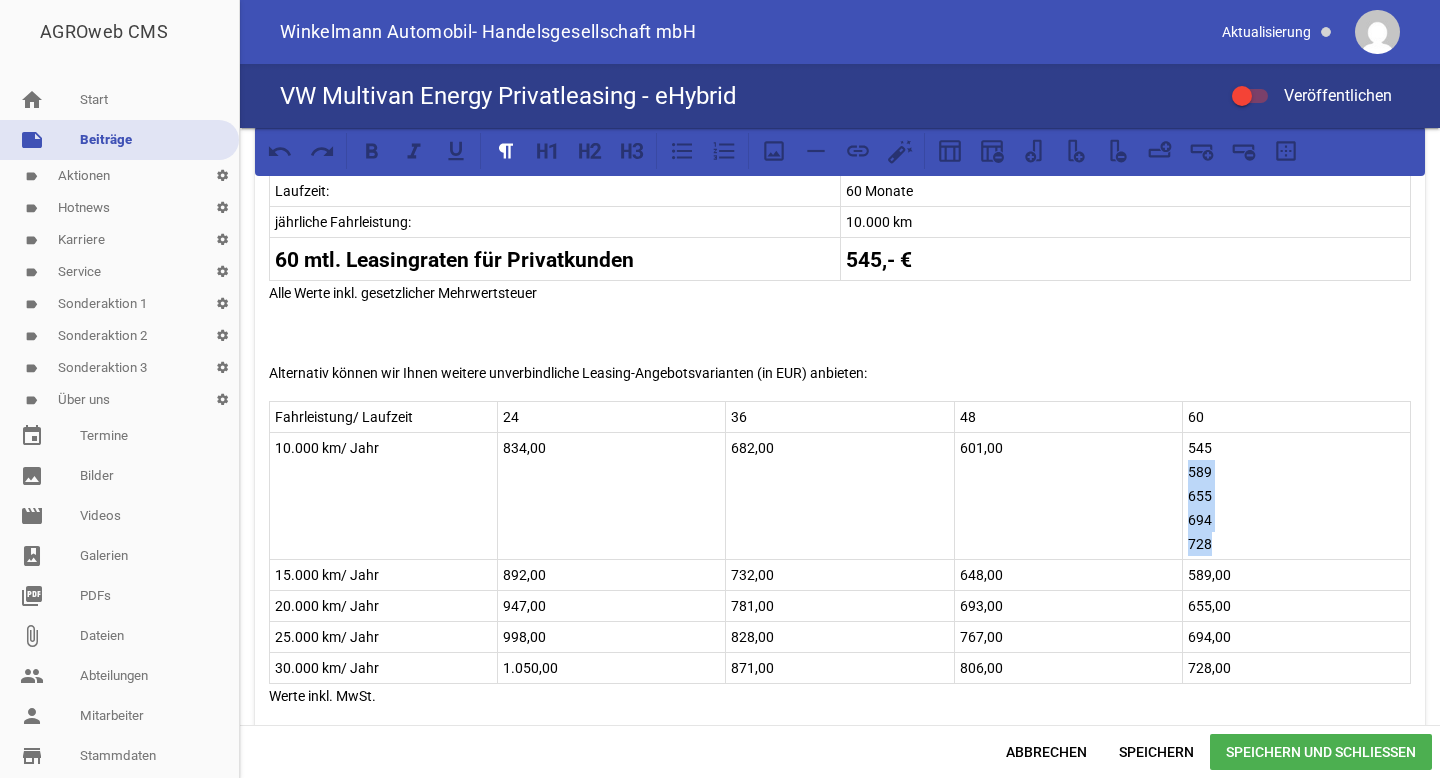 drag, startPoint x: 1210, startPoint y: 536, endPoint x: 1182, endPoint y: 466, distance: 75.39231 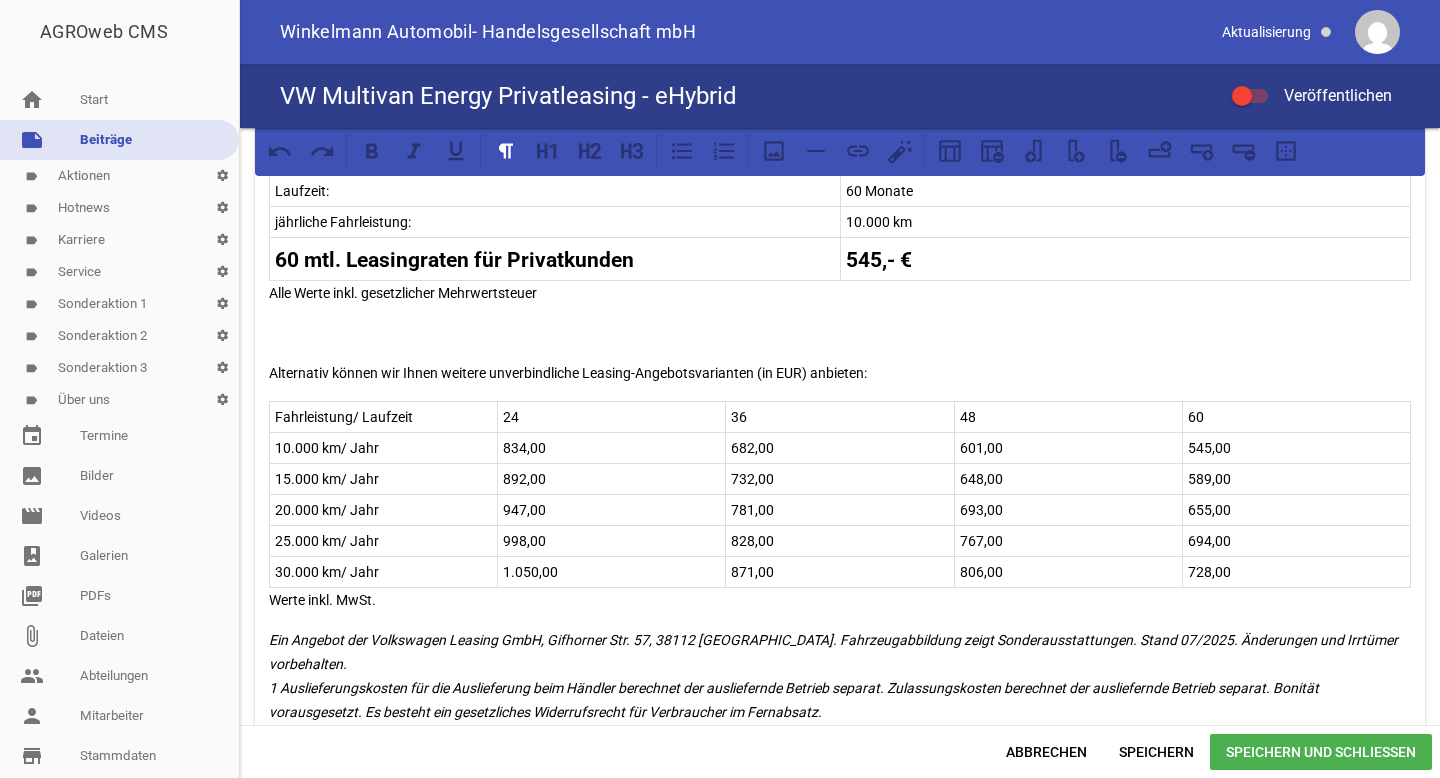 click on "545,00" at bounding box center (1296, 448) 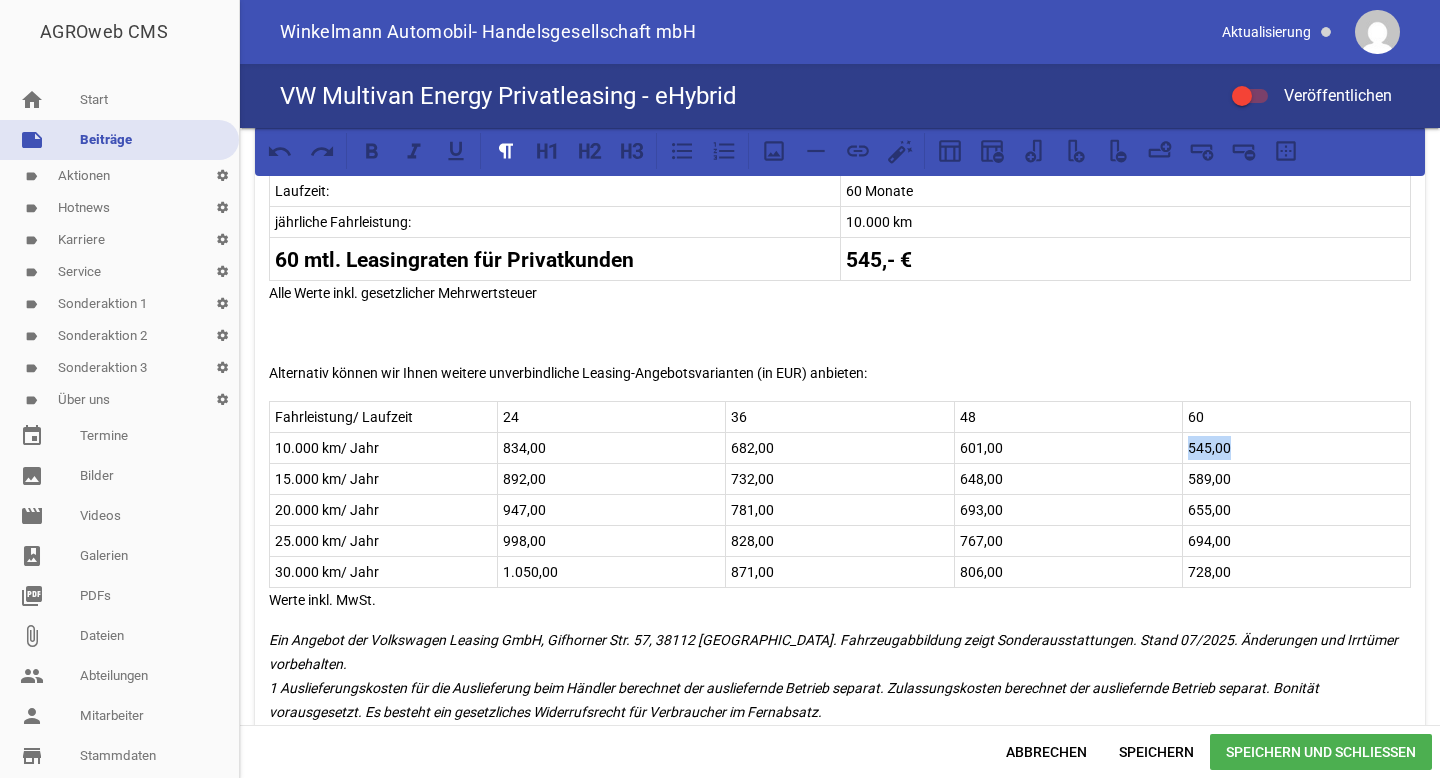click on "545,00" at bounding box center (1296, 448) 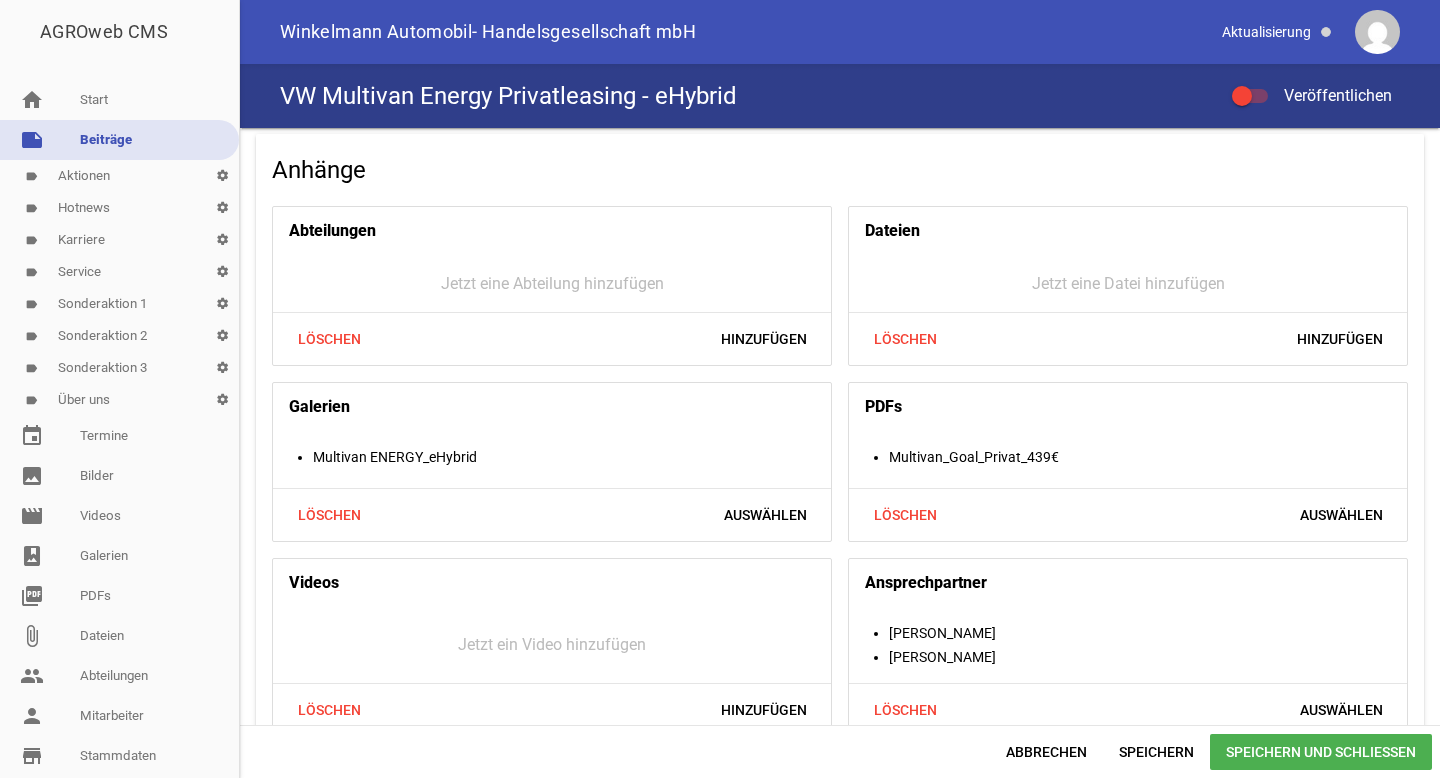 scroll, scrollTop: 2159, scrollLeft: 0, axis: vertical 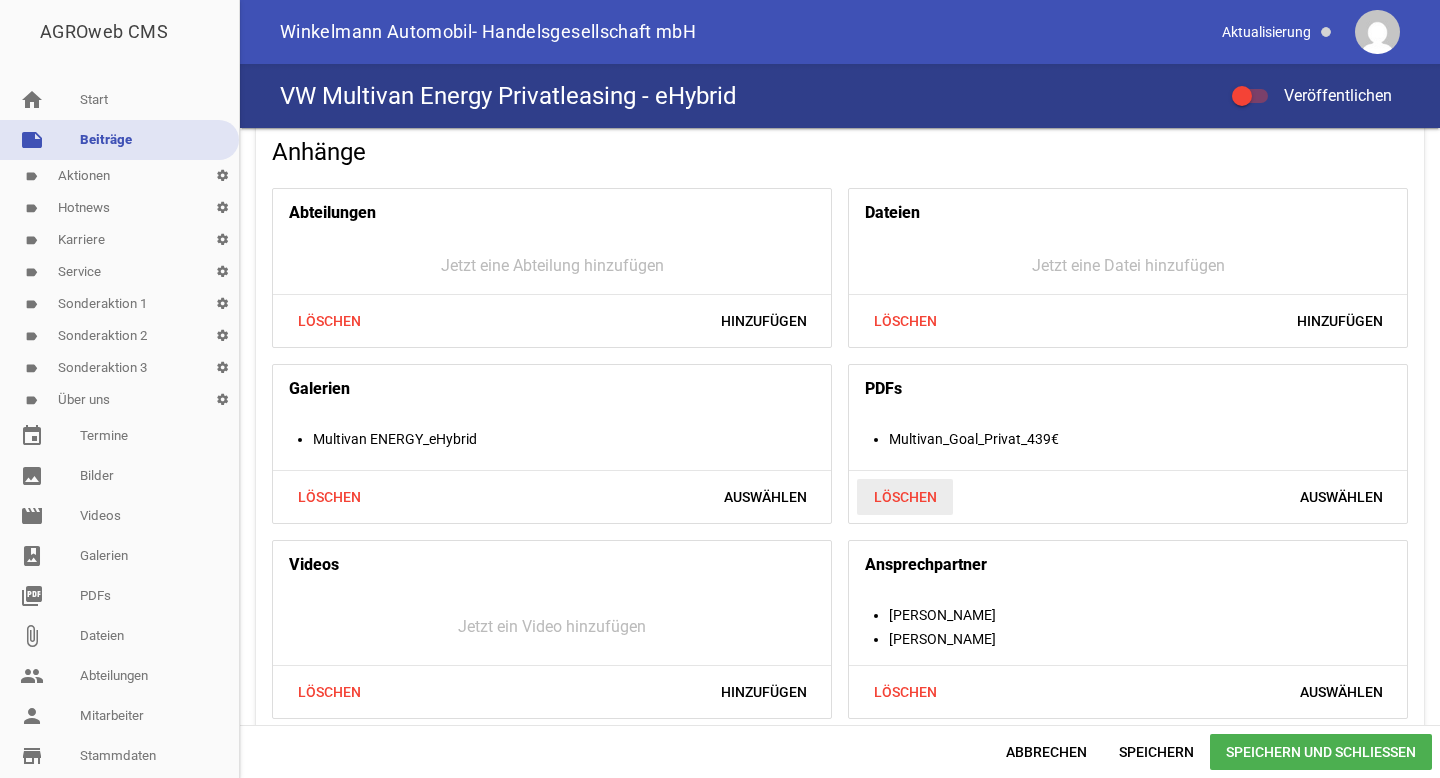 click on "Löschen" at bounding box center [905, 497] 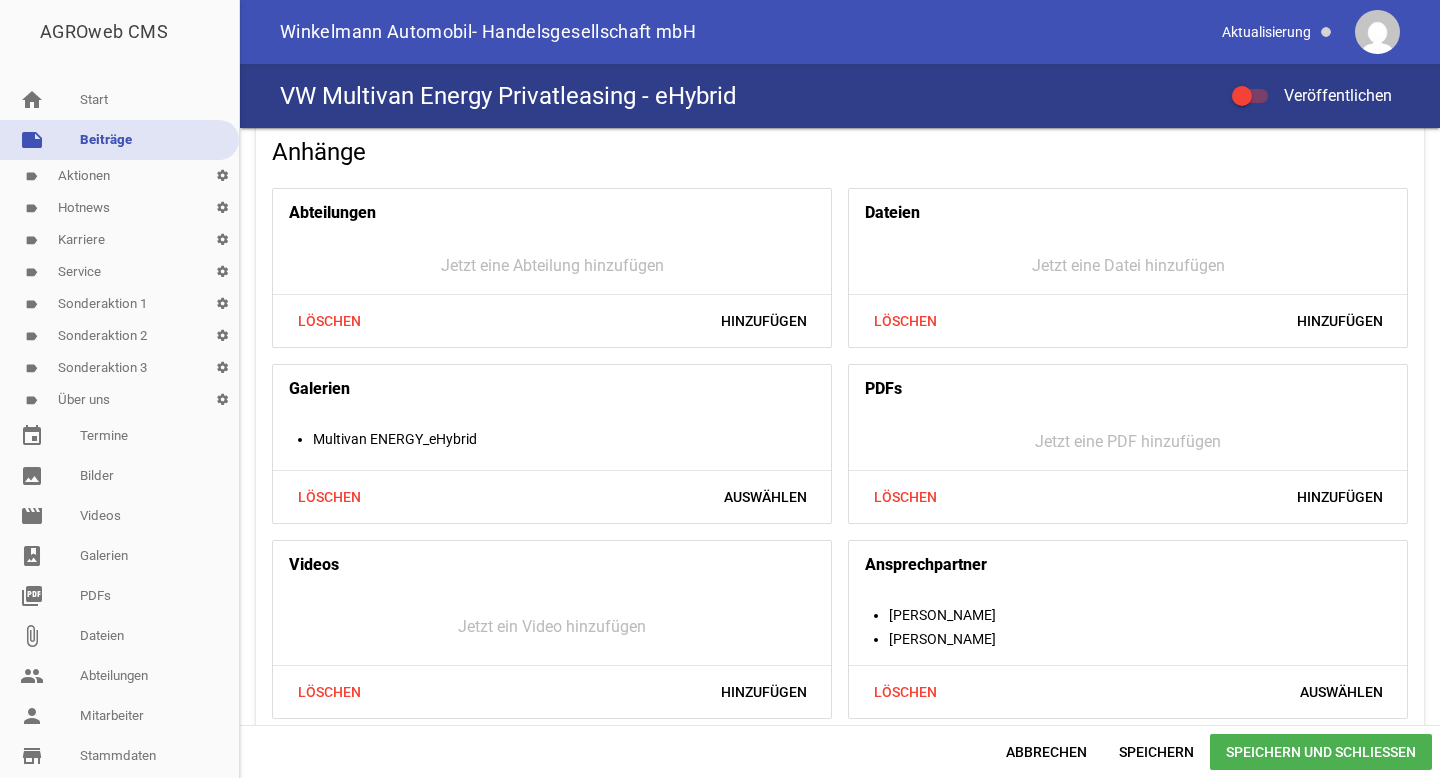 click on "Speichern und Schließen" at bounding box center (1321, 752) 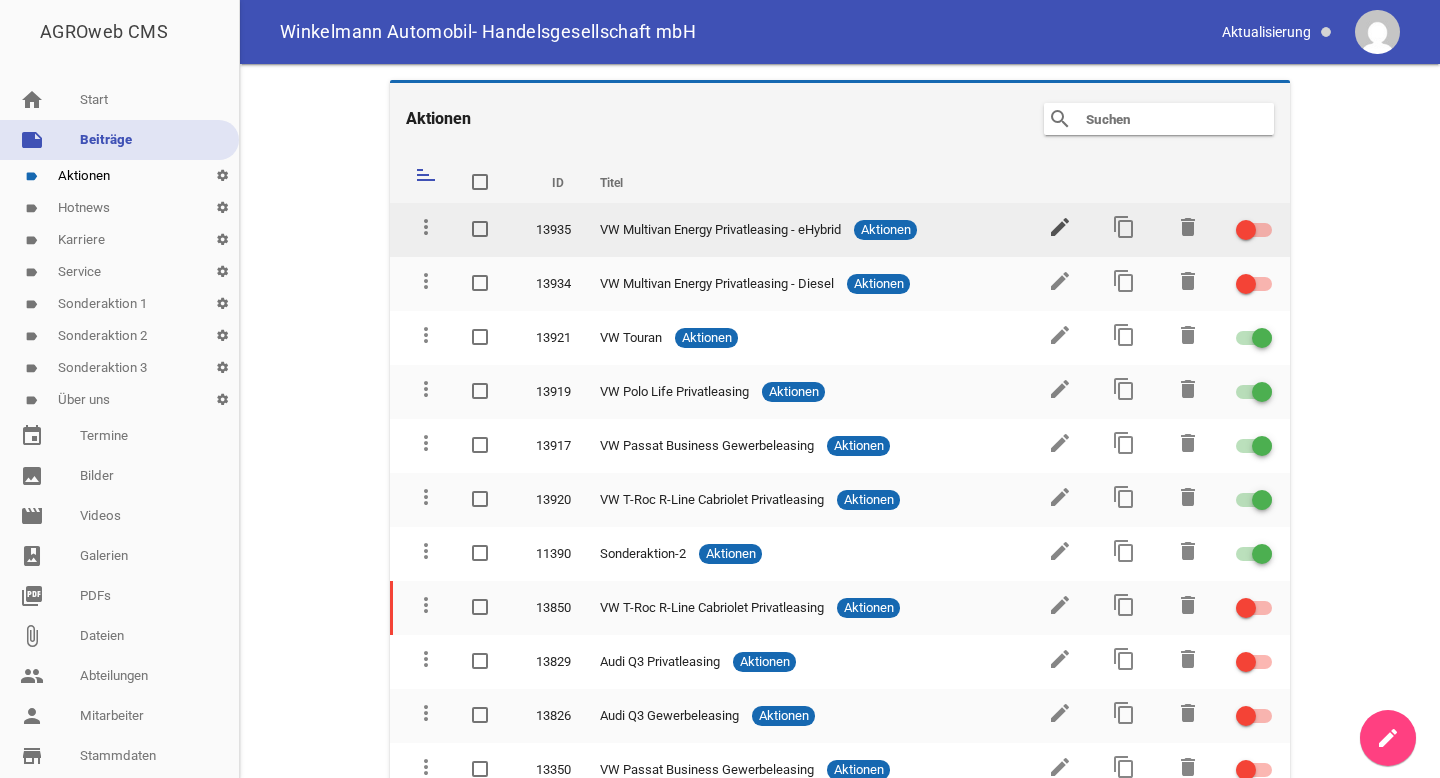 click on "edit" at bounding box center [1060, 227] 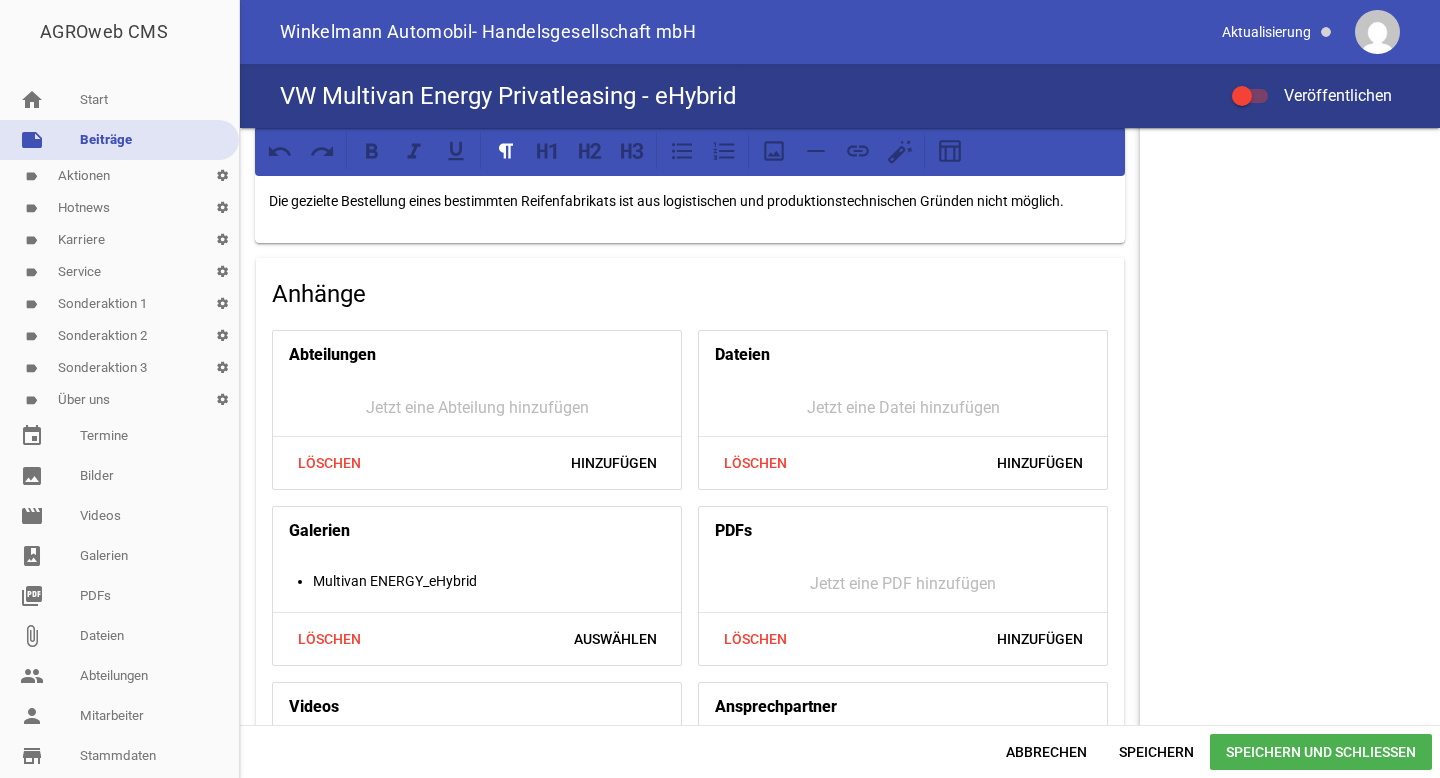 scroll, scrollTop: 2163, scrollLeft: 0, axis: vertical 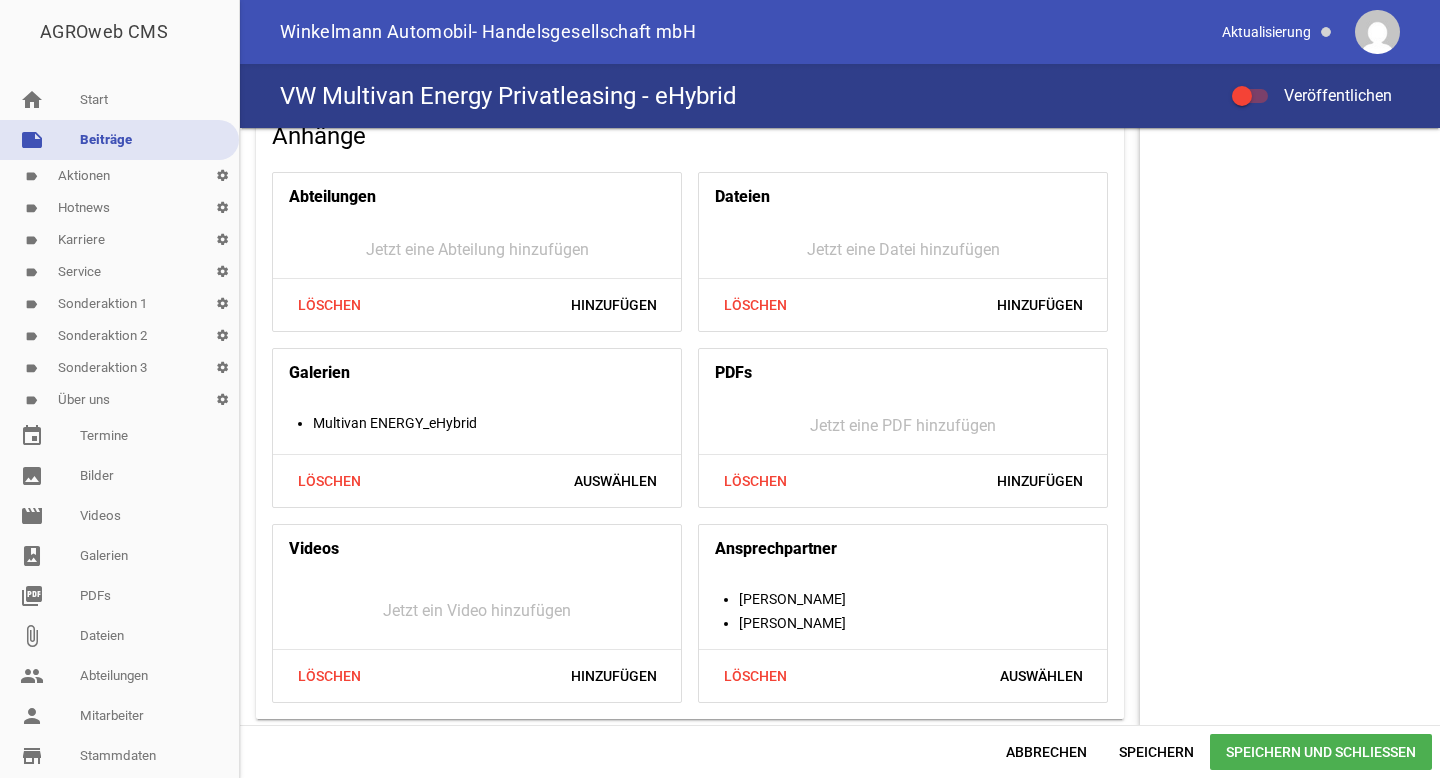 click on "Speichern und Schließen" at bounding box center (1321, 752) 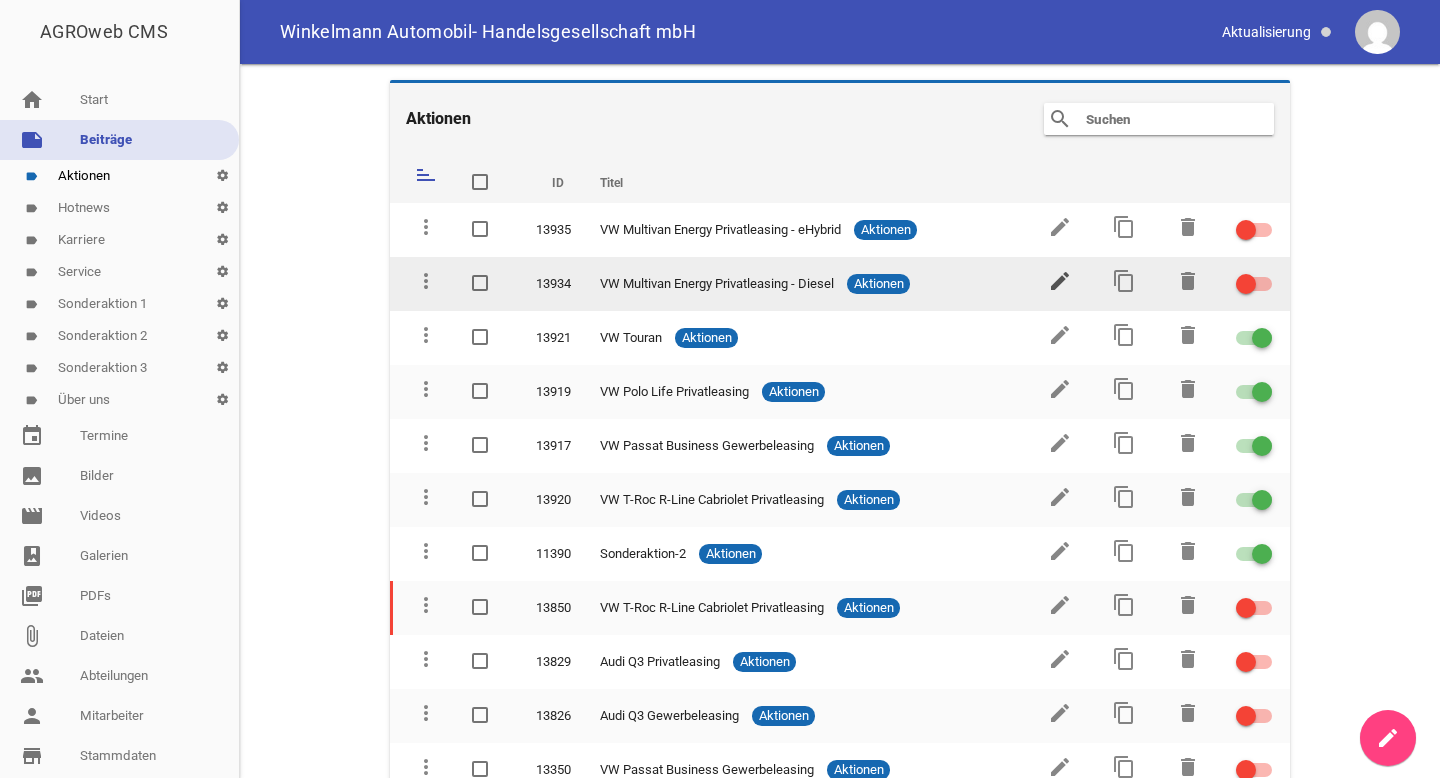 click on "edit" at bounding box center [1060, 281] 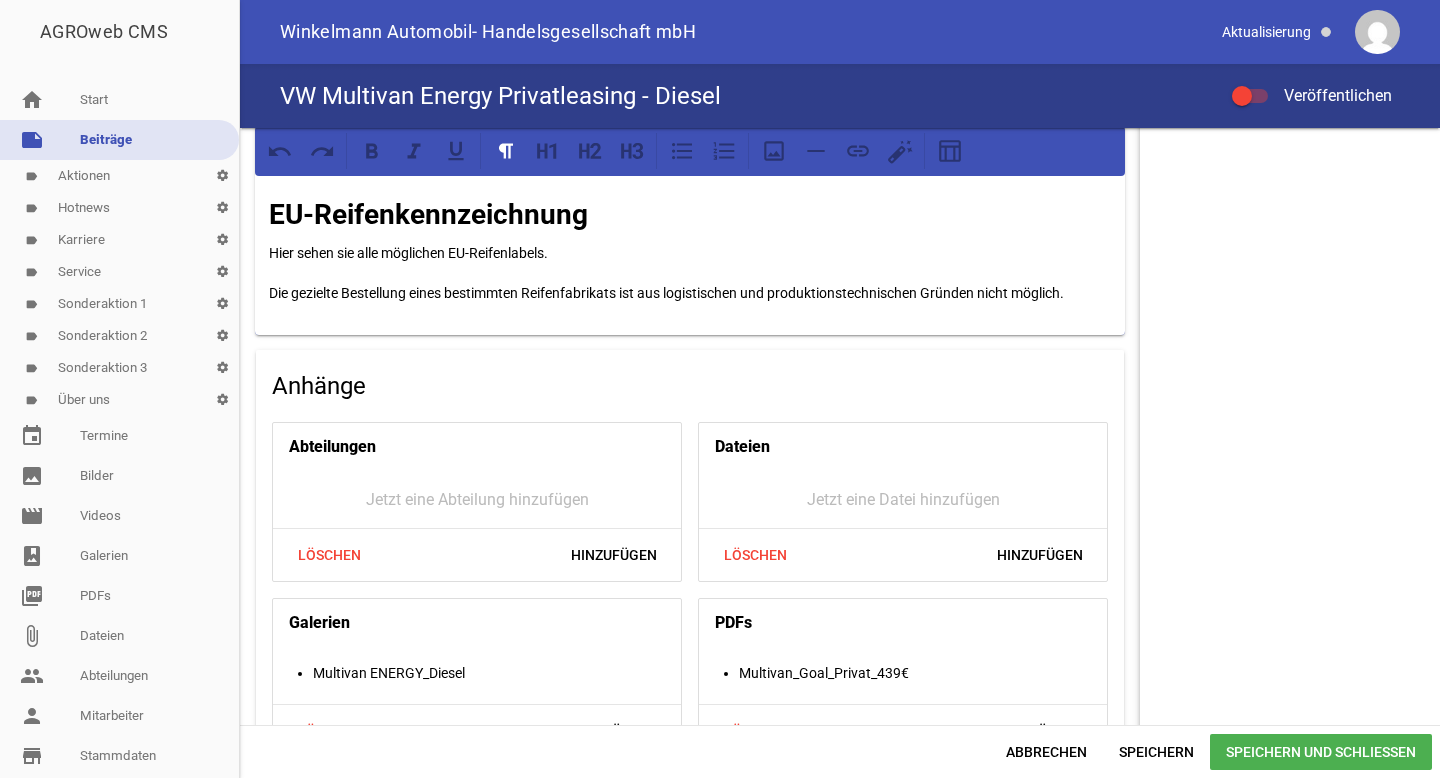 scroll, scrollTop: 1751, scrollLeft: 0, axis: vertical 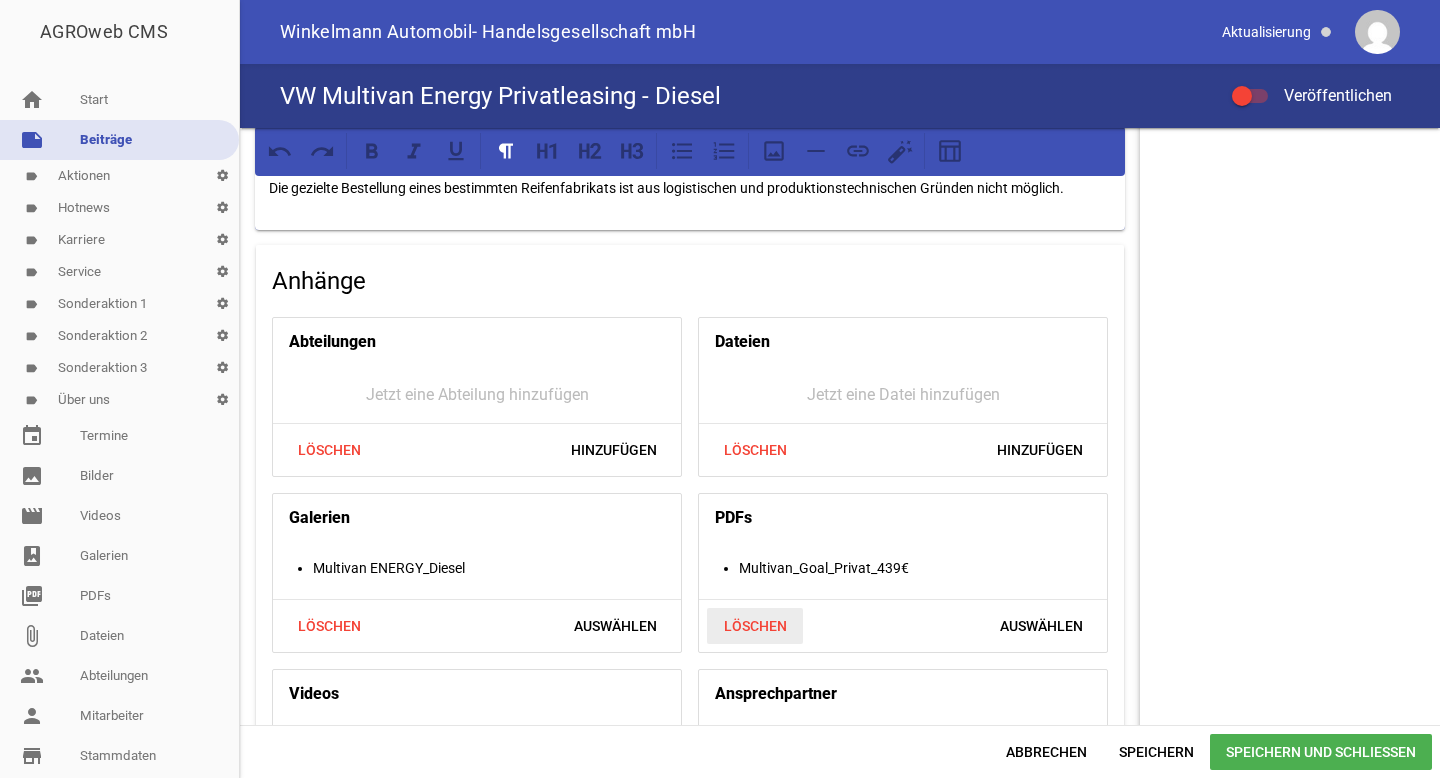 click on "Löschen" at bounding box center [755, 626] 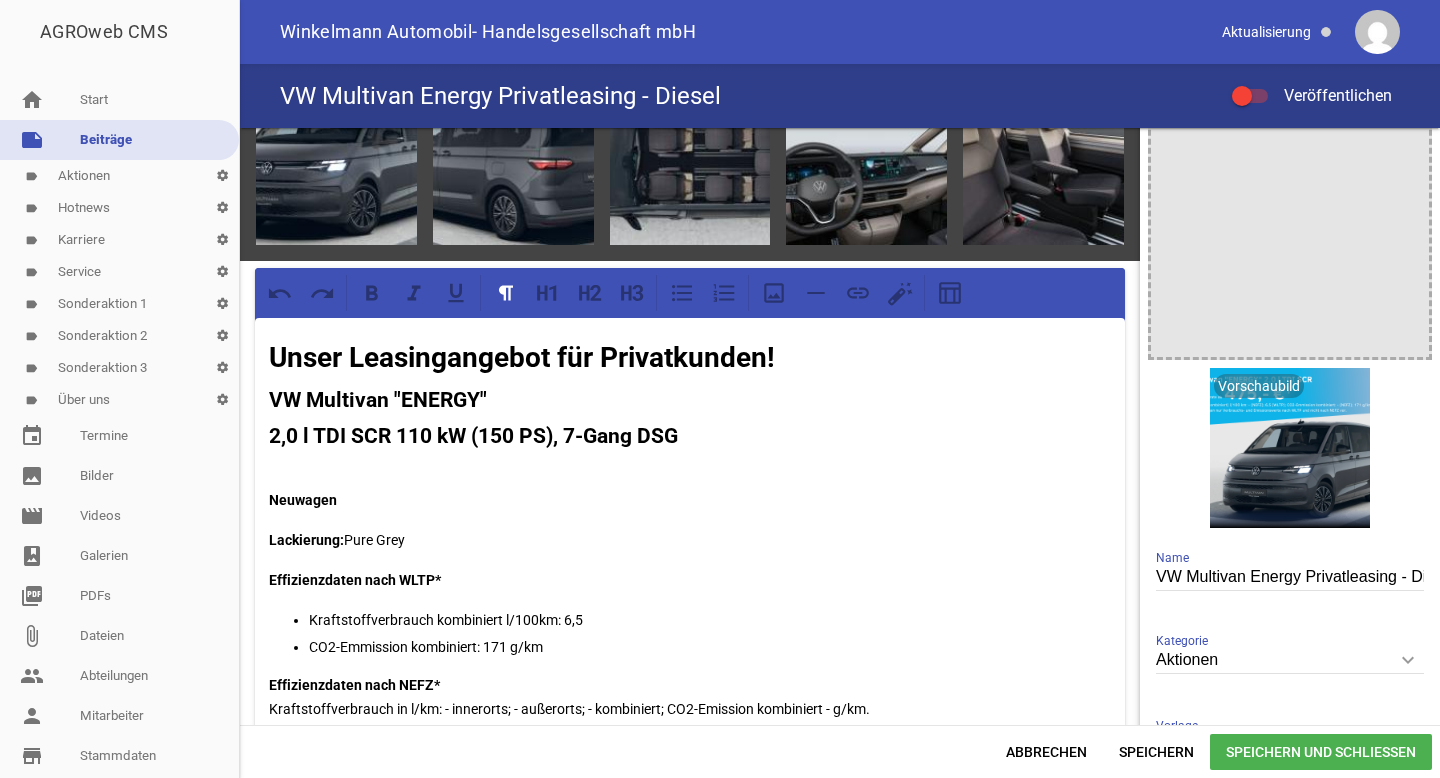 scroll, scrollTop: 55, scrollLeft: 0, axis: vertical 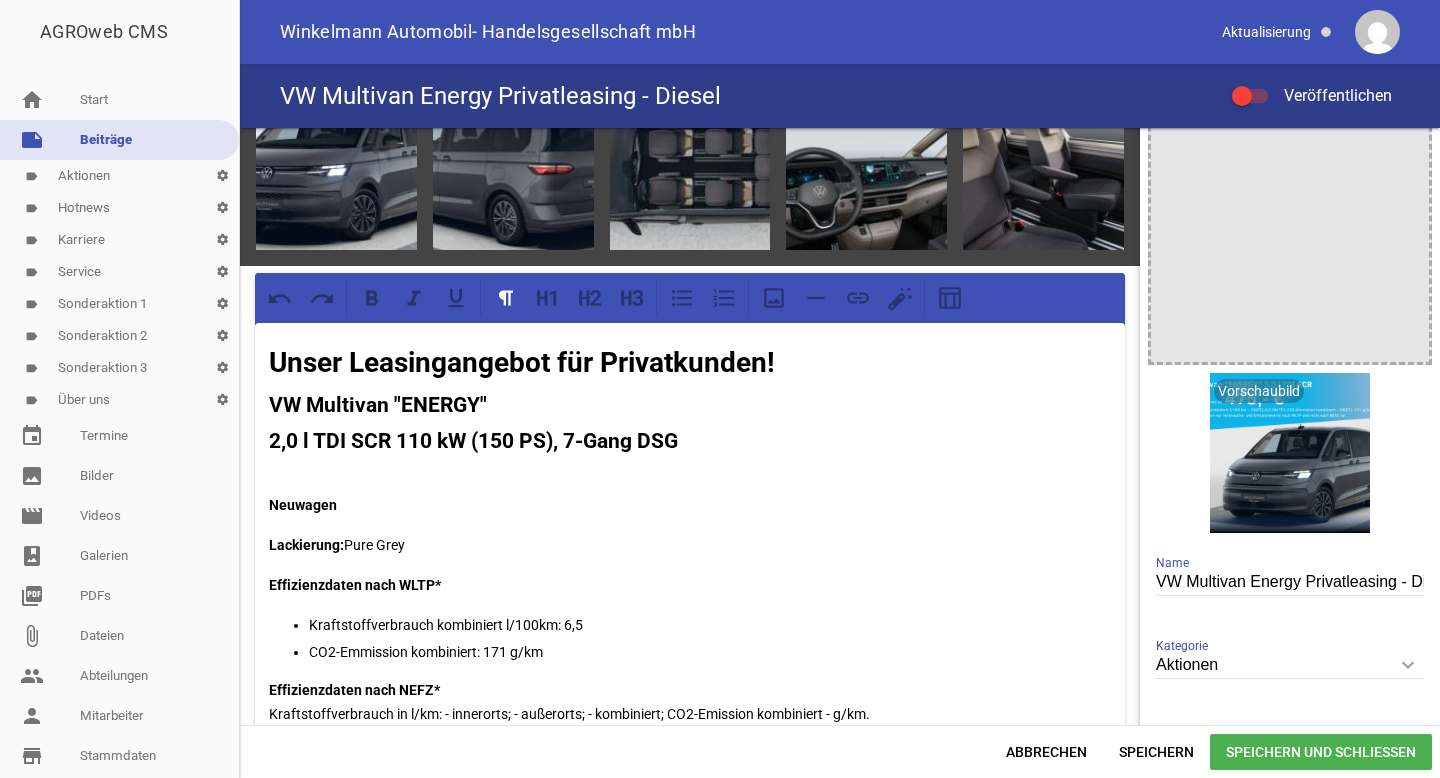 click on "Speichern und Schließen" at bounding box center (1321, 752) 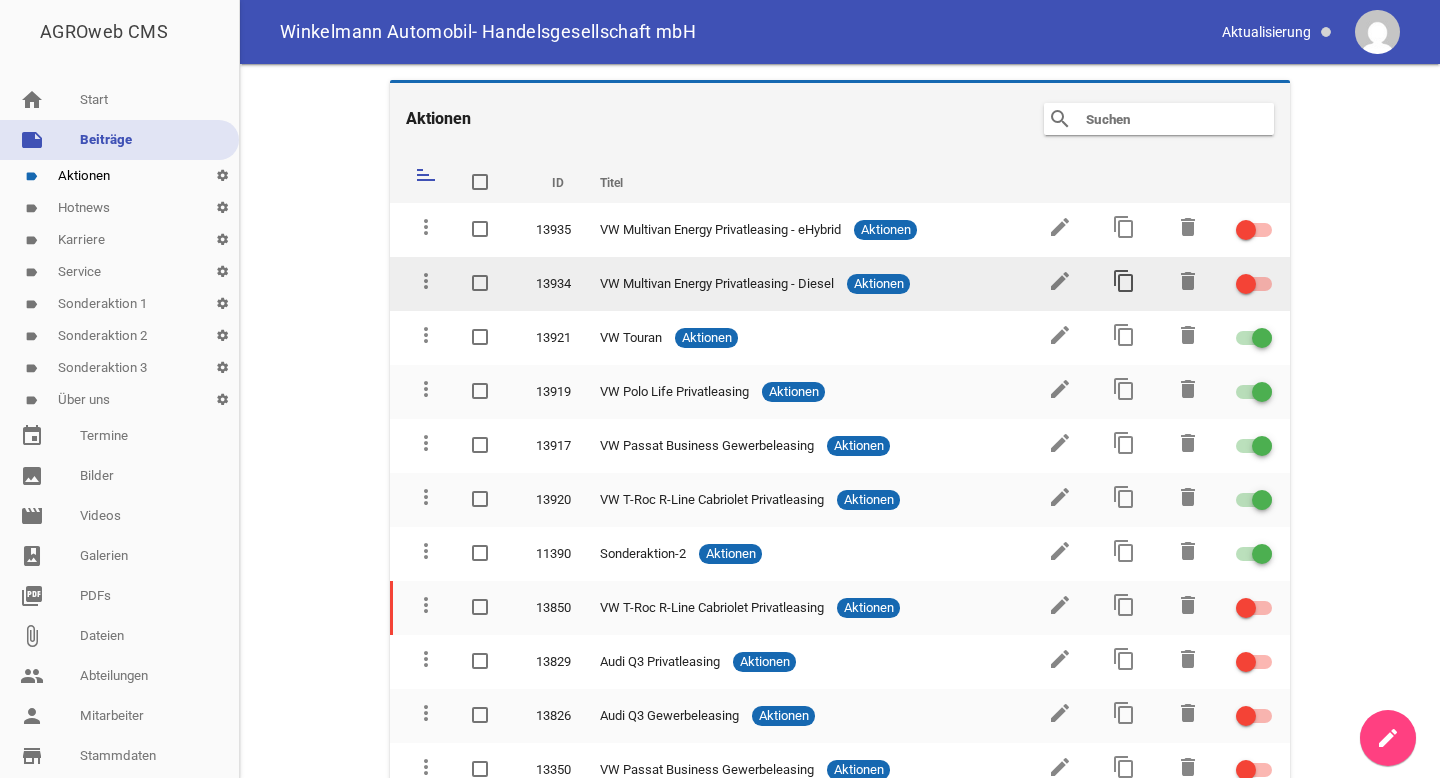 click on "content_copy" at bounding box center (1124, 281) 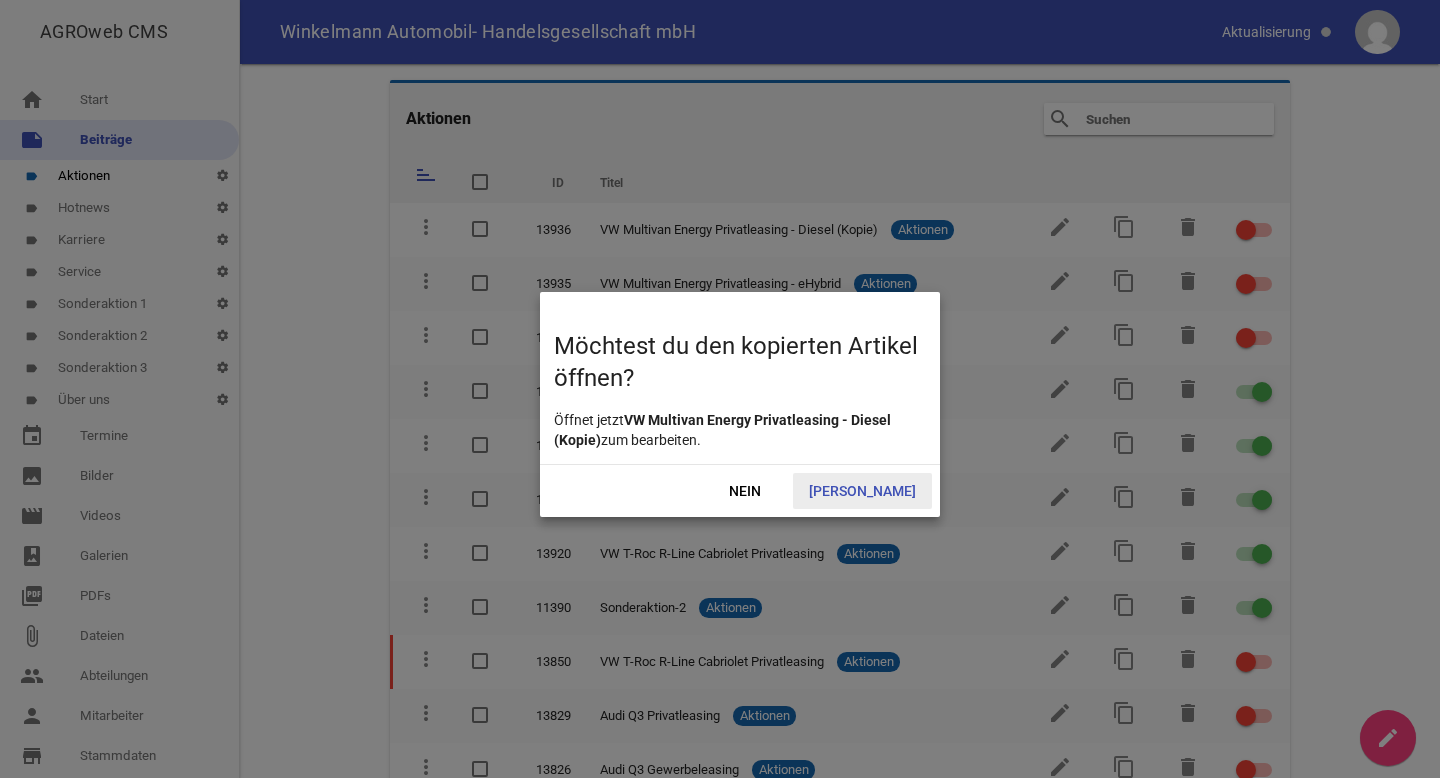 click on "[PERSON_NAME]" at bounding box center [862, 491] 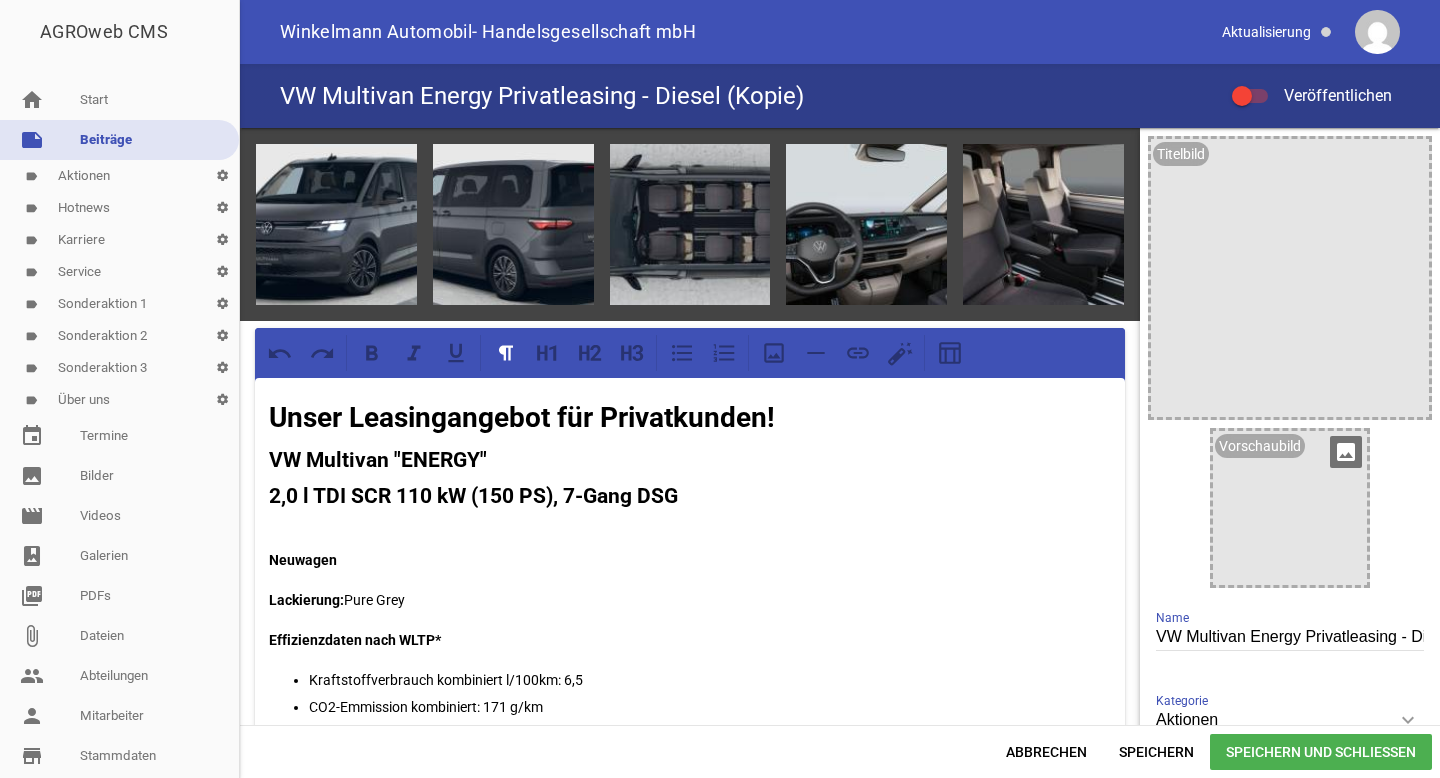 click on "image" at bounding box center (1346, 452) 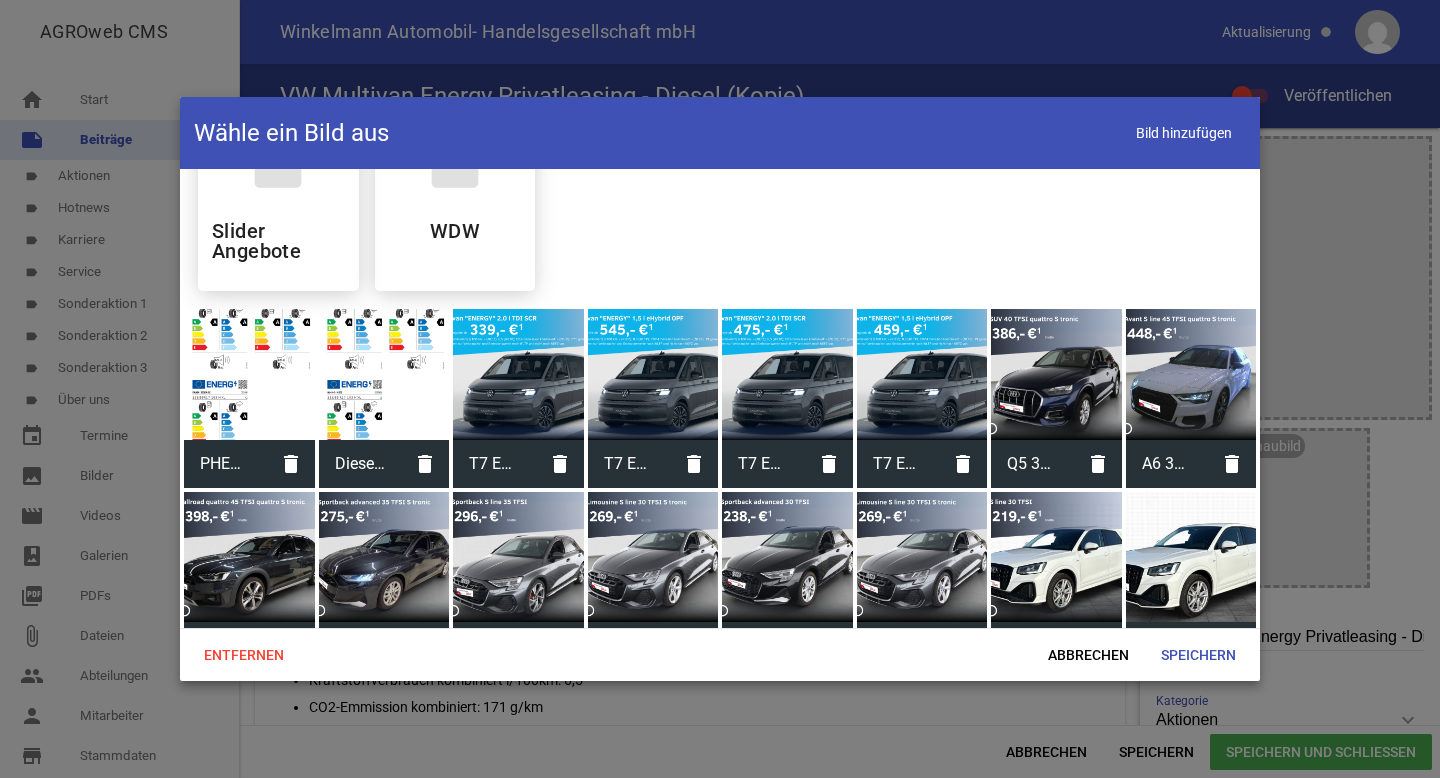 scroll, scrollTop: 585, scrollLeft: 0, axis: vertical 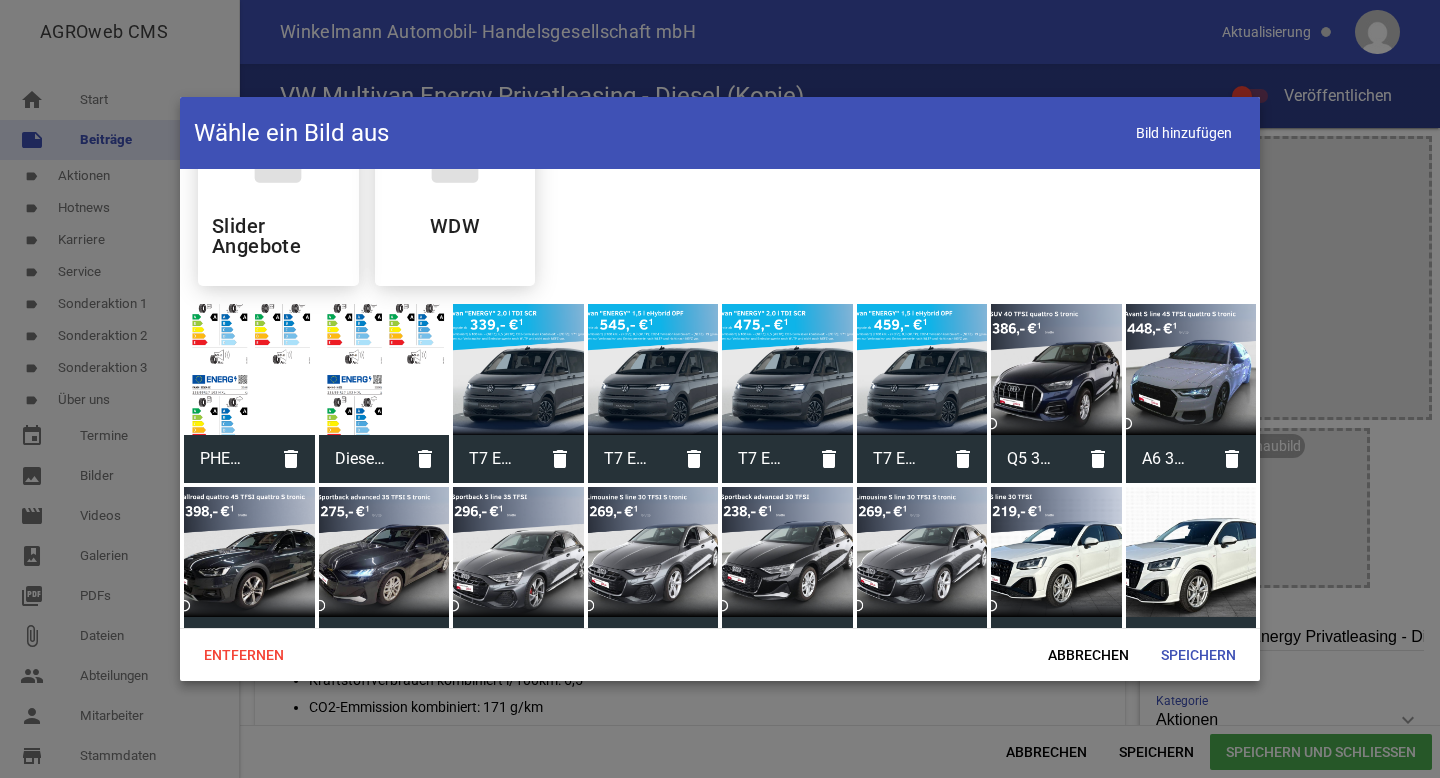 click at bounding box center [518, 369] 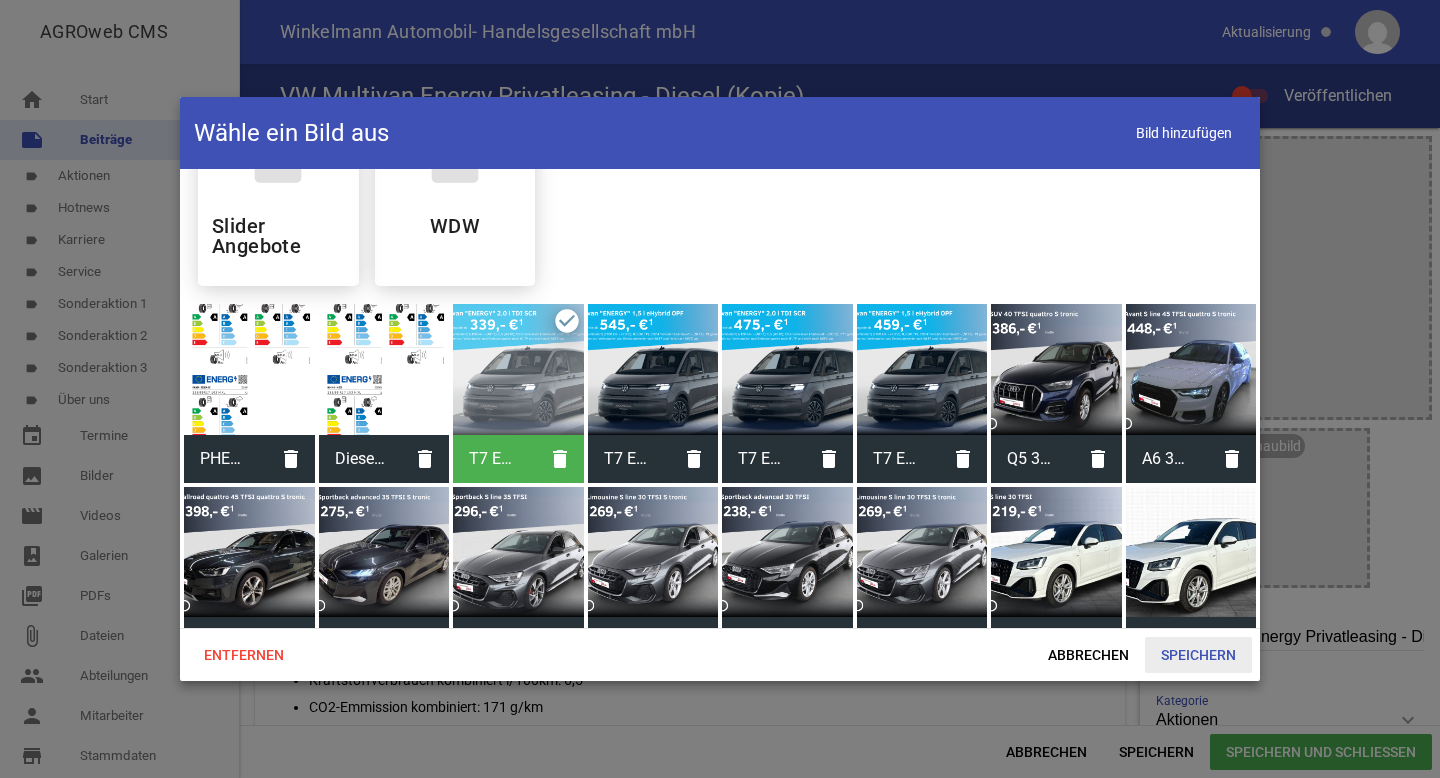 click on "Speichern" at bounding box center (1198, 655) 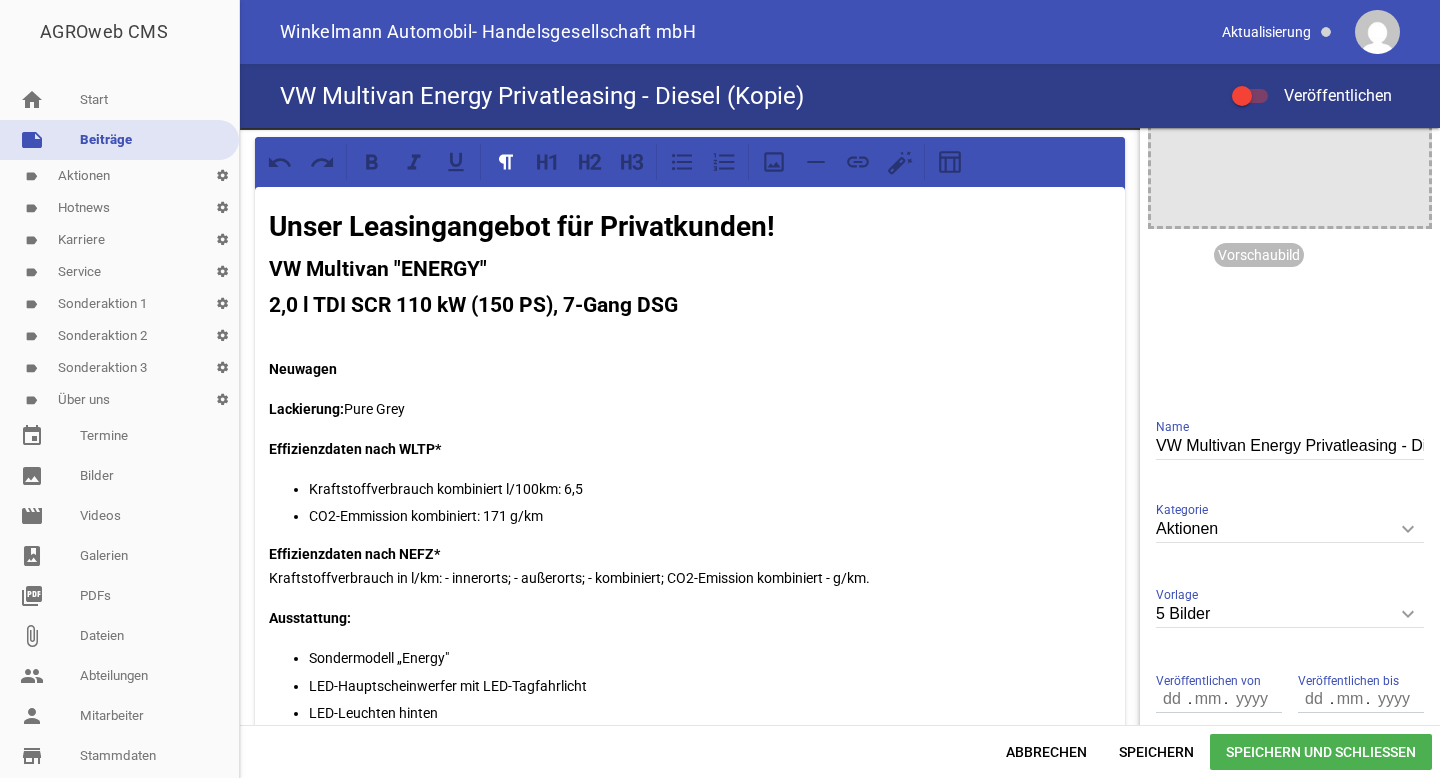 scroll, scrollTop: 162, scrollLeft: 0, axis: vertical 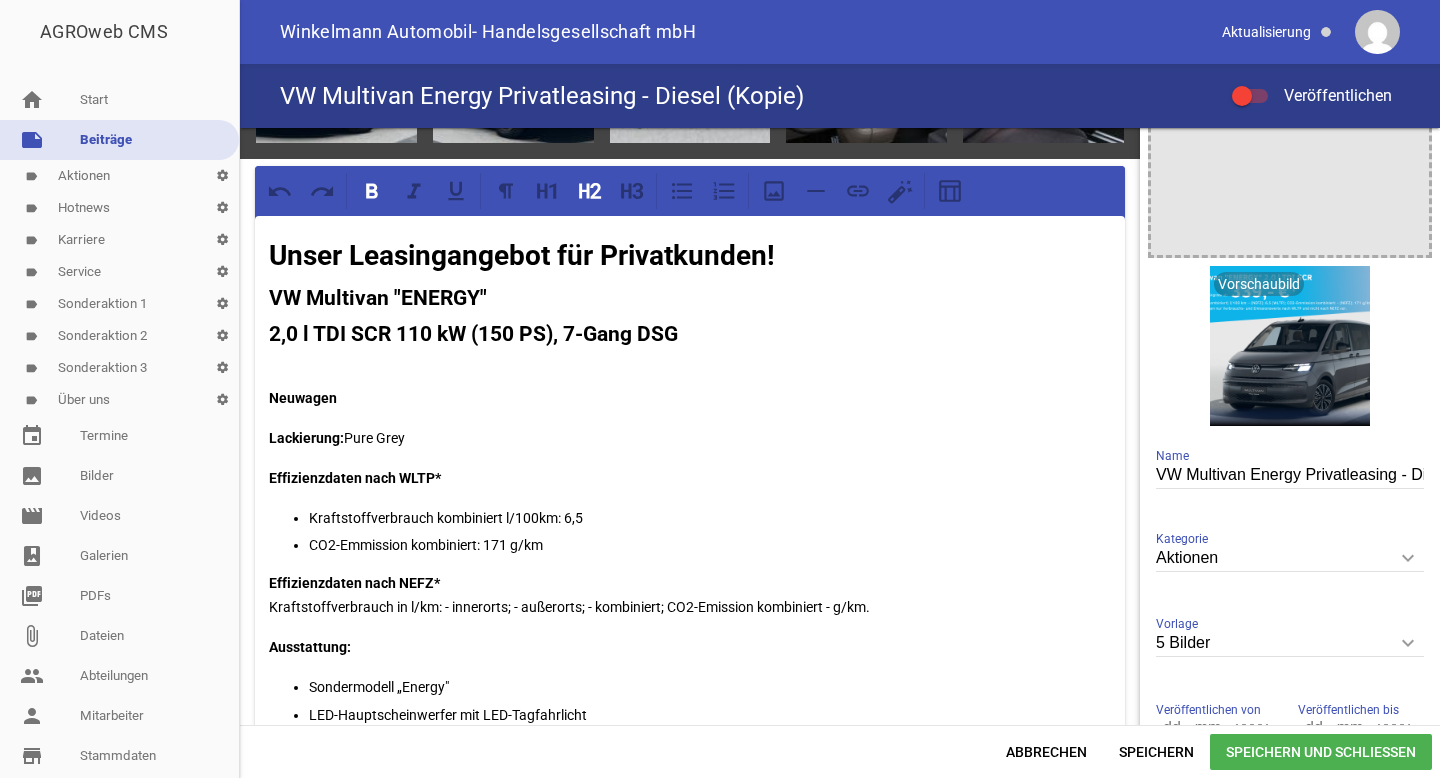 click on "Unser Leasingangebot für Privatkunden!" at bounding box center [522, 255] 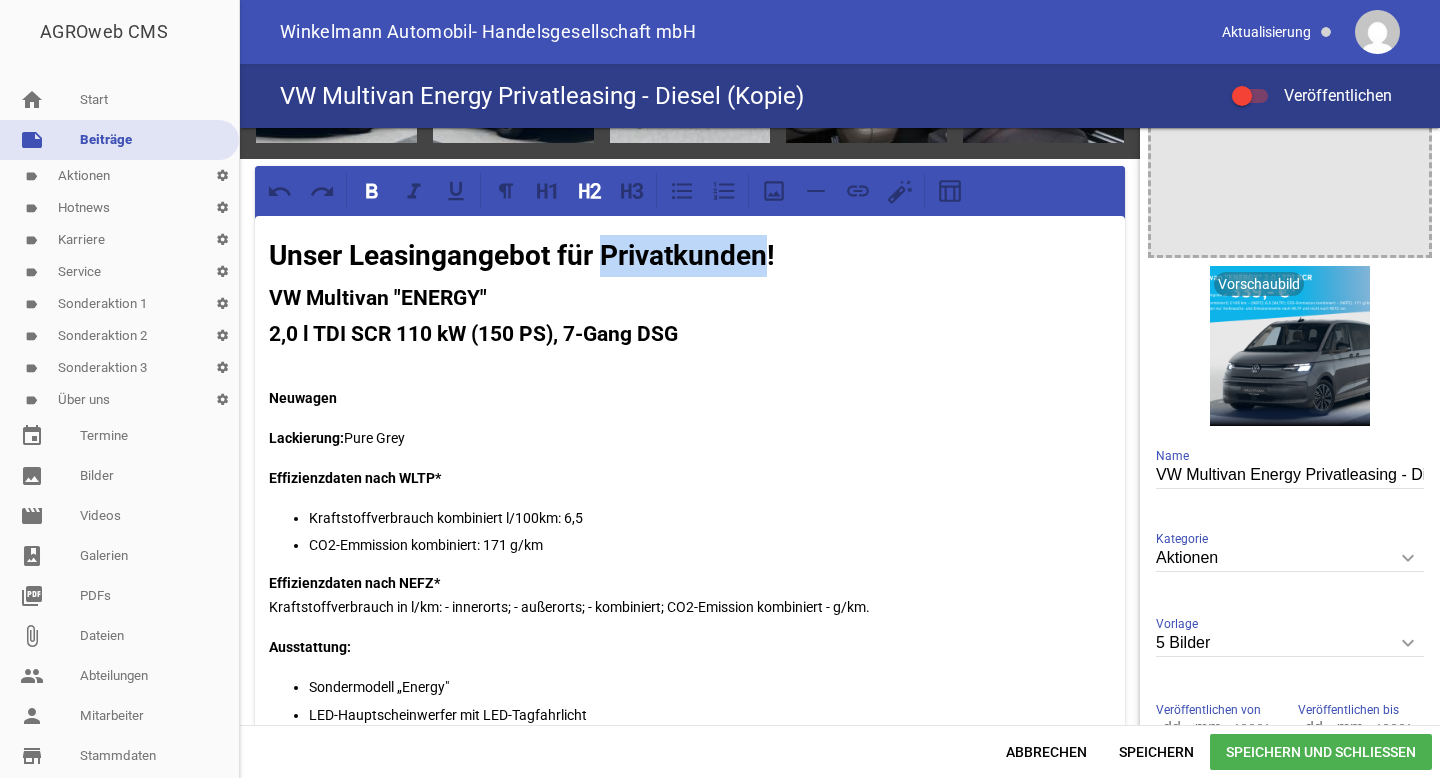 click on "Unser Leasingangebot für Privatkunden!" at bounding box center [522, 255] 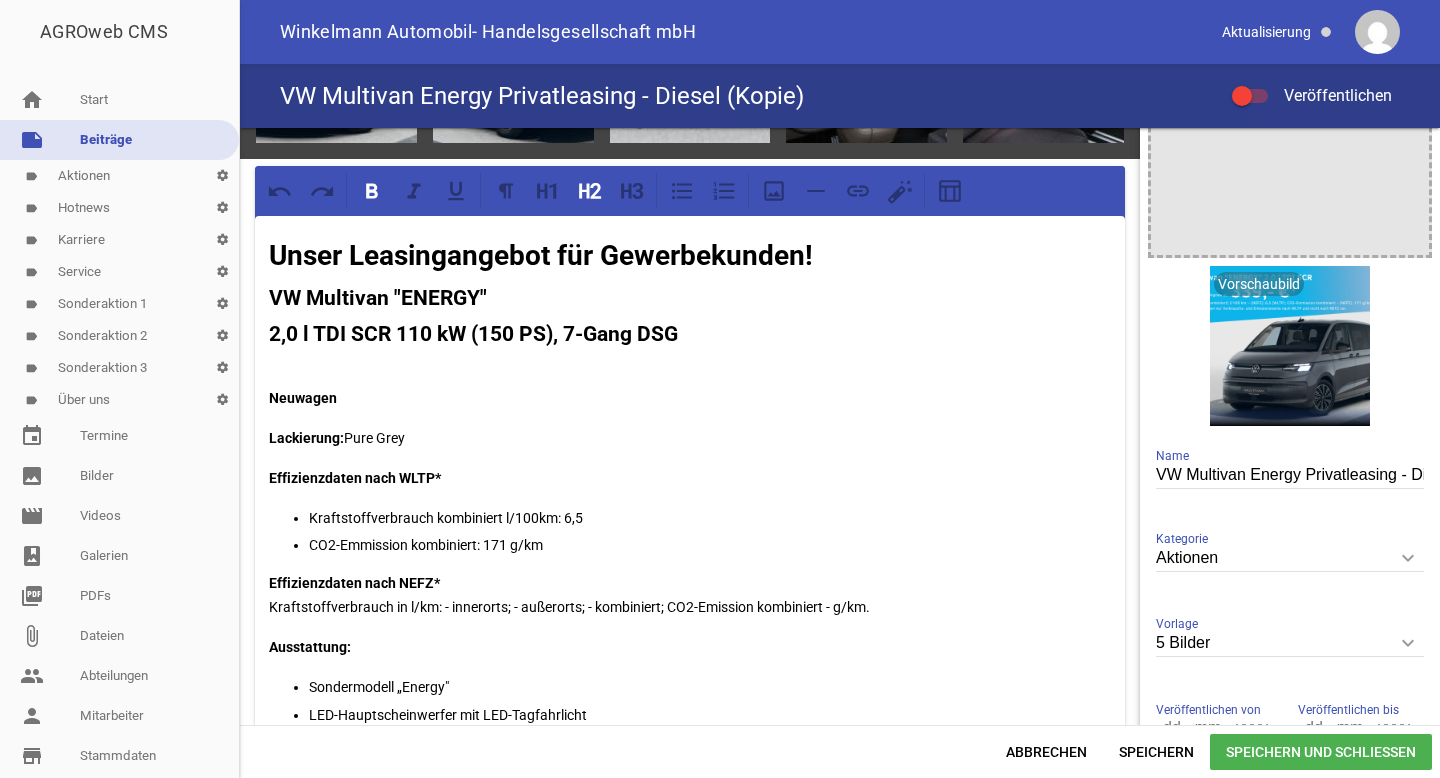 click on "VW Multivan Energy Privatleasing - Diesel (Kopie)   Name" at bounding box center (1290, 475) 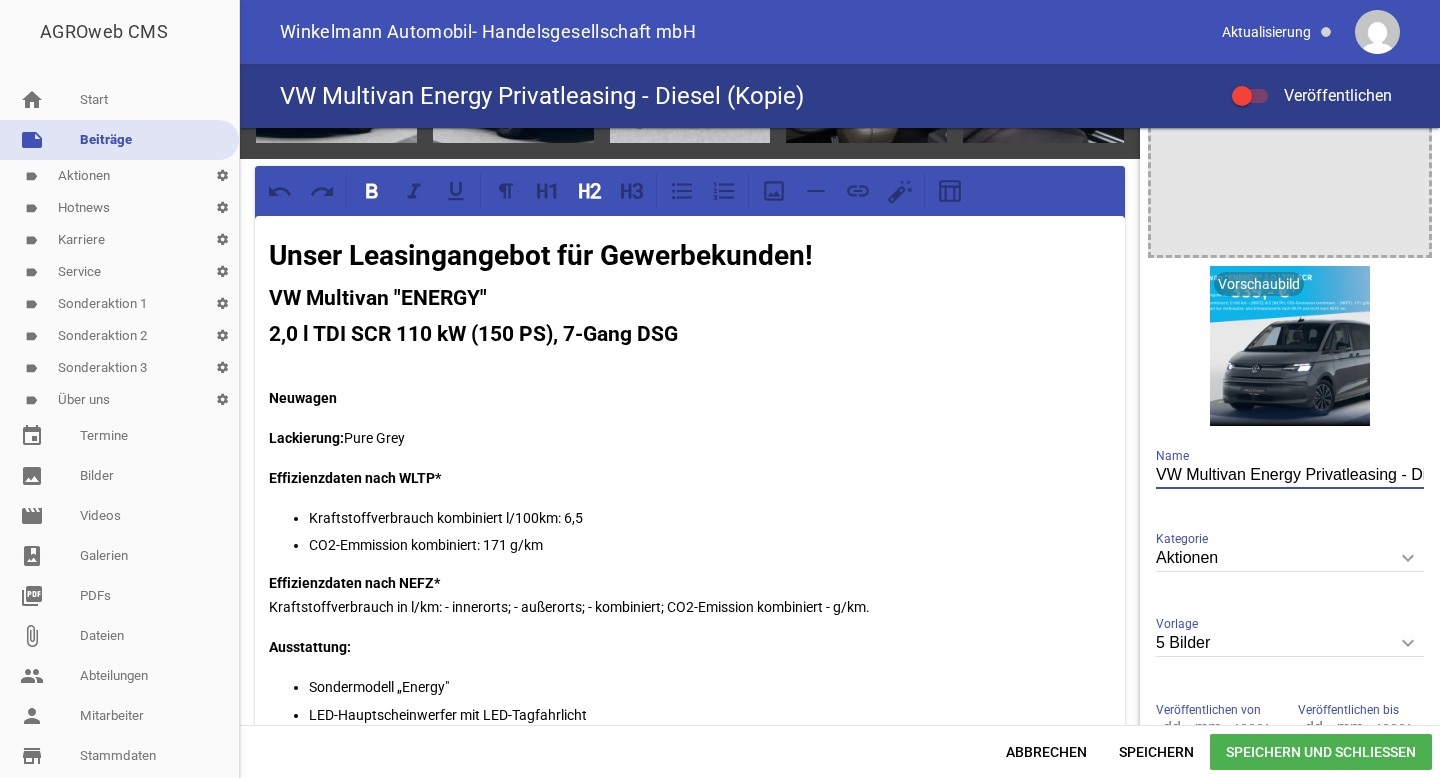 click on "VW Multivan Energy Privatleasing - Diesel (Kopie)" at bounding box center (1290, 475) 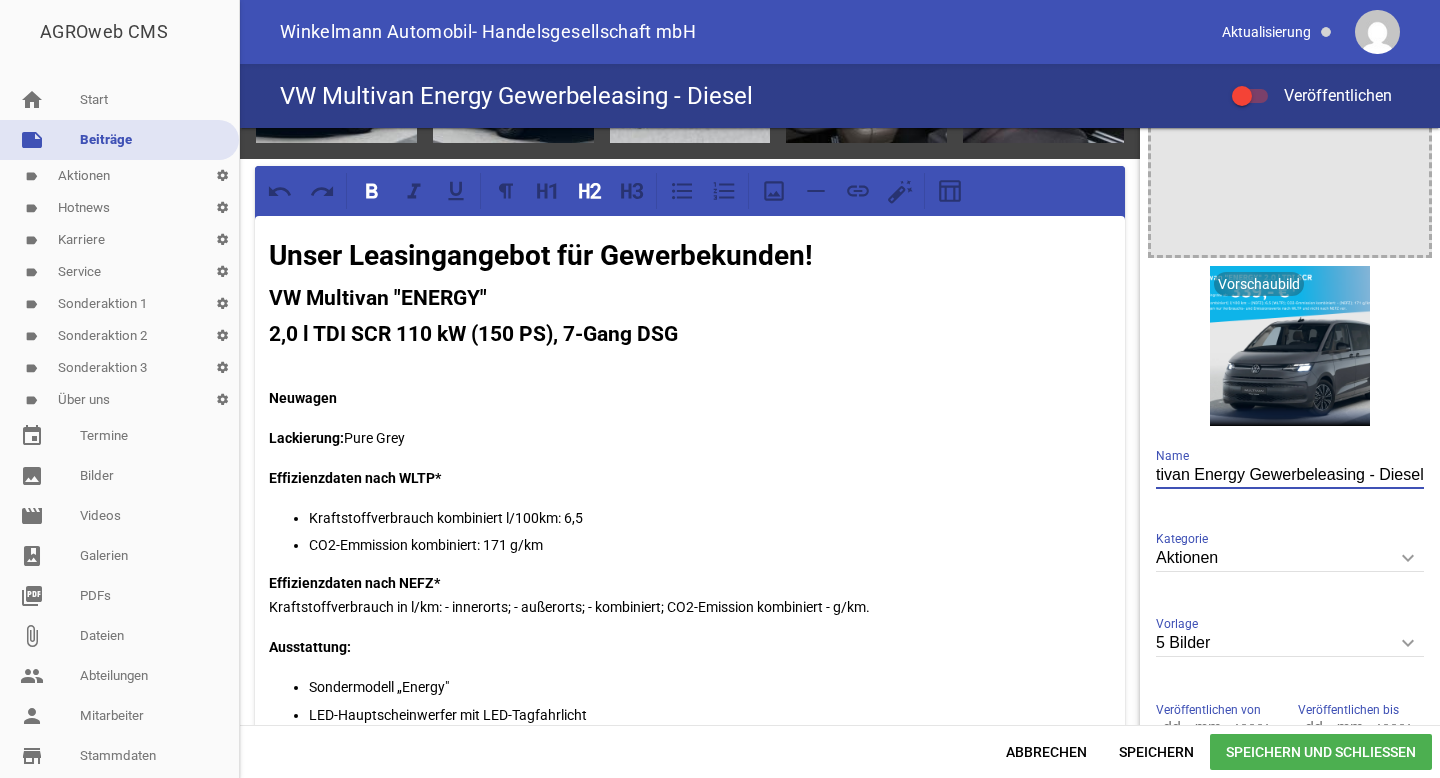 scroll, scrollTop: 0, scrollLeft: 55, axis: horizontal 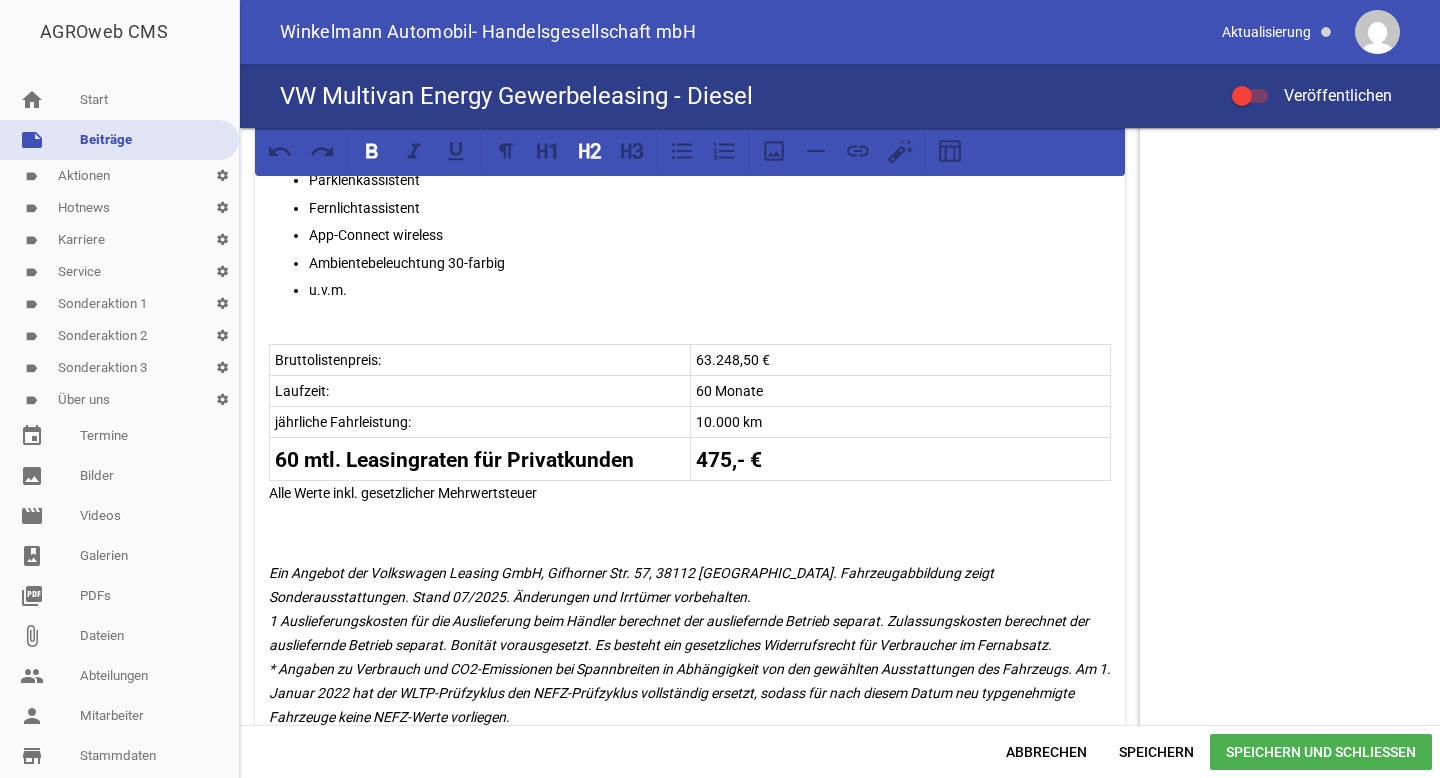 type on "VW Multivan Energy Gewerbeleasing - Diesel" 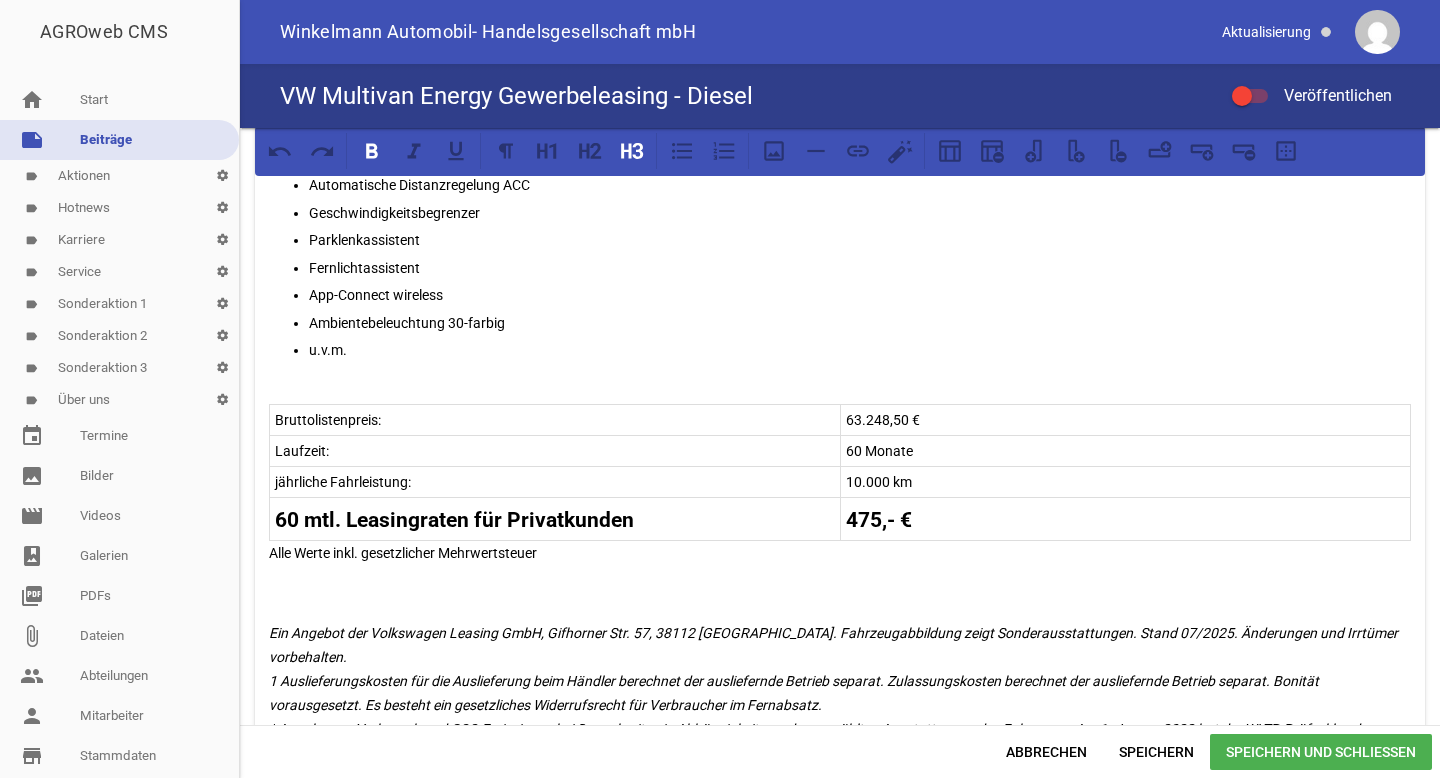 click on "60 mtl. Leasingraten für Privatkunden" at bounding box center (454, 520) 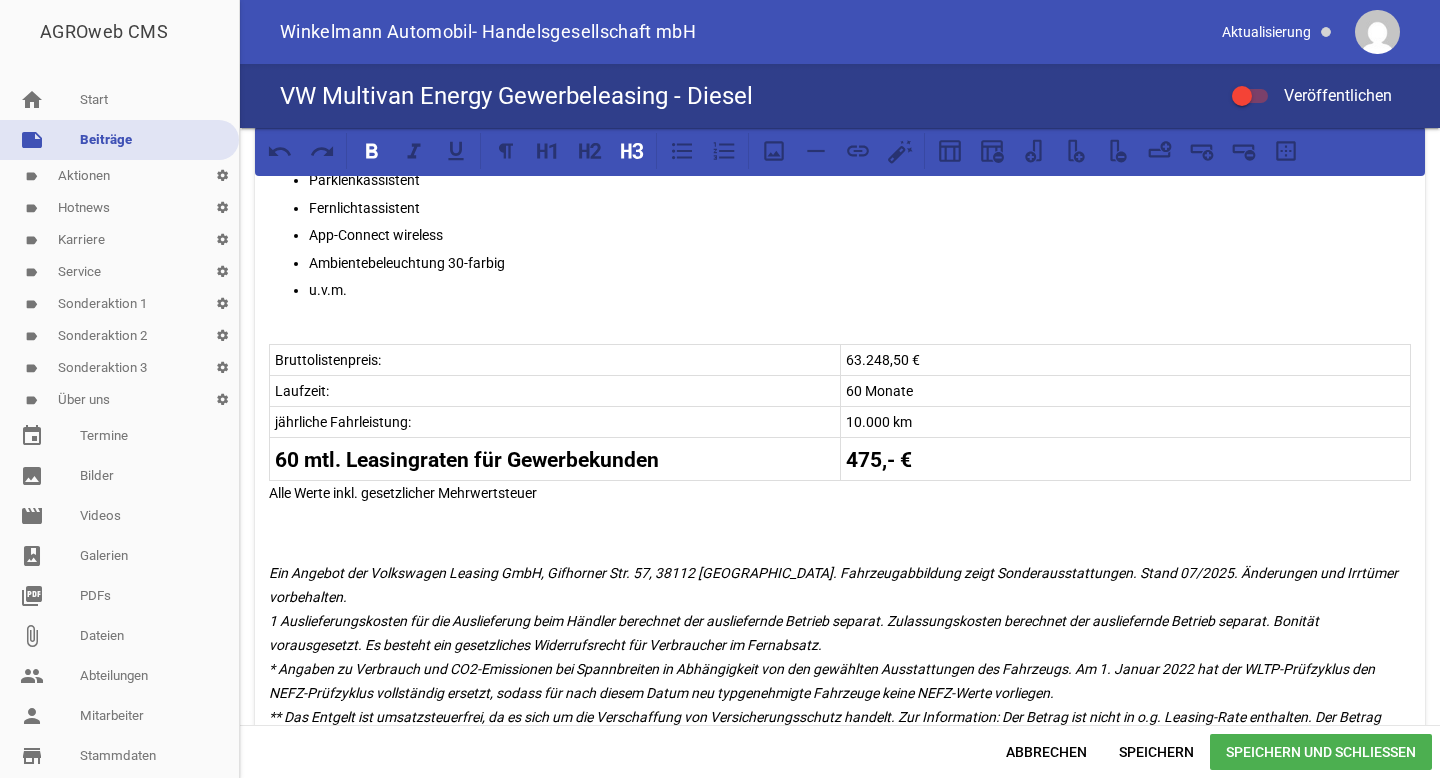 click on "Alle Werte inkl. gesetzlicher Mehrwertsteuer" at bounding box center [840, 493] 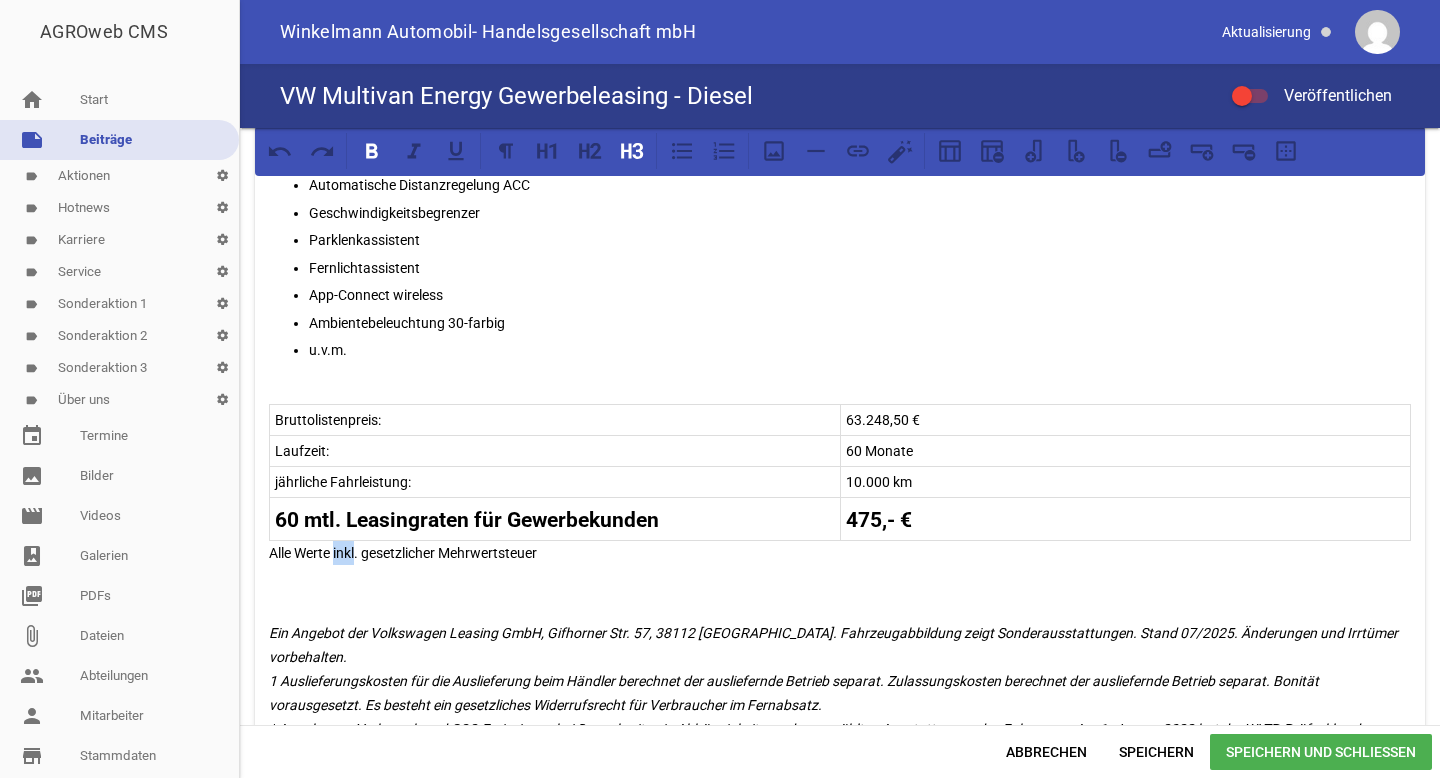 click on "Alle Werte inkl. gesetzlicher Mehrwertsteuer" at bounding box center [840, 553] 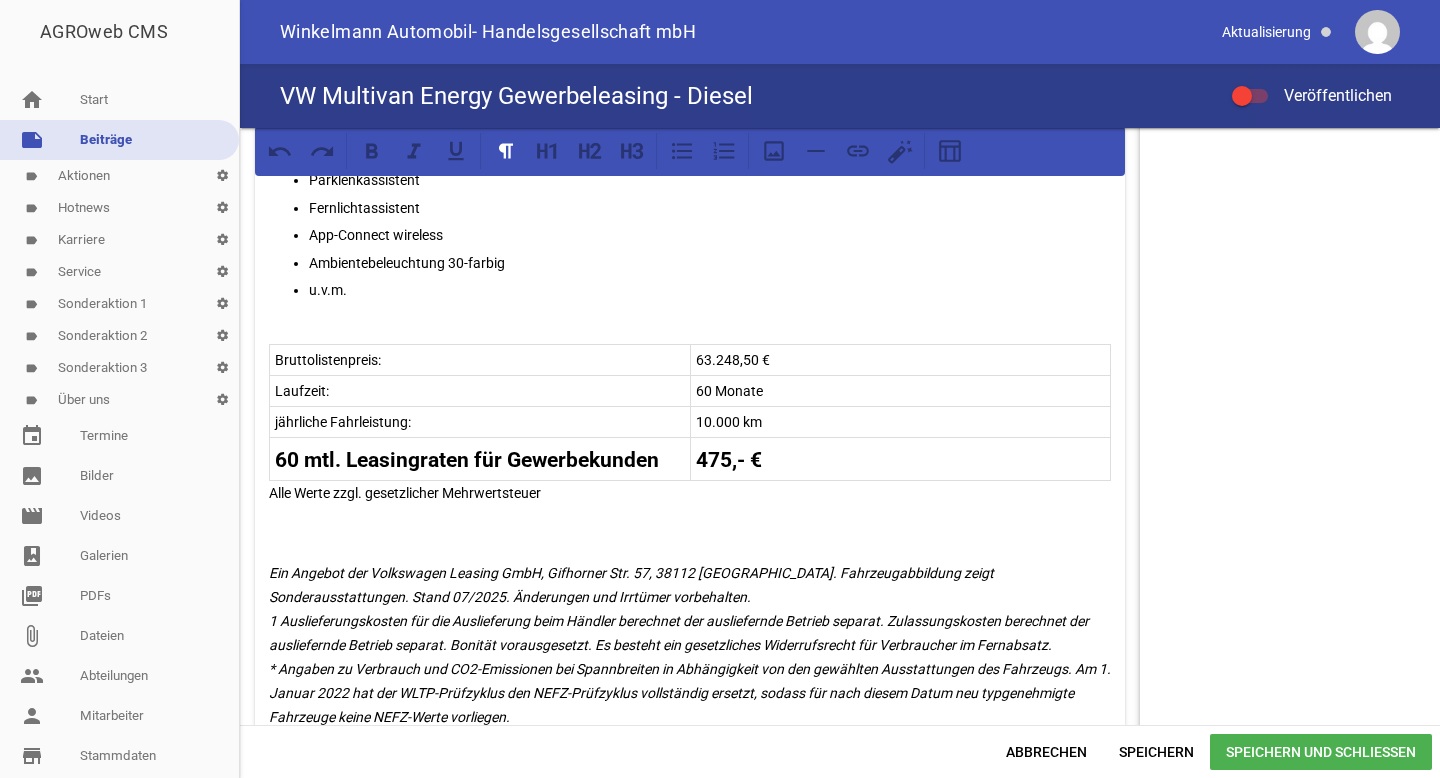click on "Bruttolistenpreis: 63.248,50 €" at bounding box center [690, 359] 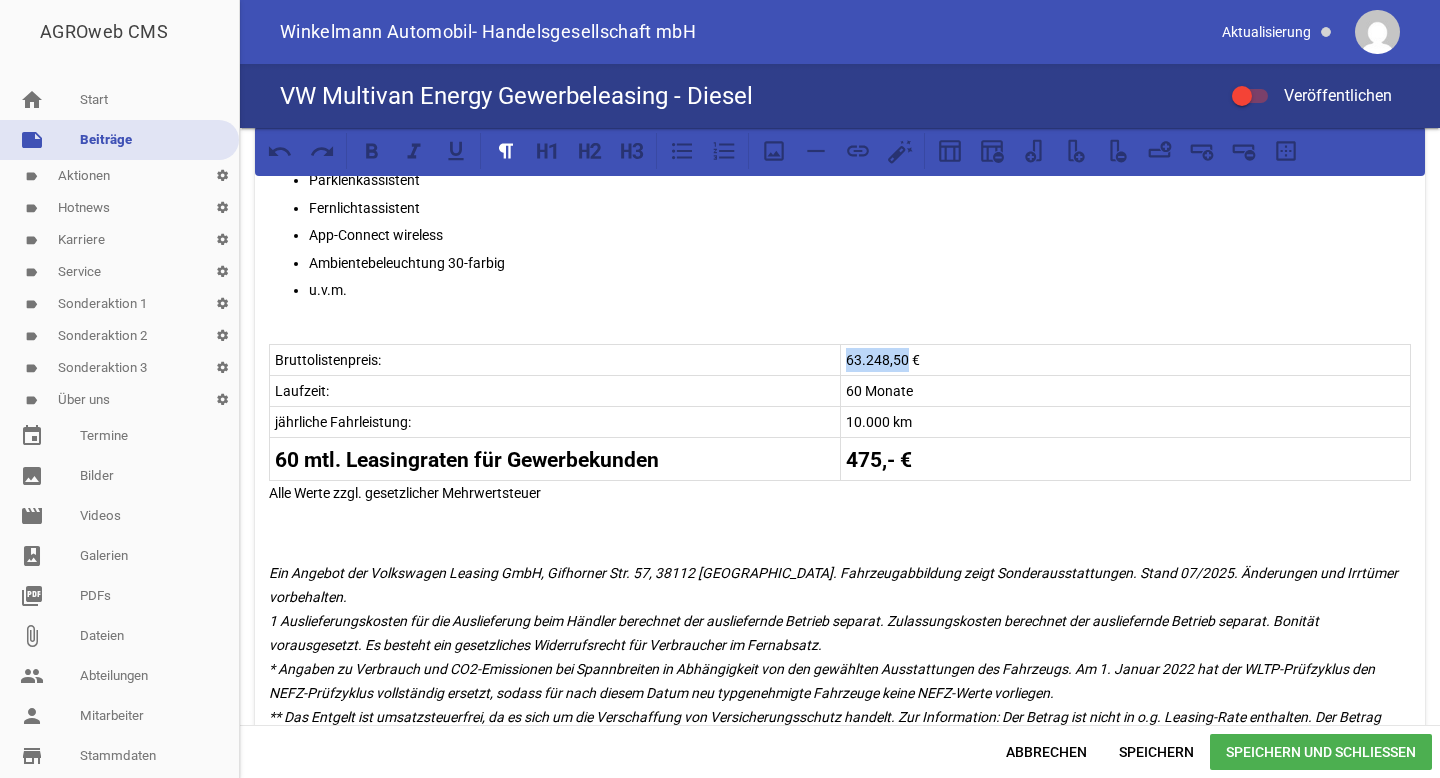 drag, startPoint x: 900, startPoint y: 357, endPoint x: 841, endPoint y: 355, distance: 59.03389 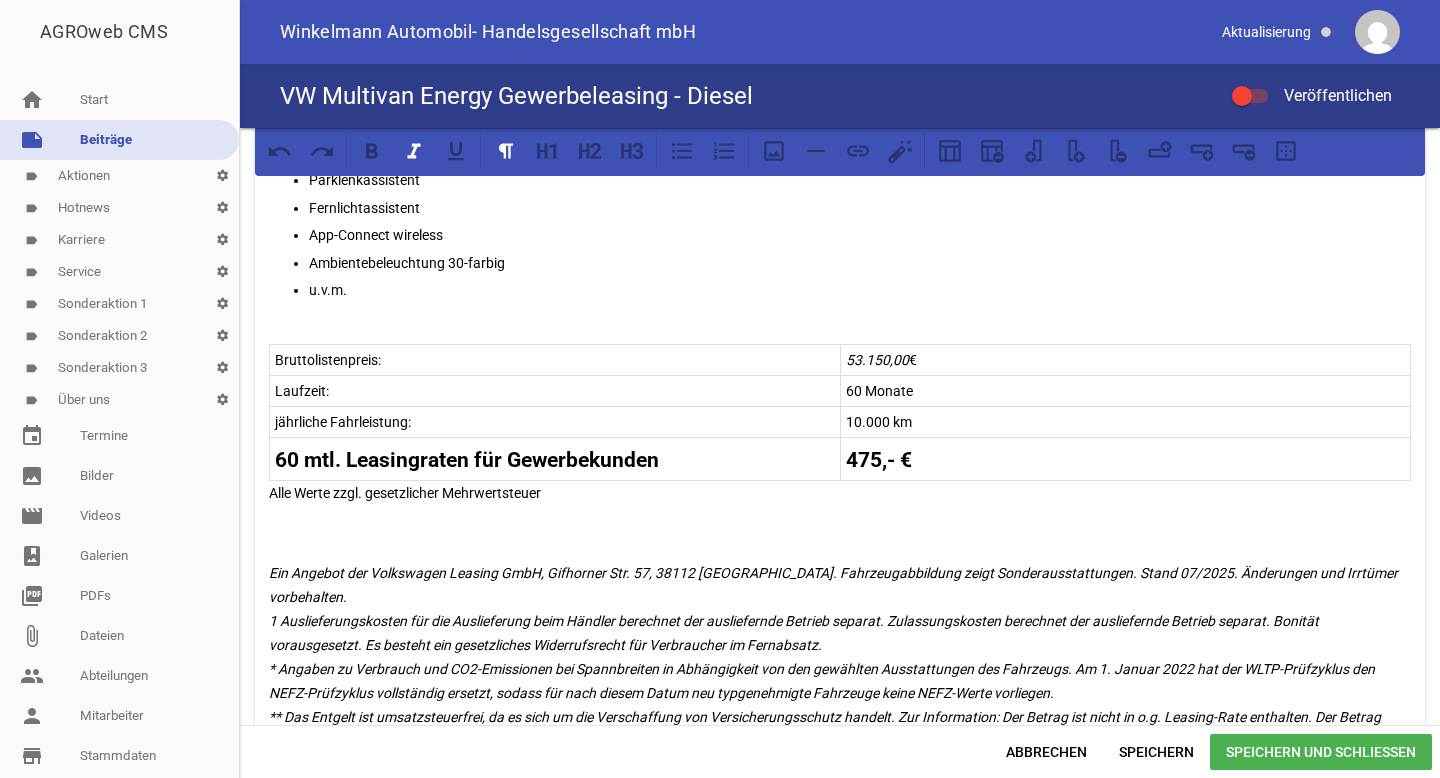 click on "53.150,00" at bounding box center [877, 360] 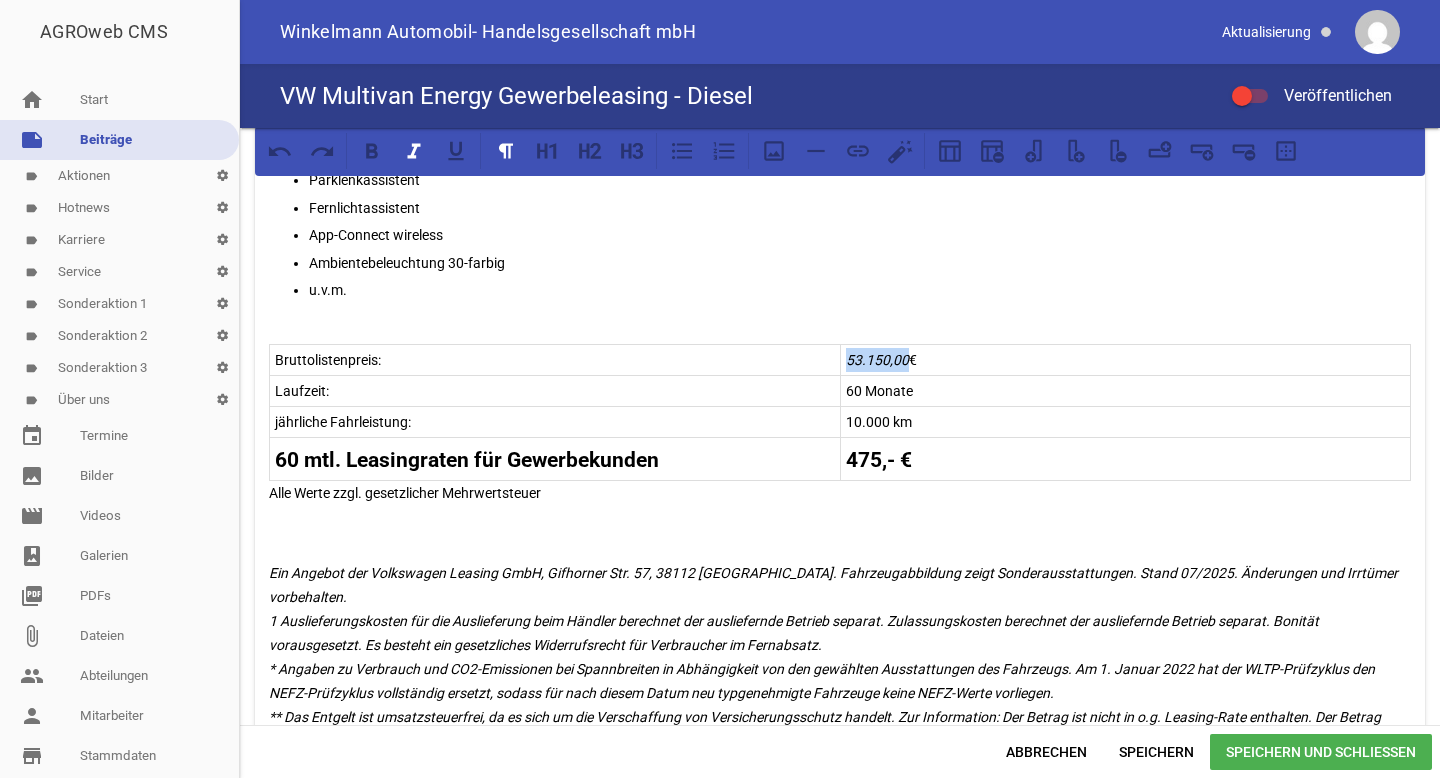 drag, startPoint x: 844, startPoint y: 356, endPoint x: 899, endPoint y: 356, distance: 55 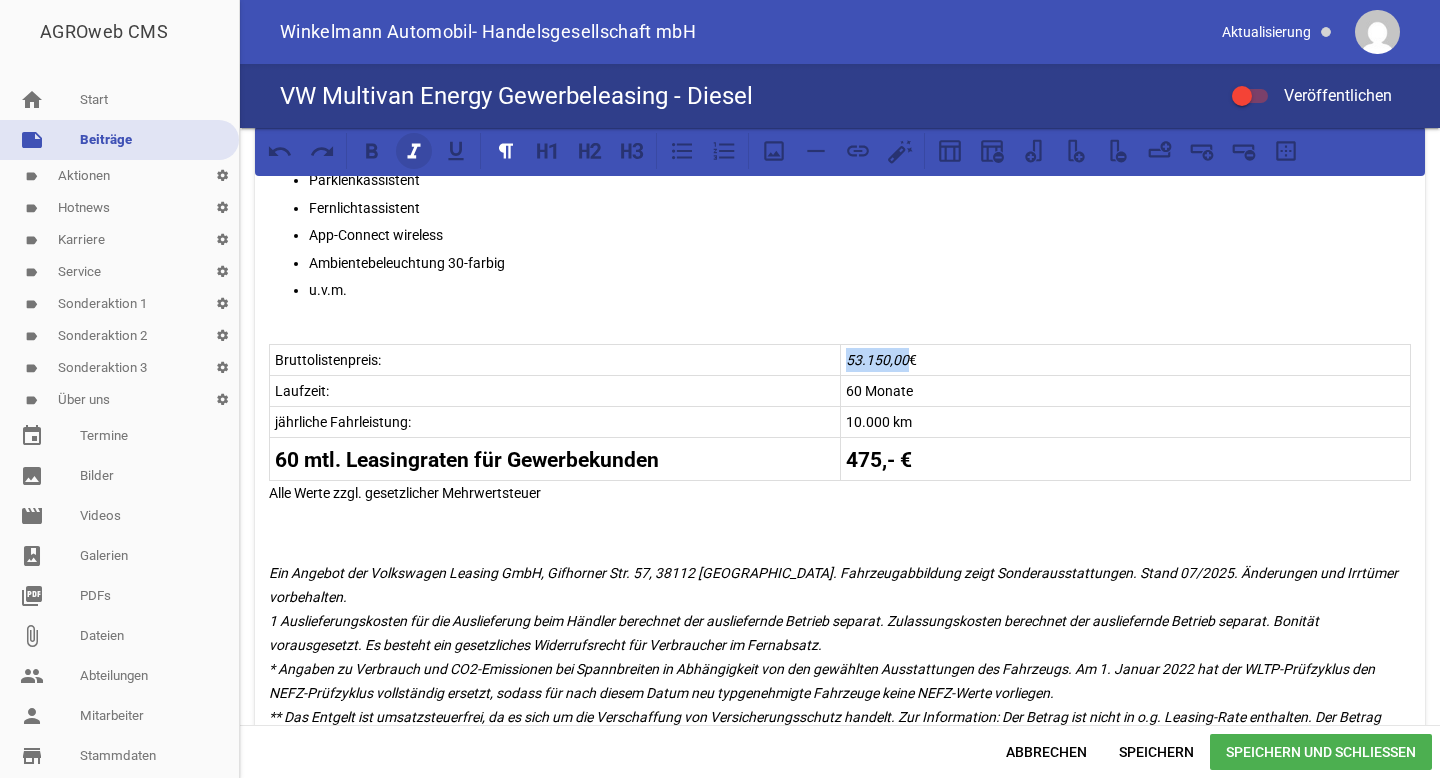 click 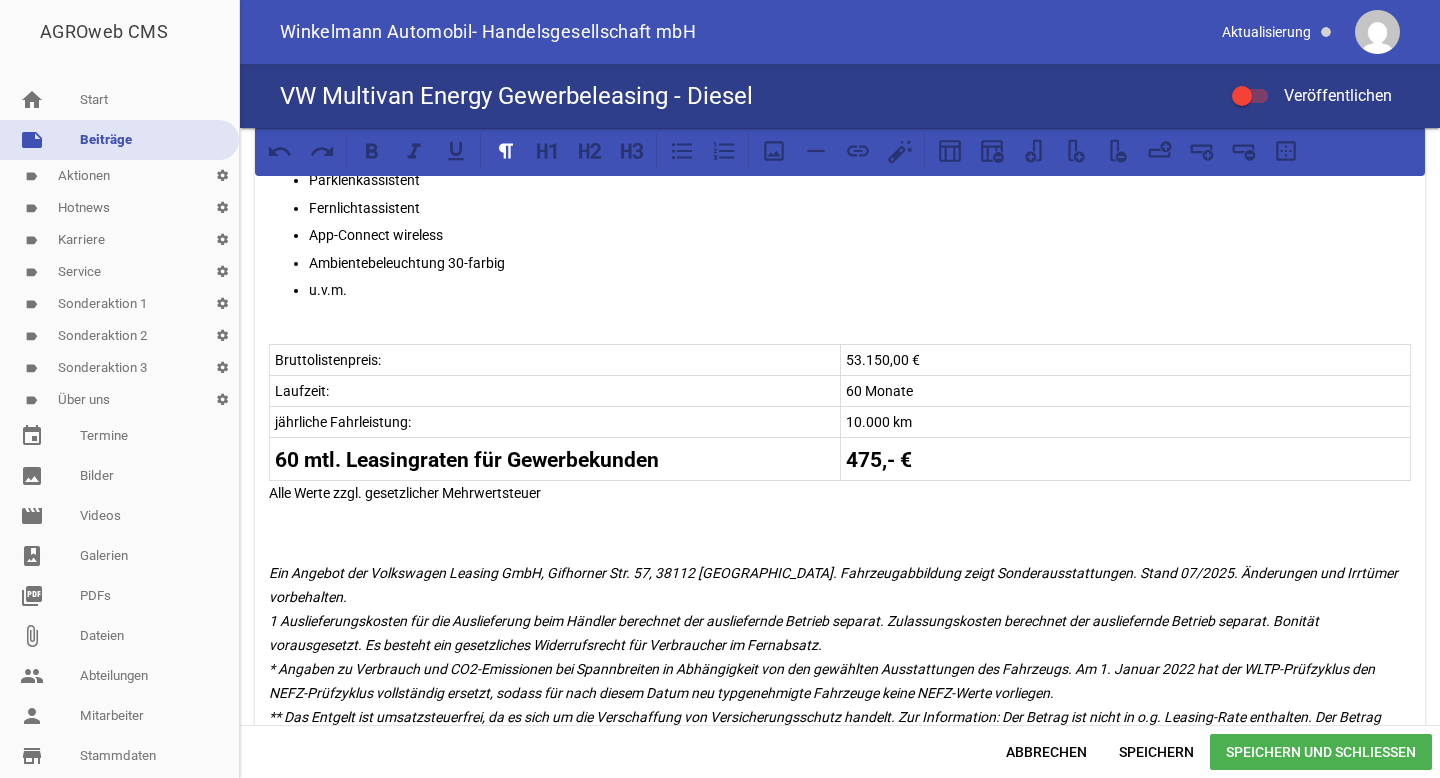 click on "475,- €" at bounding box center (879, 460) 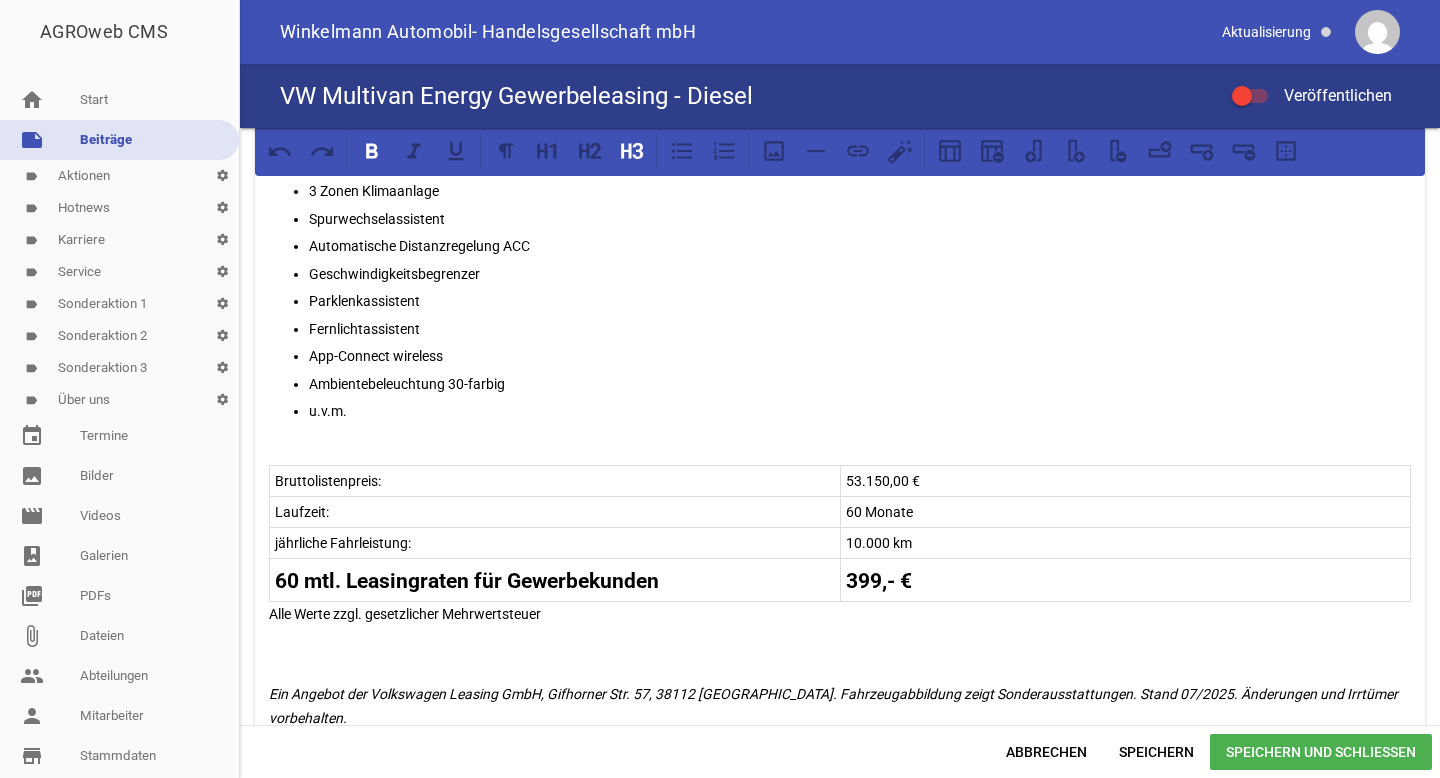 scroll, scrollTop: 920, scrollLeft: 0, axis: vertical 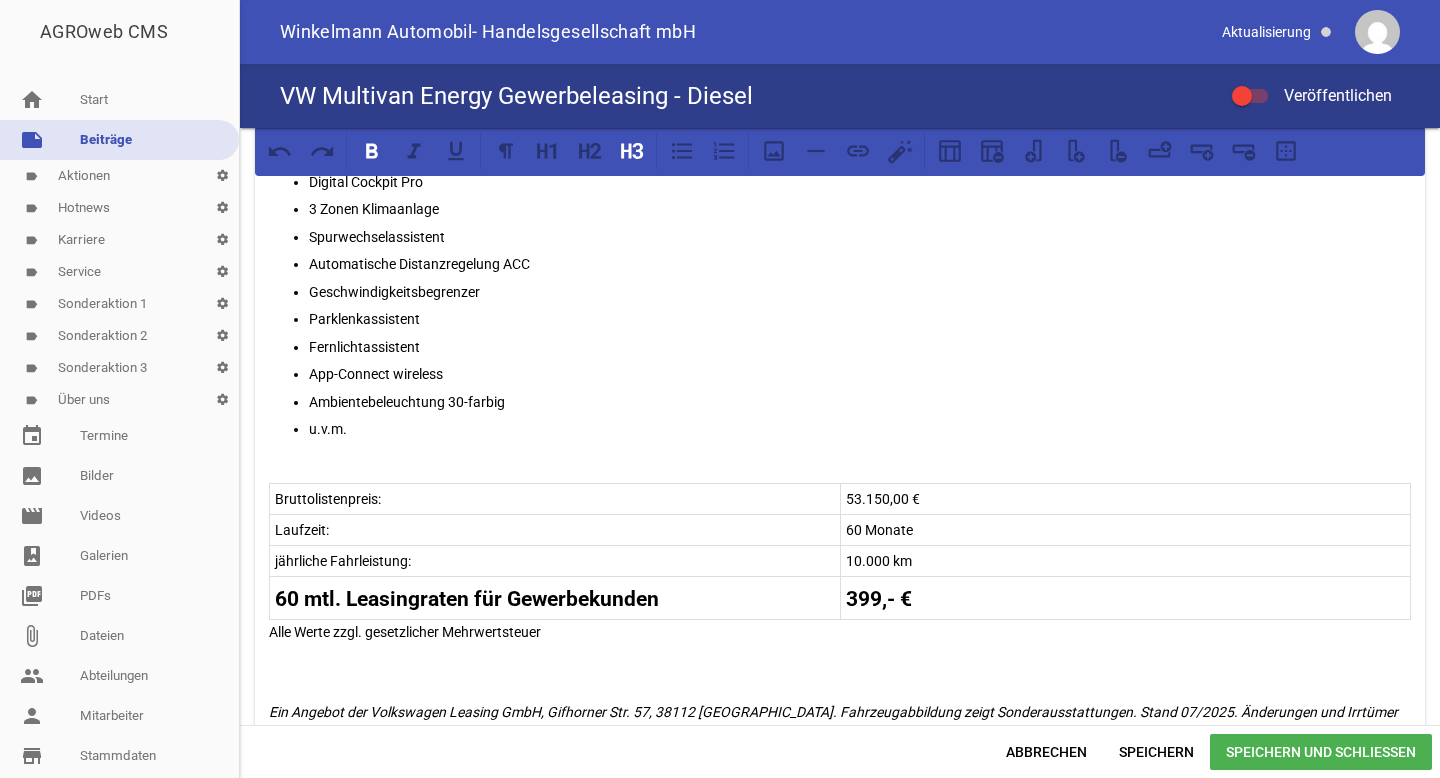click on "Speichern und Schließen" at bounding box center (1321, 752) 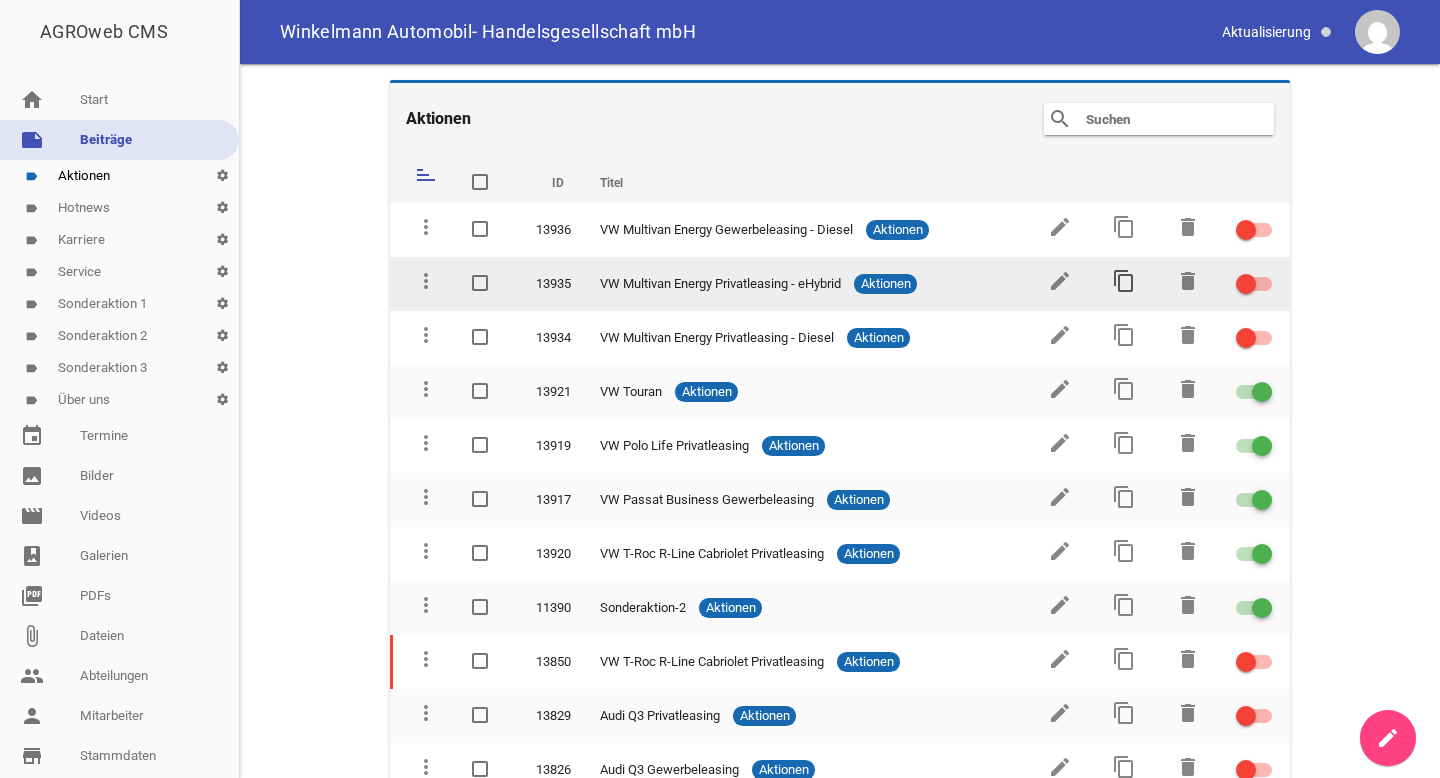 click on "content_copy" at bounding box center (1124, 281) 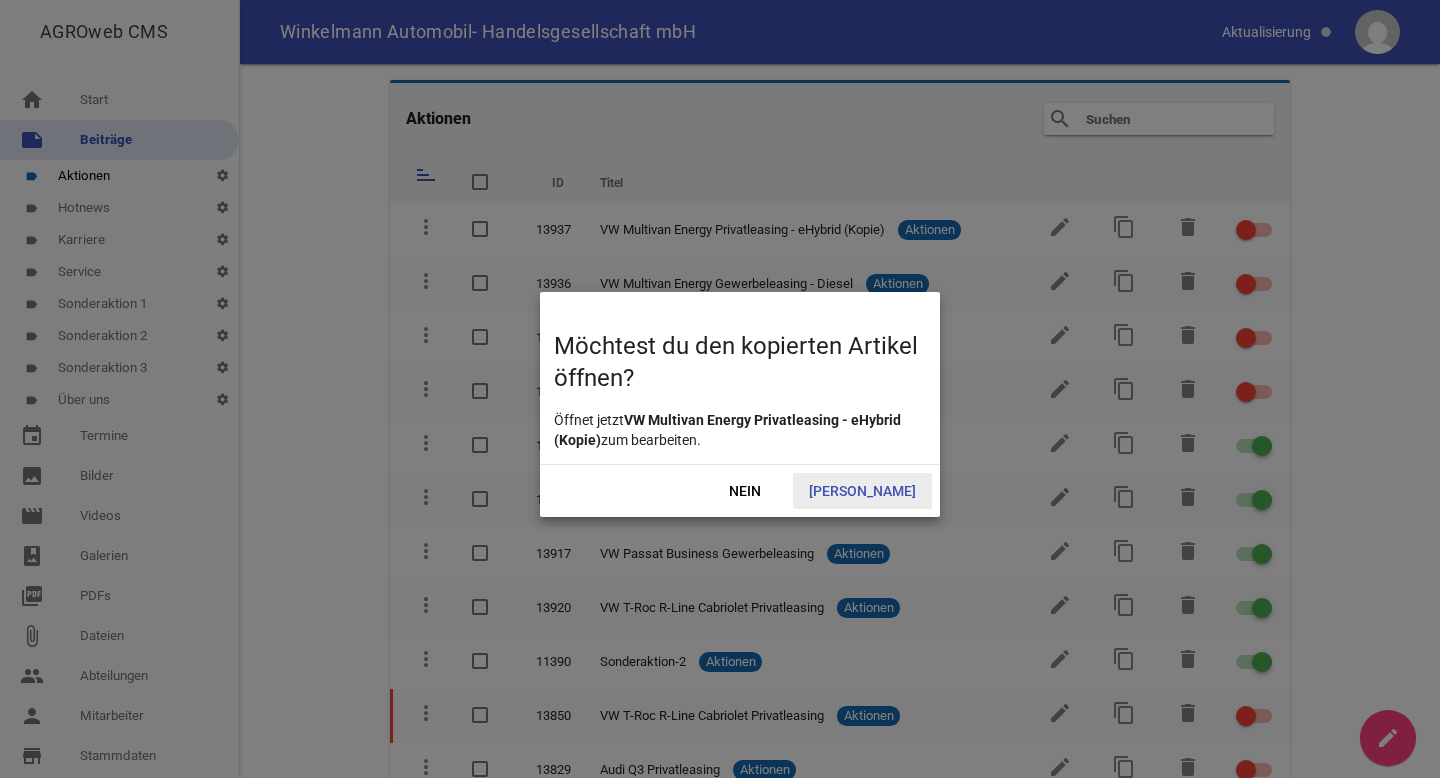 click on "[PERSON_NAME]" at bounding box center [862, 491] 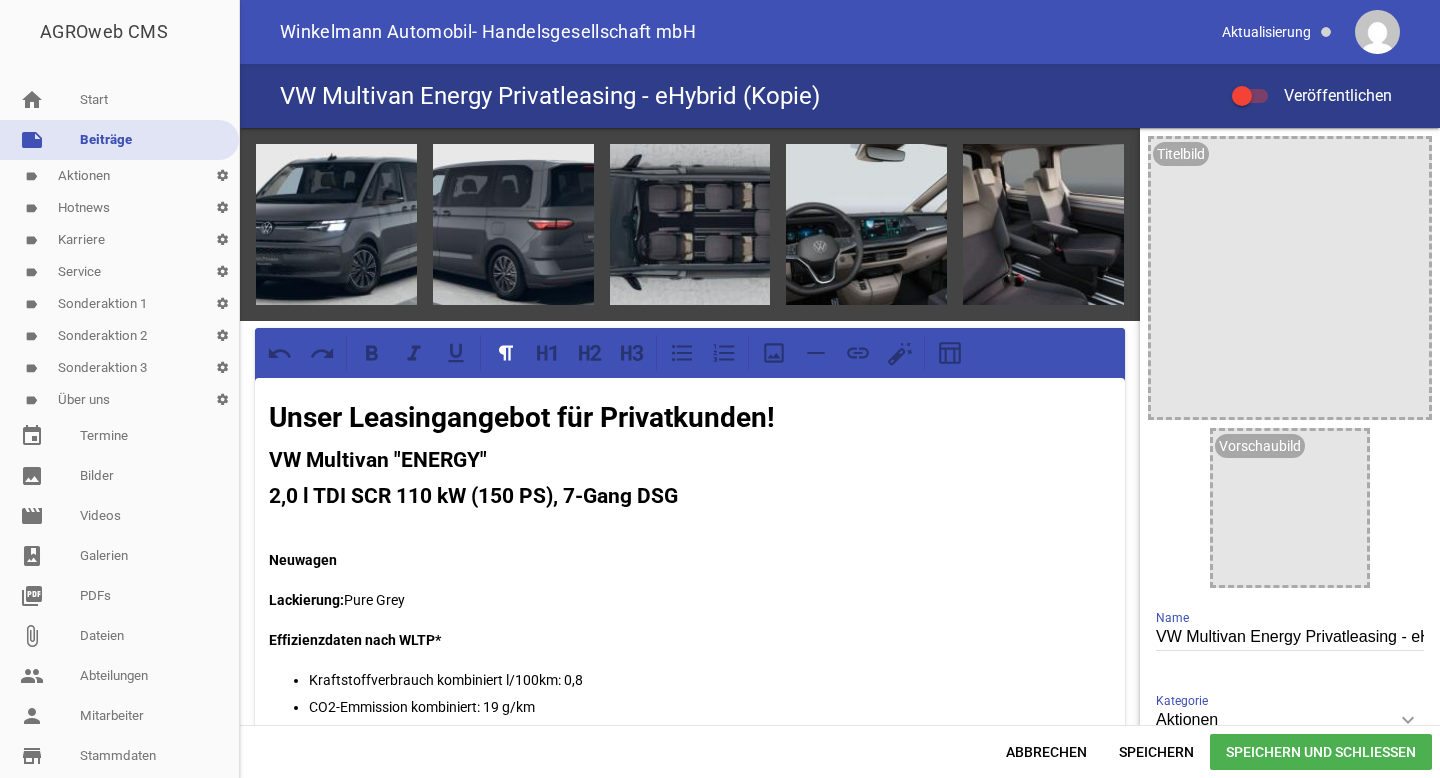 click on "Unser Leasingangebot für Privatkunden!" at bounding box center [522, 417] 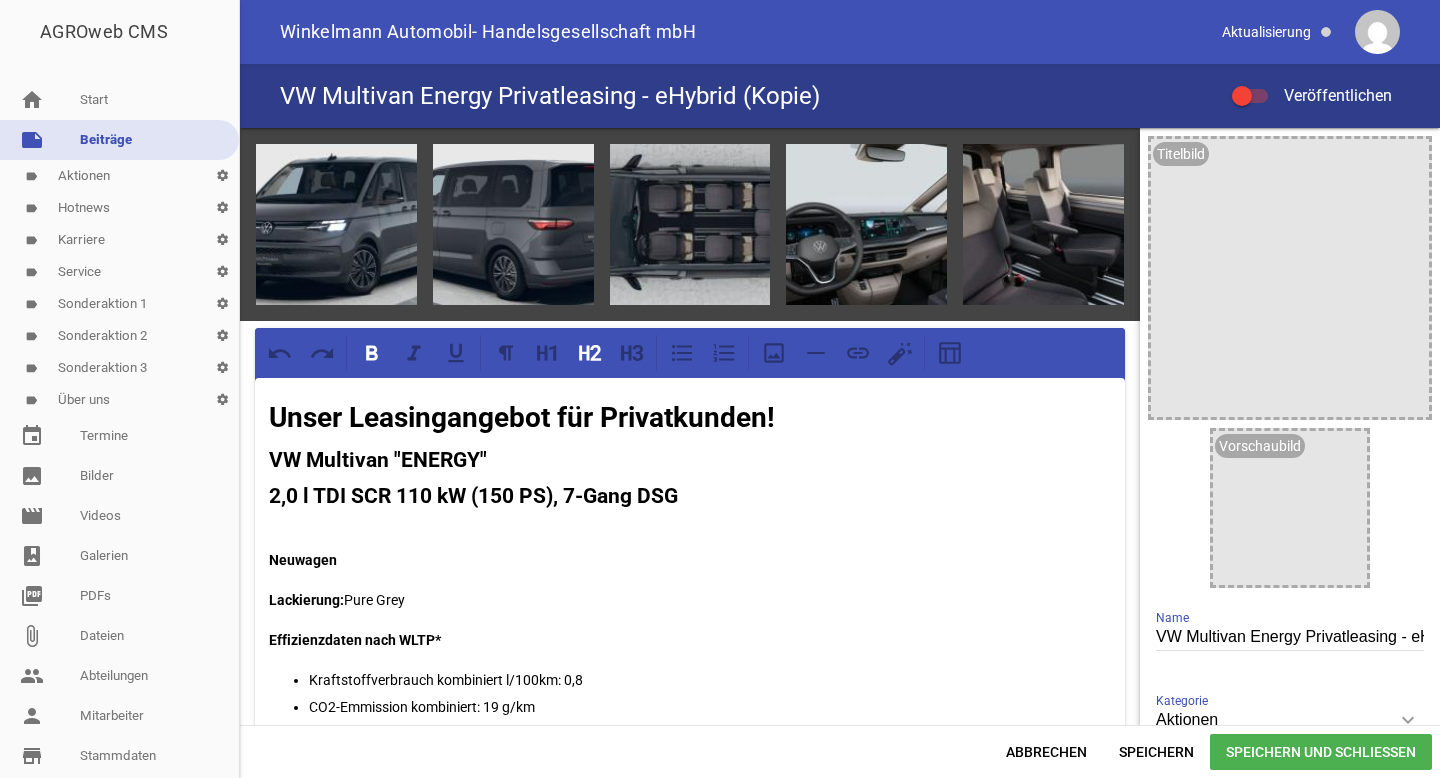type 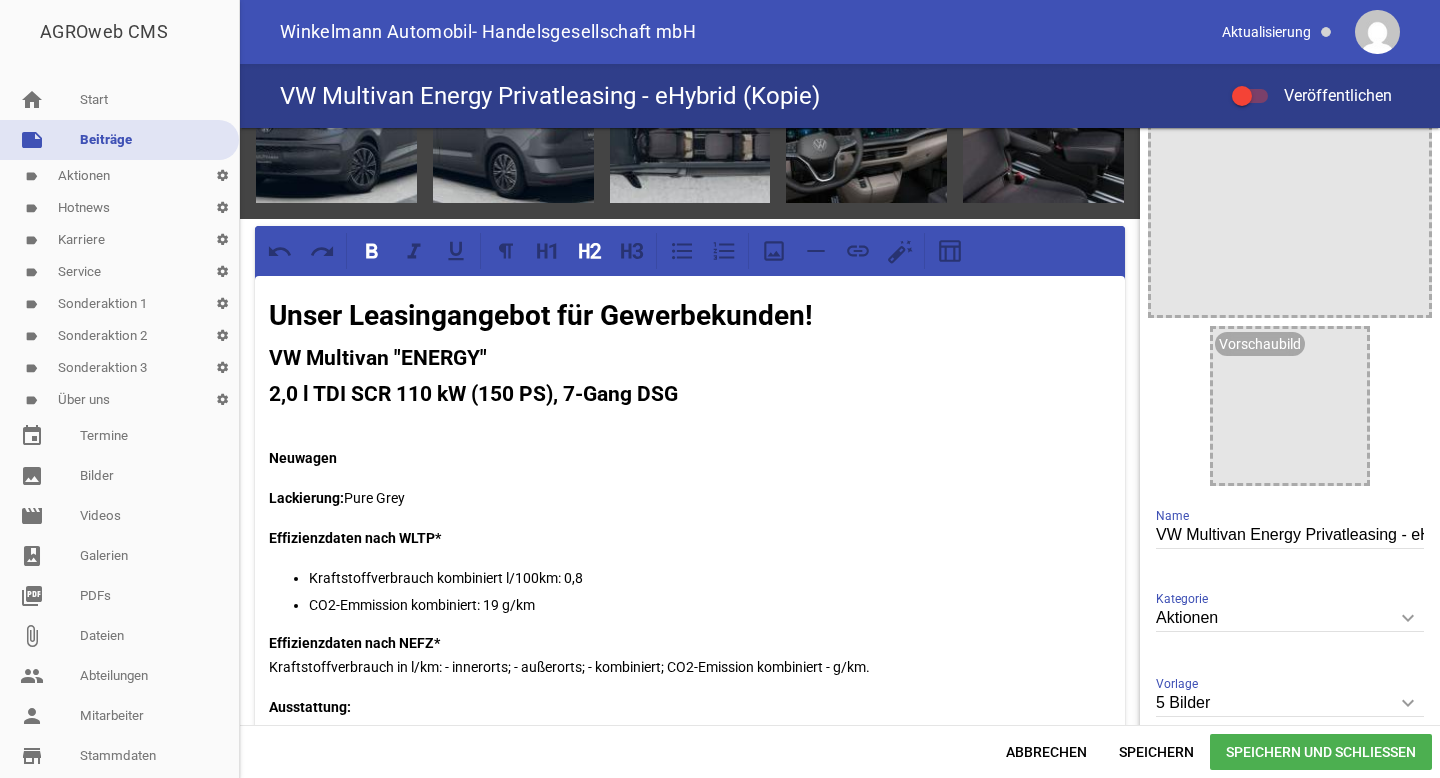 scroll, scrollTop: 109, scrollLeft: 0, axis: vertical 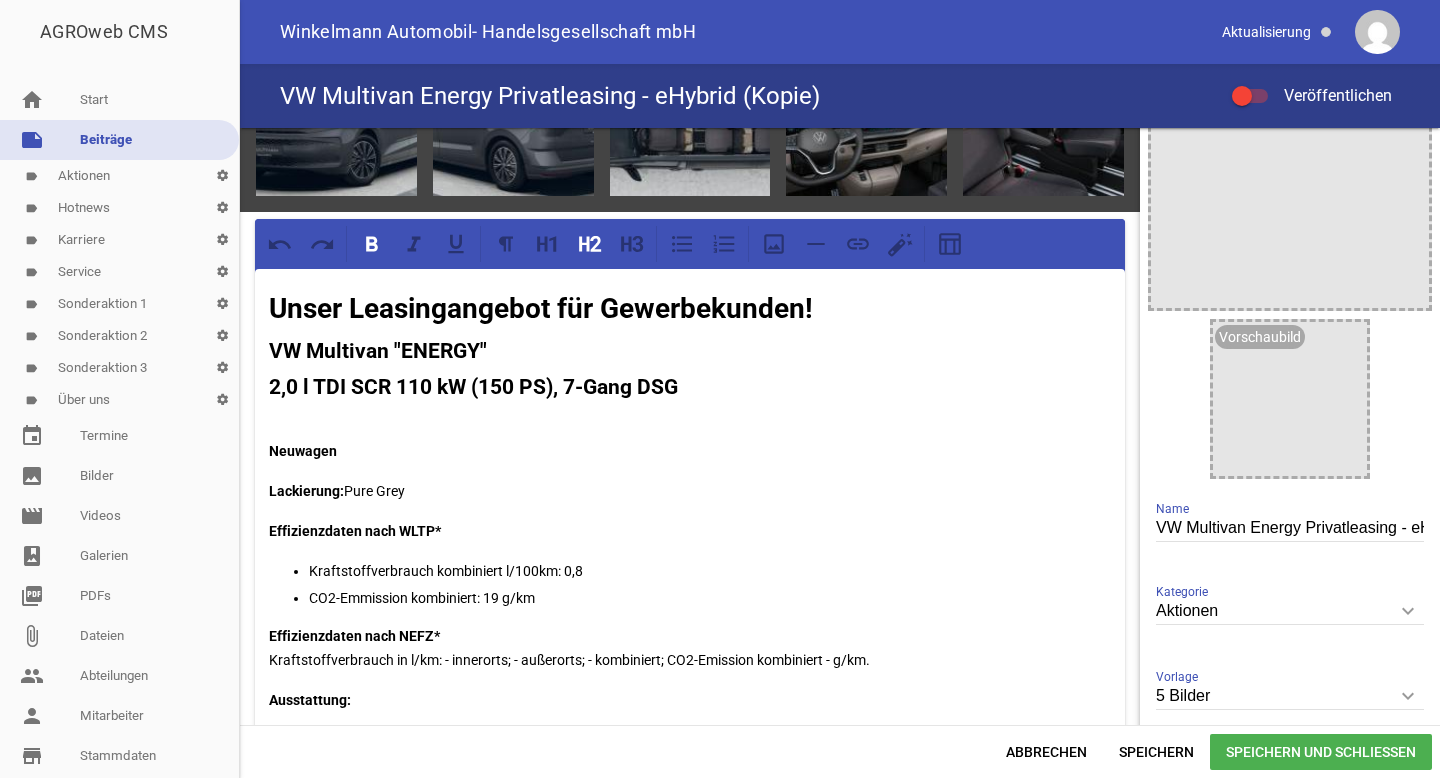 click on "VW Multivan Energy Privatleasing - eHybrid (Kopie)" at bounding box center [1290, 528] 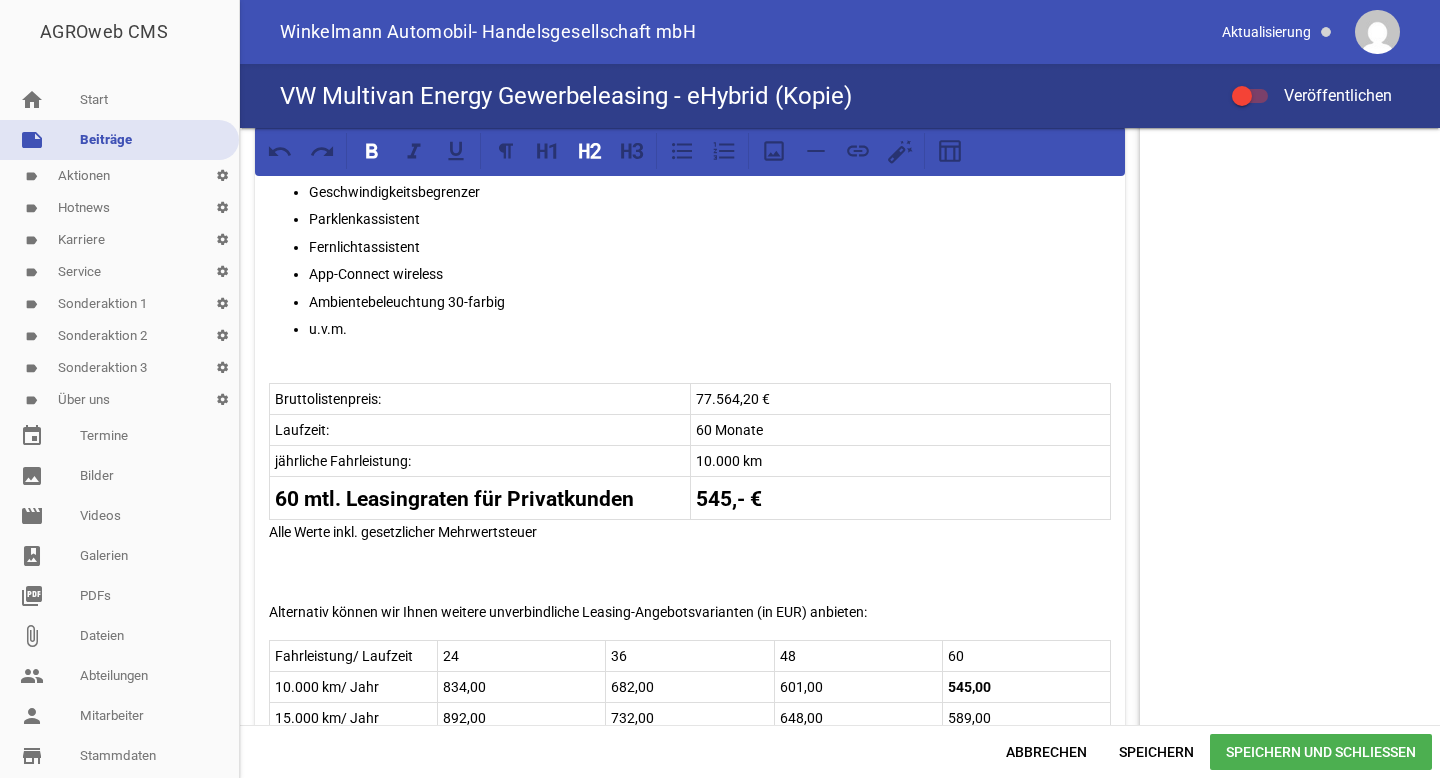 scroll, scrollTop: 1009, scrollLeft: 0, axis: vertical 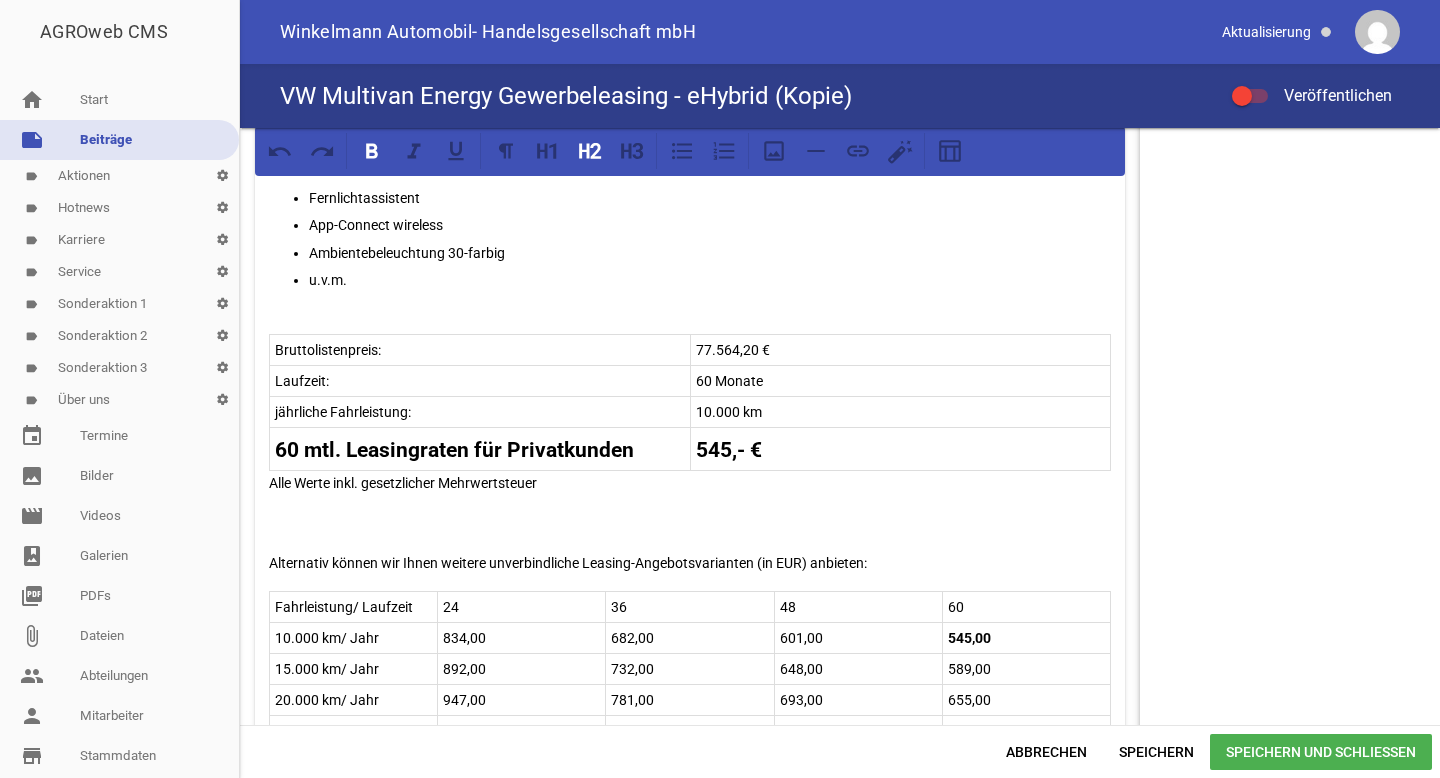 click on "Alle Werte inkl. gesetzlicher Mehrwertsteuer" at bounding box center [690, 483] 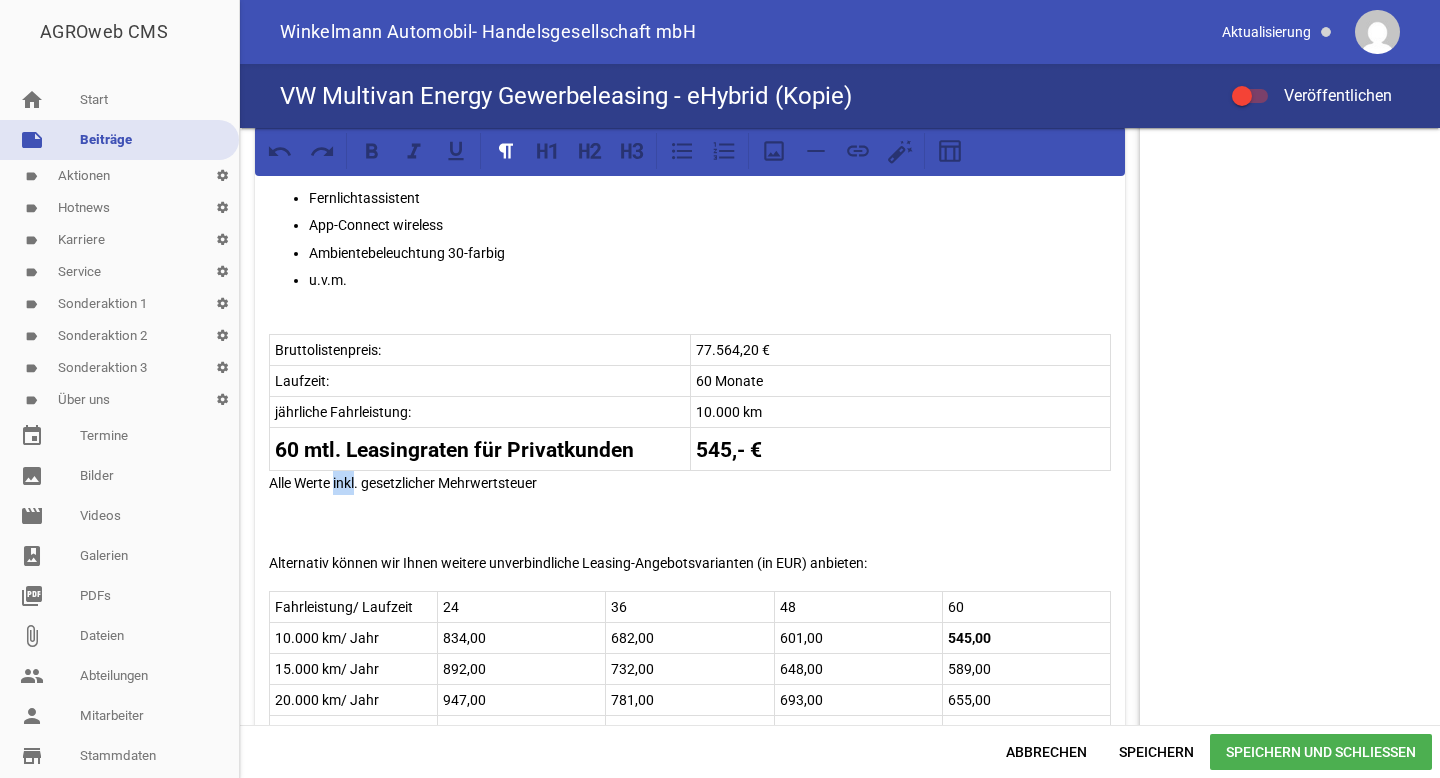 click on "Alle Werte inkl. gesetzlicher Mehrwertsteuer" at bounding box center (690, 483) 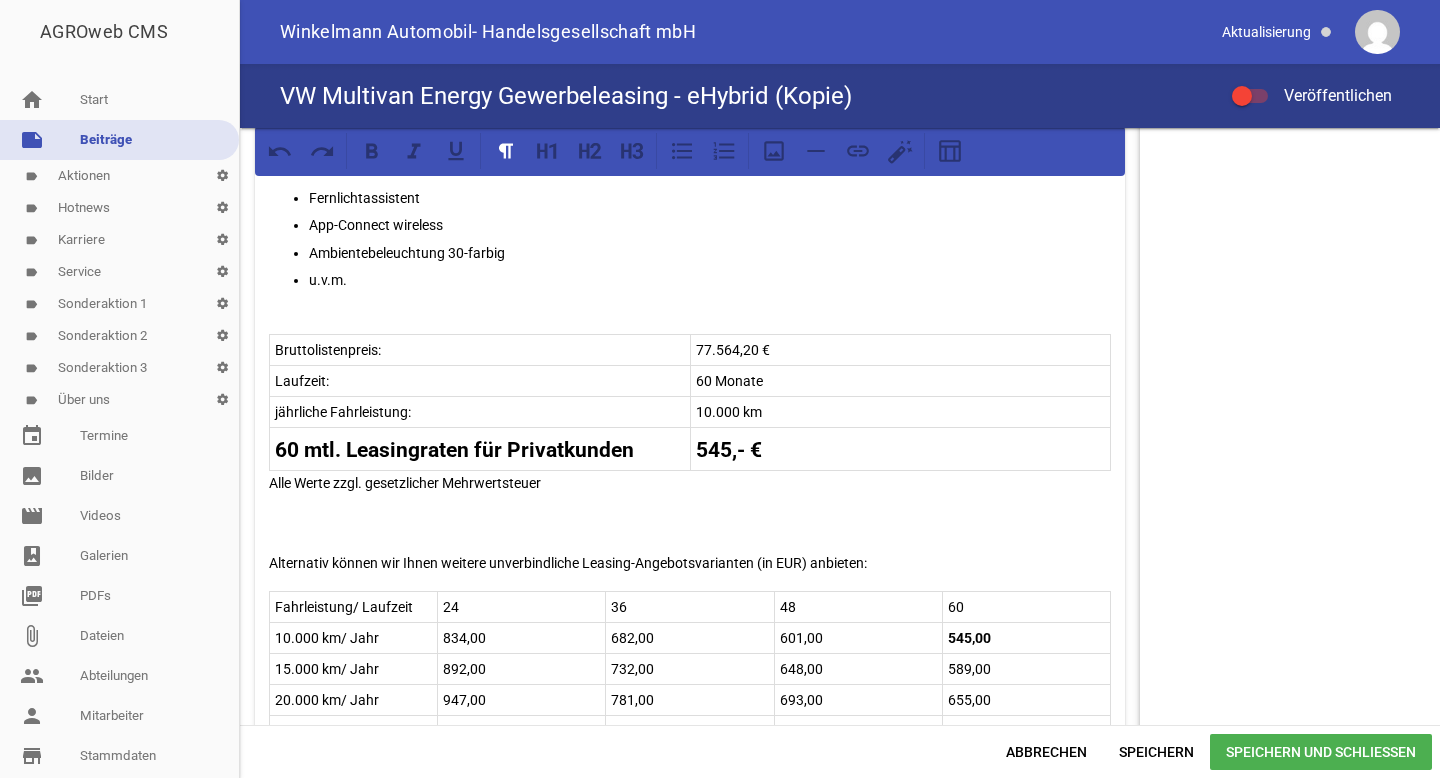 click on "60 mtl. Leasingraten für Privatkunden" at bounding box center [454, 450] 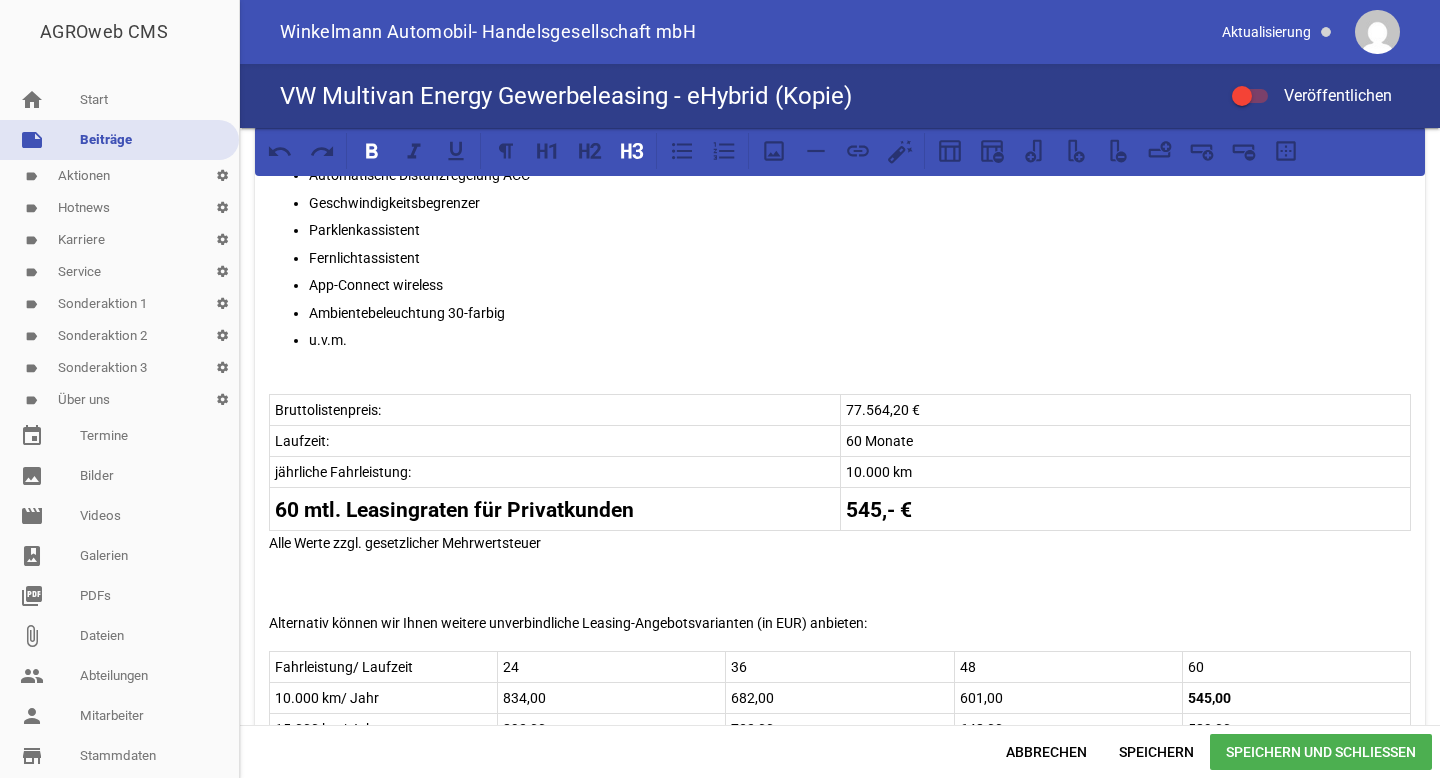 scroll, scrollTop: 1069, scrollLeft: 0, axis: vertical 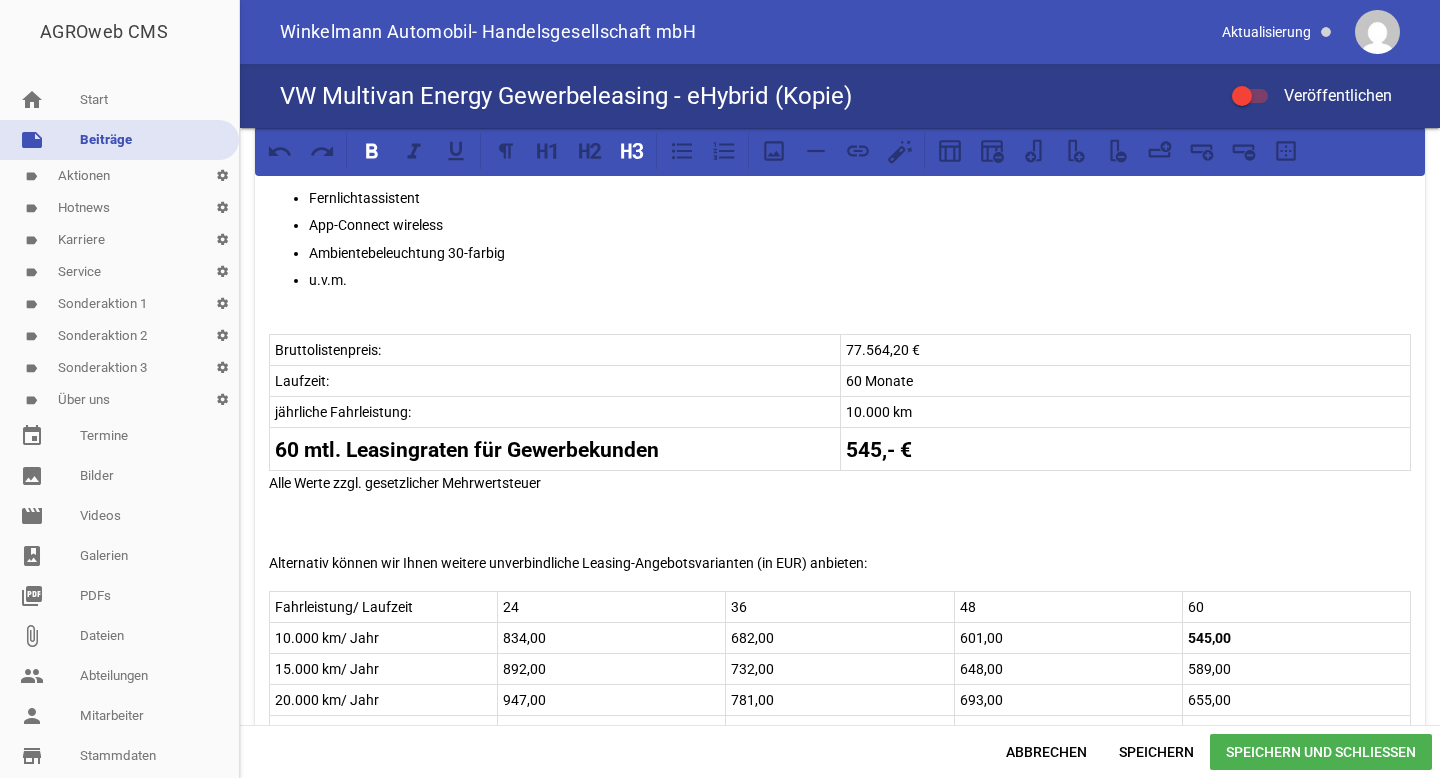 click on "545,- €" at bounding box center (879, 450) 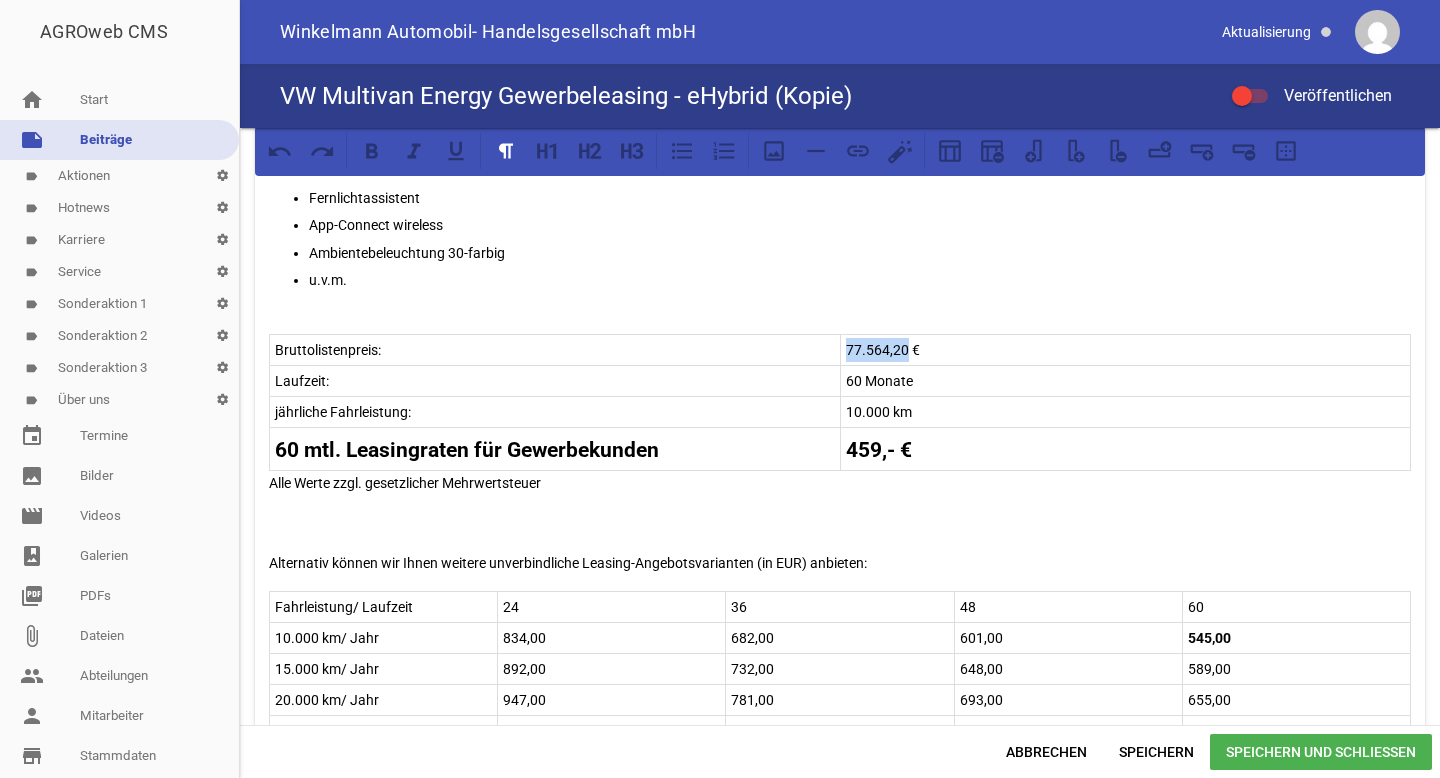drag, startPoint x: 902, startPoint y: 345, endPoint x: 842, endPoint y: 345, distance: 60 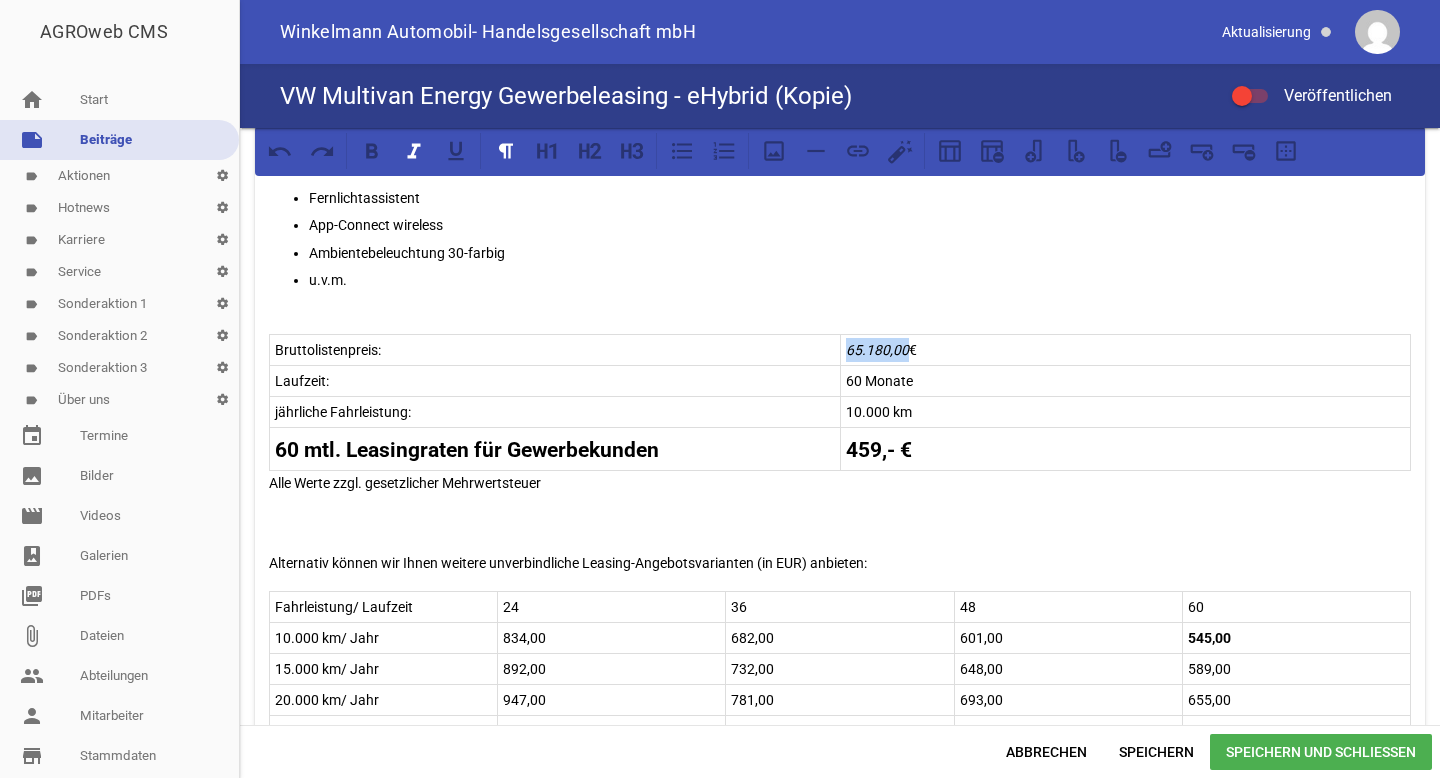 drag, startPoint x: 844, startPoint y: 344, endPoint x: 902, endPoint y: 343, distance: 58.00862 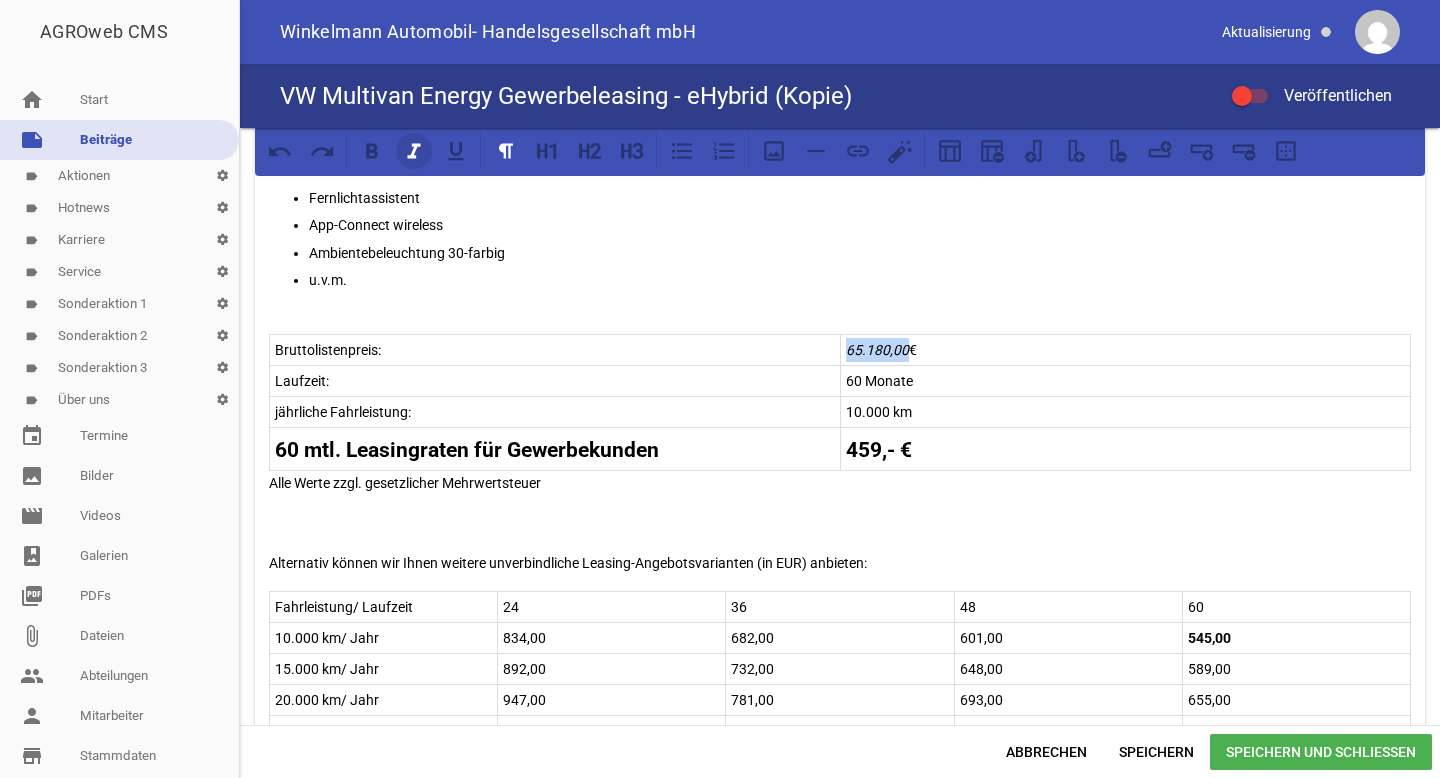 click 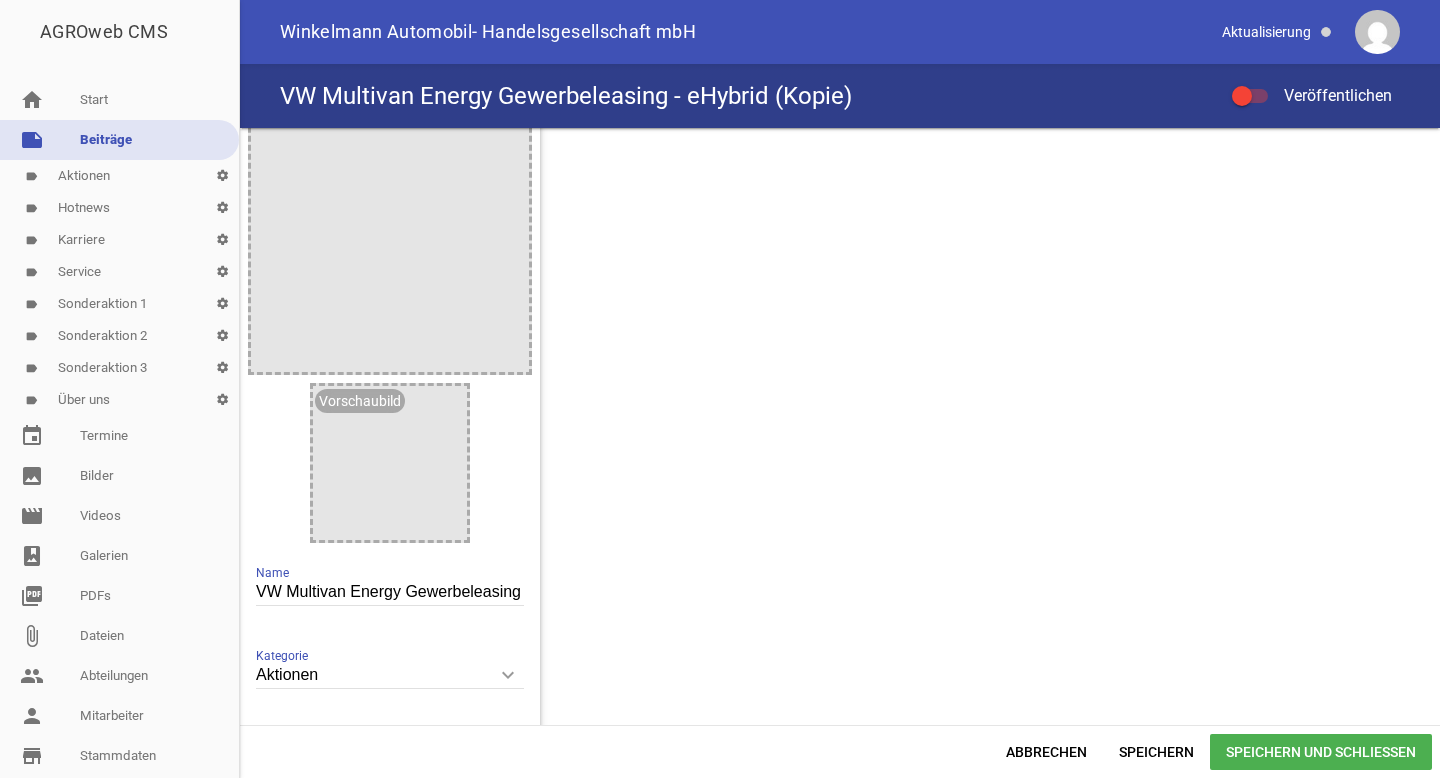 scroll, scrollTop: 2839, scrollLeft: 0, axis: vertical 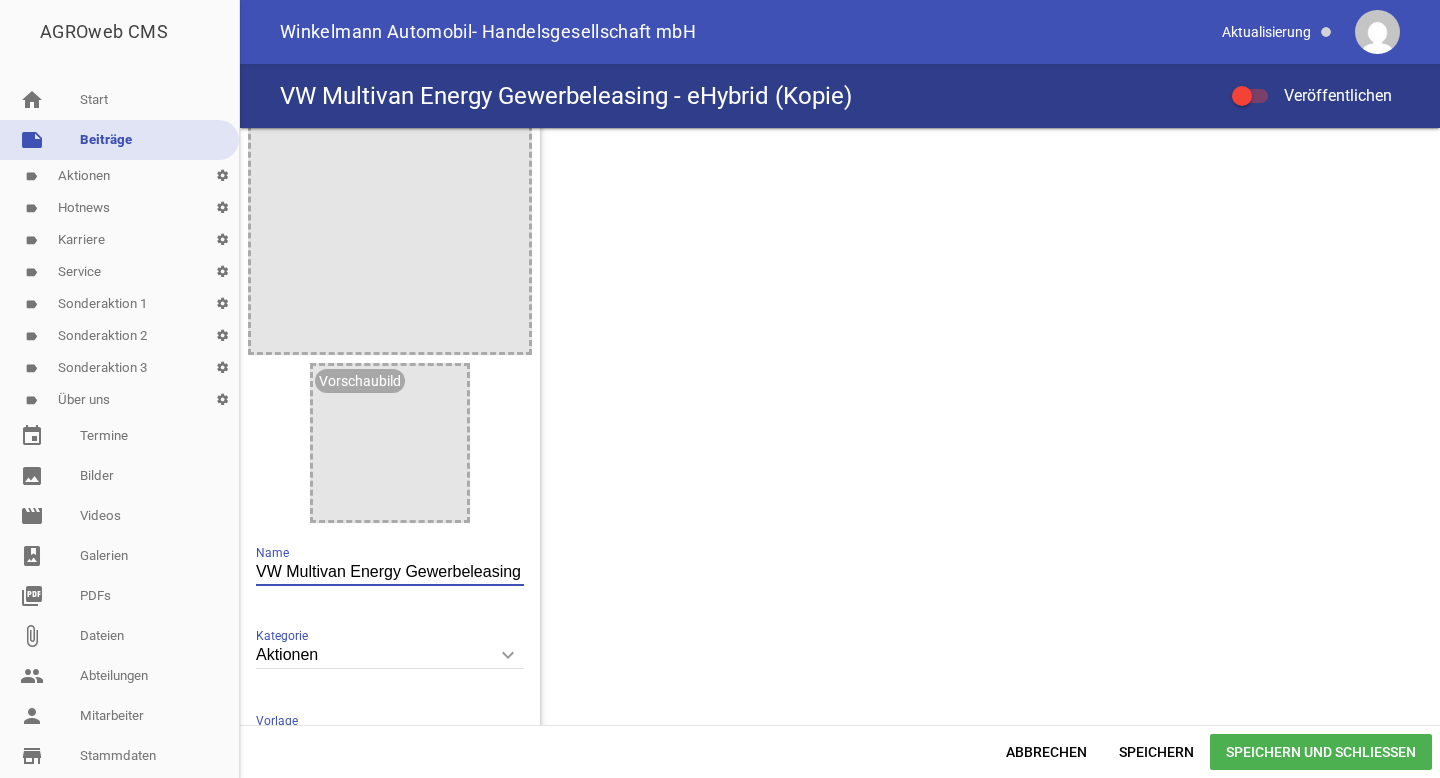 click on "VW Multivan Energy Gewerbeleasing - eHybrid (Kopie)" at bounding box center [390, 572] 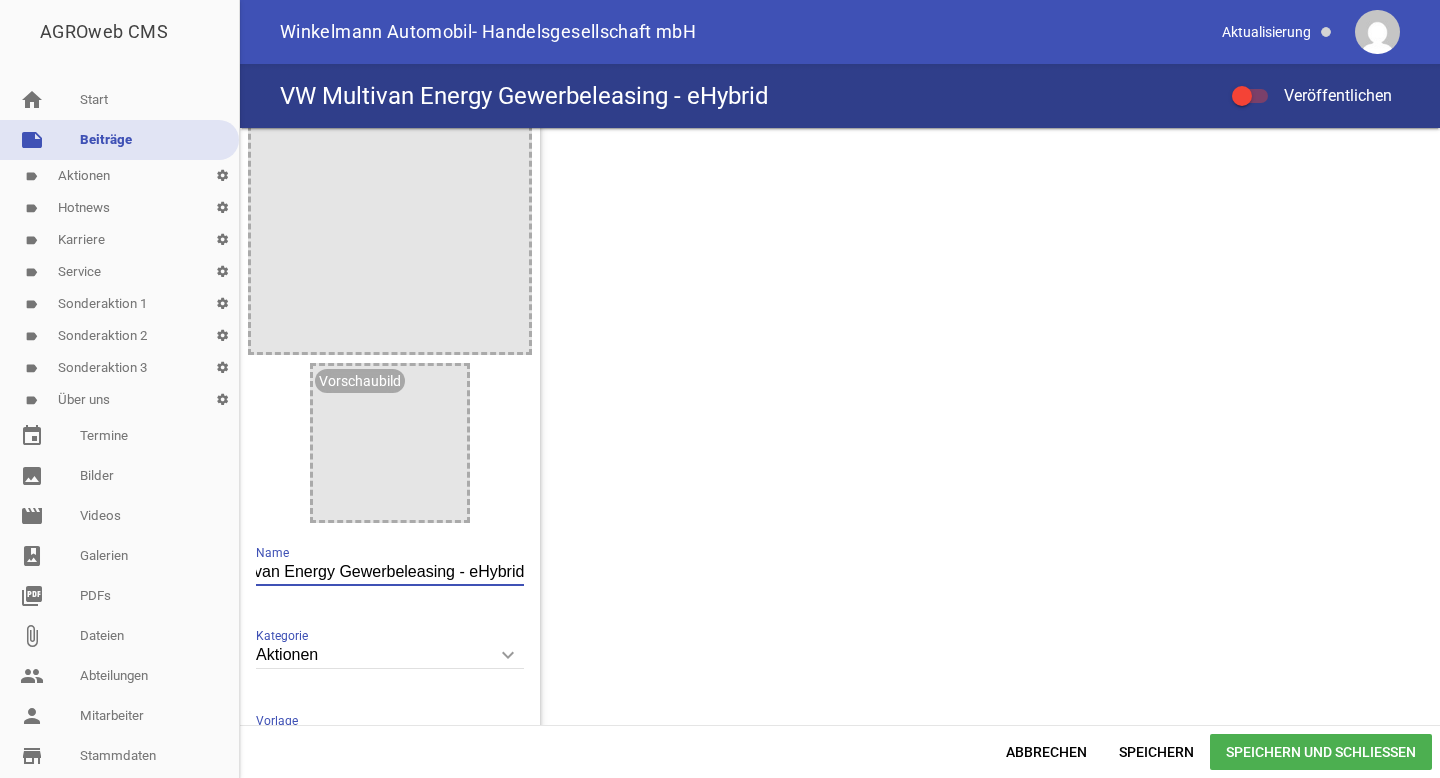 scroll, scrollTop: 0, scrollLeft: 66, axis: horizontal 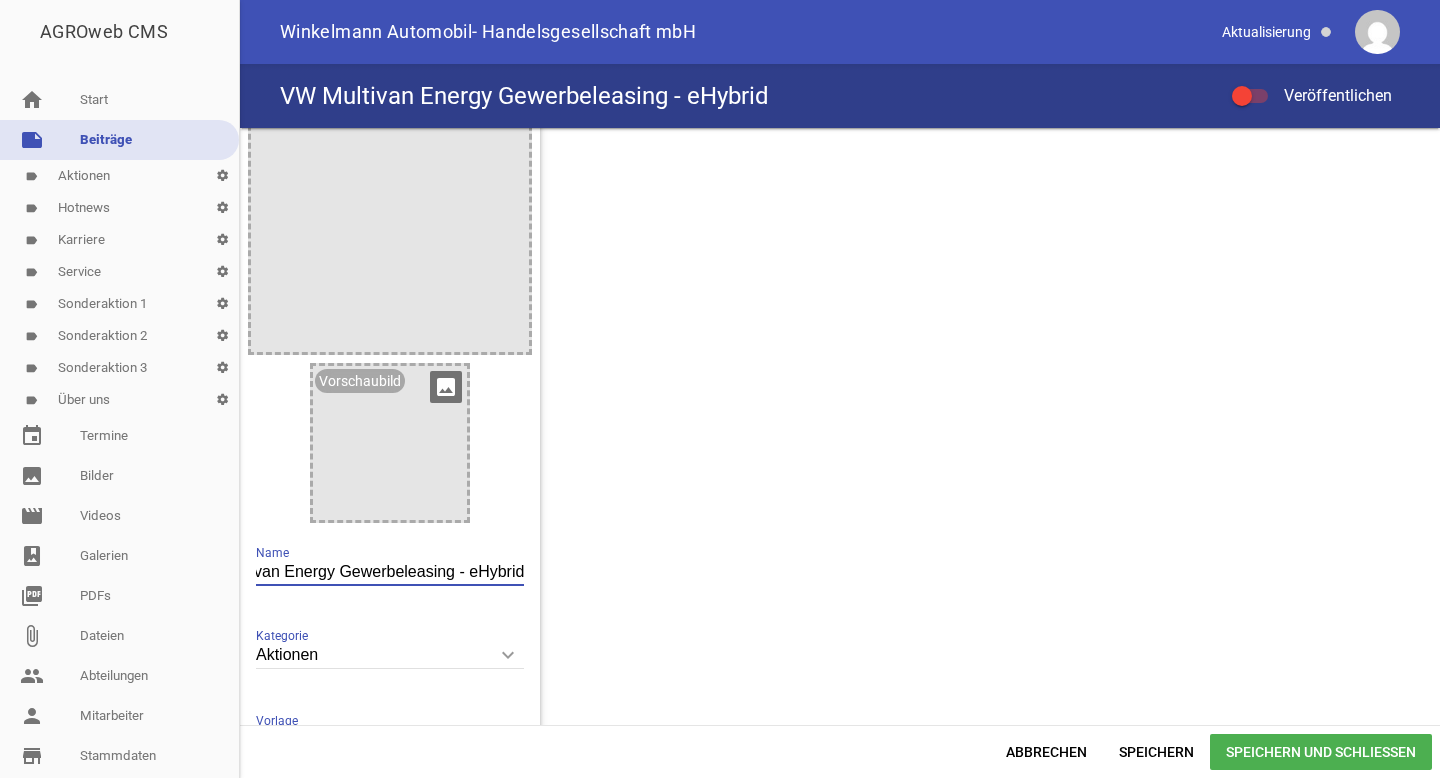 type on "VW Multivan Energy Gewerbeleasing - eHybrid" 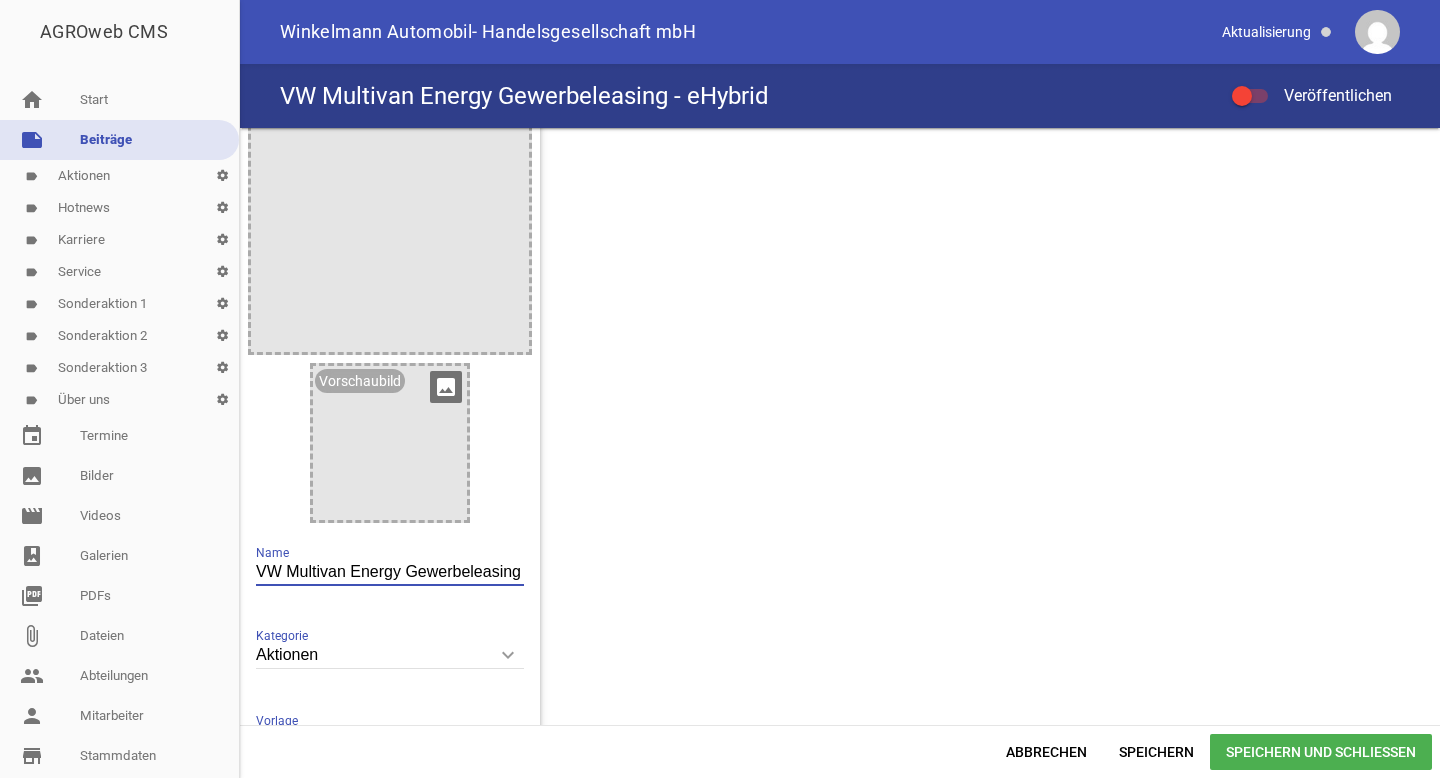 click on "image" at bounding box center (446, 387) 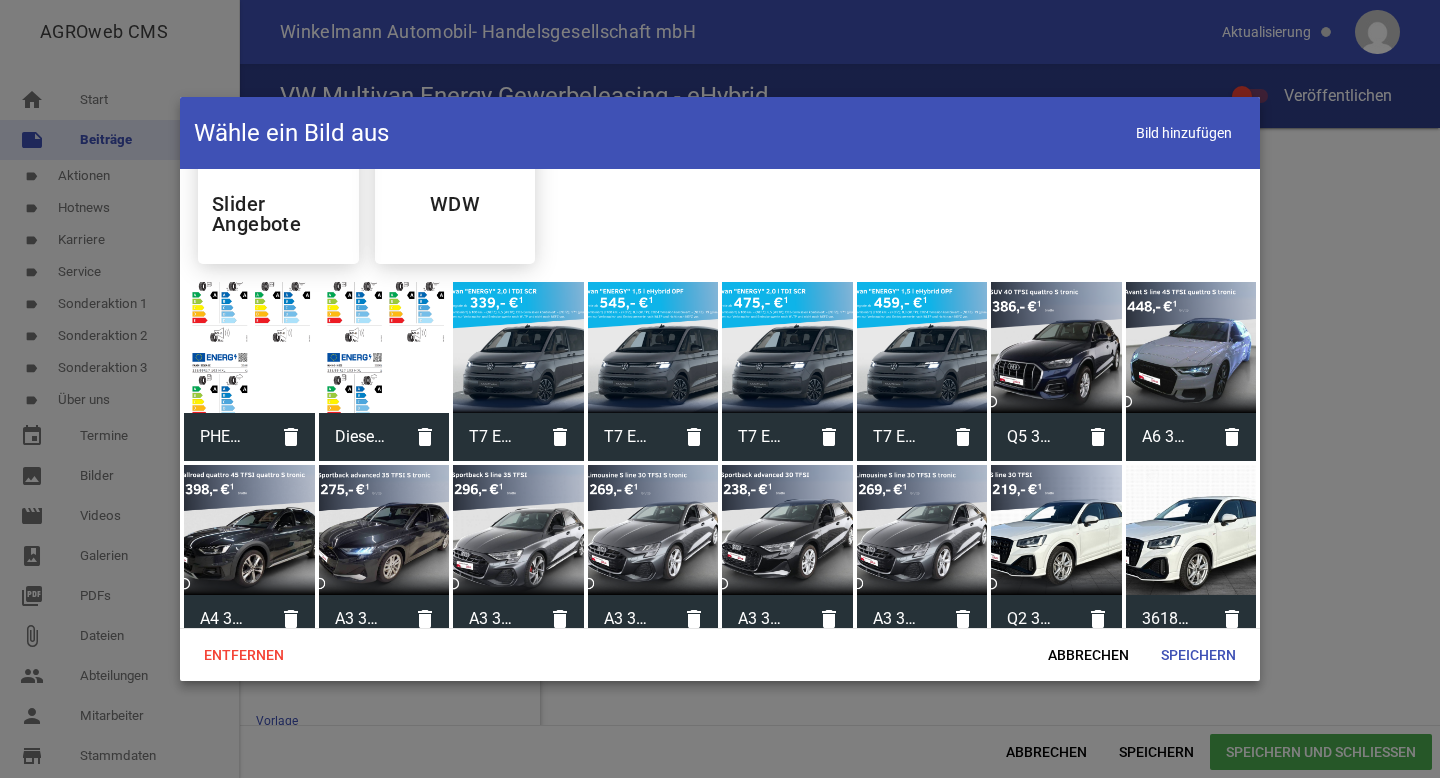 scroll, scrollTop: 618, scrollLeft: 0, axis: vertical 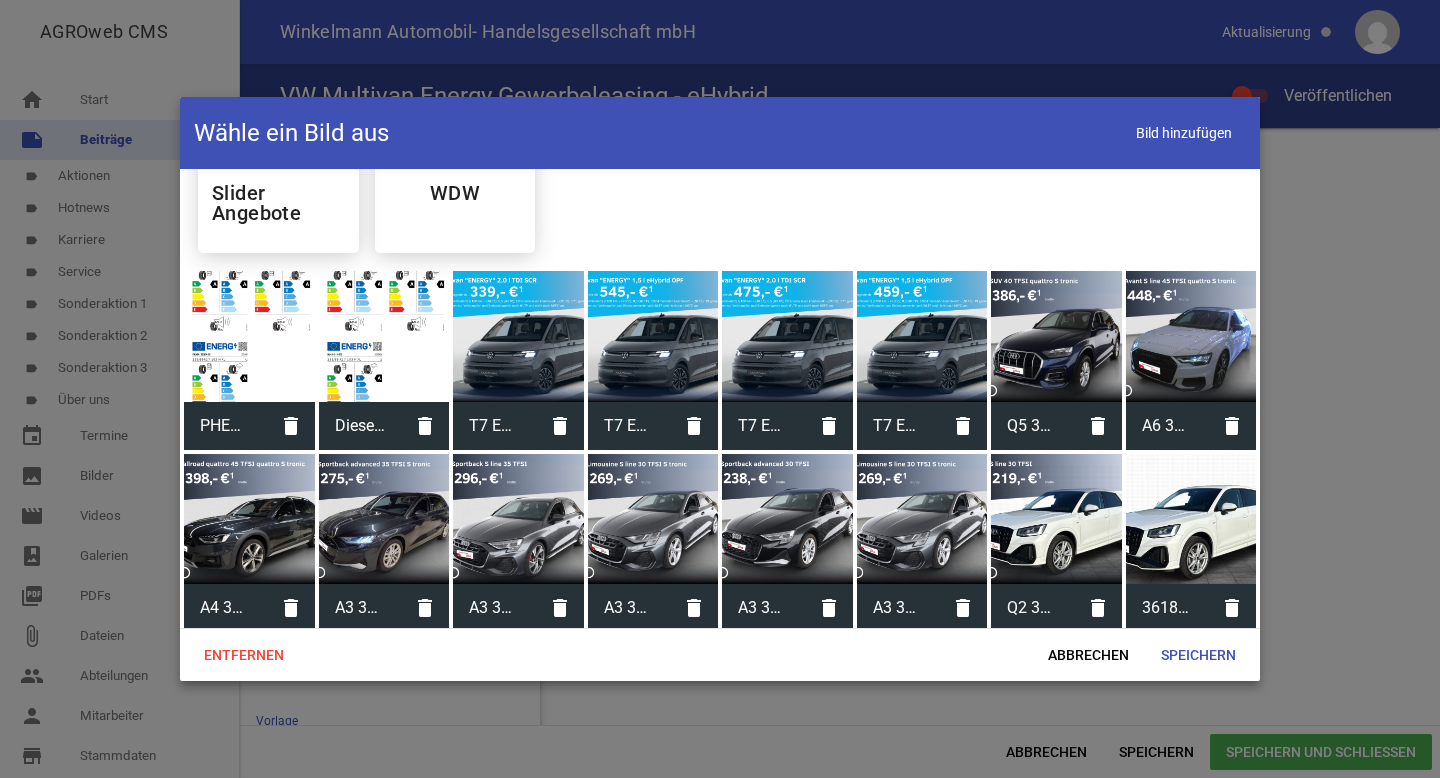 click at bounding box center (922, 336) 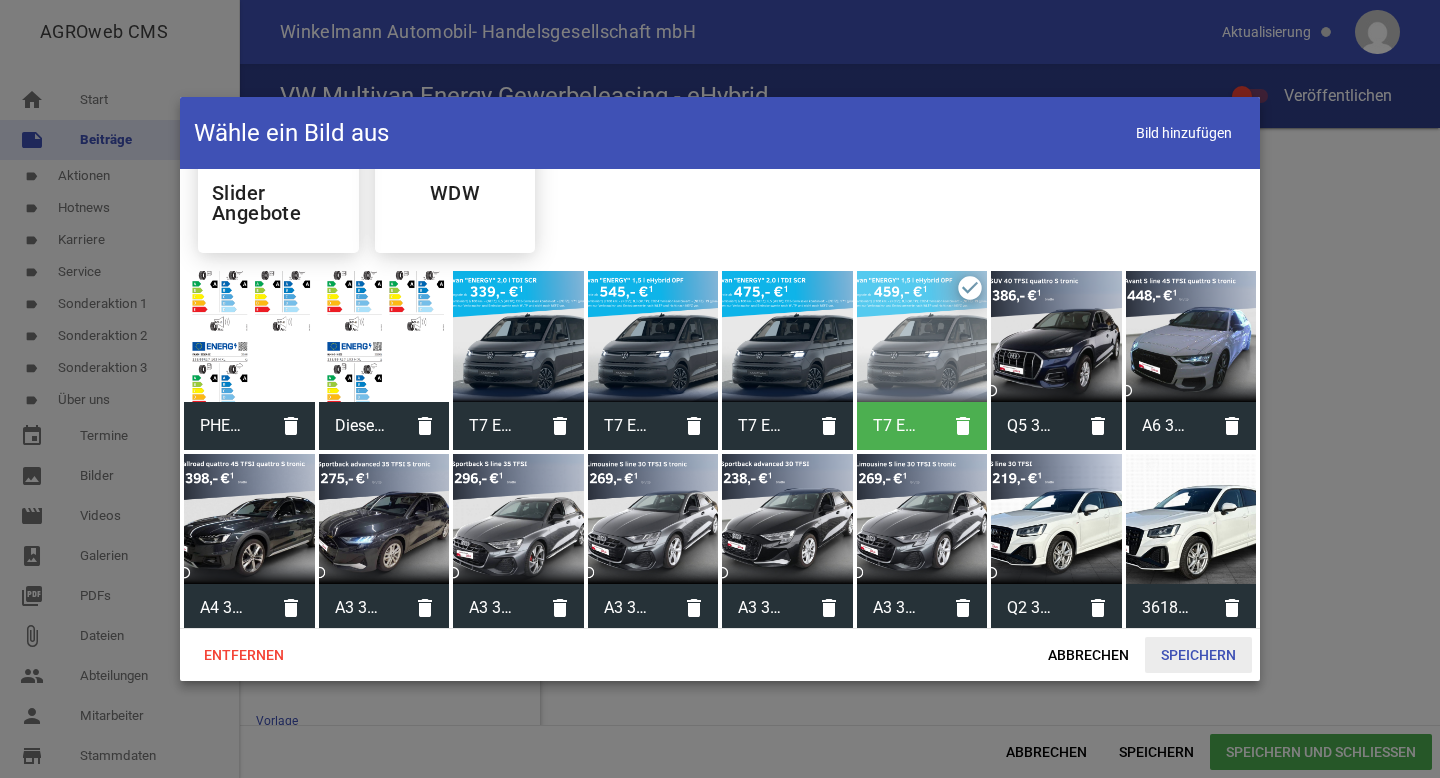 click on "Speichern" at bounding box center [1198, 655] 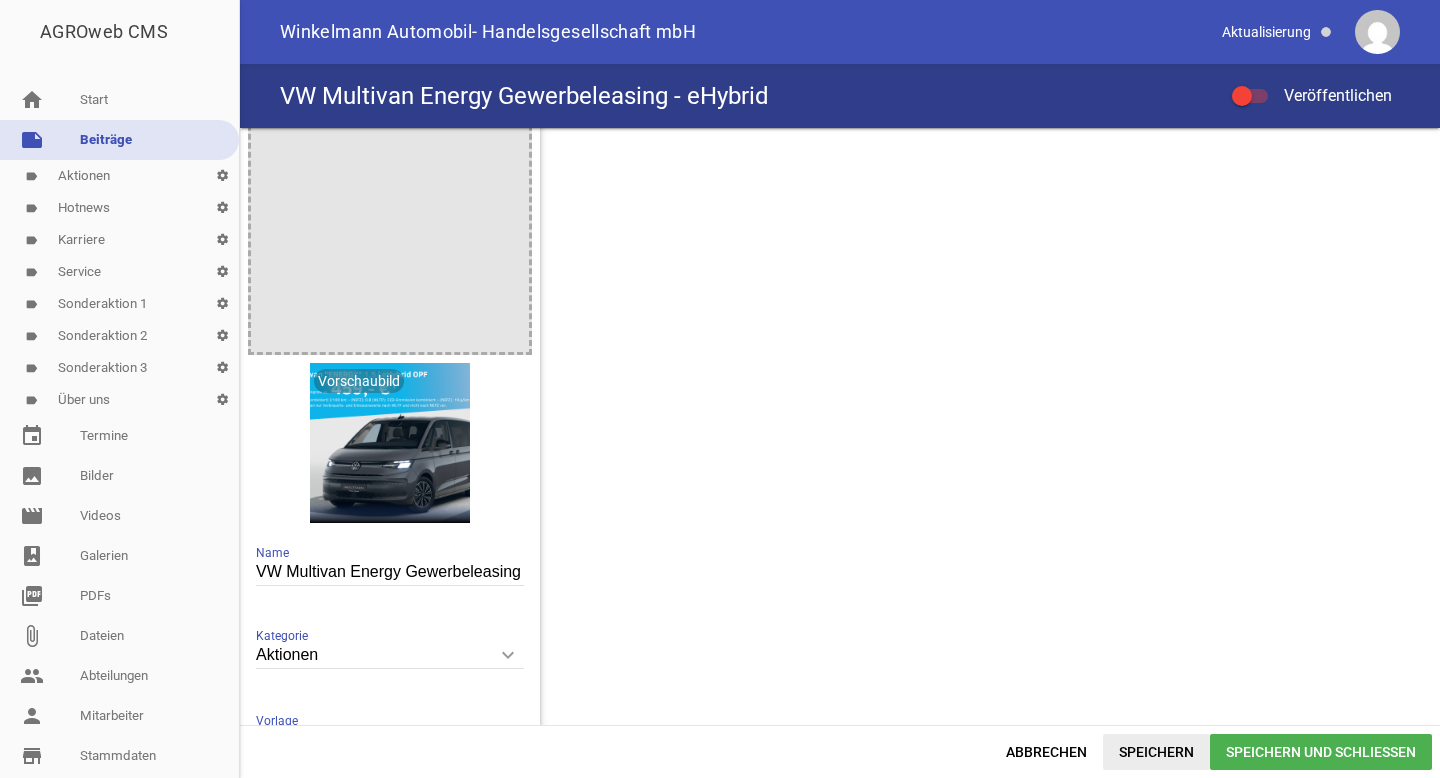 click on "Speichern" at bounding box center [1156, 752] 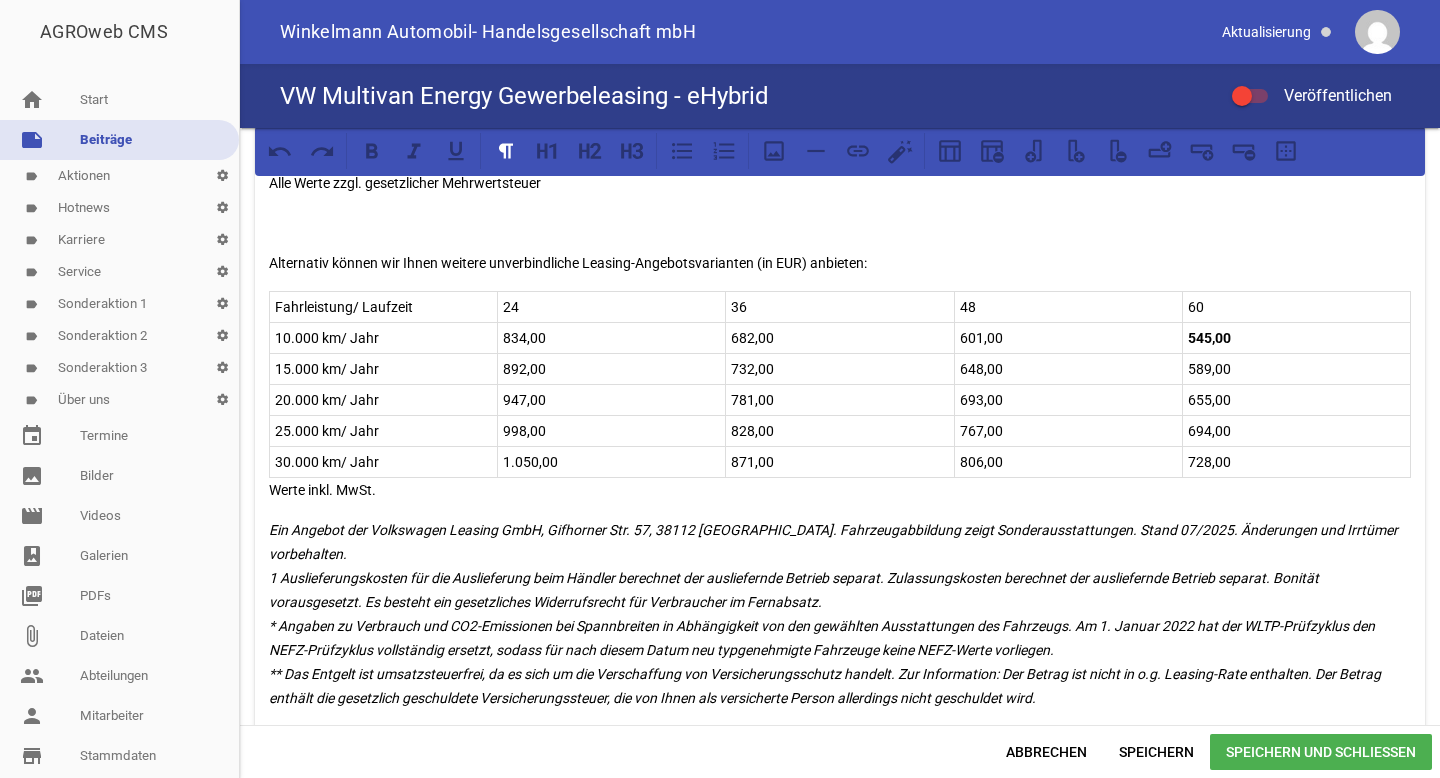 scroll, scrollTop: 1201, scrollLeft: 0, axis: vertical 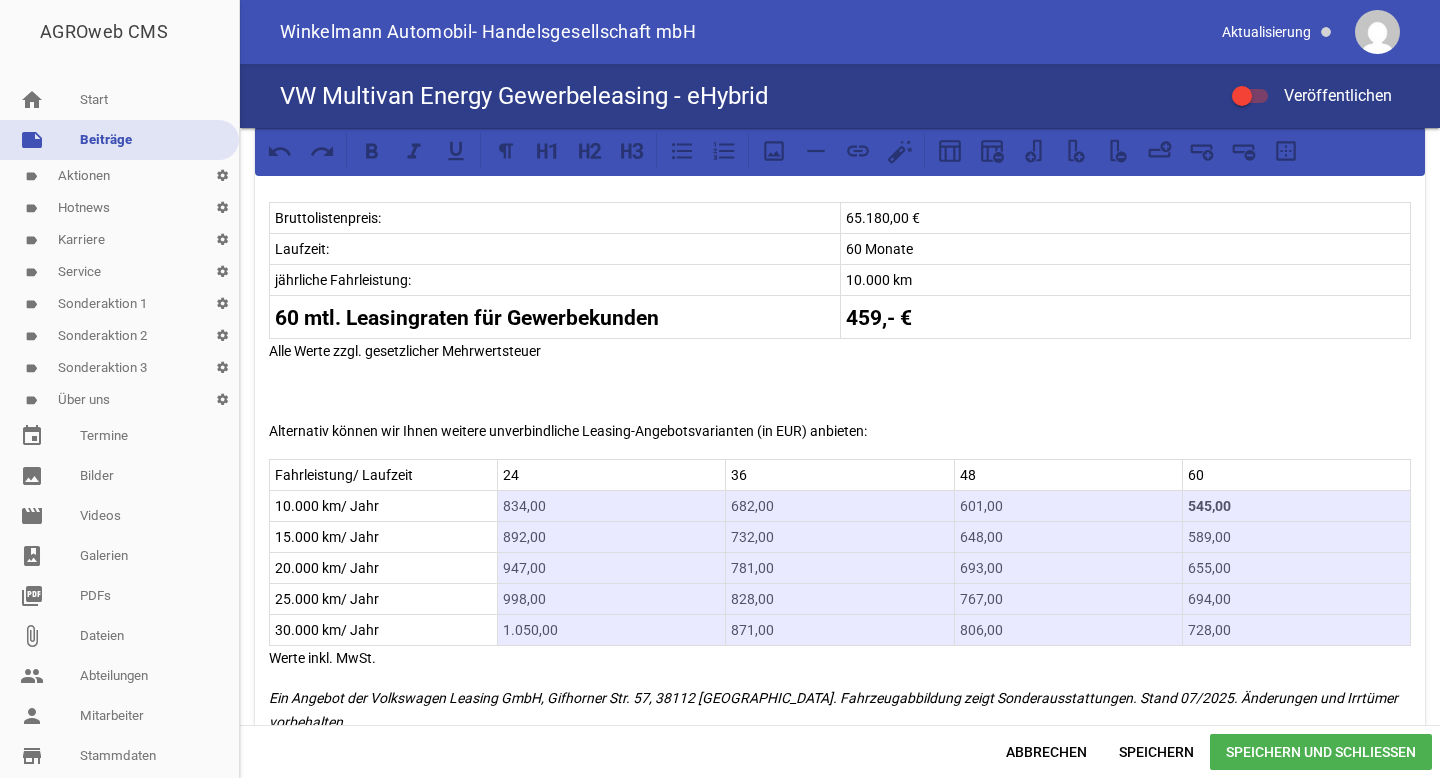 drag, startPoint x: 585, startPoint y: 510, endPoint x: 1194, endPoint y: 616, distance: 618.1561 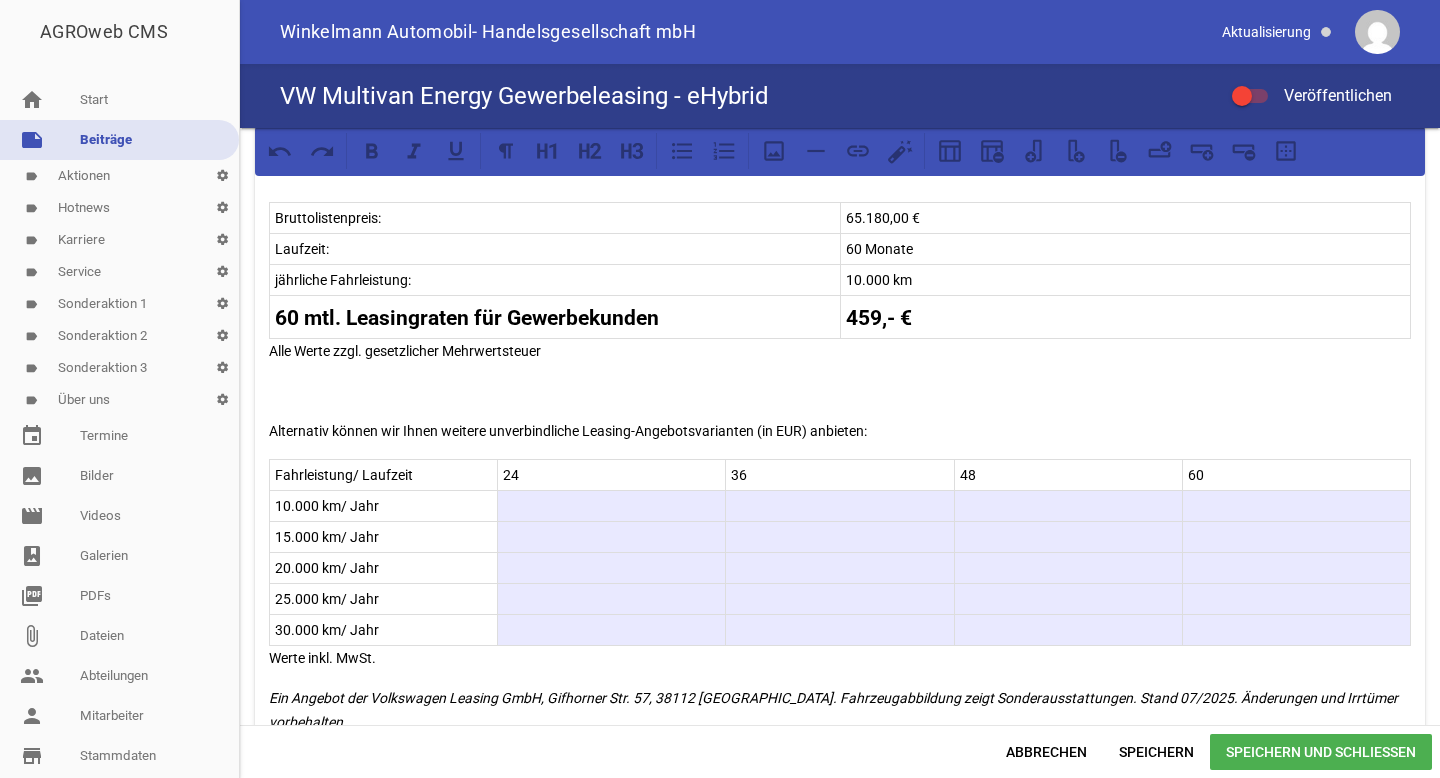 click at bounding box center (611, 506) 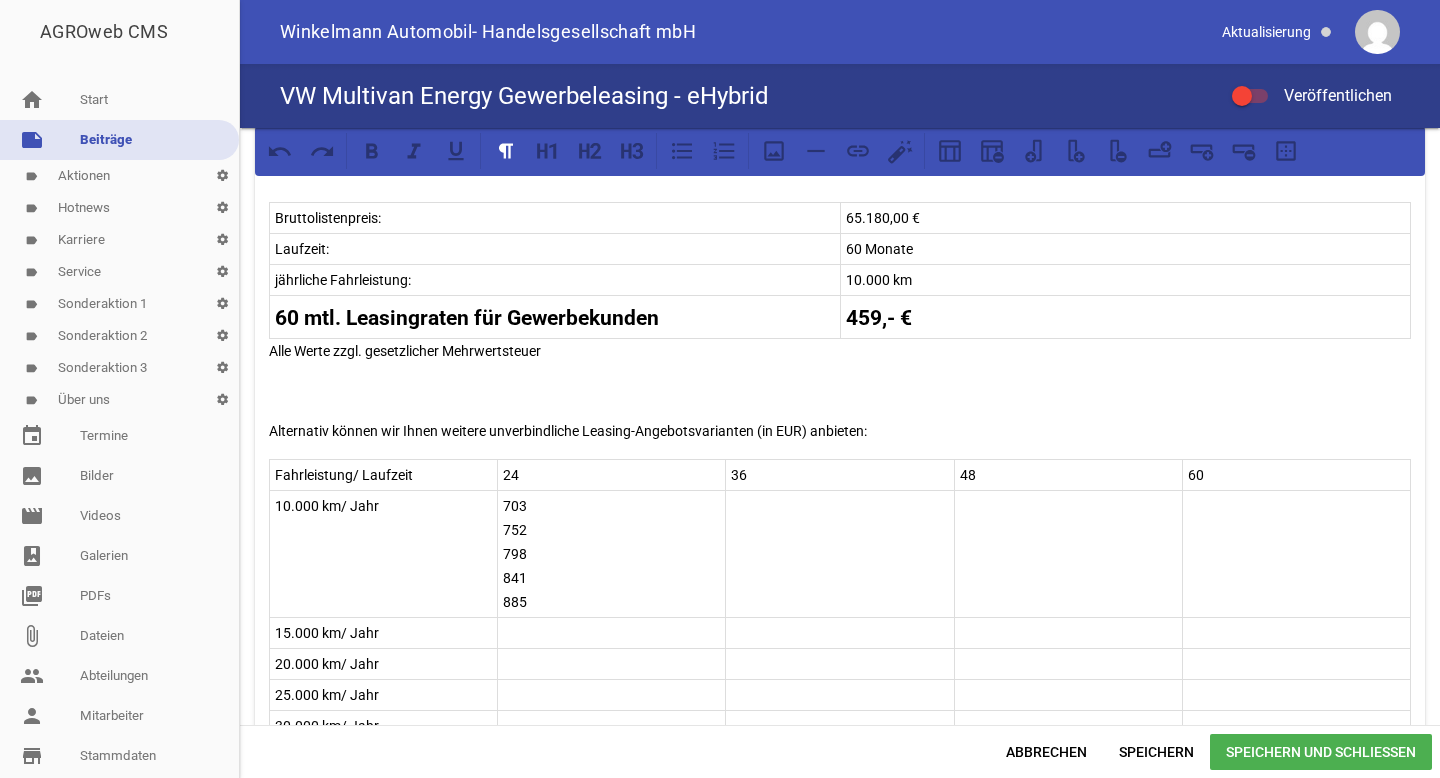 click at bounding box center (611, 695) 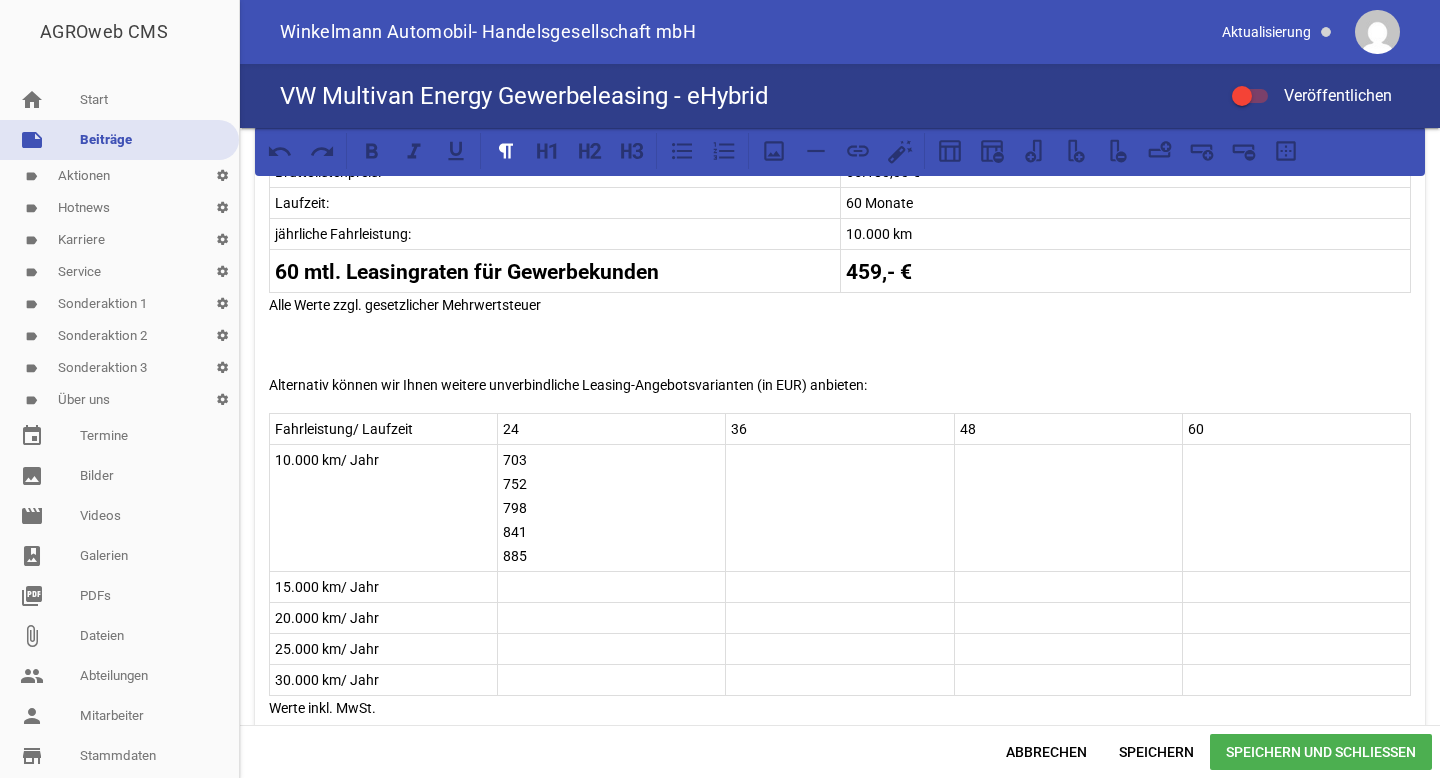 scroll, scrollTop: 1256, scrollLeft: 0, axis: vertical 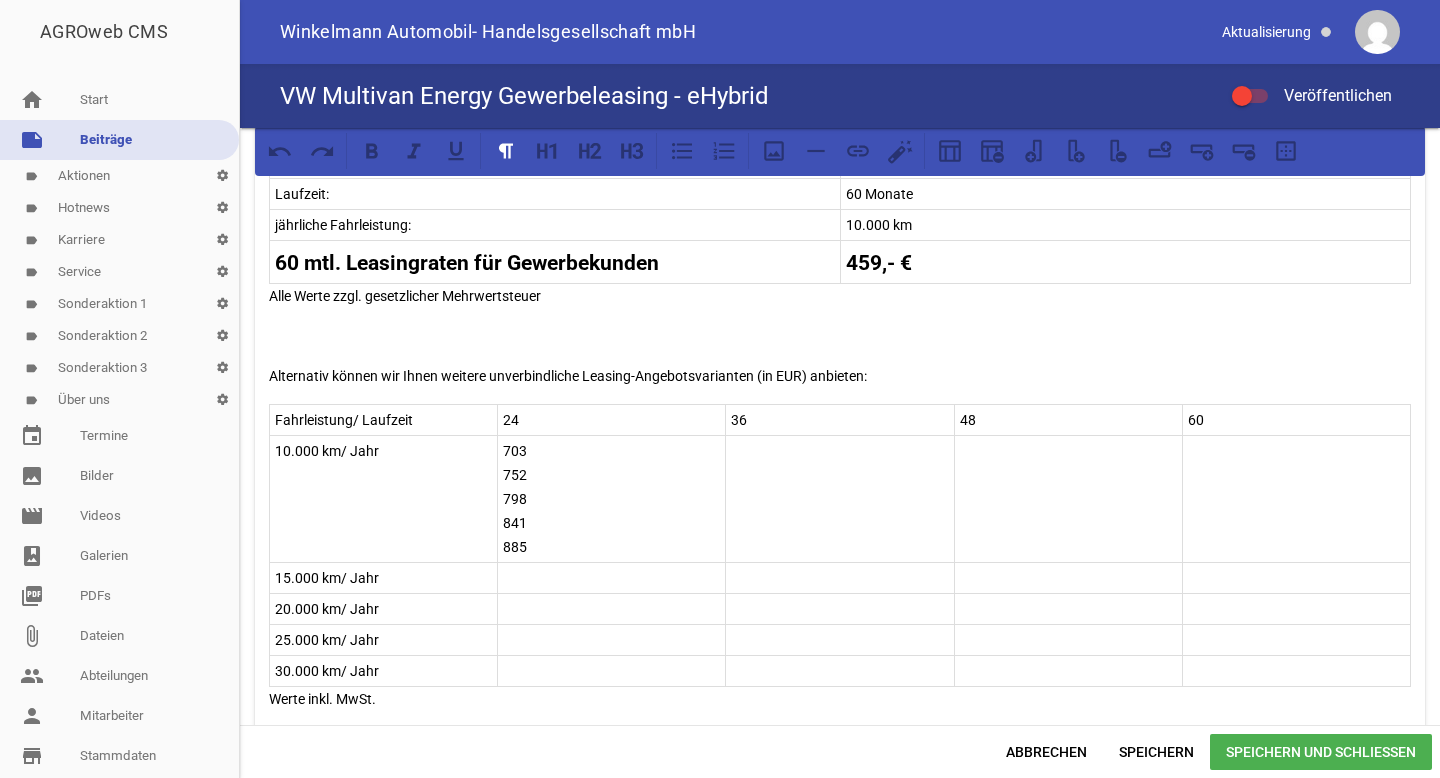 click at bounding box center (611, 671) 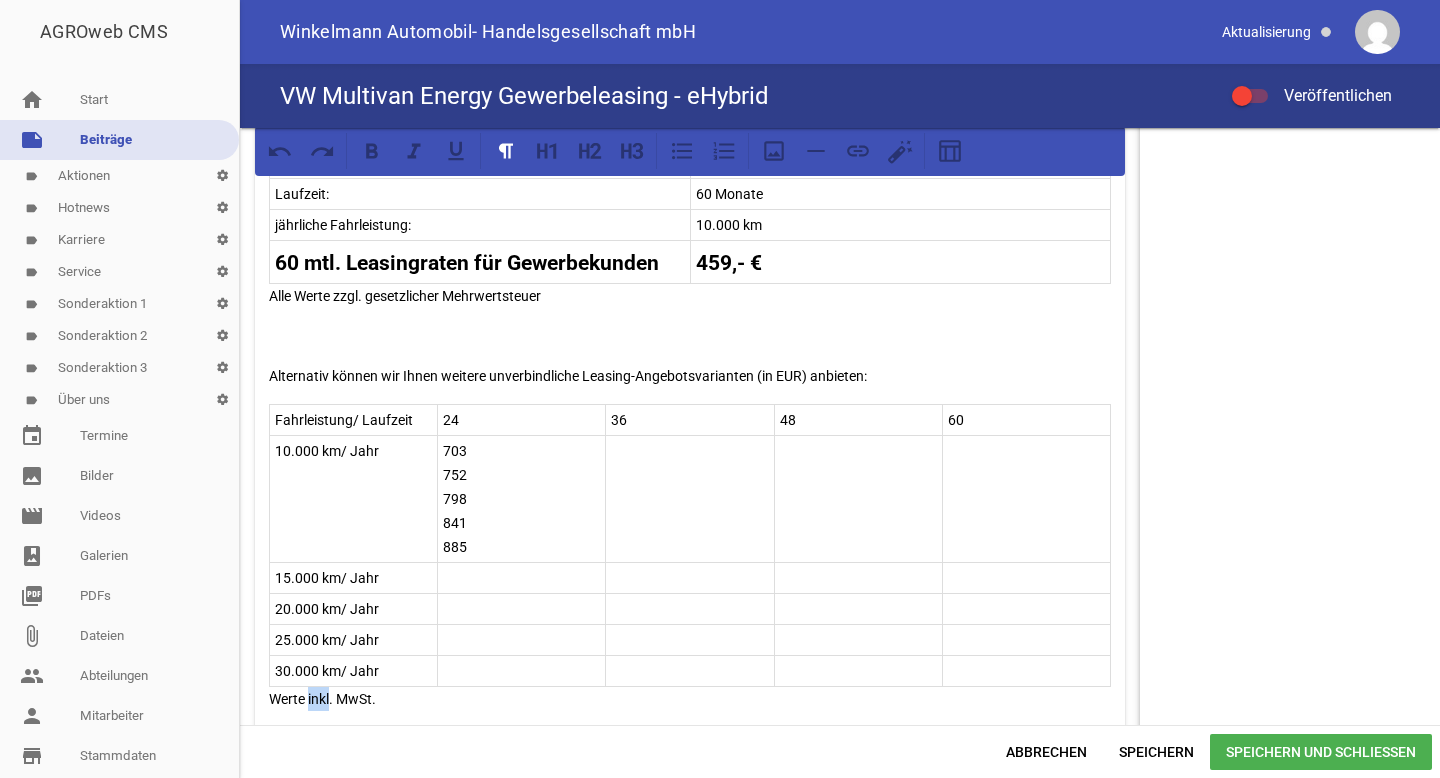 click on "Werte inkl. MwSt." at bounding box center (690, 699) 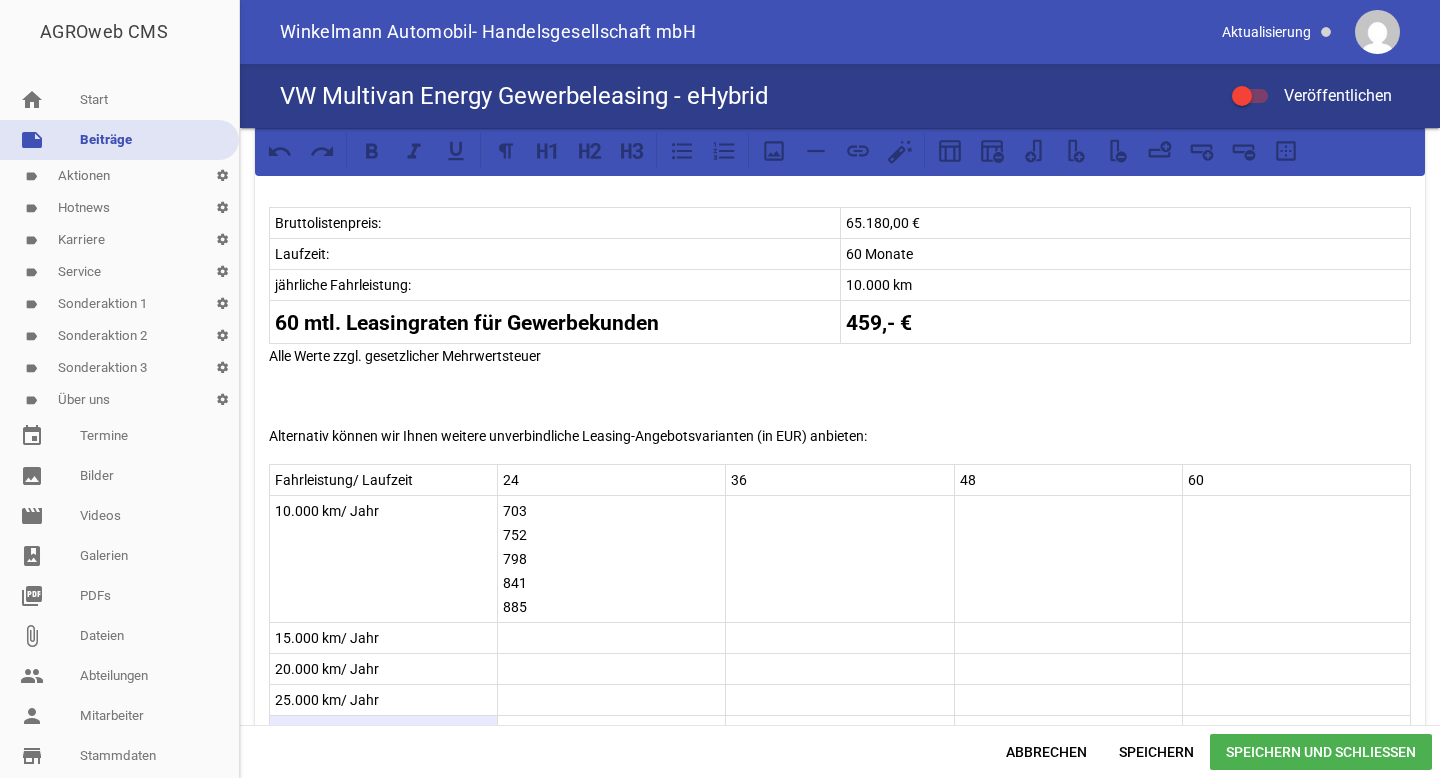click on "30.000 km/ Jahr" at bounding box center [840, 730] 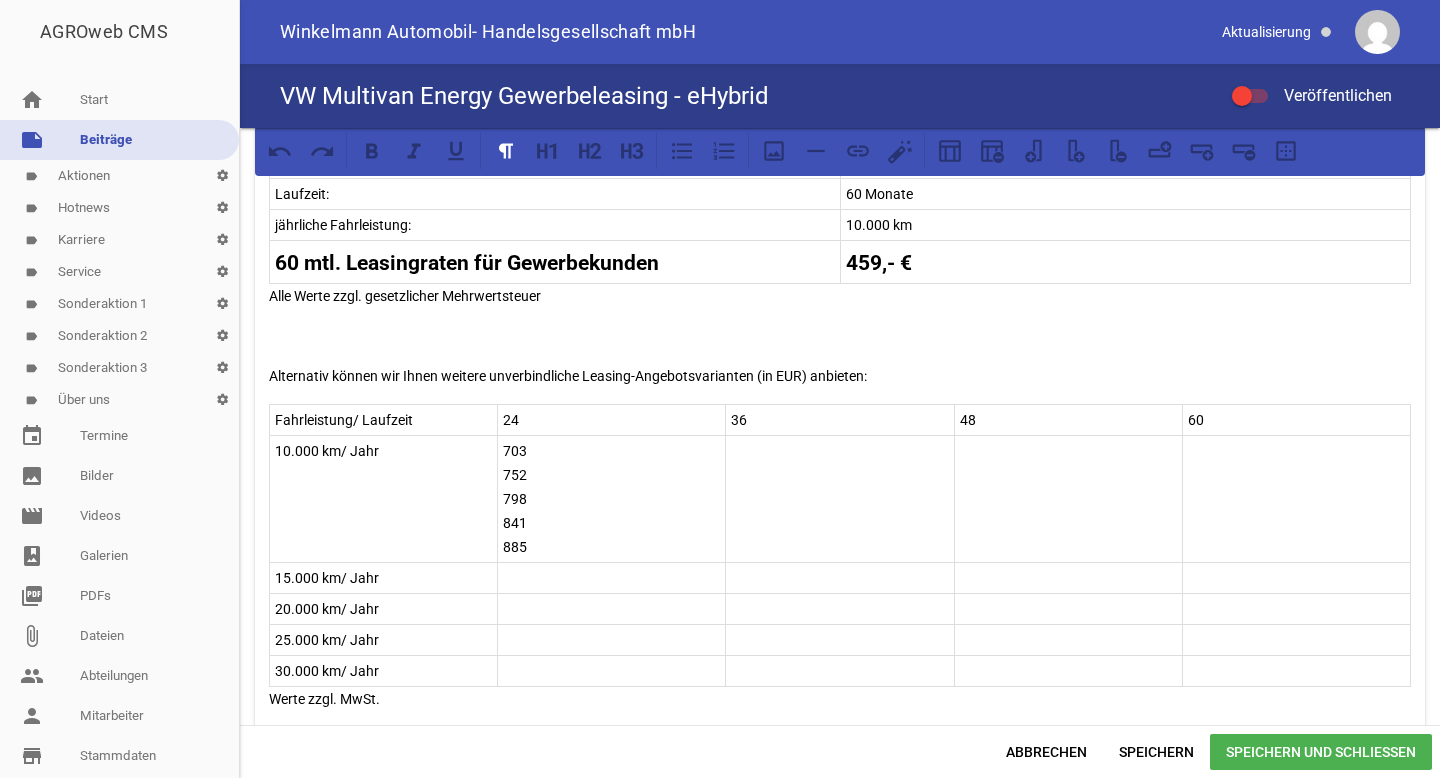 click at bounding box center [611, 671] 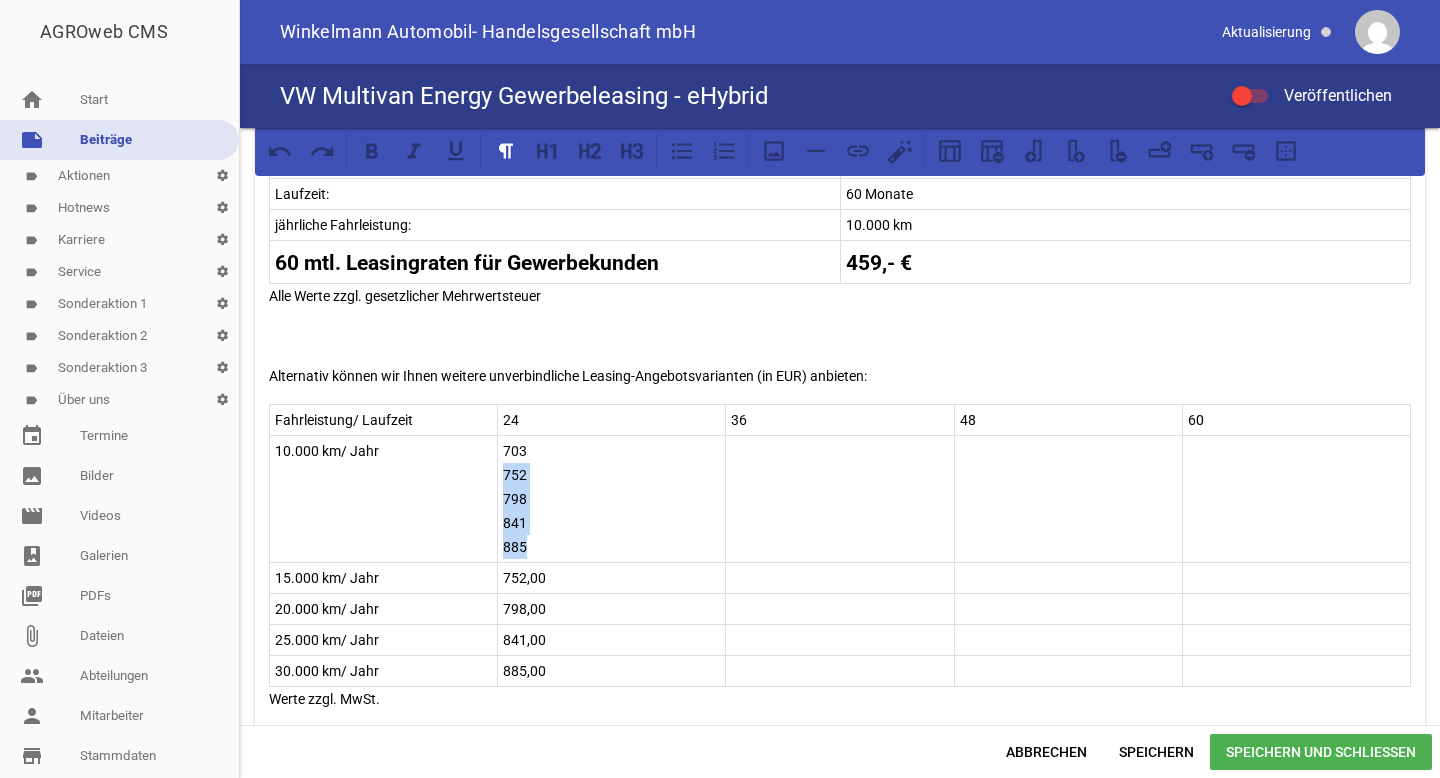 drag, startPoint x: 539, startPoint y: 541, endPoint x: 499, endPoint y: 476, distance: 76.321686 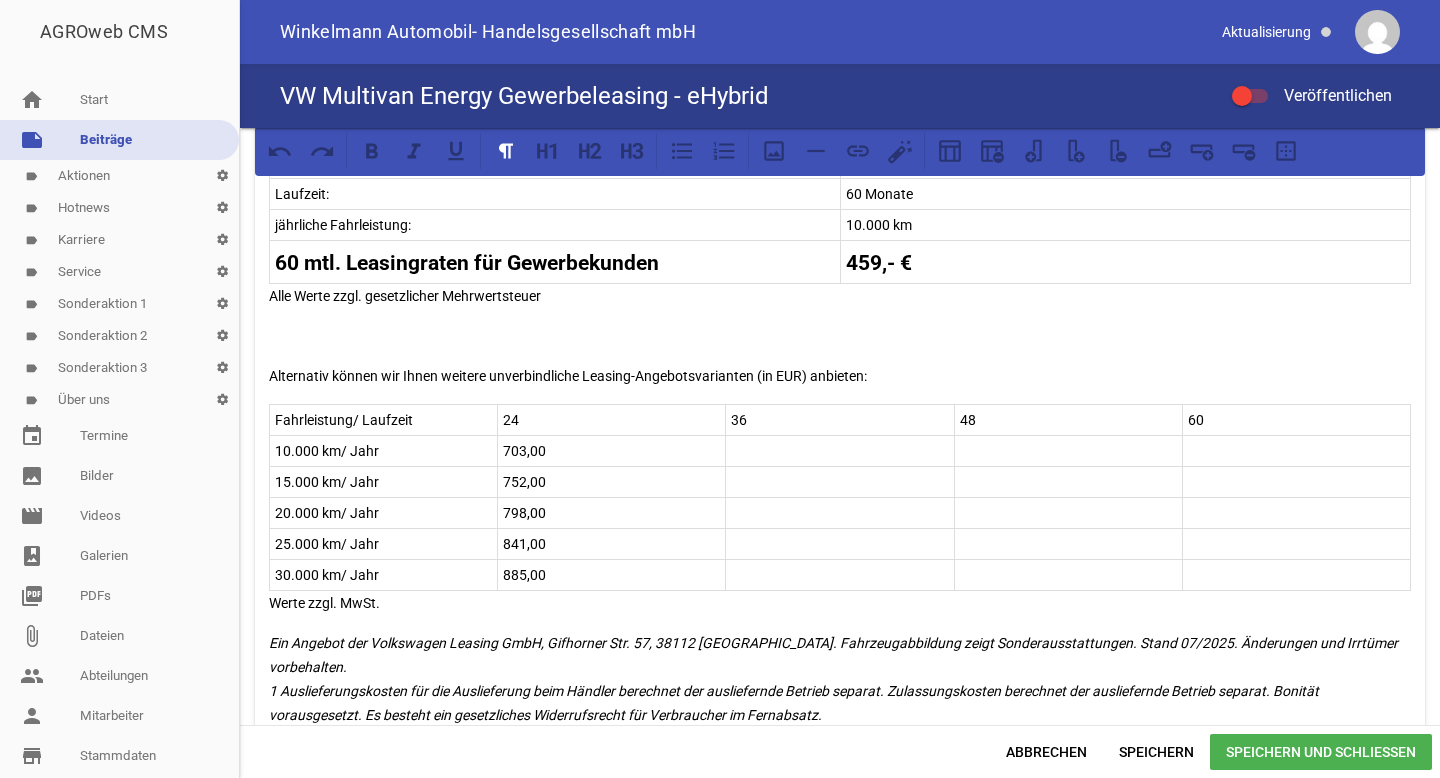 click at bounding box center (839, 451) 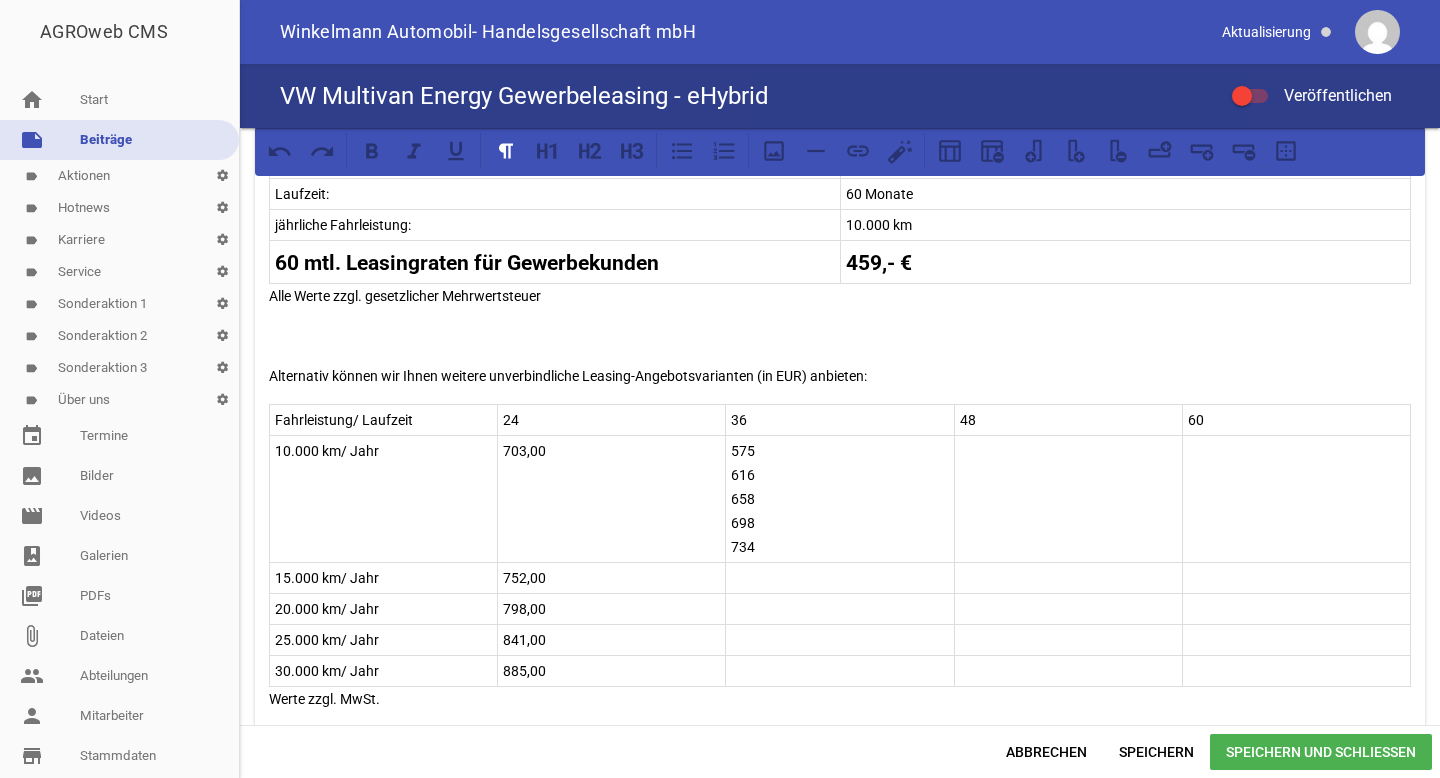 click at bounding box center [839, 671] 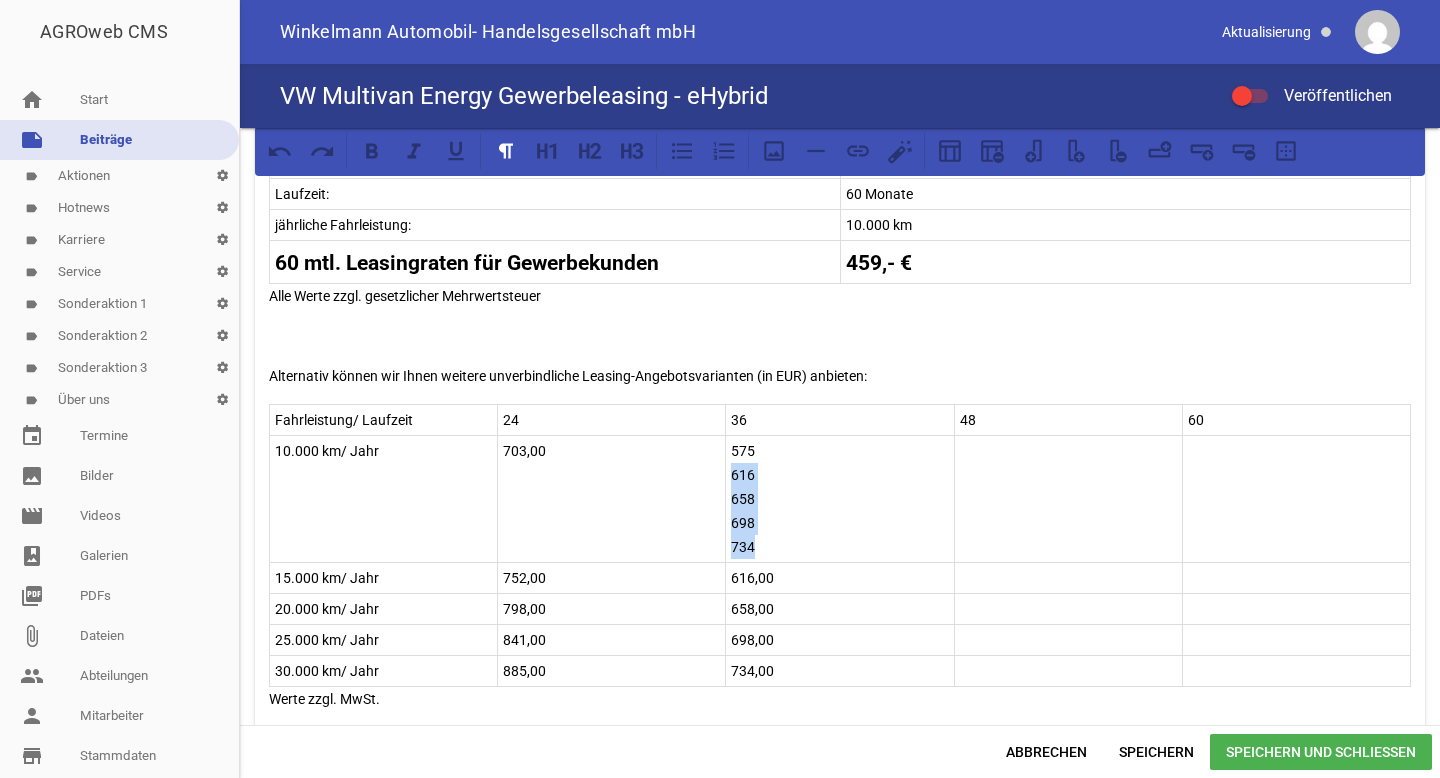 drag, startPoint x: 764, startPoint y: 534, endPoint x: 722, endPoint y: 477, distance: 70.80254 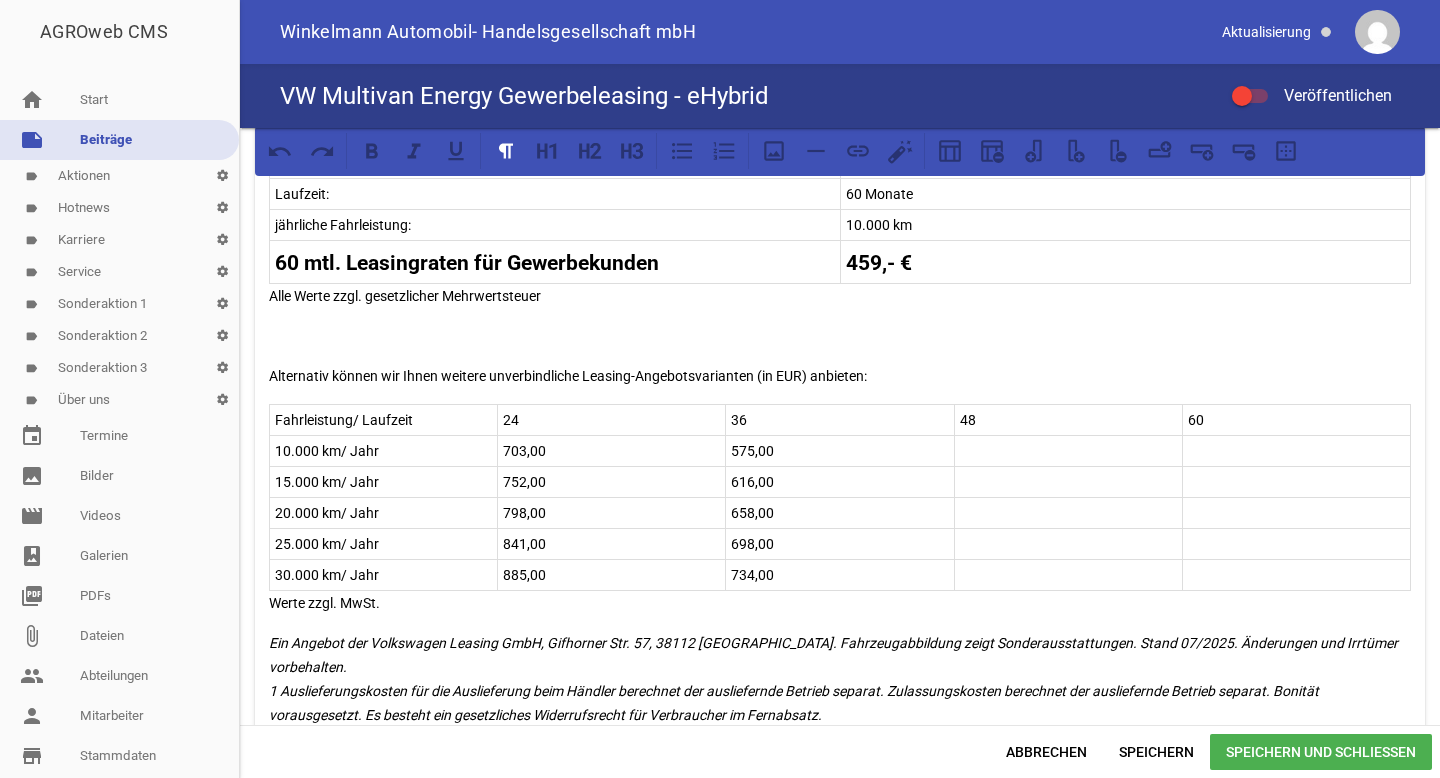 click at bounding box center [1068, 451] 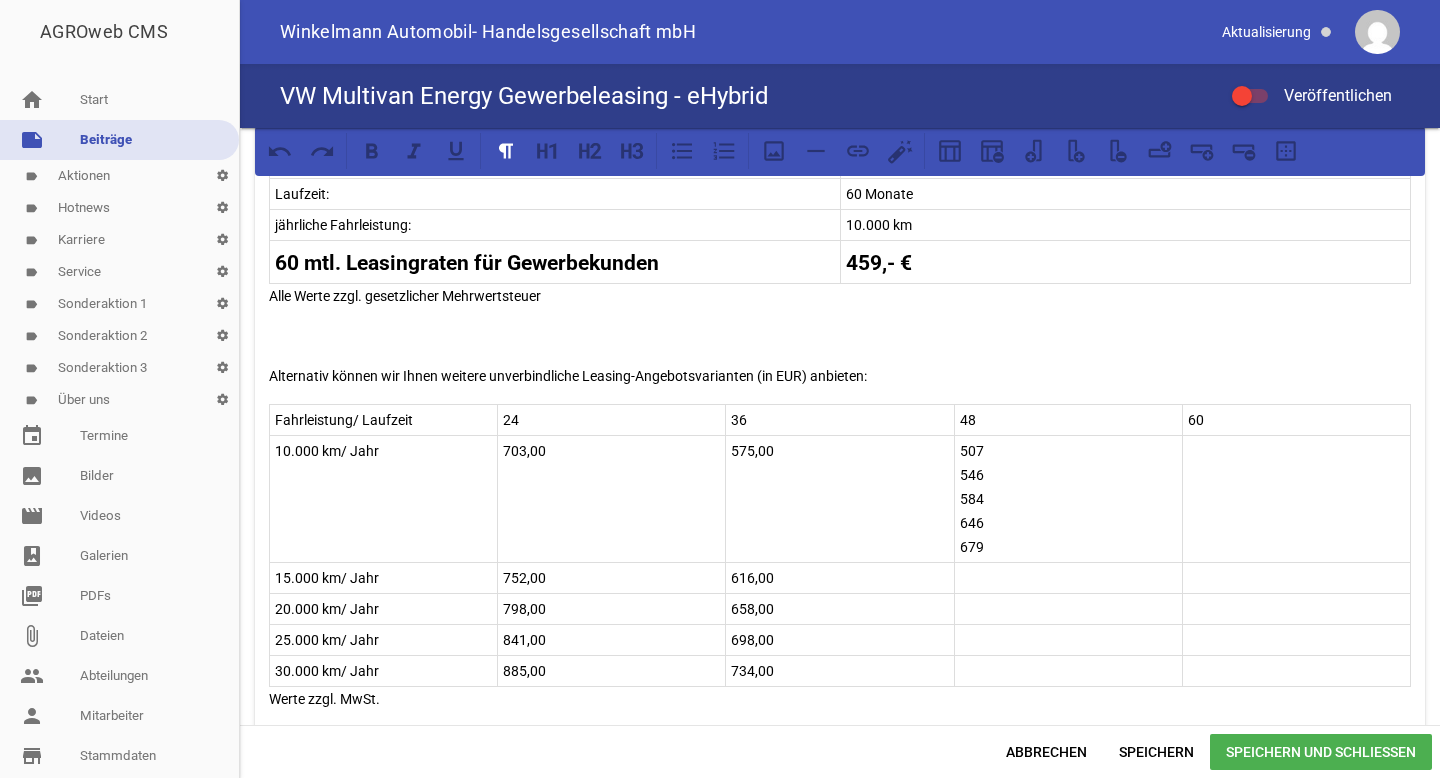 click at bounding box center [1068, 671] 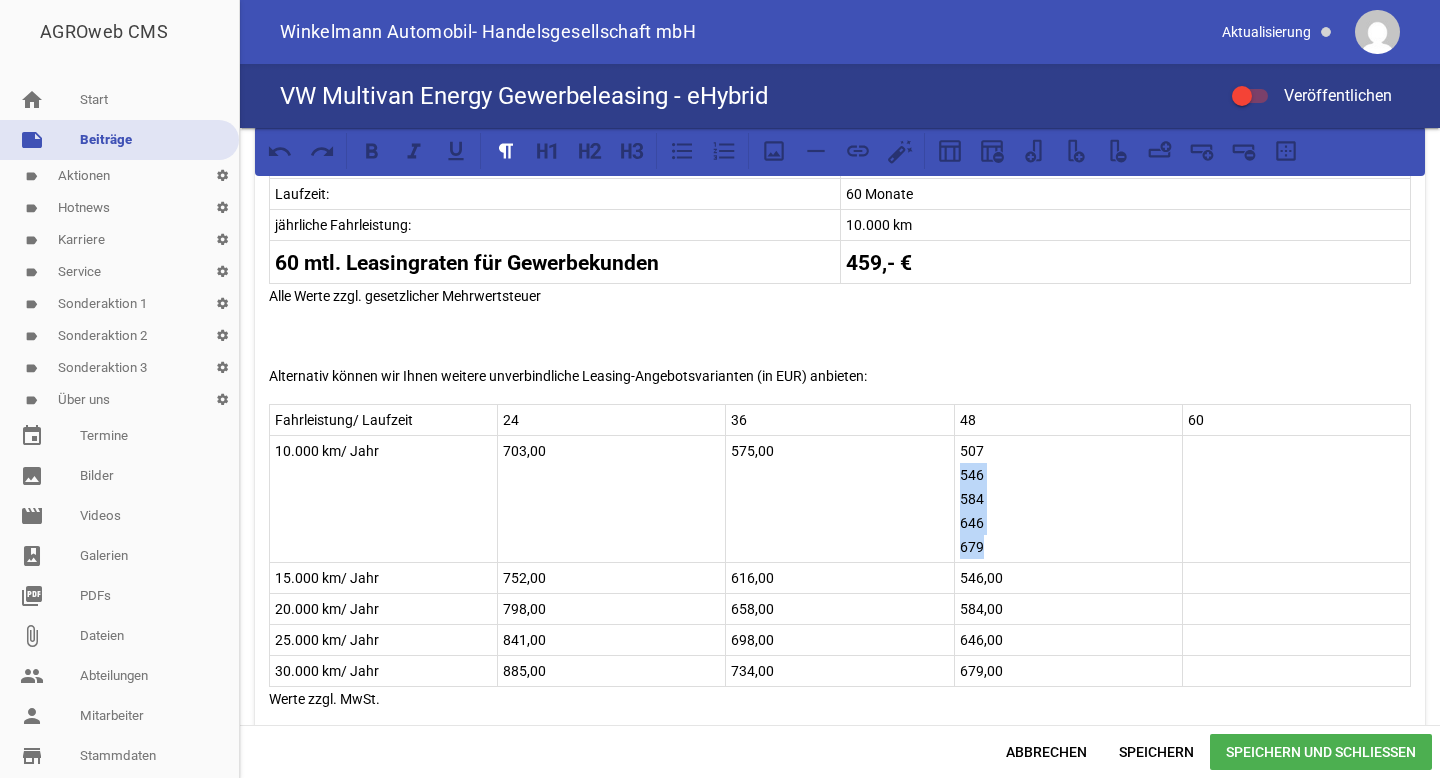 drag, startPoint x: 986, startPoint y: 547, endPoint x: 952, endPoint y: 475, distance: 79.624115 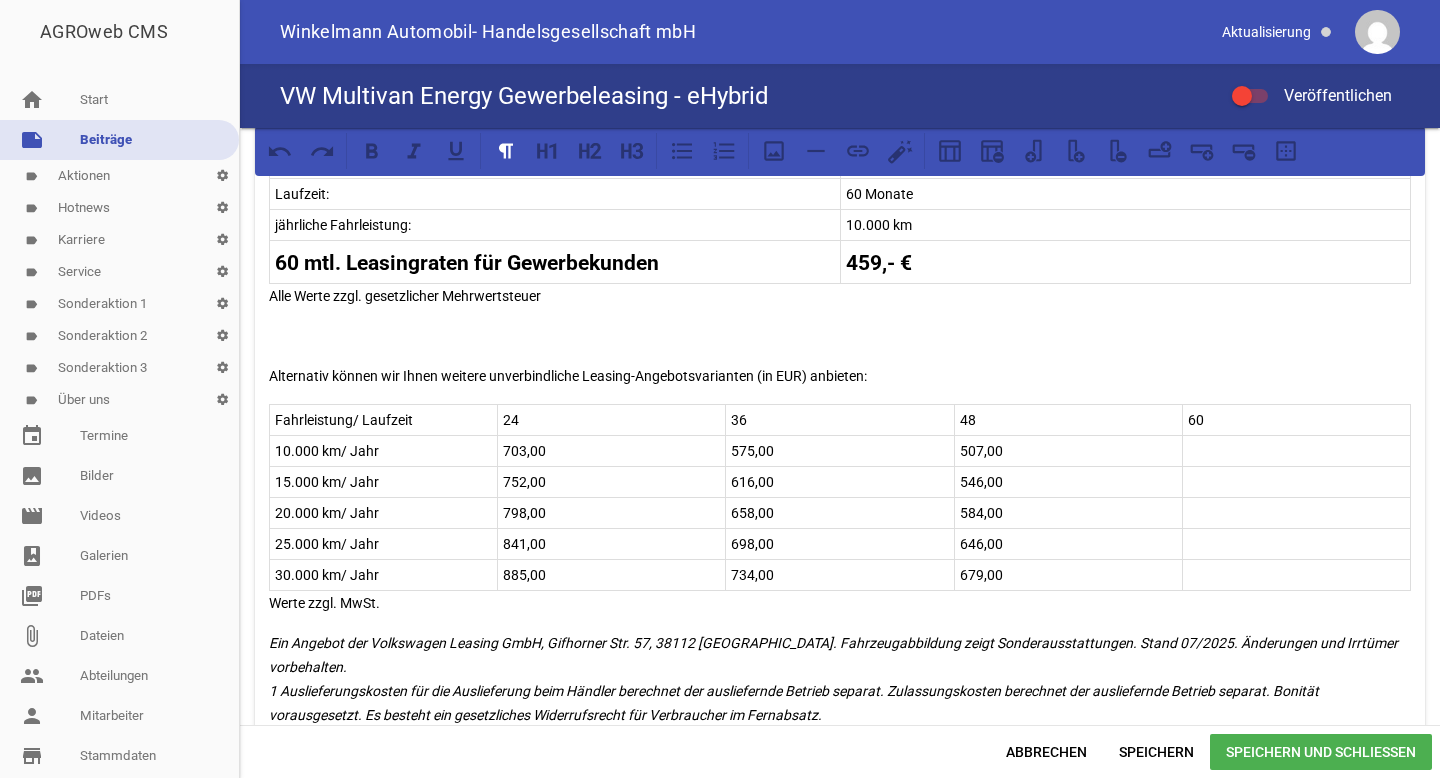 click at bounding box center [1296, 451] 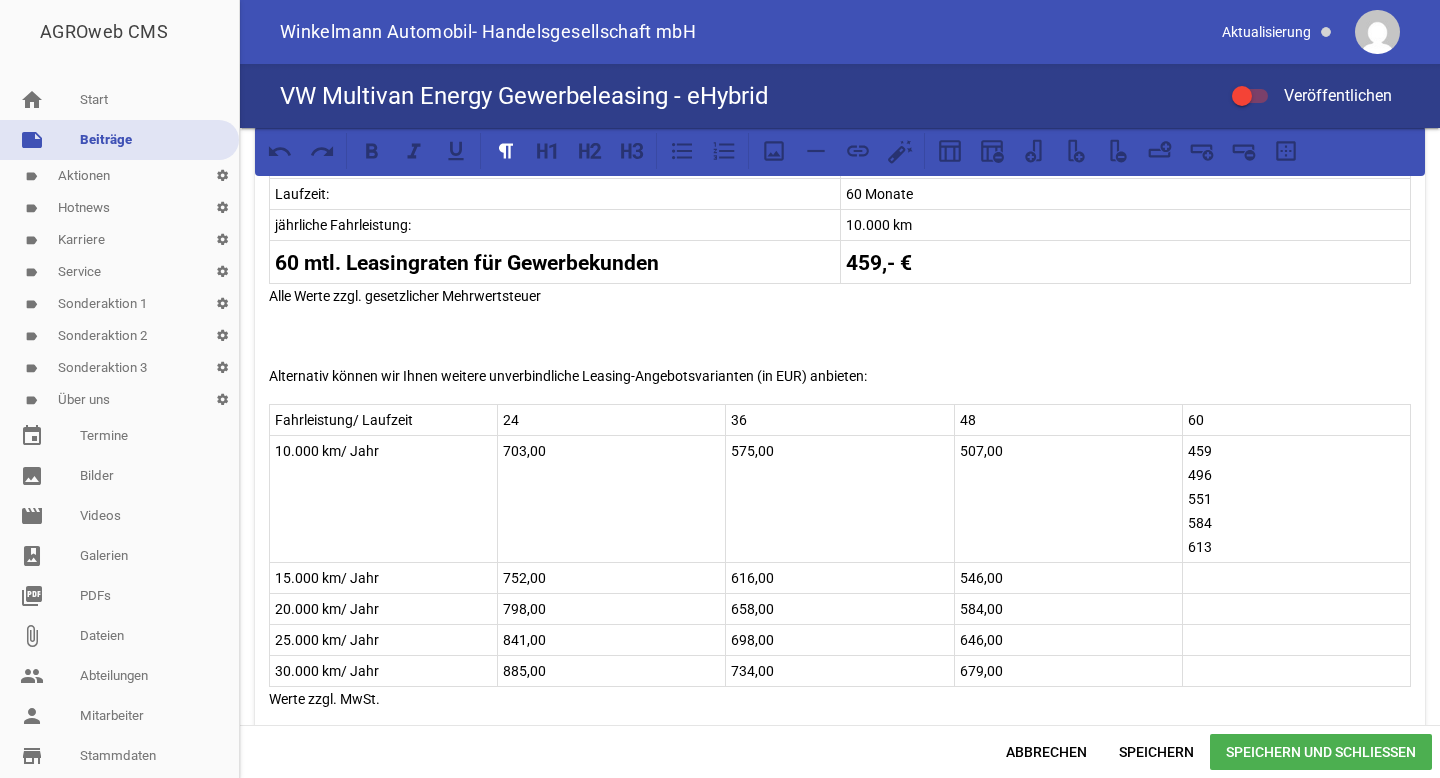 click at bounding box center (1296, 671) 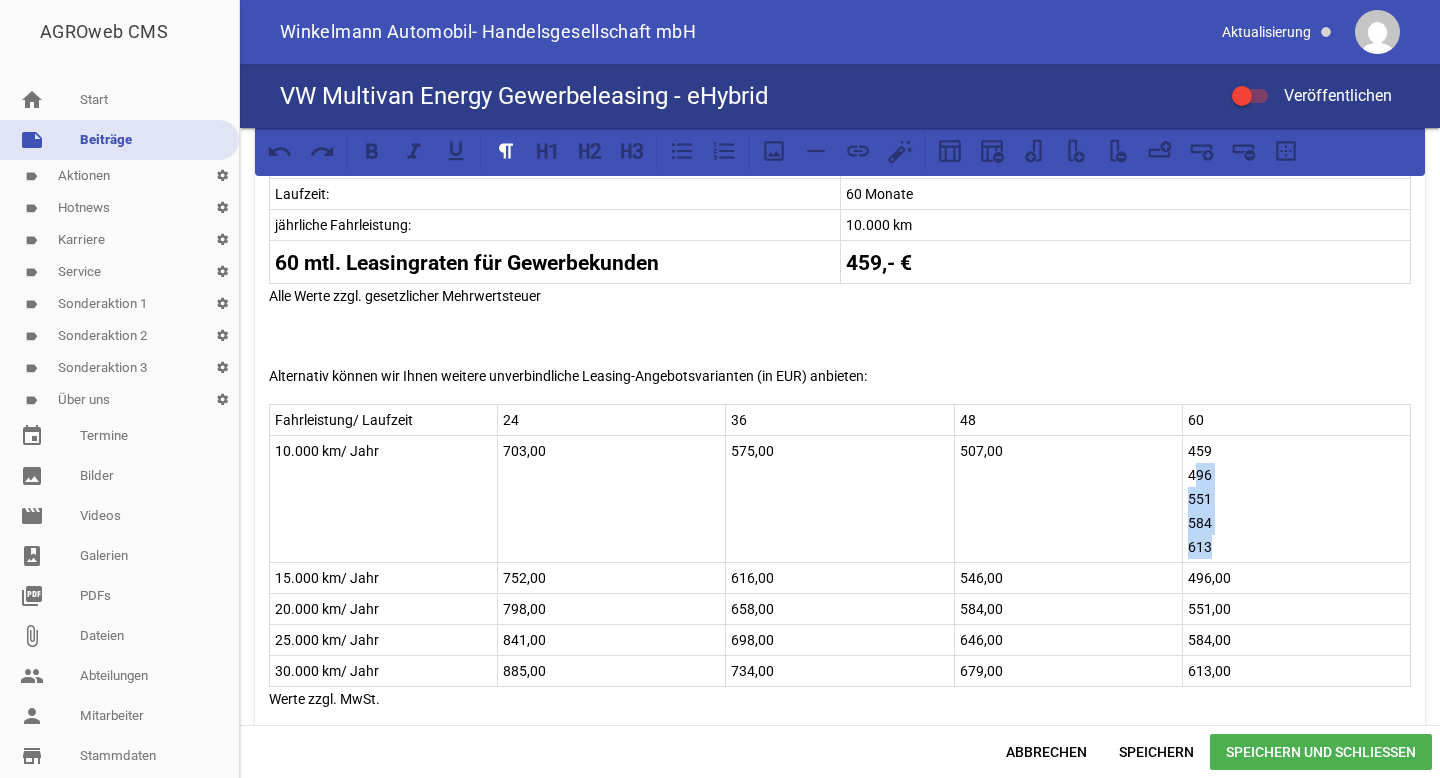 drag, startPoint x: 1213, startPoint y: 544, endPoint x: 1187, endPoint y: 476, distance: 72.8011 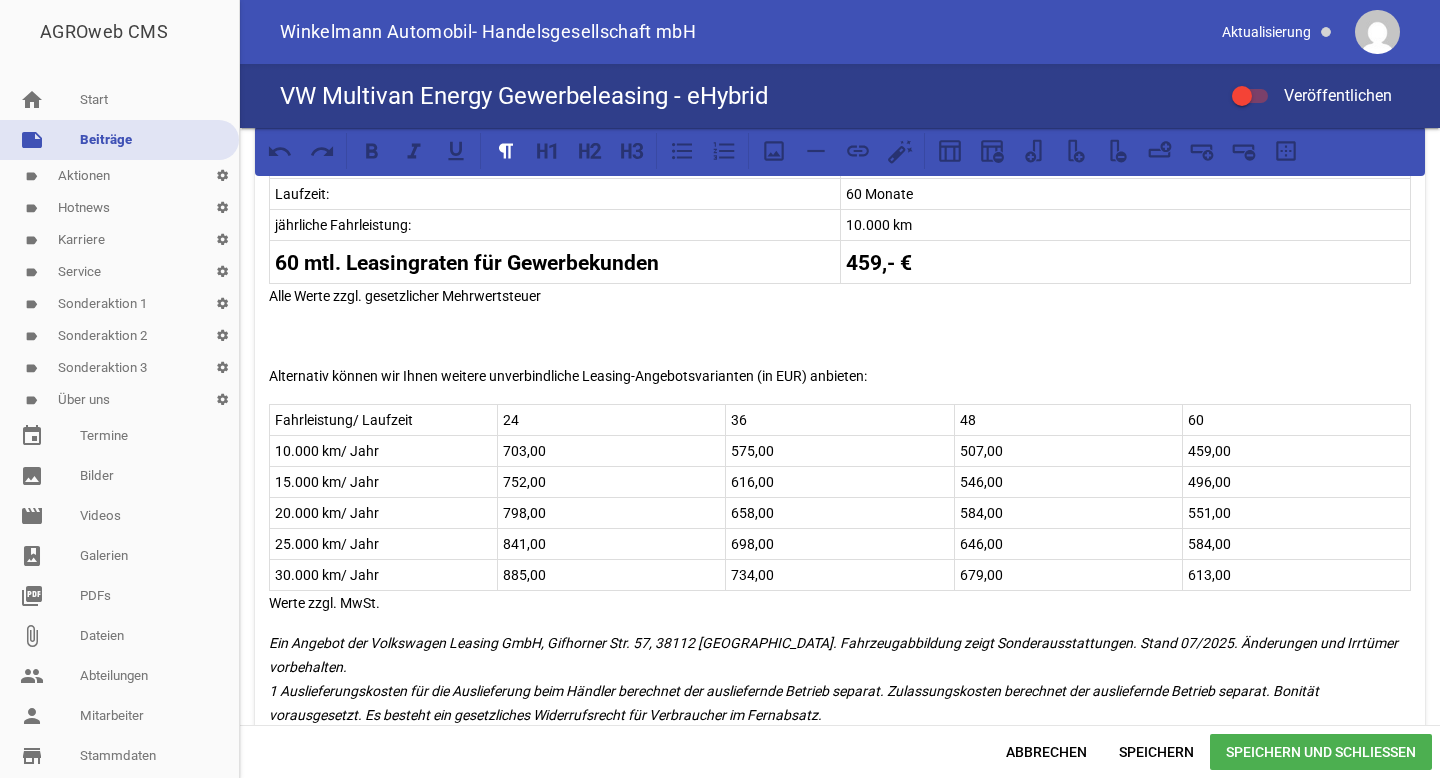 click on "459,00" at bounding box center [1296, 451] 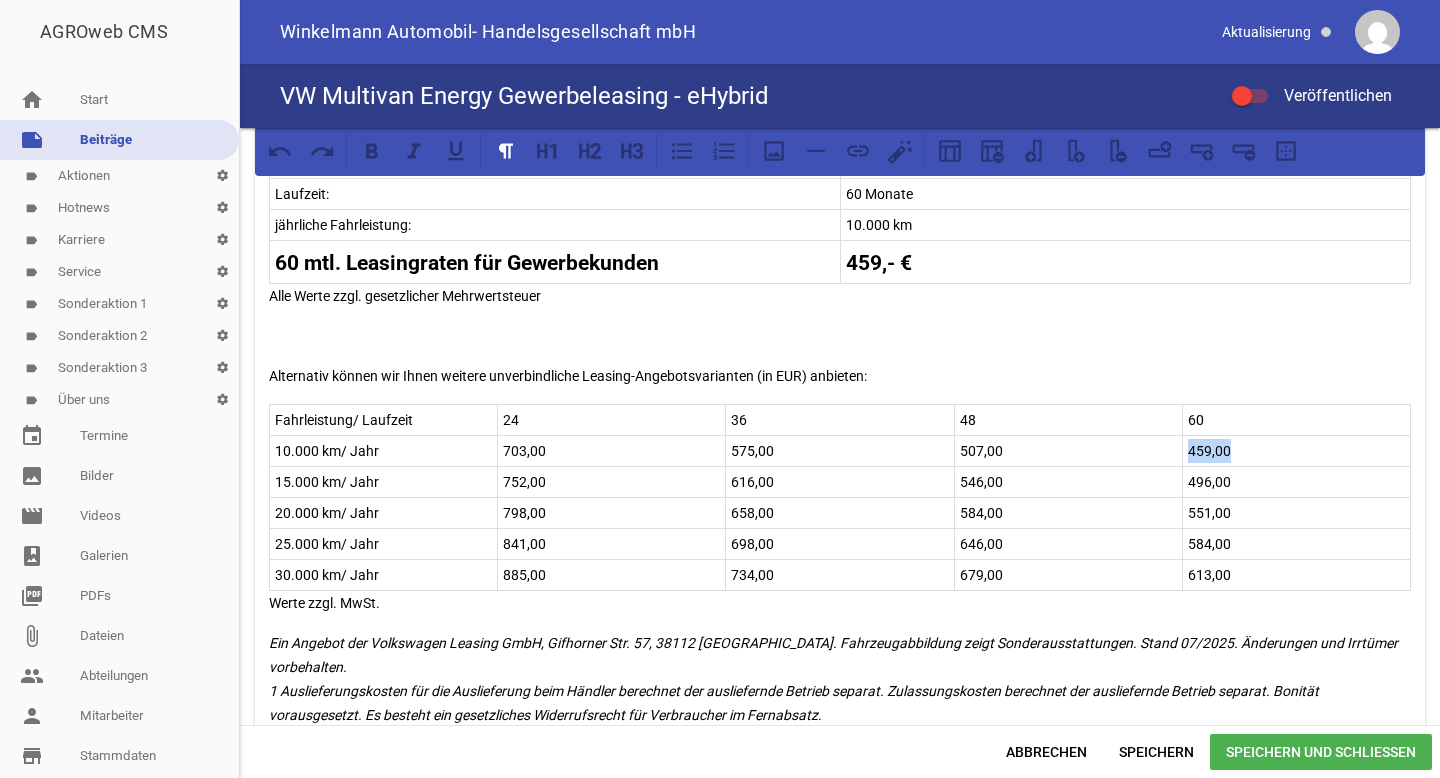 click on "459,00" at bounding box center (1296, 451) 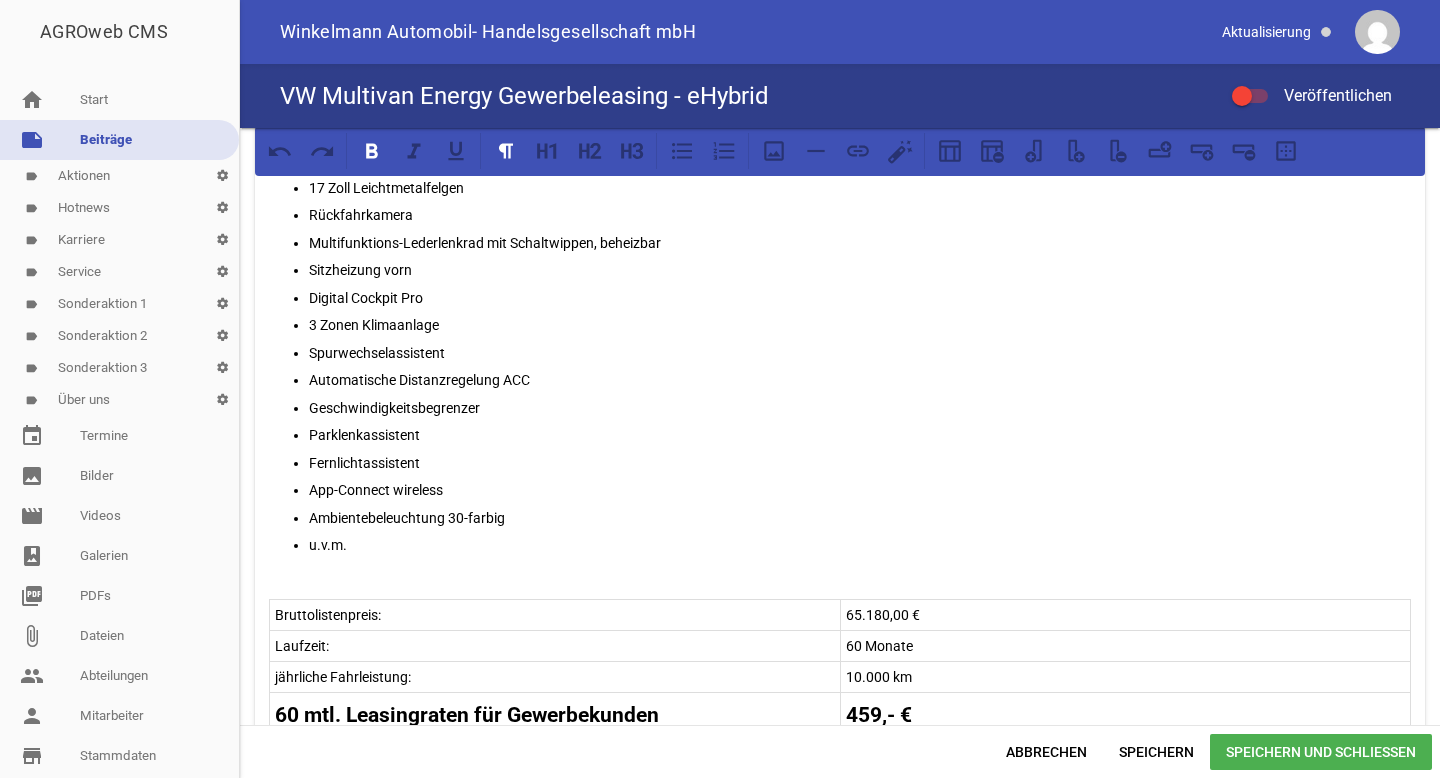 scroll, scrollTop: 803, scrollLeft: 0, axis: vertical 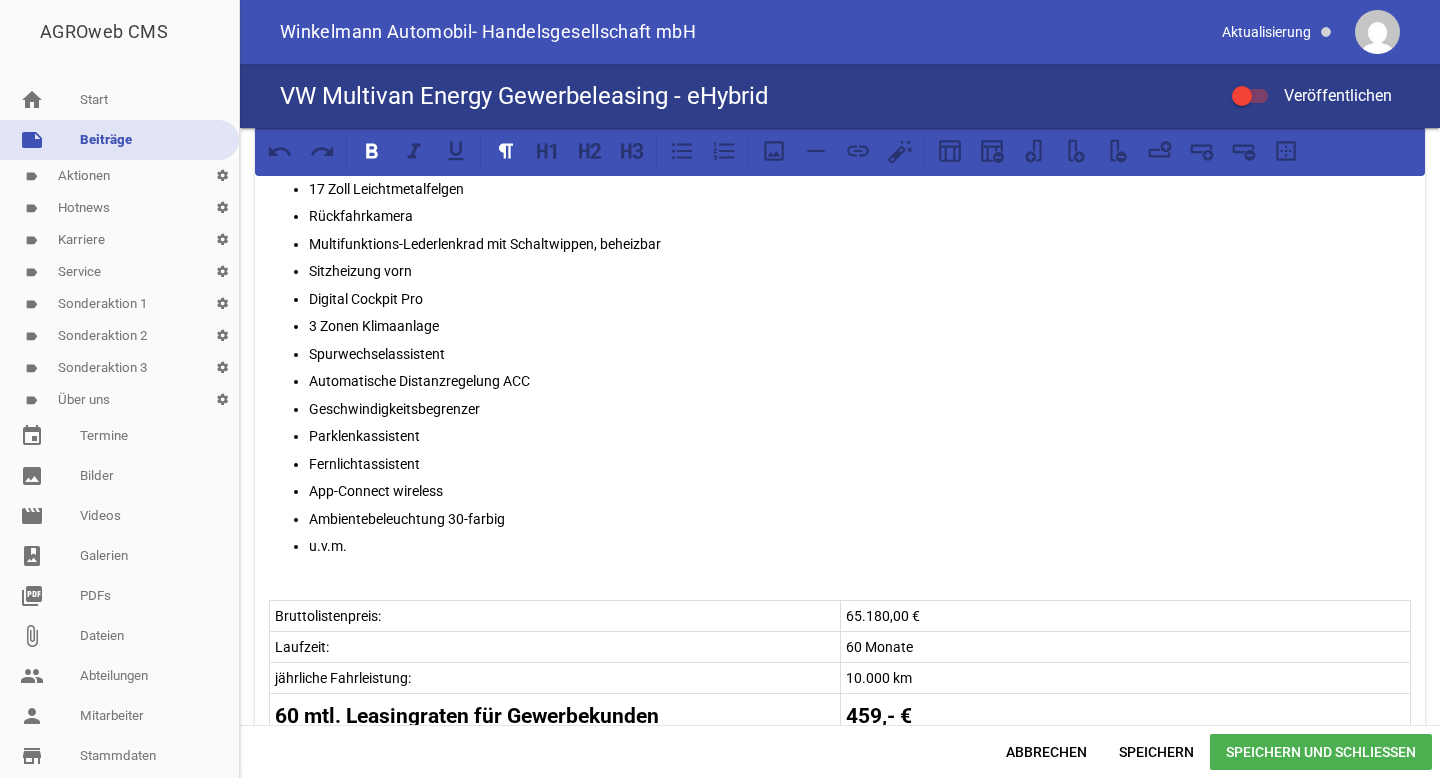 click on "Speichern und Schließen" at bounding box center (1321, 752) 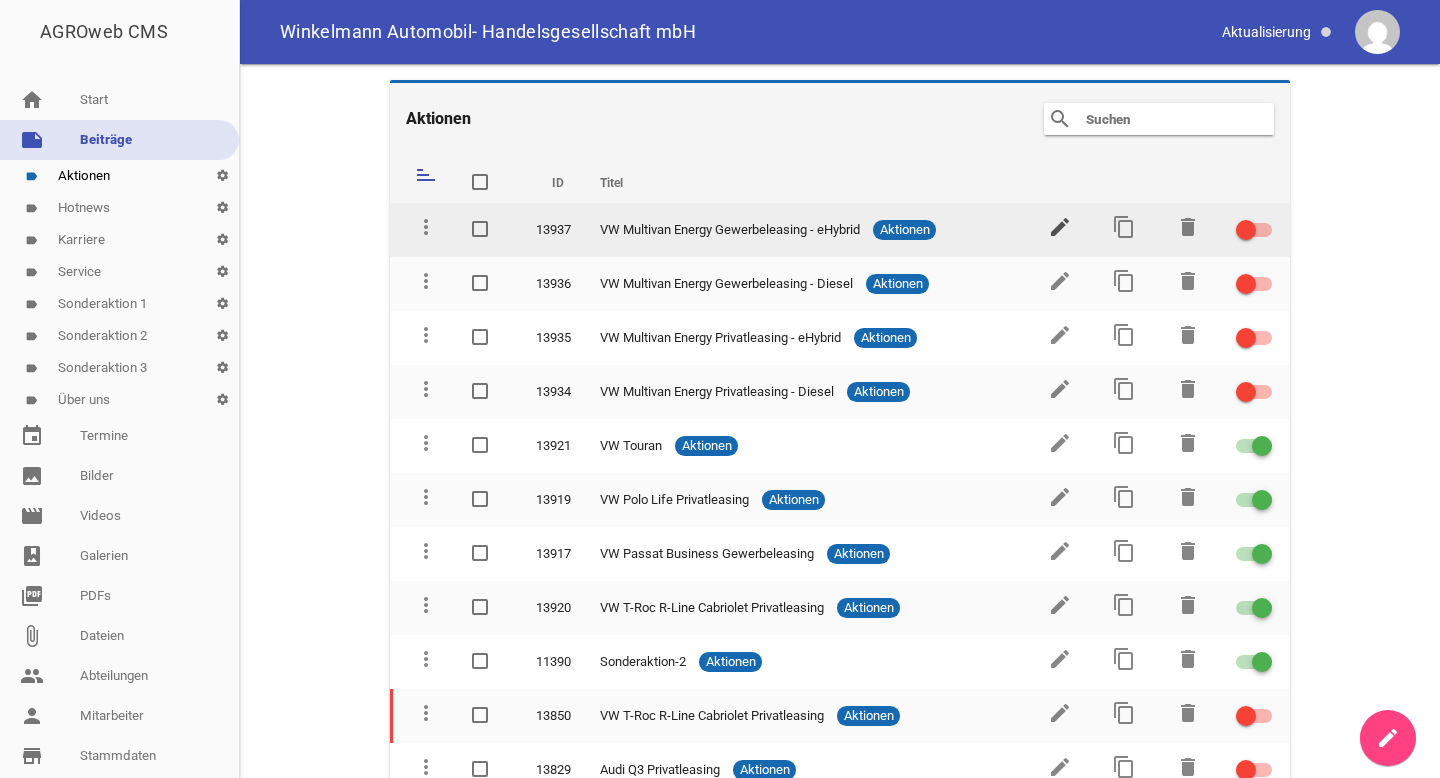 click on "edit" at bounding box center [1060, 227] 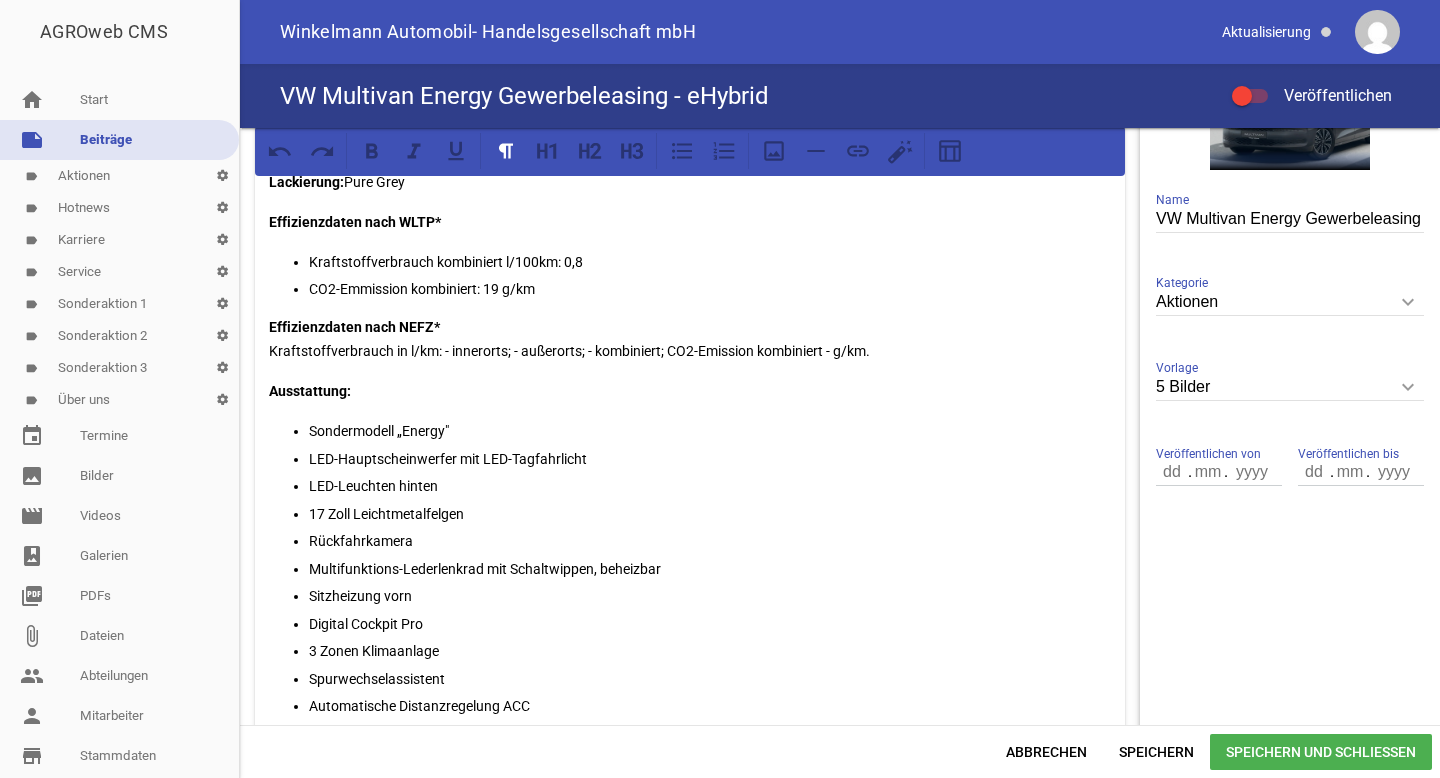scroll, scrollTop: 421, scrollLeft: 0, axis: vertical 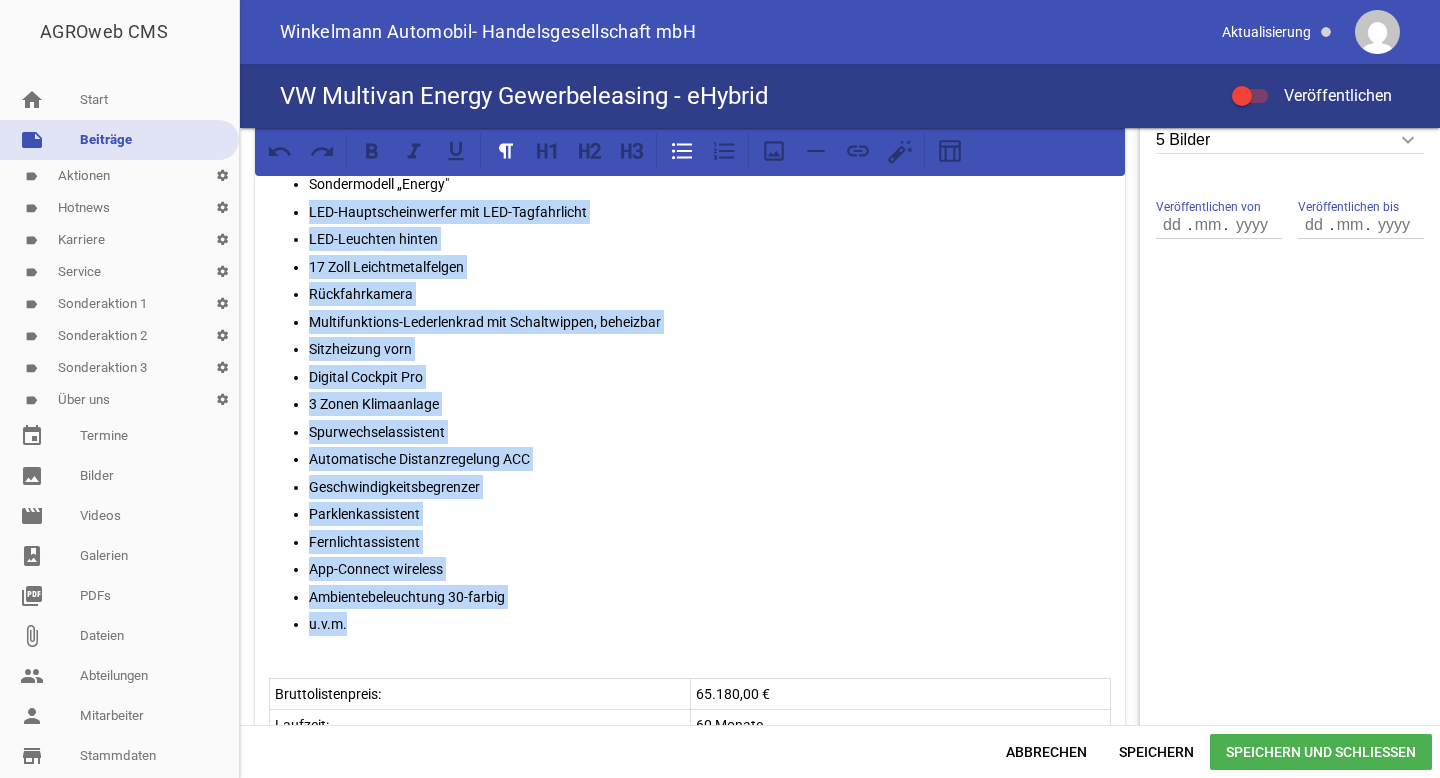 drag, startPoint x: 310, startPoint y: 449, endPoint x: 554, endPoint y: 613, distance: 293.9932 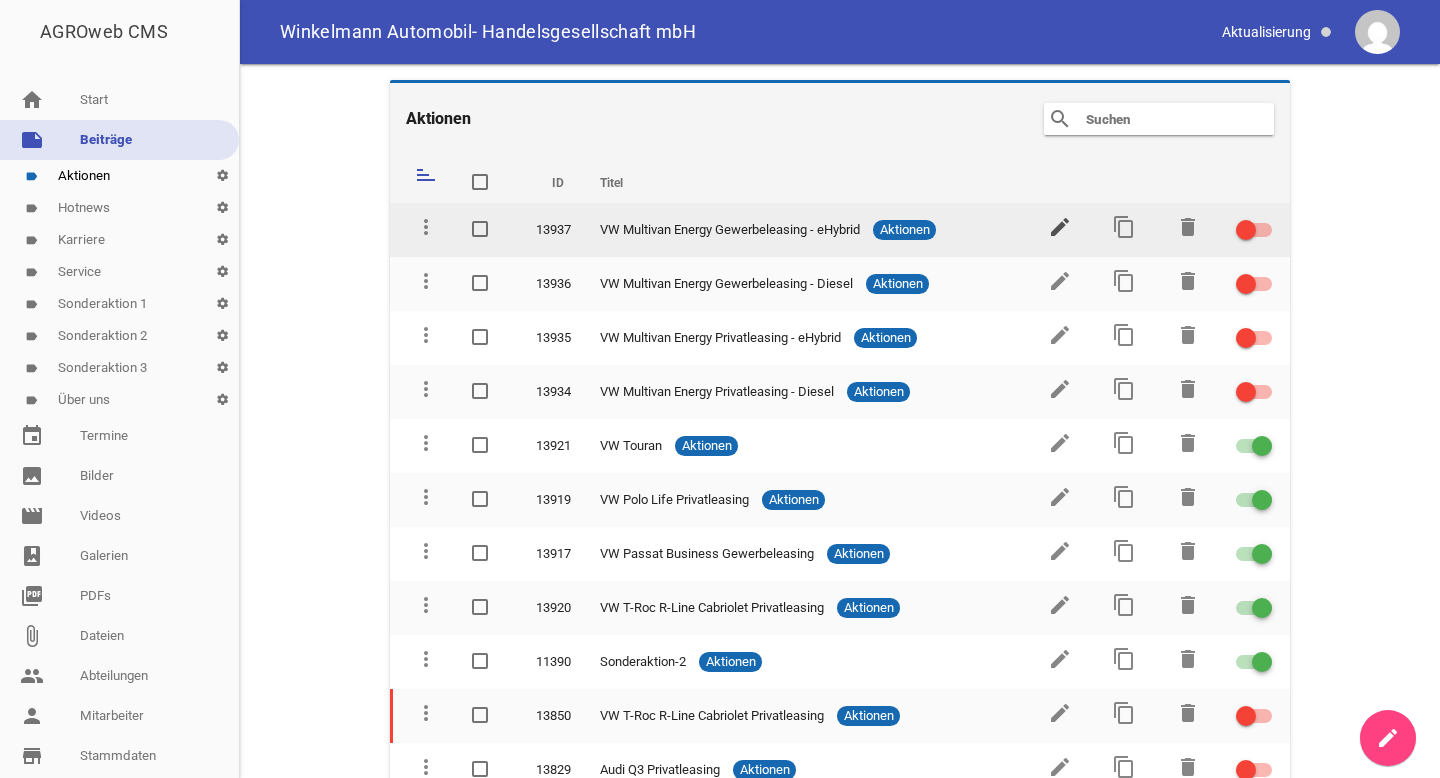 click on "edit" at bounding box center (1060, 227) 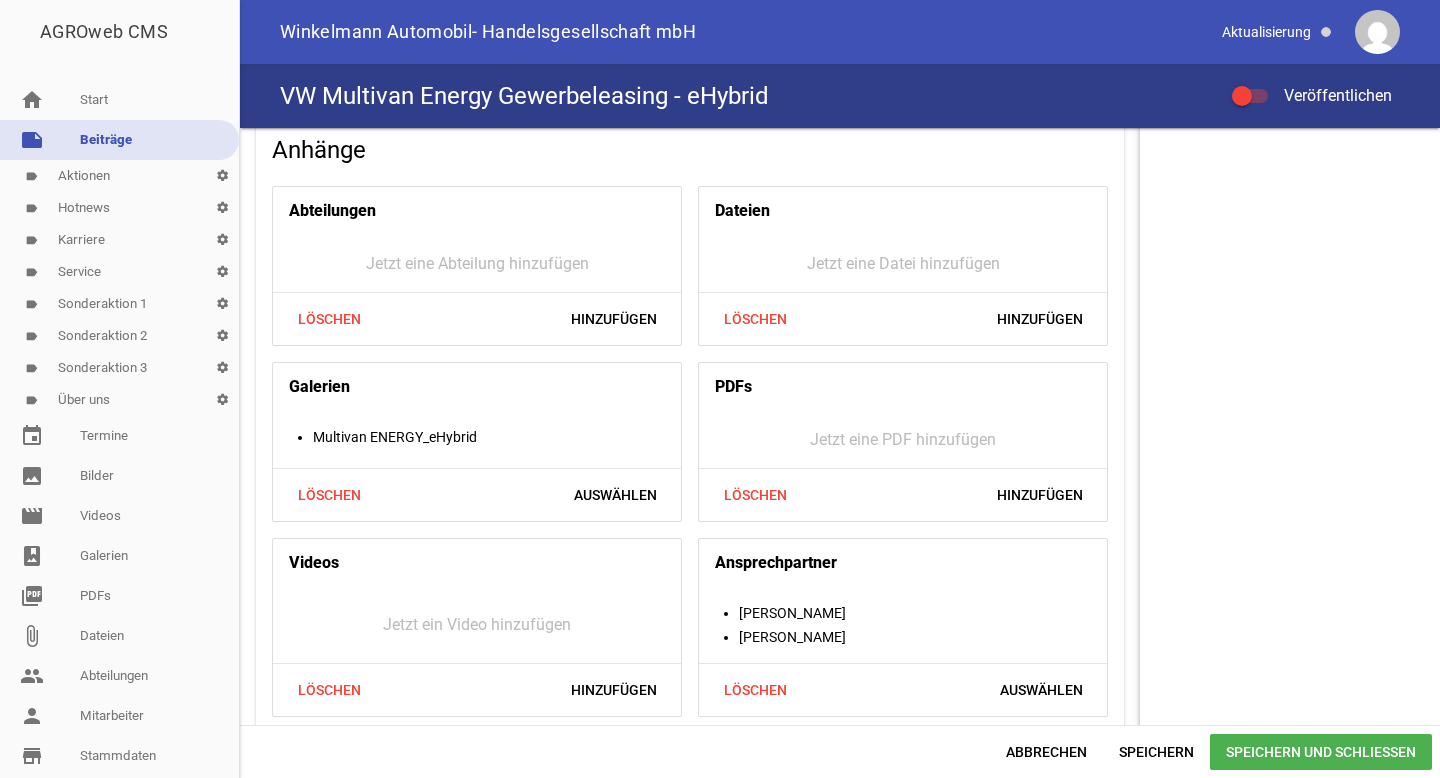 scroll, scrollTop: 2163, scrollLeft: 0, axis: vertical 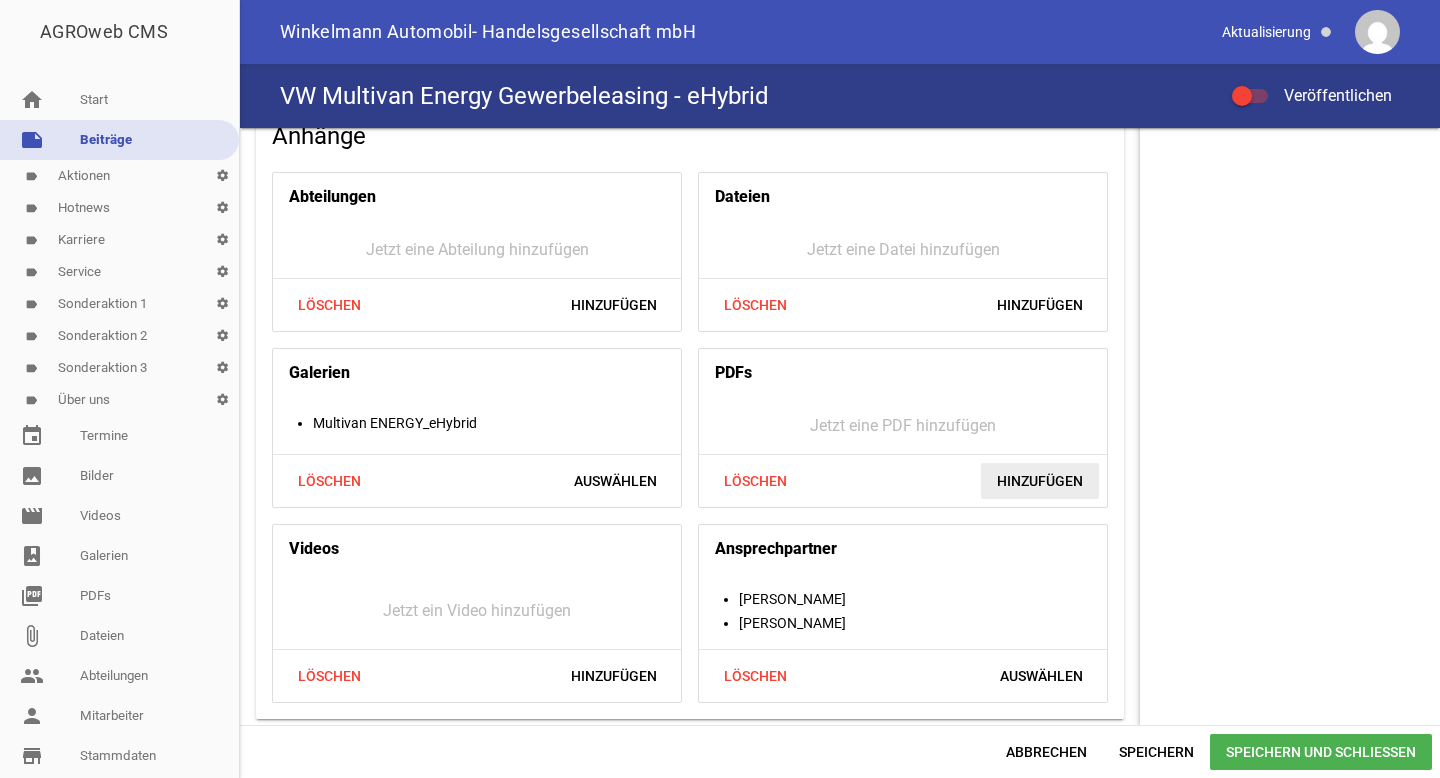 click on "Hinzufügen" at bounding box center (1040, 481) 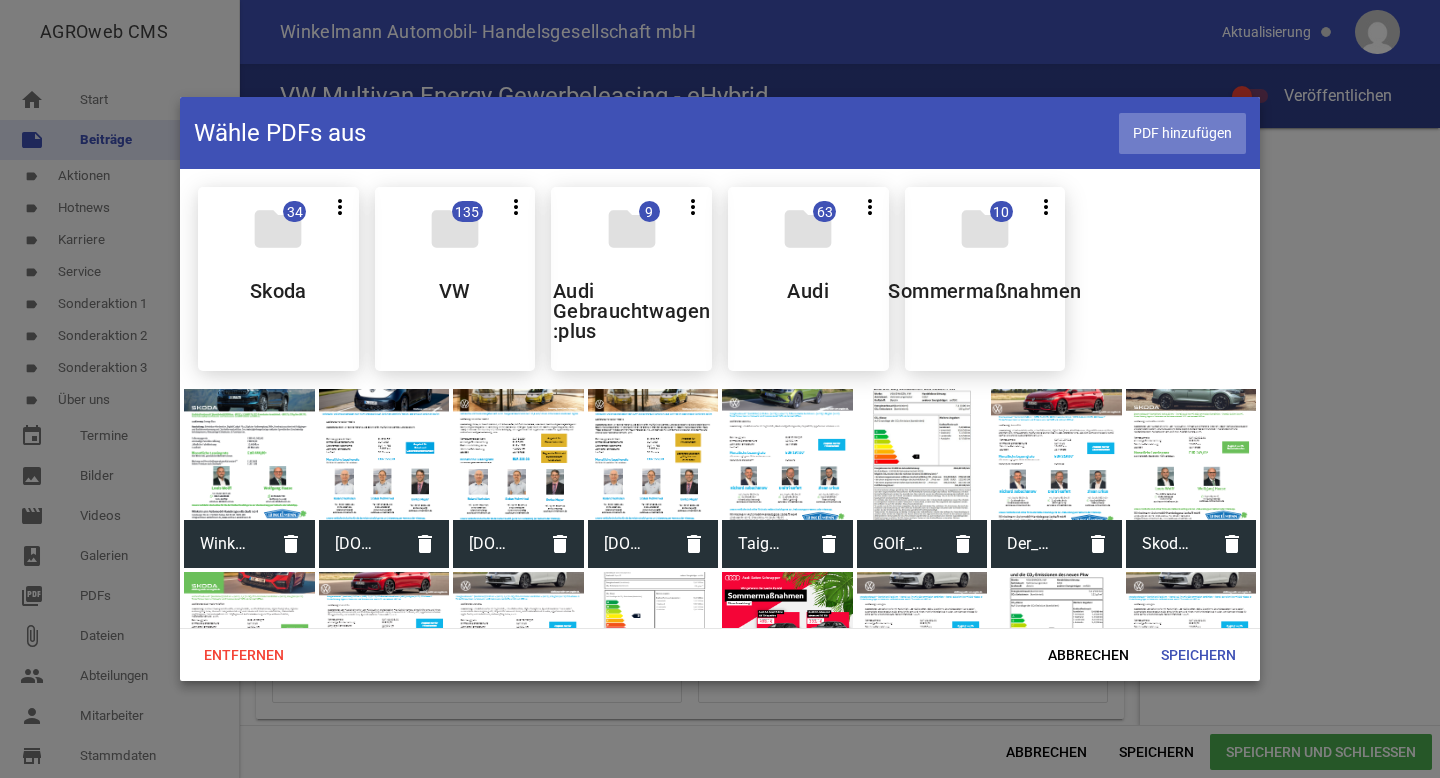 click on "PDF hinzufügen" at bounding box center (1182, 133) 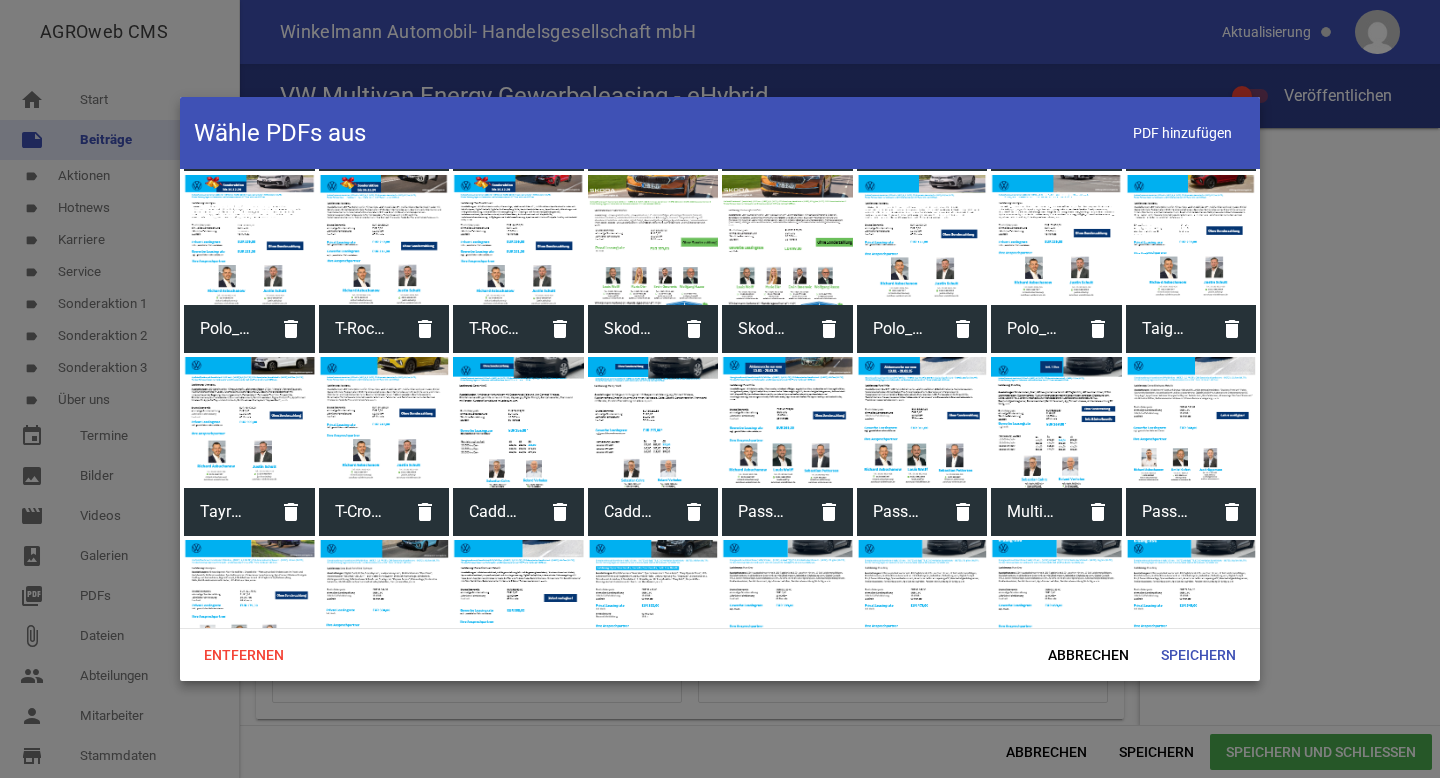 scroll, scrollTop: 1936, scrollLeft: 0, axis: vertical 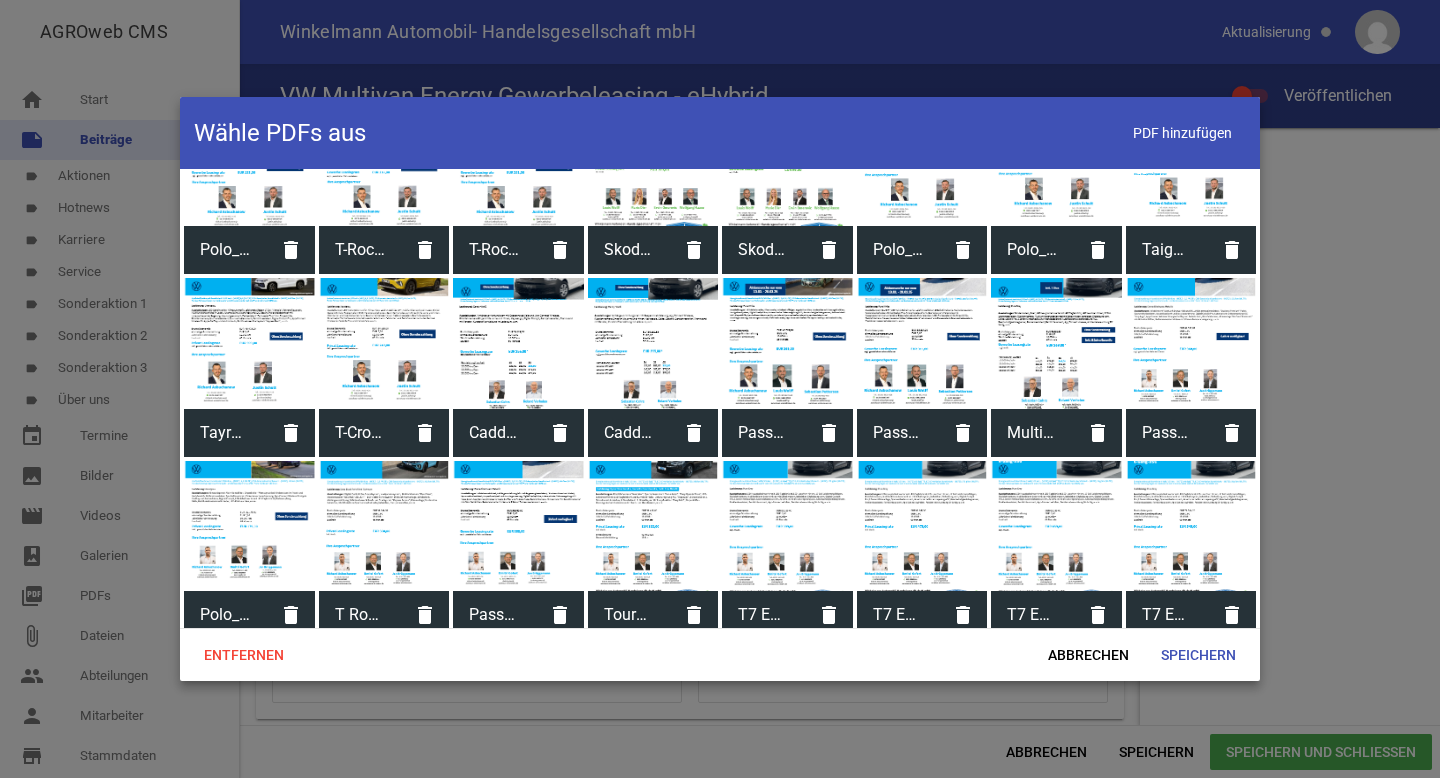 click on "T7 Energy eHybrid_459_Gewerbe" at bounding box center (1032, 615) 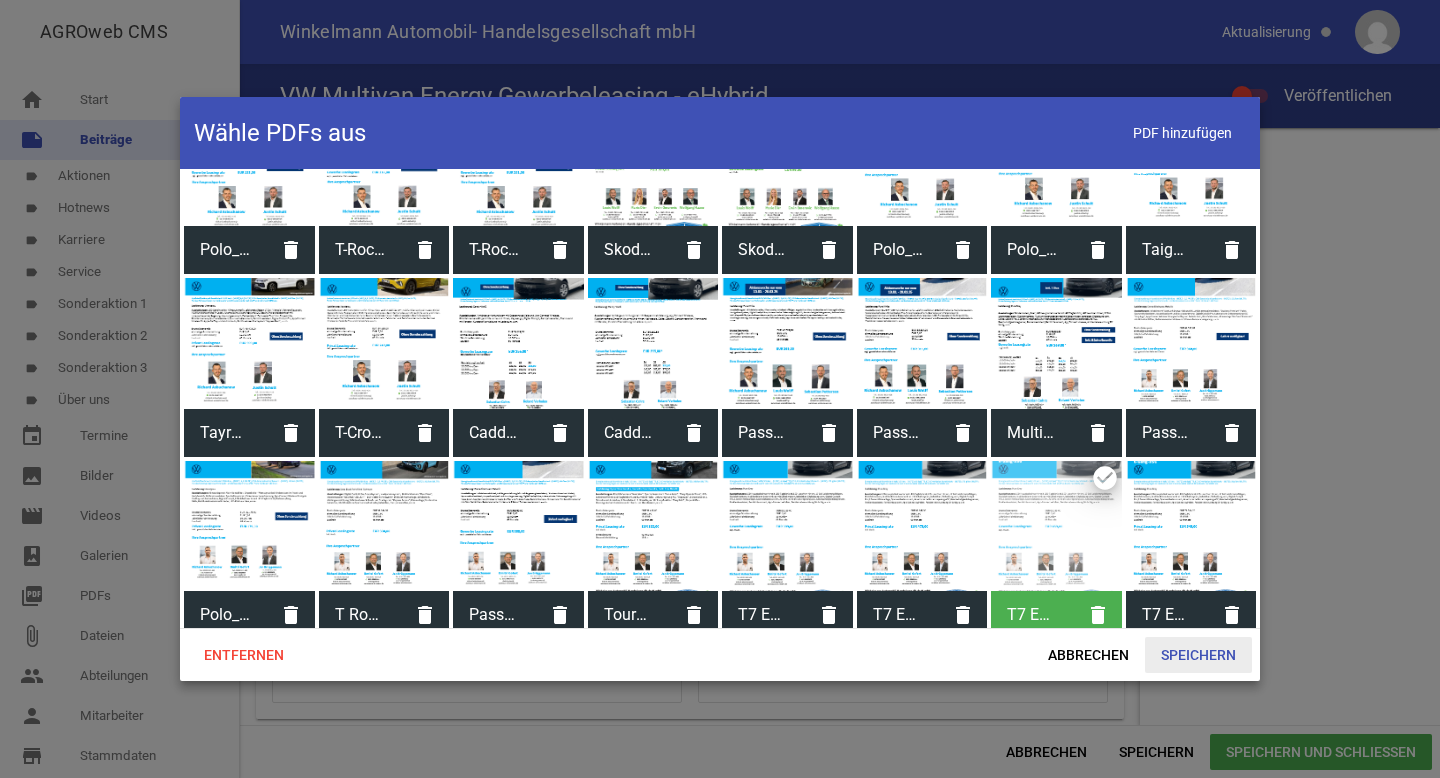 click on "Speichern" at bounding box center (1198, 655) 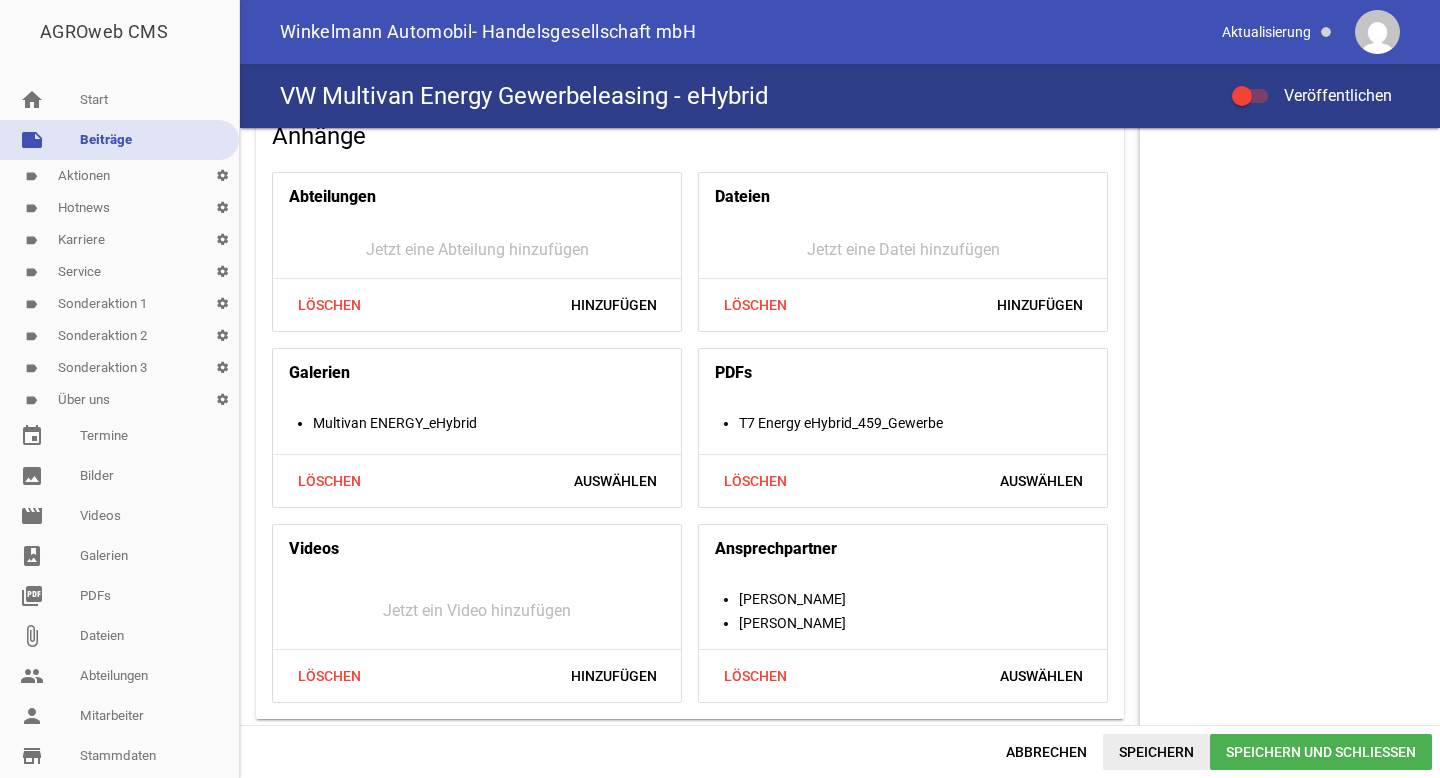 click on "Speichern" at bounding box center [1156, 752] 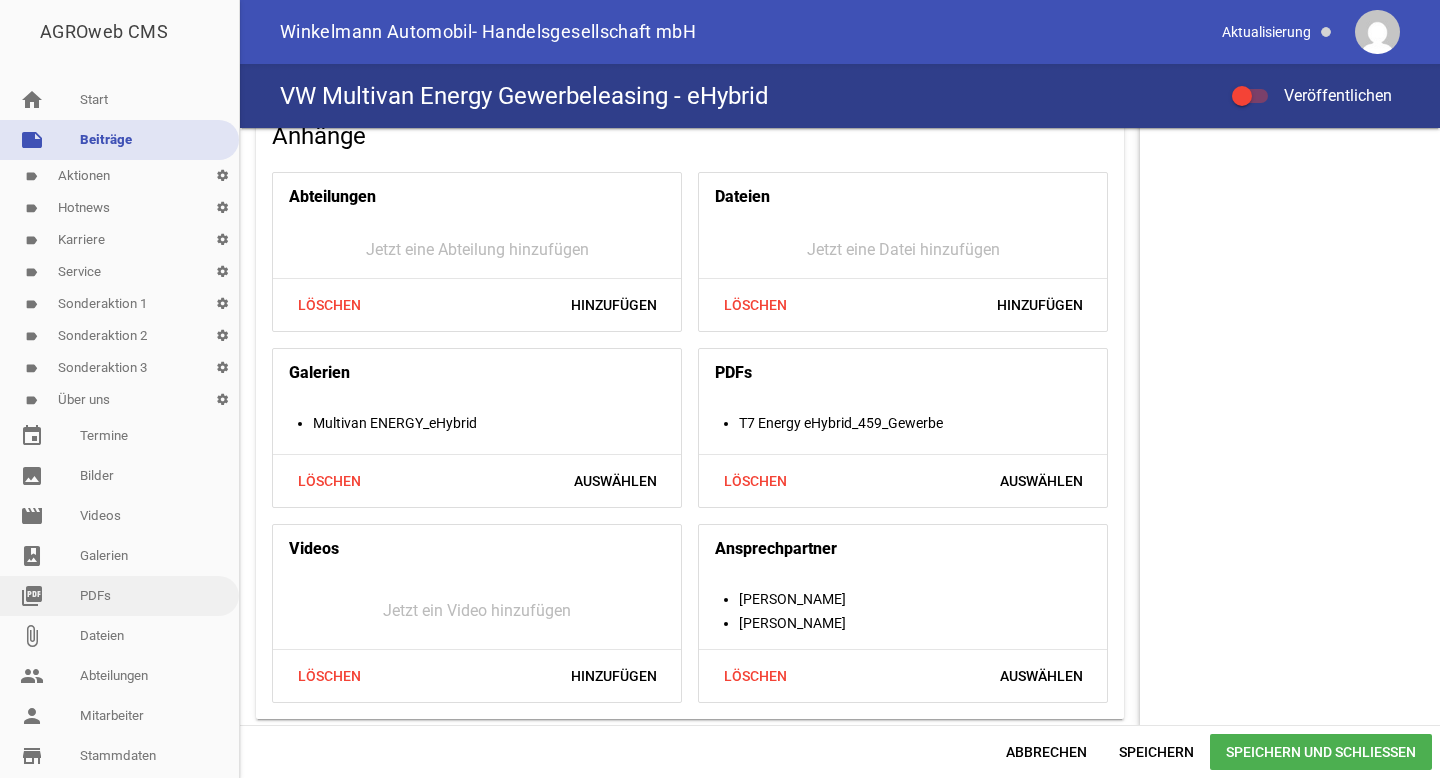 click on "picture_as_pdf PDFs" at bounding box center [119, 596] 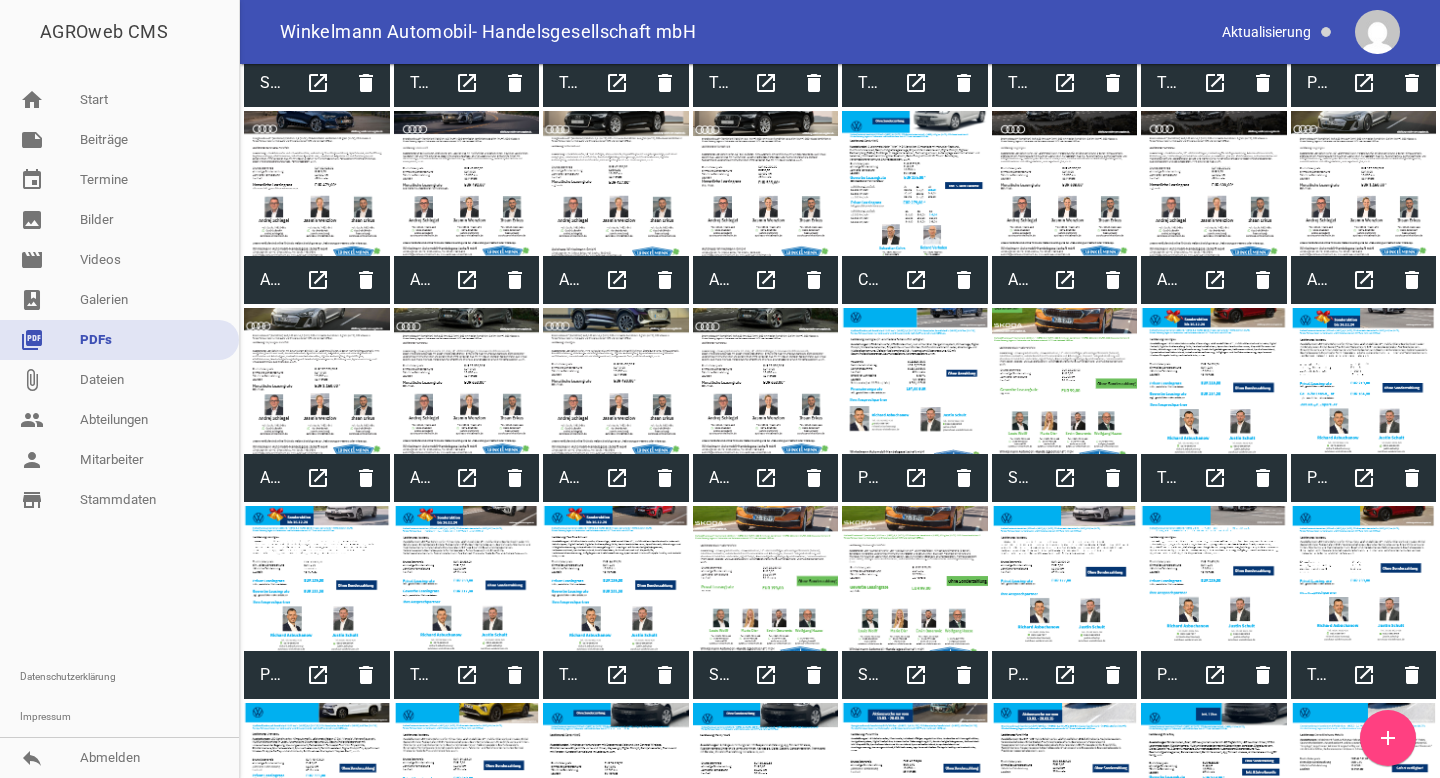 scroll, scrollTop: 1861, scrollLeft: 0, axis: vertical 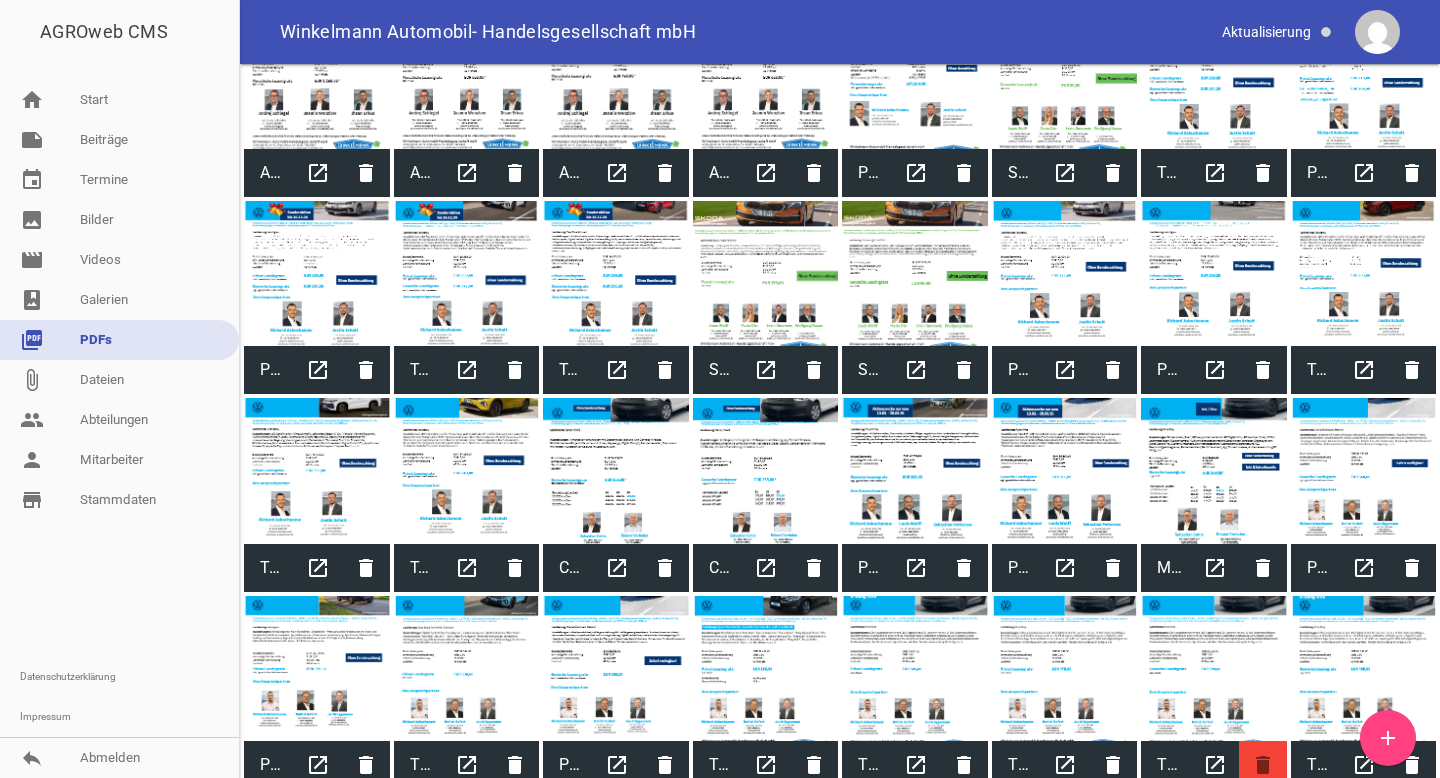 click on "delete" at bounding box center [1263, 765] 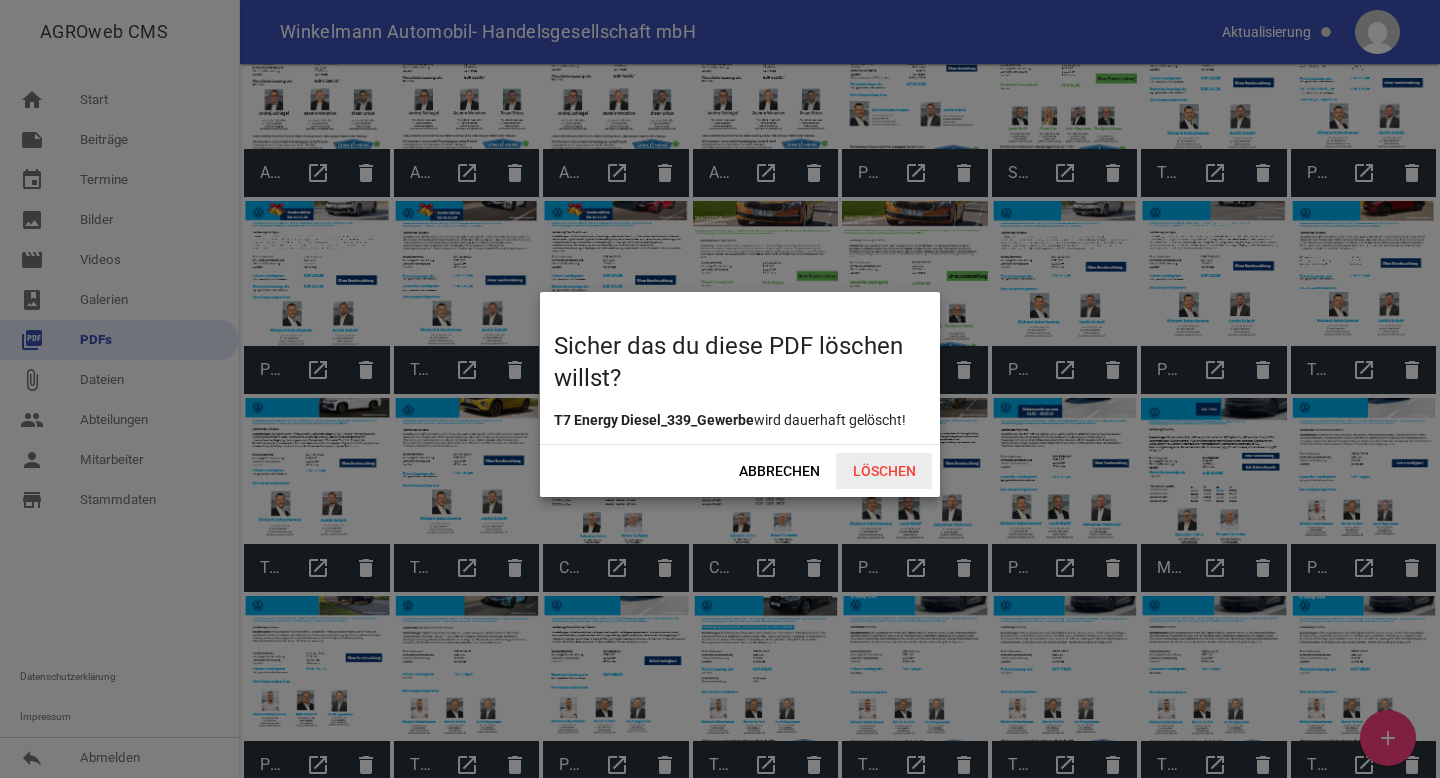 click on "Löschen" at bounding box center [884, 471] 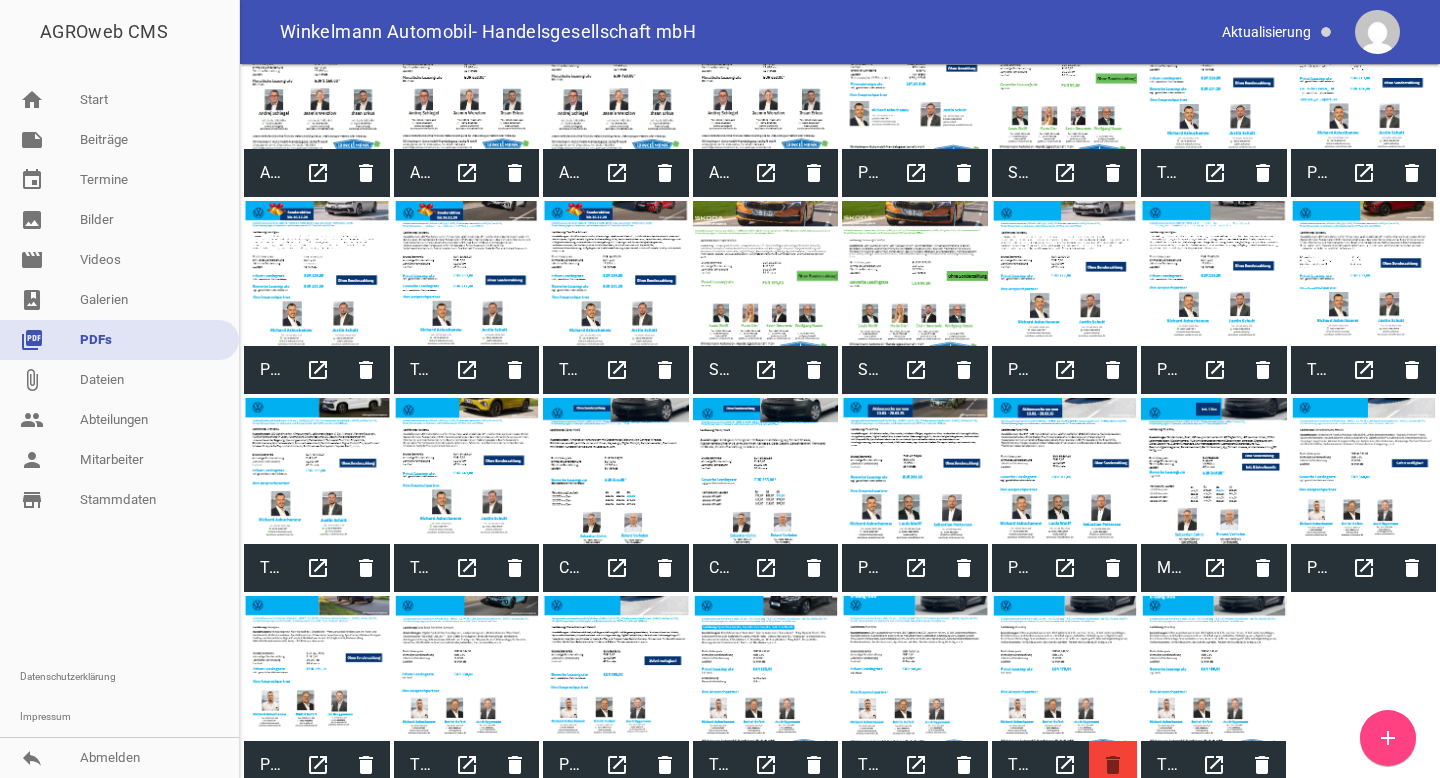 click on "delete" at bounding box center [1113, 765] 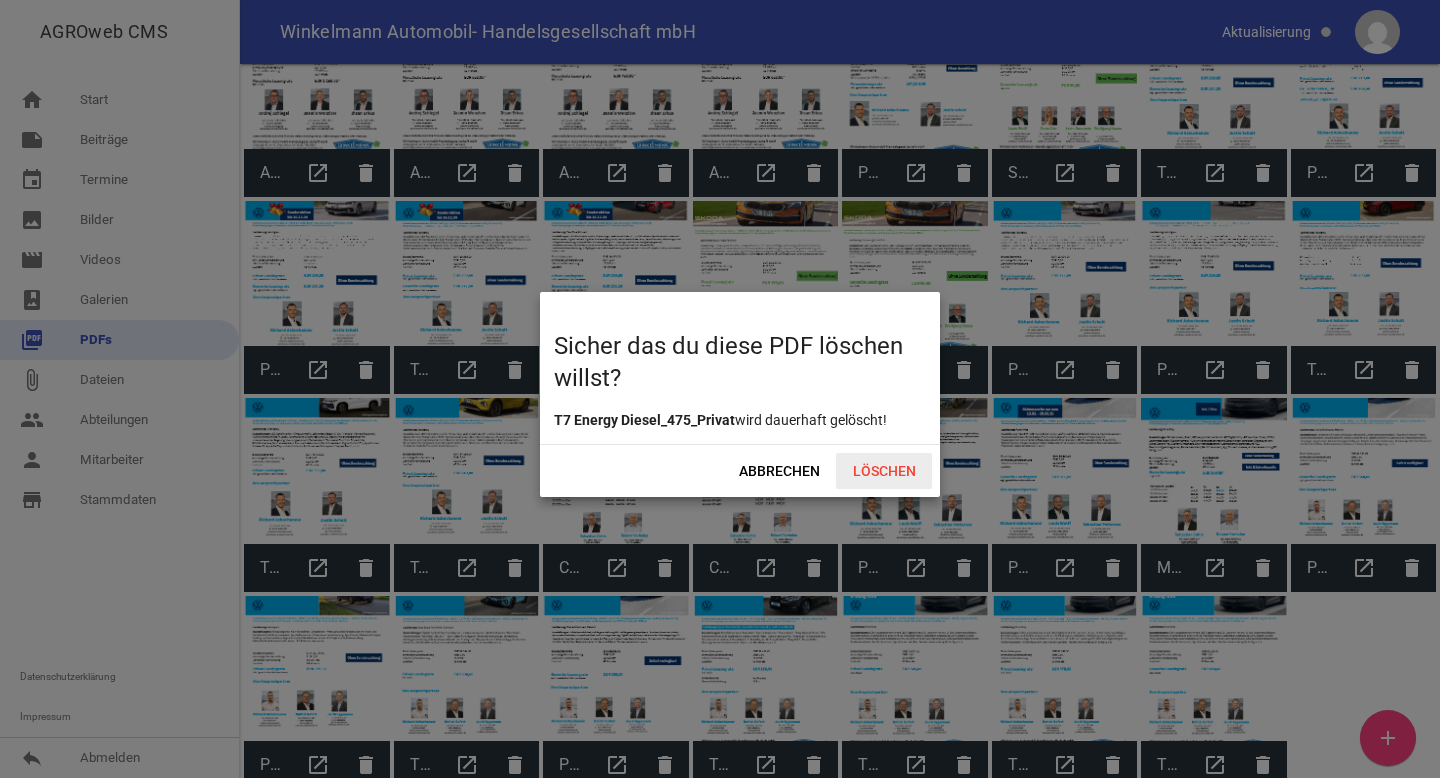 click on "Löschen" at bounding box center (884, 471) 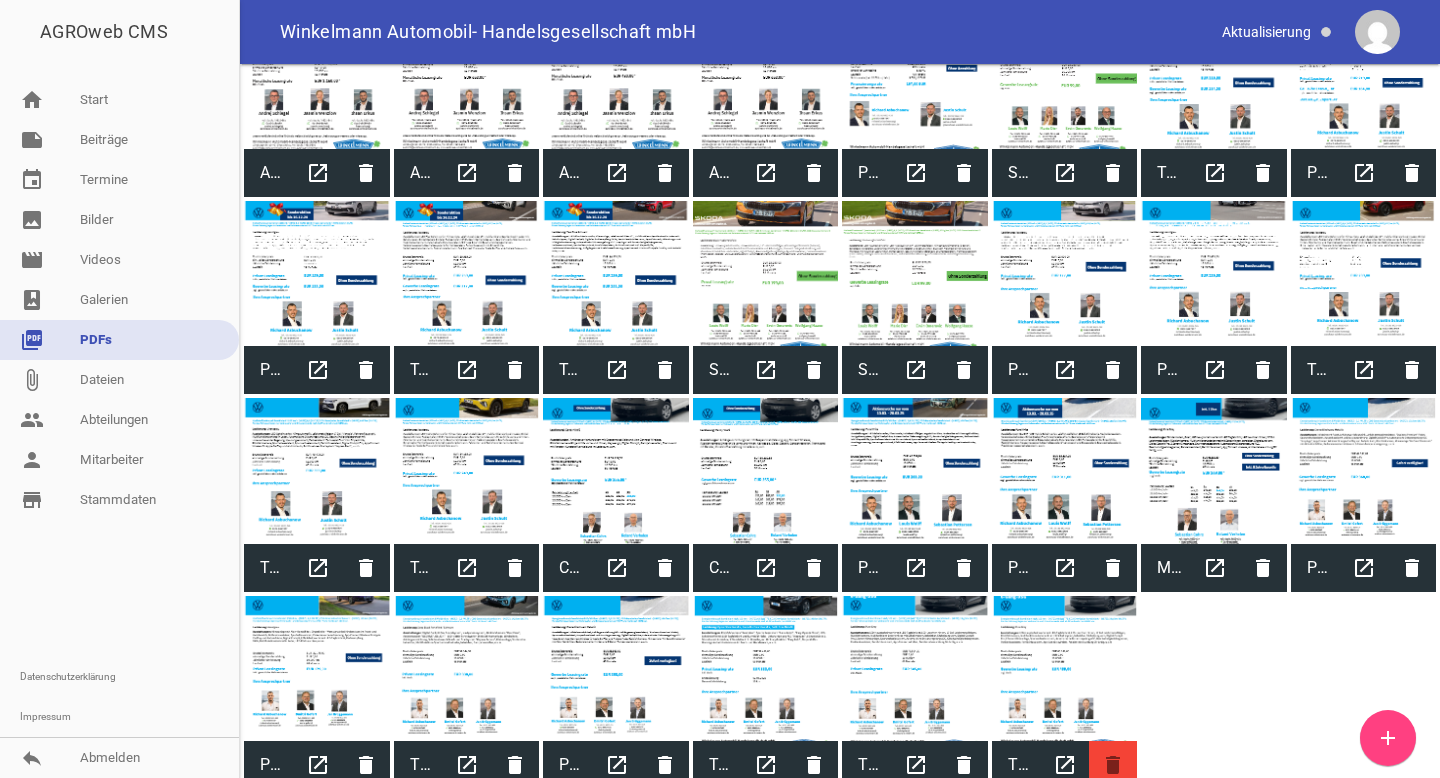 click on "delete" at bounding box center (1113, 765) 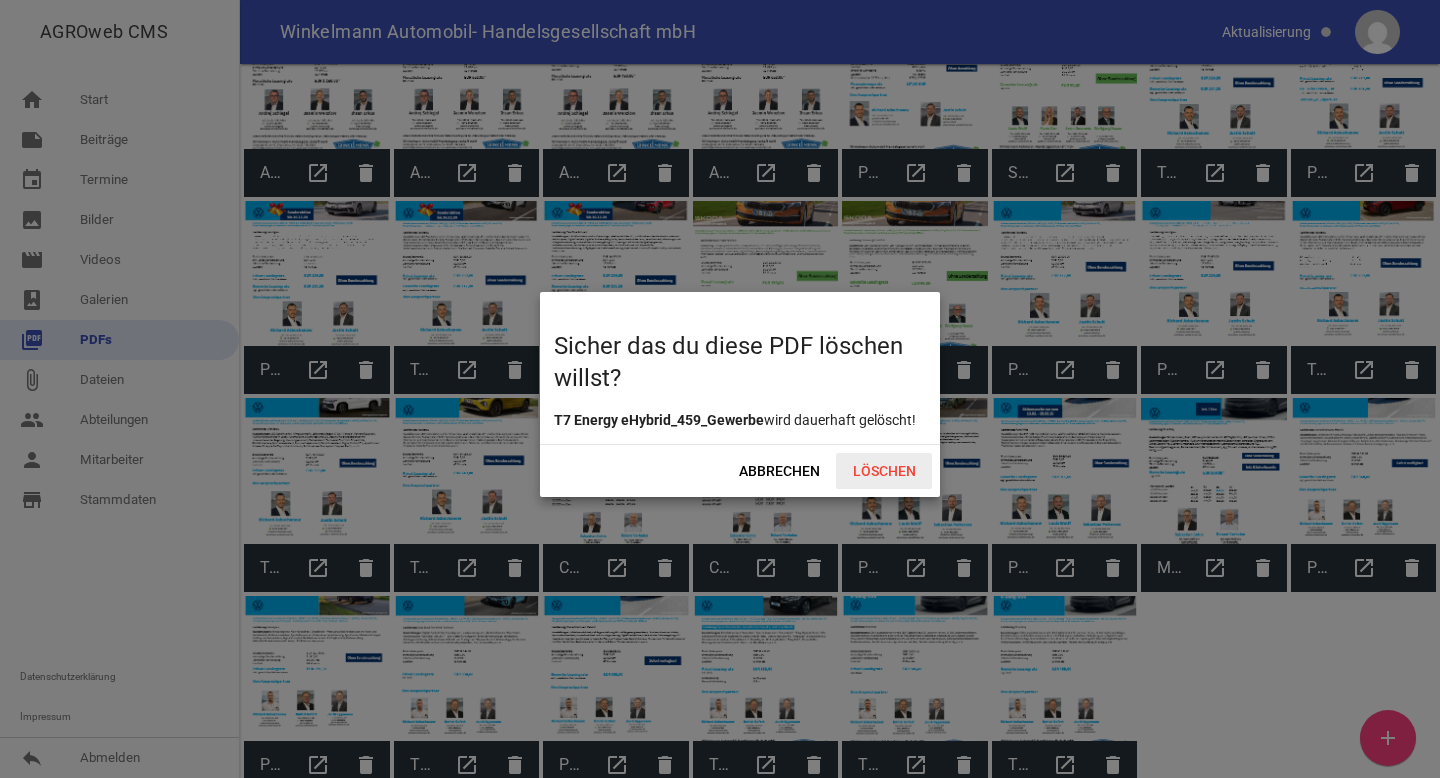 click on "Löschen" at bounding box center (884, 471) 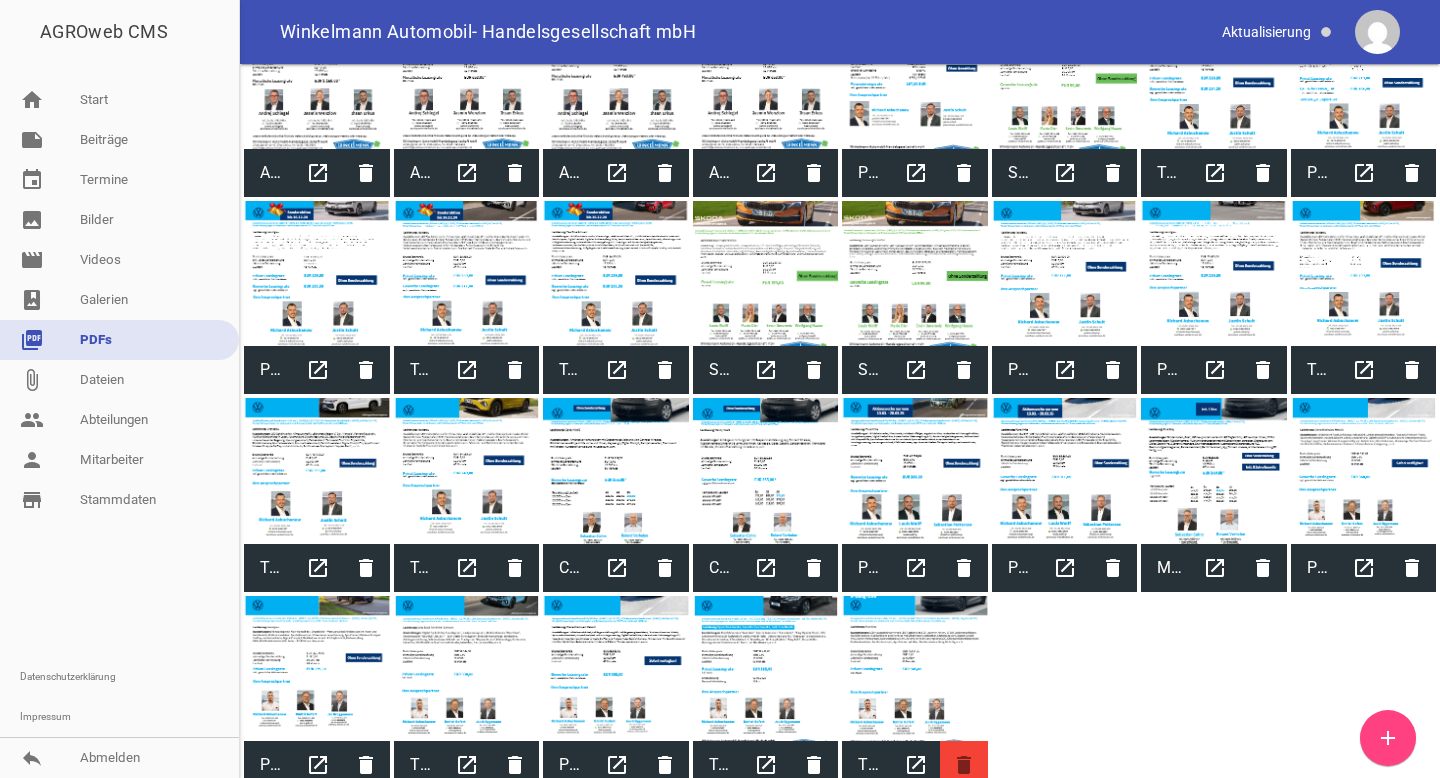 click on "delete" at bounding box center (964, 765) 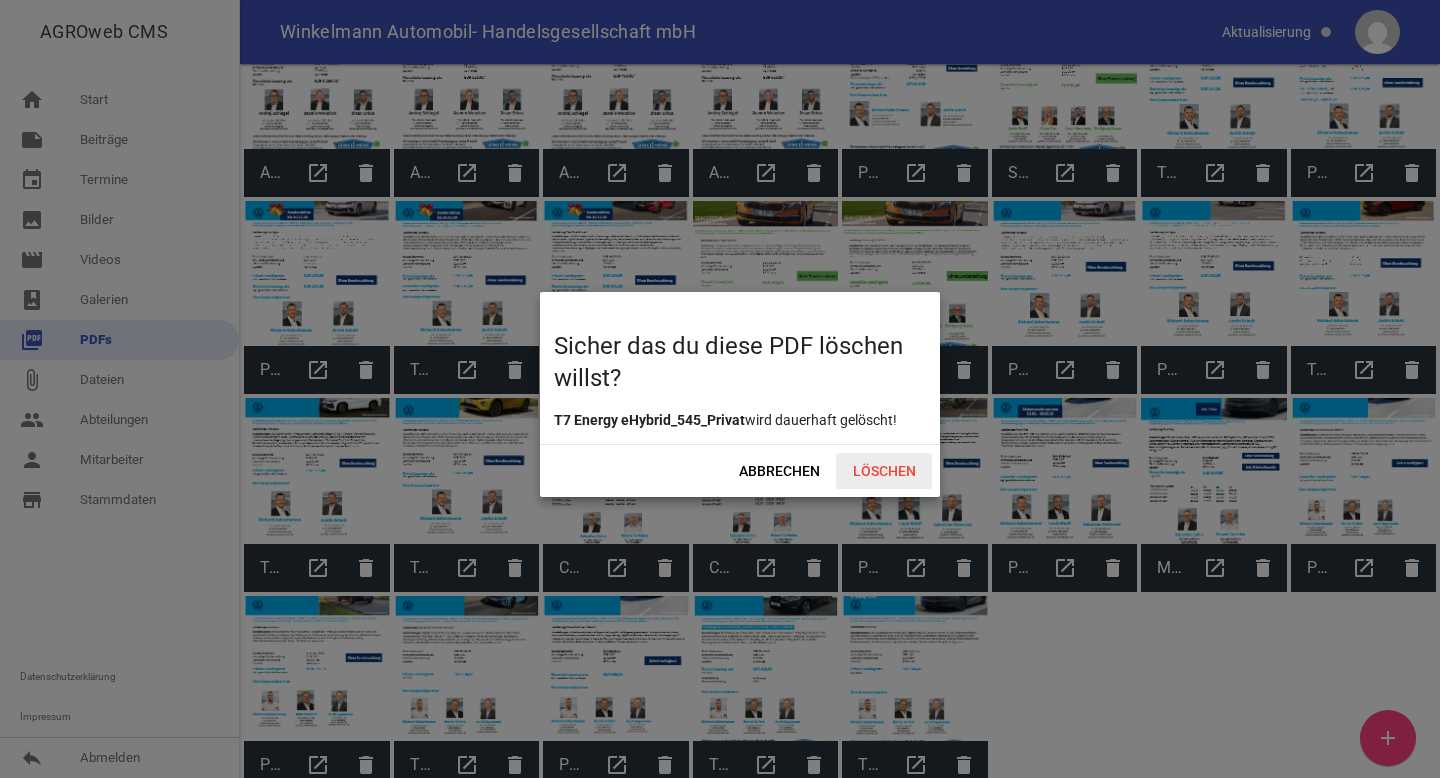 click on "Löschen" at bounding box center [884, 471] 